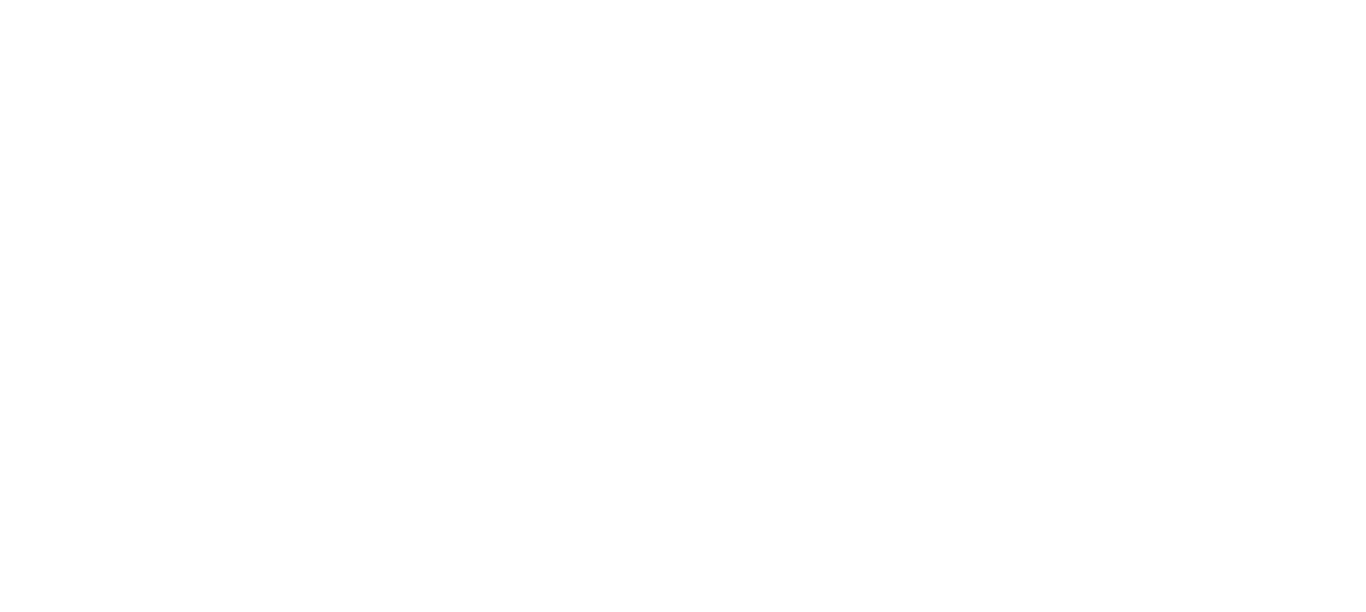 scroll, scrollTop: 0, scrollLeft: 0, axis: both 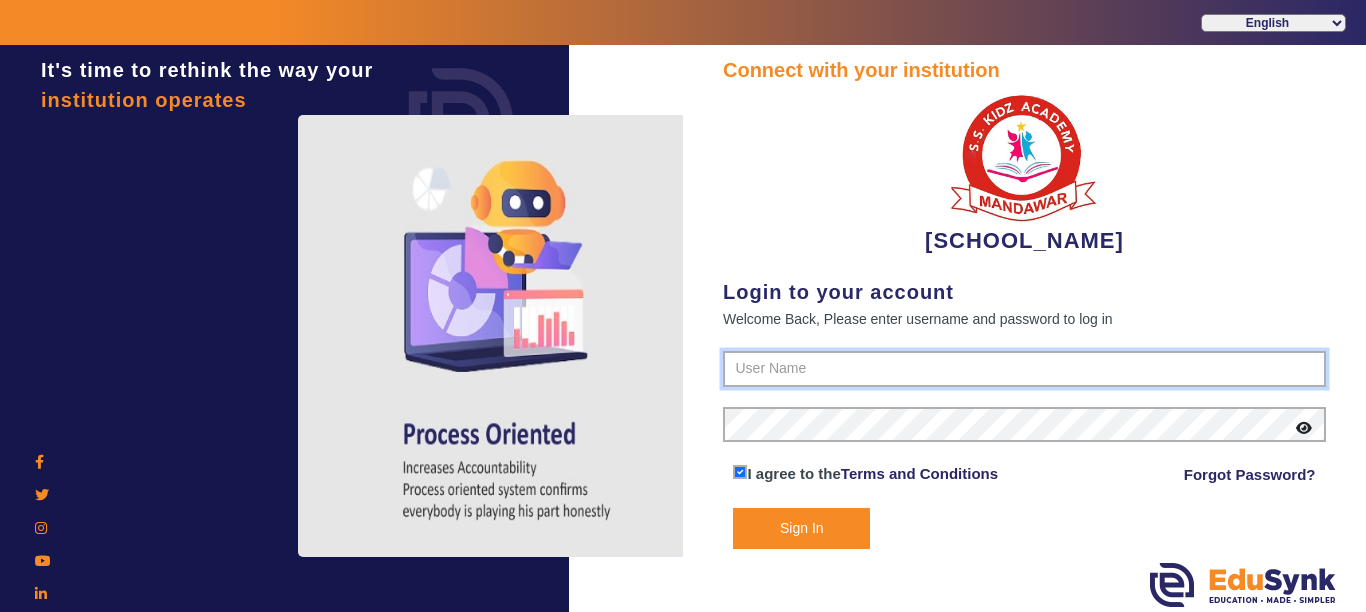 type on "[PHONE]" 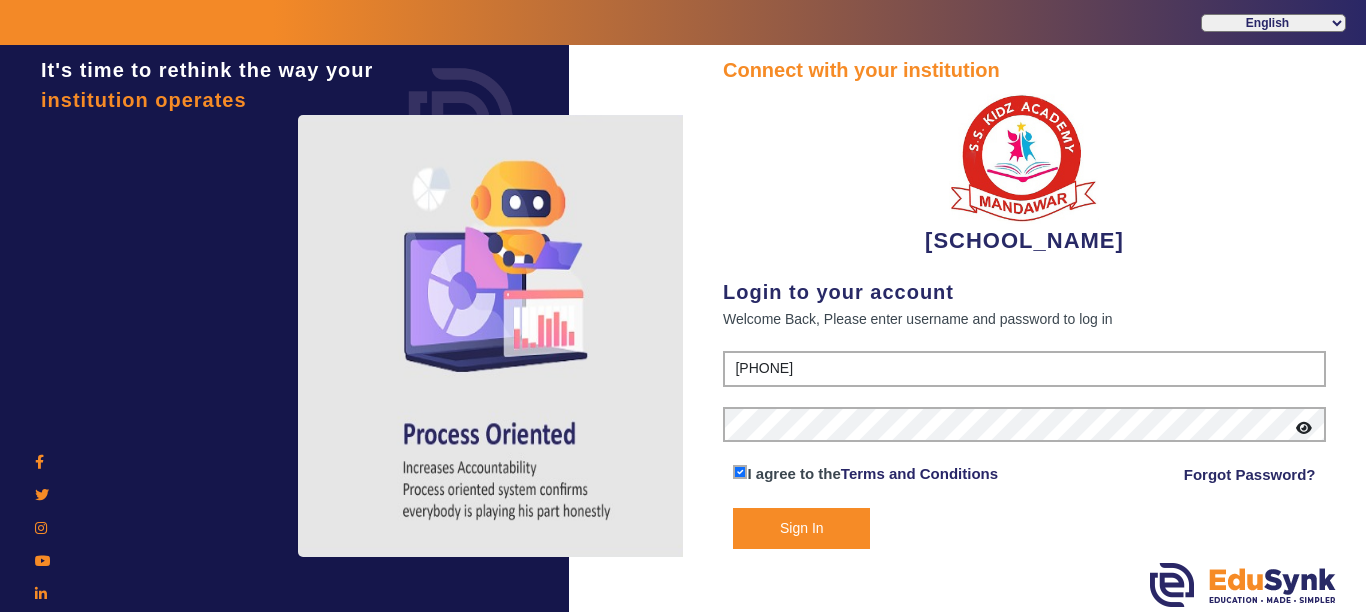 click on "Sign In" 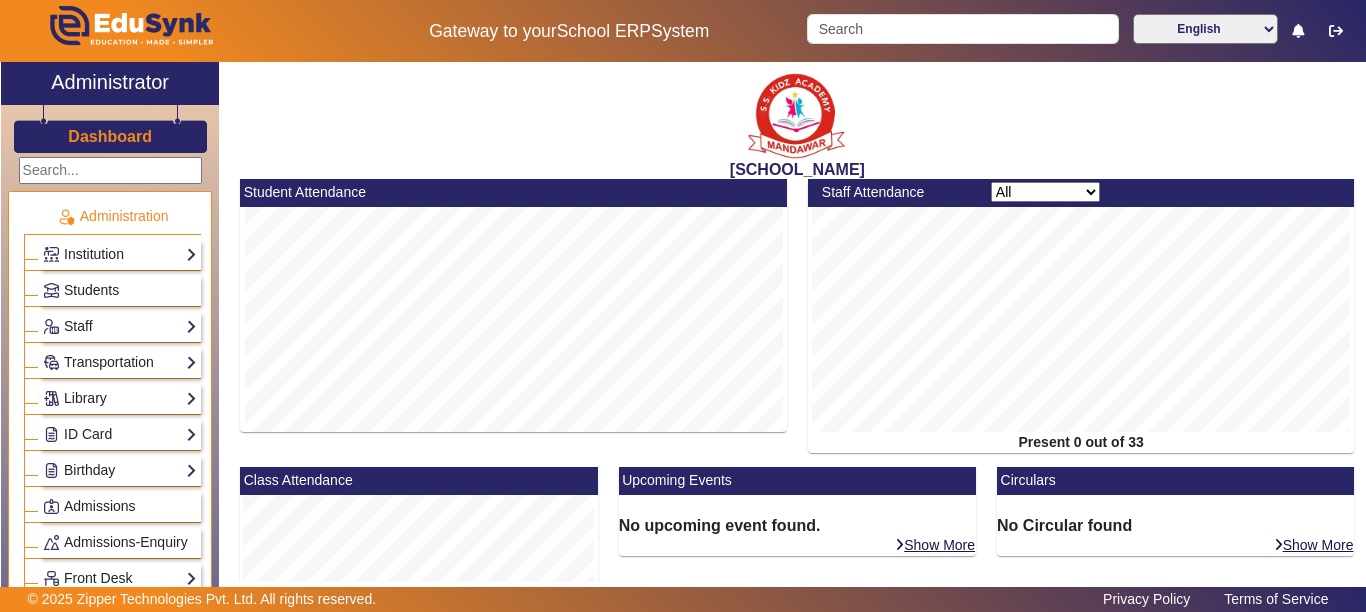 scroll, scrollTop: 487, scrollLeft: 0, axis: vertical 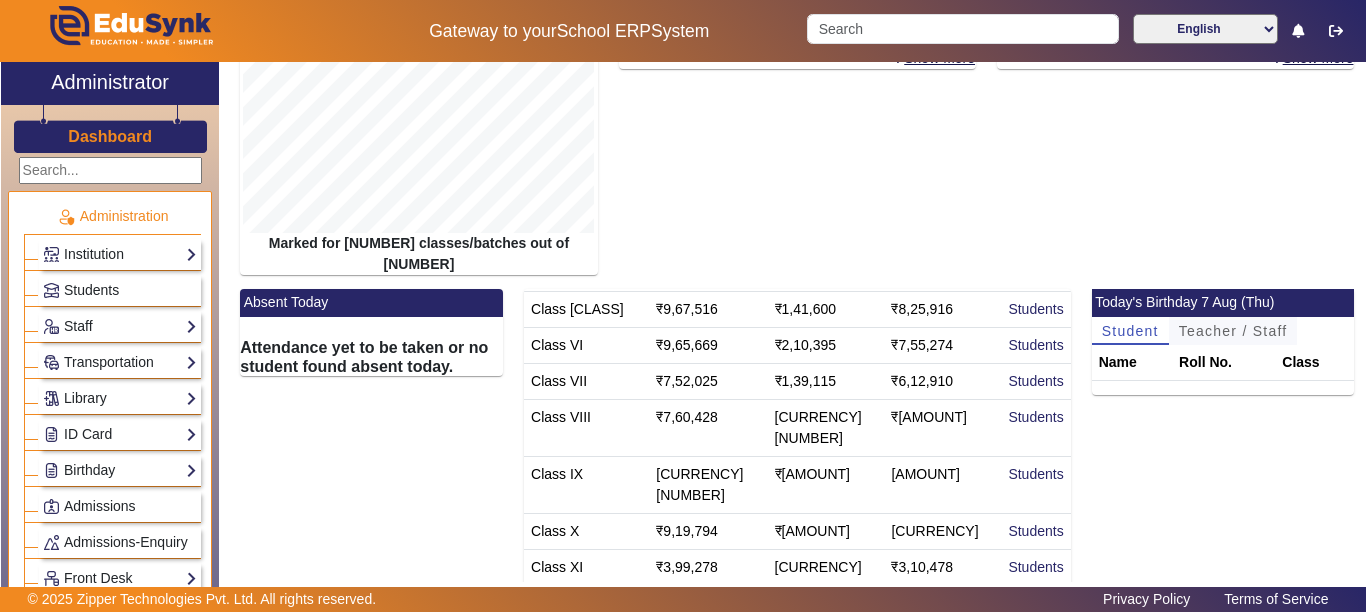 click on "Teacher / Staff" at bounding box center (1233, 331) 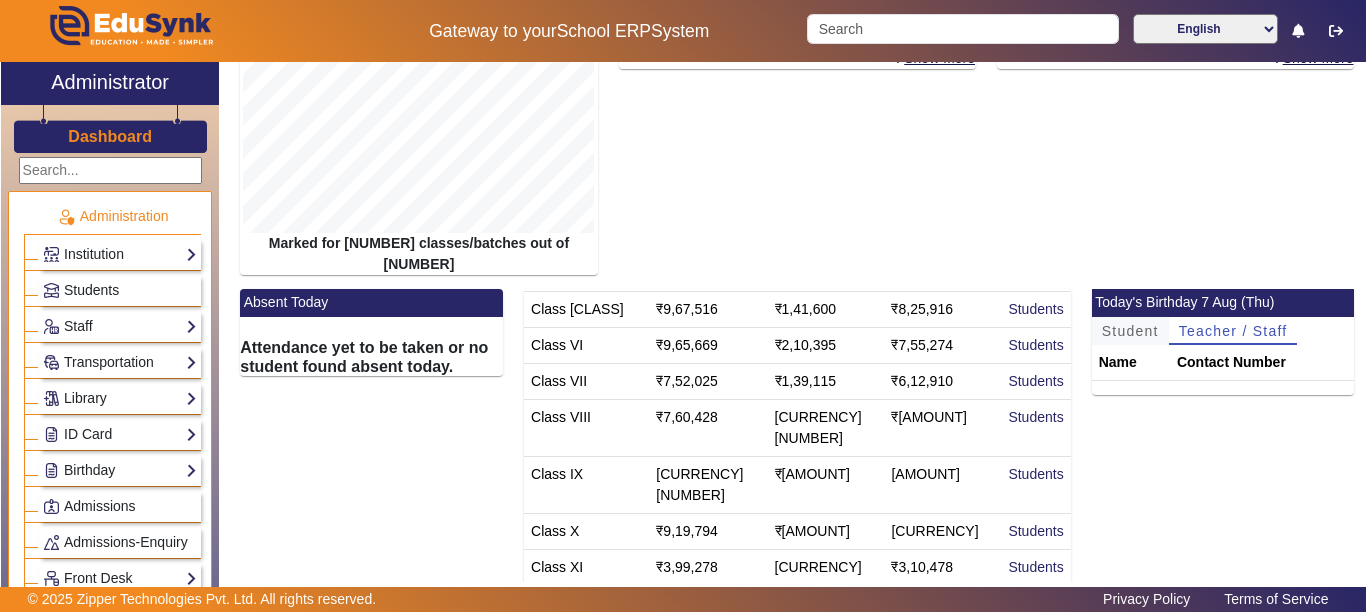 click on "Student" at bounding box center [1130, 331] 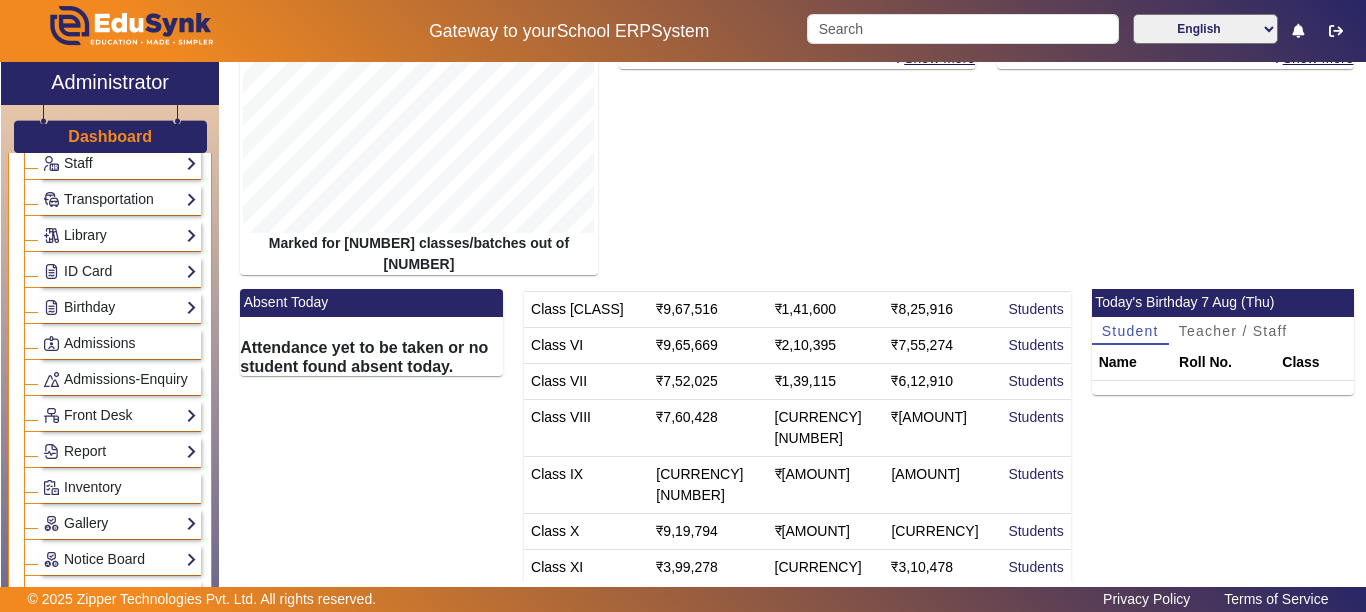 scroll, scrollTop: 200, scrollLeft: 0, axis: vertical 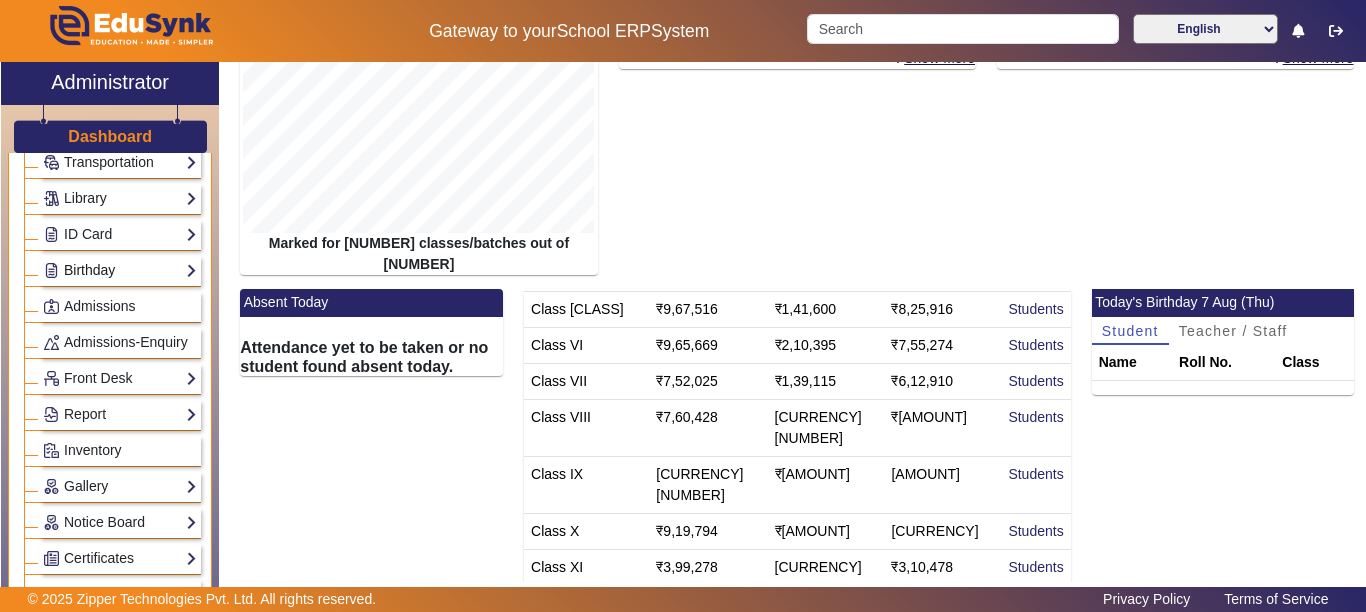 click on "Birthday" 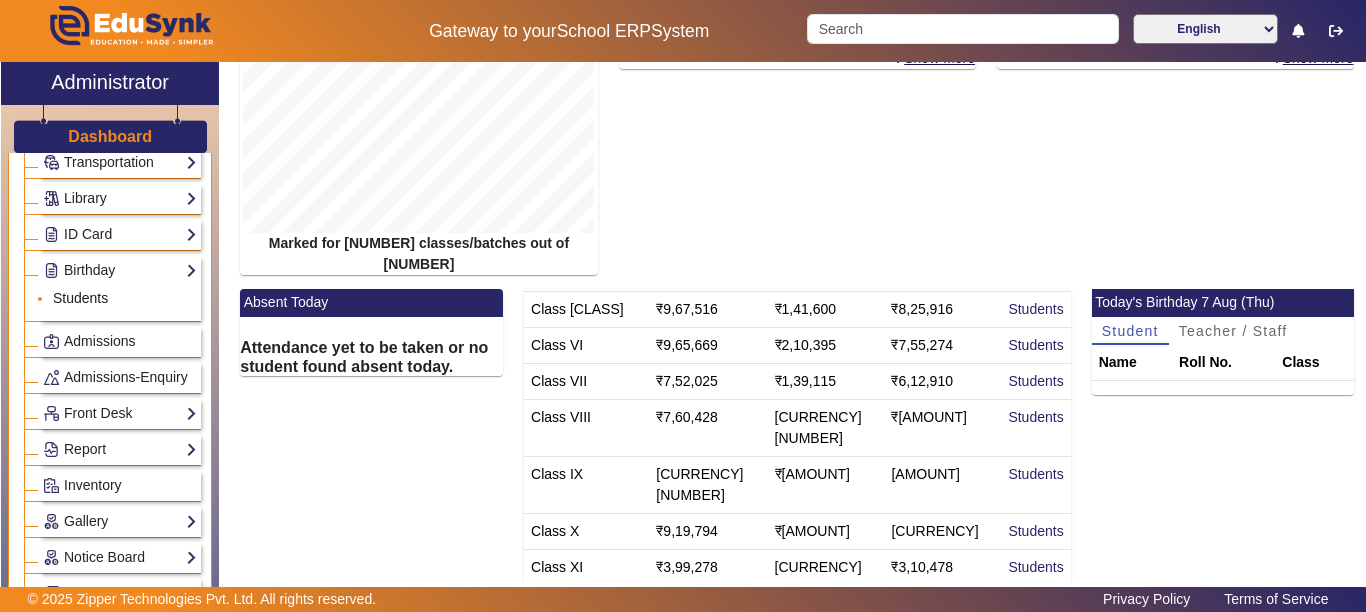 click on "Students" 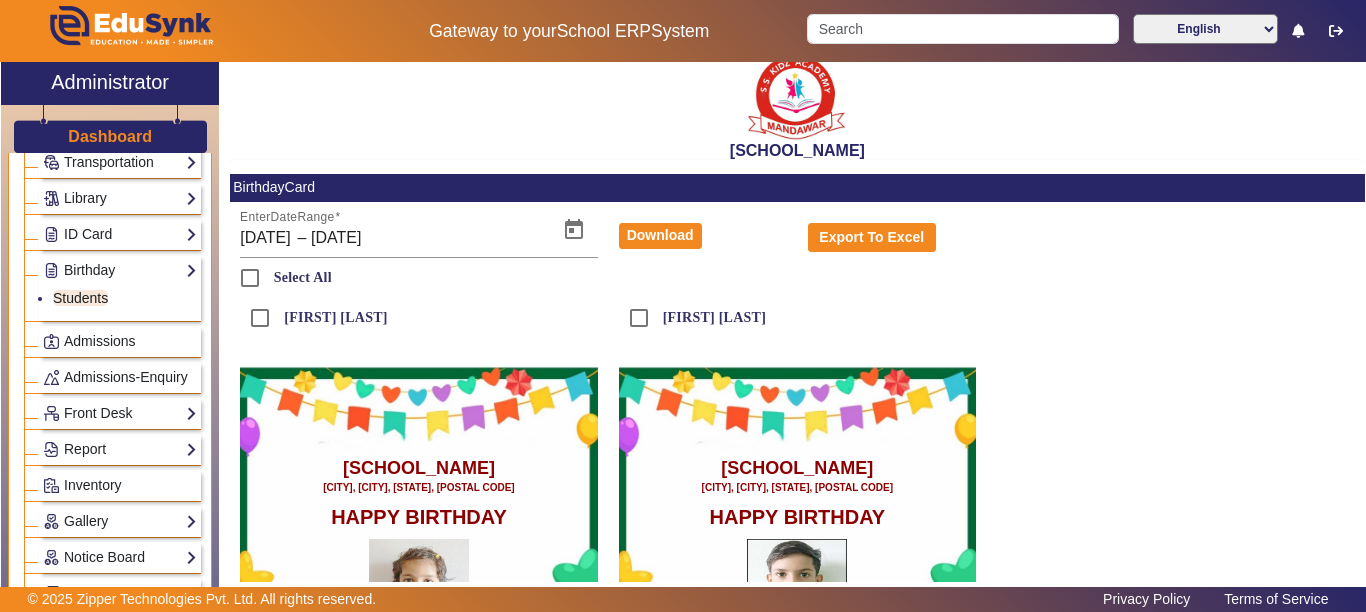 scroll, scrollTop: 0, scrollLeft: 0, axis: both 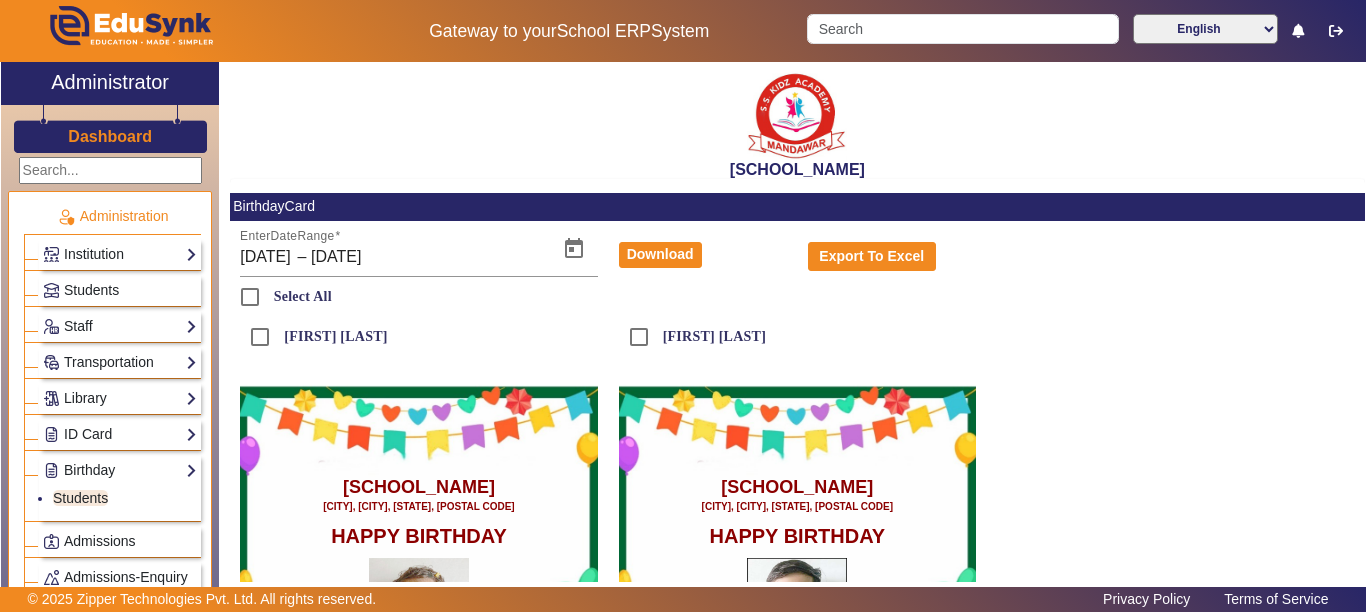 click on "Dashboard" 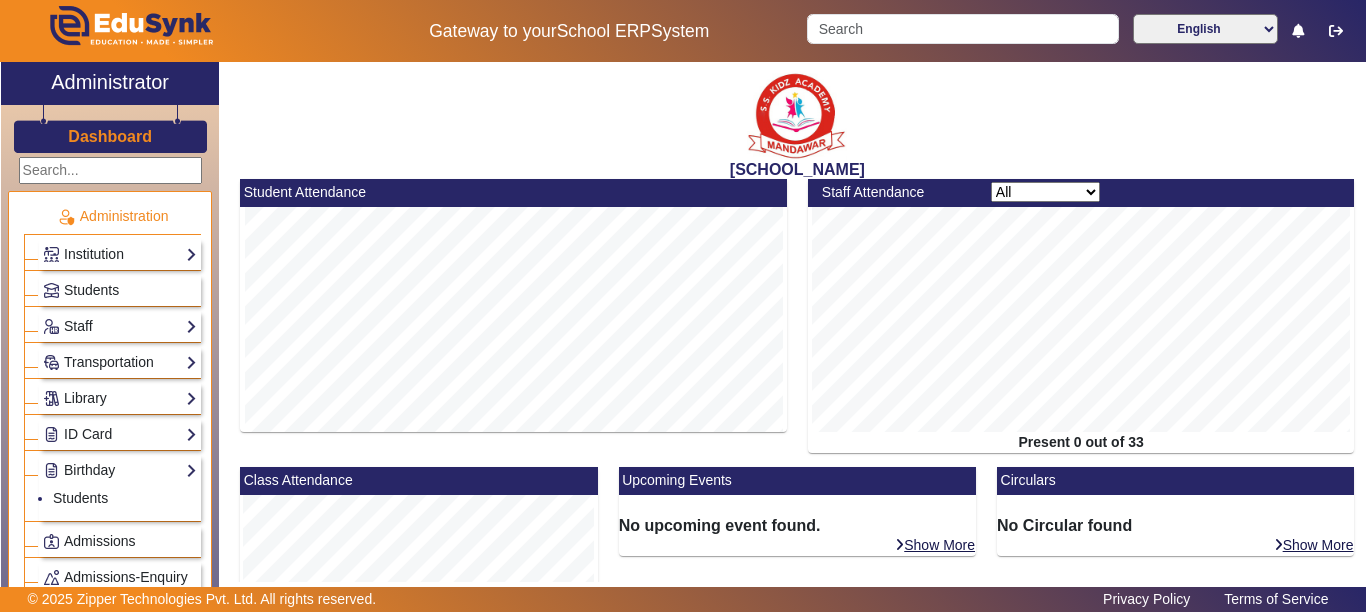 scroll, scrollTop: 487, scrollLeft: 0, axis: vertical 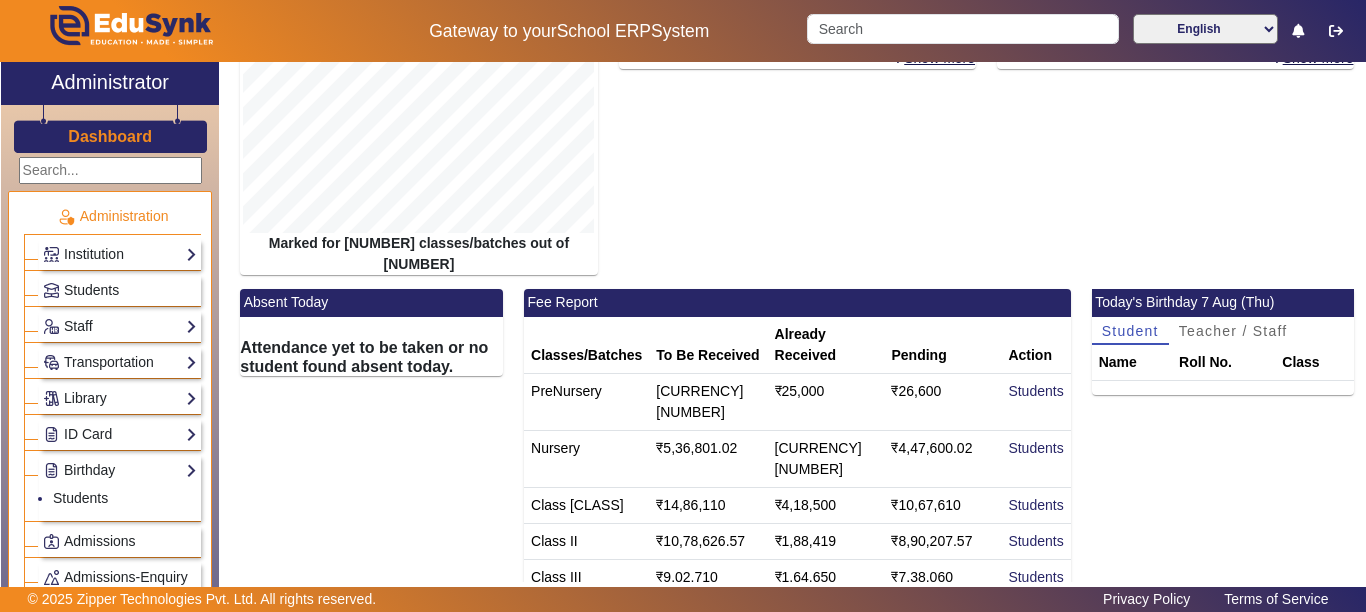 click on "Dashboard" 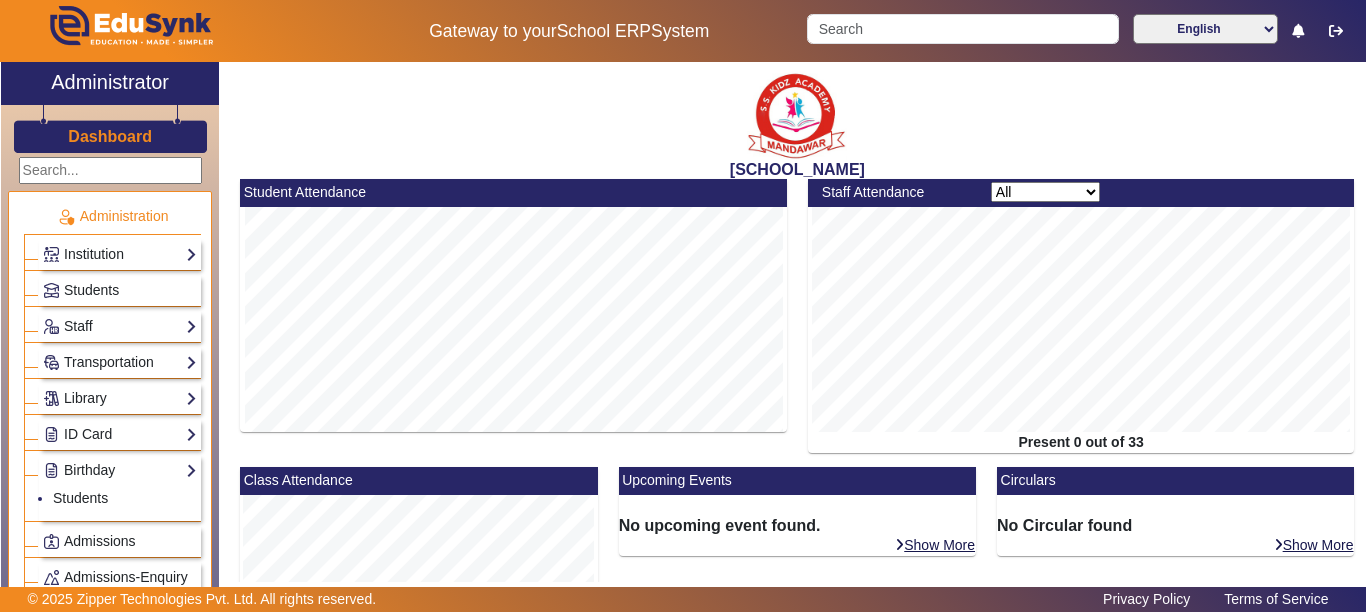 scroll, scrollTop: 487, scrollLeft: 0, axis: vertical 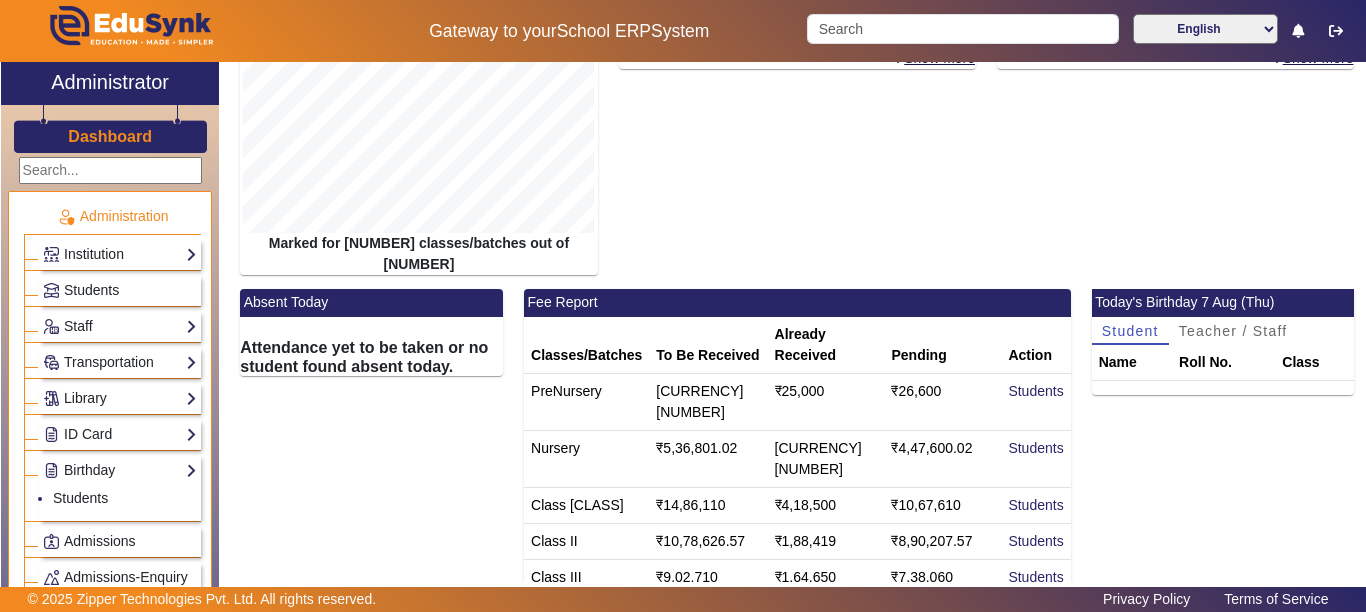 drag, startPoint x: 520, startPoint y: 343, endPoint x: 529, endPoint y: 334, distance: 12.727922 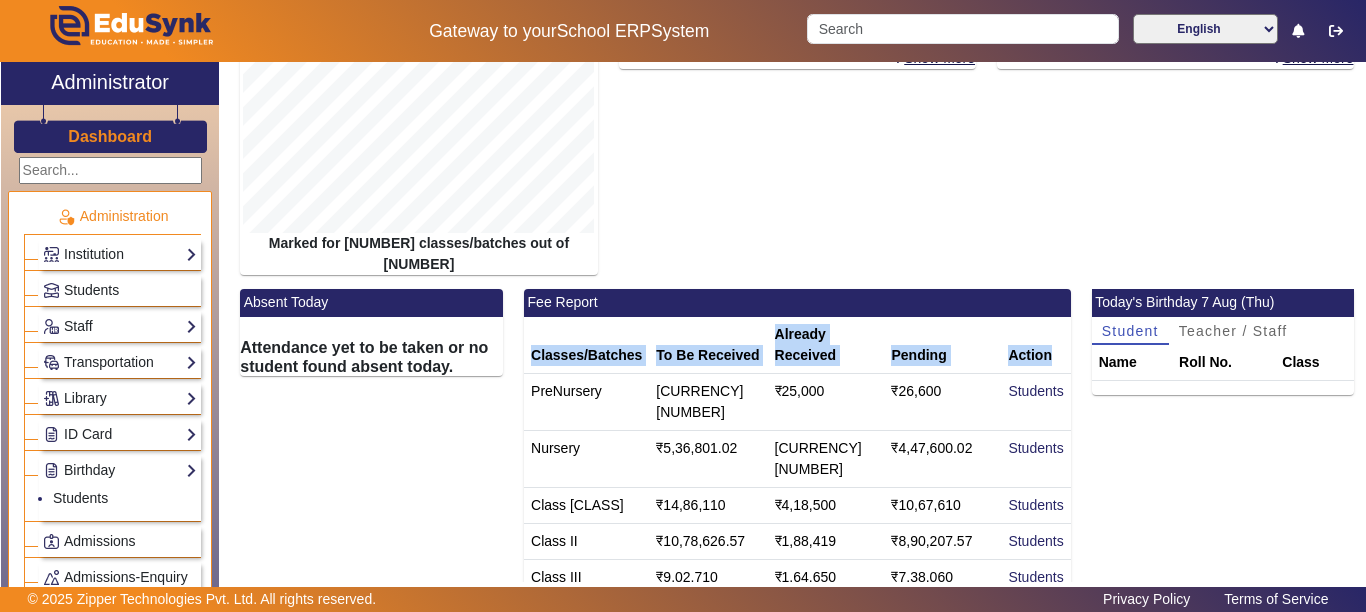 drag, startPoint x: 529, startPoint y: 334, endPoint x: 1027, endPoint y: 337, distance: 498.00903 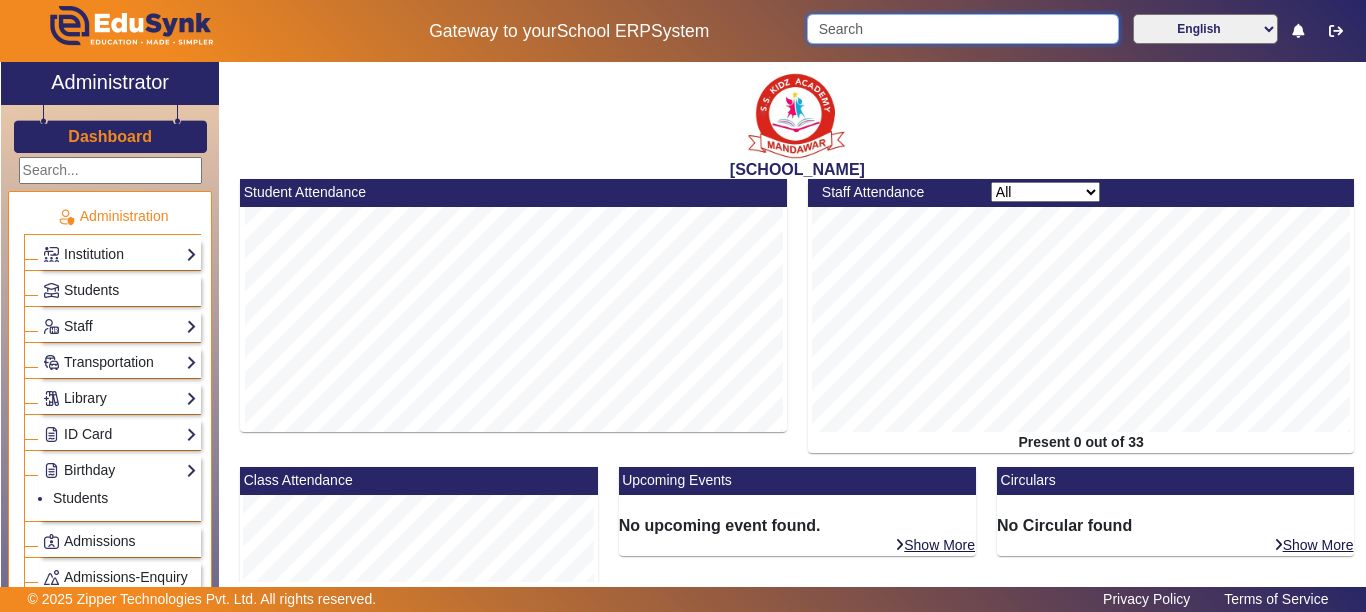 click at bounding box center (962, 29) 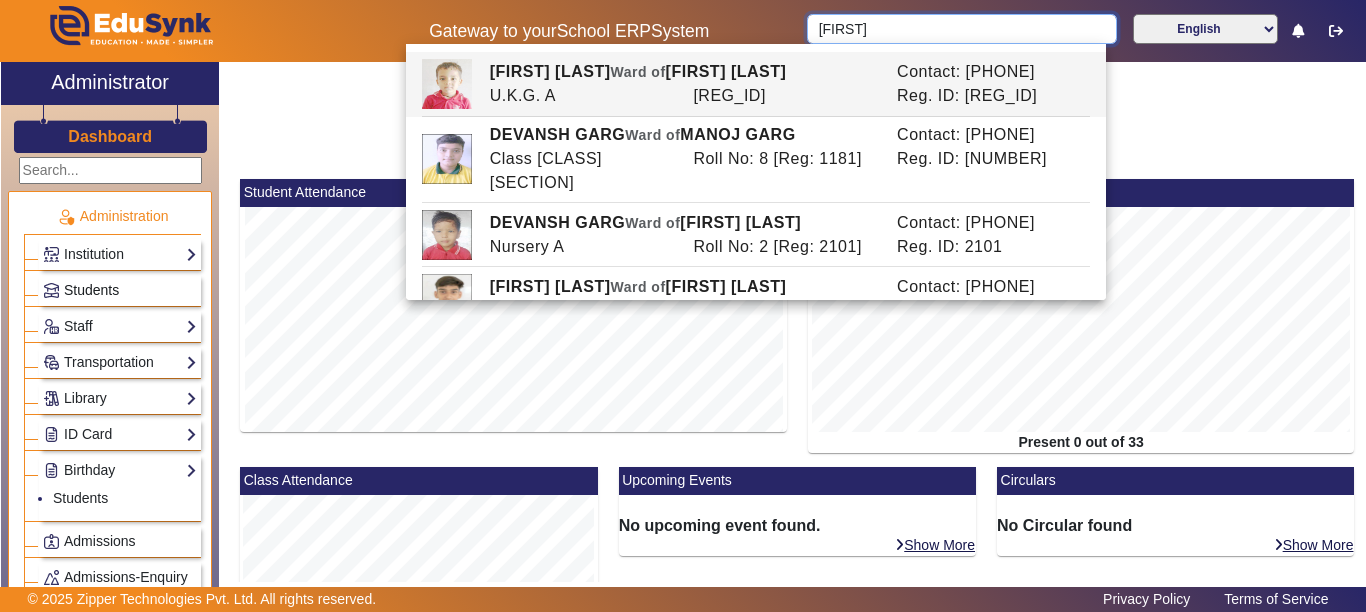 type on "[FIRST]" 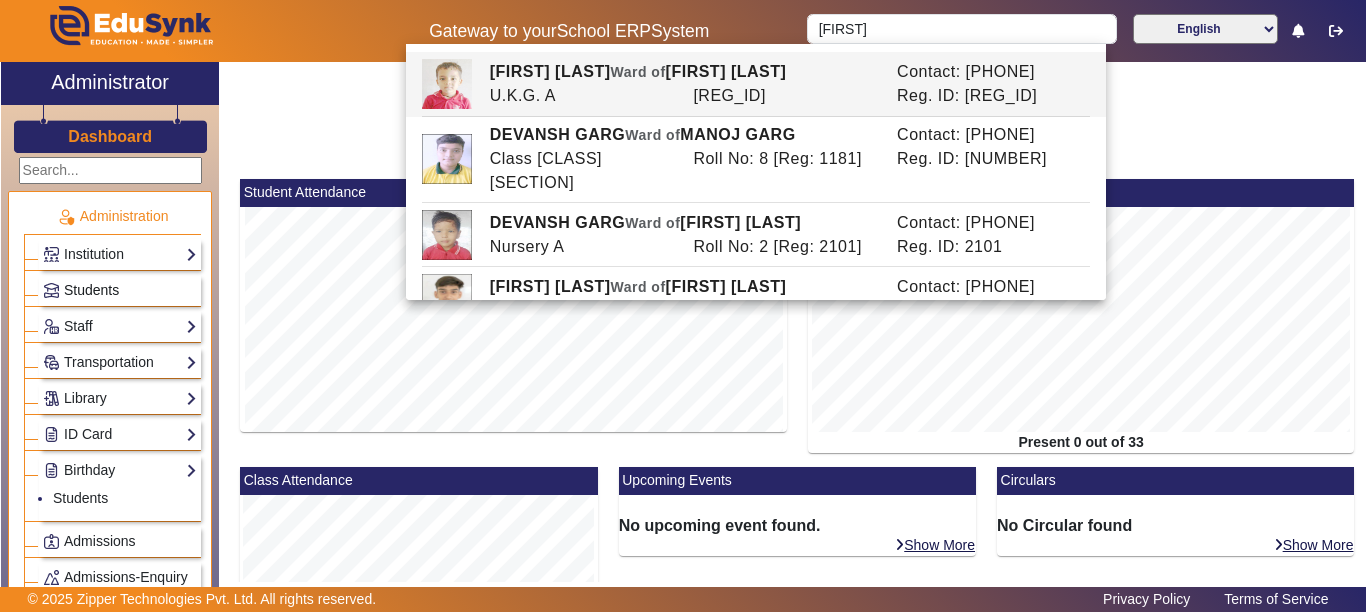 click on "Students" 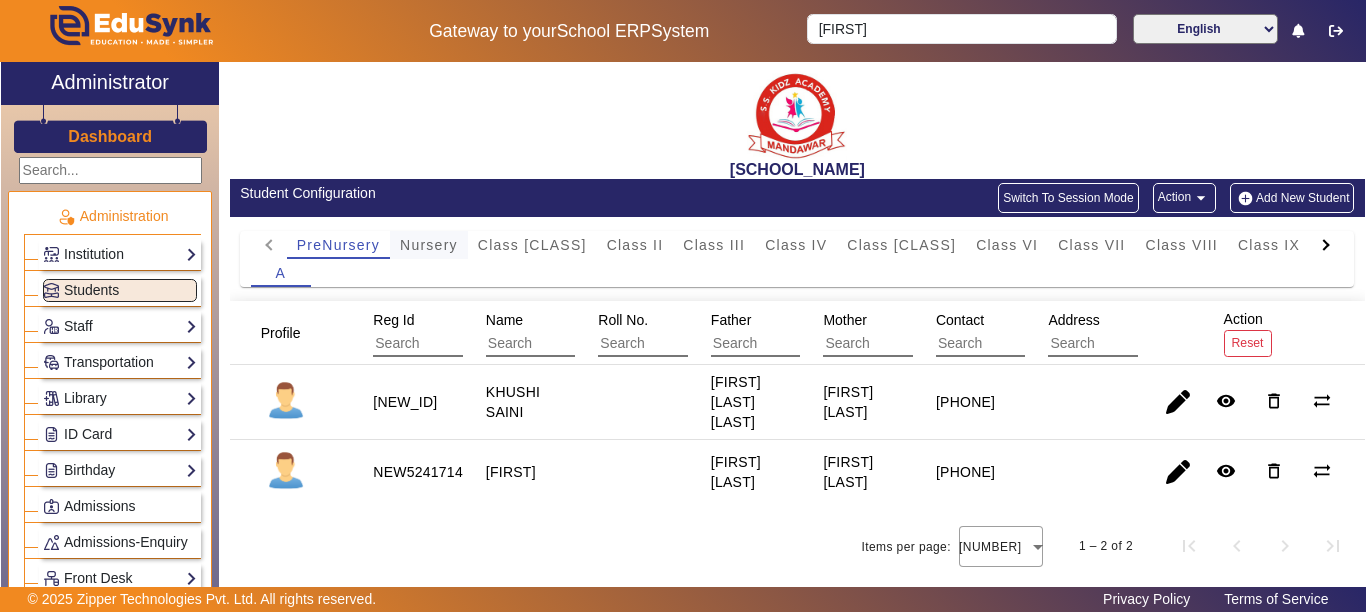 click on "Nursery" at bounding box center [429, 245] 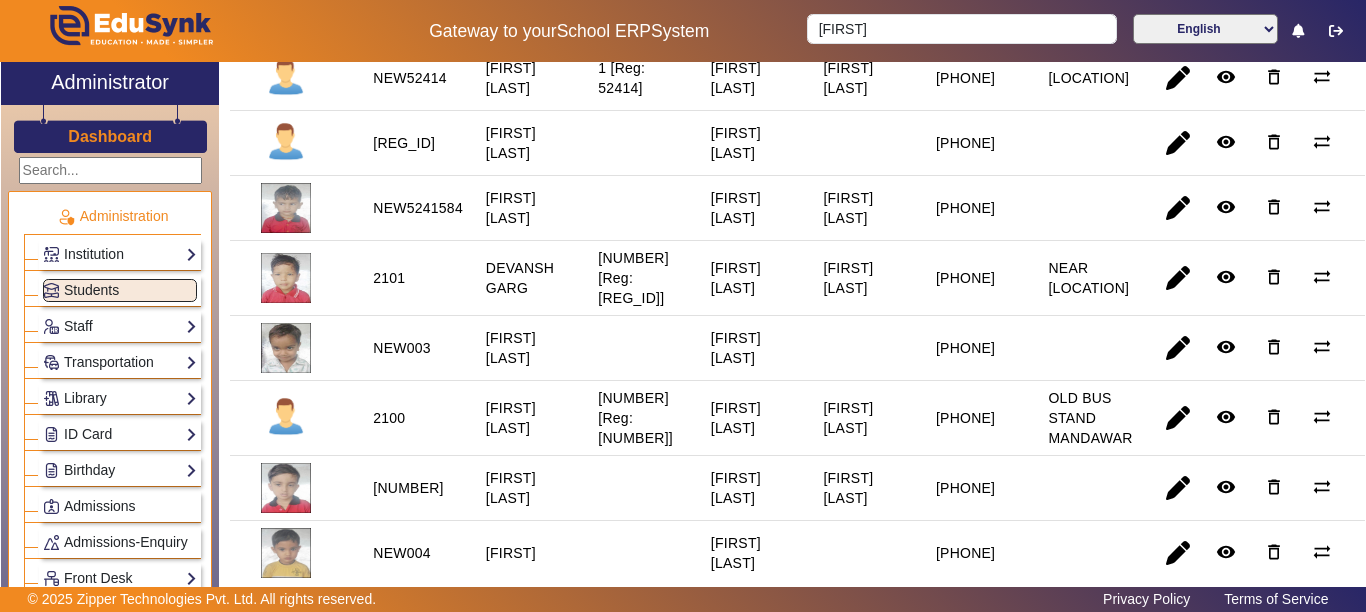 scroll, scrollTop: 400, scrollLeft: 0, axis: vertical 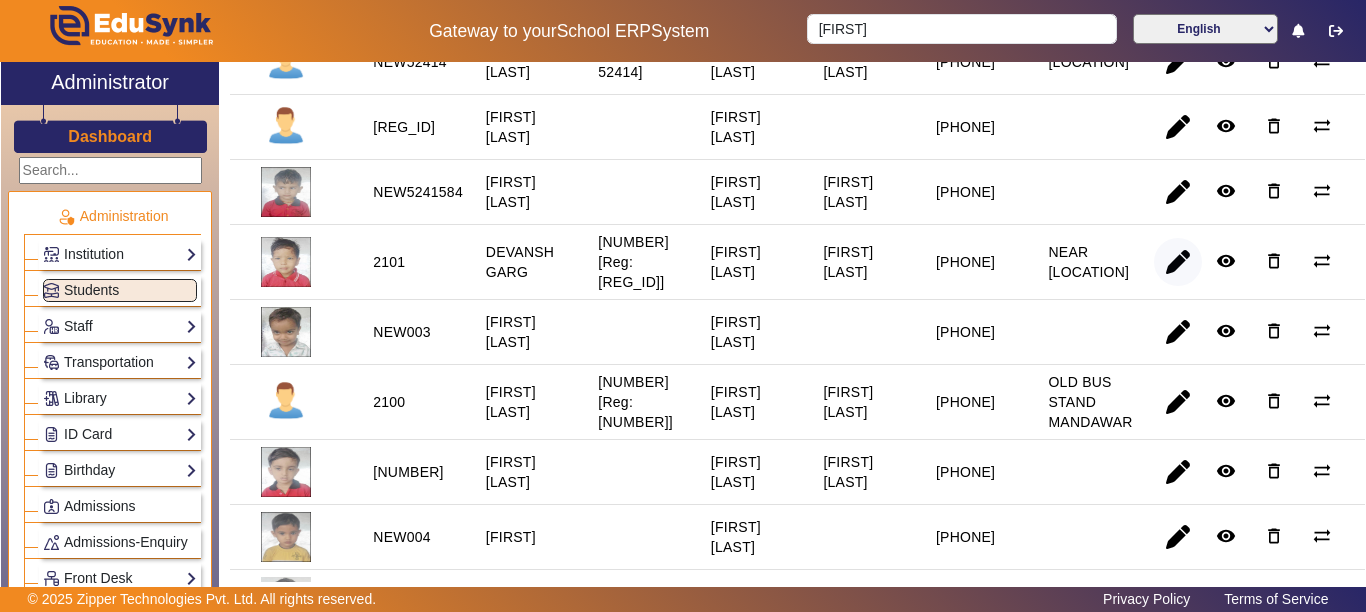 click at bounding box center [1178, 332] 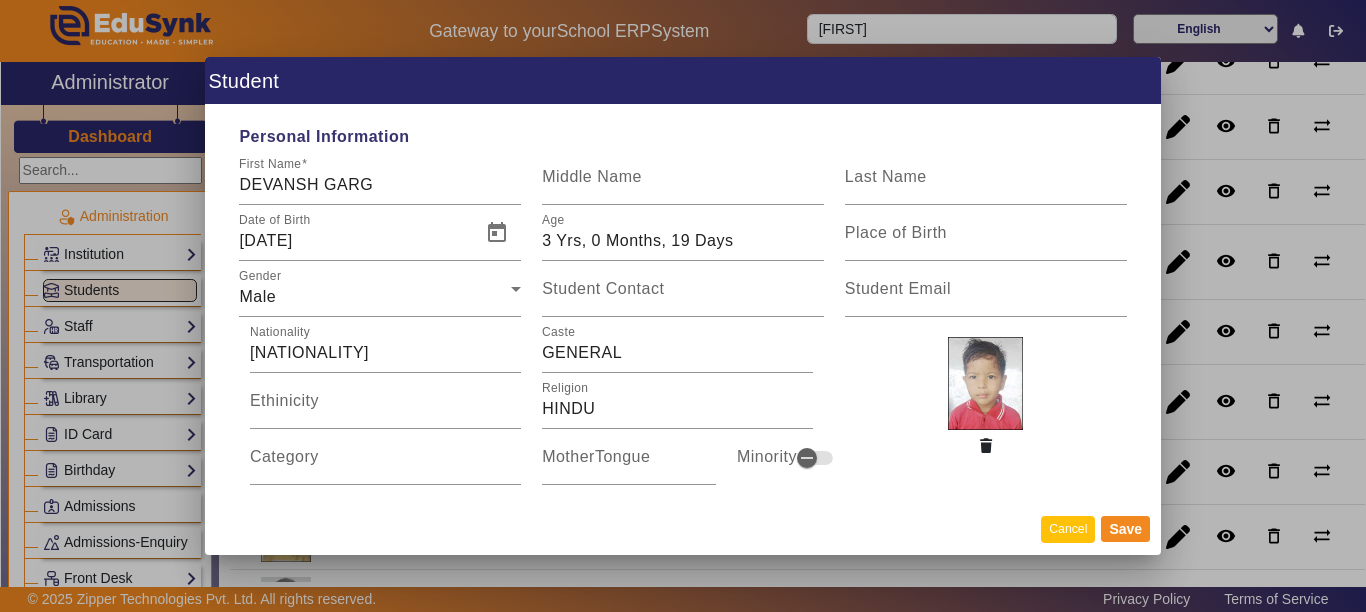 click on "Cancel" at bounding box center [1068, 529] 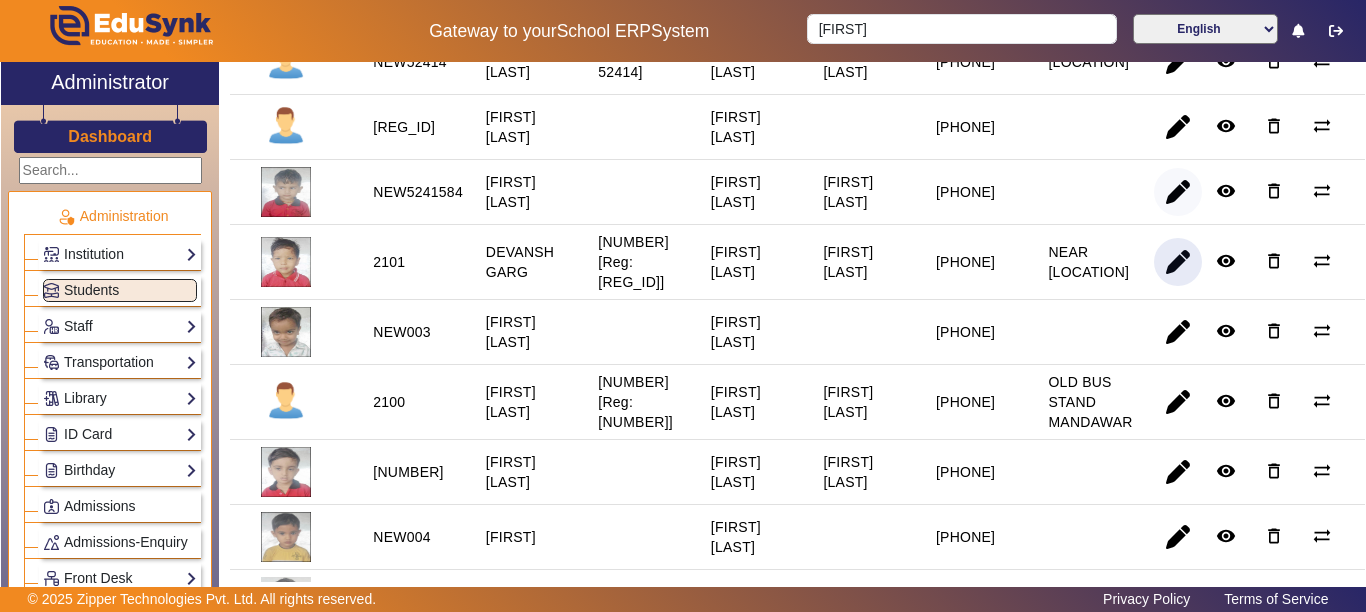 click at bounding box center [1178, 262] 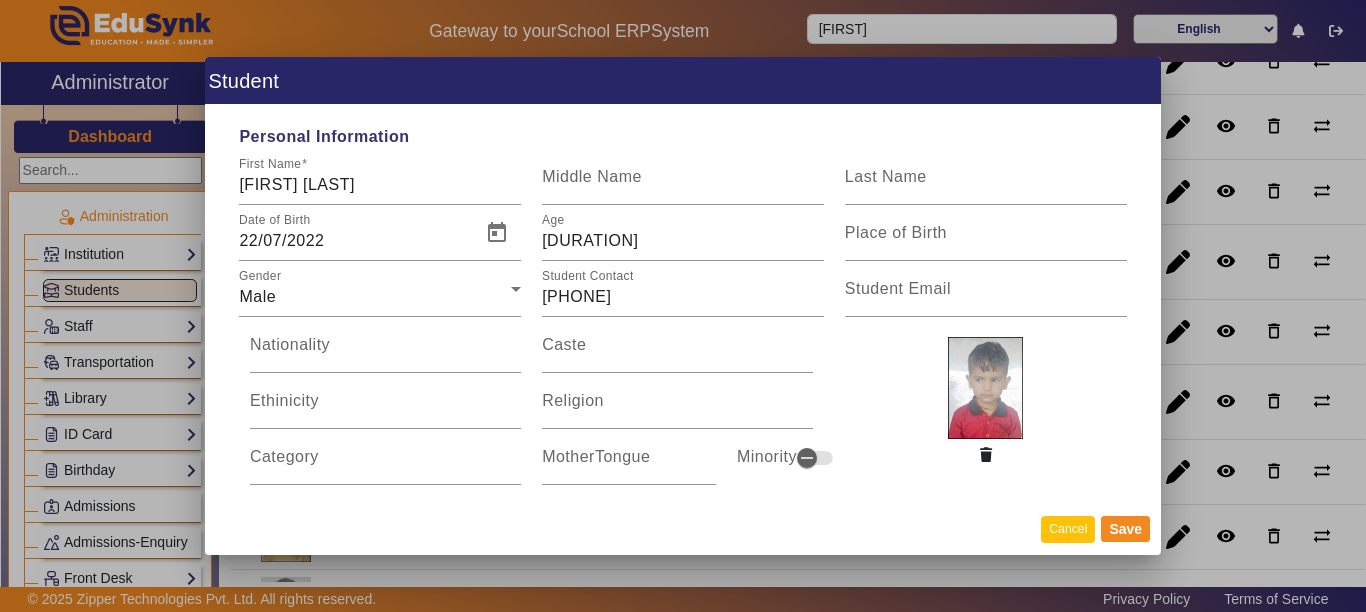 click on "Cancel" at bounding box center (1068, 529) 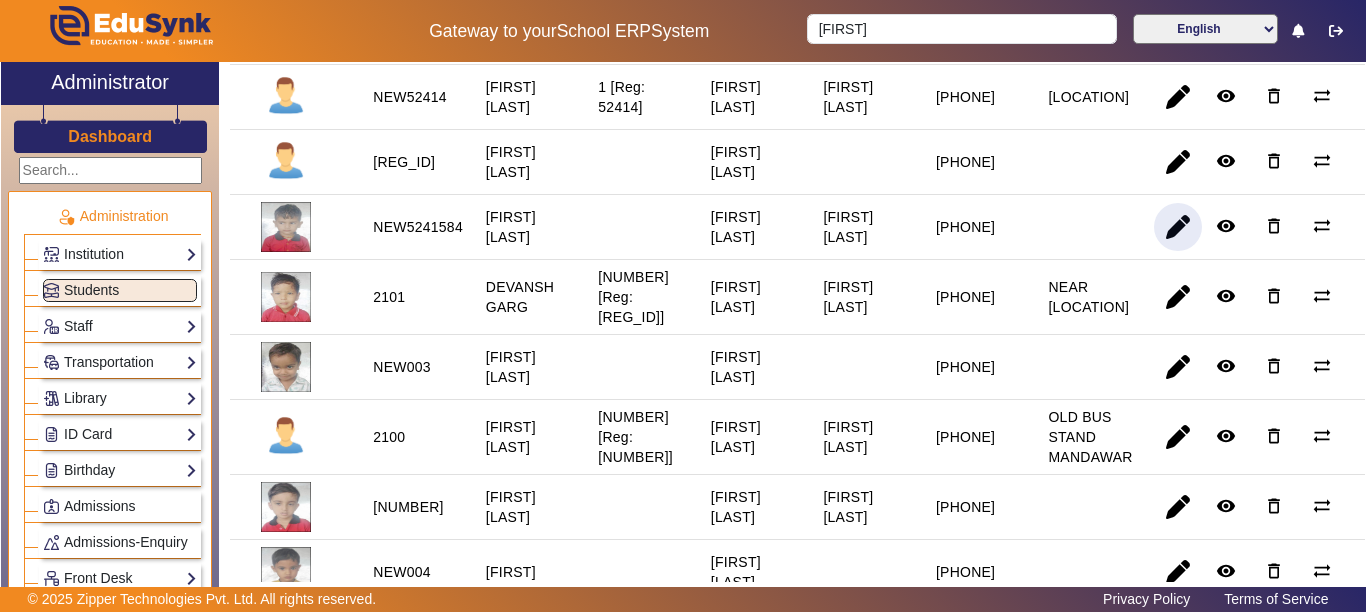 scroll, scrollTop: 400, scrollLeft: 0, axis: vertical 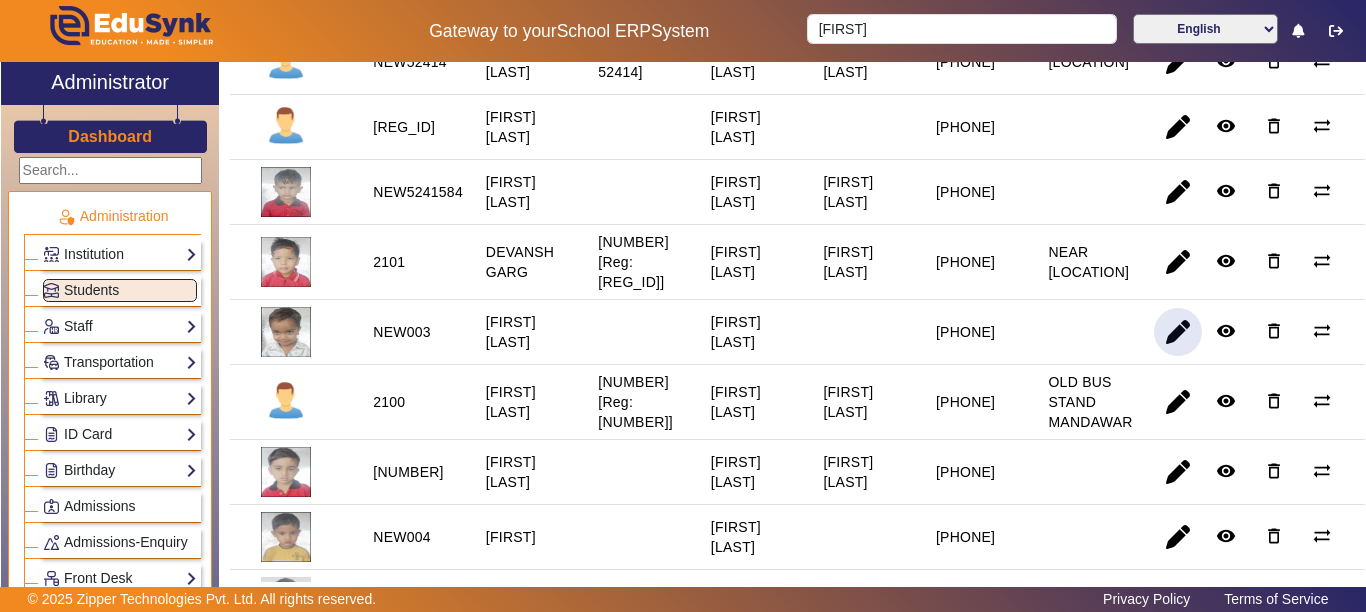 click 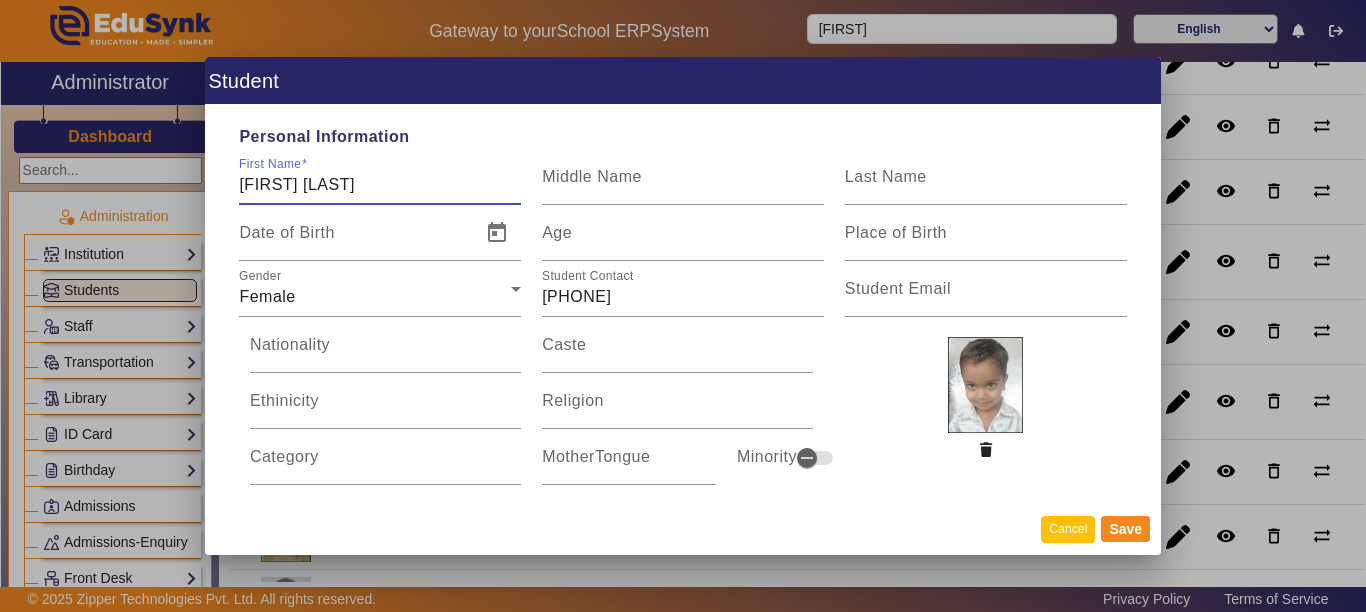 click on "Cancel" at bounding box center [1068, 529] 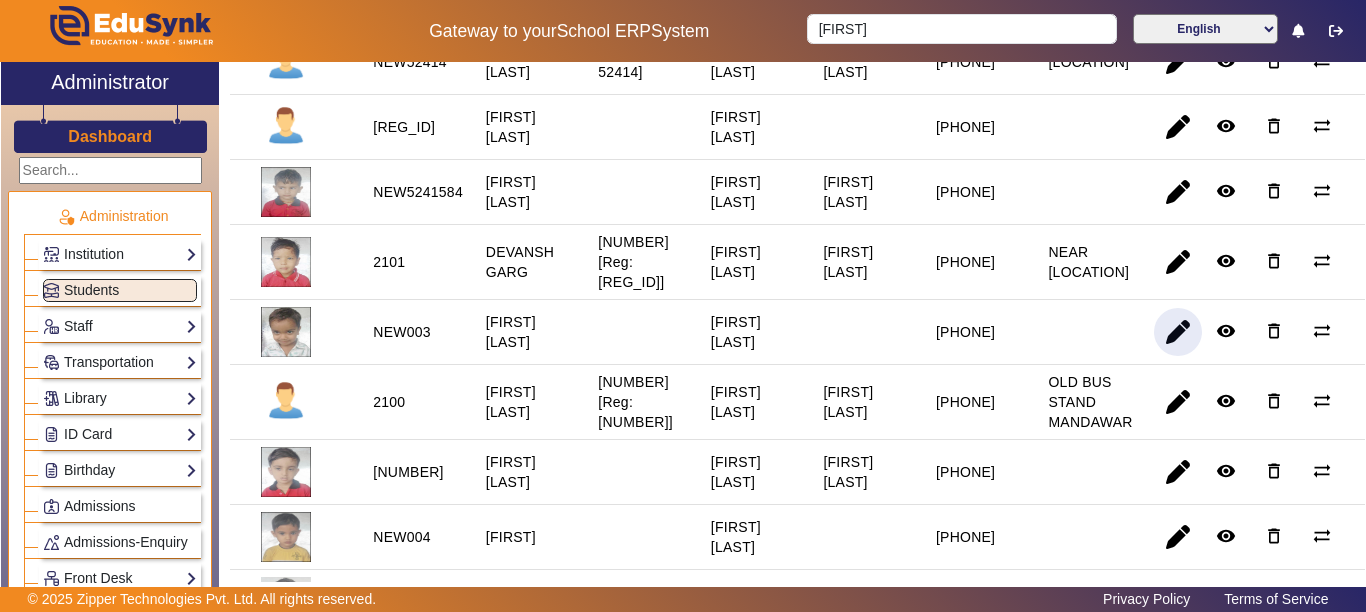 type 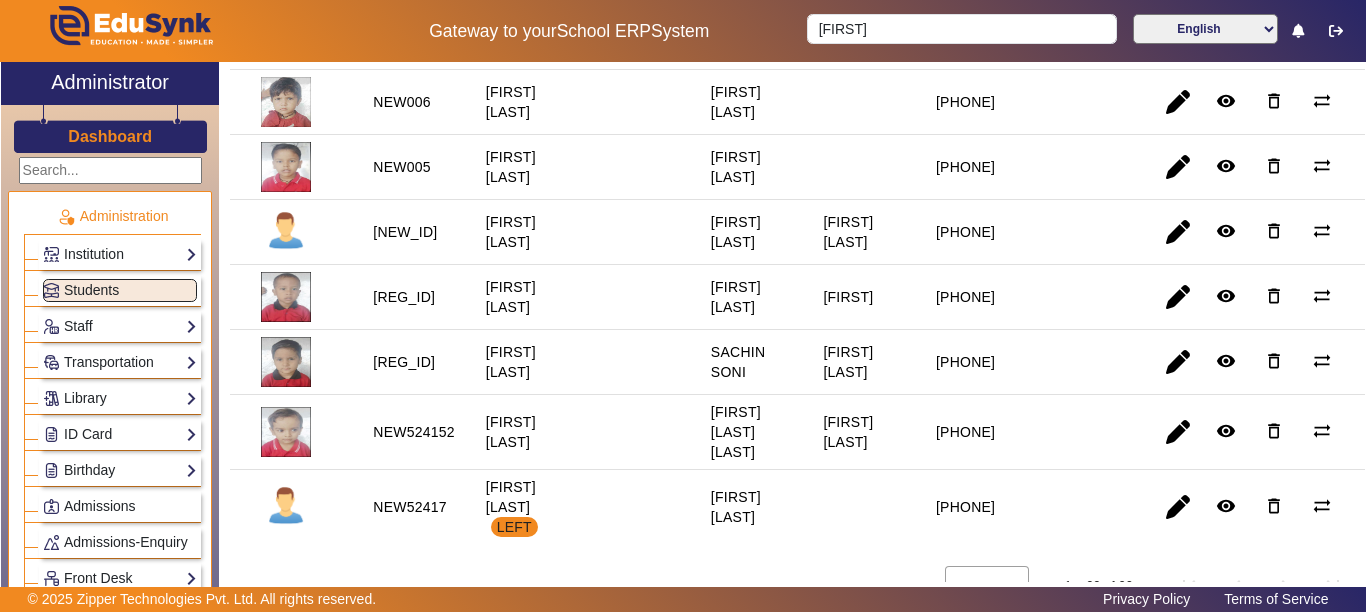 scroll, scrollTop: 1300, scrollLeft: 0, axis: vertical 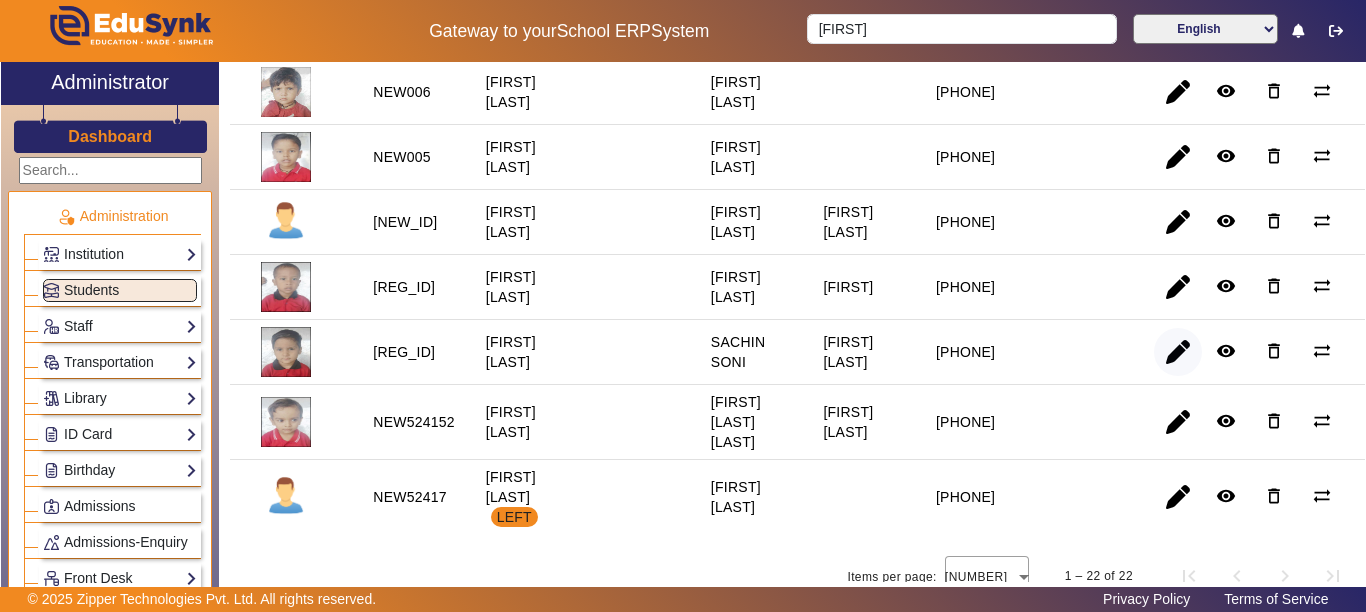 click at bounding box center [1178, 422] 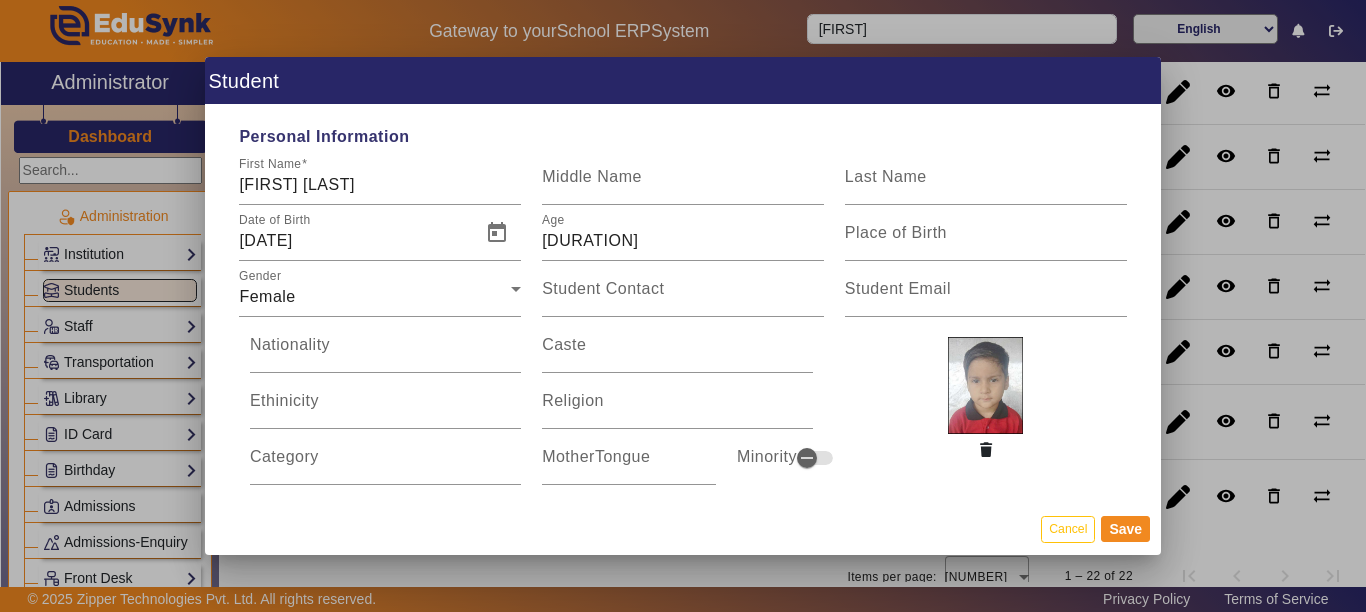 click at bounding box center [683, 306] 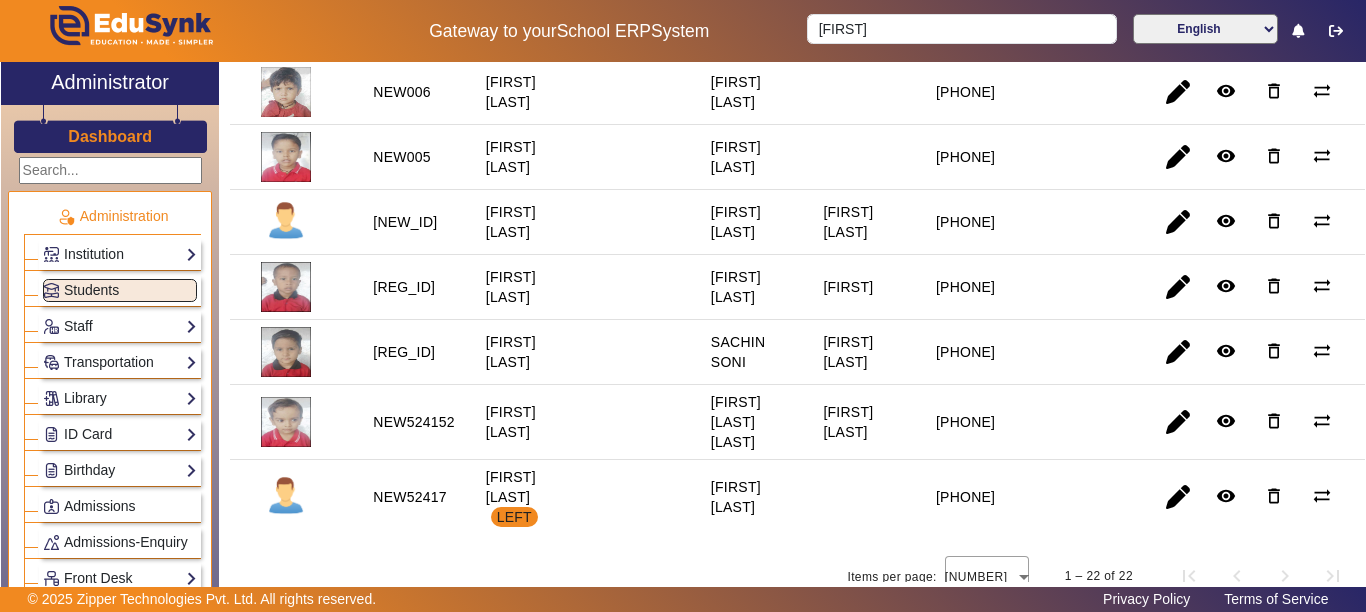 click on "Gateway to your  School ERP  System  [FIRST] English हिंदी (Hindi) ಕನ್ನಡ (Kannada) தமிழ் (Tamil) ଓଡିଆ (Odia) ਪੰਜਾਬੀ (Punjabi) मराठी (Marathi) മലയാളം (Malayalam) తెలుగు (Telugu) অসমীয়া (Assamese) ગુજરાતી (Gujarati) বাংলা (Bengali)" 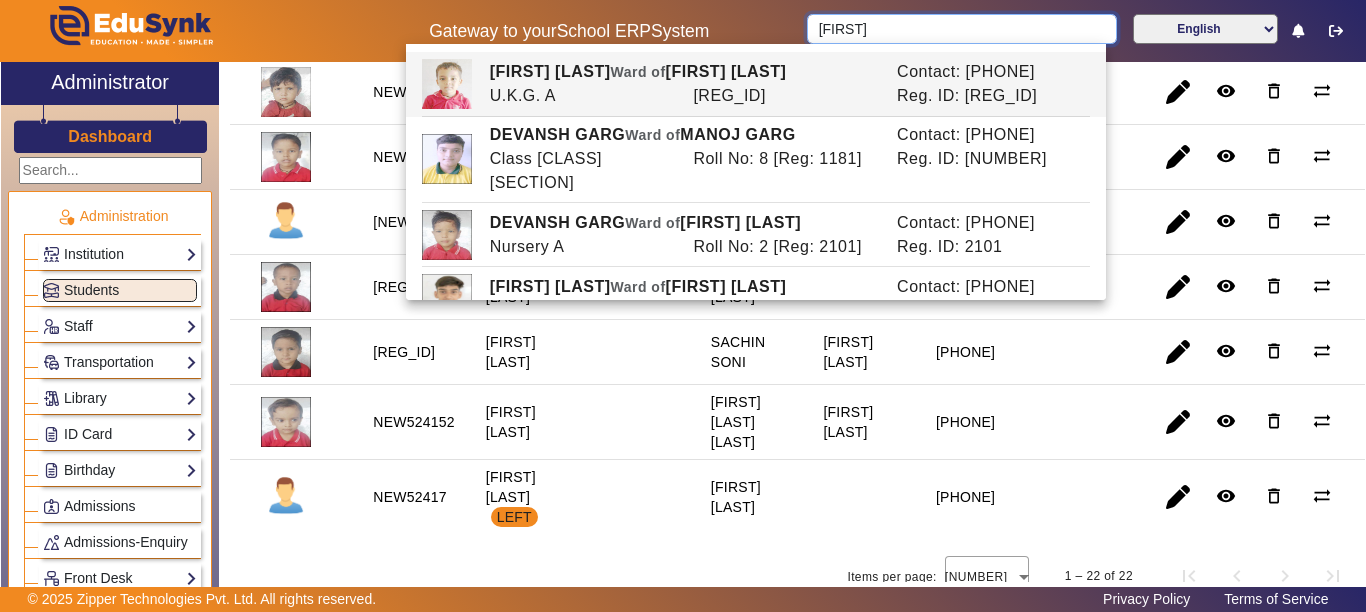 drag, startPoint x: 890, startPoint y: 31, endPoint x: 611, endPoint y: 2, distance: 280.5031 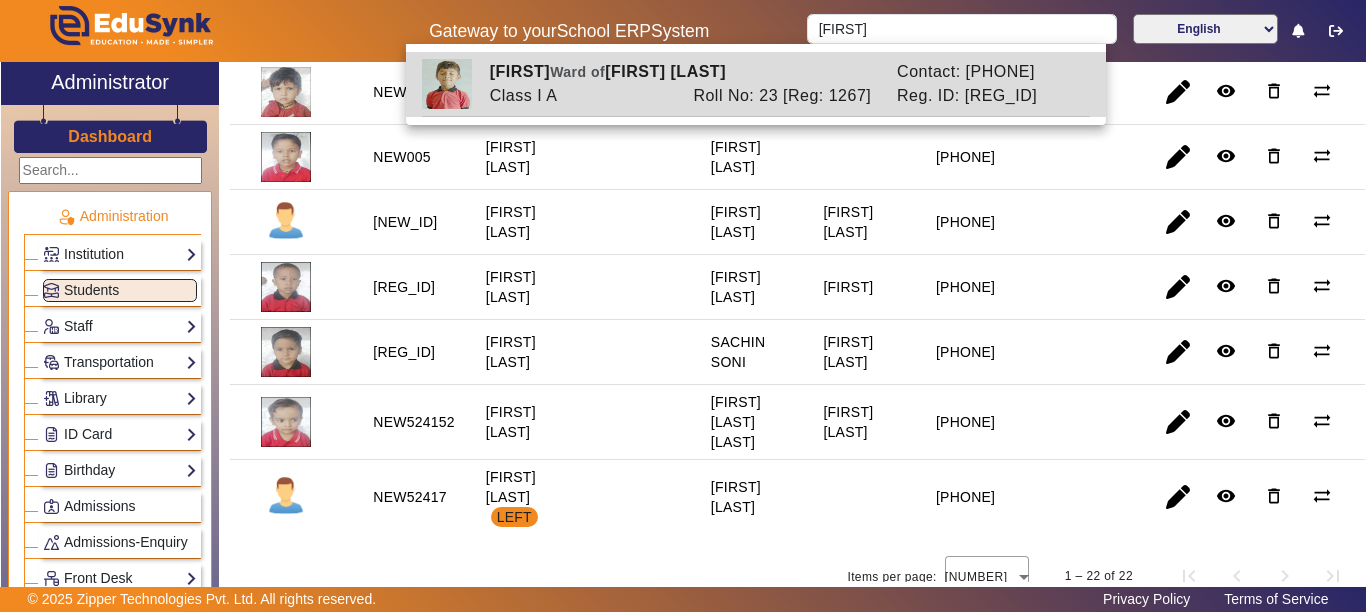 click on "[FIRST] [LAST] [LAST] [FIRST] [LAST]" at bounding box center [682, 72] 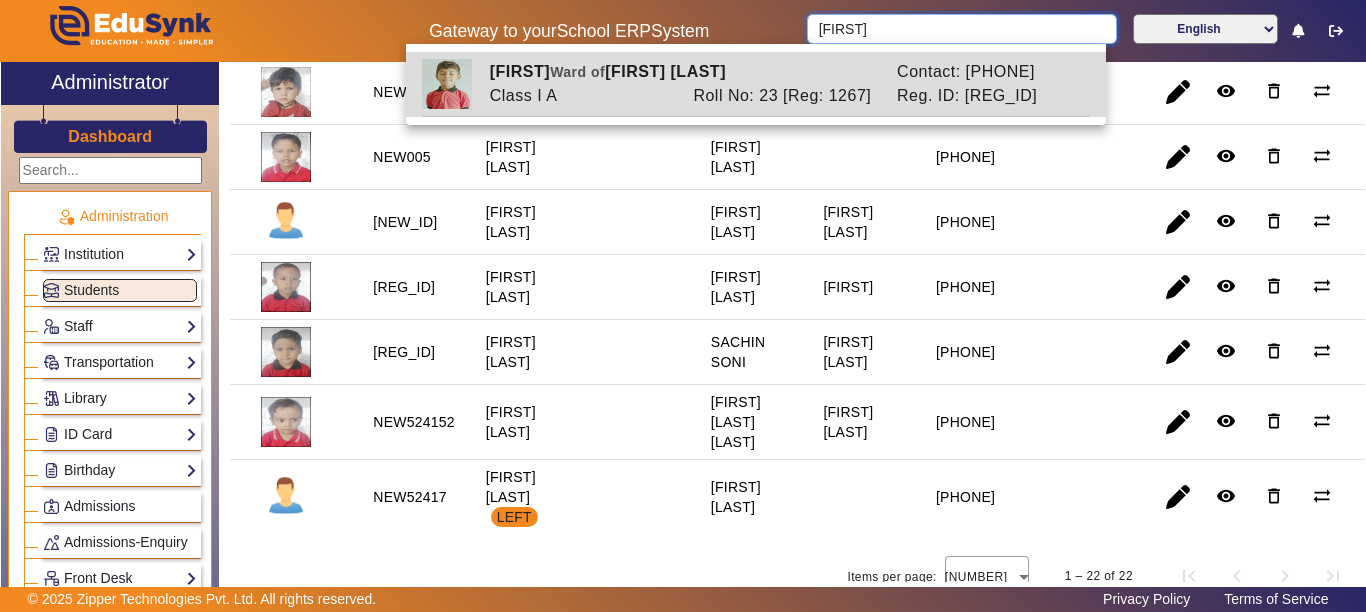 type on "[FIRST]" 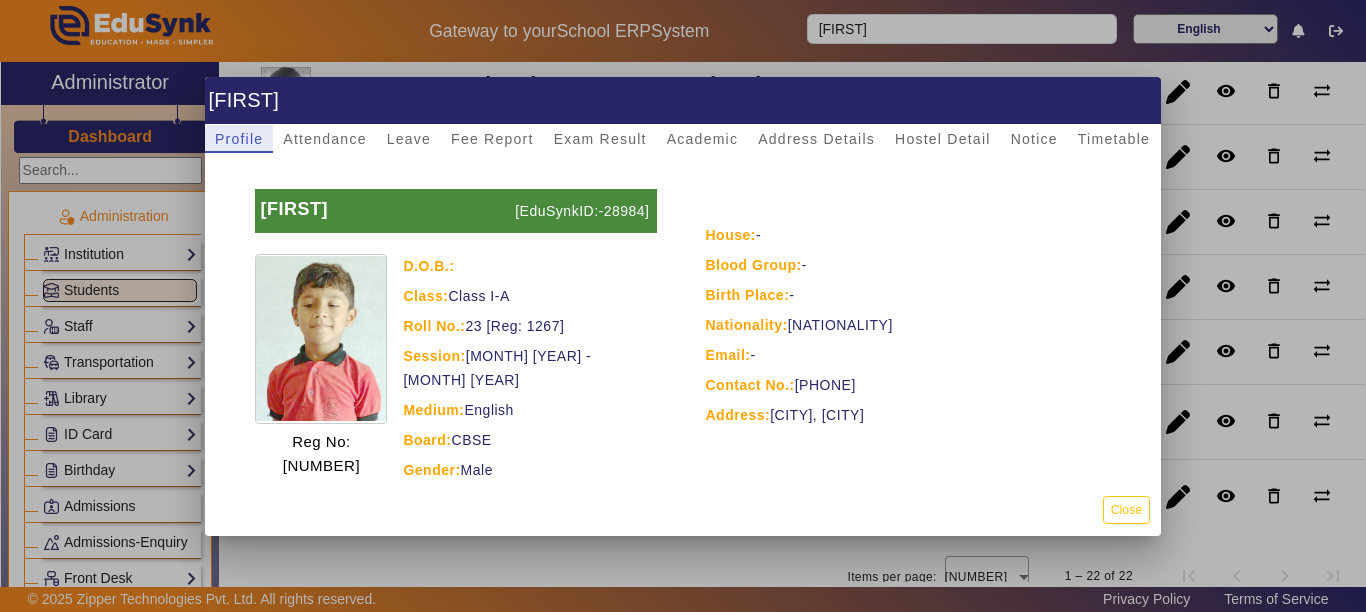 click at bounding box center [683, 306] 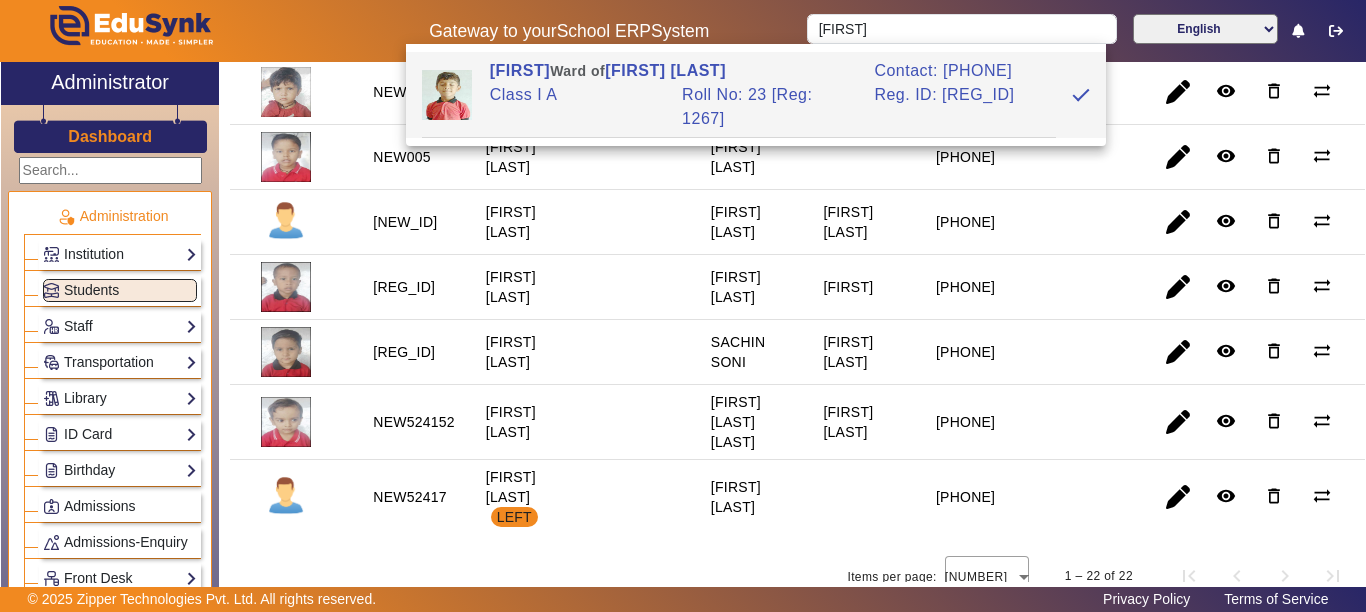click on "[FIRST] [LAST]" at bounding box center (744, 157) 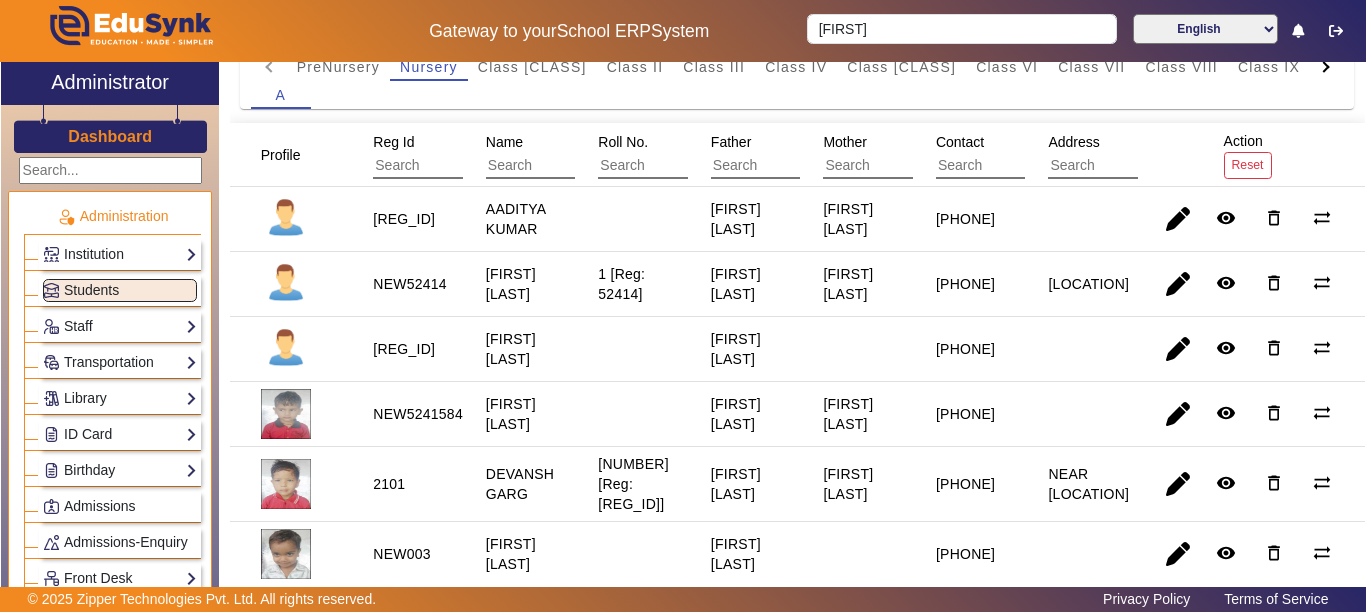 scroll, scrollTop: 0, scrollLeft: 0, axis: both 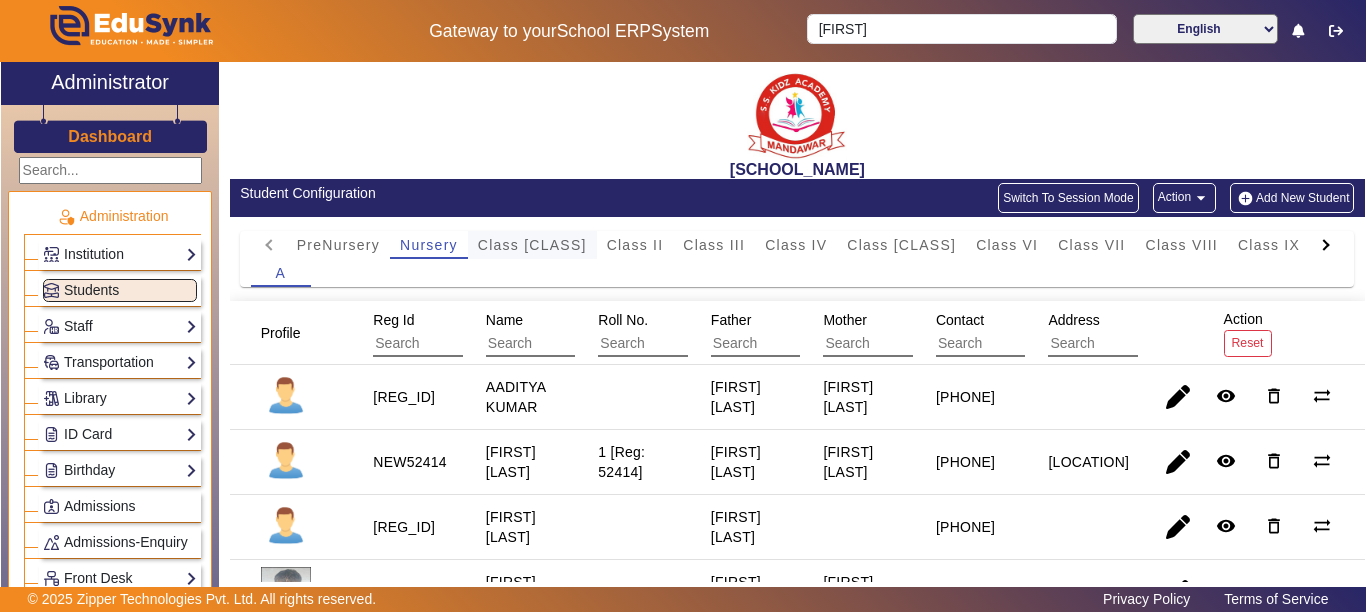 click on "Class [CLASS]" at bounding box center (532, 245) 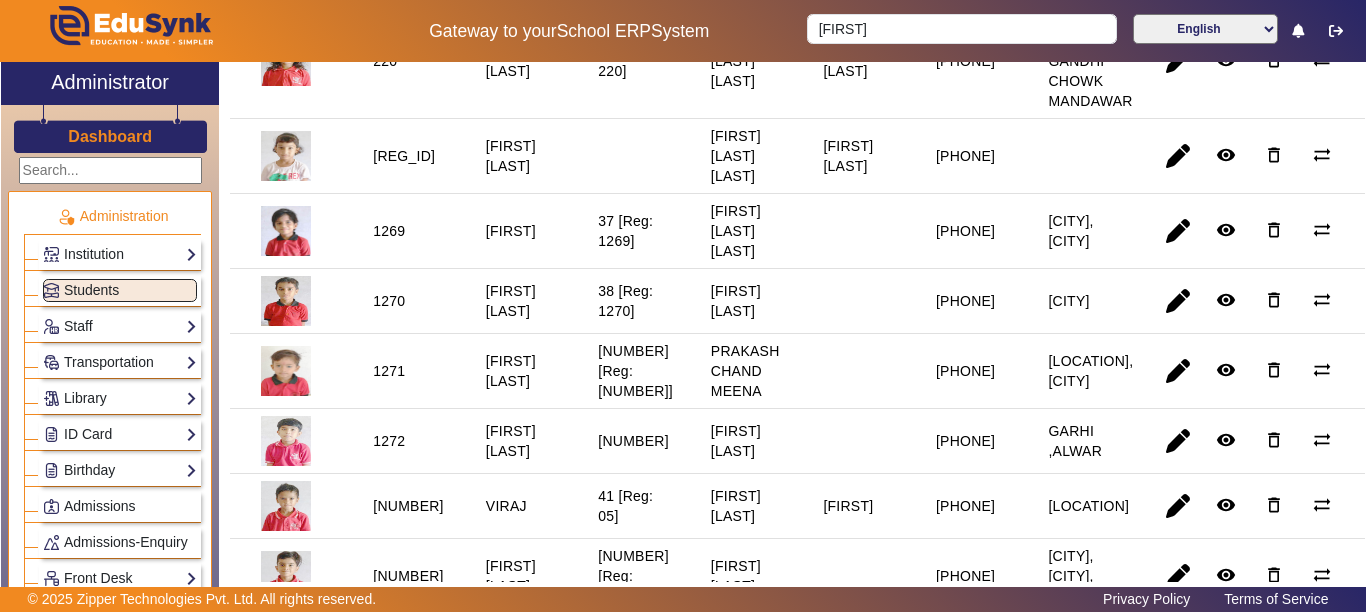 scroll, scrollTop: 2542, scrollLeft: 0, axis: vertical 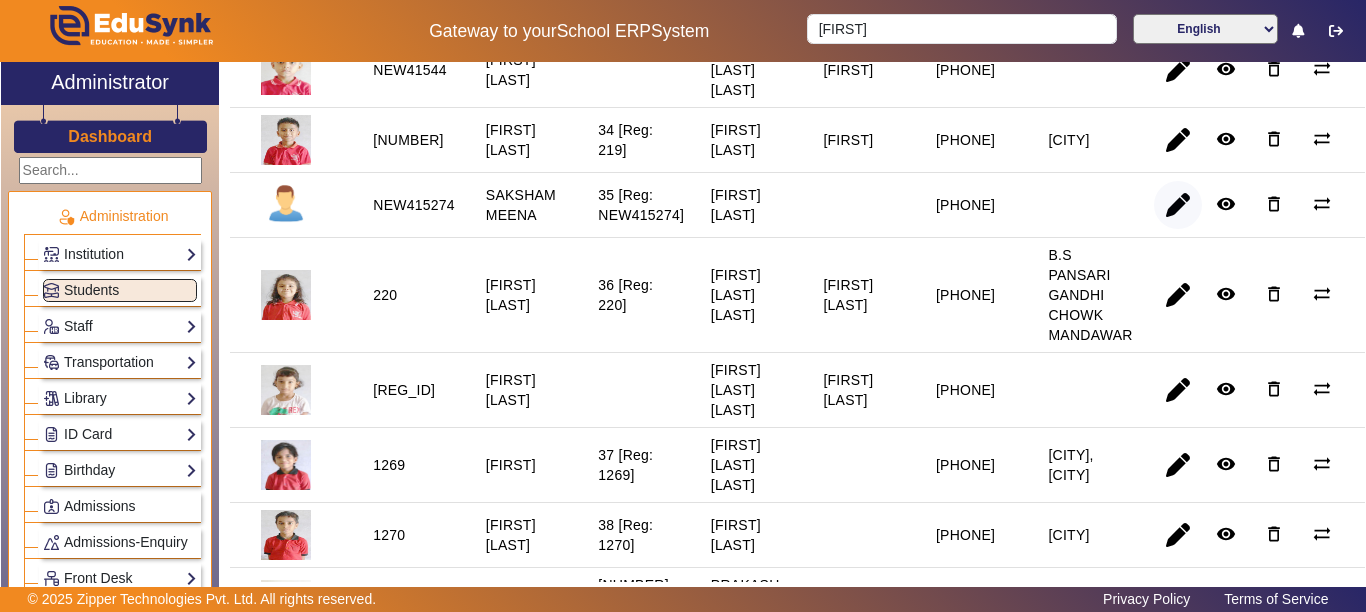 click at bounding box center [1178, 295] 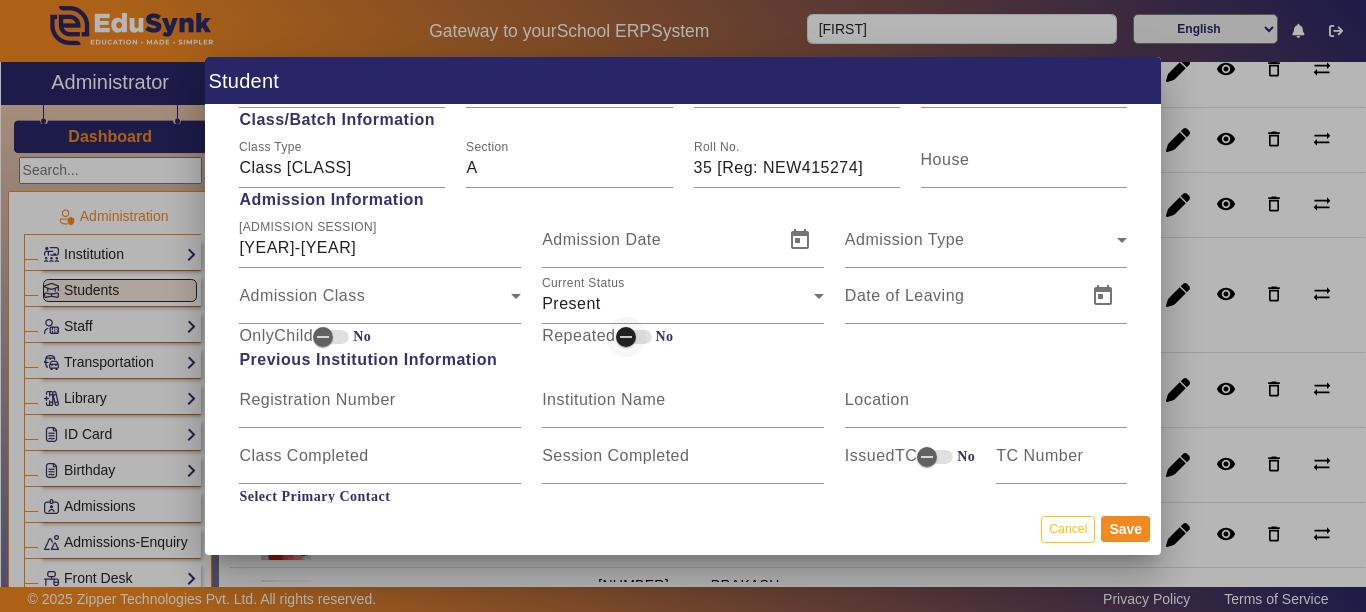 scroll, scrollTop: 1100, scrollLeft: 0, axis: vertical 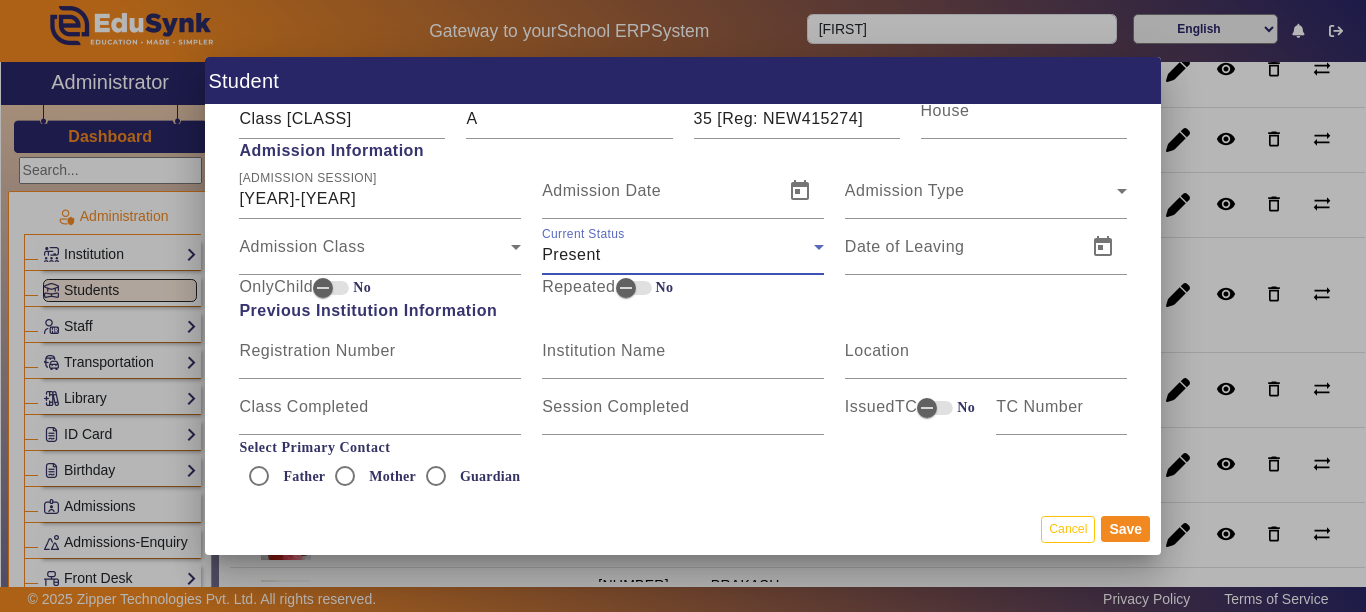click on "Present" at bounding box center (571, 254) 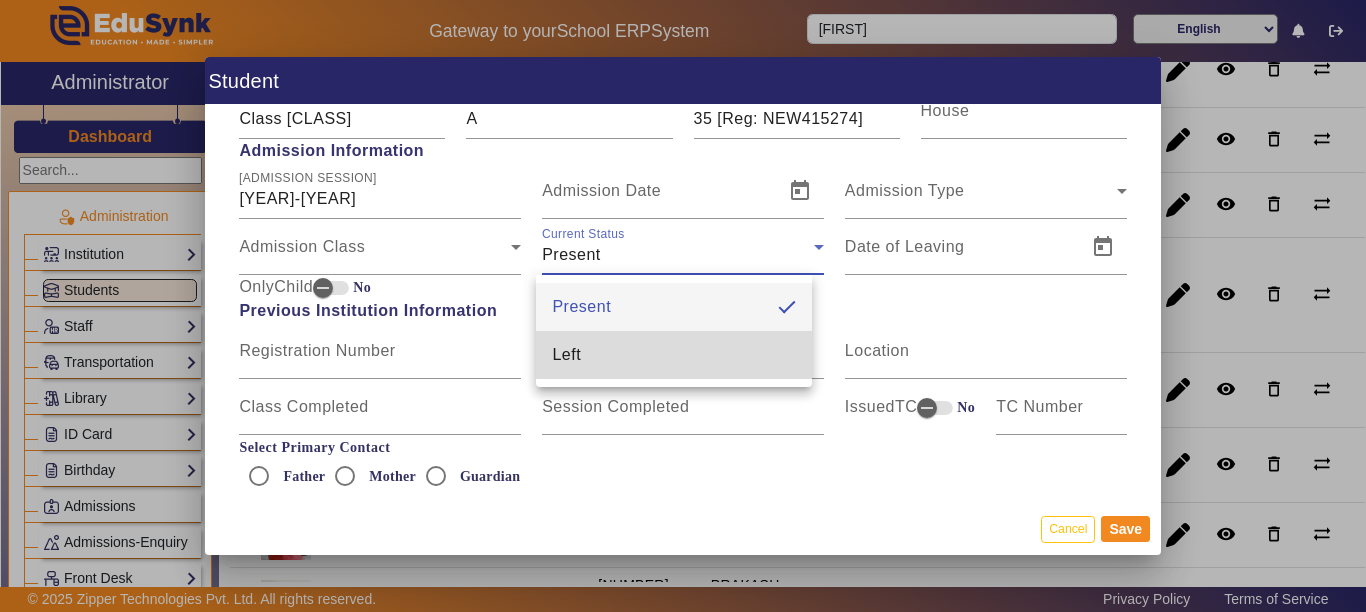 click on "Left" at bounding box center (566, 355) 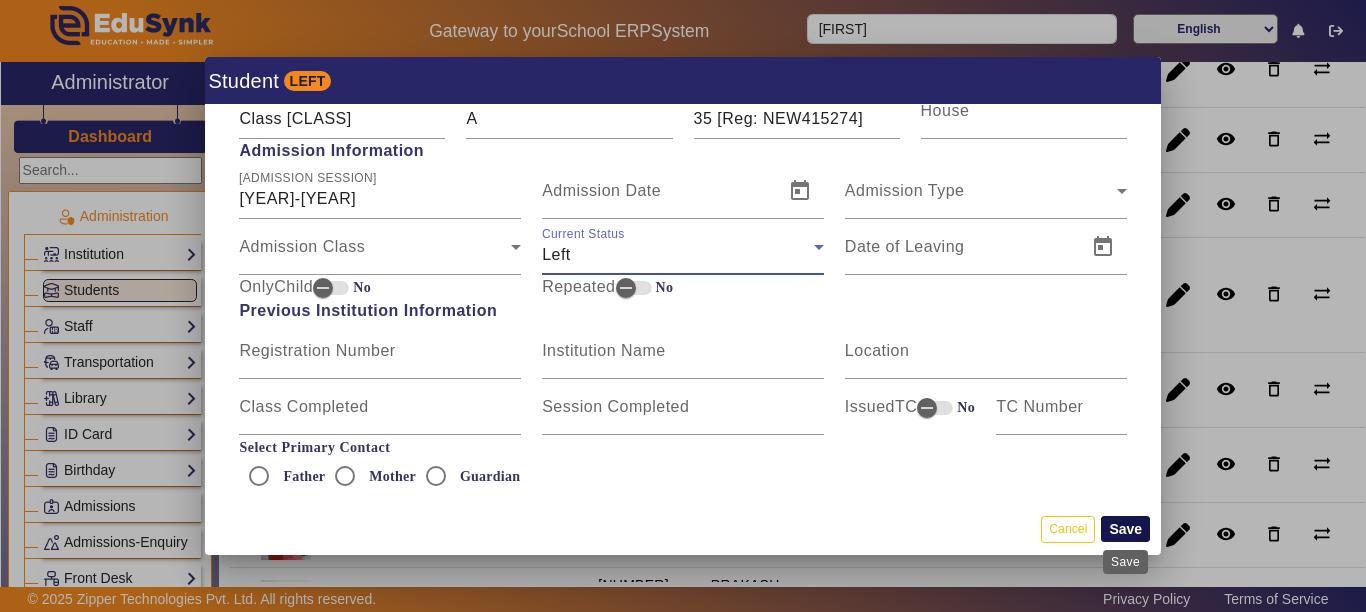 click on "Save" at bounding box center [1125, 529] 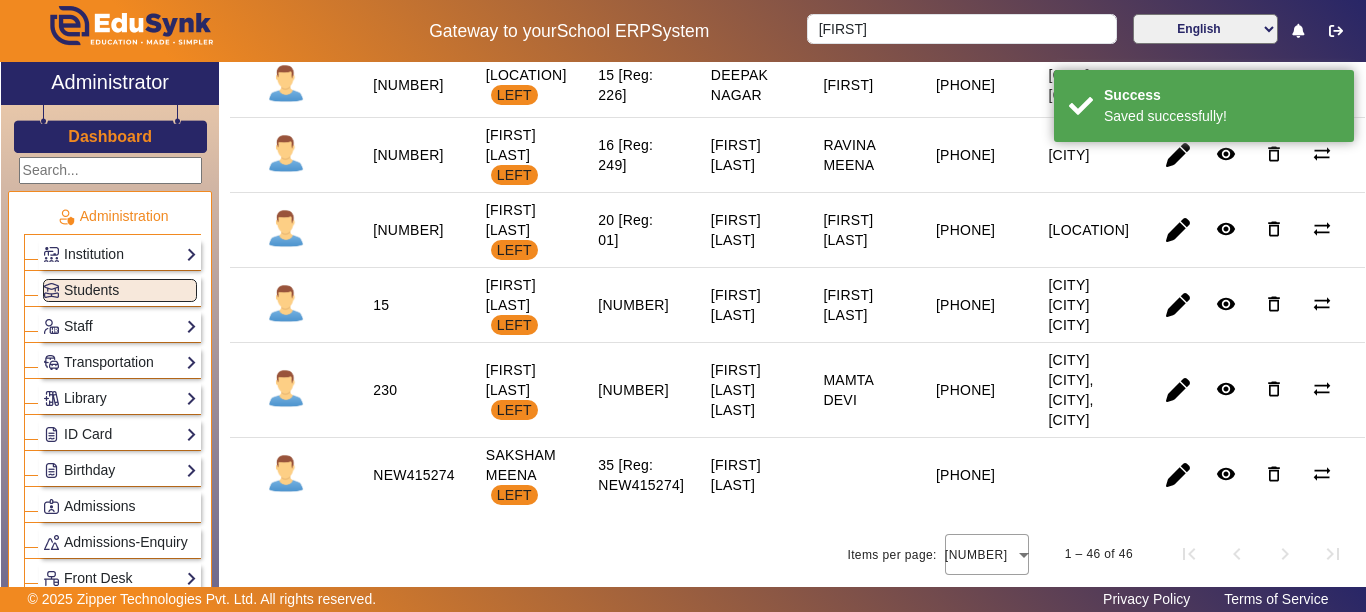 scroll, scrollTop: 3552, scrollLeft: 0, axis: vertical 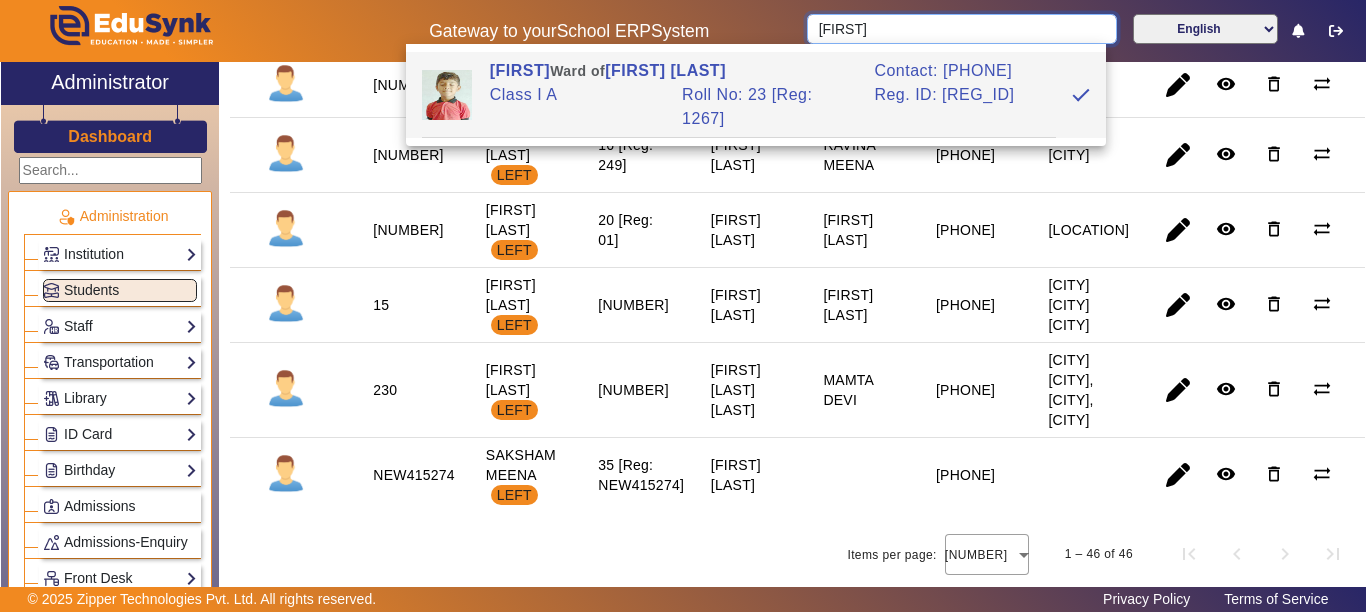 drag, startPoint x: 897, startPoint y: 23, endPoint x: 747, endPoint y: 34, distance: 150.40279 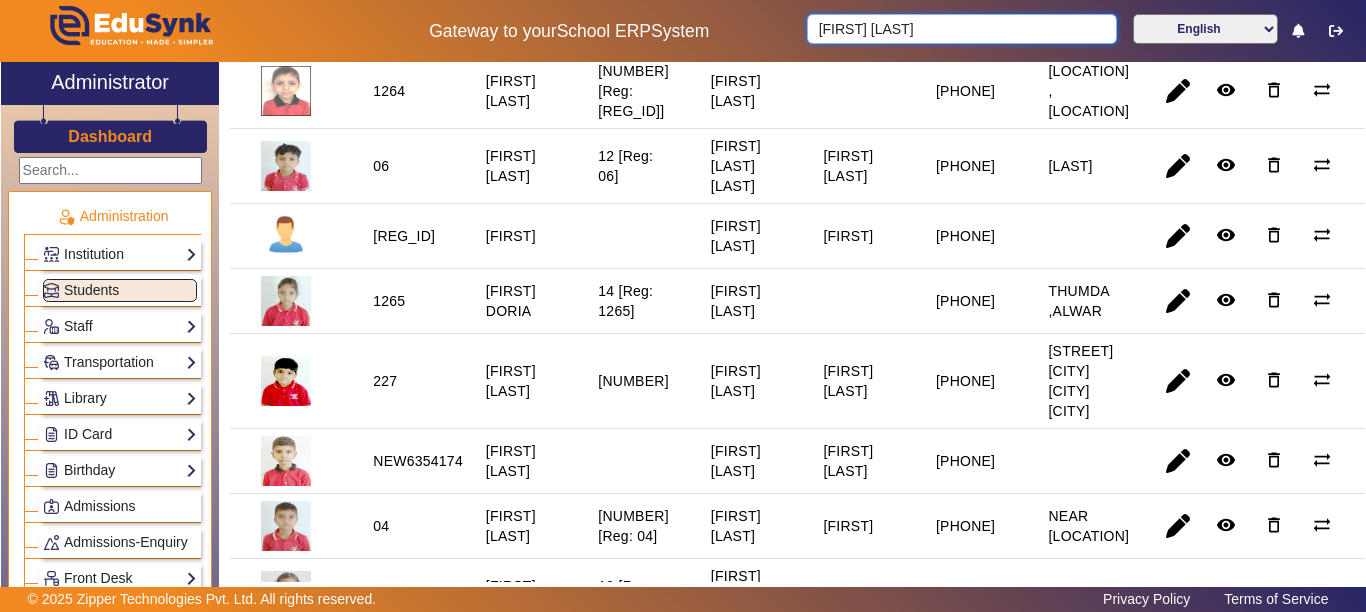 scroll, scrollTop: 952, scrollLeft: 0, axis: vertical 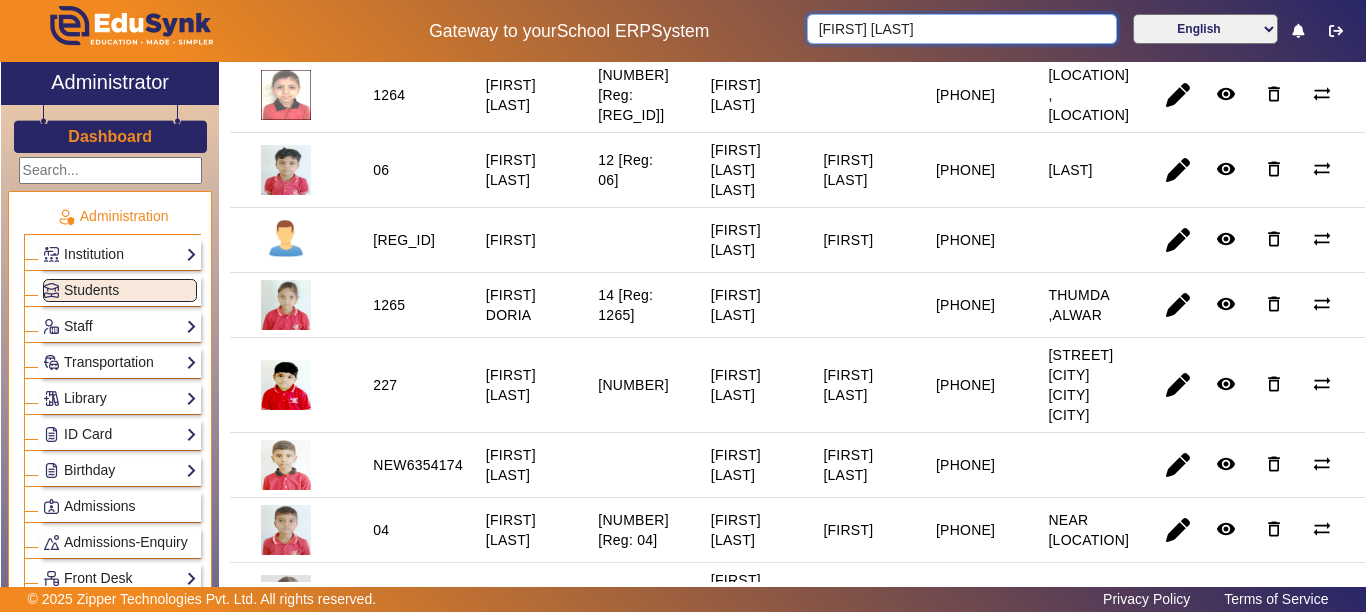 drag, startPoint x: 935, startPoint y: 40, endPoint x: 726, endPoint y: 26, distance: 209.46837 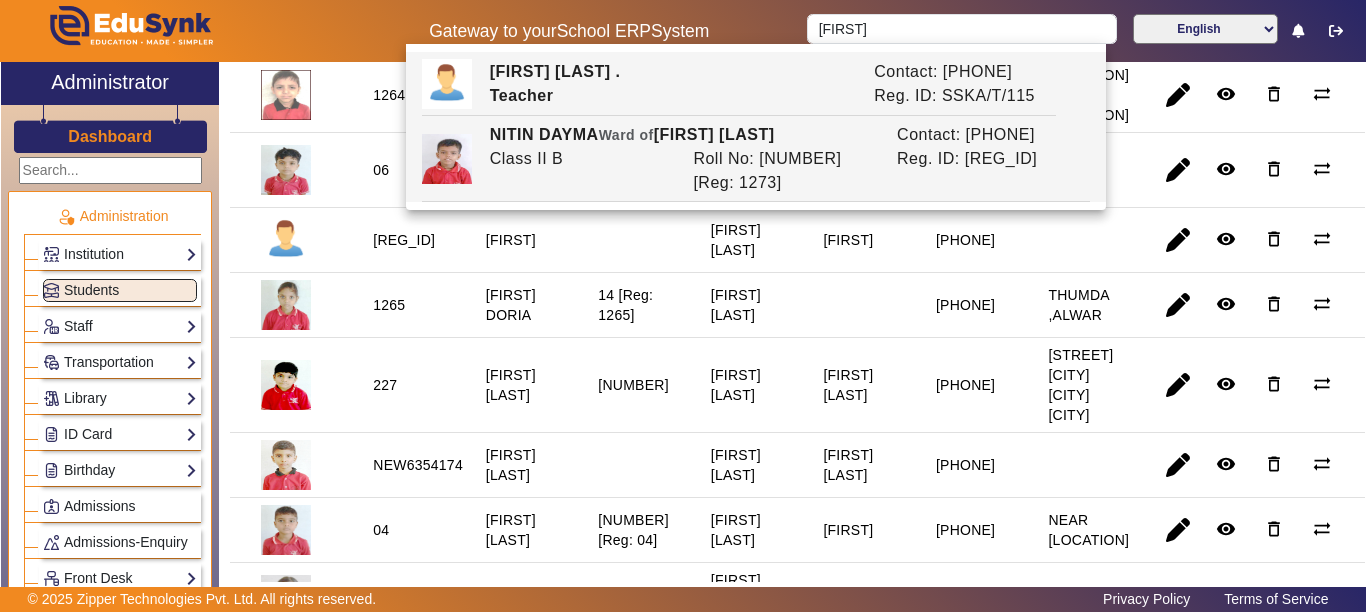 click on "[FIRST] [LAST] Ward of [LAST]" at bounding box center (682, 135) 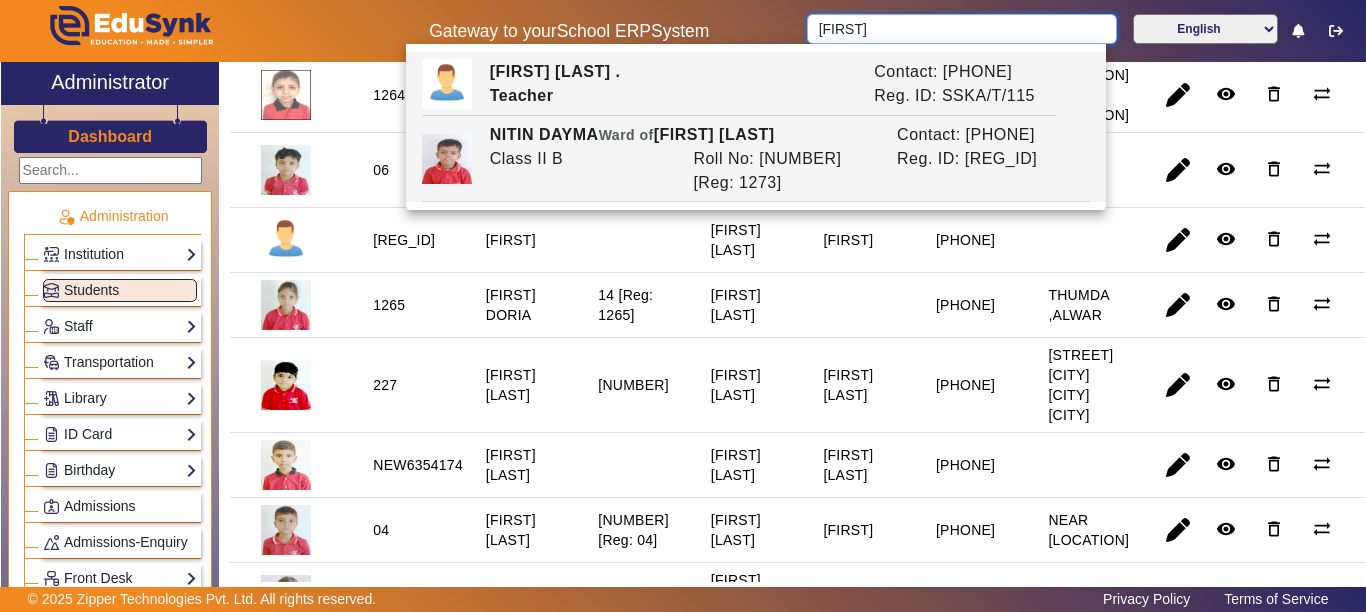 type on "NITIN DAYMA" 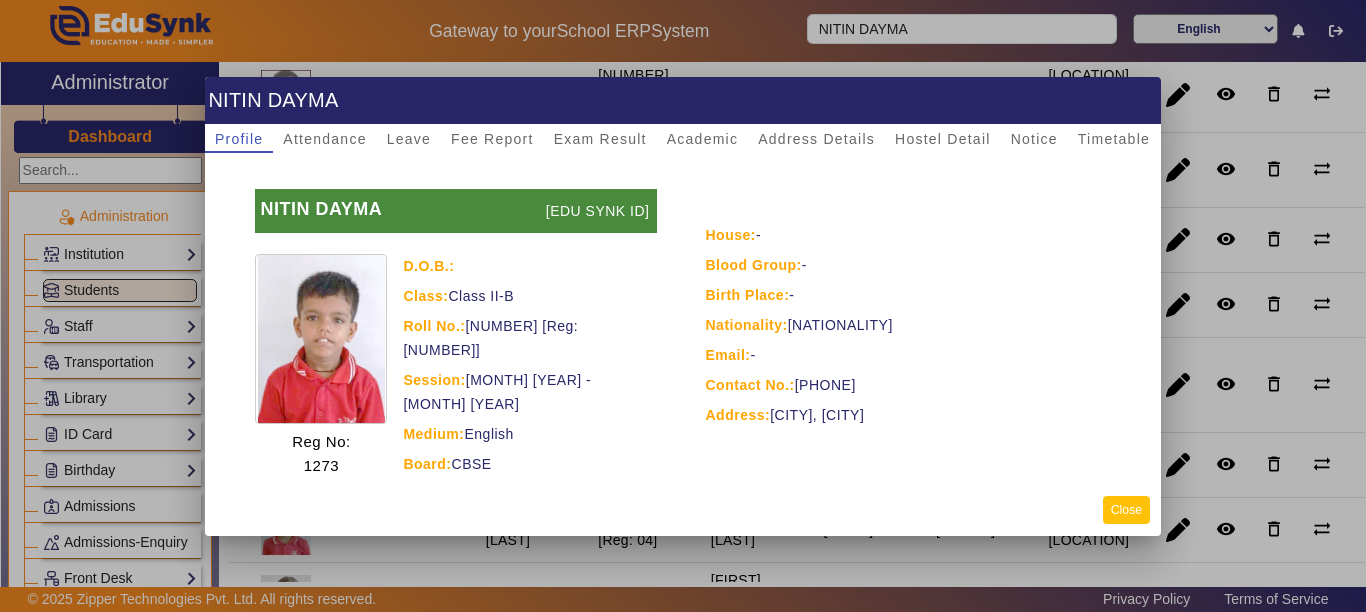 click on "Close" 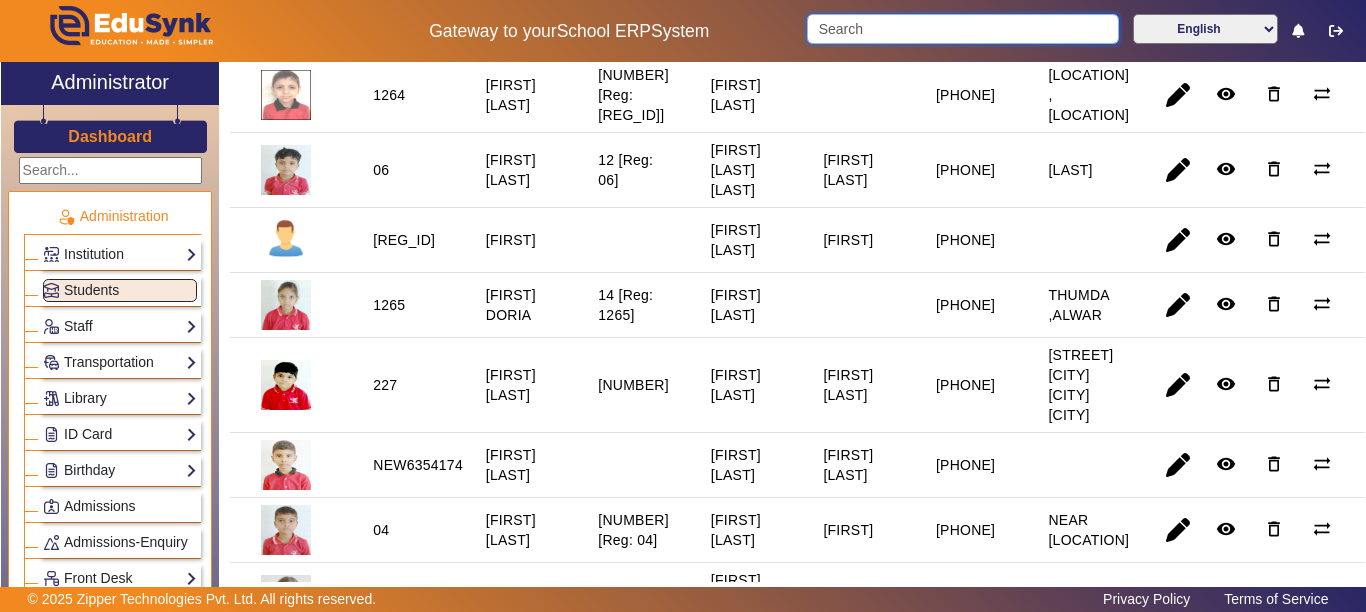 drag, startPoint x: 889, startPoint y: 25, endPoint x: 855, endPoint y: 40, distance: 37.161808 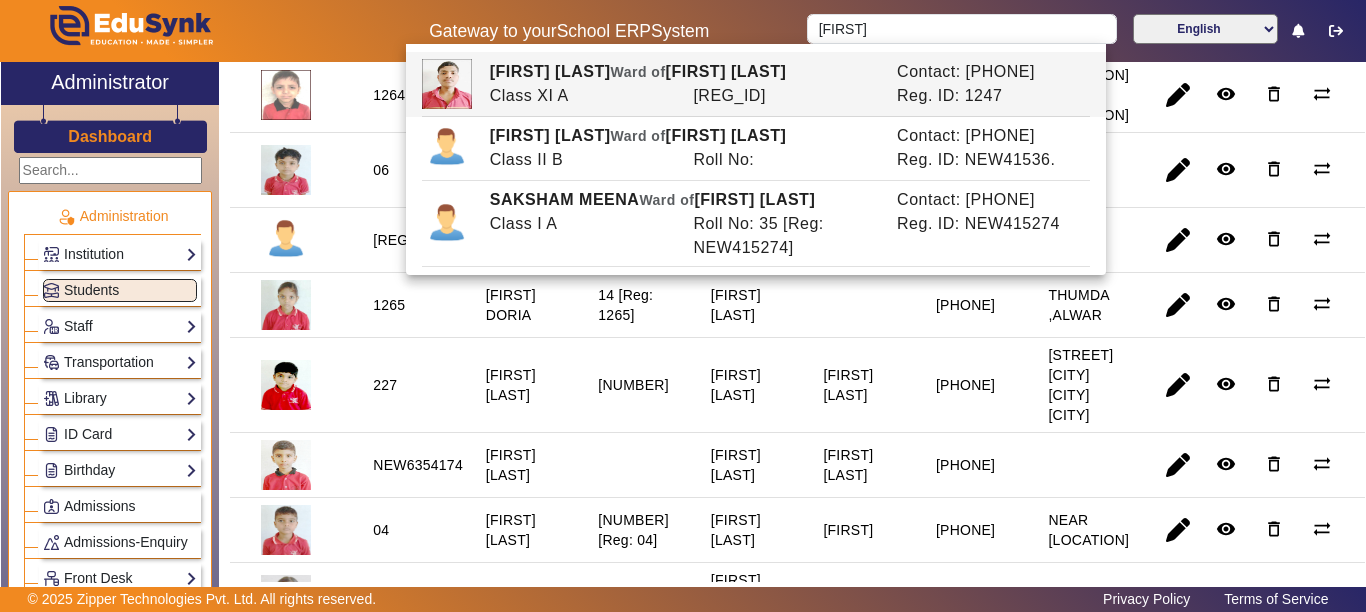 click on "14 [Reg: 1265]" at bounding box center (631, 385) 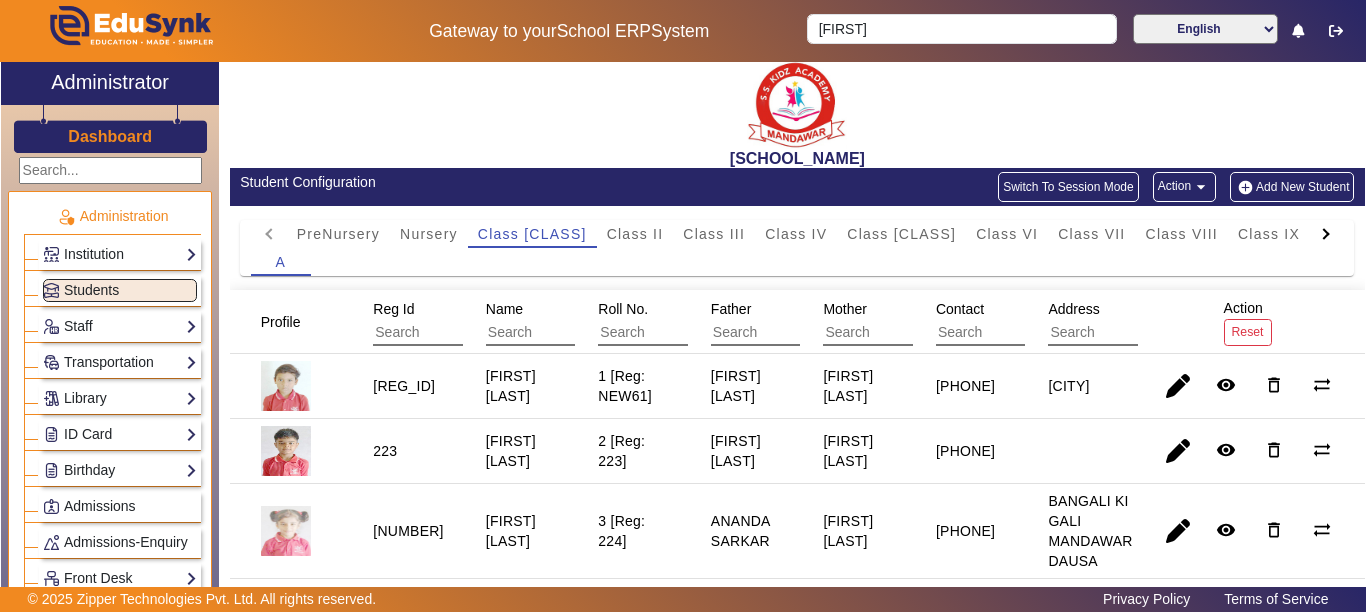 scroll, scrollTop: 0, scrollLeft: 0, axis: both 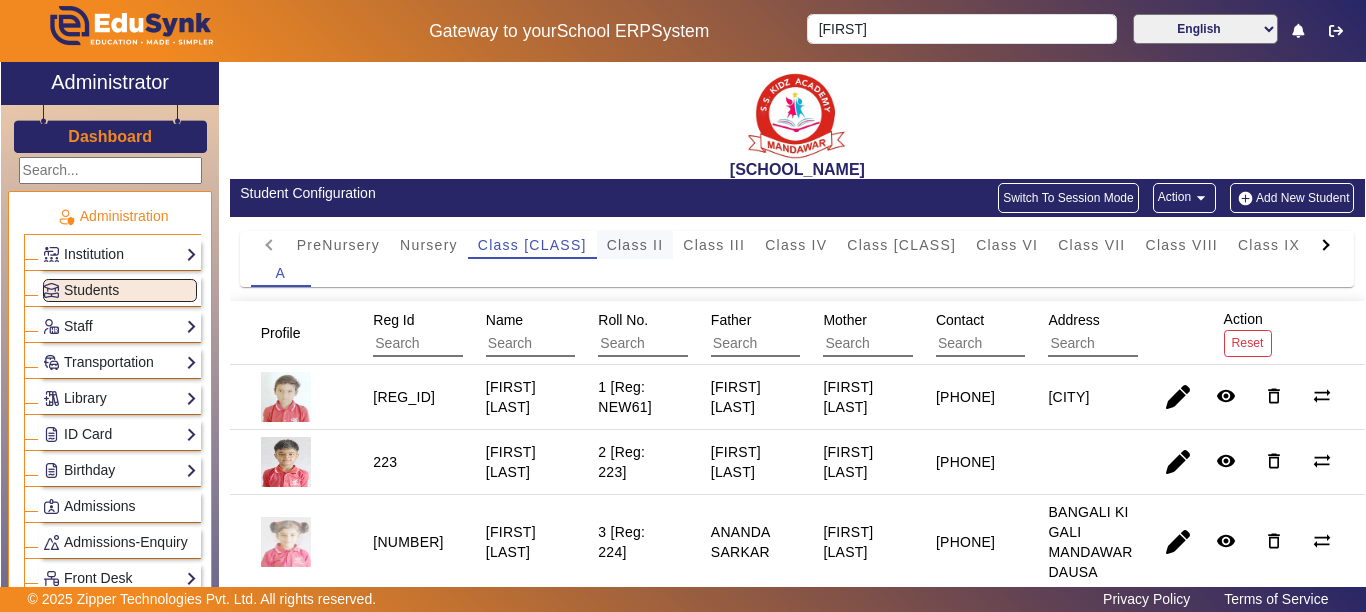 click on "Class II" at bounding box center [635, 245] 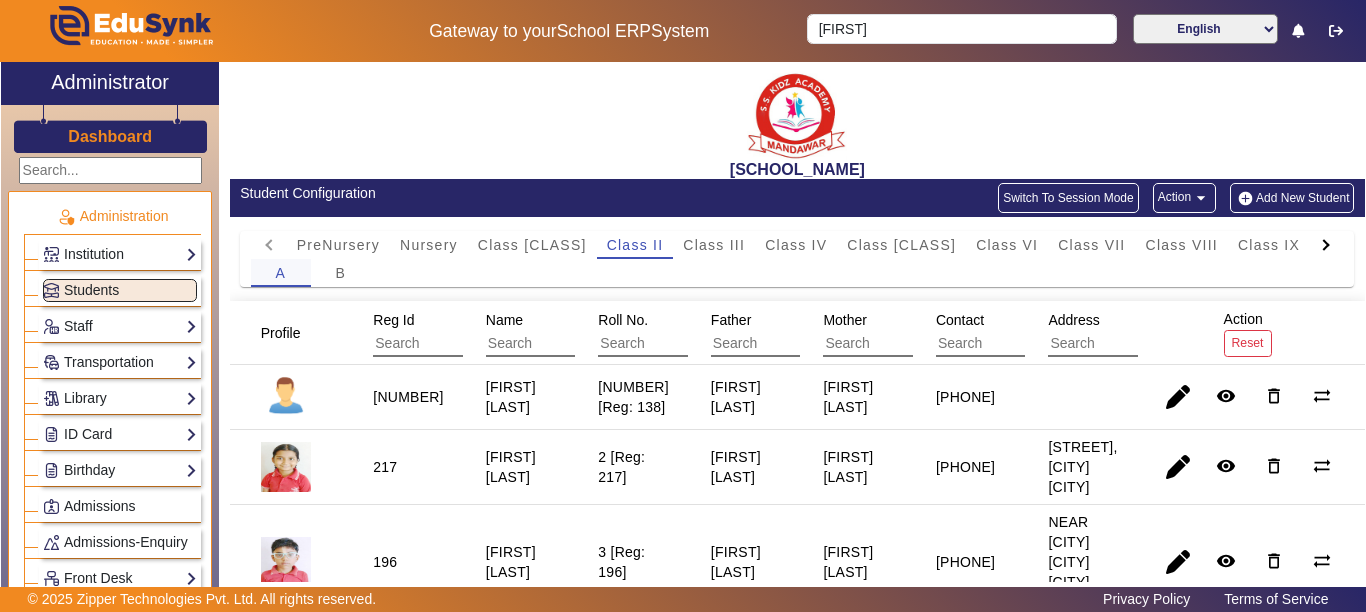 click on "A" at bounding box center (280, 273) 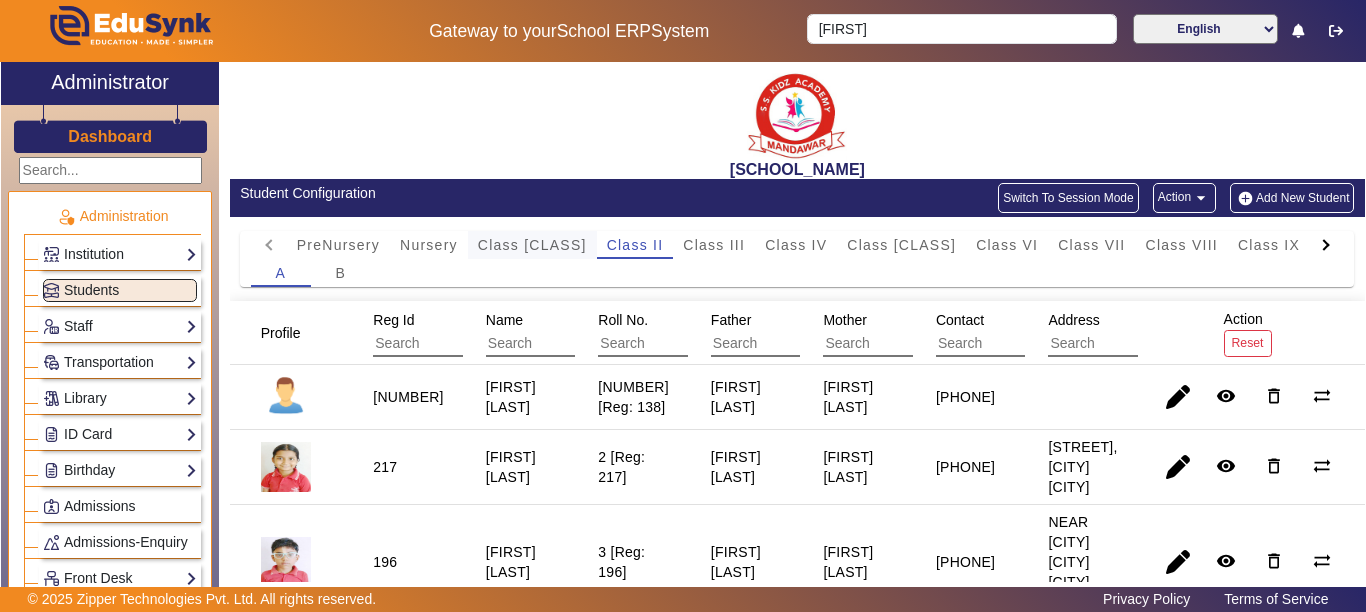 drag, startPoint x: 503, startPoint y: 245, endPoint x: 508, endPoint y: 254, distance: 10.29563 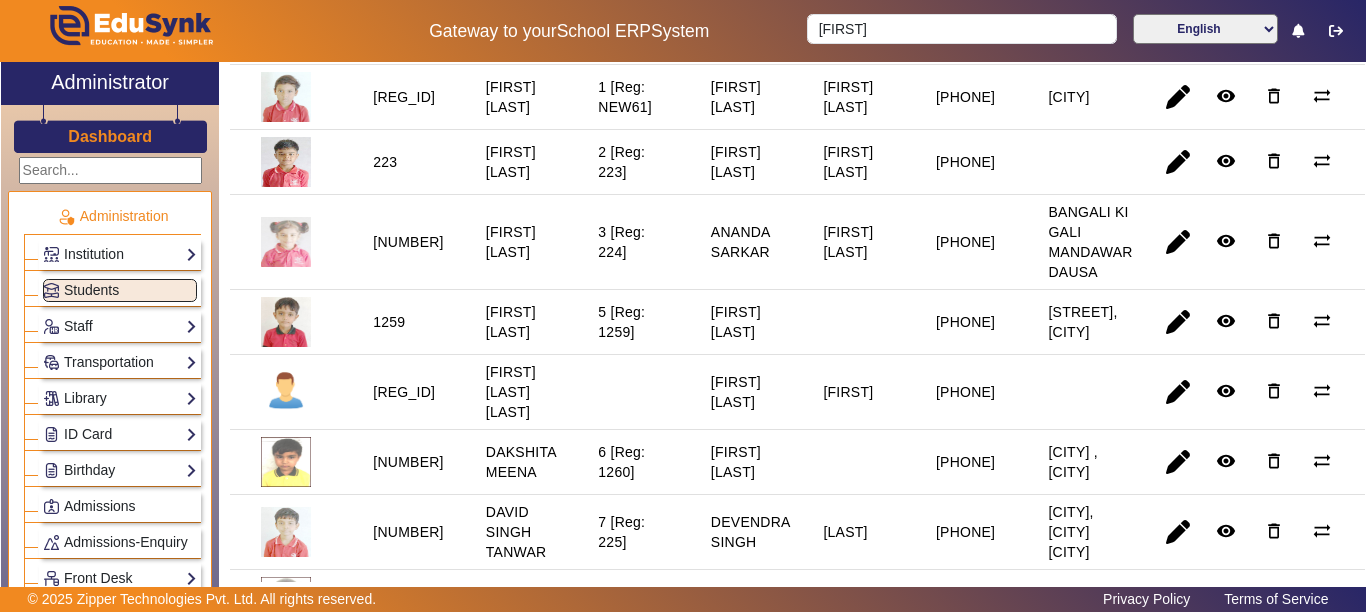 scroll, scrollTop: 0, scrollLeft: 0, axis: both 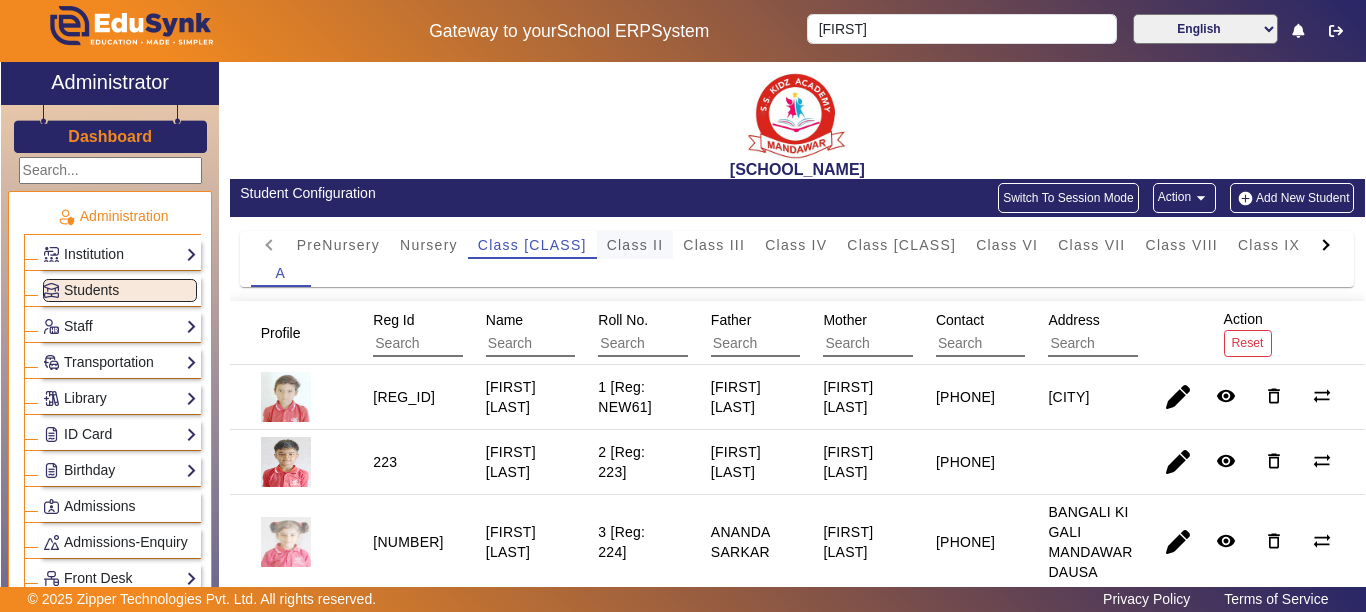 click on "Class II" at bounding box center [635, 245] 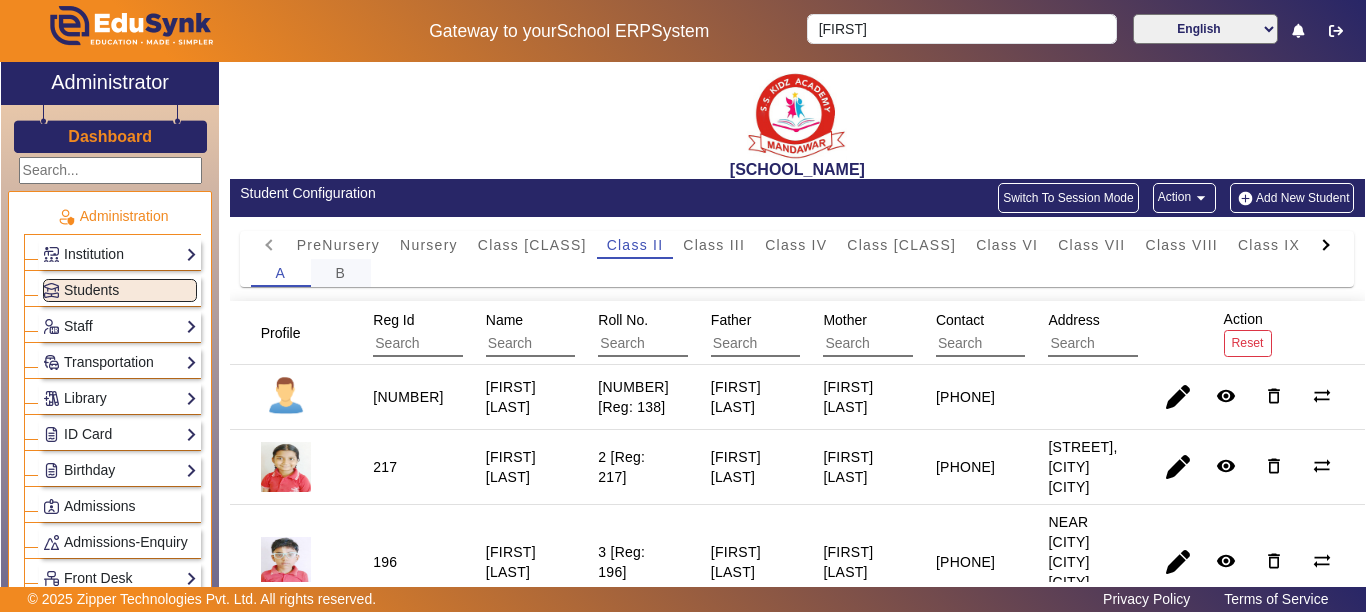 click on "B" at bounding box center [341, 273] 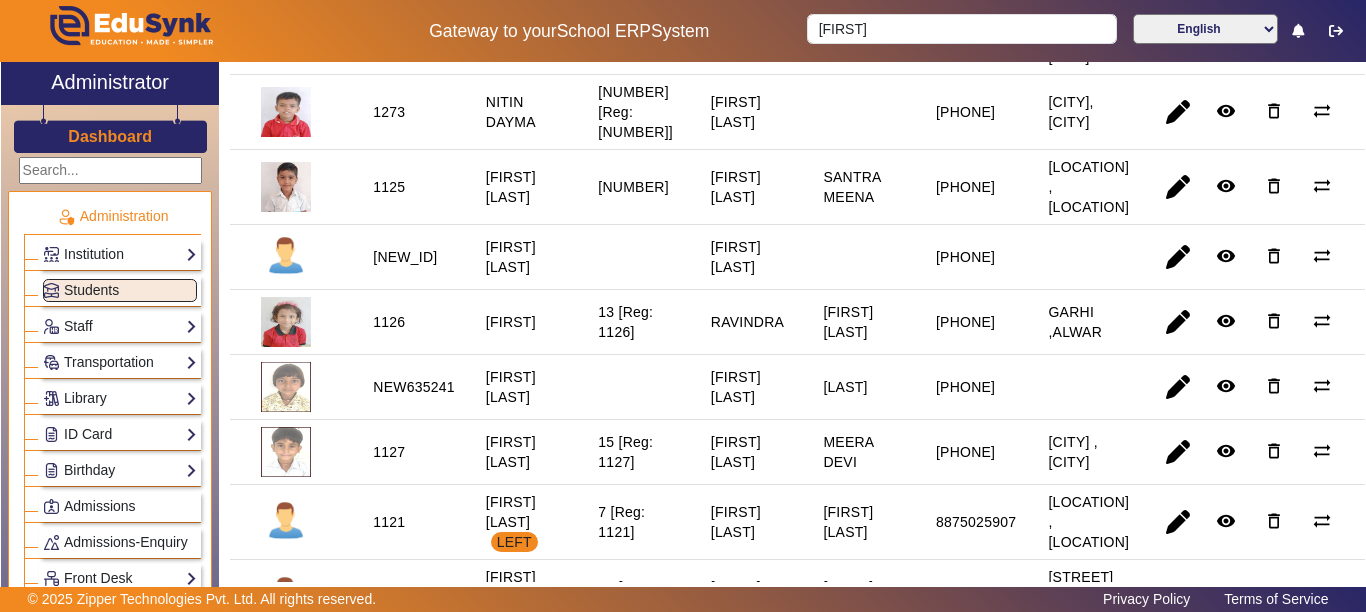 scroll, scrollTop: 1017, scrollLeft: 0, axis: vertical 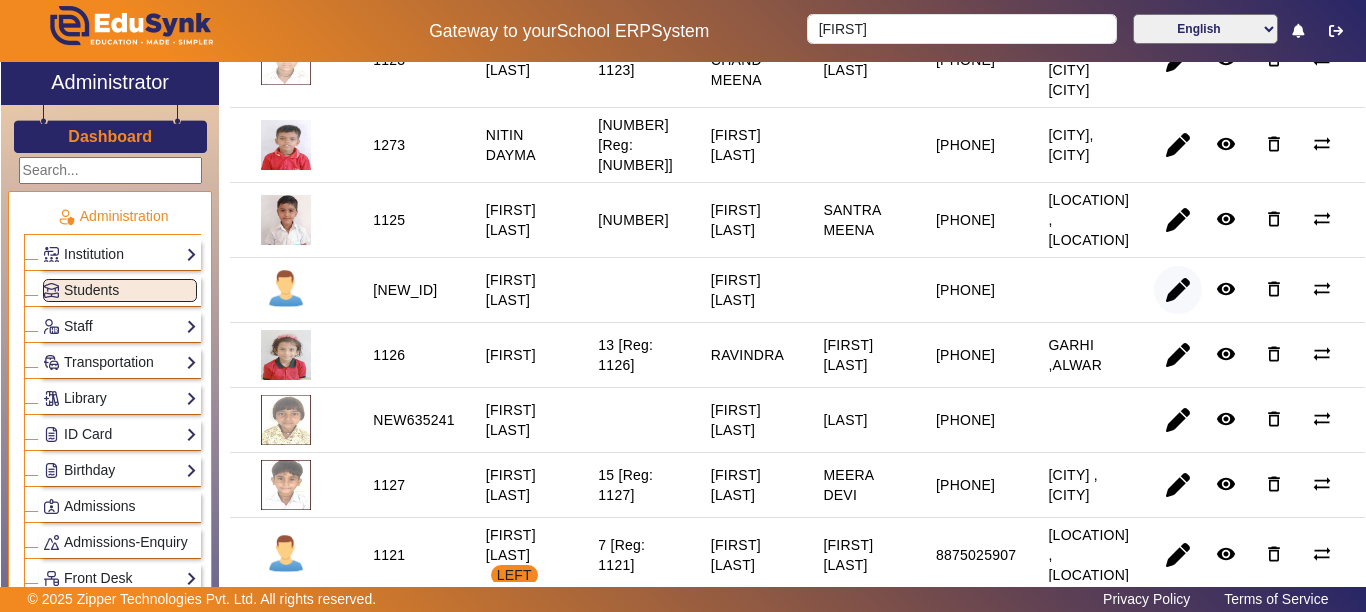 click at bounding box center (1178, 355) 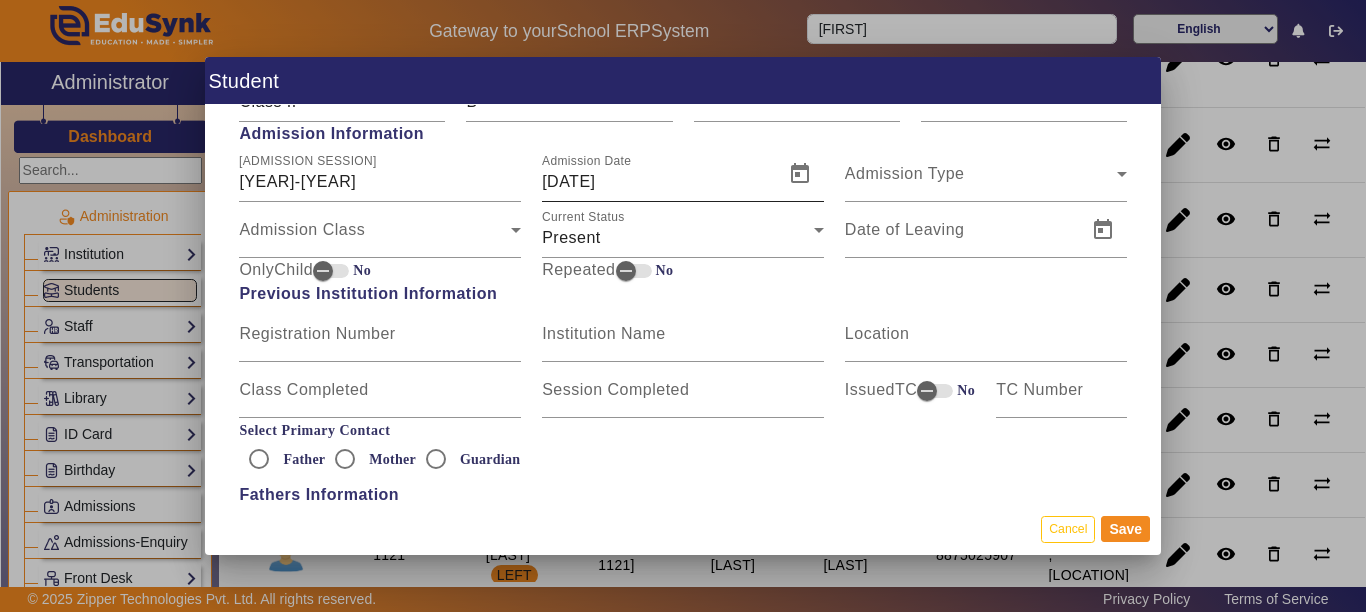 scroll, scrollTop: 800, scrollLeft: 0, axis: vertical 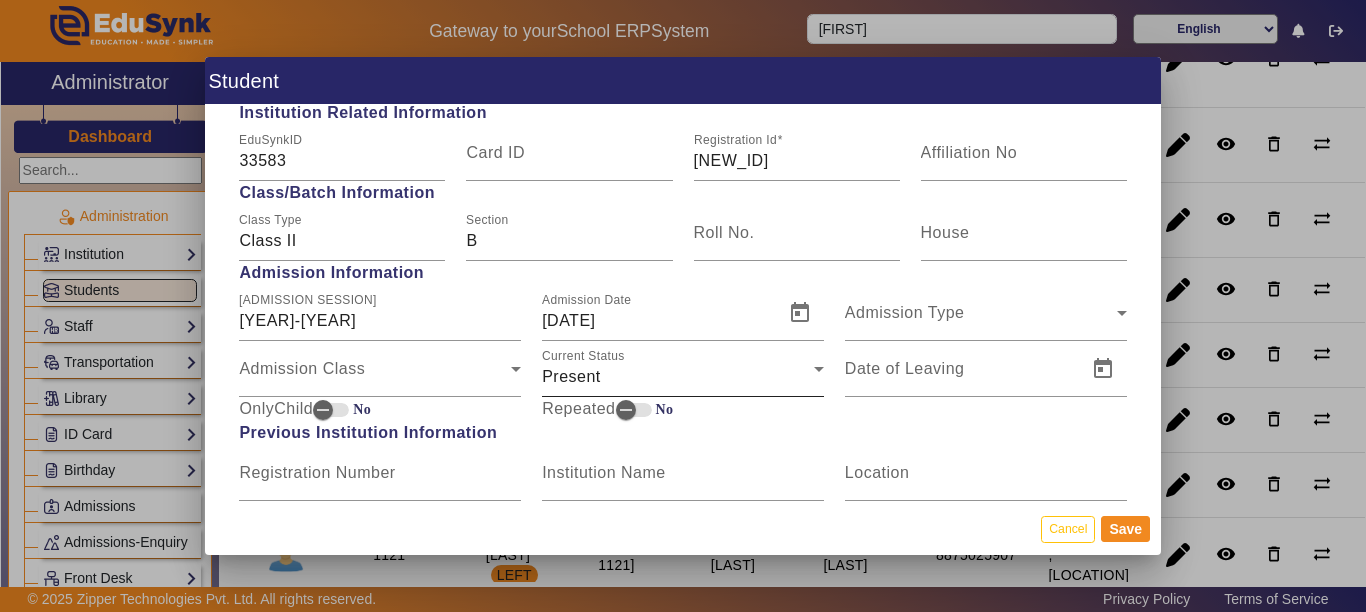 click on "Present" at bounding box center [571, 376] 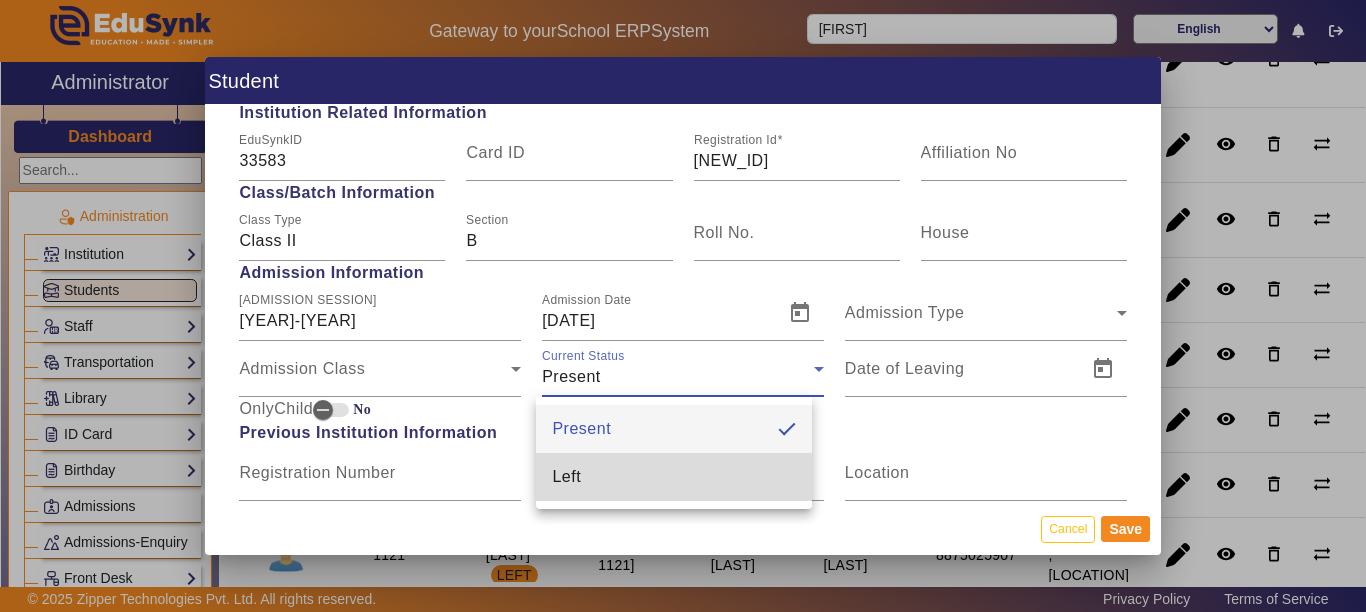 click on "Left" at bounding box center (674, 477) 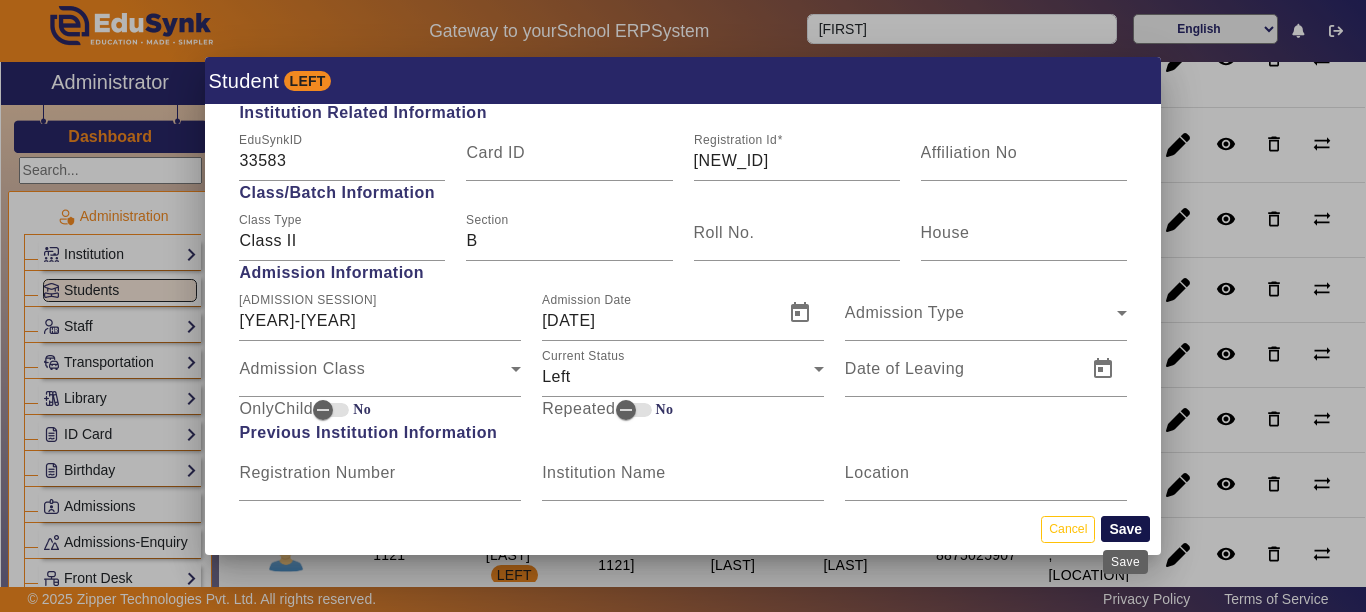 click on "Save" at bounding box center [1125, 529] 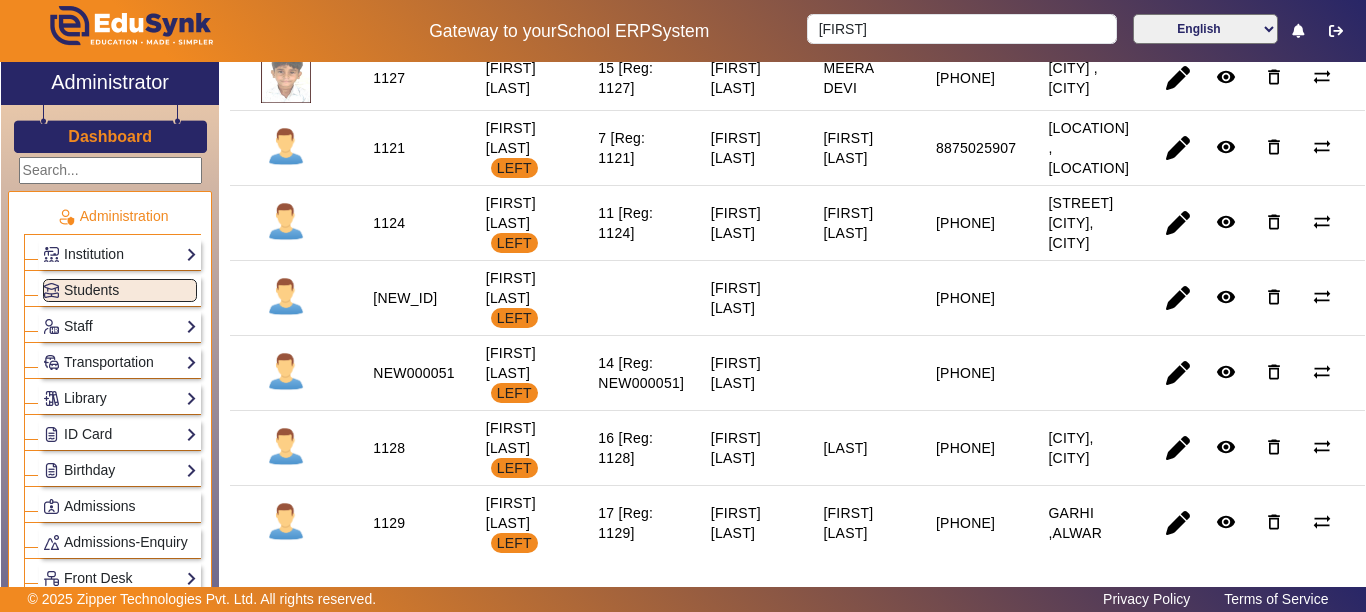 scroll, scrollTop: 1327, scrollLeft: 0, axis: vertical 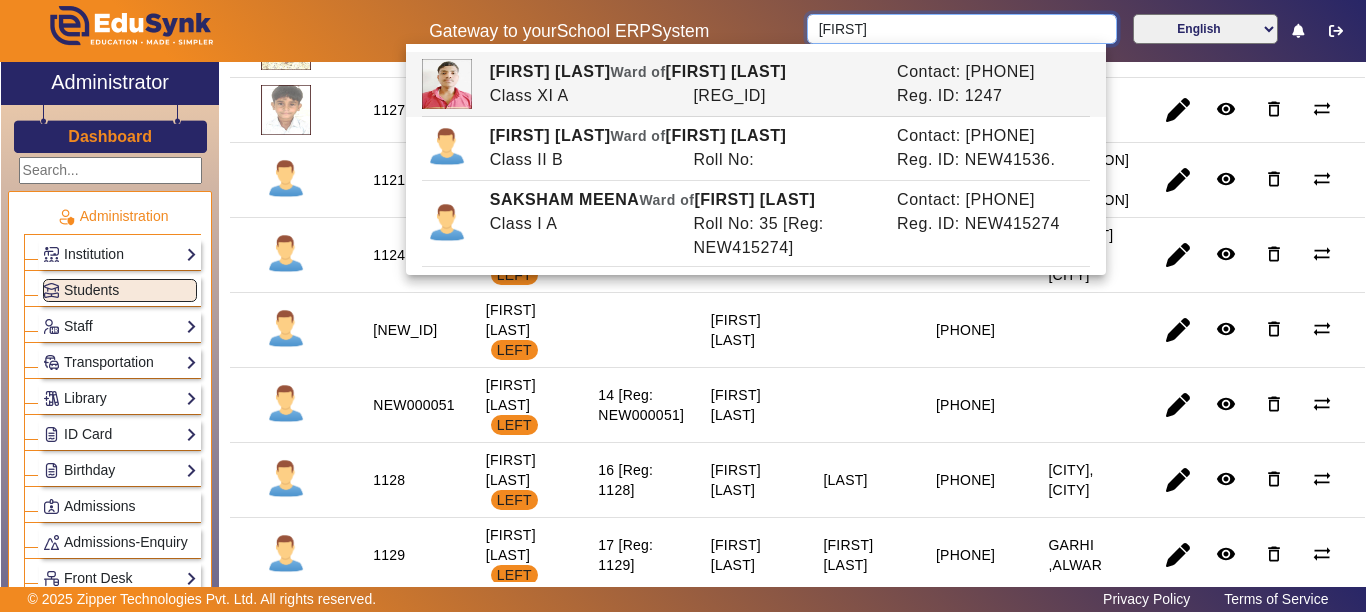drag, startPoint x: 872, startPoint y: 43, endPoint x: 752, endPoint y: 46, distance: 120.03749 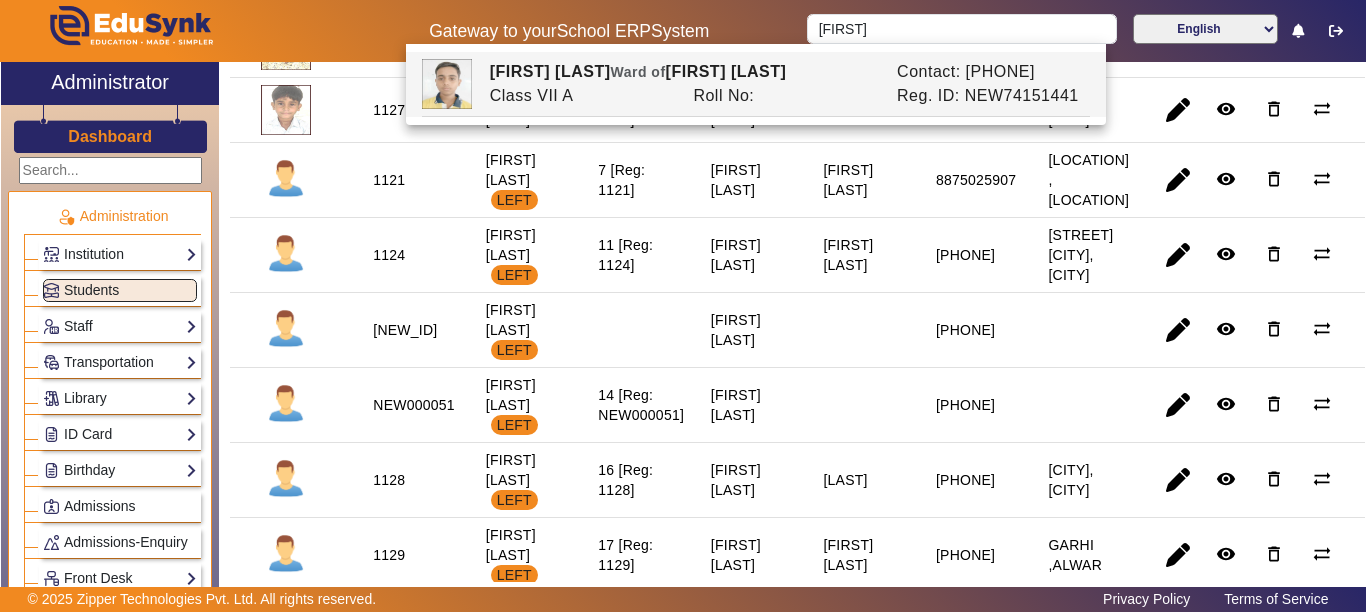 click on "[FIRST] [LAST] Ward of [TITLE] [LAST]" at bounding box center (682, 72) 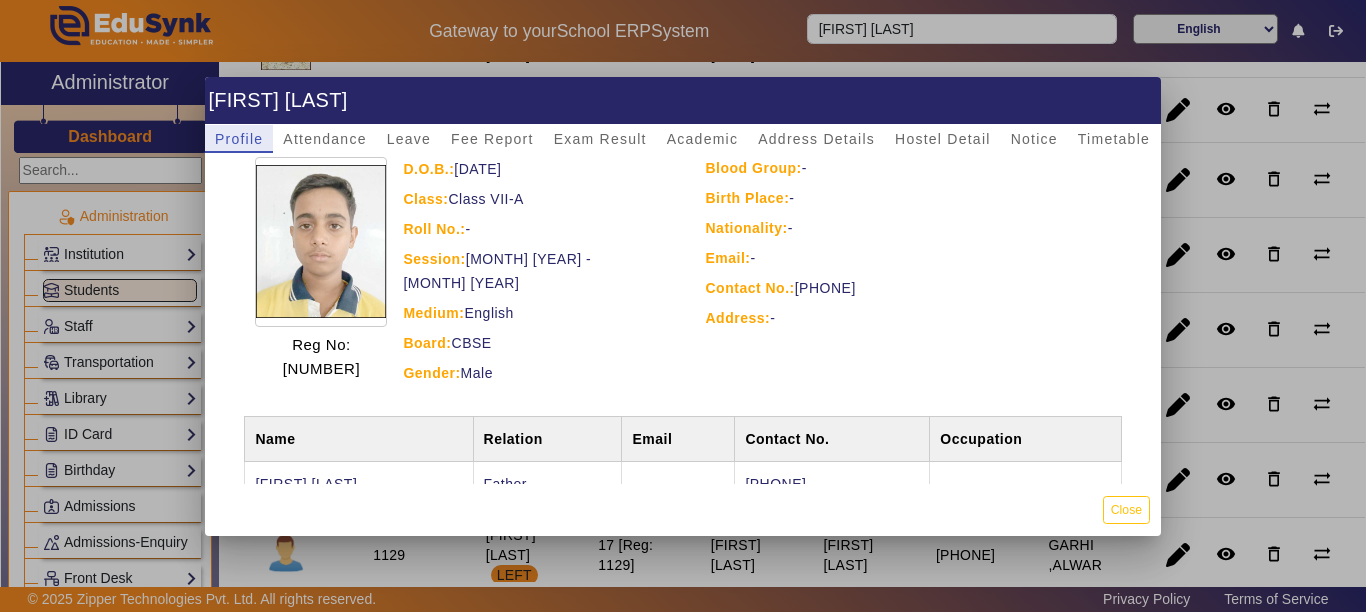 scroll, scrollTop: 196, scrollLeft: 0, axis: vertical 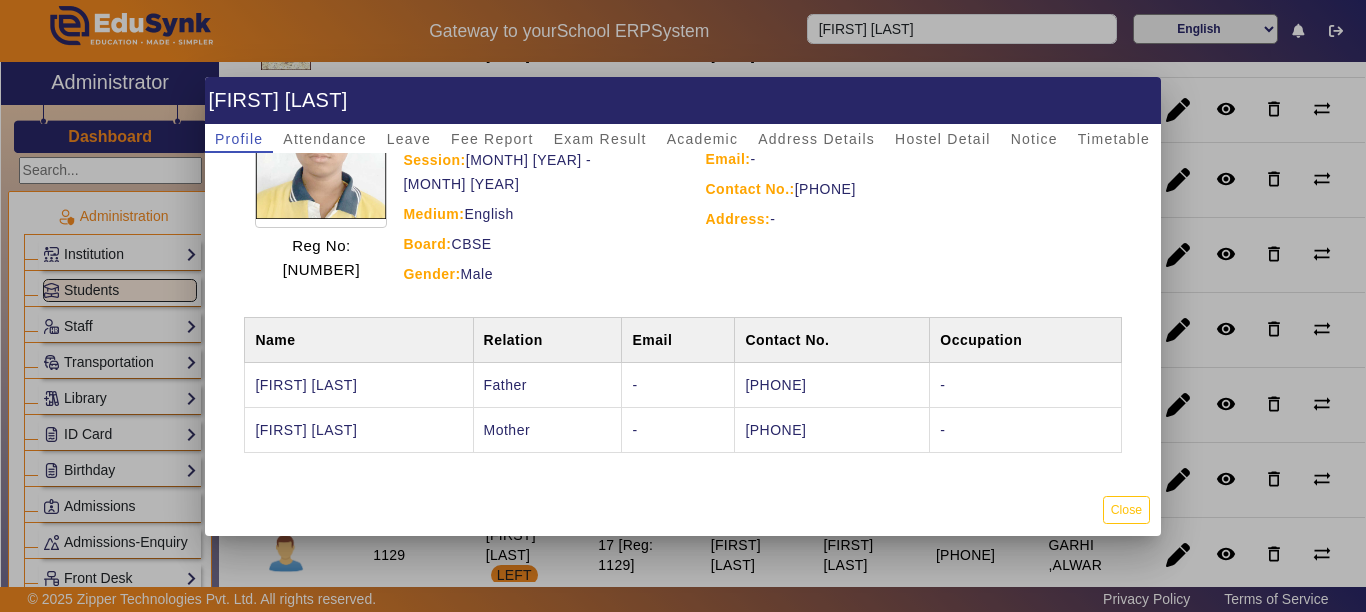 drag, startPoint x: 422, startPoint y: 375, endPoint x: 250, endPoint y: 378, distance: 172.02615 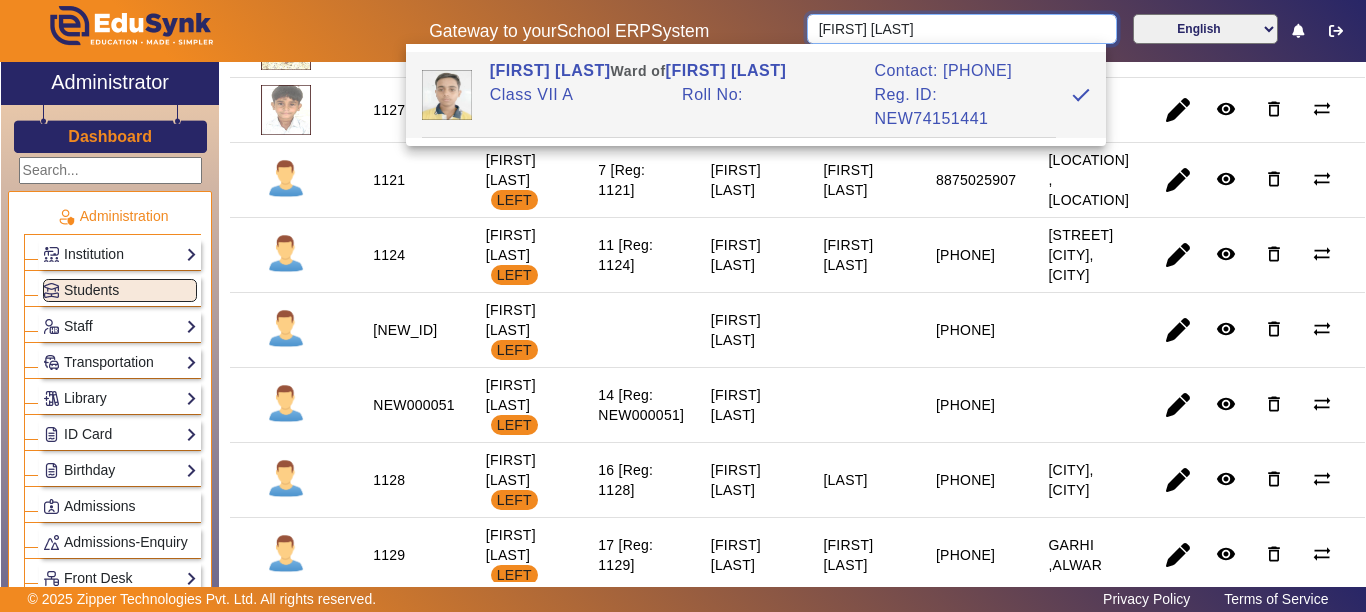 drag, startPoint x: 931, startPoint y: 27, endPoint x: 702, endPoint y: 26, distance: 229.00218 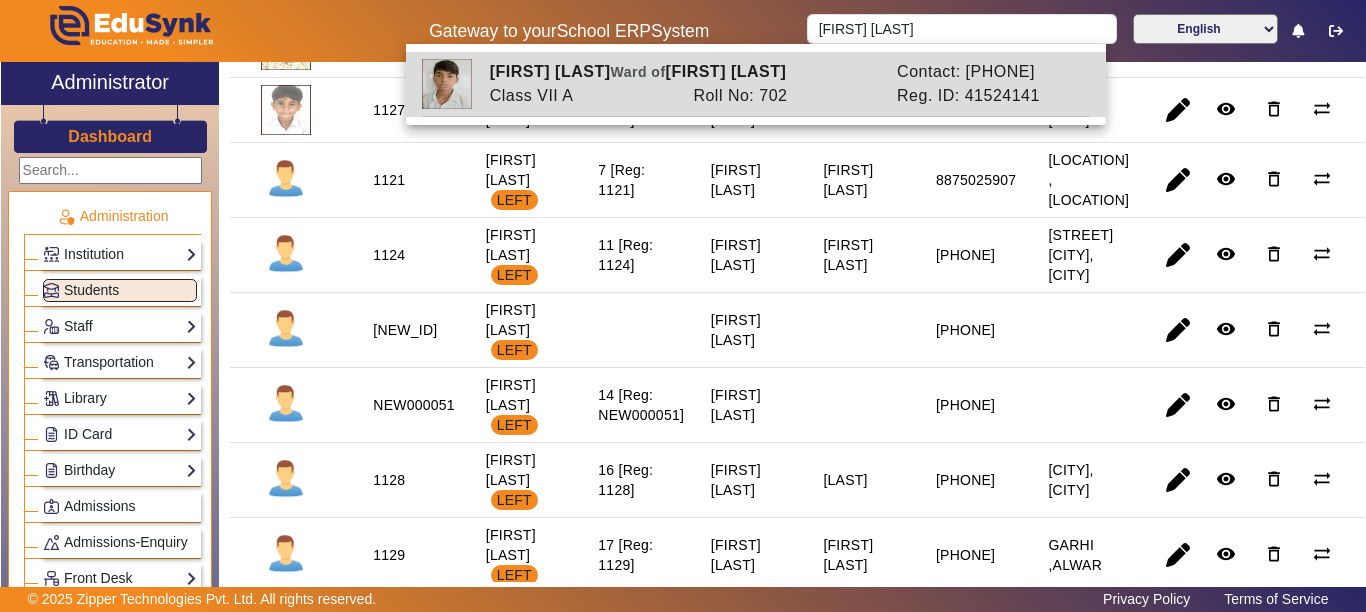 click on "[FIRST] [LAST] Ward of [FIRST] [LAST]" at bounding box center (682, 72) 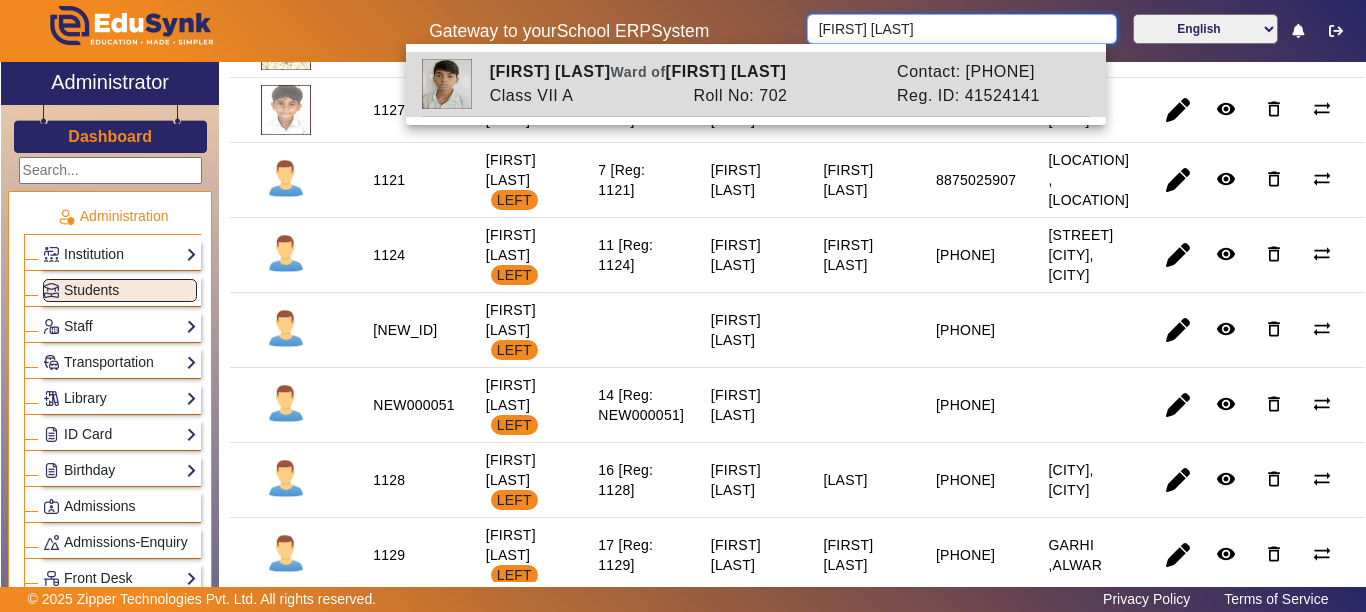 type on "[FIRST] [LAST]" 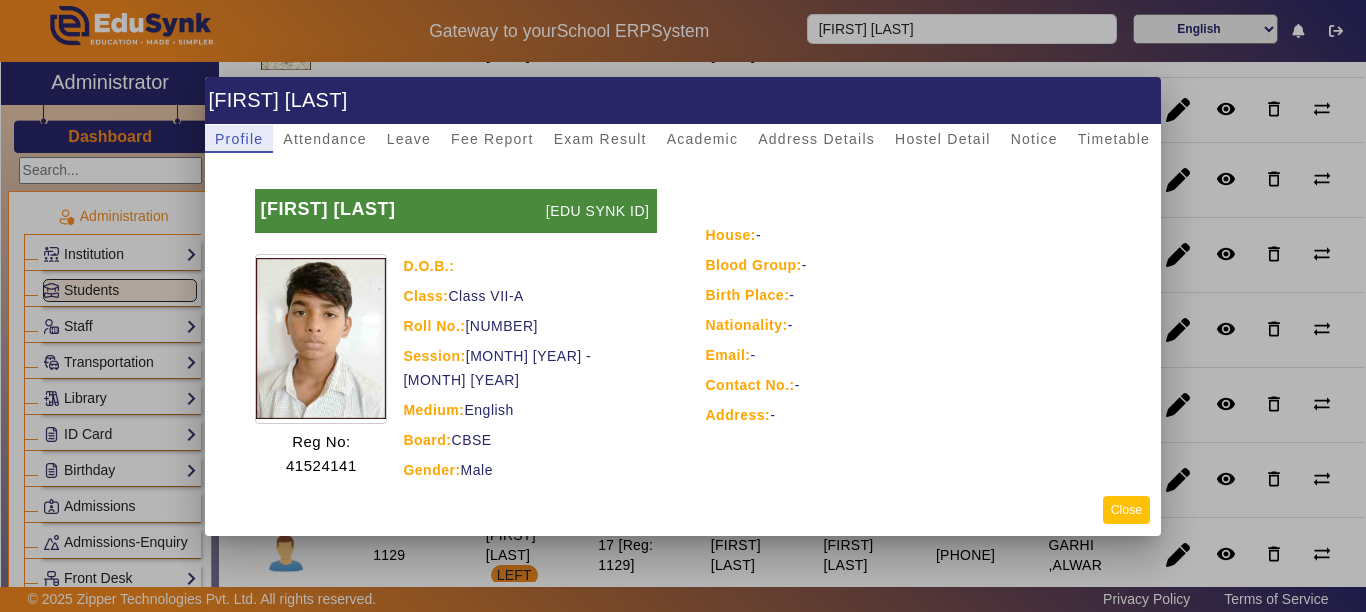 click on "Close" 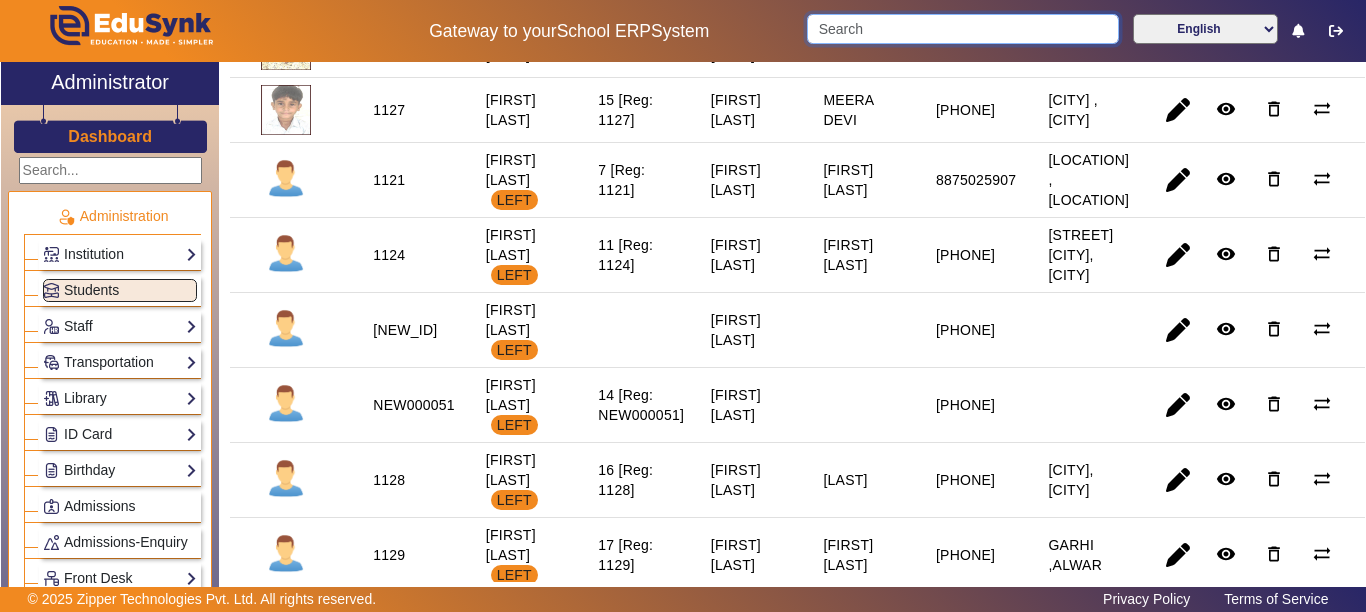 click at bounding box center [962, 29] 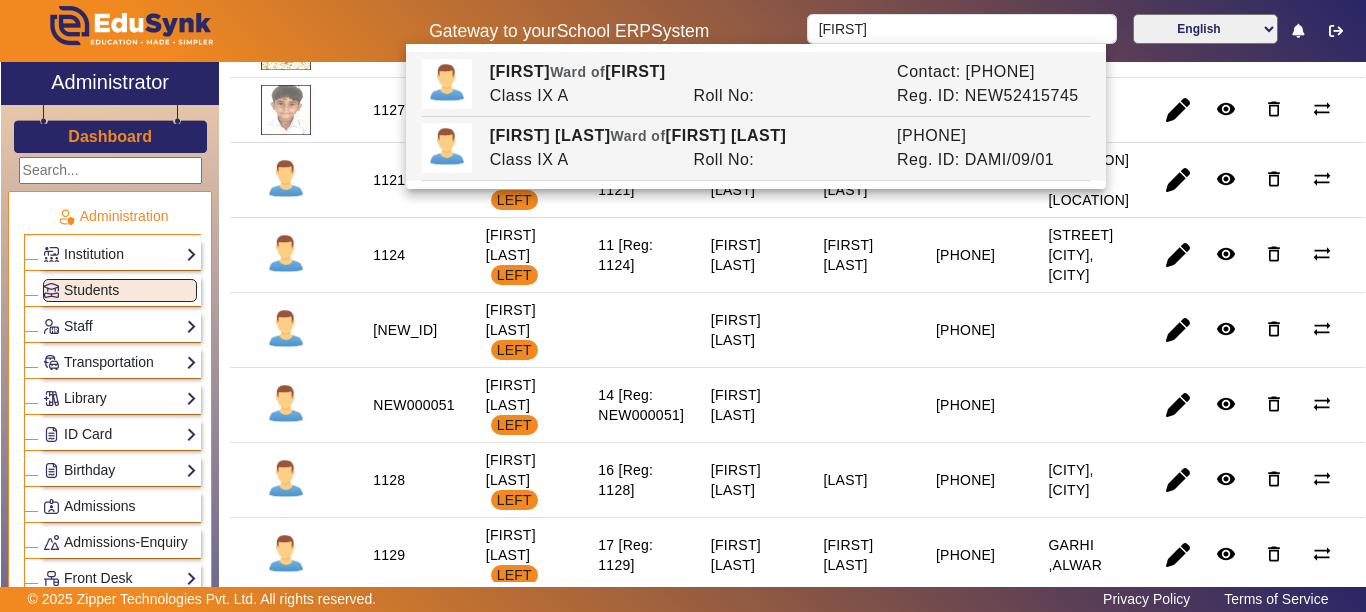 click on "[FIRST] [LAST] Ward of [FIRST] [LAST]" at bounding box center [682, 136] 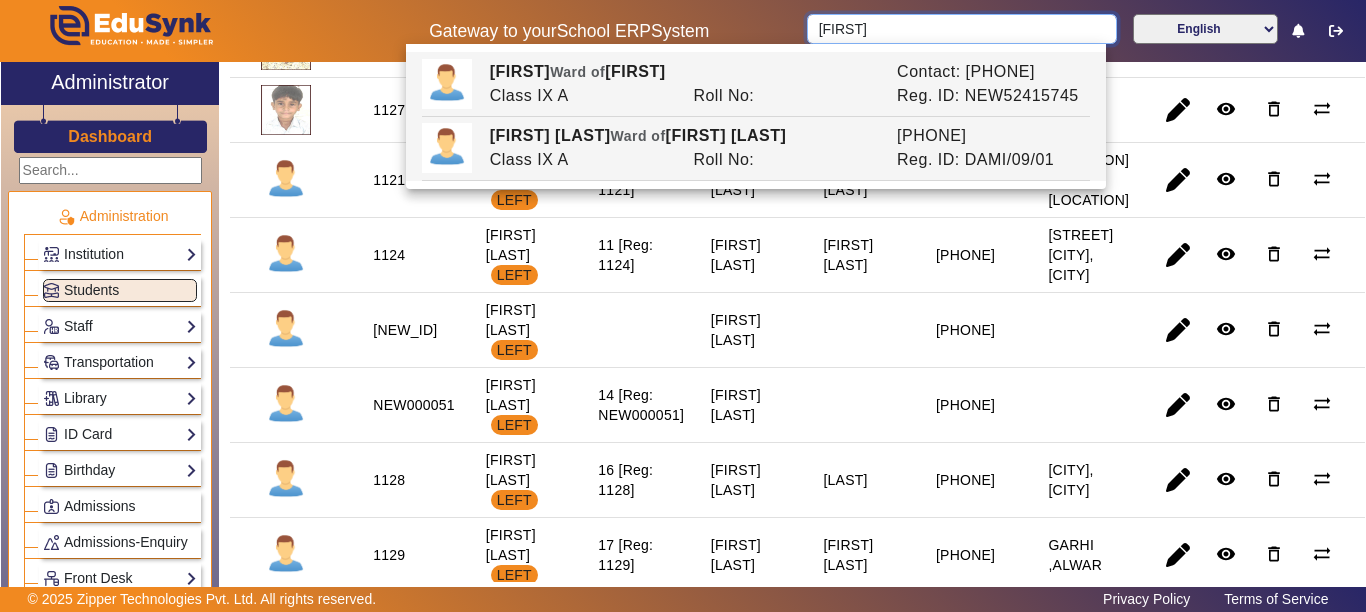 type on "[FIRST] [LAST]" 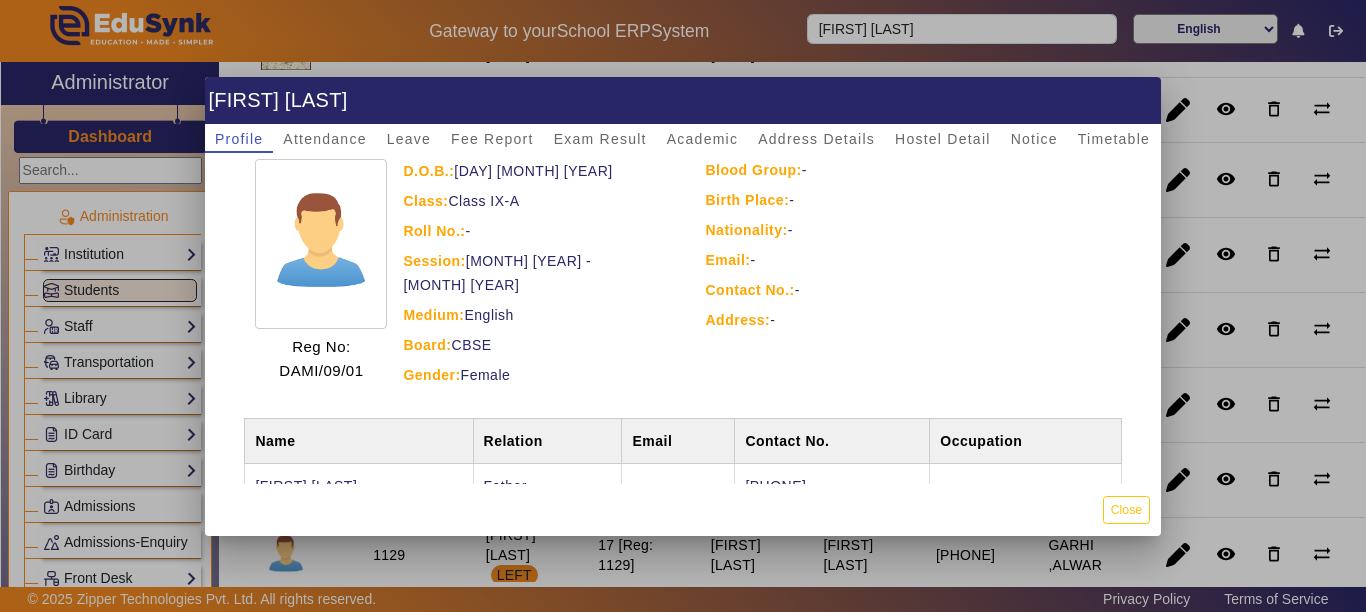 scroll, scrollTop: 196, scrollLeft: 0, axis: vertical 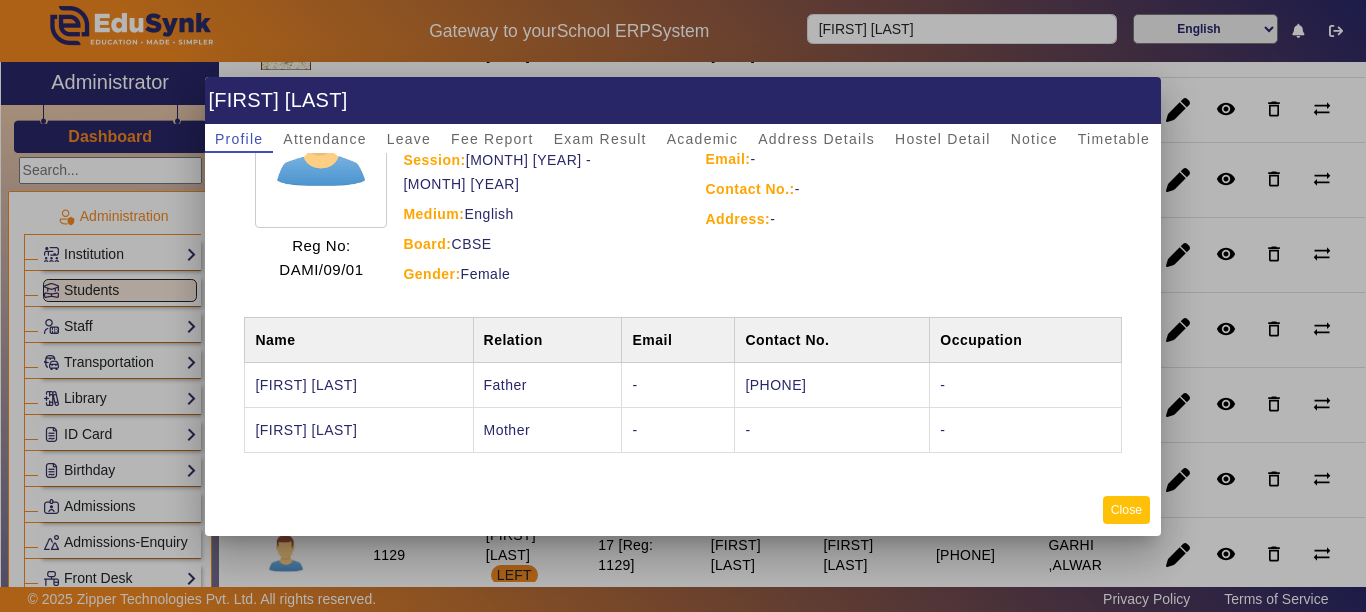 click on "Close" 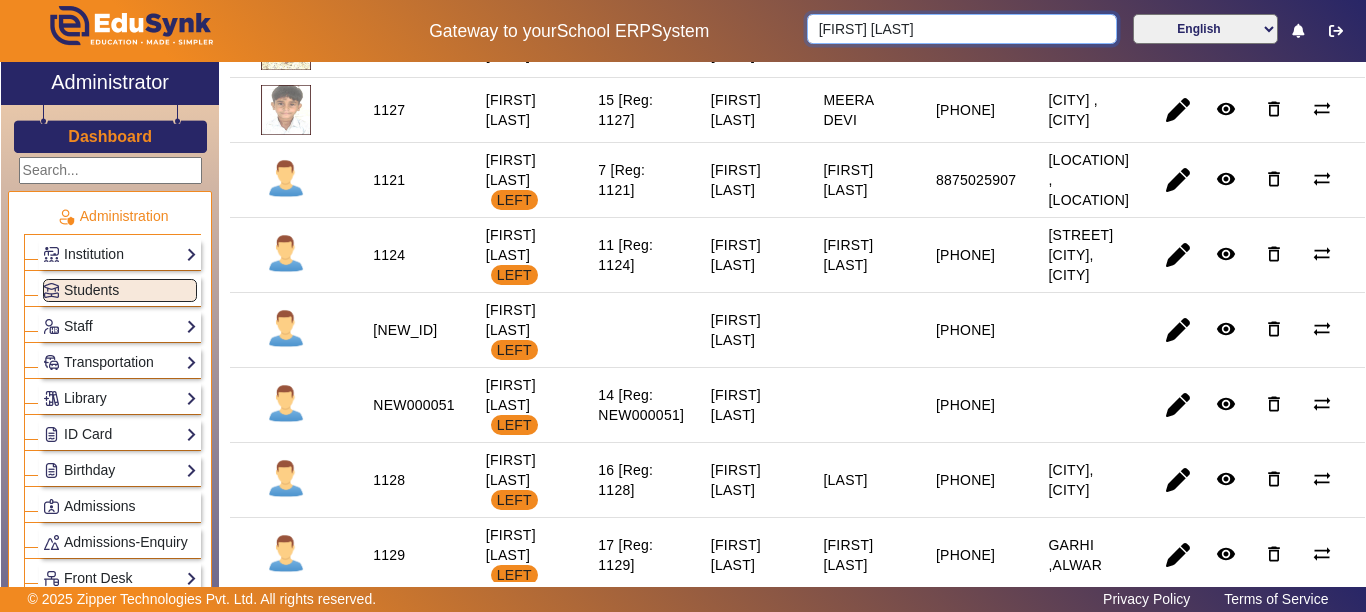 type 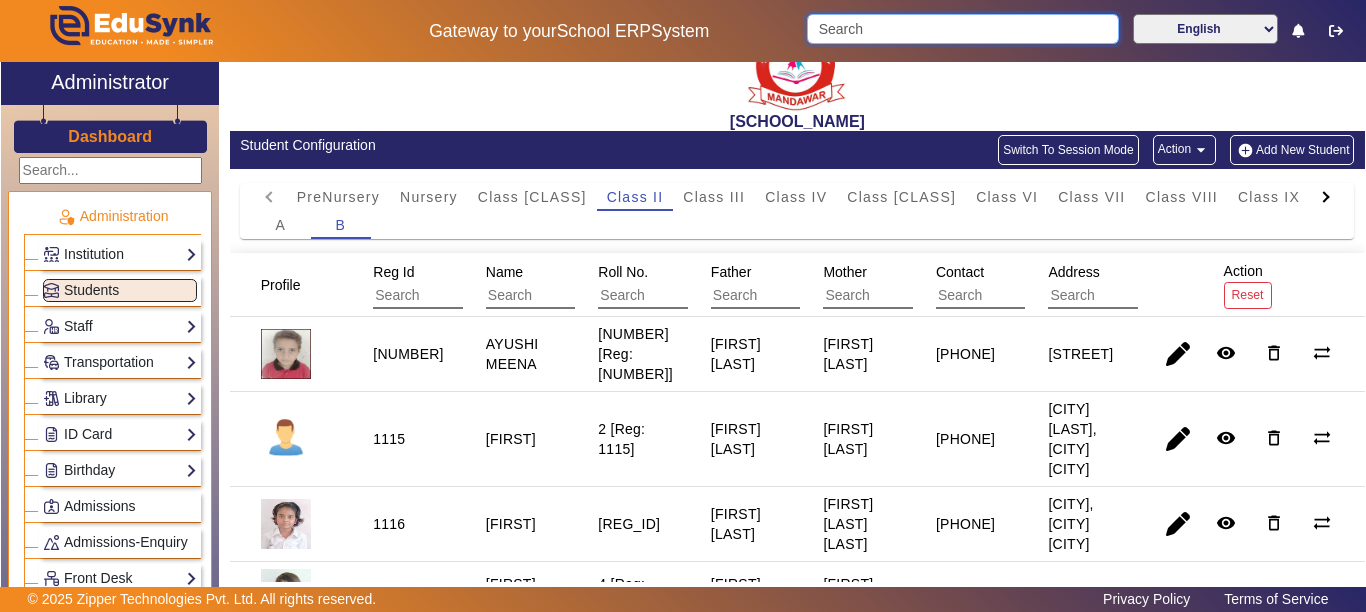 scroll, scrollTop: 0, scrollLeft: 0, axis: both 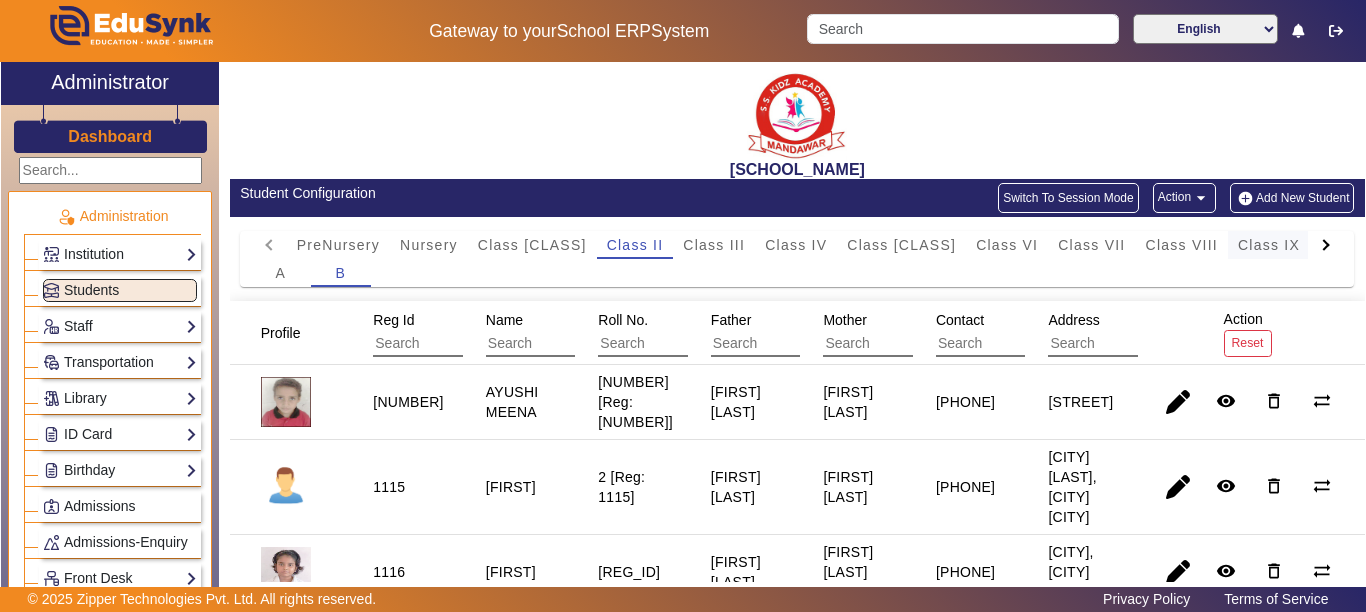 click on "Class IX" at bounding box center [1269, 245] 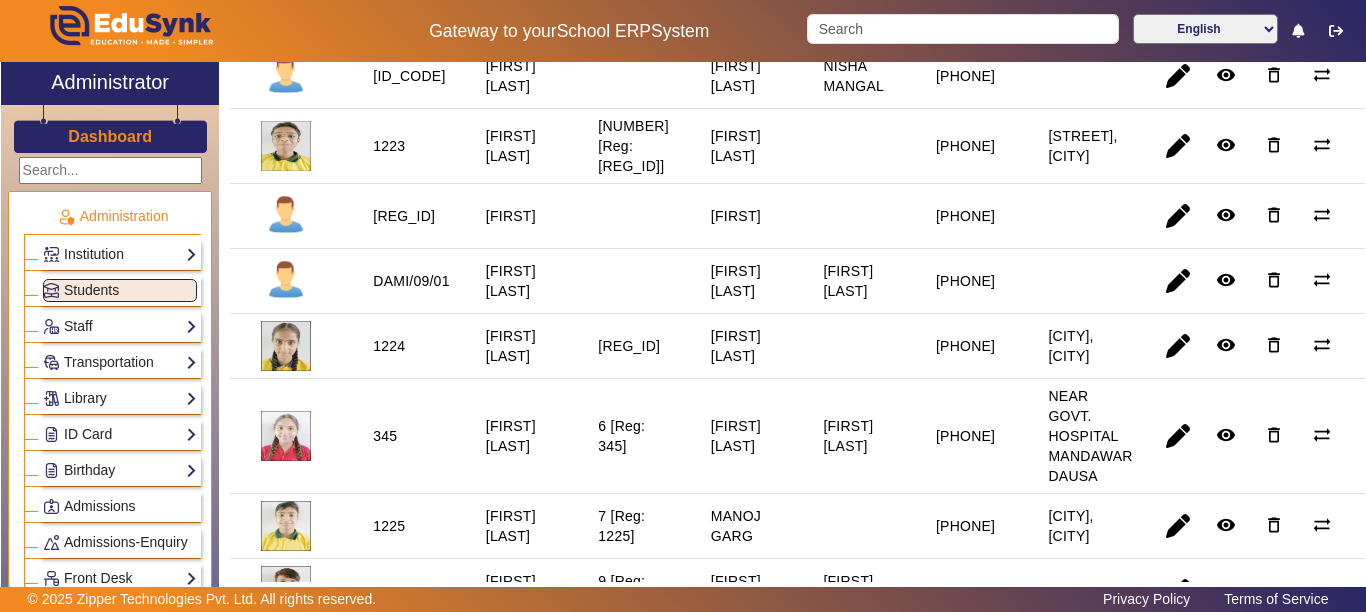 scroll, scrollTop: 482, scrollLeft: 0, axis: vertical 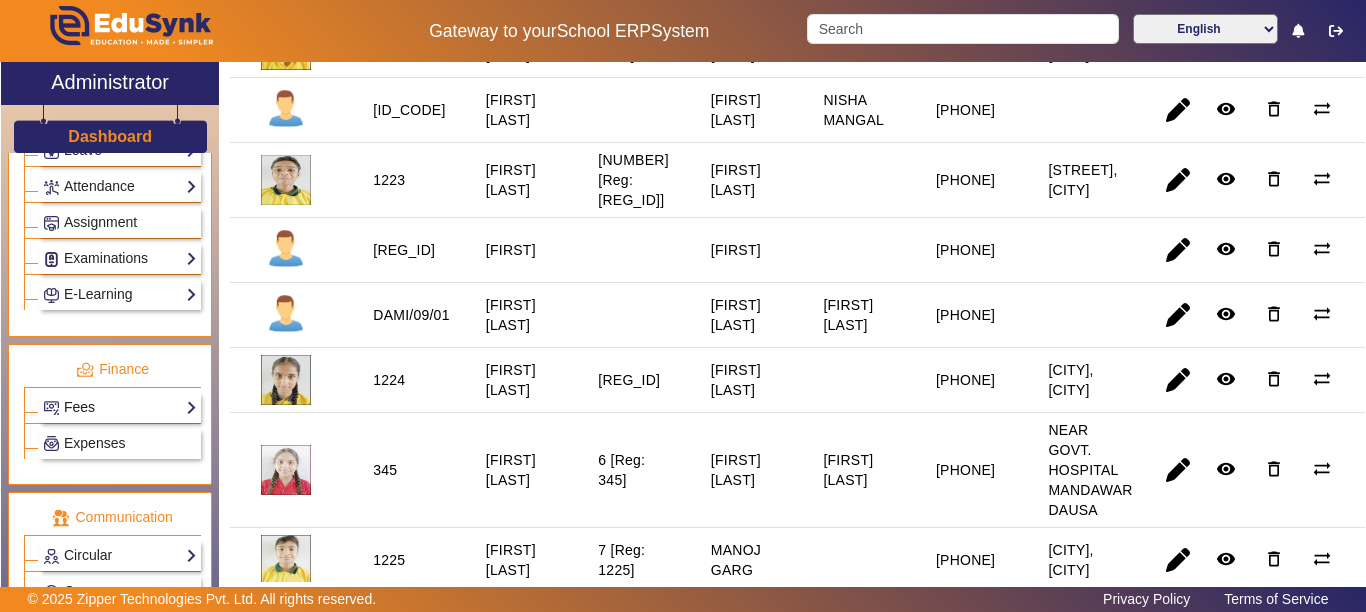 click on "Fees" 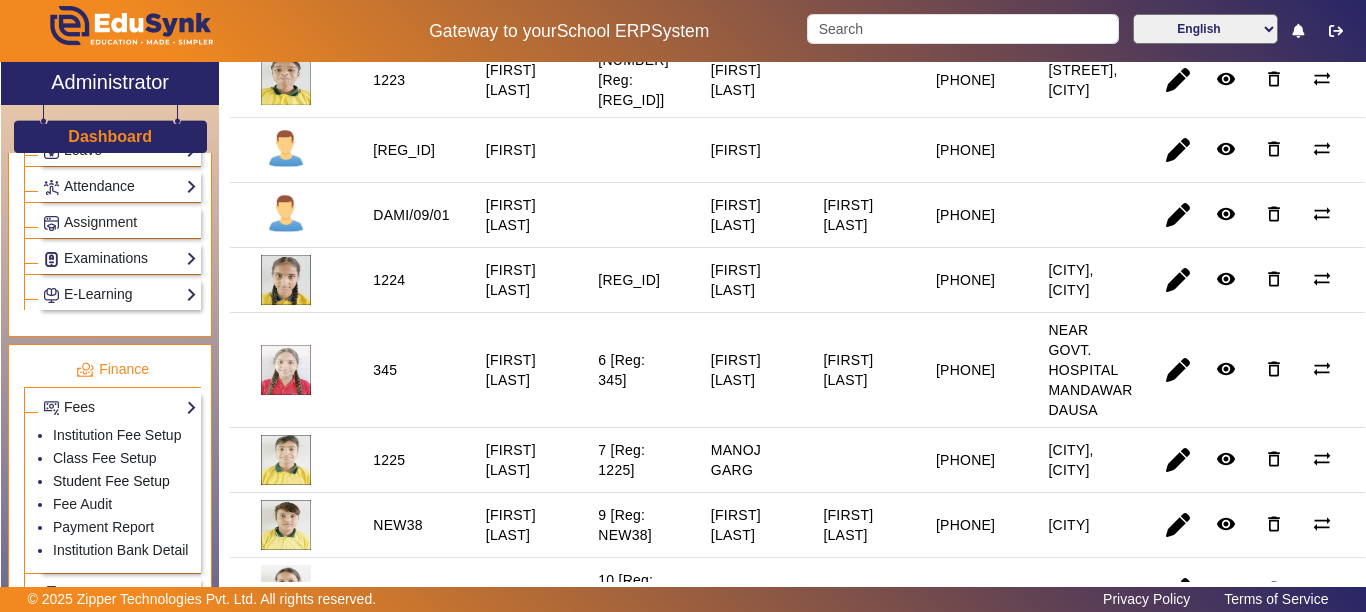 scroll, scrollTop: 482, scrollLeft: 0, axis: vertical 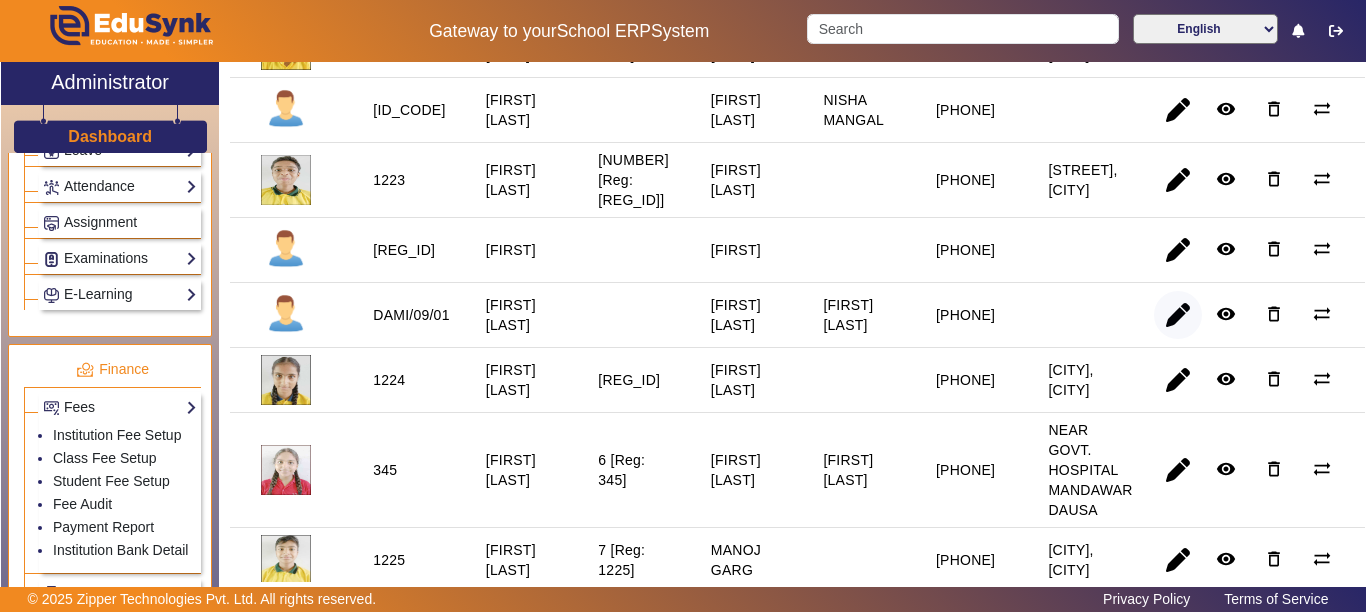 click at bounding box center [1178, 380] 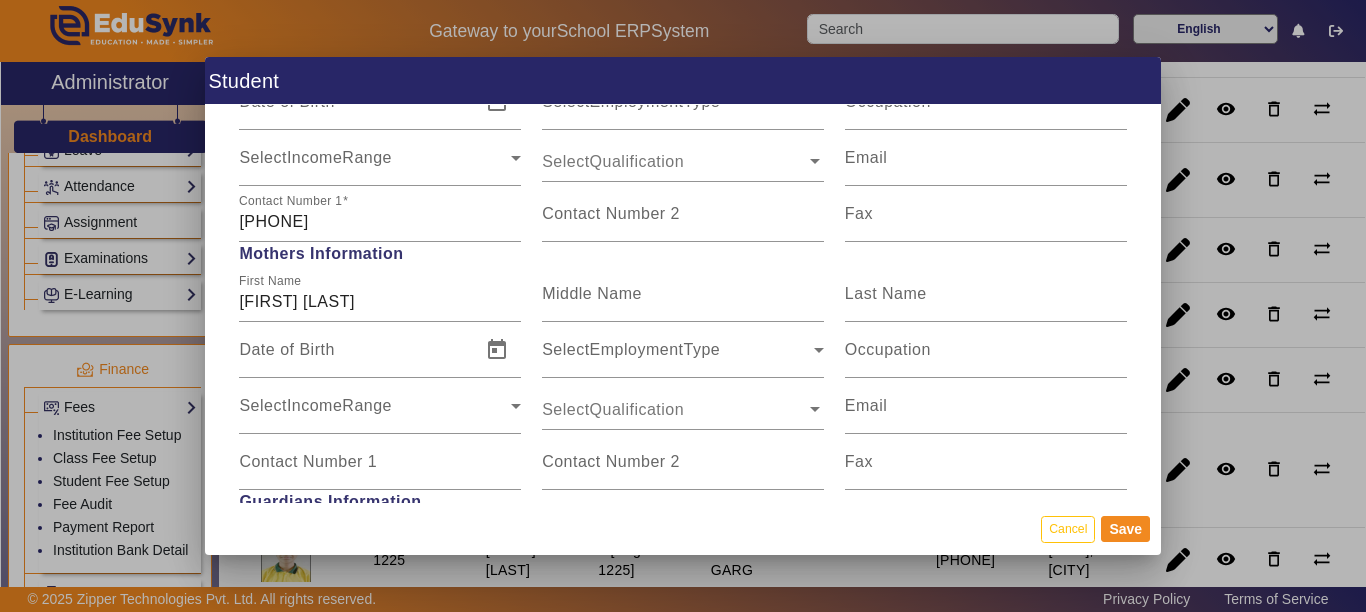 scroll, scrollTop: 1331, scrollLeft: 0, axis: vertical 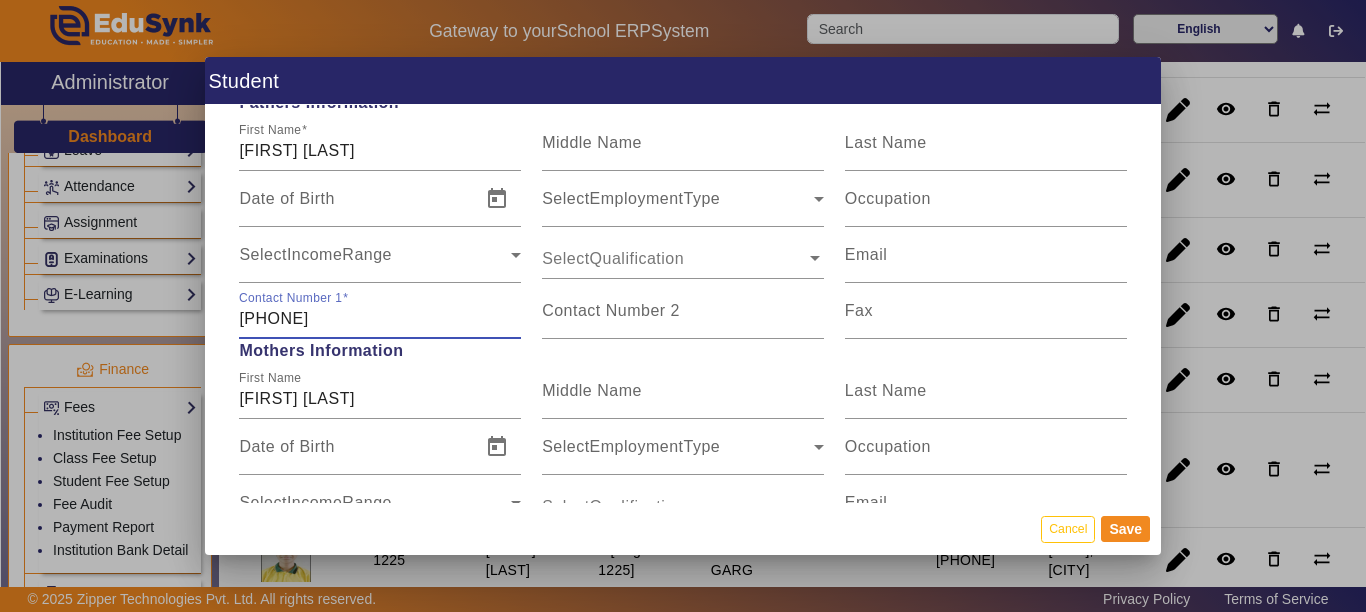 drag, startPoint x: 377, startPoint y: 318, endPoint x: 229, endPoint y: 322, distance: 148.05405 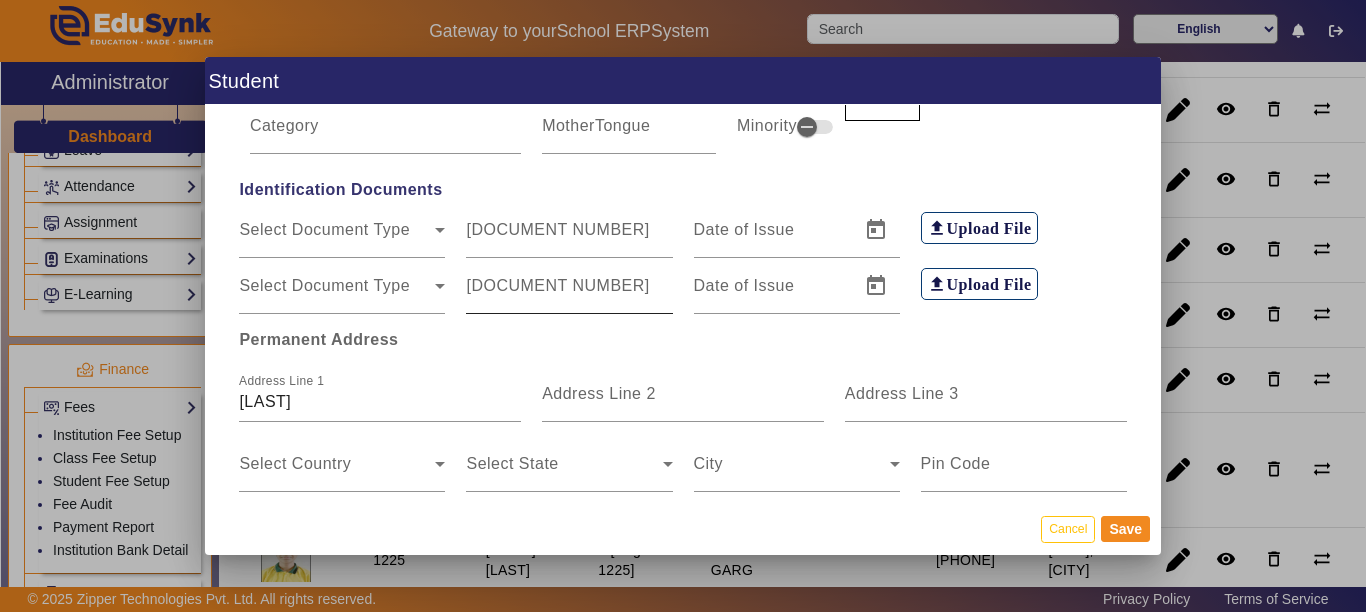 scroll, scrollTop: 0, scrollLeft: 0, axis: both 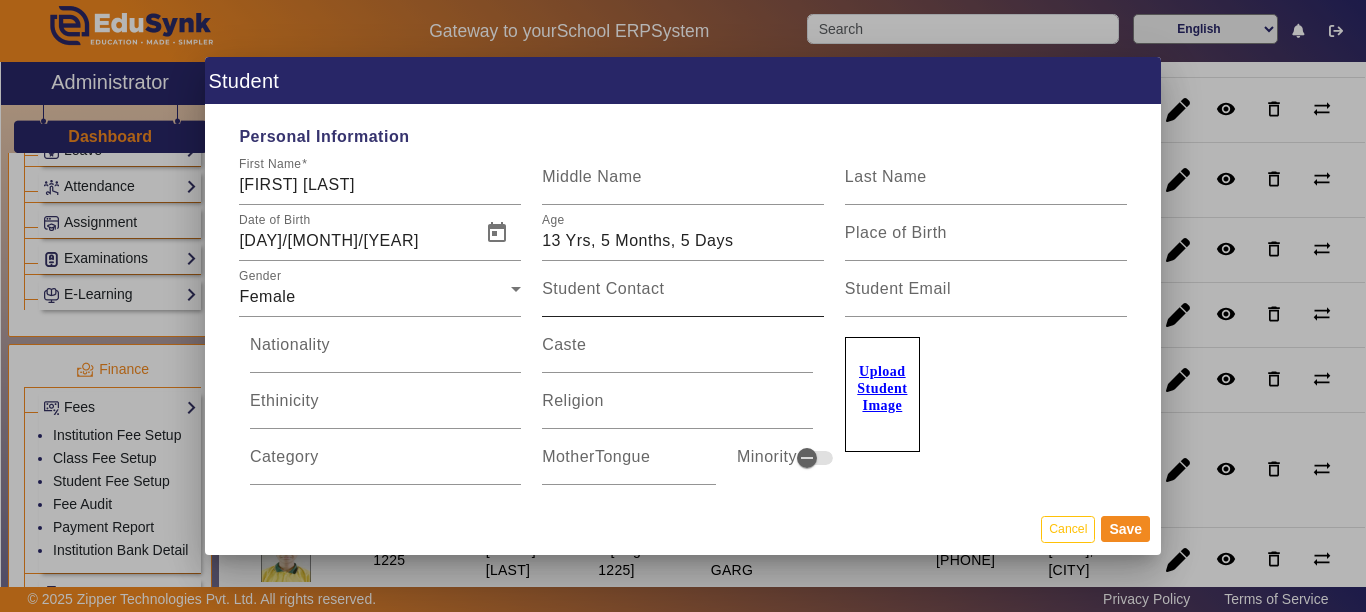 click on "Student Contact" at bounding box center [603, 288] 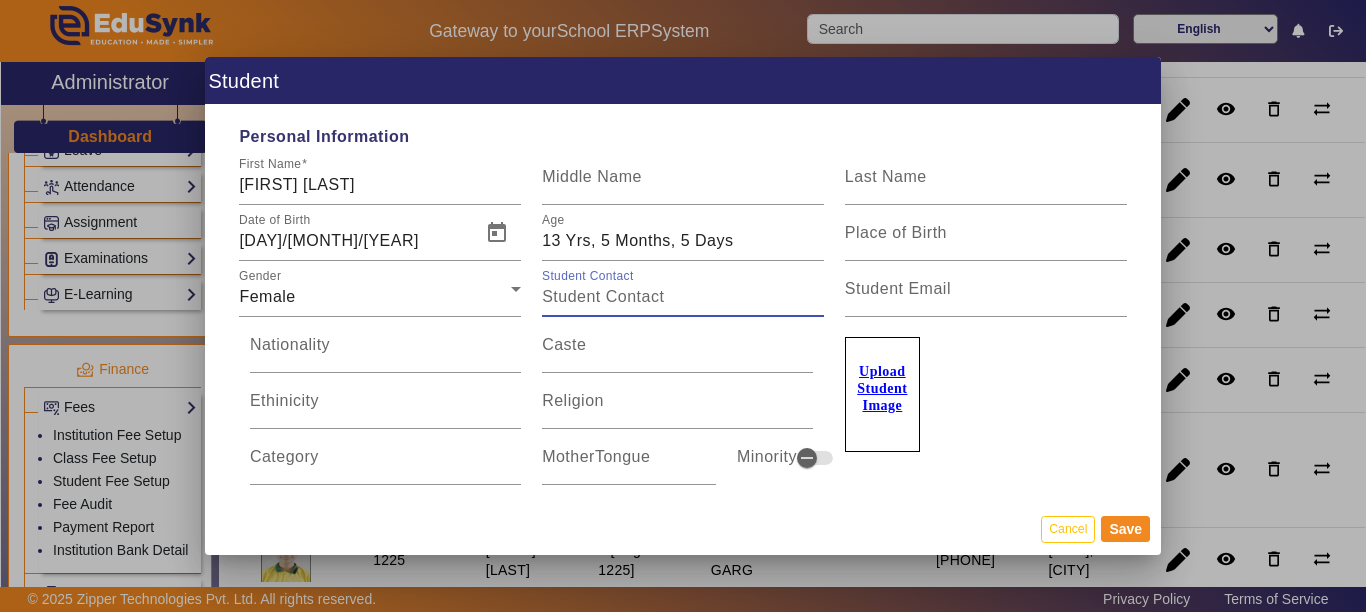 paste on "[PHONE]" 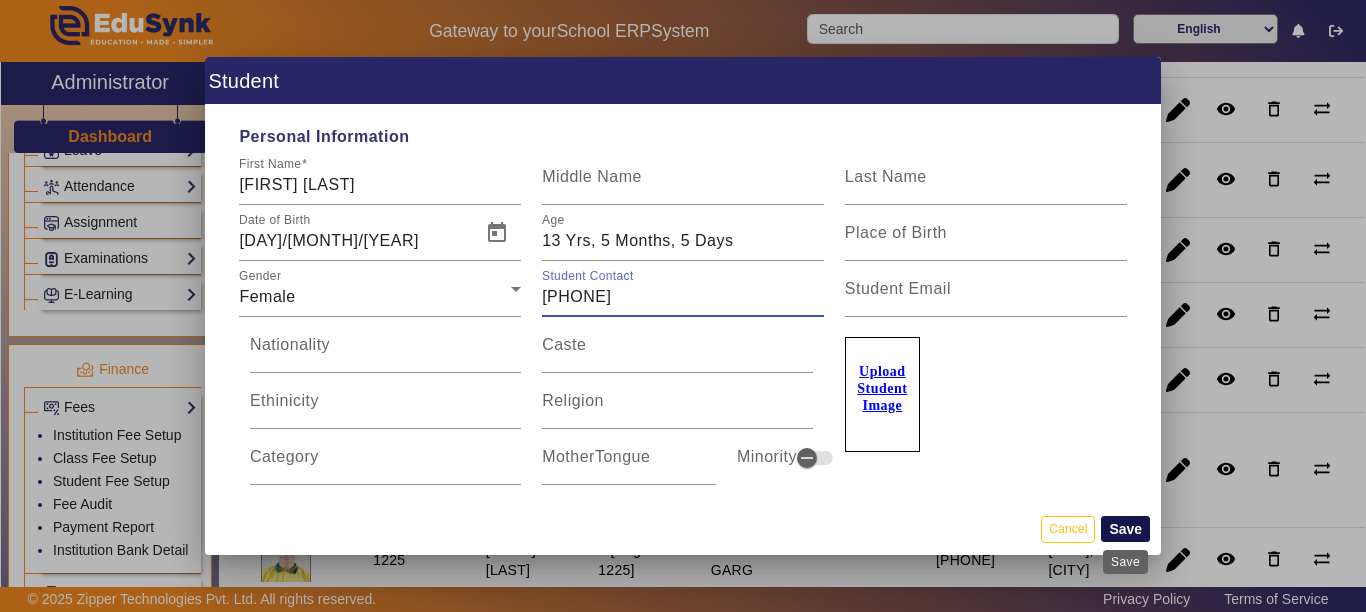 type on "[PHONE]" 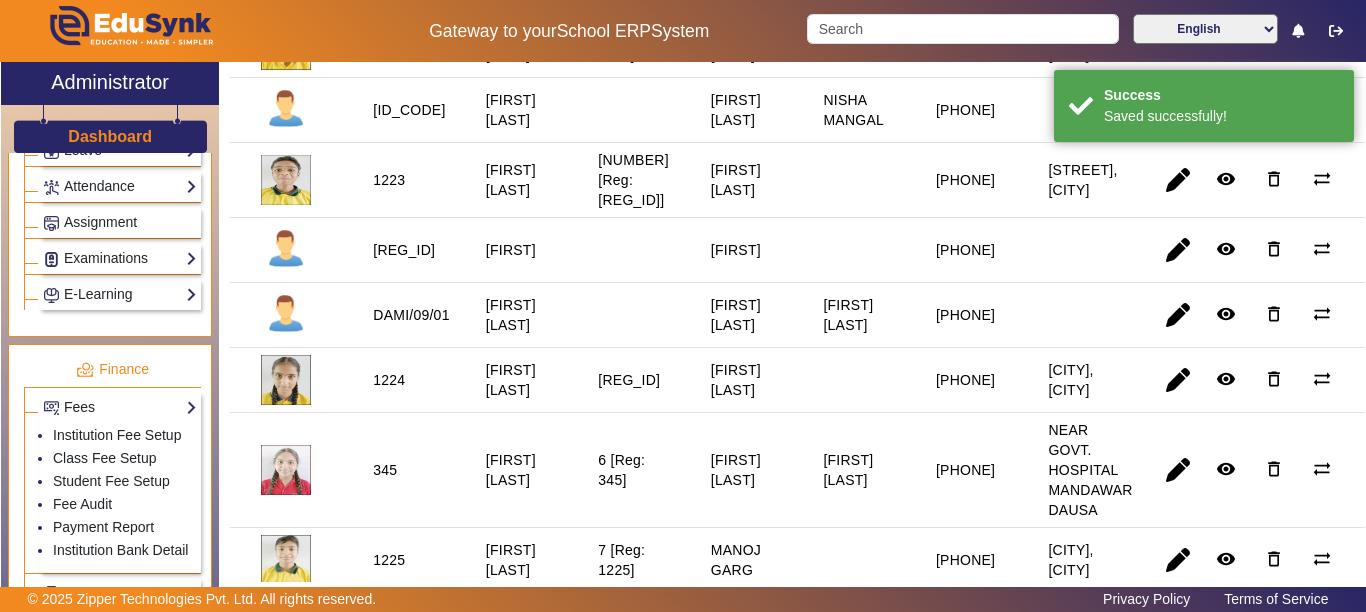 scroll, scrollTop: 0, scrollLeft: 0, axis: both 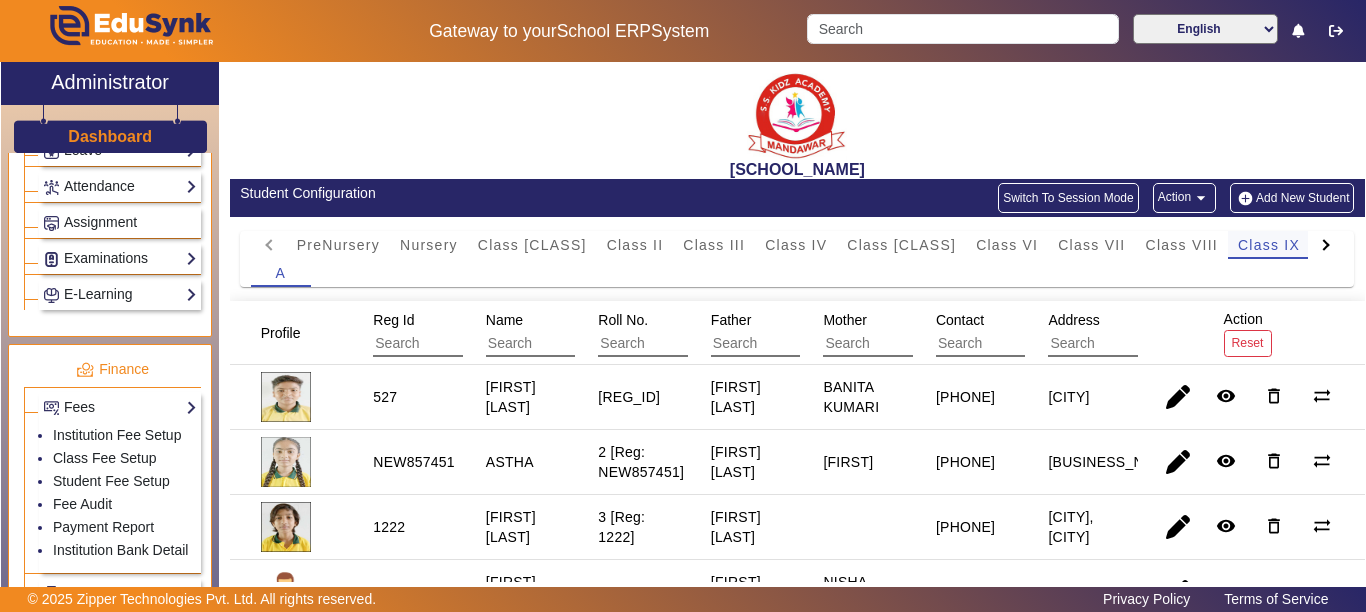 click on "Class IX" at bounding box center [1269, 245] 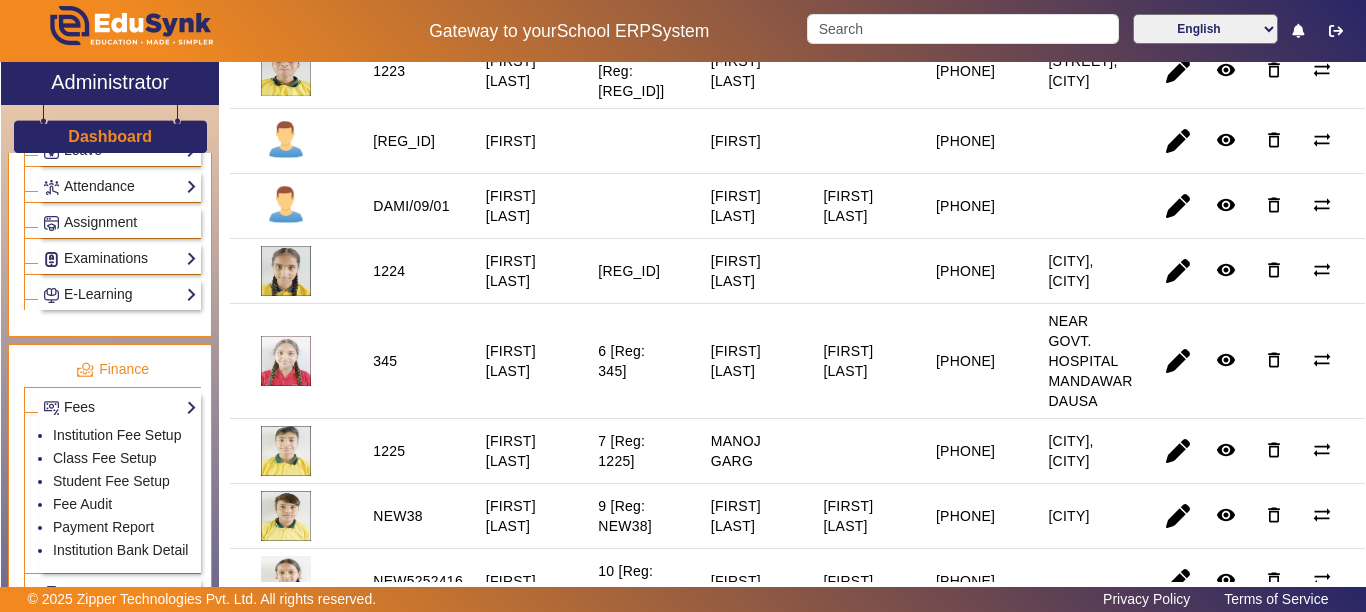 scroll, scrollTop: 582, scrollLeft: 0, axis: vertical 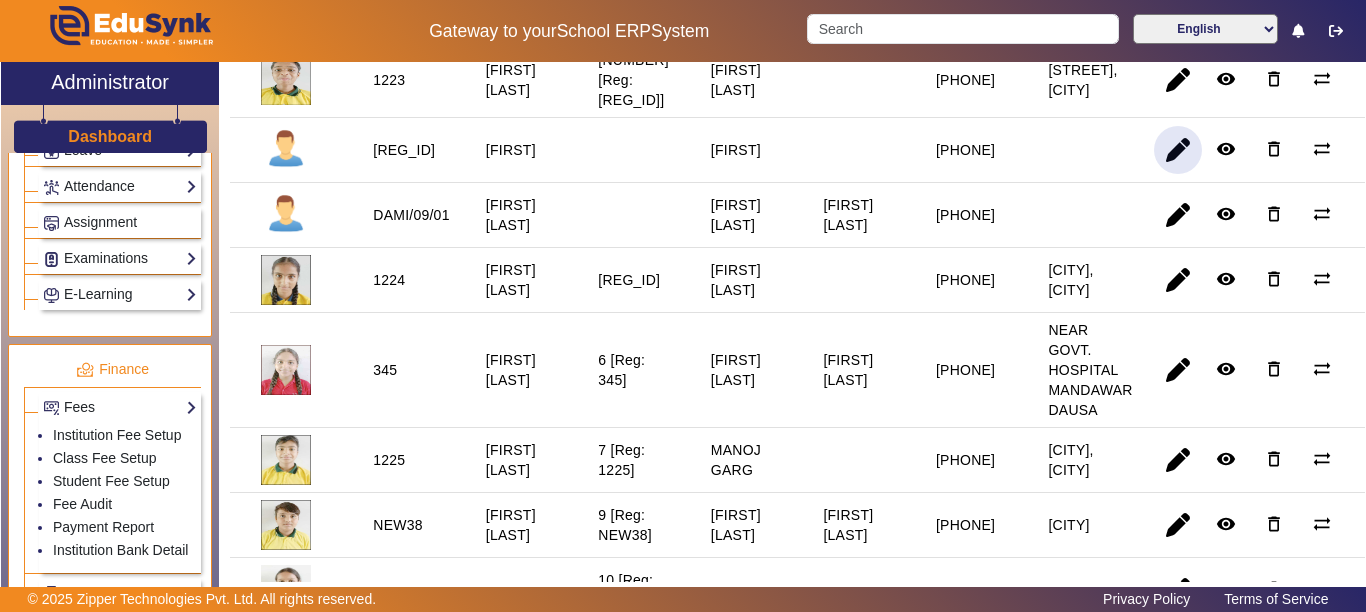 click 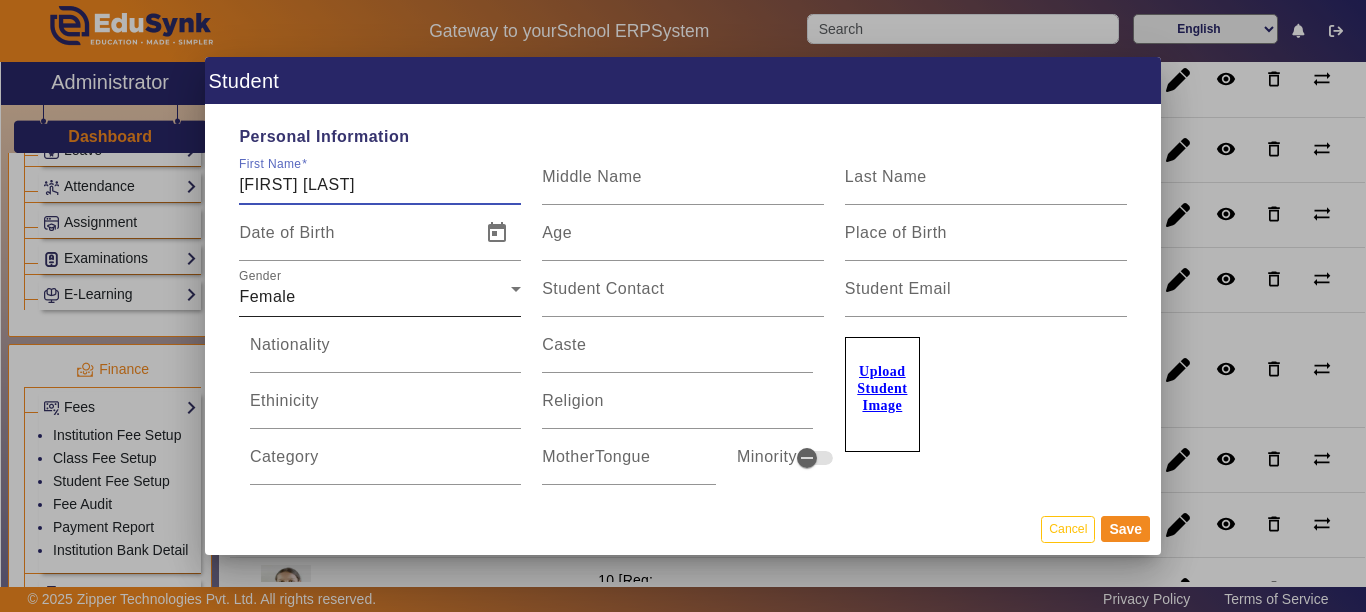 type on "[FIRST] [LAST]" 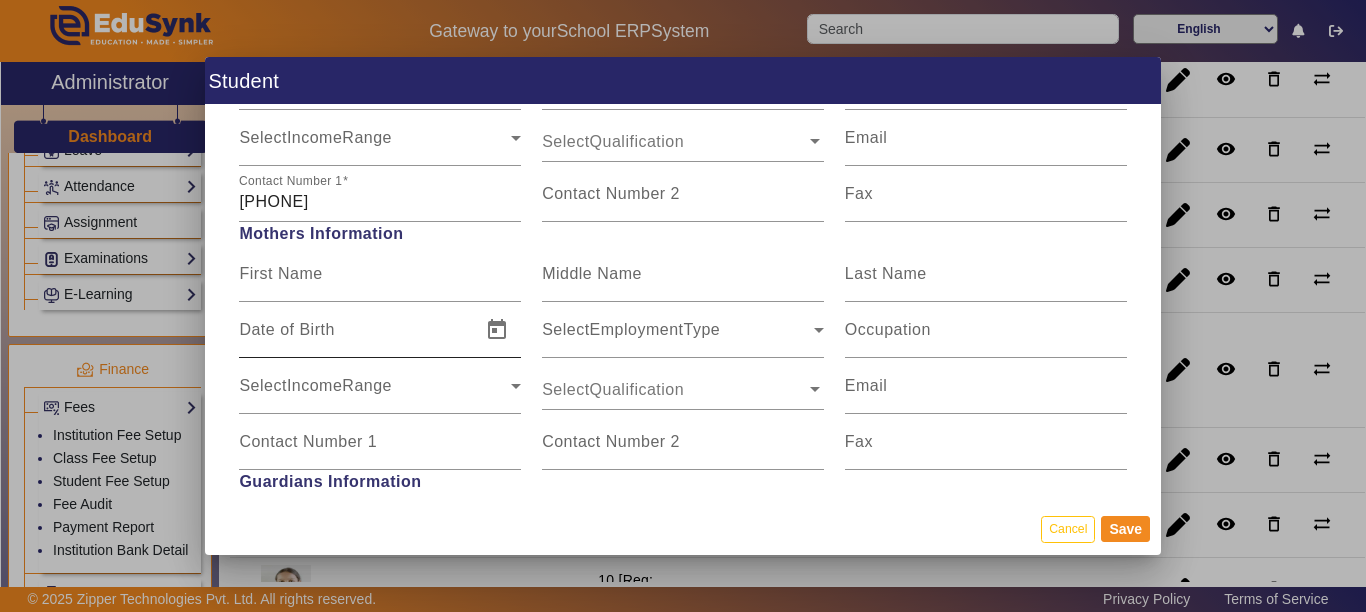 scroll, scrollTop: 1300, scrollLeft: 0, axis: vertical 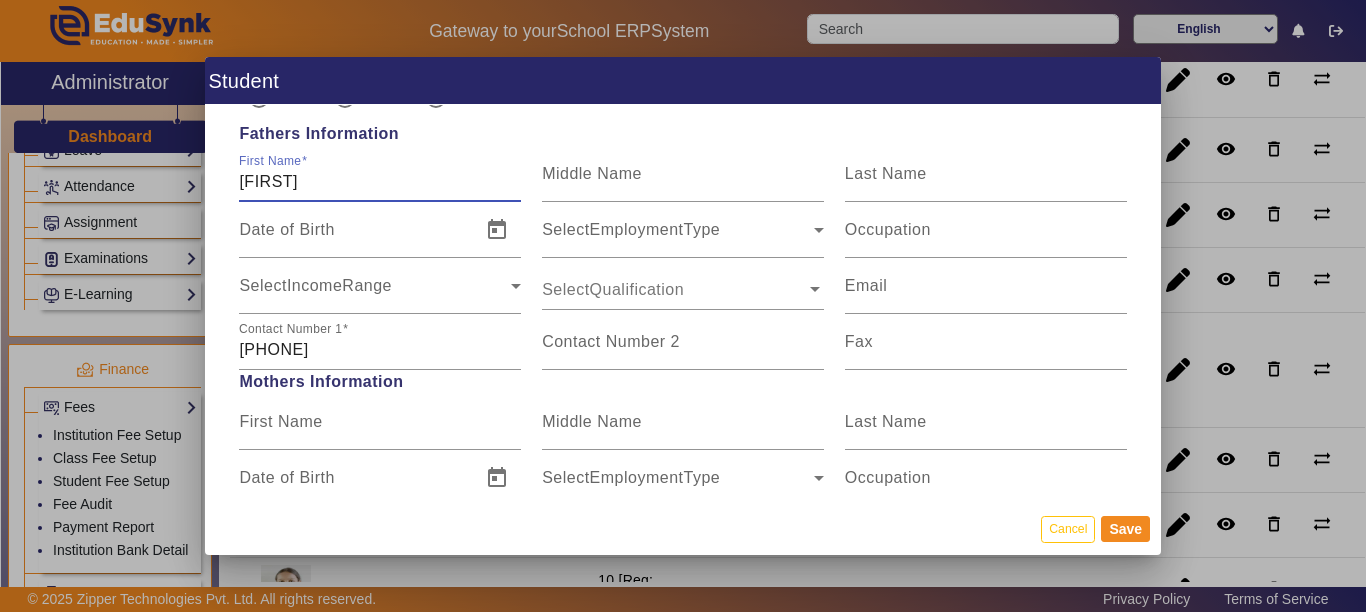 drag, startPoint x: 343, startPoint y: 183, endPoint x: 111, endPoint y: 184, distance: 232.00215 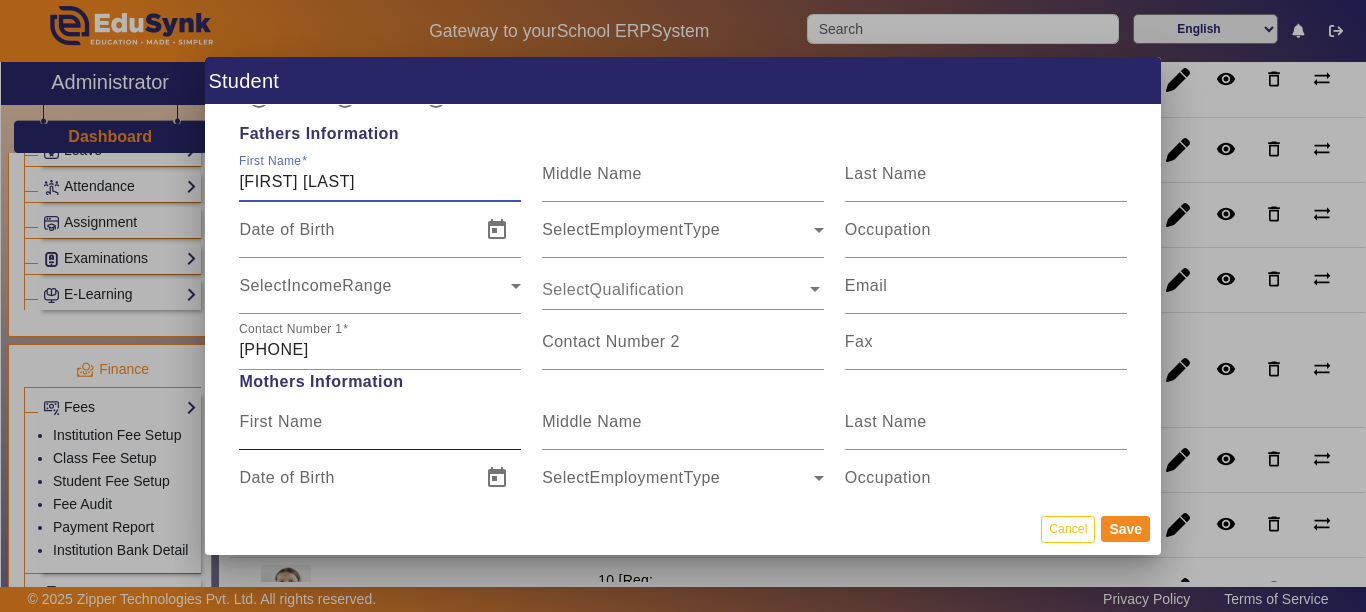 type on "[FIRST] [LAST]" 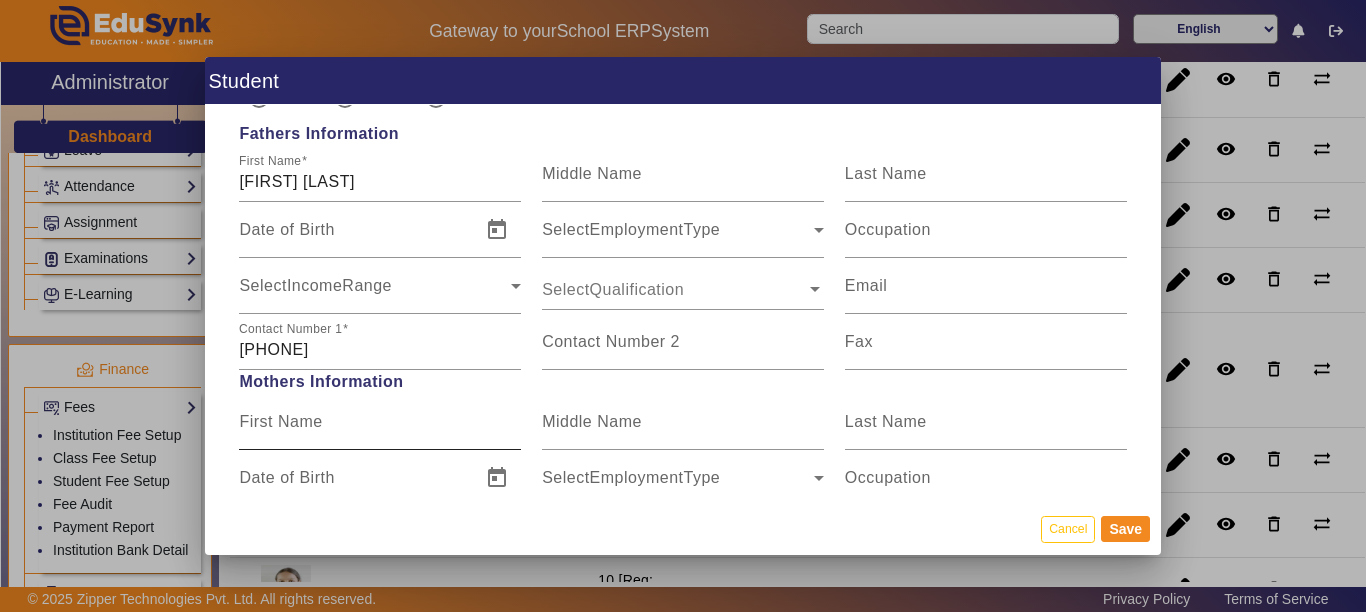 click on "First Name" at bounding box center [280, 421] 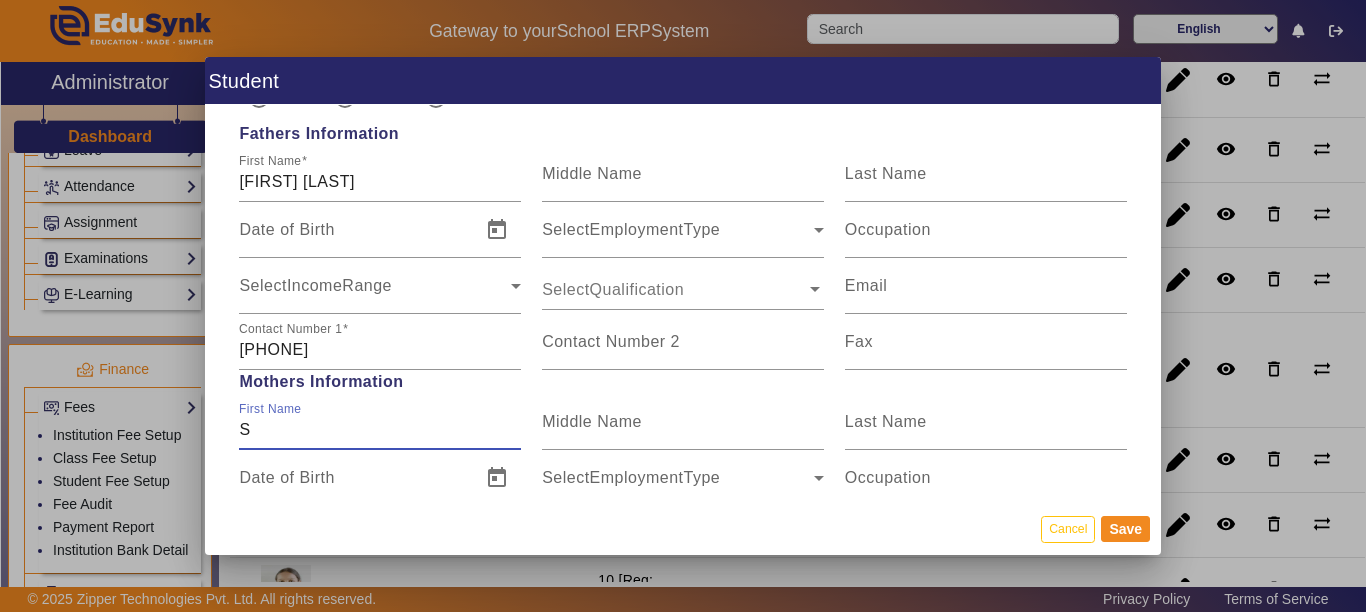 type on "[FIRST] [LAST]" 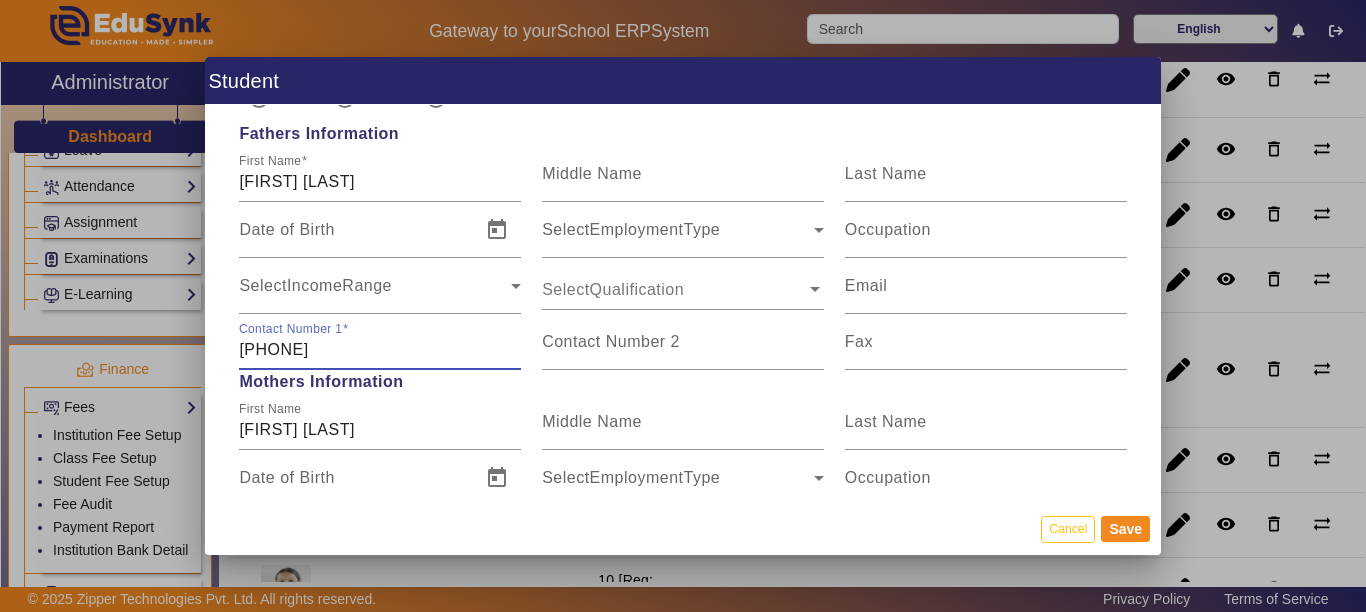 drag, startPoint x: 374, startPoint y: 343, endPoint x: 182, endPoint y: 346, distance: 192.02344 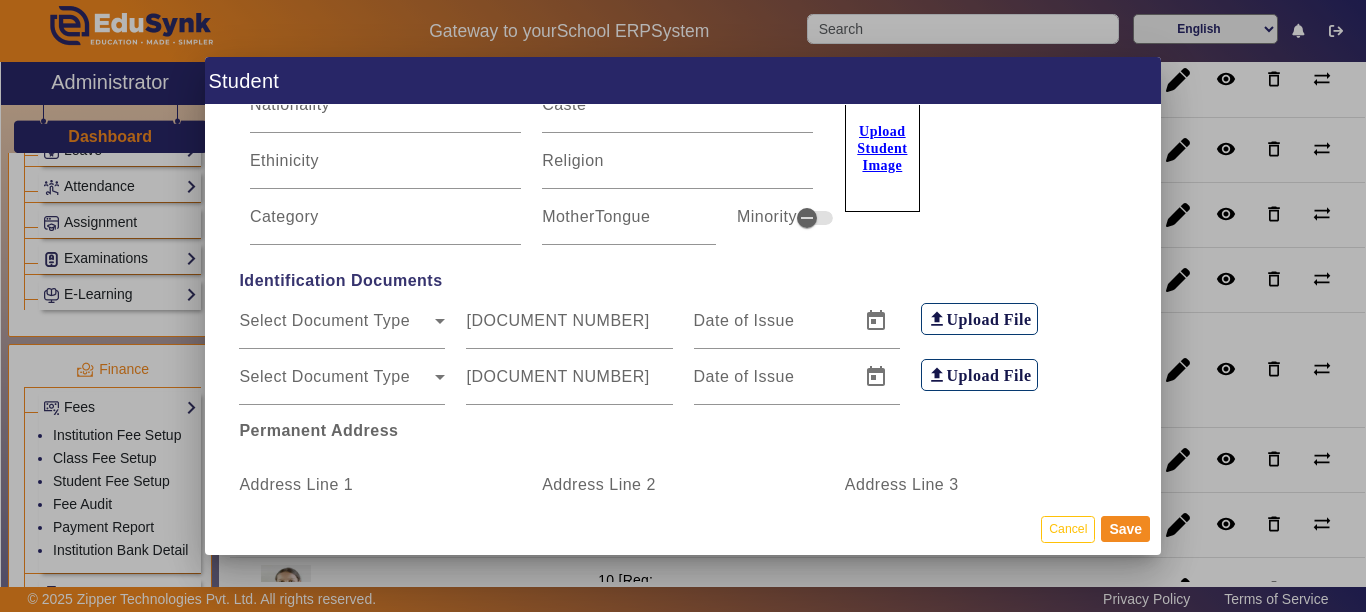 scroll, scrollTop: 0, scrollLeft: 0, axis: both 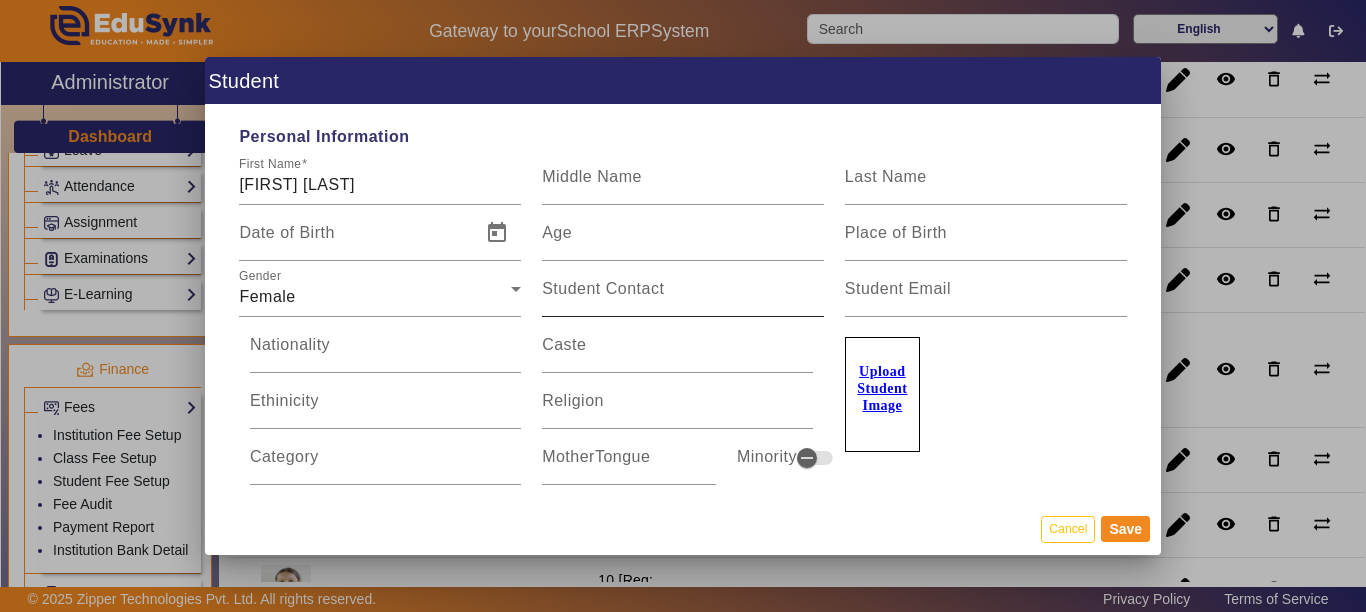 type on "[PHONE]" 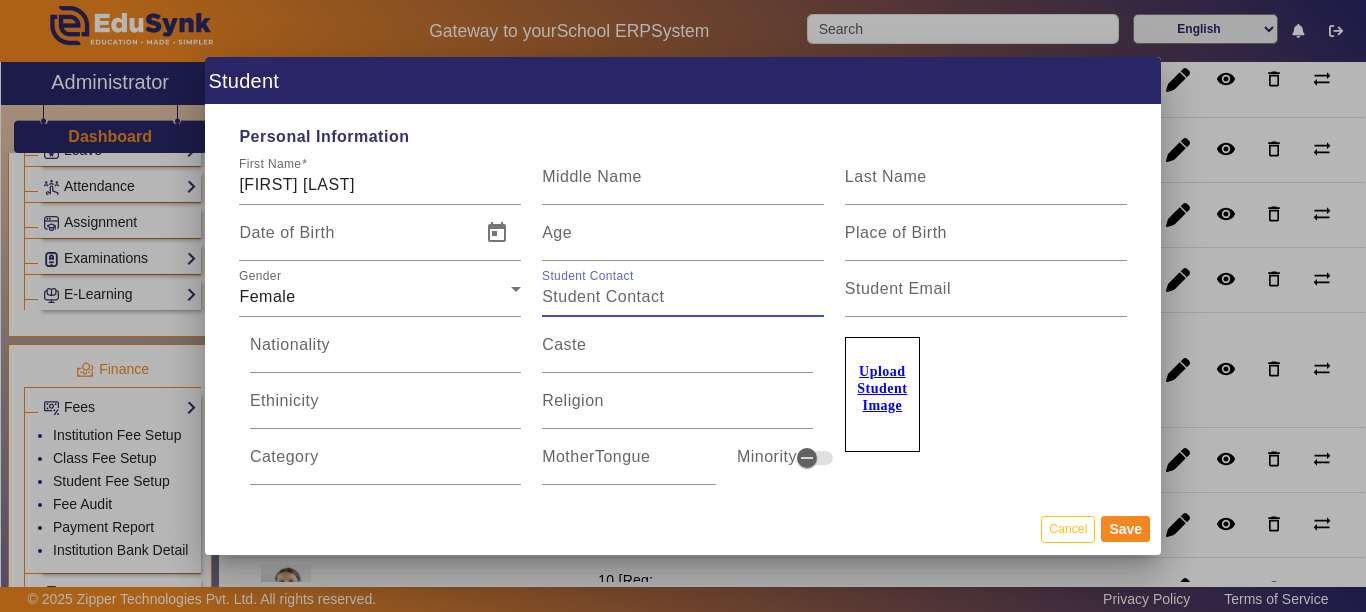 paste on "[PHONE]" 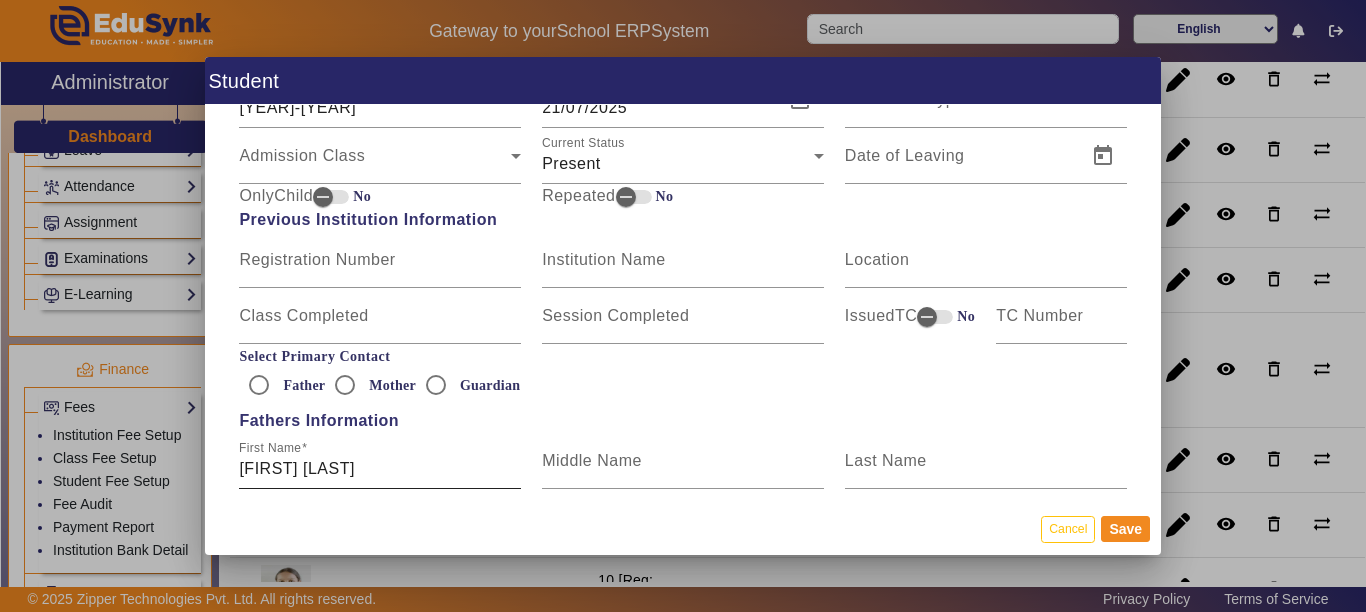 scroll, scrollTop: 1300, scrollLeft: 0, axis: vertical 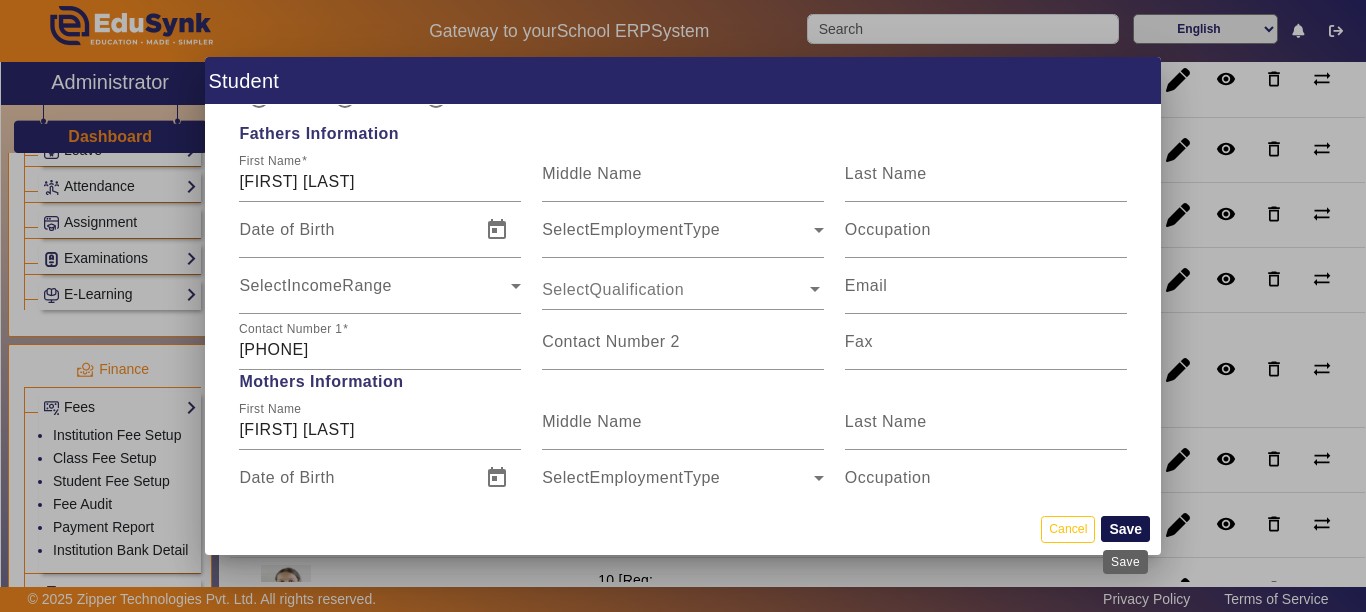 type on "[PHONE]" 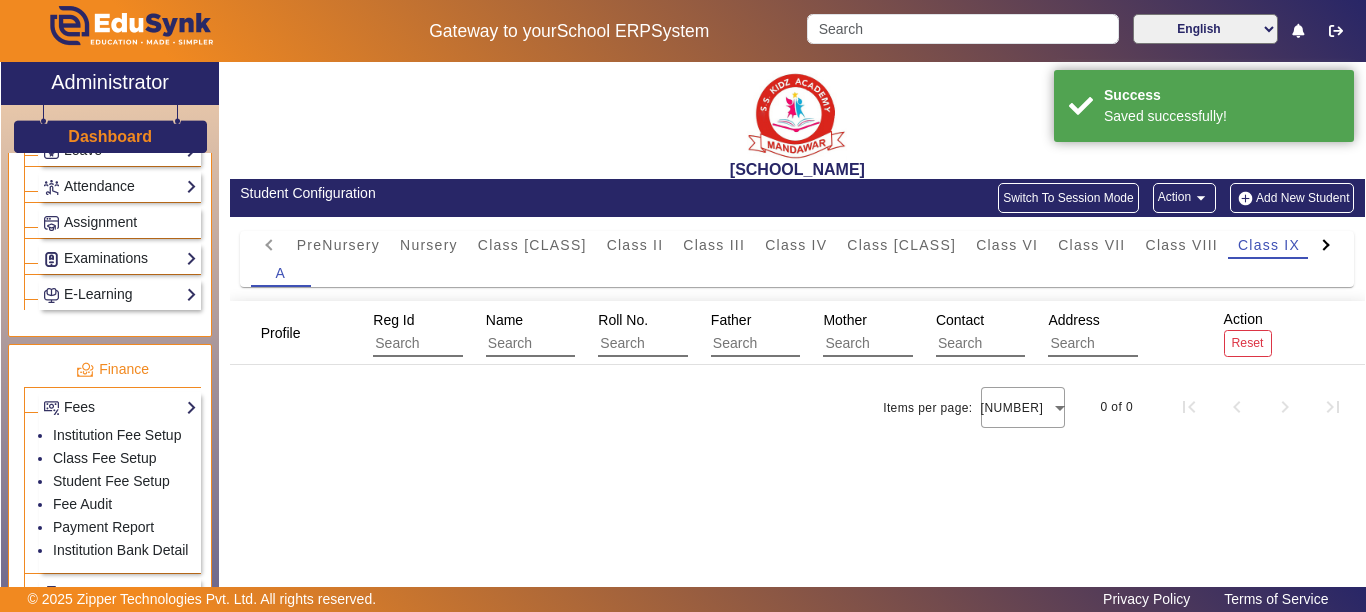scroll, scrollTop: 0, scrollLeft: 0, axis: both 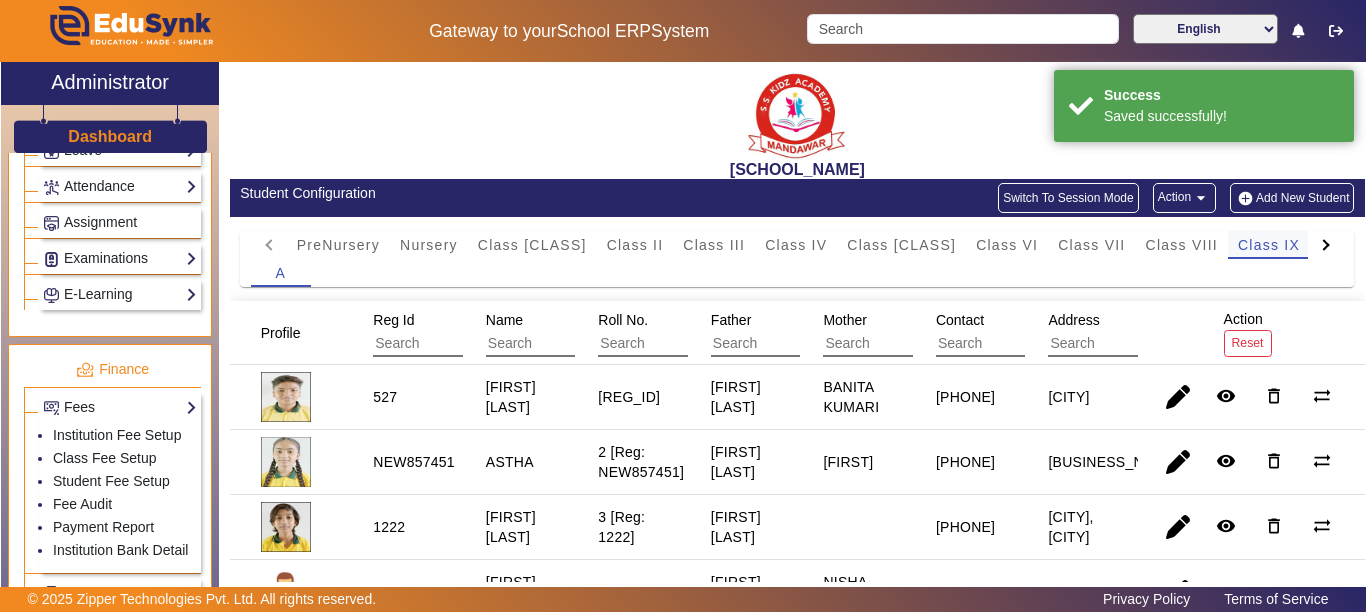 click on "Class IX" at bounding box center (1269, 245) 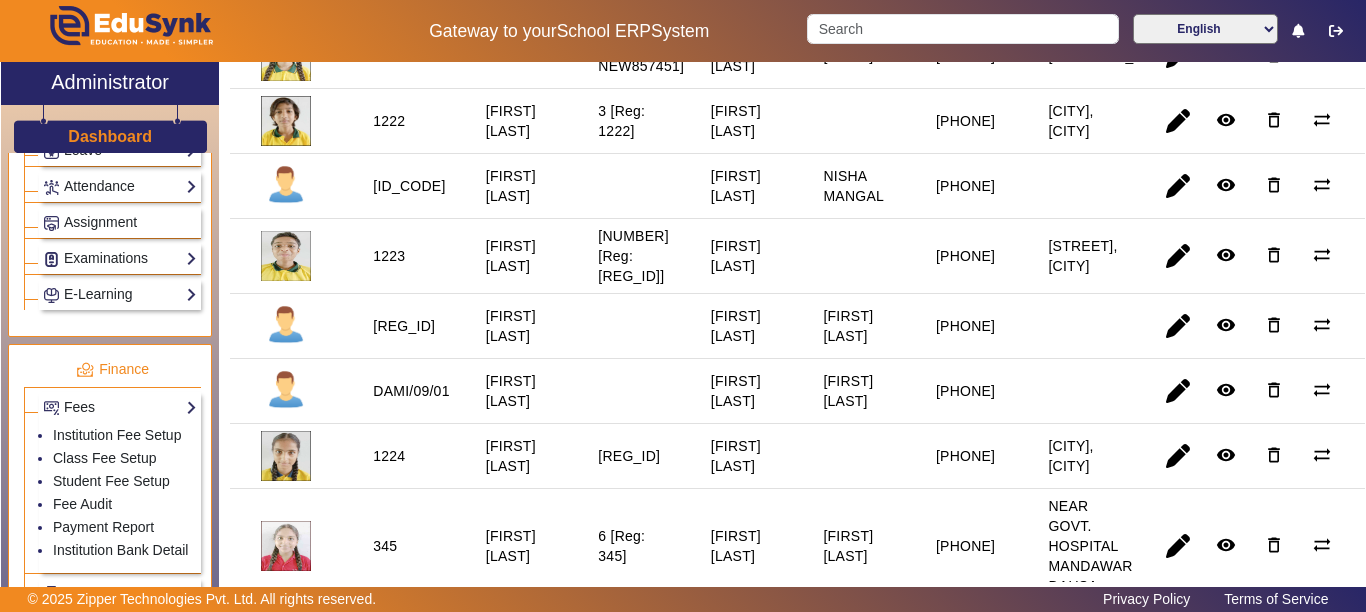 scroll, scrollTop: 392, scrollLeft: 0, axis: vertical 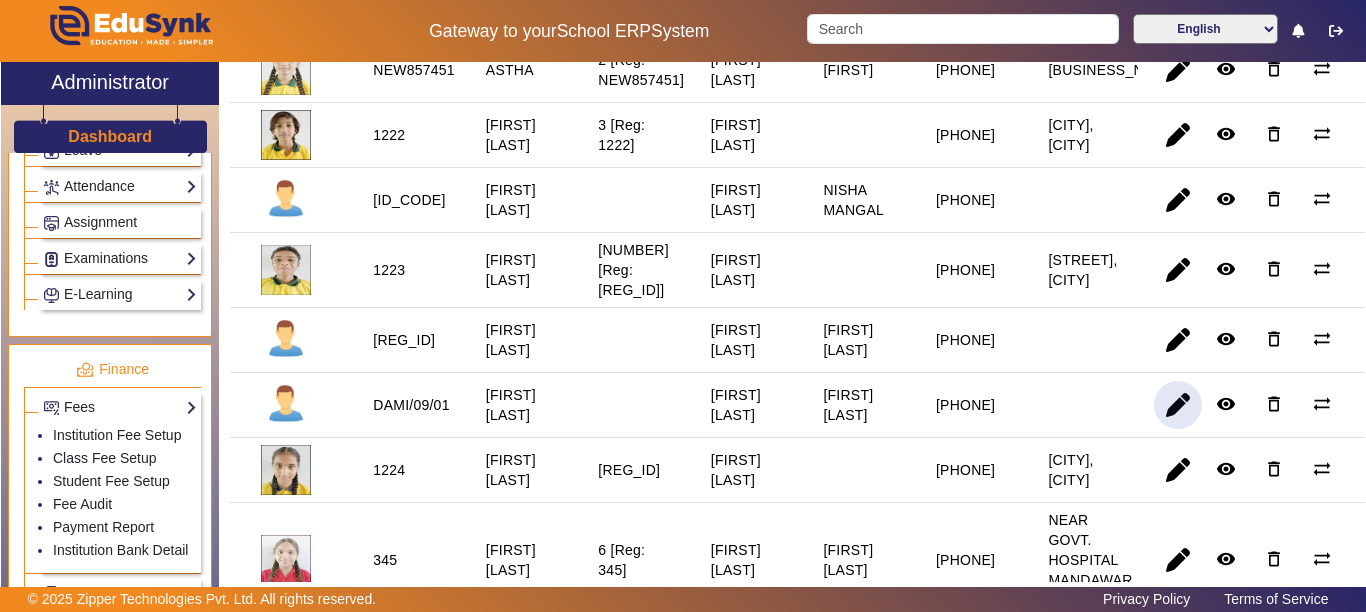 click 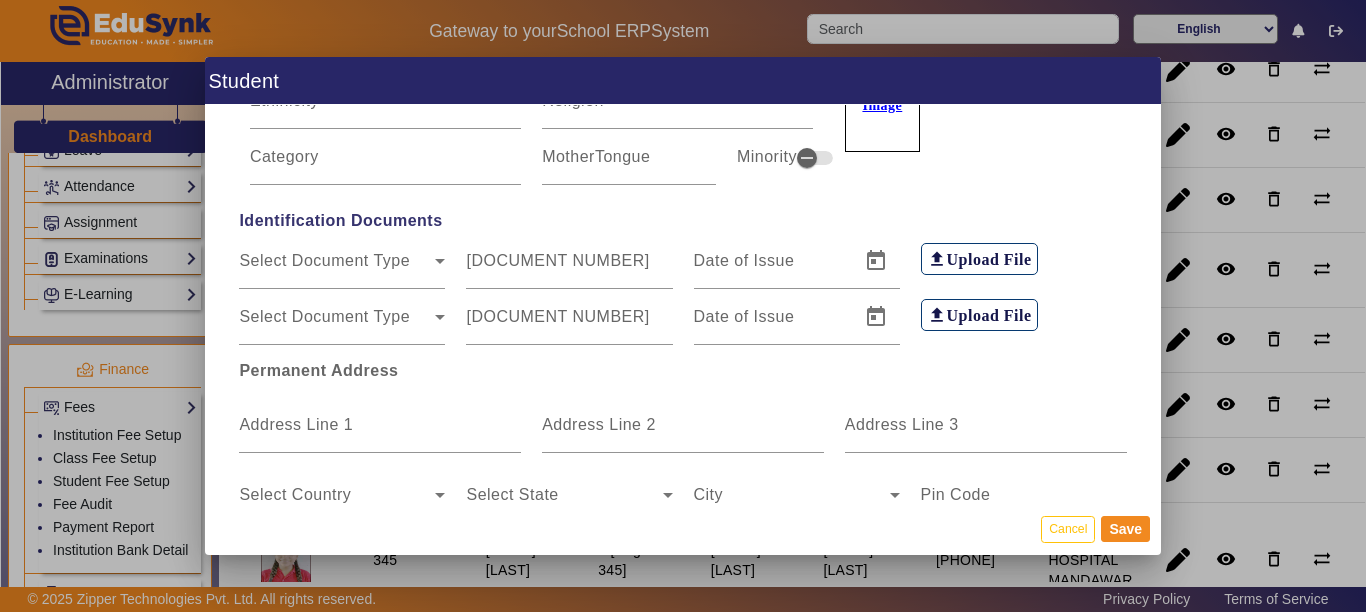 scroll, scrollTop: 400, scrollLeft: 0, axis: vertical 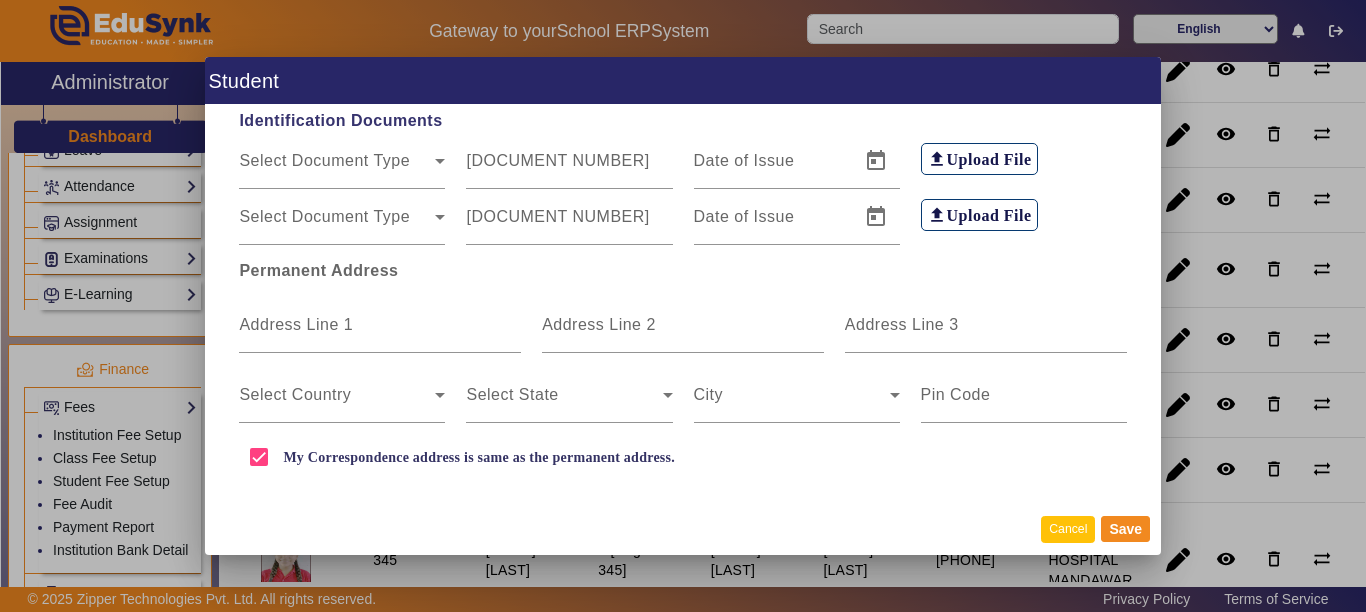 click on "Cancel" at bounding box center [1068, 529] 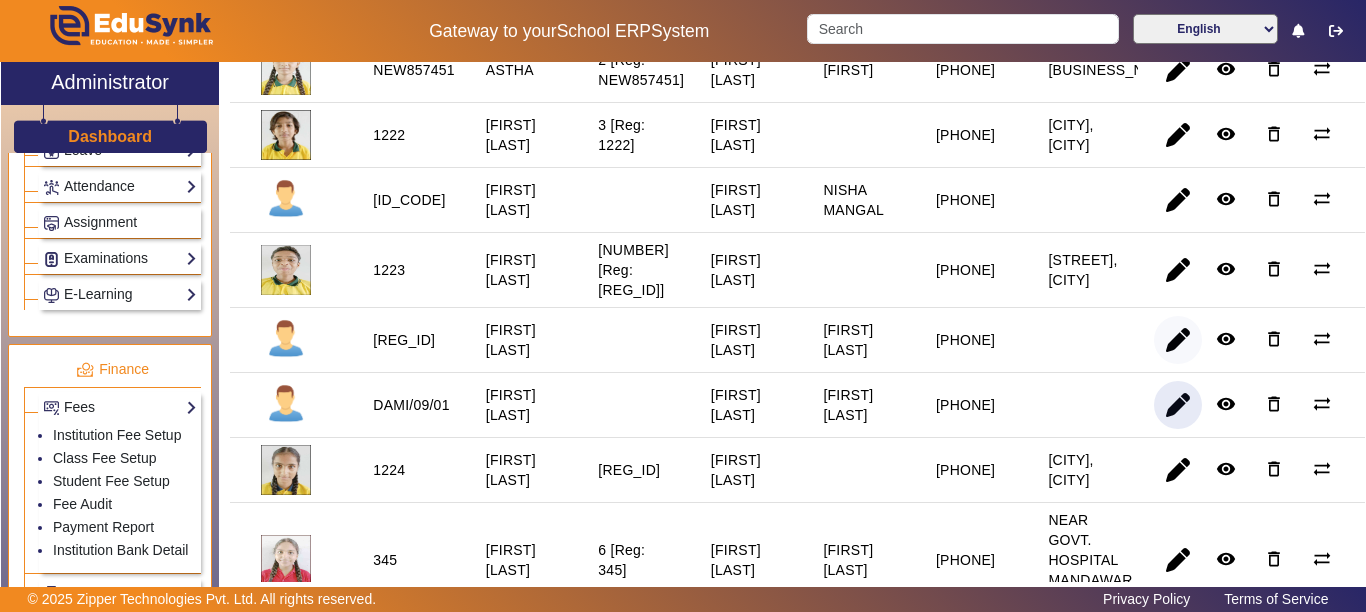 click at bounding box center (1178, 405) 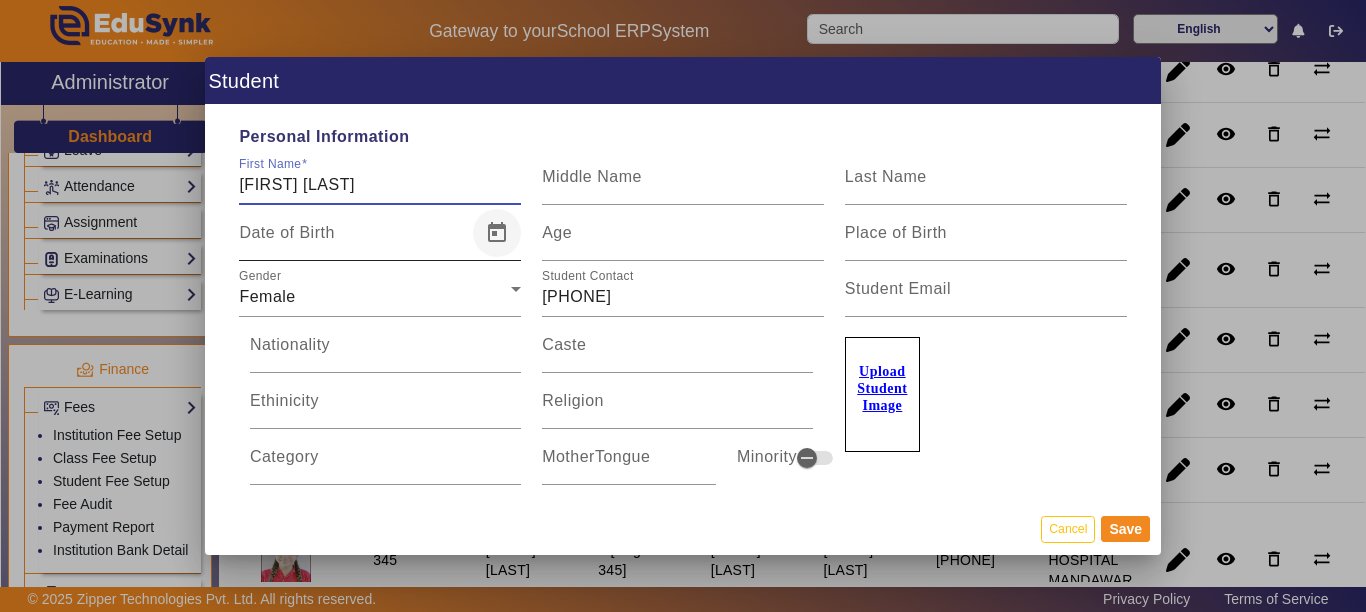 click at bounding box center [497, 233] 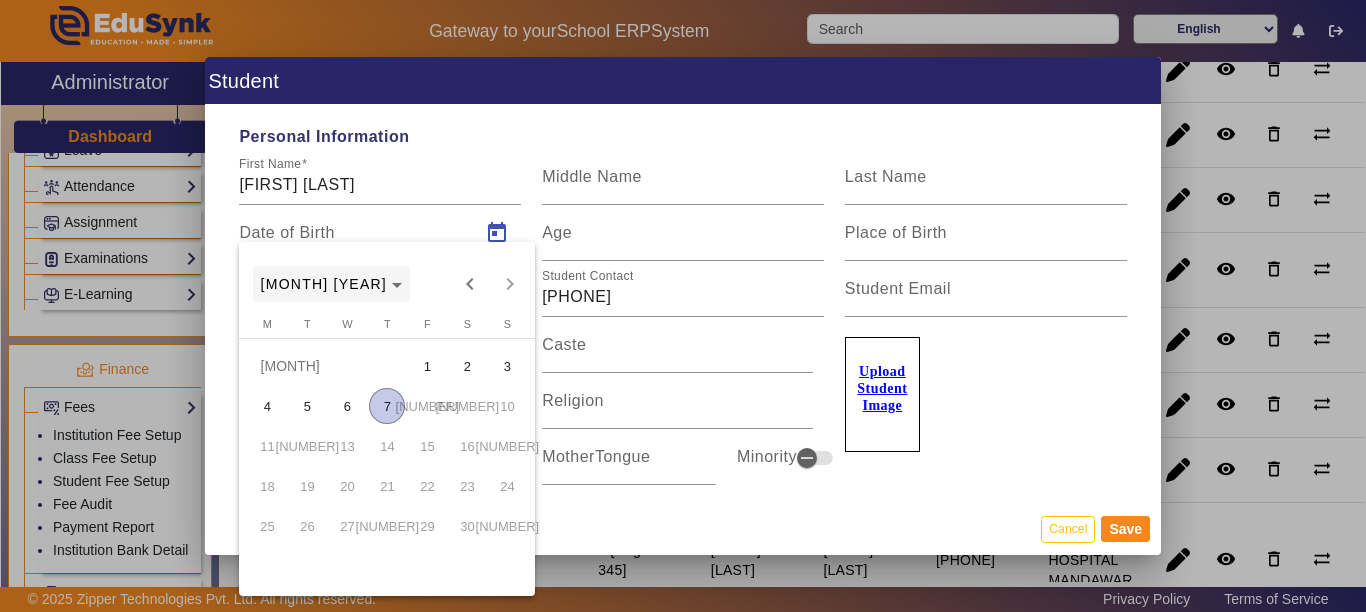 click 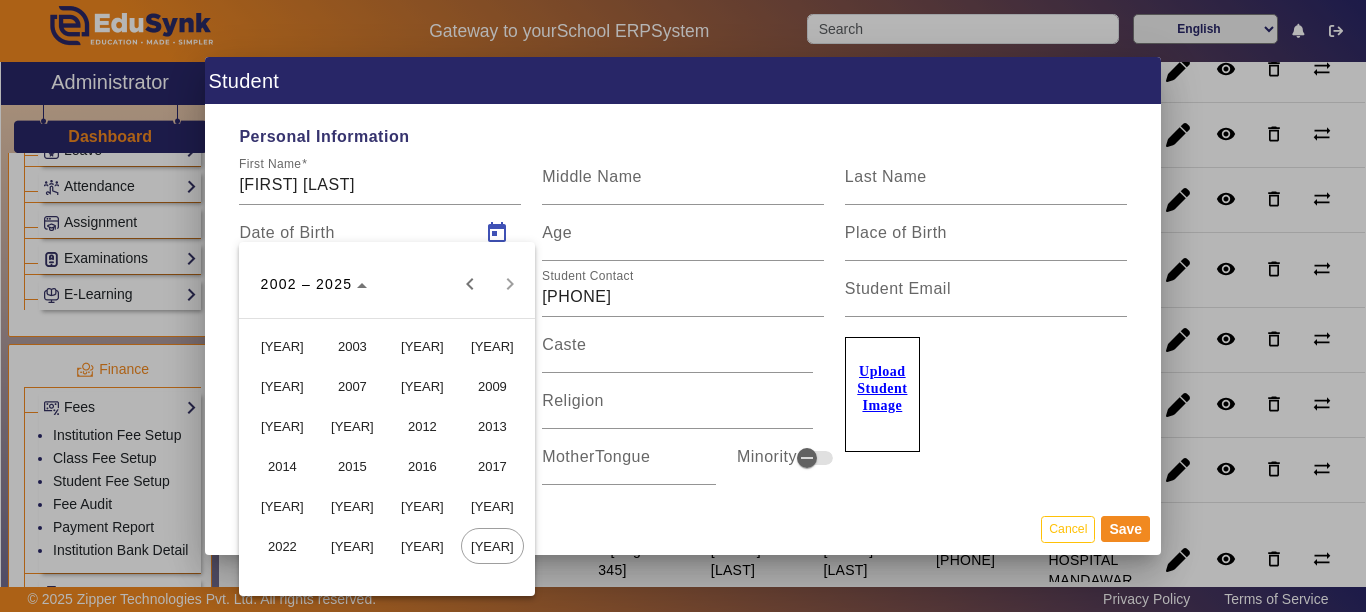 click on "2012" at bounding box center (422, 426) 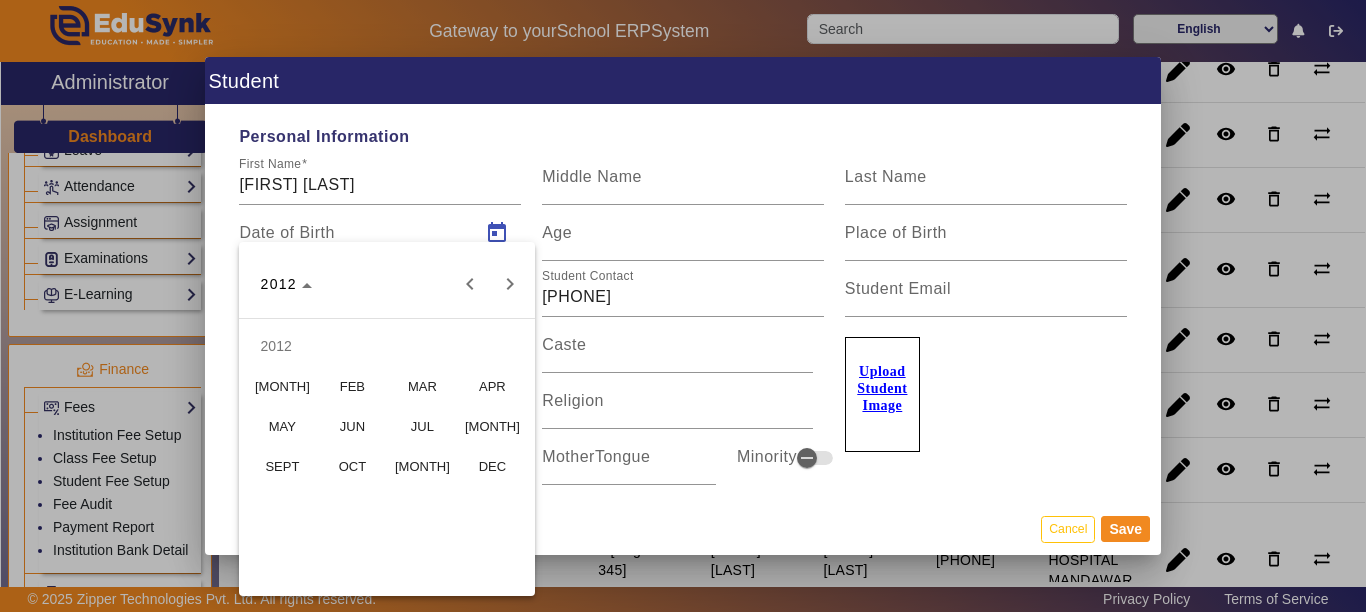 click on "MAR" at bounding box center (422, 386) 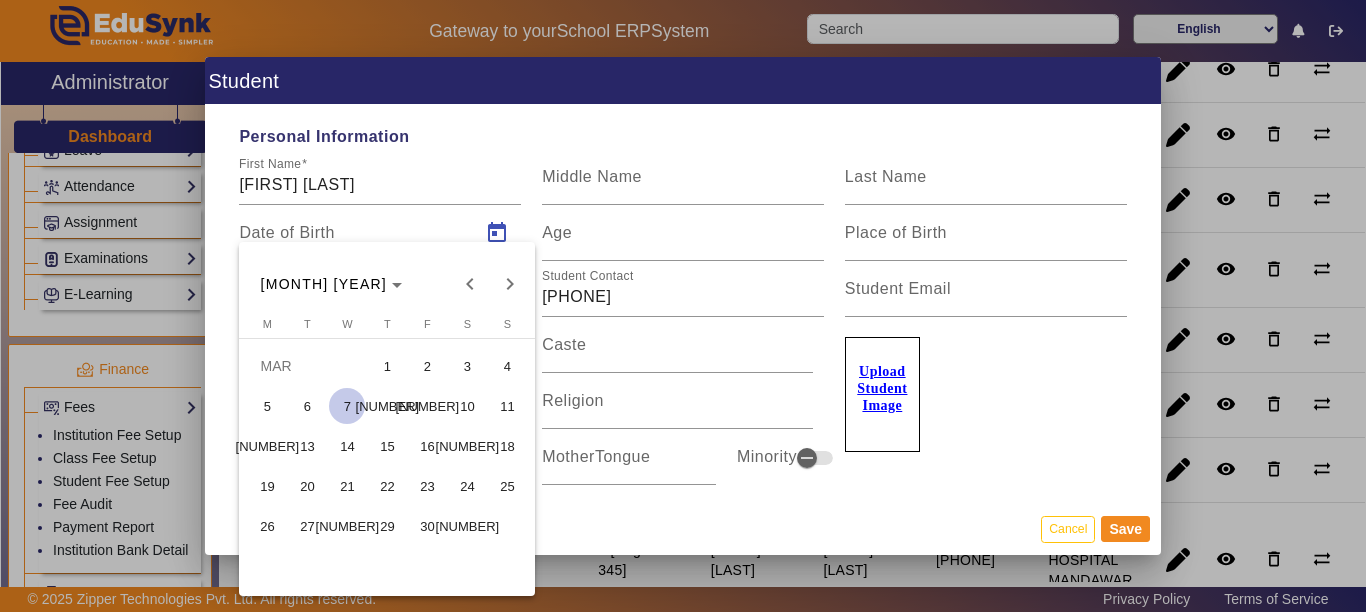 click on "2" at bounding box center [427, 366] 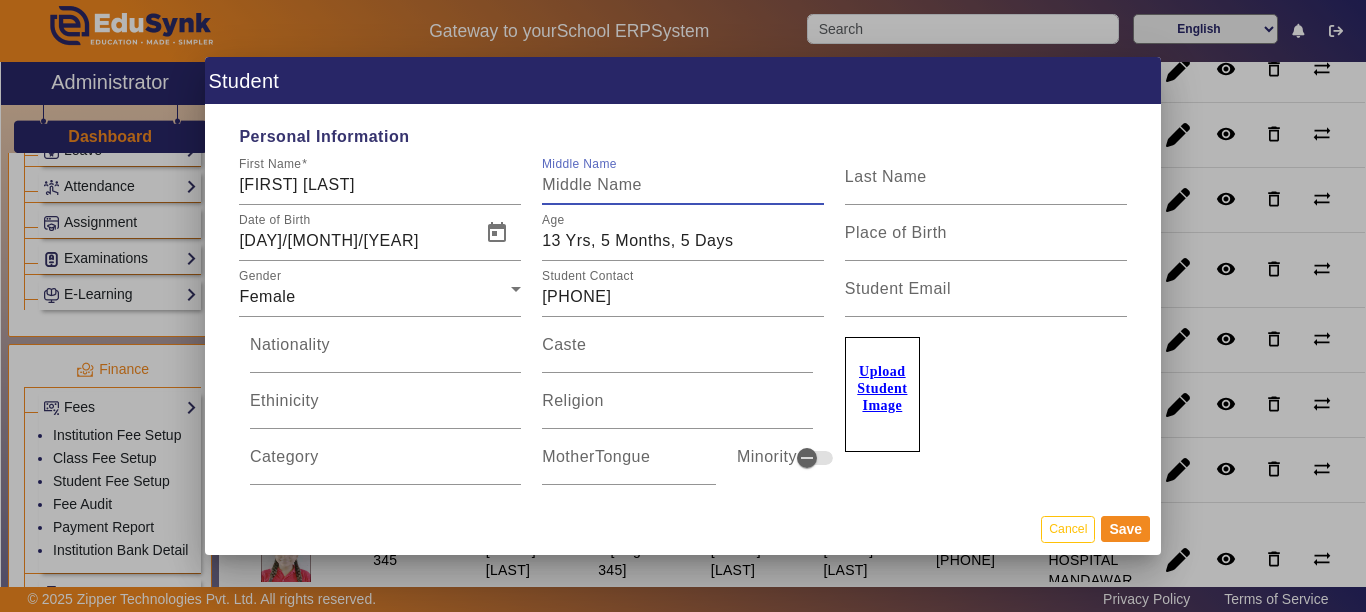 click on "Middle Name" at bounding box center [683, 185] 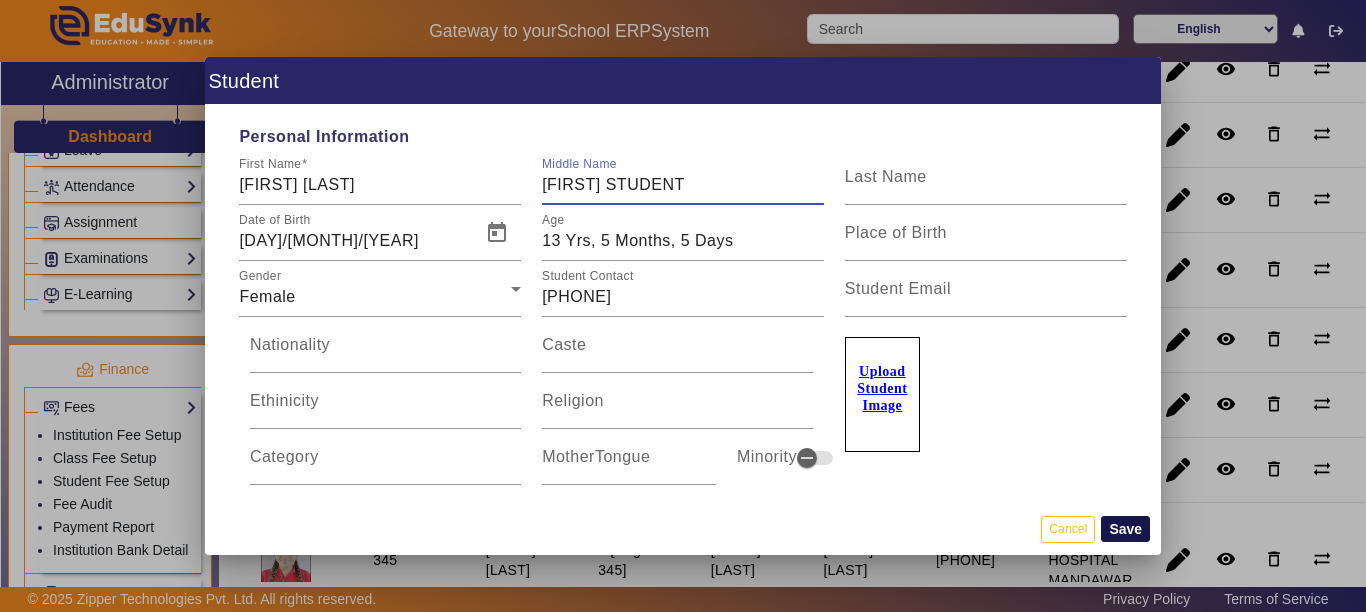 type on "[FIRST] STUDENT" 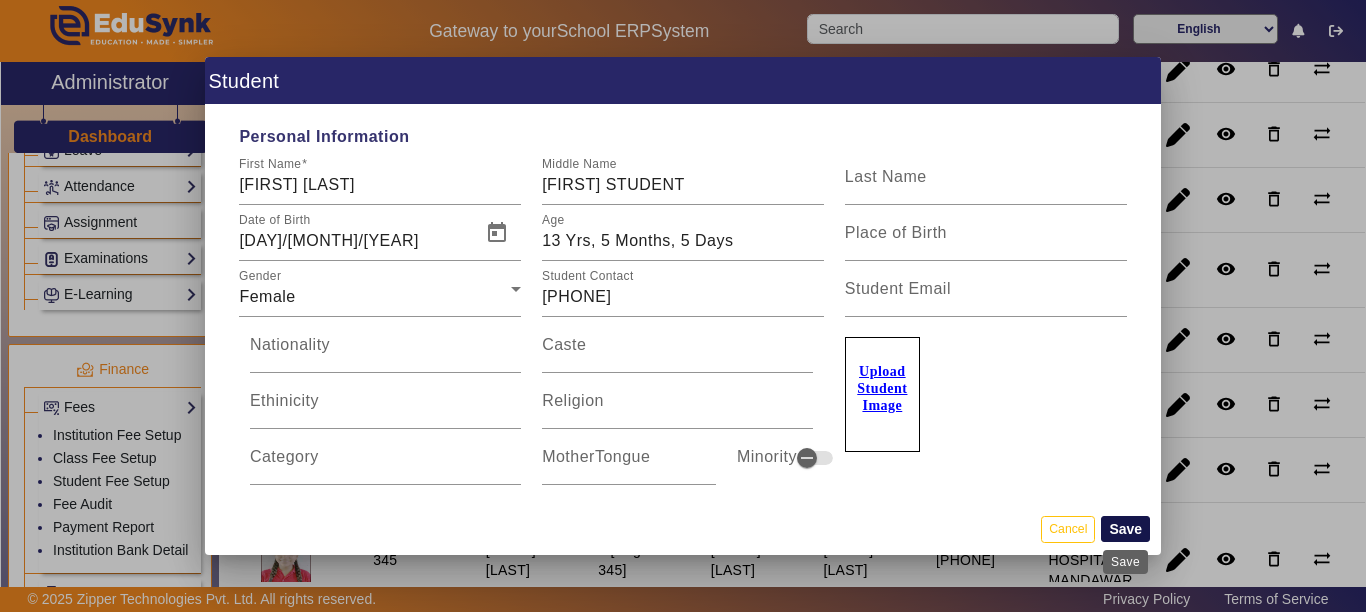 click on "Save" at bounding box center (1125, 529) 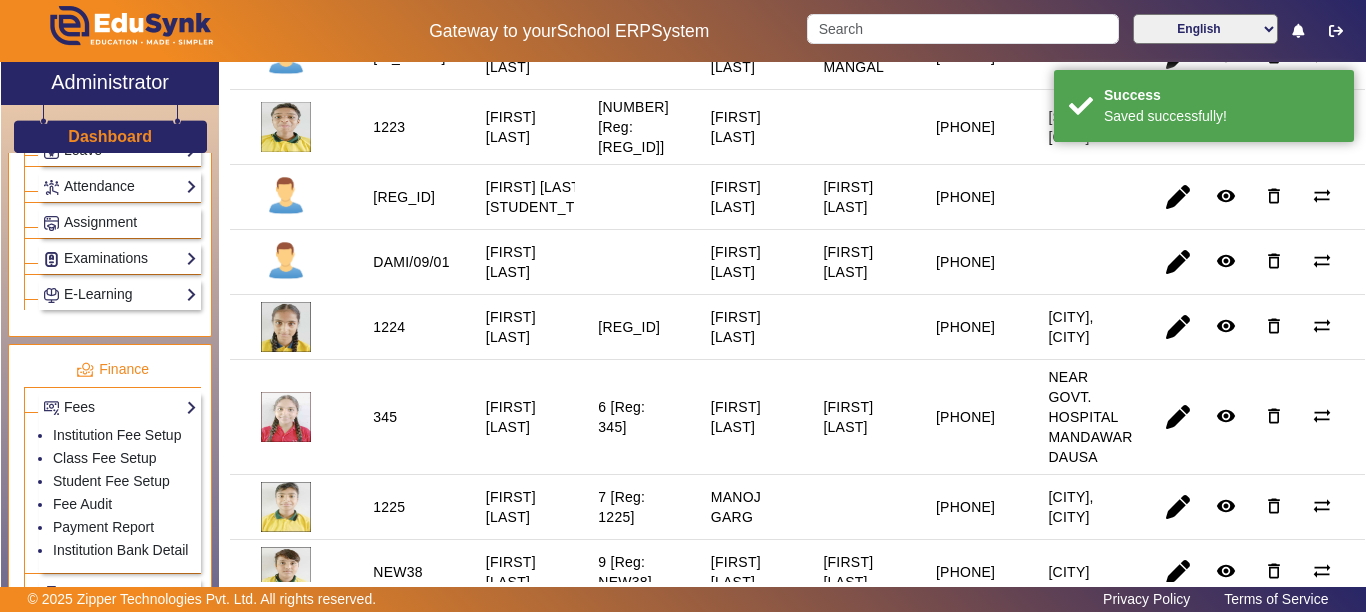scroll, scrollTop: 500, scrollLeft: 0, axis: vertical 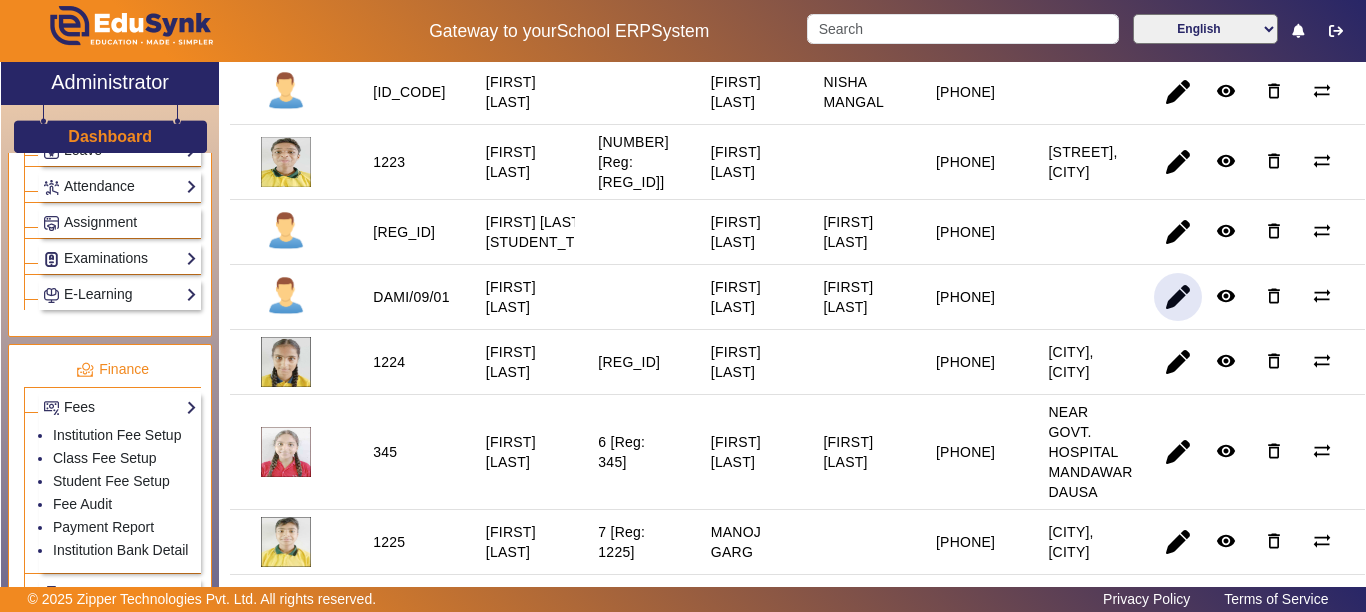 click 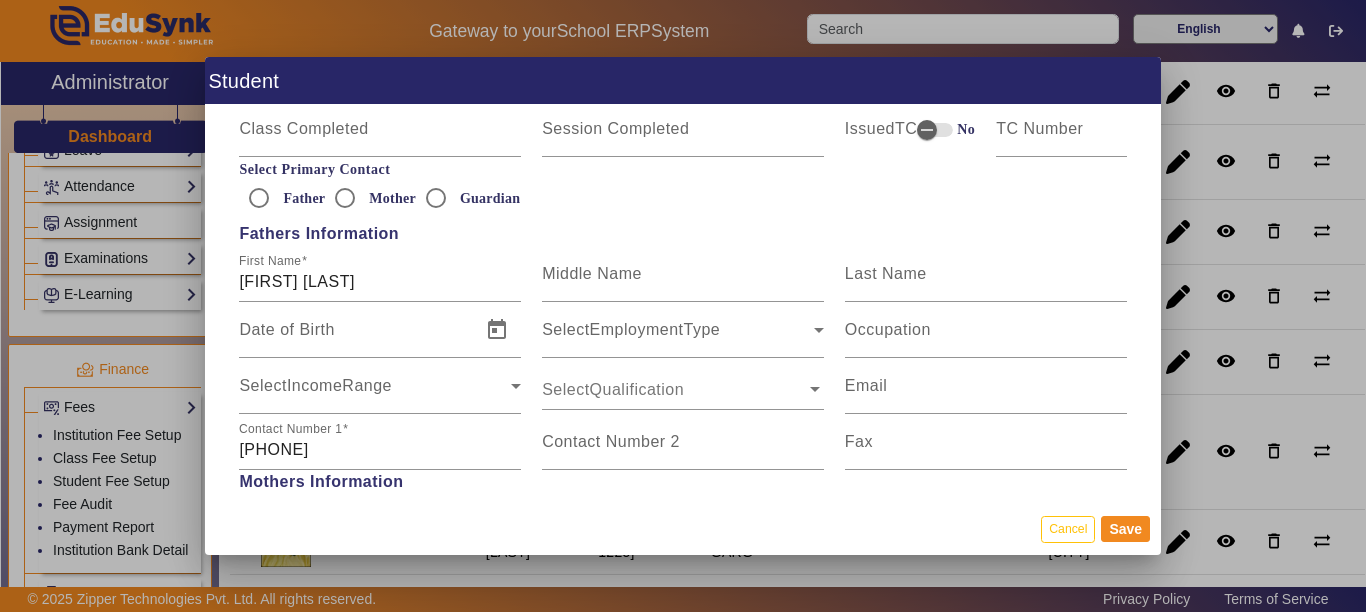 scroll, scrollTop: 900, scrollLeft: 0, axis: vertical 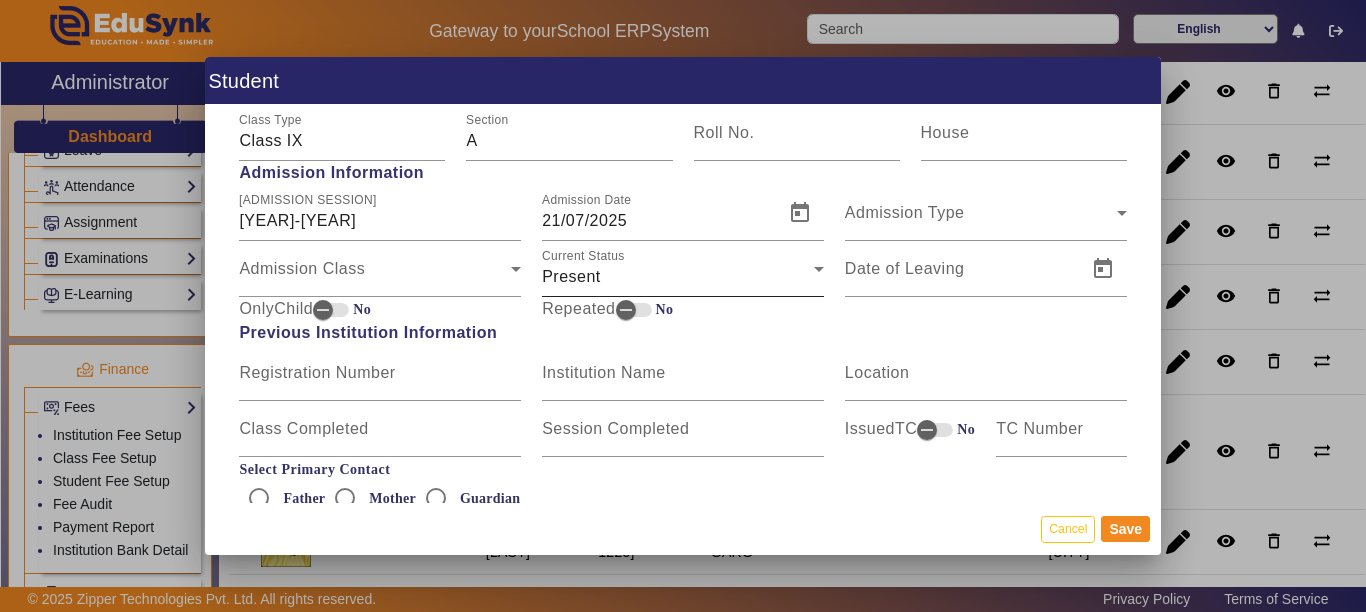 click on "Present" at bounding box center [678, 277] 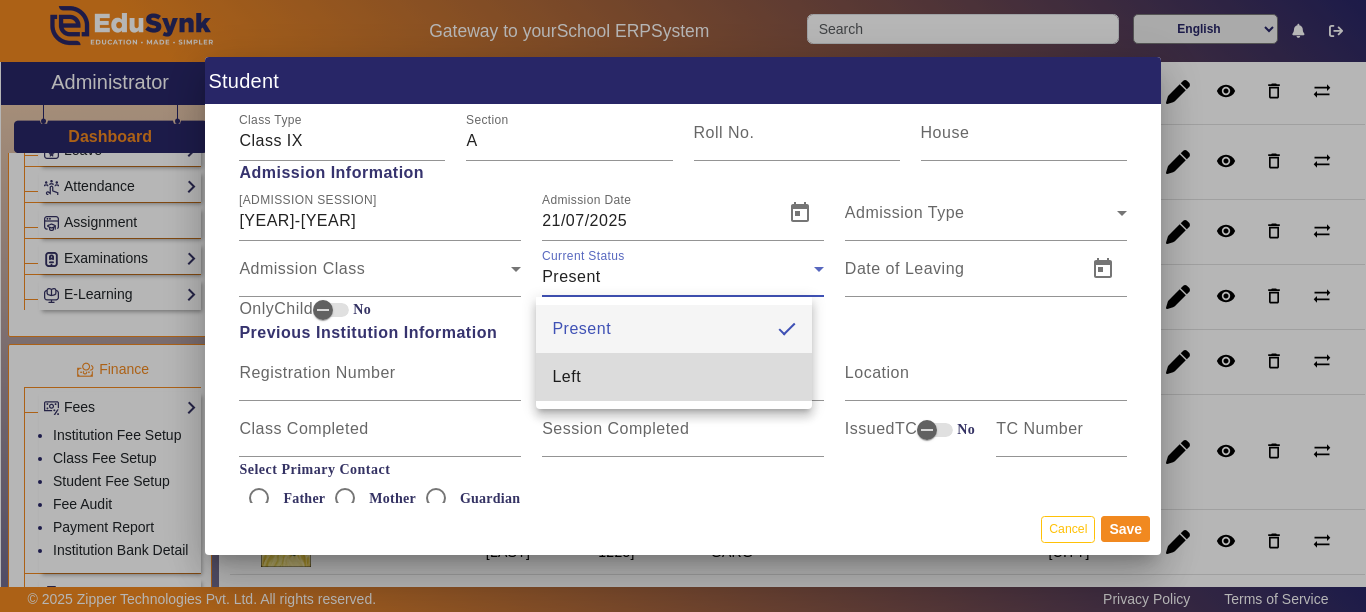 click on "Left" at bounding box center [566, 377] 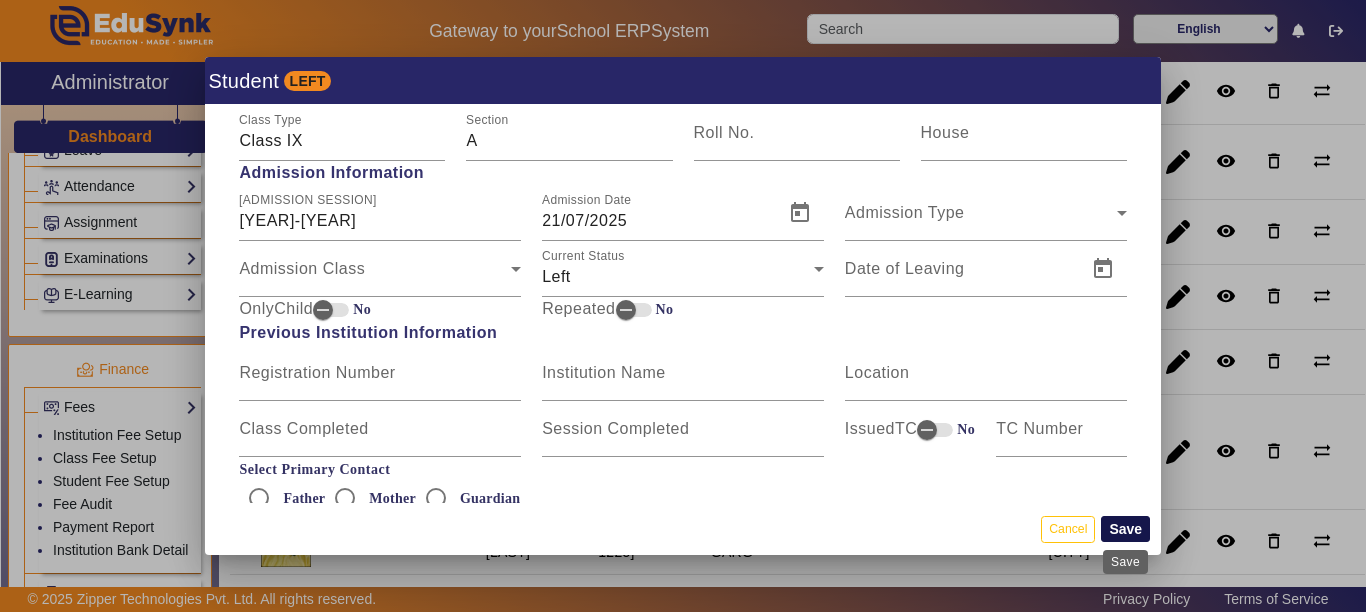 click on "Save" at bounding box center [1125, 529] 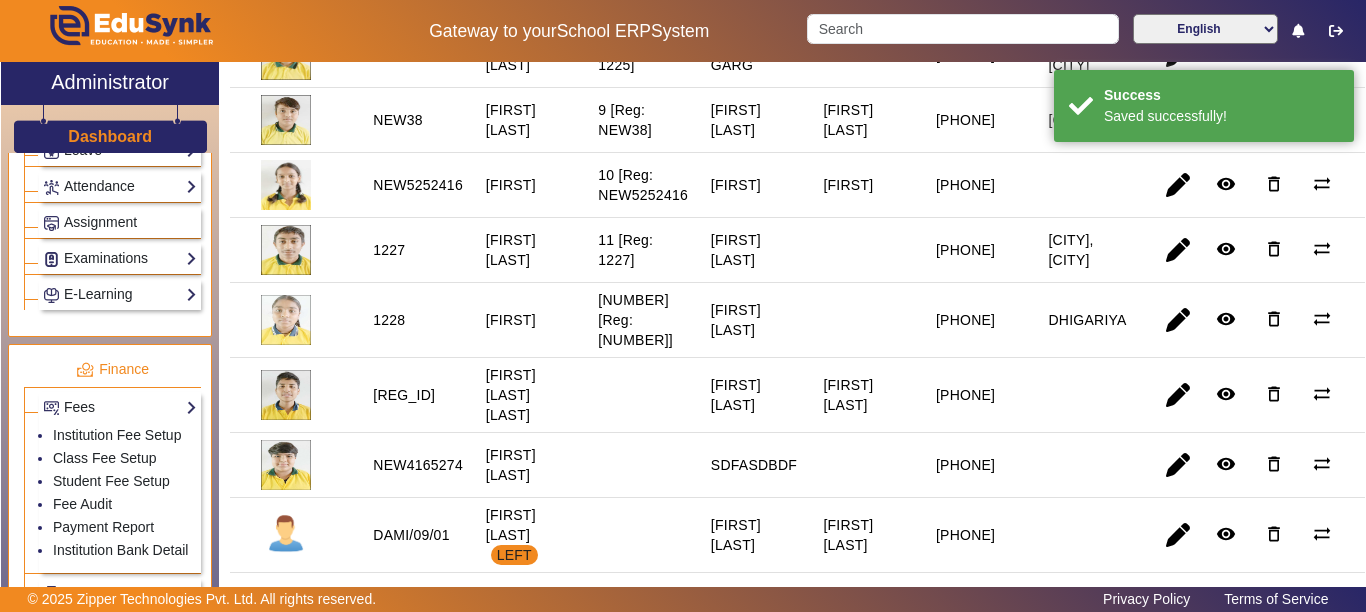 scroll, scrollTop: 1212, scrollLeft: 0, axis: vertical 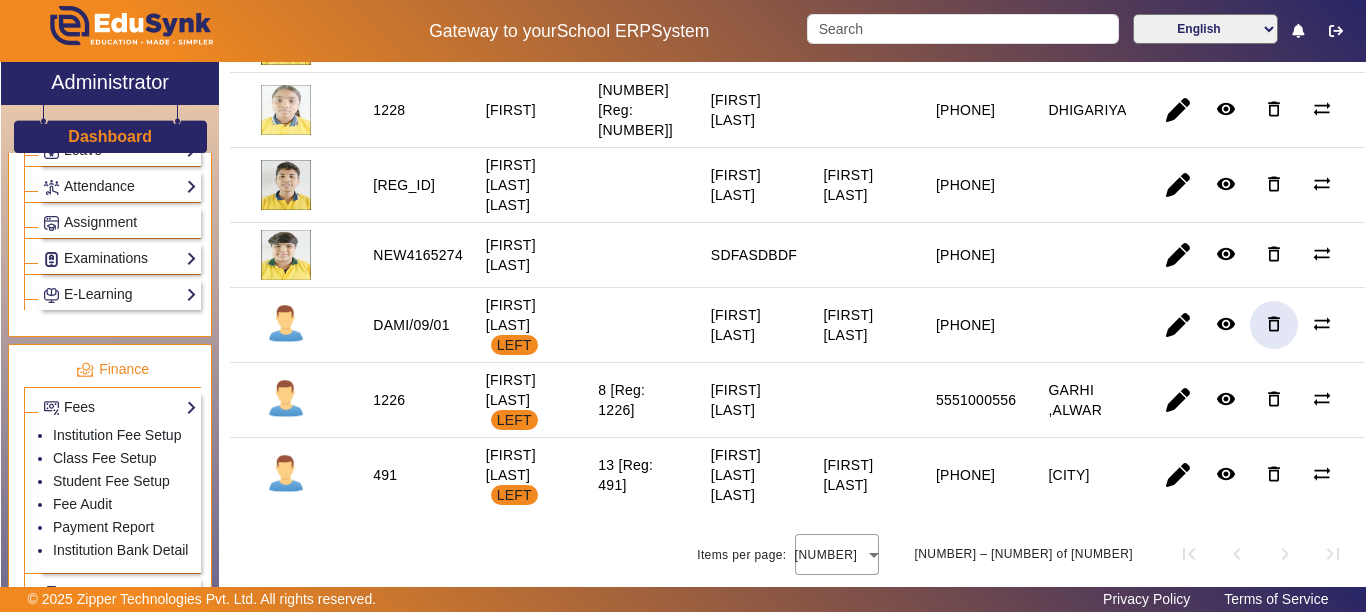 click on "delete_outline" 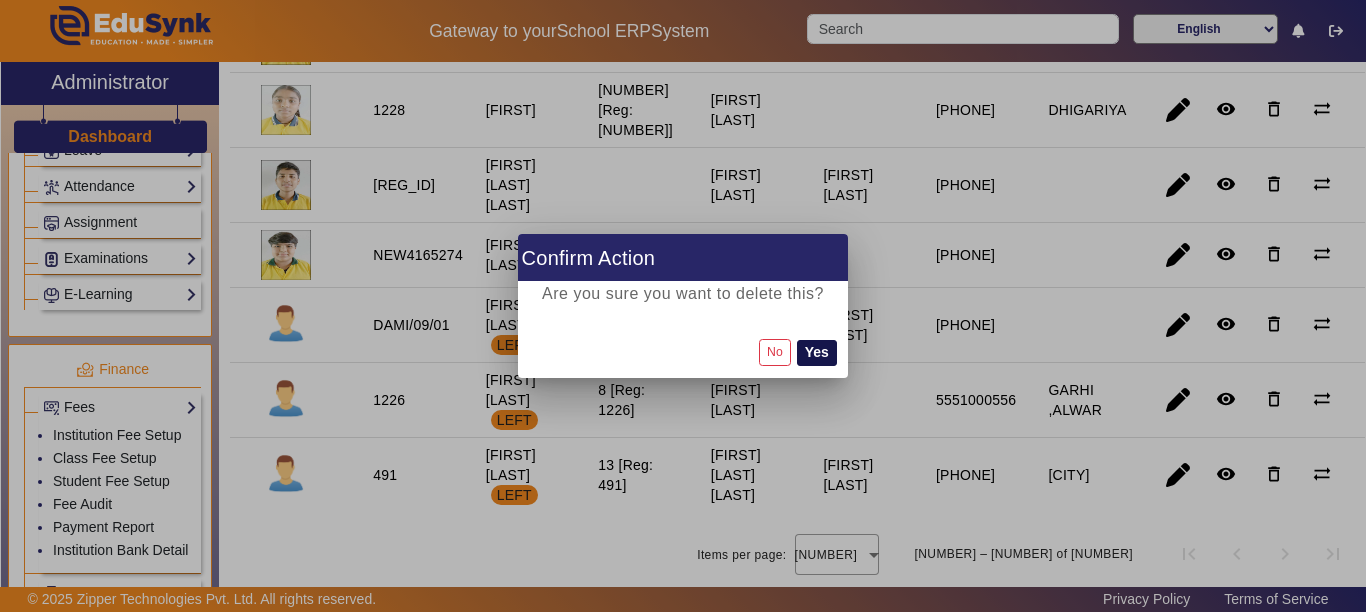 click on "Yes" at bounding box center (817, 353) 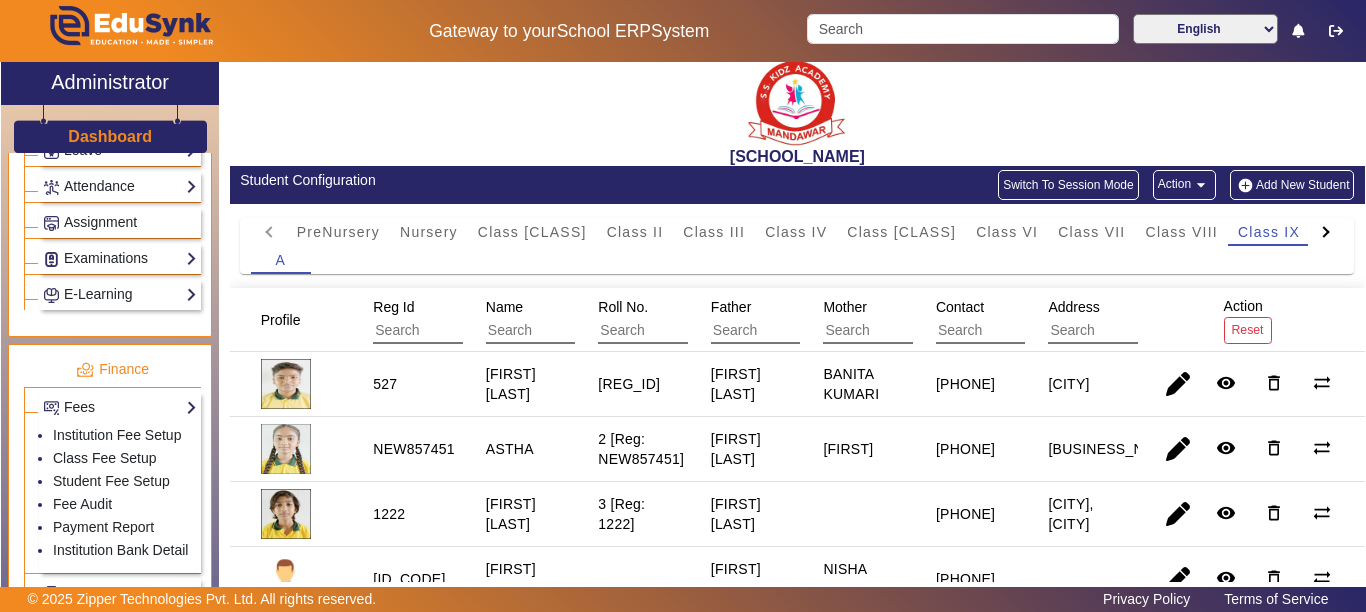 scroll, scrollTop: 0, scrollLeft: 0, axis: both 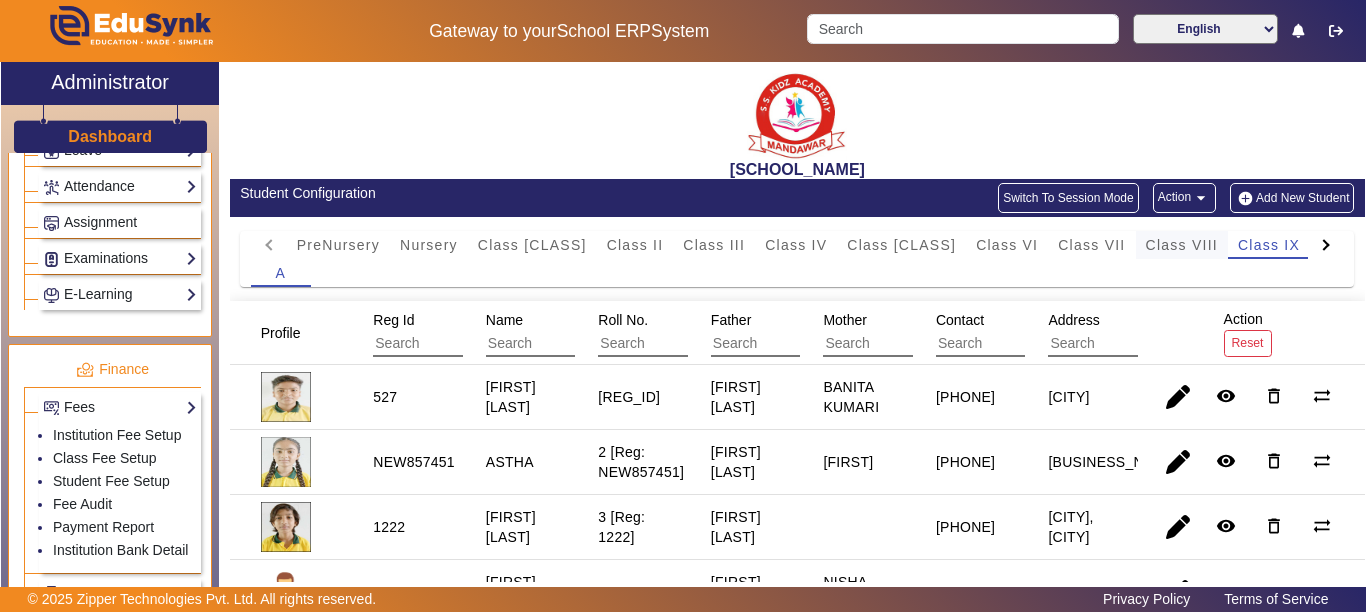 click on "Class VIII" at bounding box center [1182, 245] 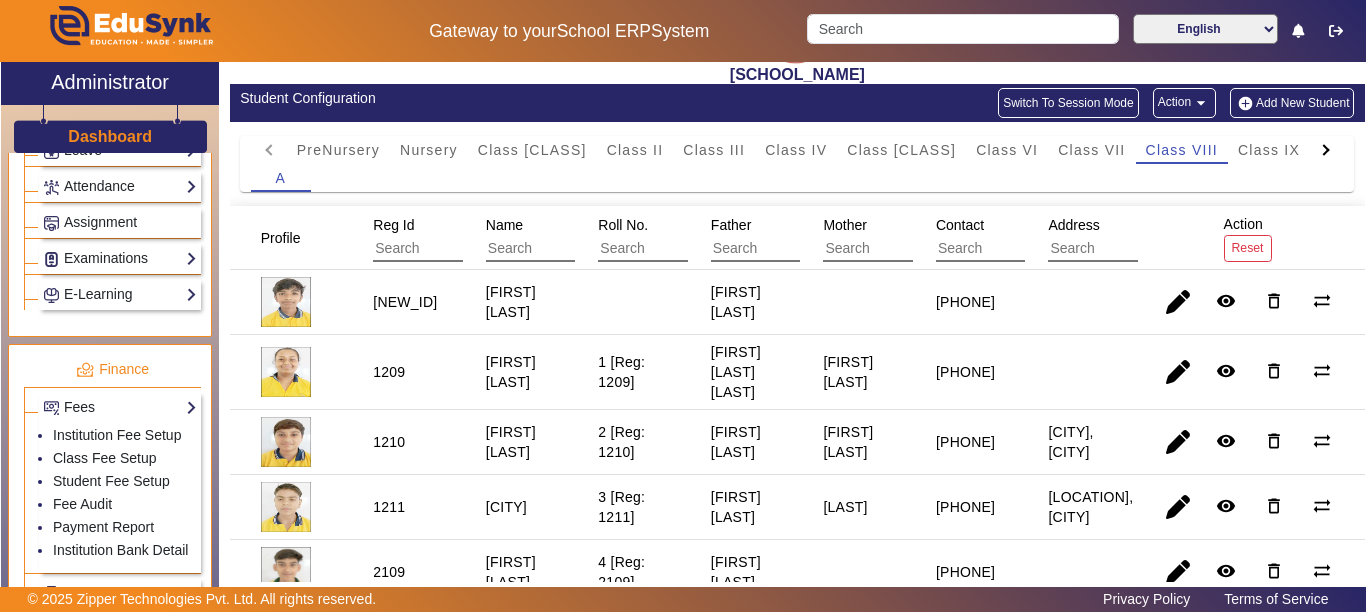scroll, scrollTop: 0, scrollLeft: 0, axis: both 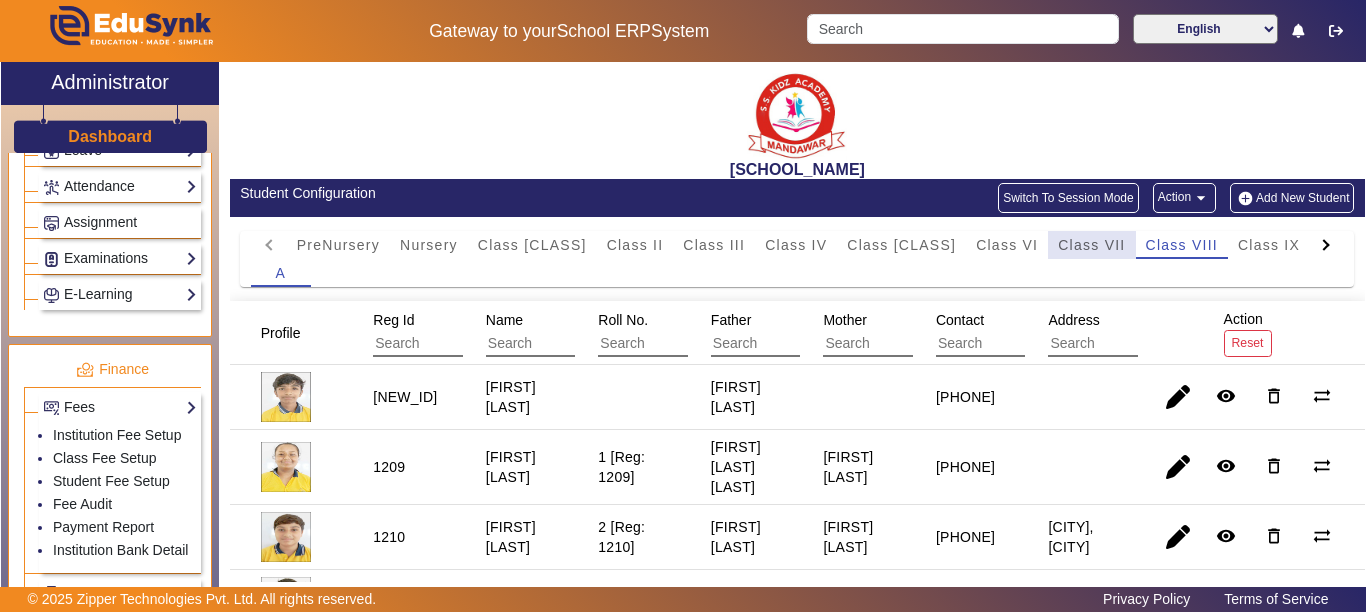 click on "Class VII" at bounding box center (1091, 245) 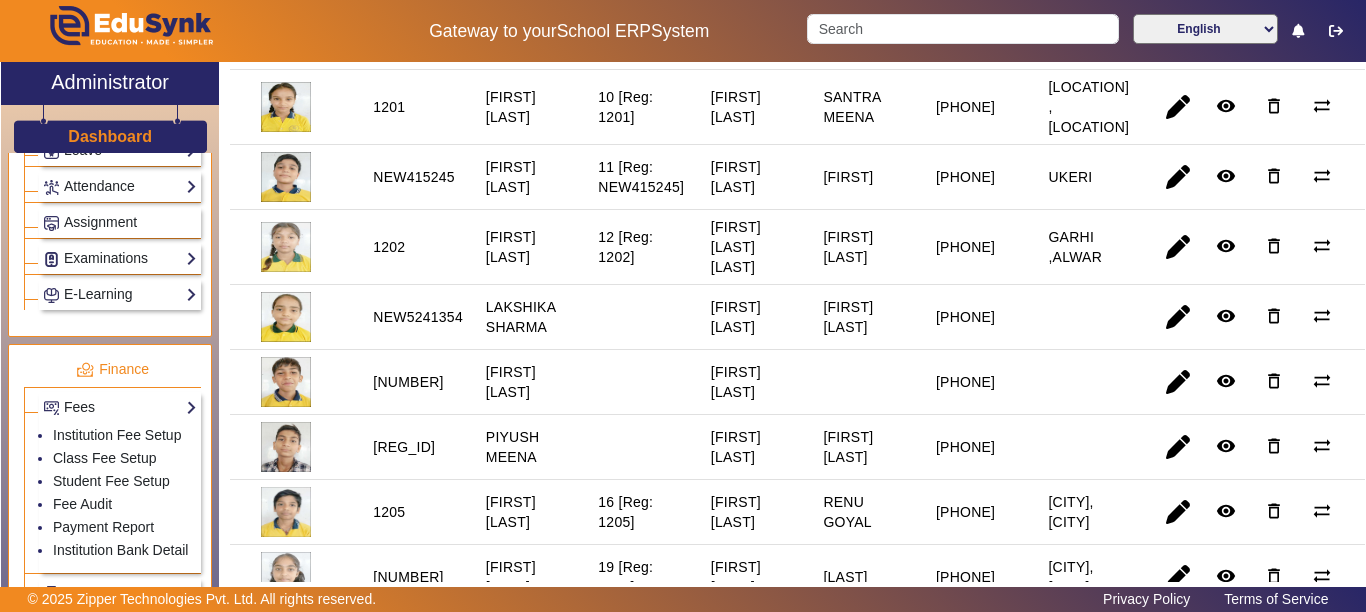 scroll, scrollTop: 1702, scrollLeft: 0, axis: vertical 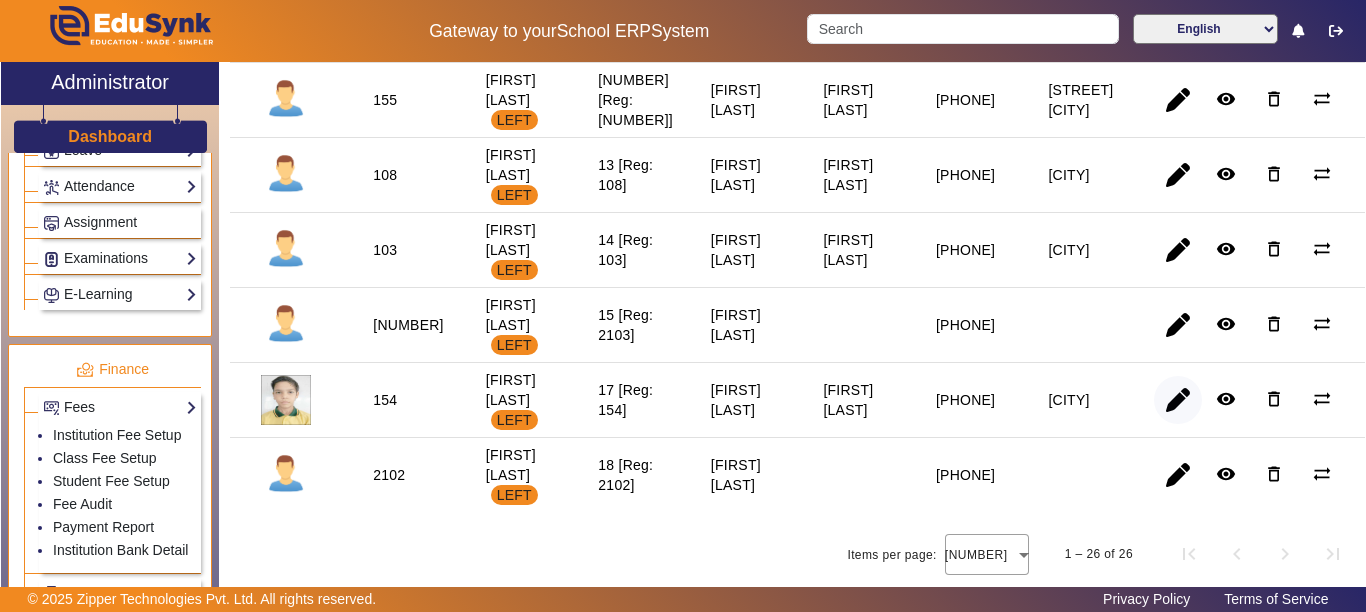 click at bounding box center [1178, 475] 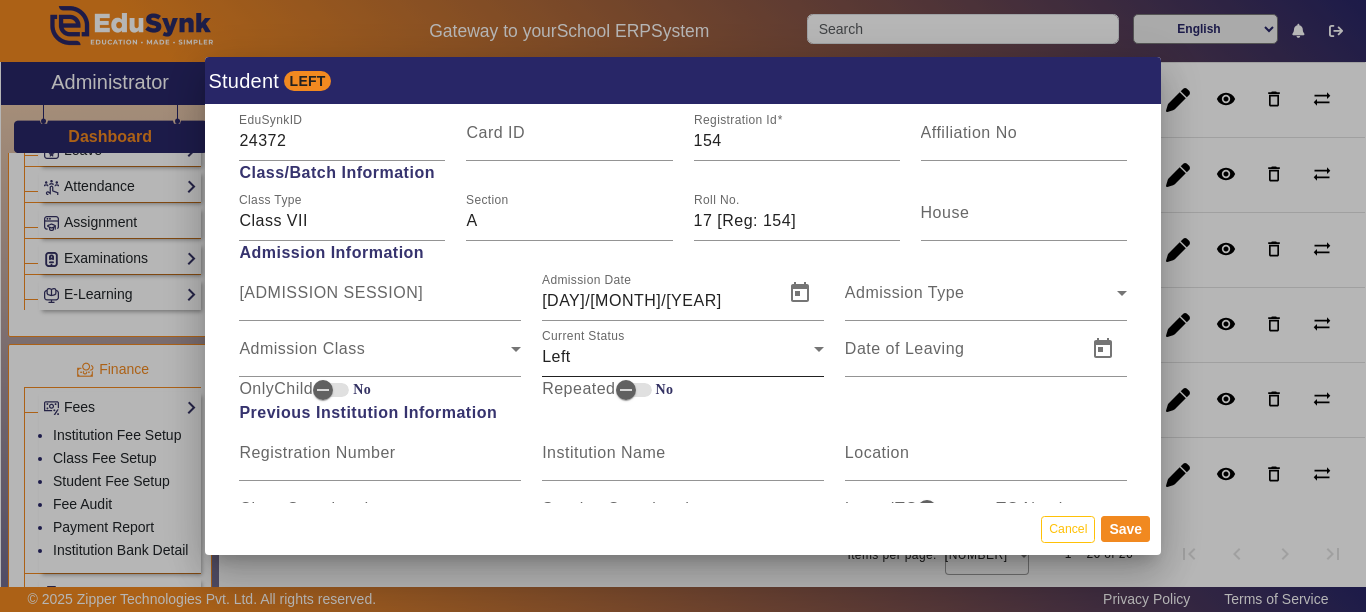 scroll, scrollTop: 1000, scrollLeft: 0, axis: vertical 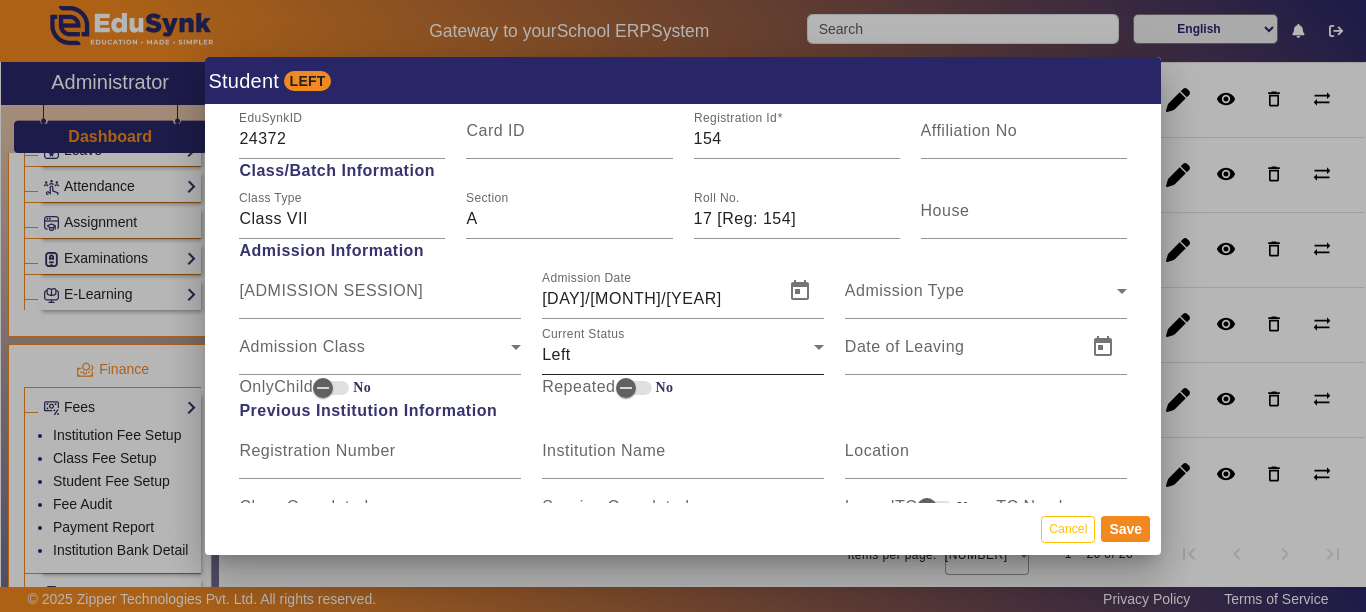 click on "Left" at bounding box center (678, 355) 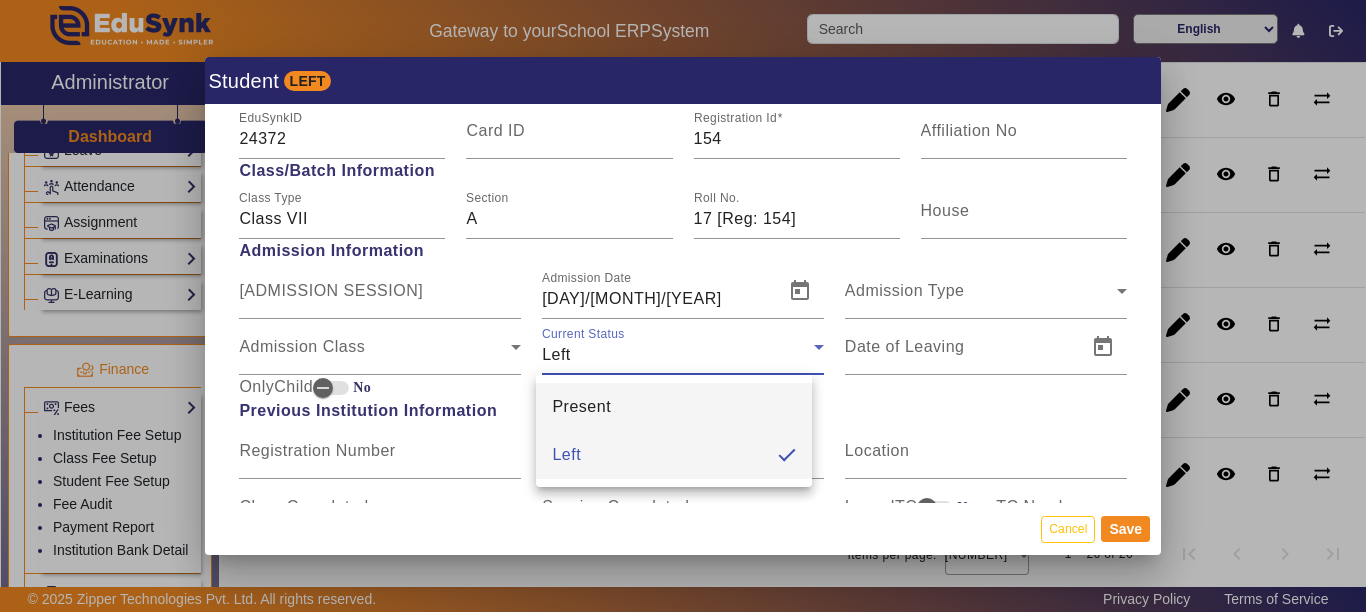 click on "Present" at bounding box center (581, 407) 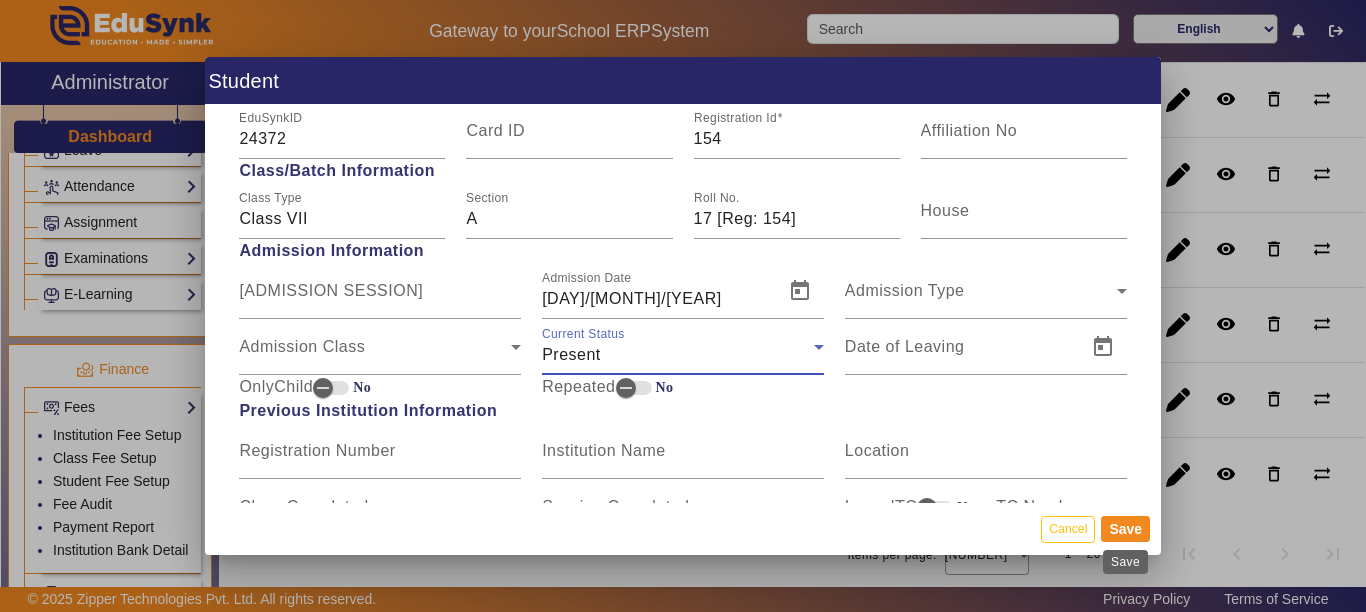 drag, startPoint x: 1129, startPoint y: 530, endPoint x: 1061, endPoint y: 579, distance: 83.81527 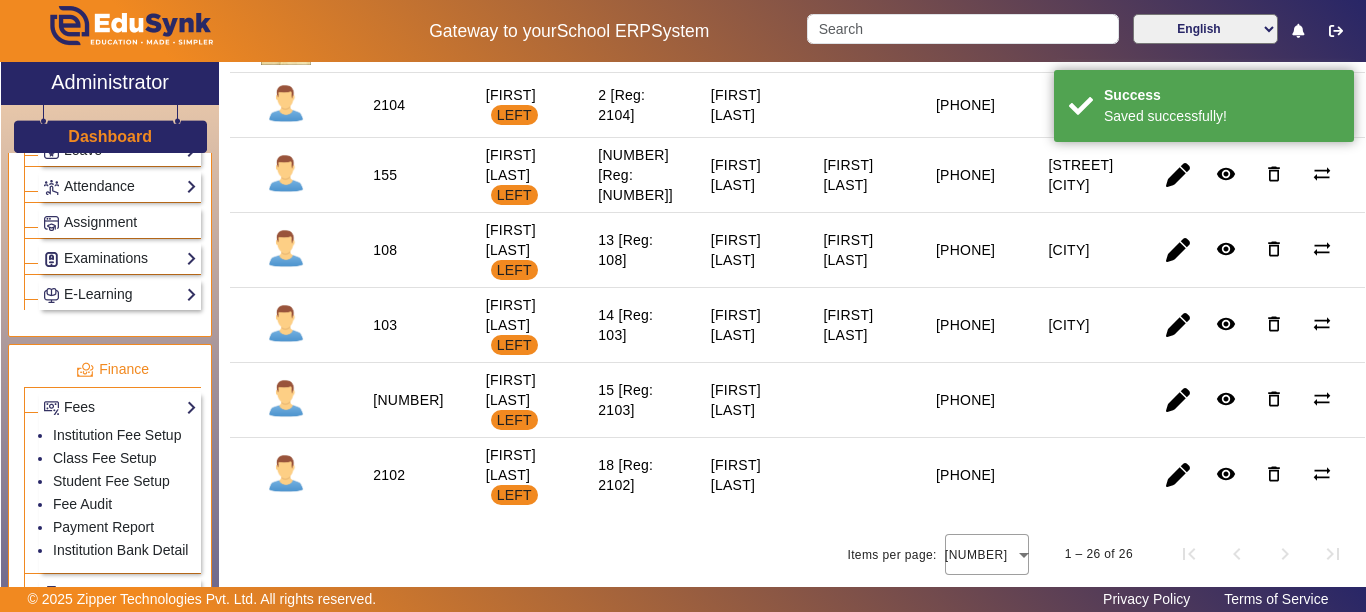 scroll, scrollTop: 0, scrollLeft: 0, axis: both 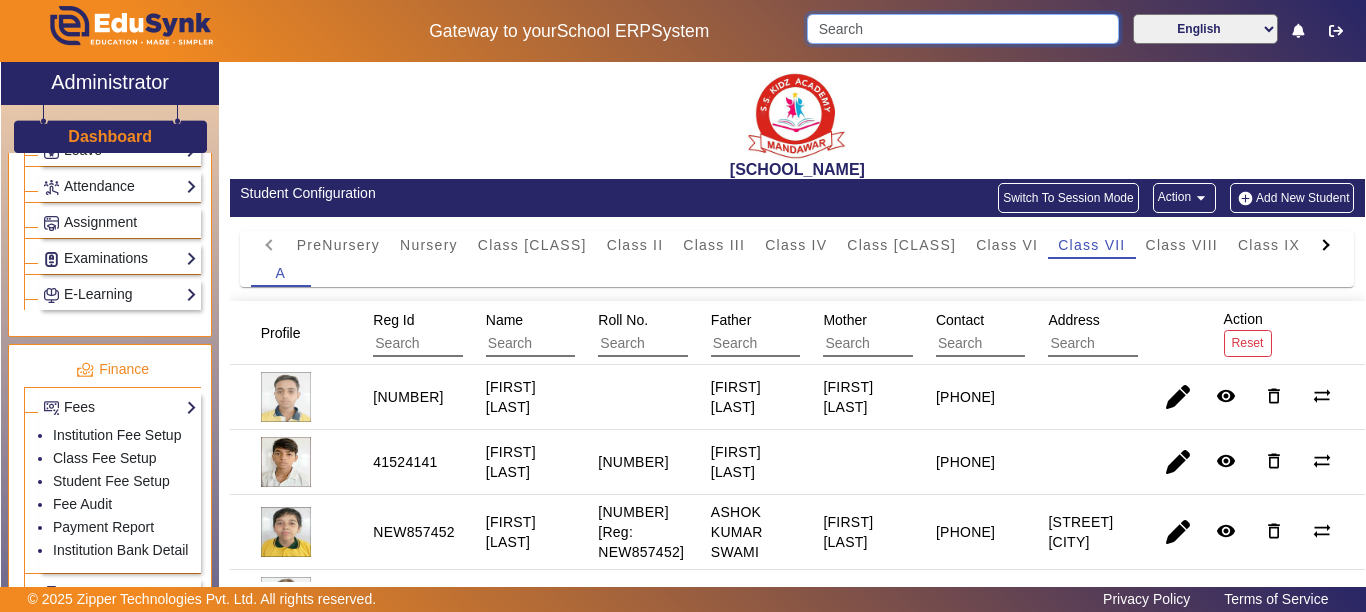 click at bounding box center (962, 29) 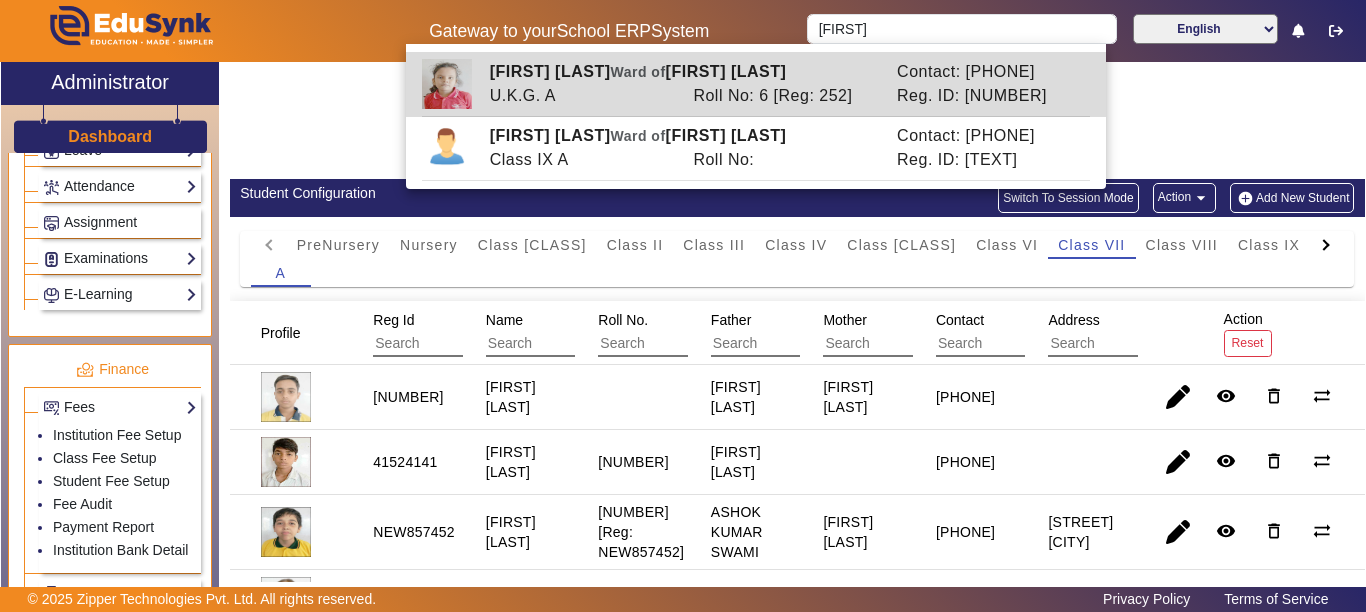 click on "[FIRST] [LAST]   Ward of  [FIRST] [LAST]   Contact: [PHONE] U.K.G. A Roll No: [NUMBER] [Reg: 252] Reg. ID: 252" at bounding box center [756, 83] 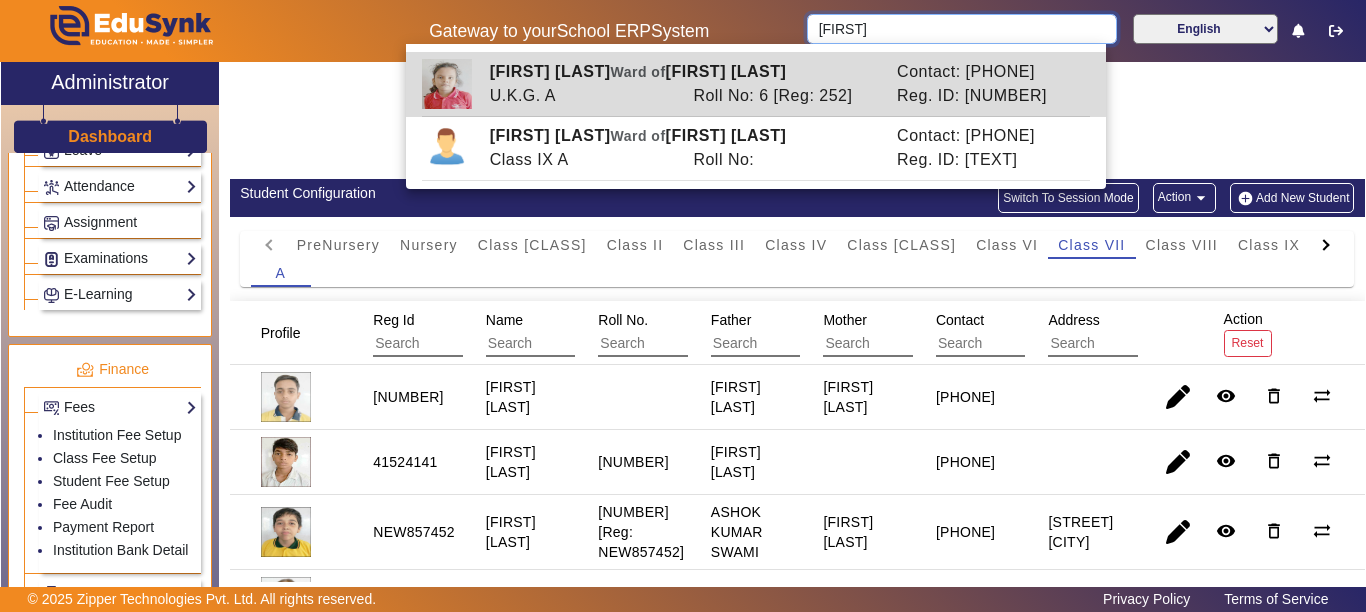 type on "[FIRST] [LAST]" 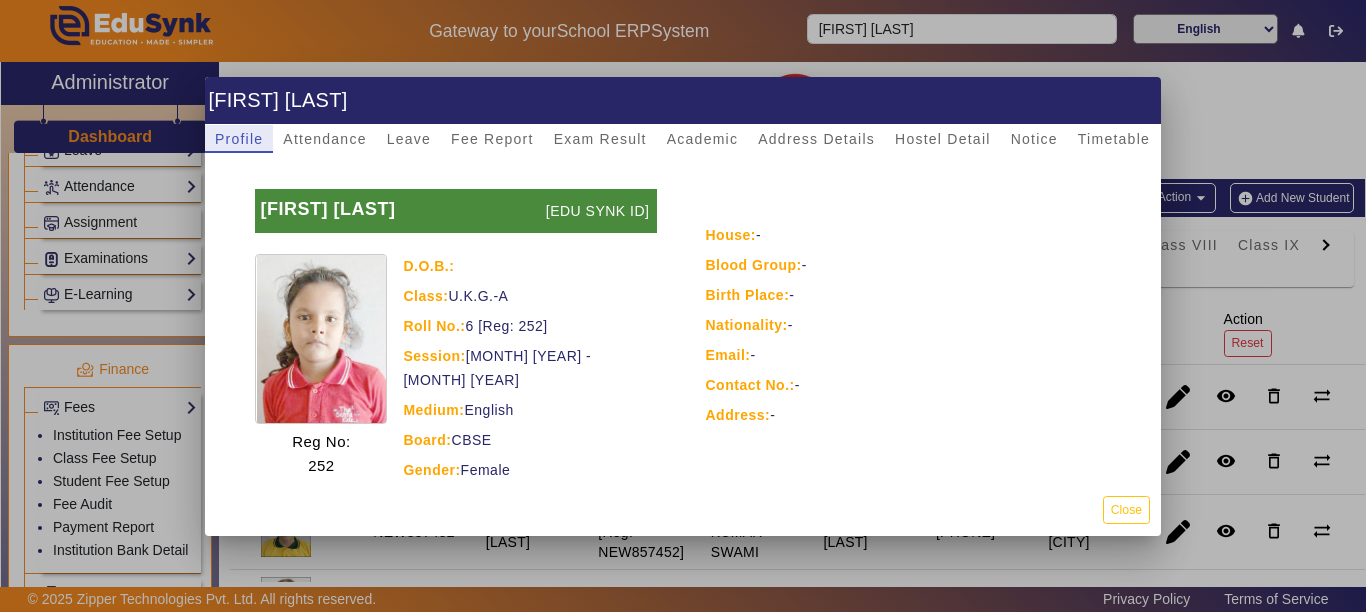 drag, startPoint x: 1119, startPoint y: 506, endPoint x: 539, endPoint y: 456, distance: 582.1512 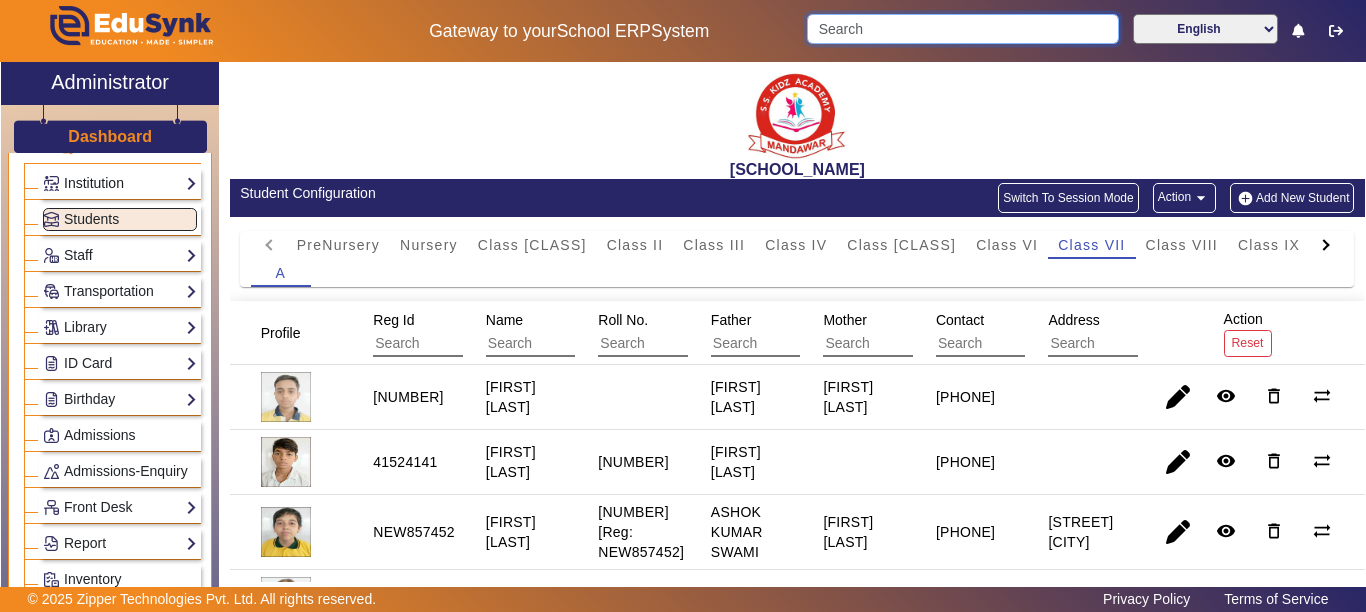 scroll, scrollTop: 0, scrollLeft: 0, axis: both 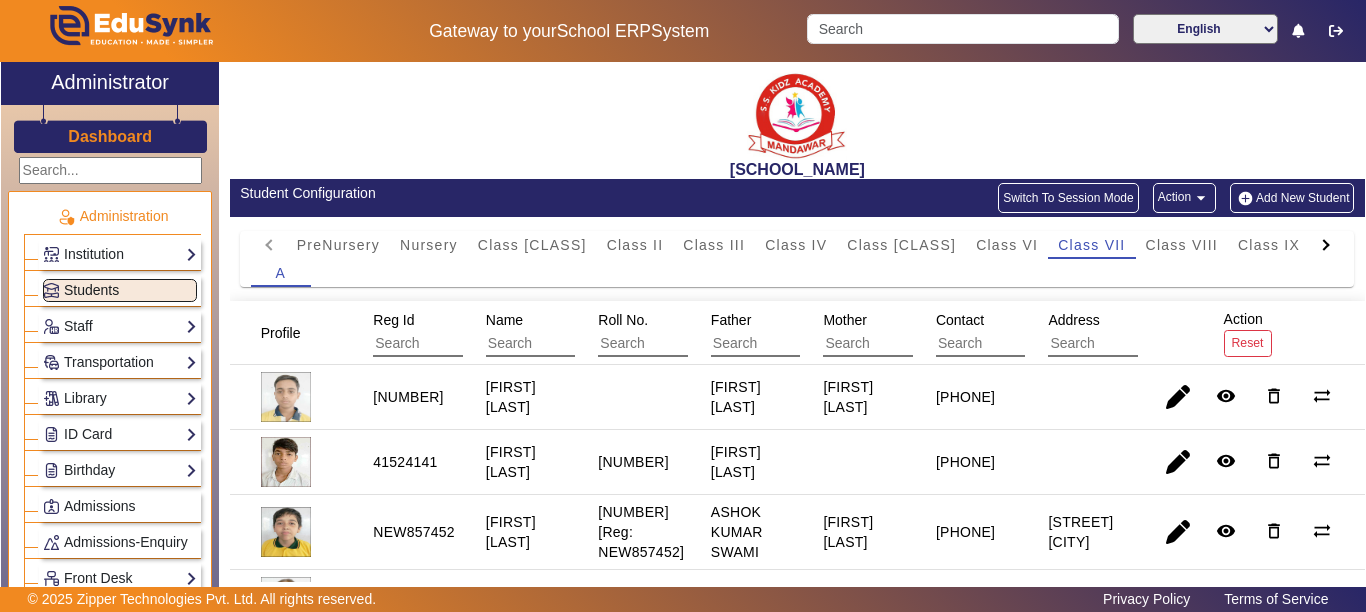 click on "Students" 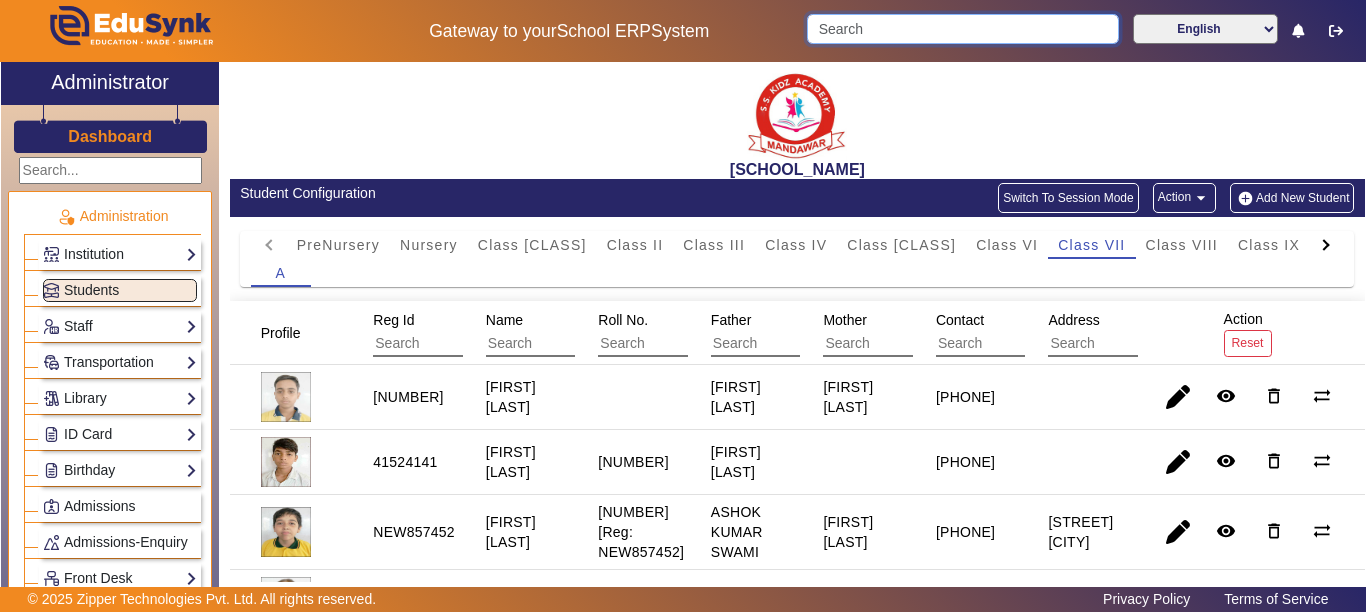 click at bounding box center [962, 29] 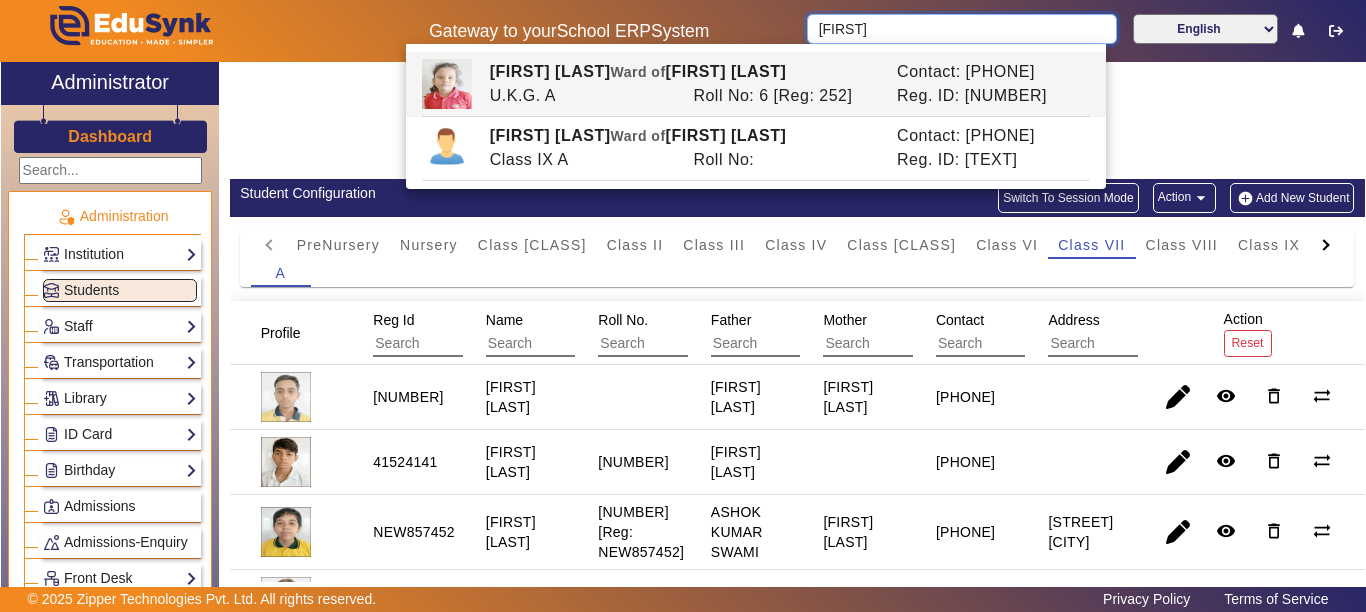 type on "[FIRST]" 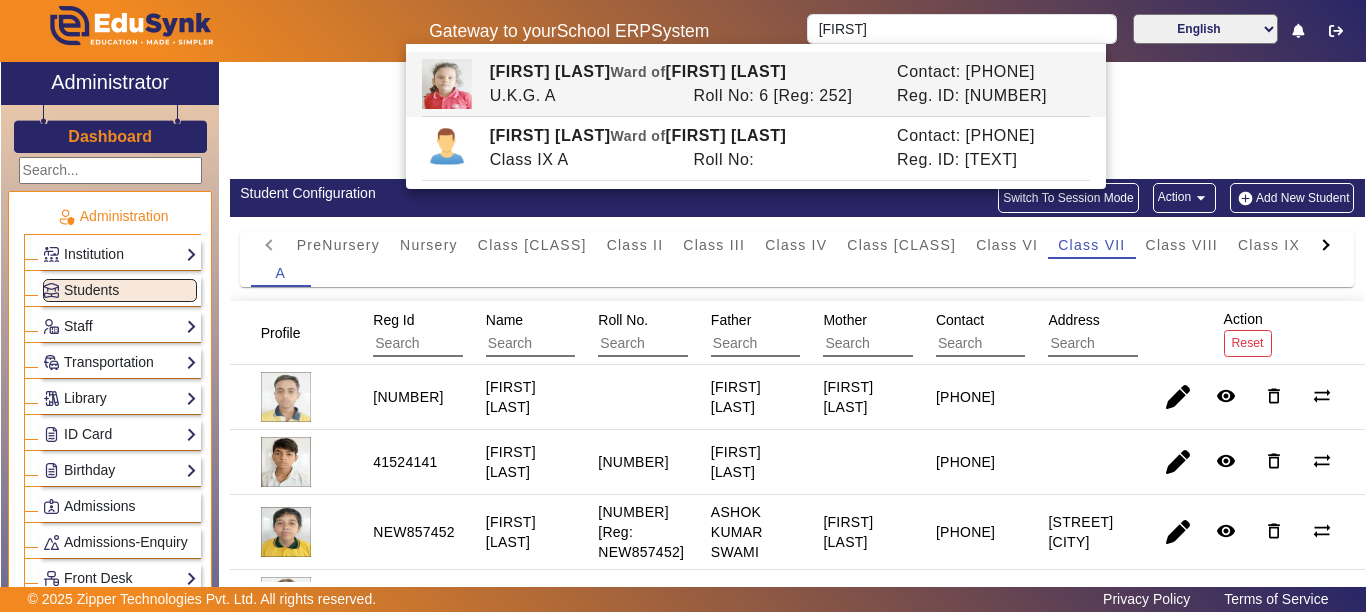 click 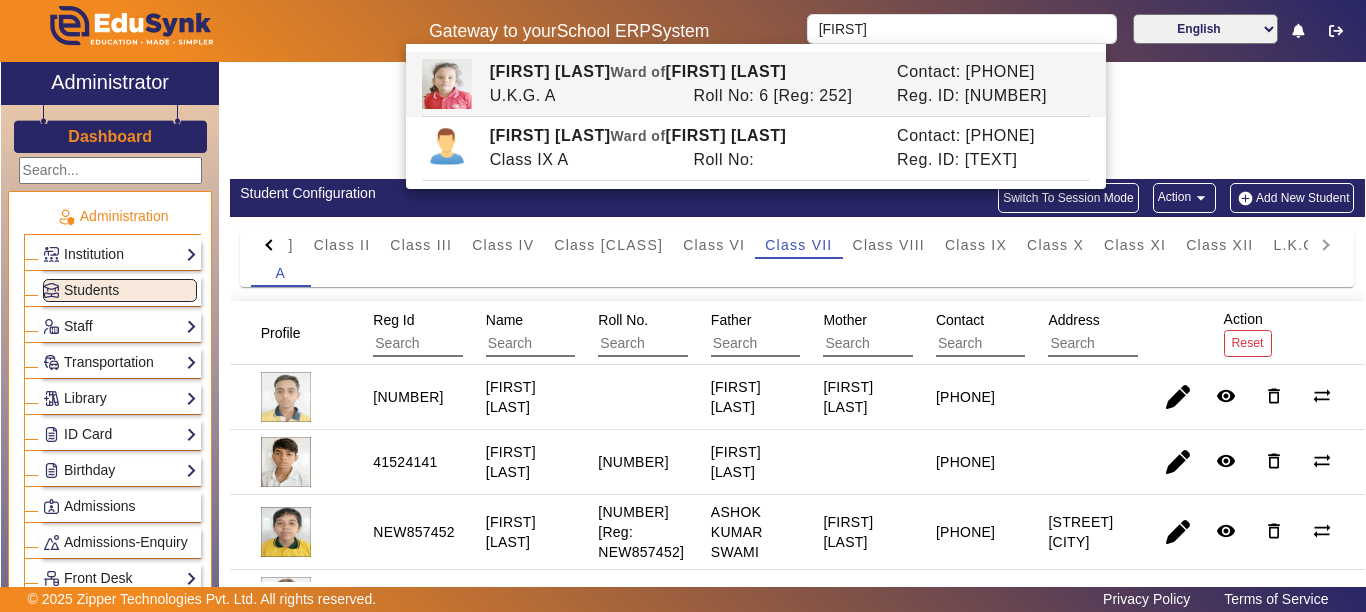 click on "PreNursery Nursery Class I Class II Class III Class IV Class V Class VI Class VII Class VIII Class IX Class X Class XI Class XII L.K.G. U.K.G." 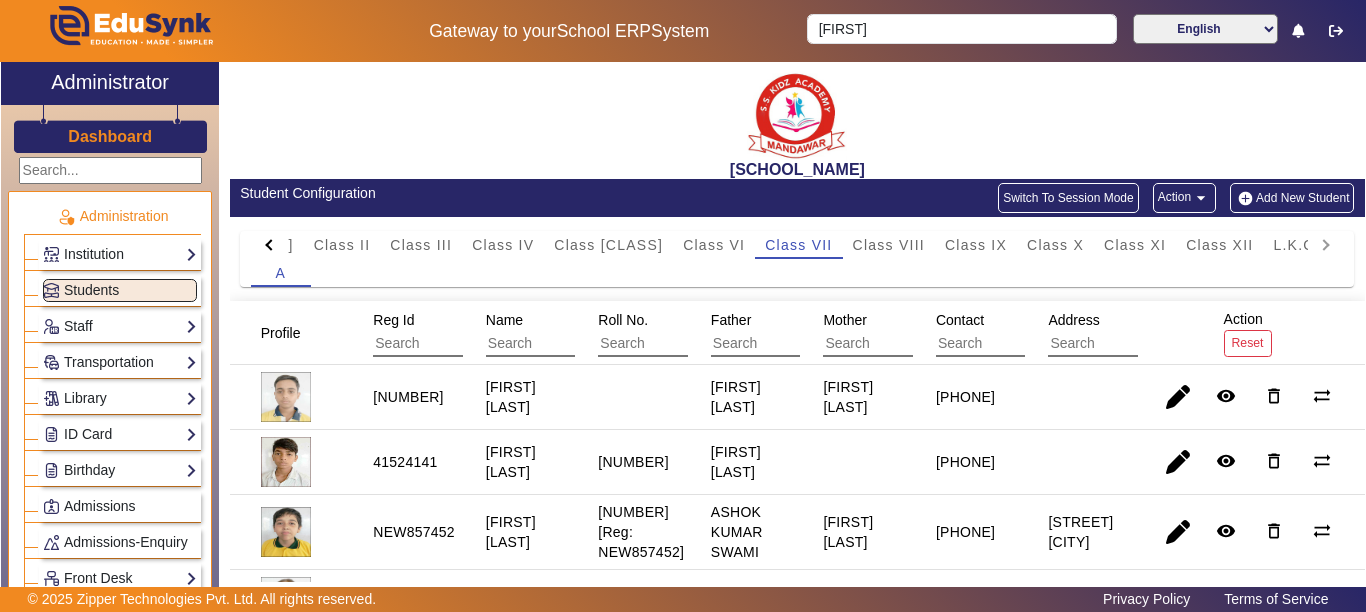 click on "PreNursery Nursery Class I Class II Class III Class IV Class V Class VI Class VII Class VIII Class IX Class X Class XI Class XII L.K.G. U.K.G." 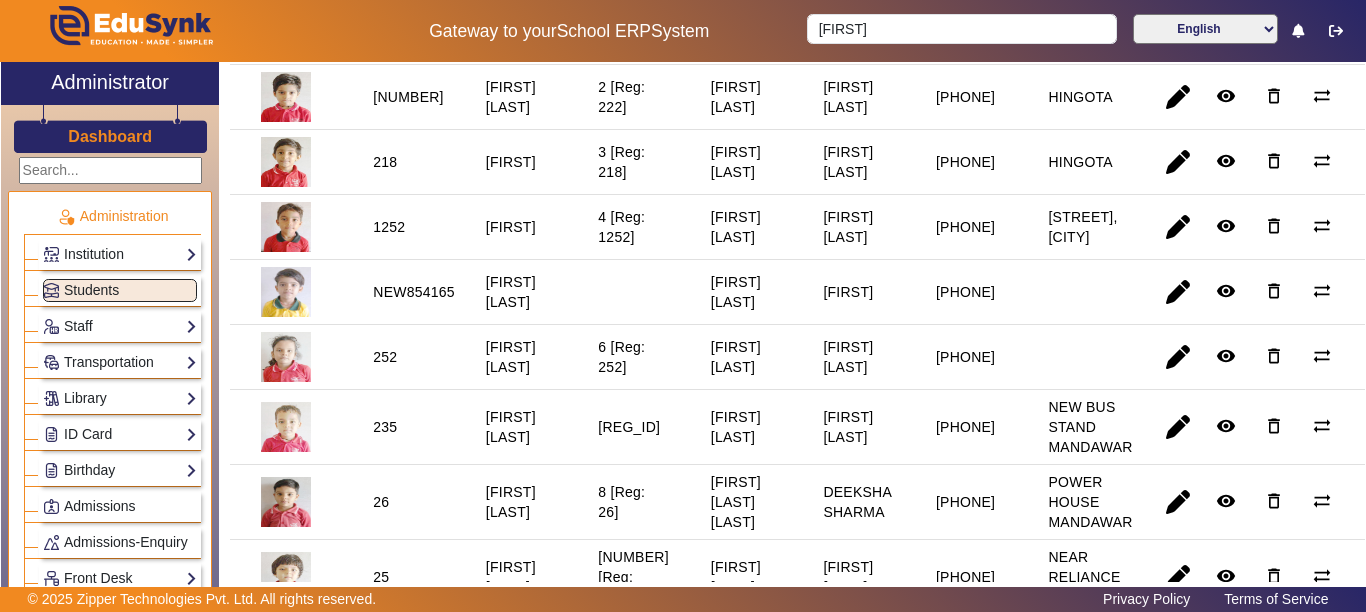 scroll, scrollTop: 400, scrollLeft: 0, axis: vertical 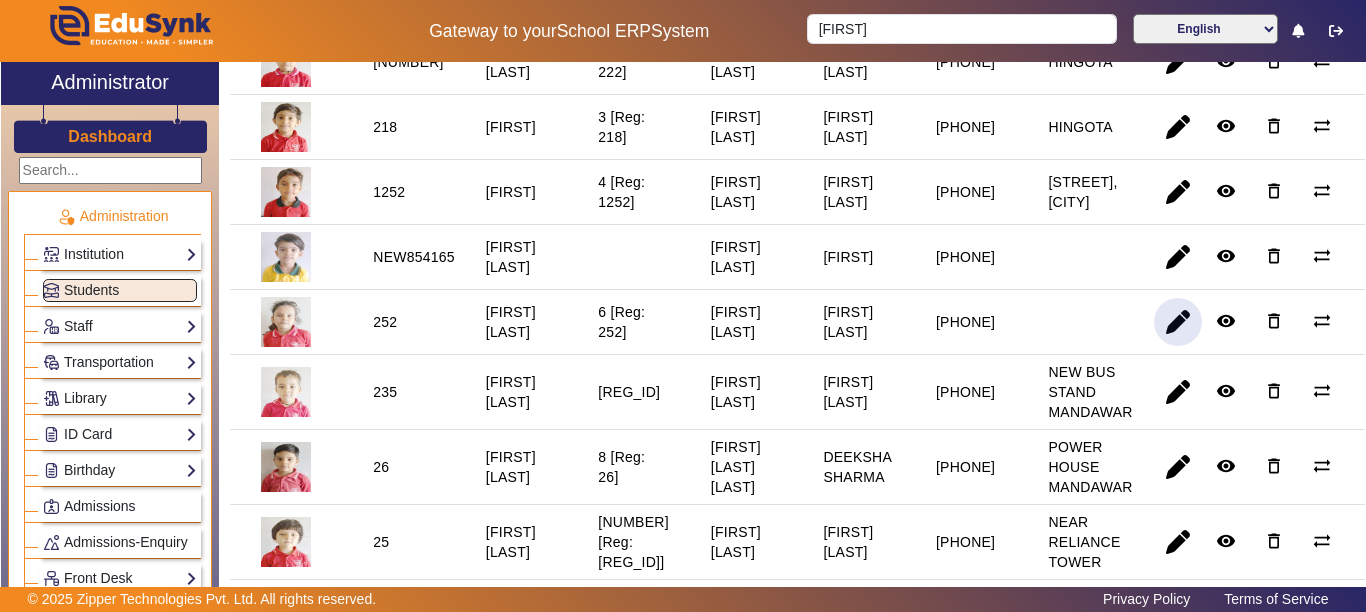 click 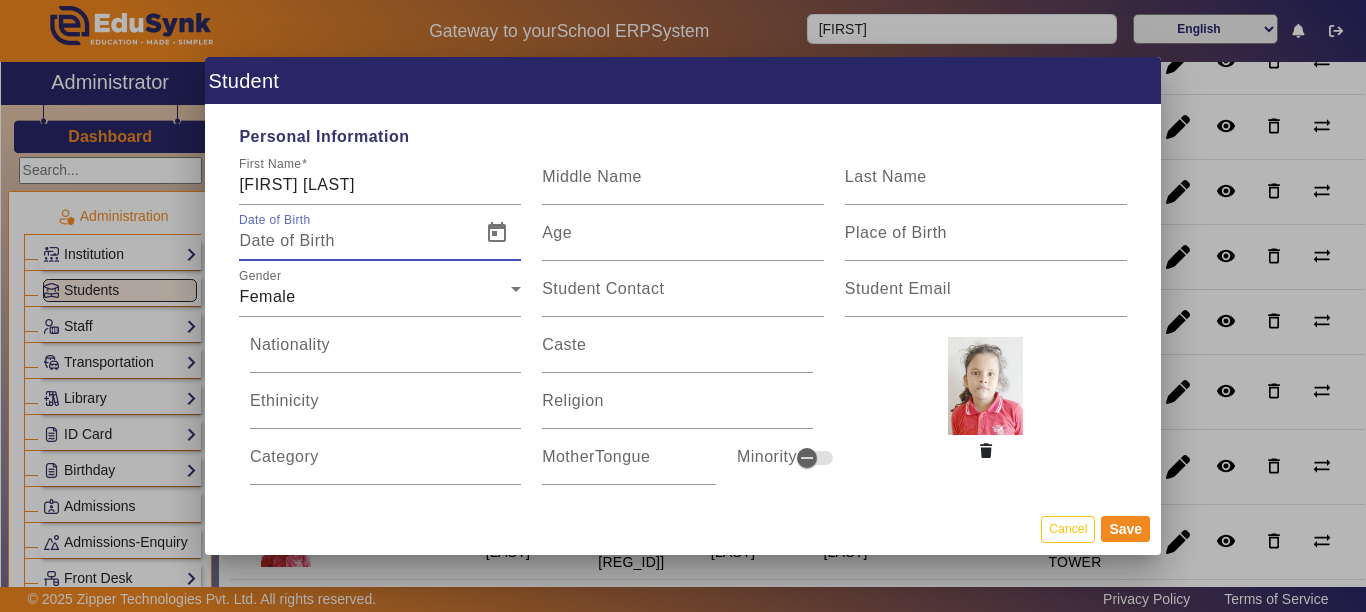 click on "Date of Birth" at bounding box center (354, 241) 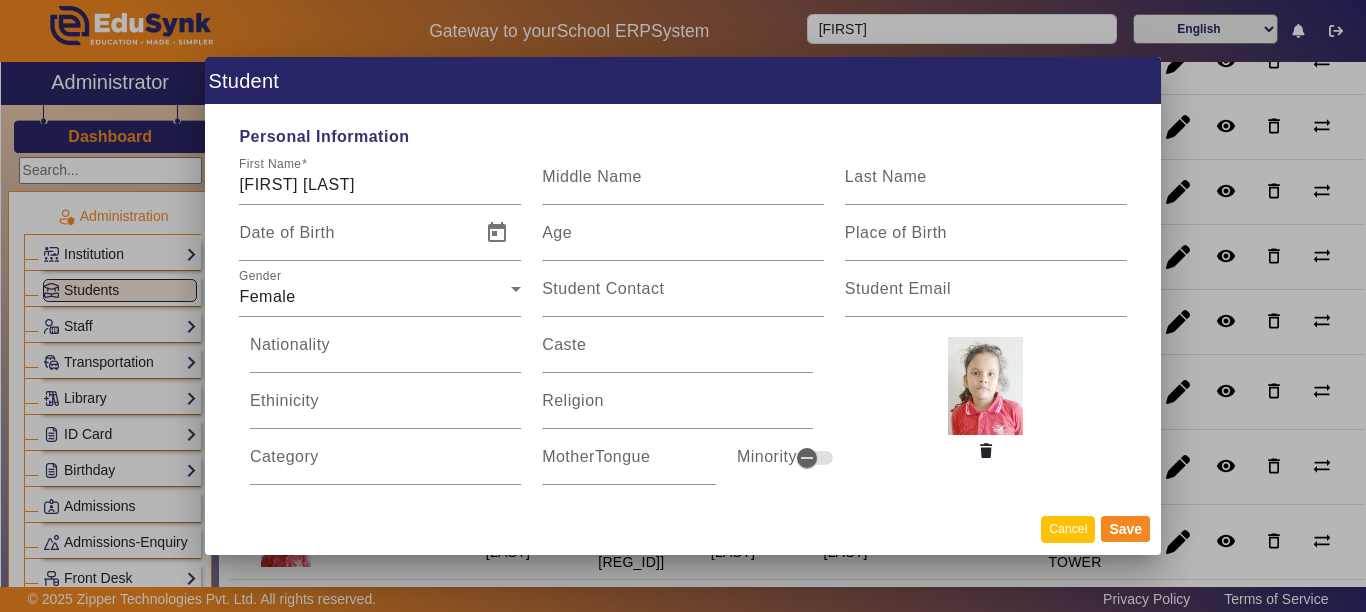 click on "Cancel" at bounding box center (1068, 529) 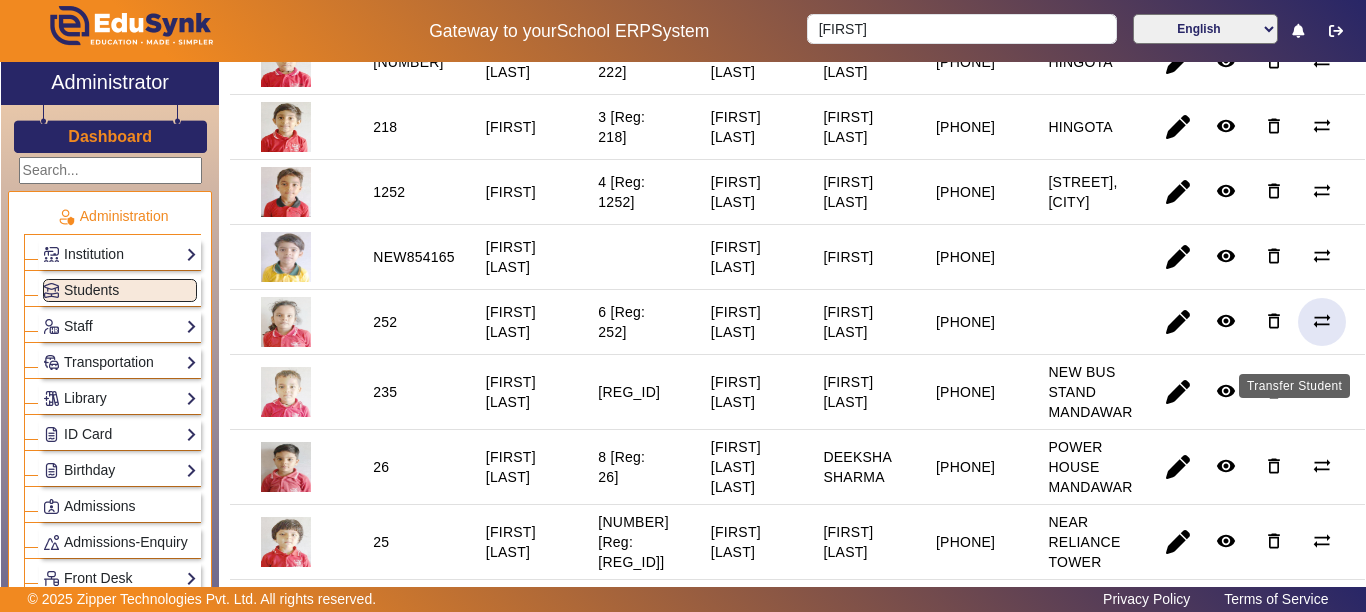 click on "sync_alt" 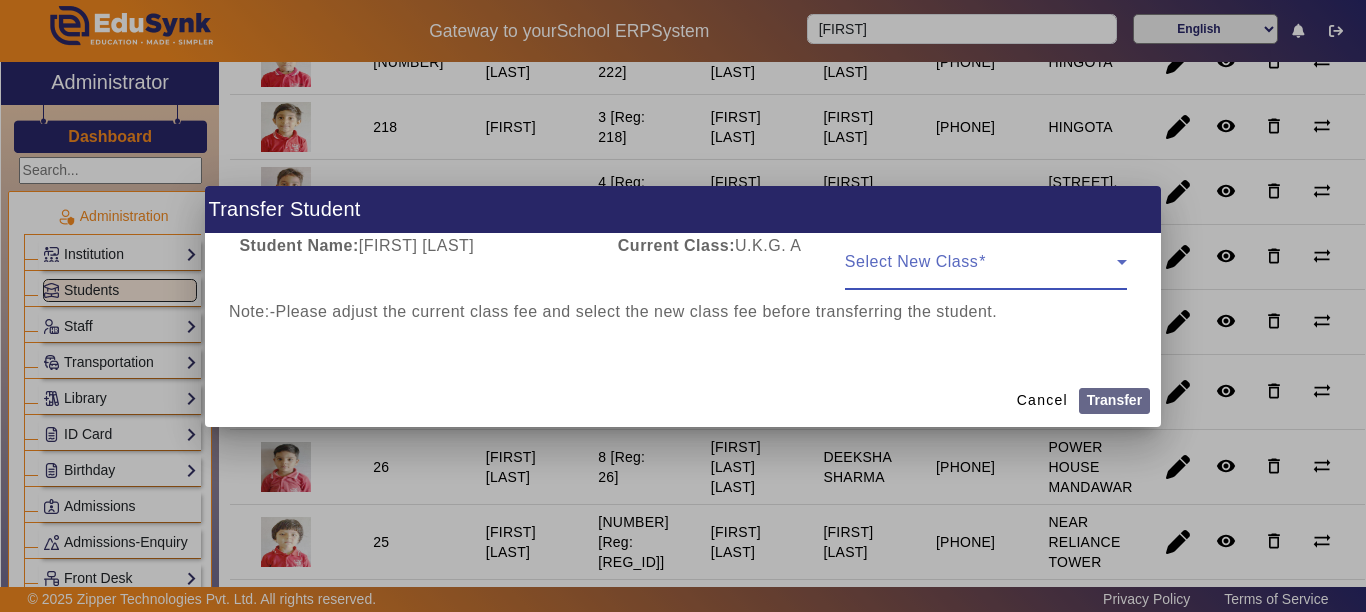 click at bounding box center (981, 270) 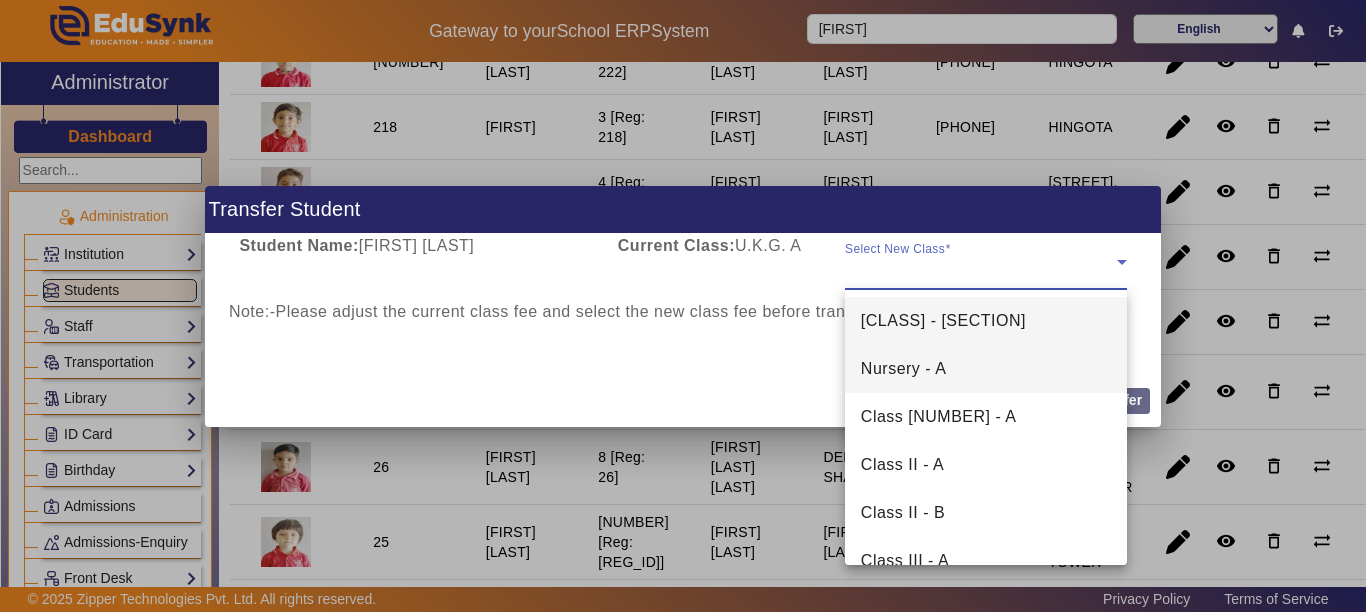 scroll, scrollTop: 0, scrollLeft: 0, axis: both 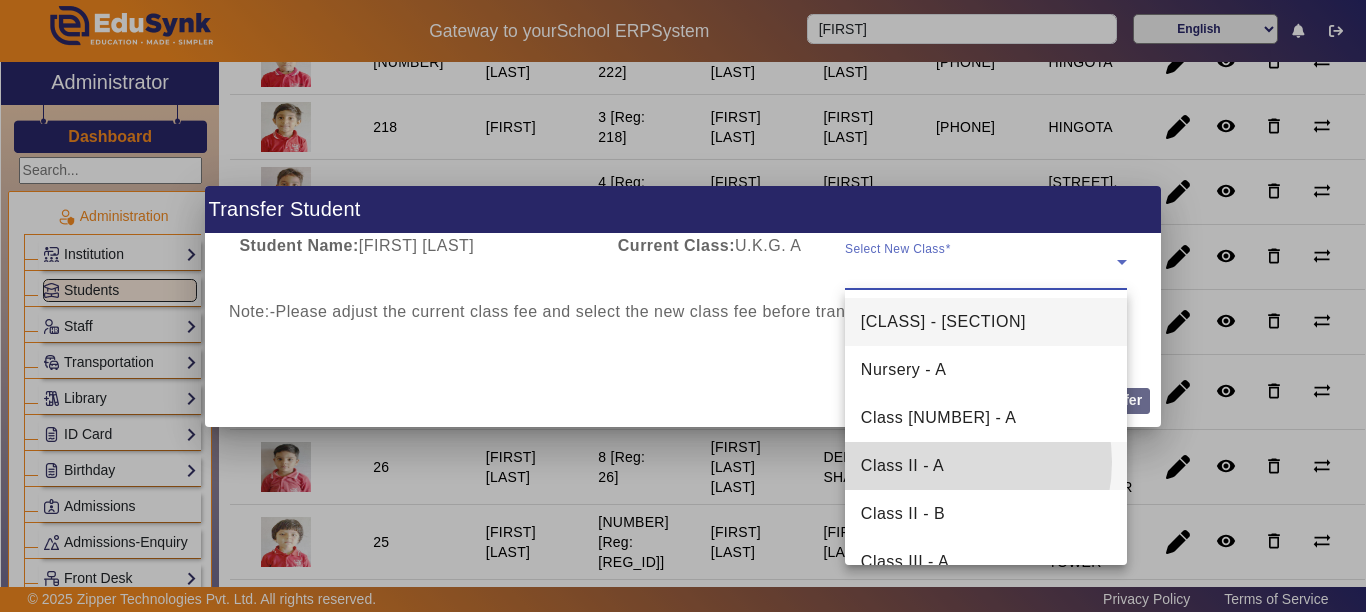 click on "Class II - A" at bounding box center (902, 466) 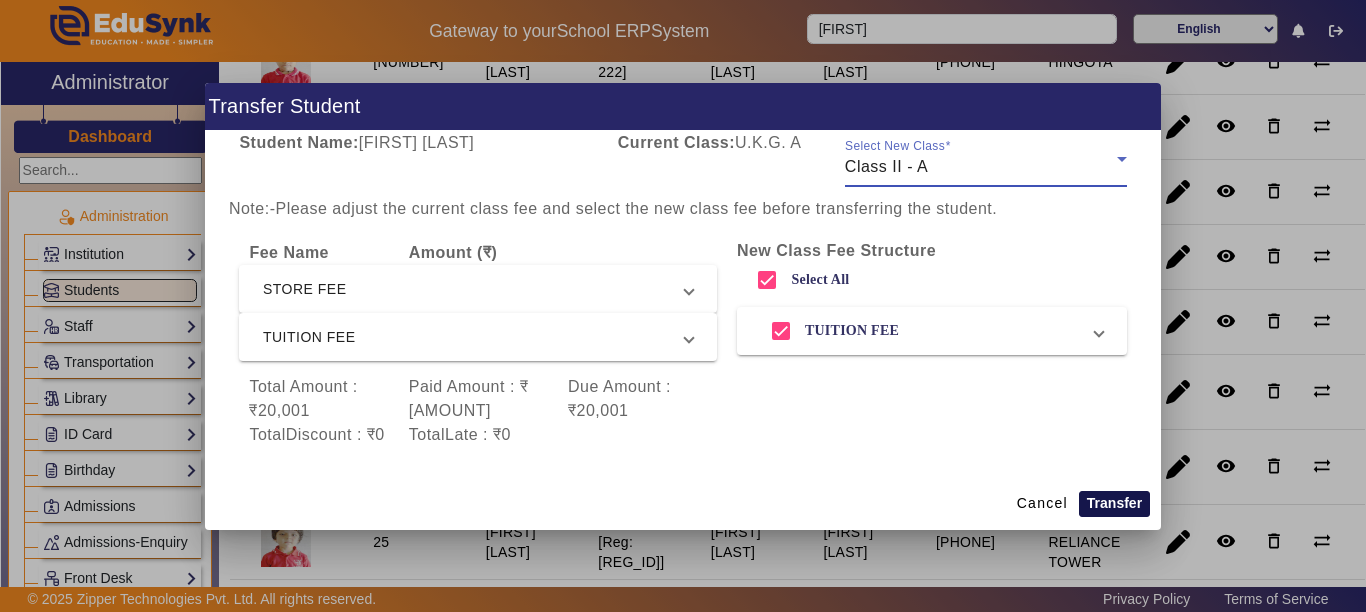 click on "Transfer" 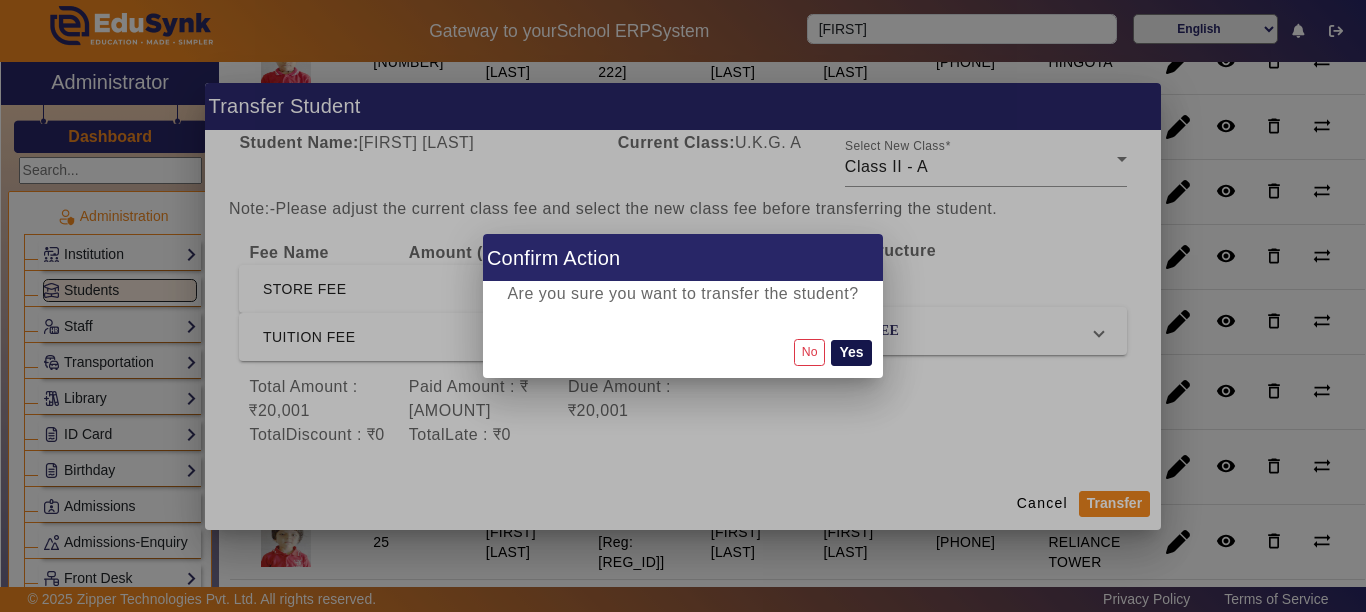 click on "Yes" at bounding box center (851, 353) 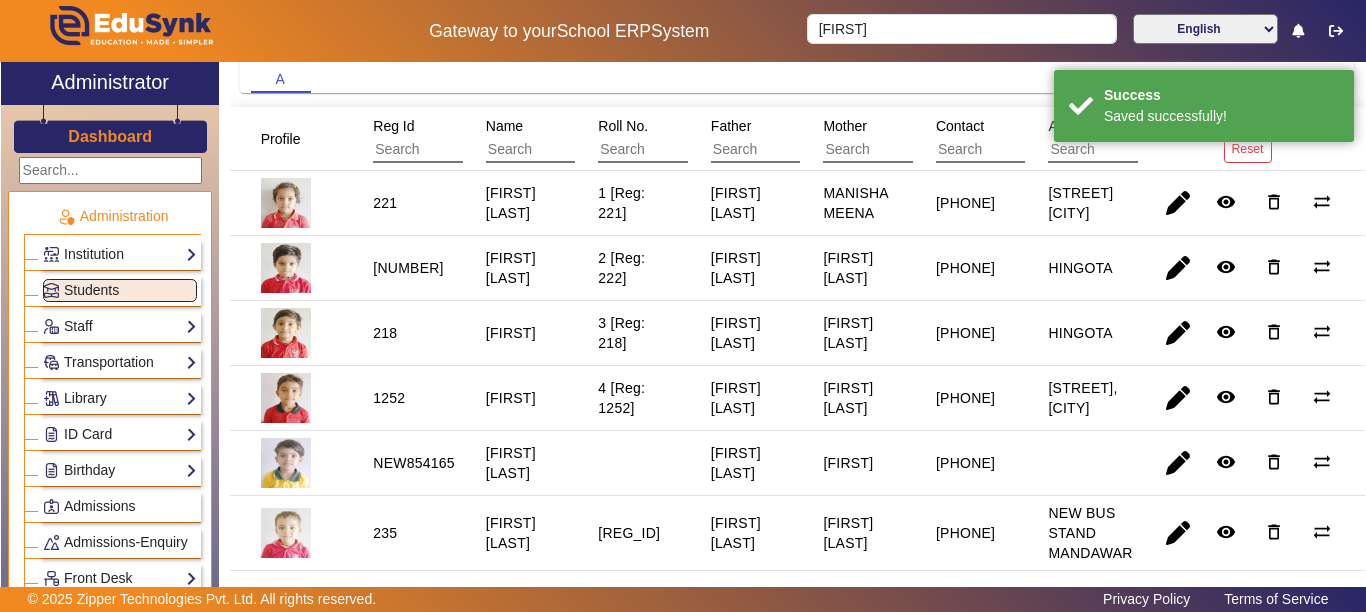 scroll, scrollTop: 0, scrollLeft: 0, axis: both 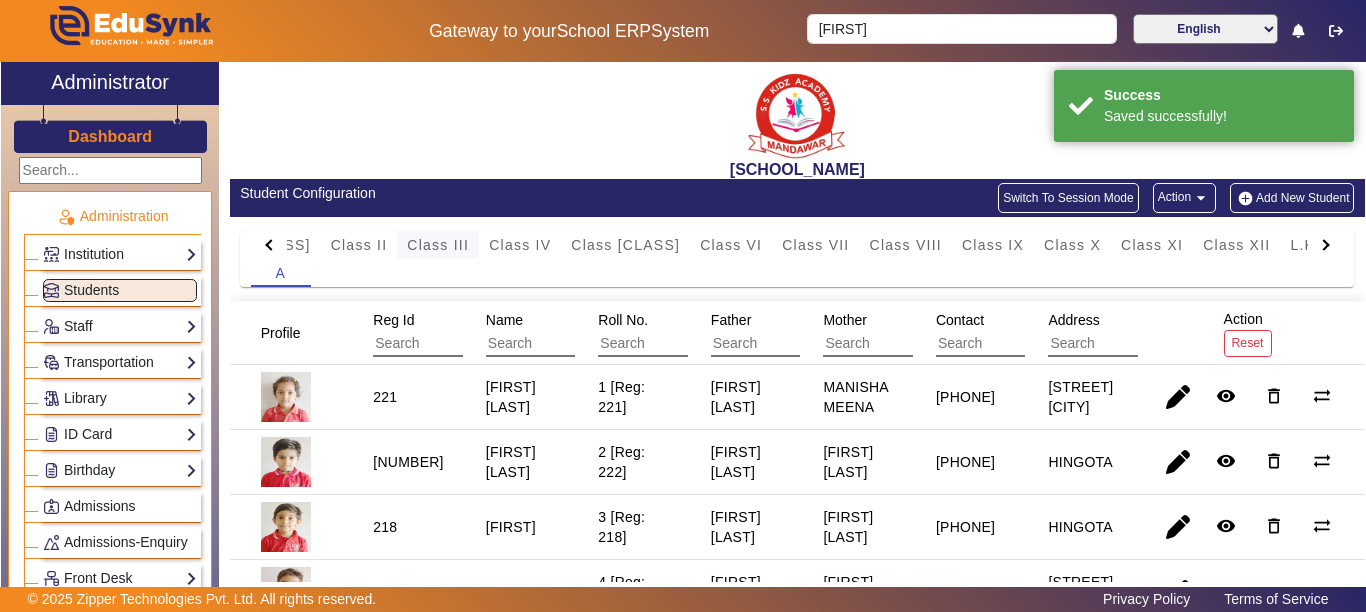 click on "Class III" at bounding box center [438, 245] 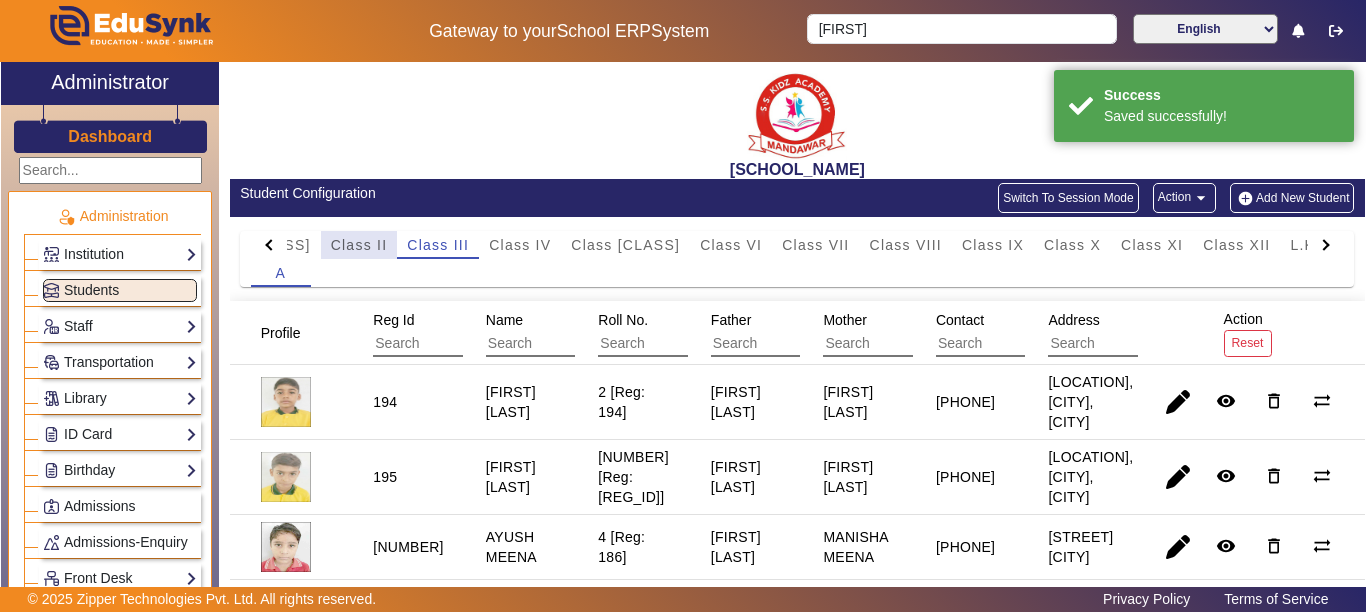 click on "Class II" at bounding box center (359, 245) 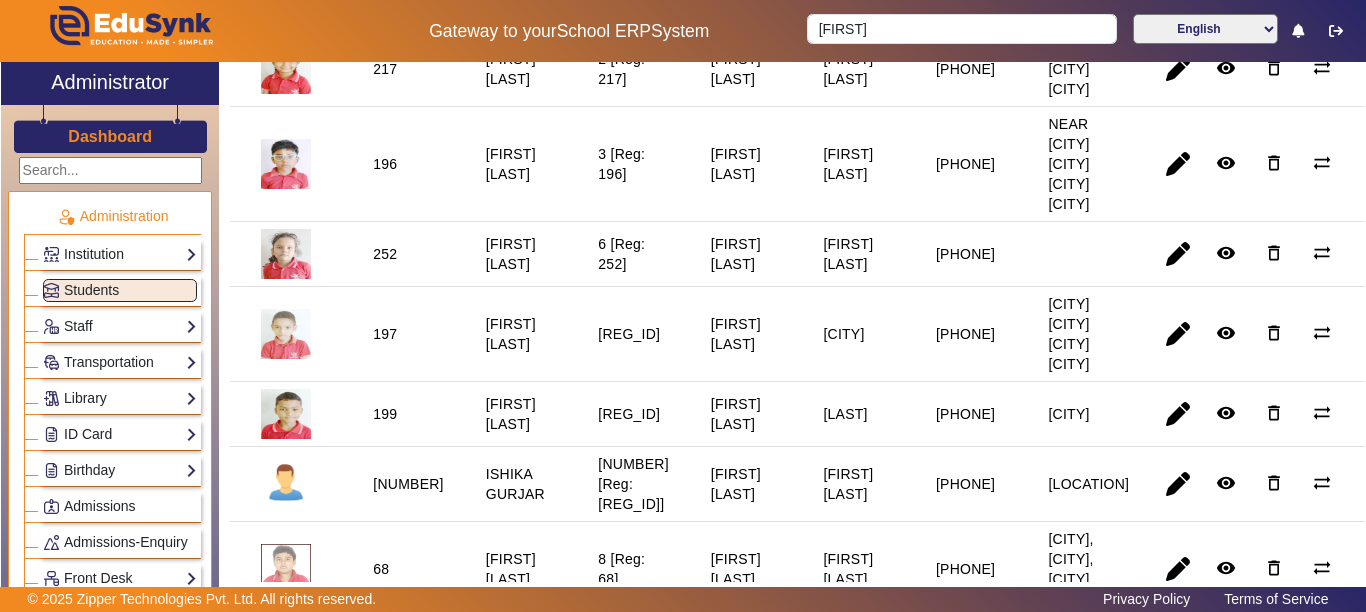 scroll, scrollTop: 400, scrollLeft: 0, axis: vertical 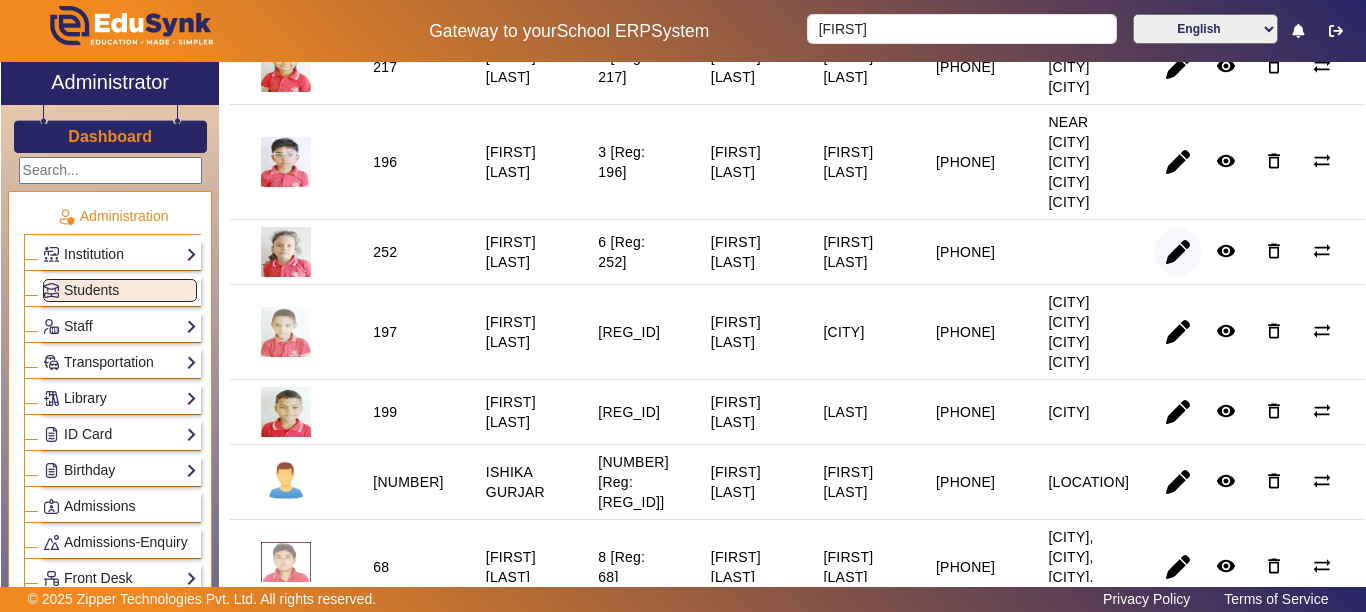 click at bounding box center [1178, 332] 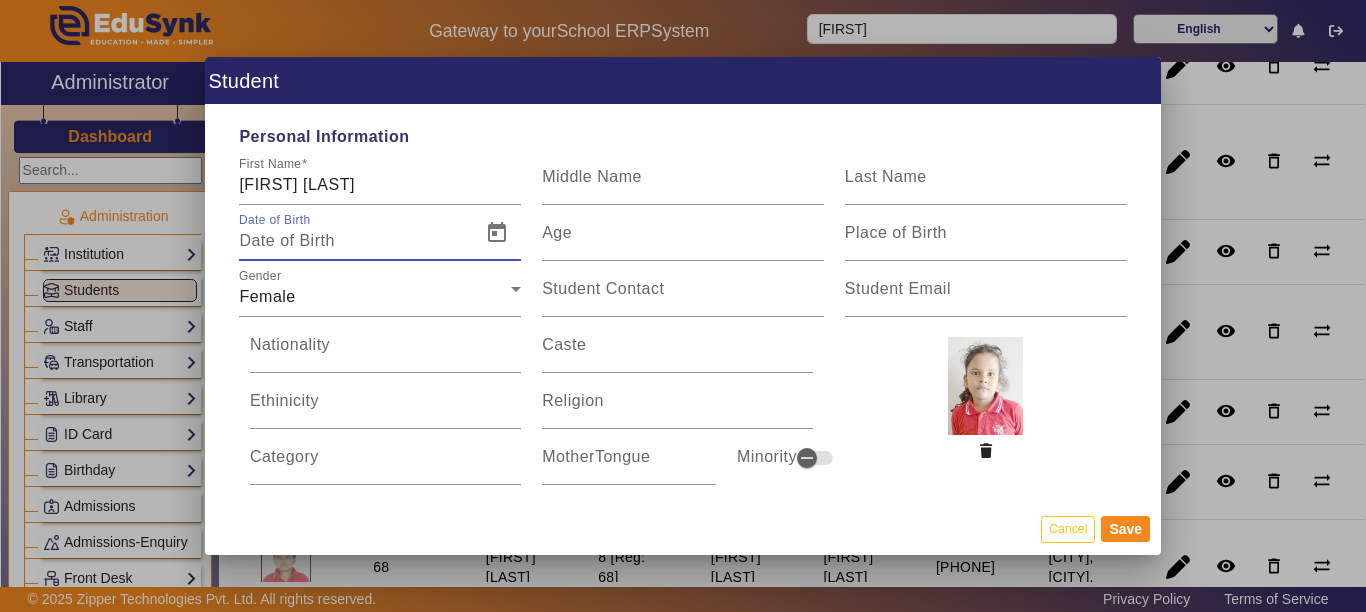 click on "Date of Birth" at bounding box center (354, 241) 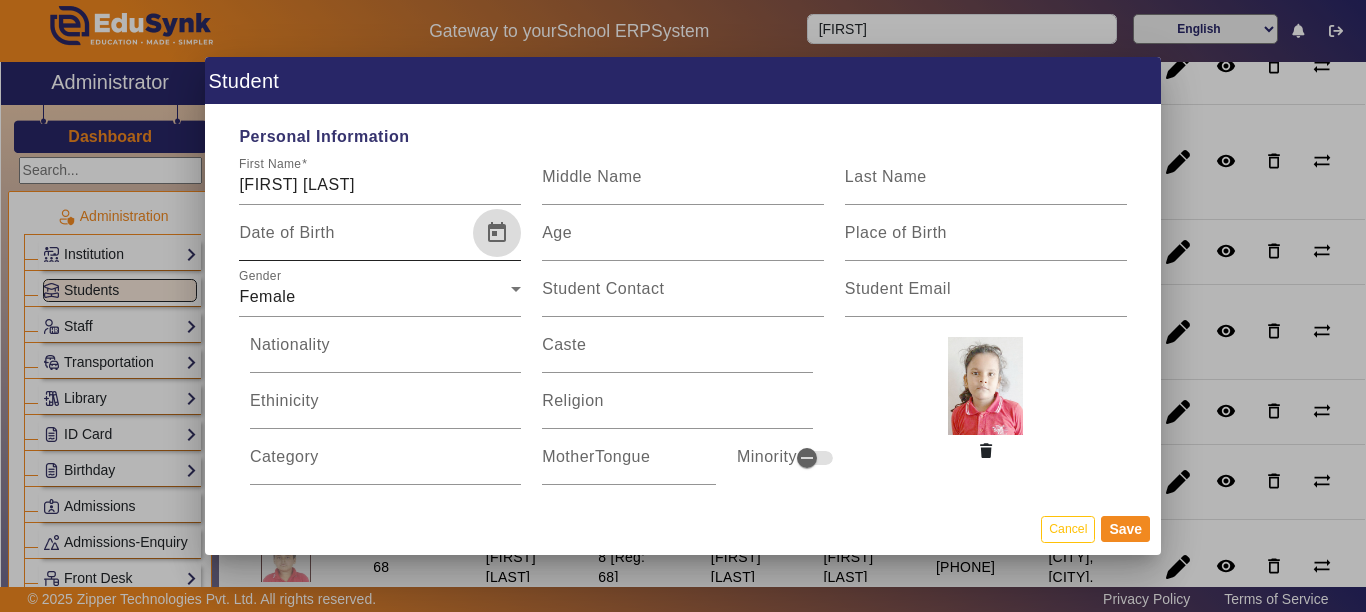 click at bounding box center (497, 233) 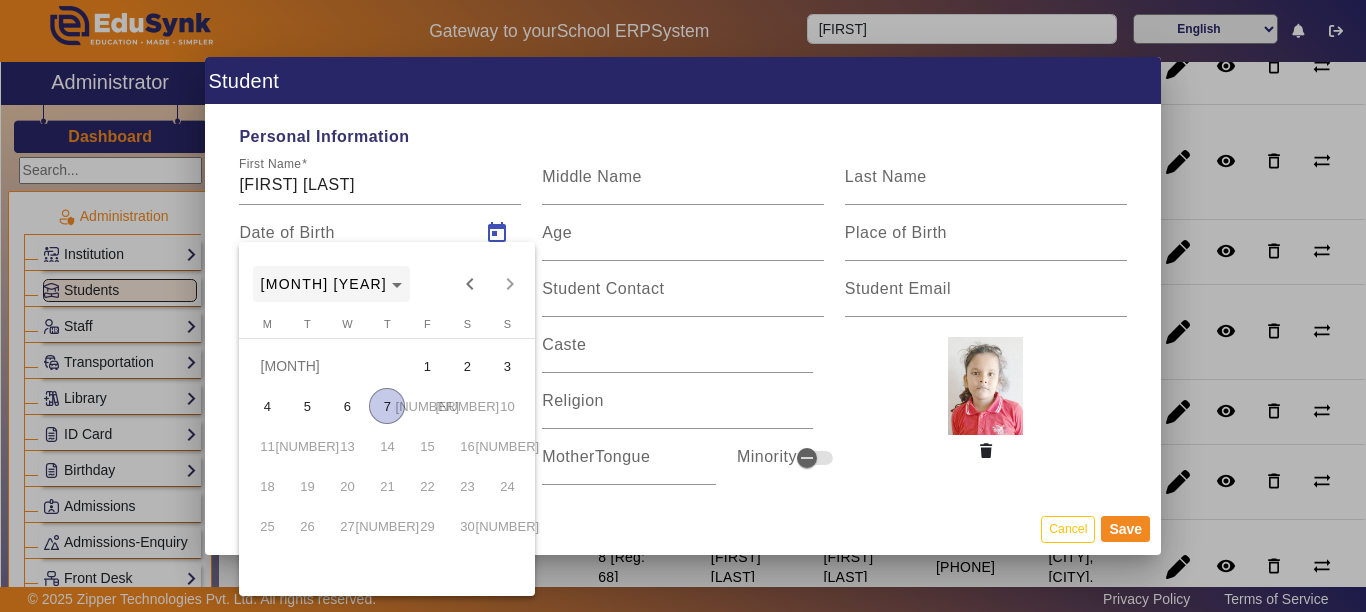 click on "[MONTH] [YEAR]" at bounding box center (324, 284) 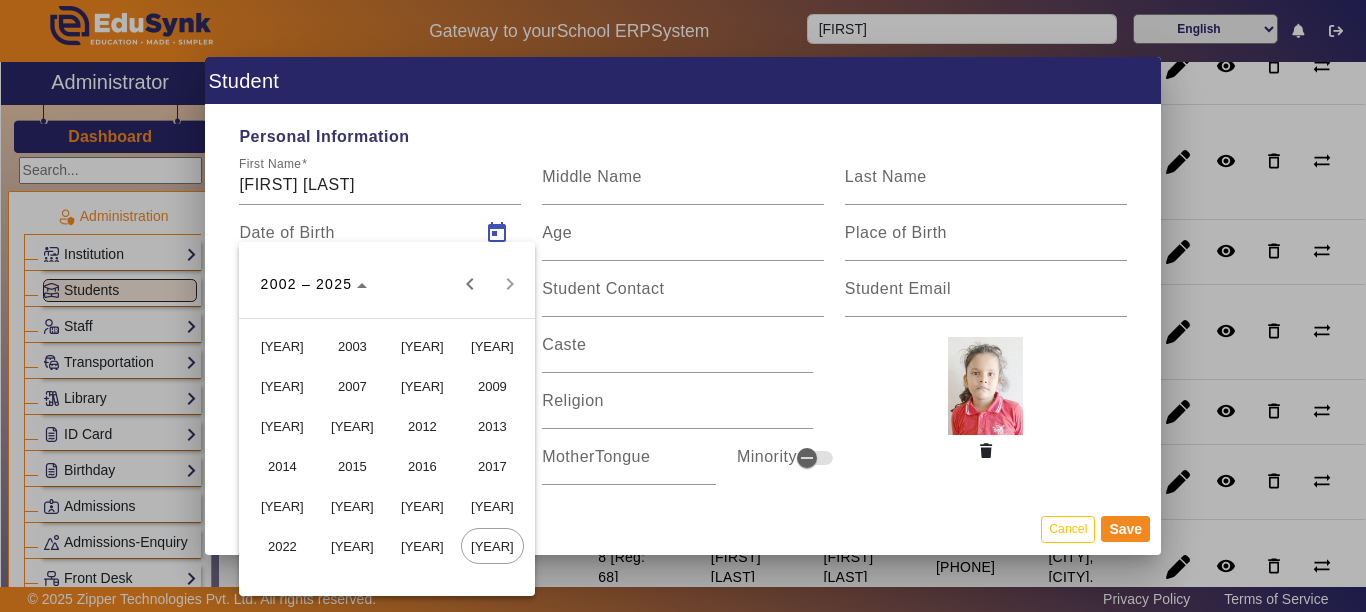 click on "[YEAR]" at bounding box center [352, 506] 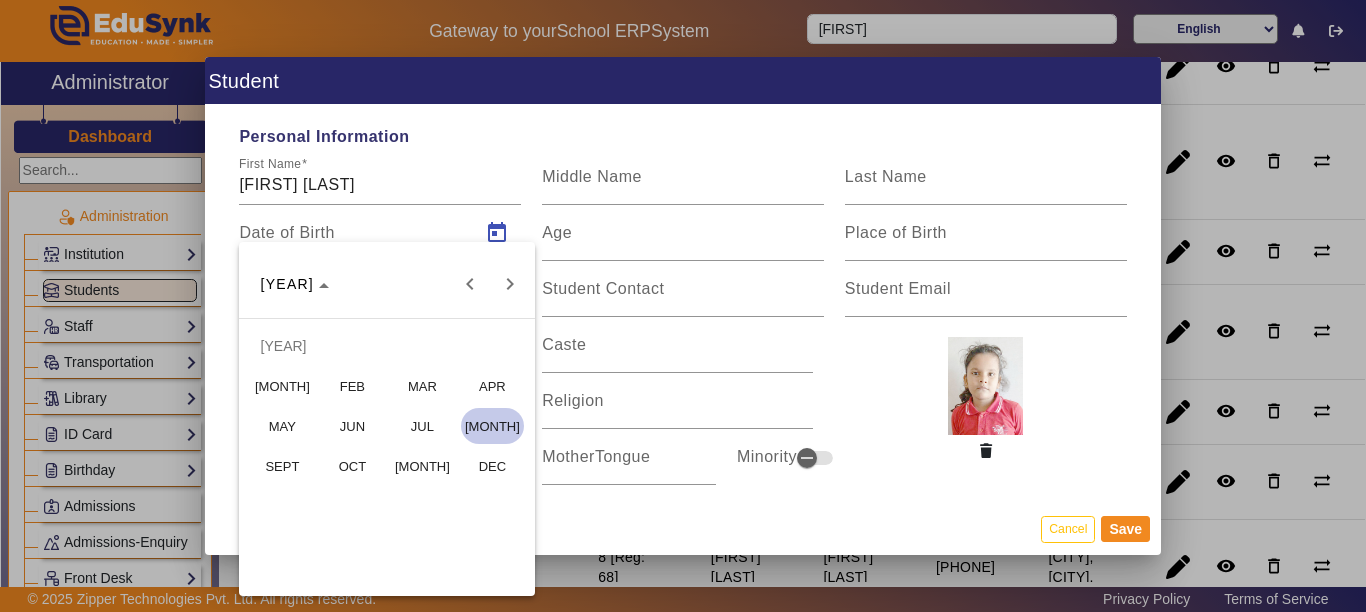 click on "JUN" at bounding box center [352, 426] 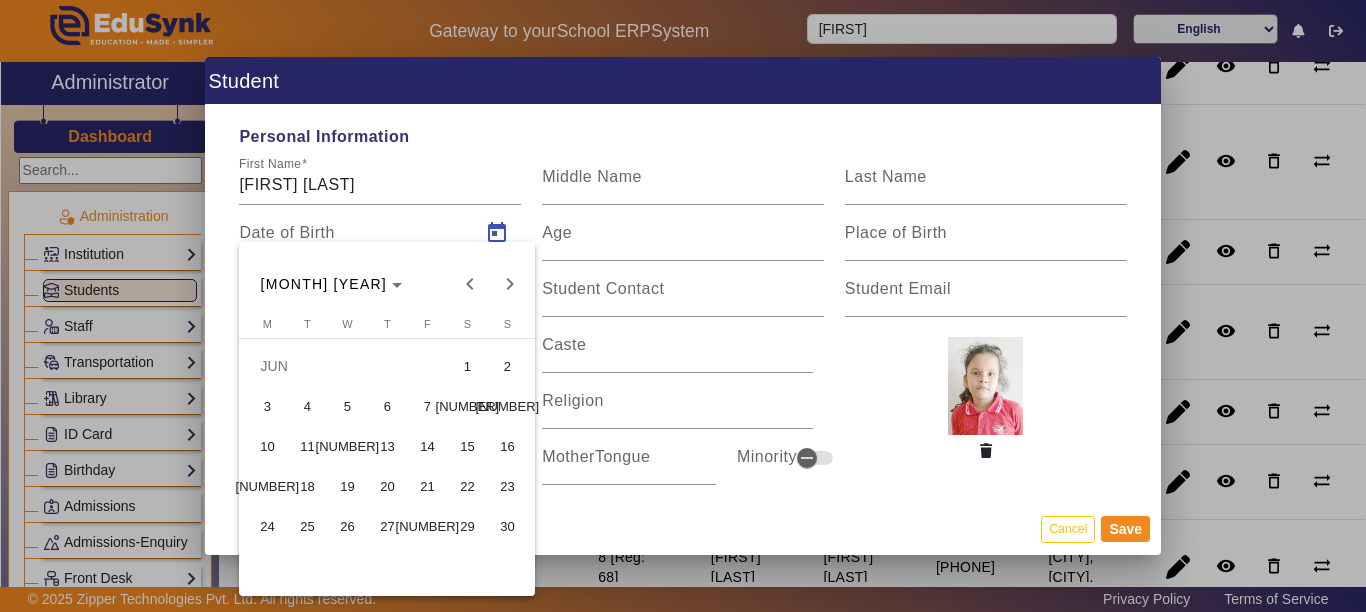 click on "26" at bounding box center (347, 526) 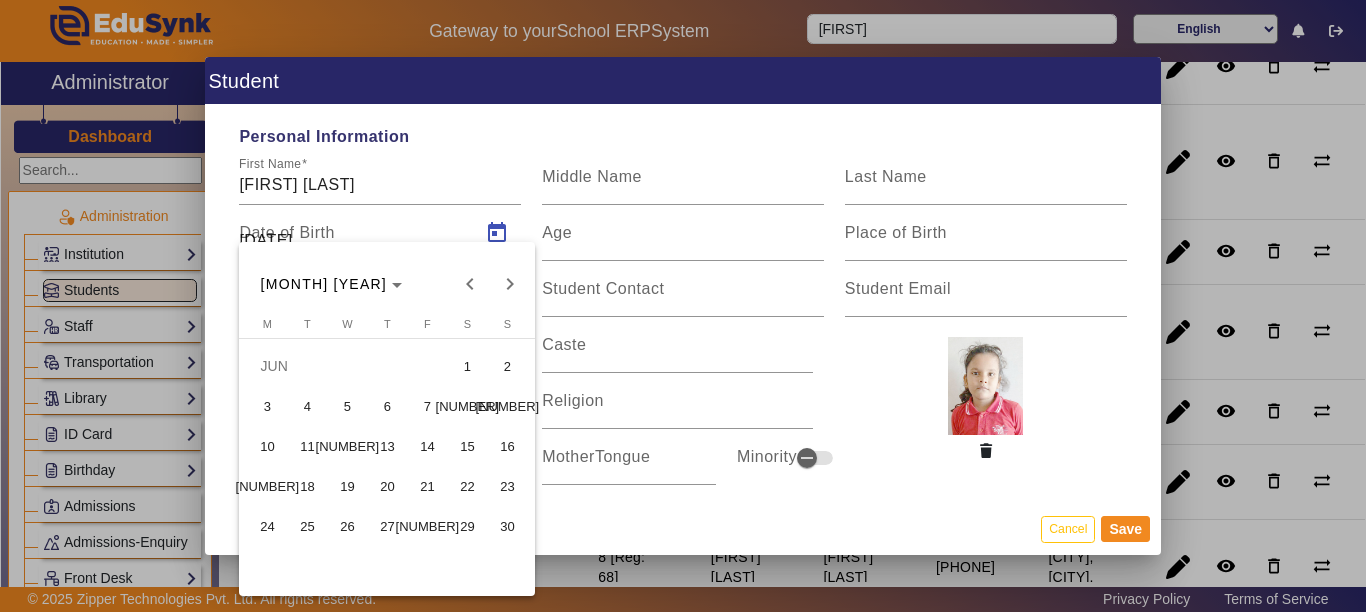 type on "6 Yrs, 1 Months, 12 Days" 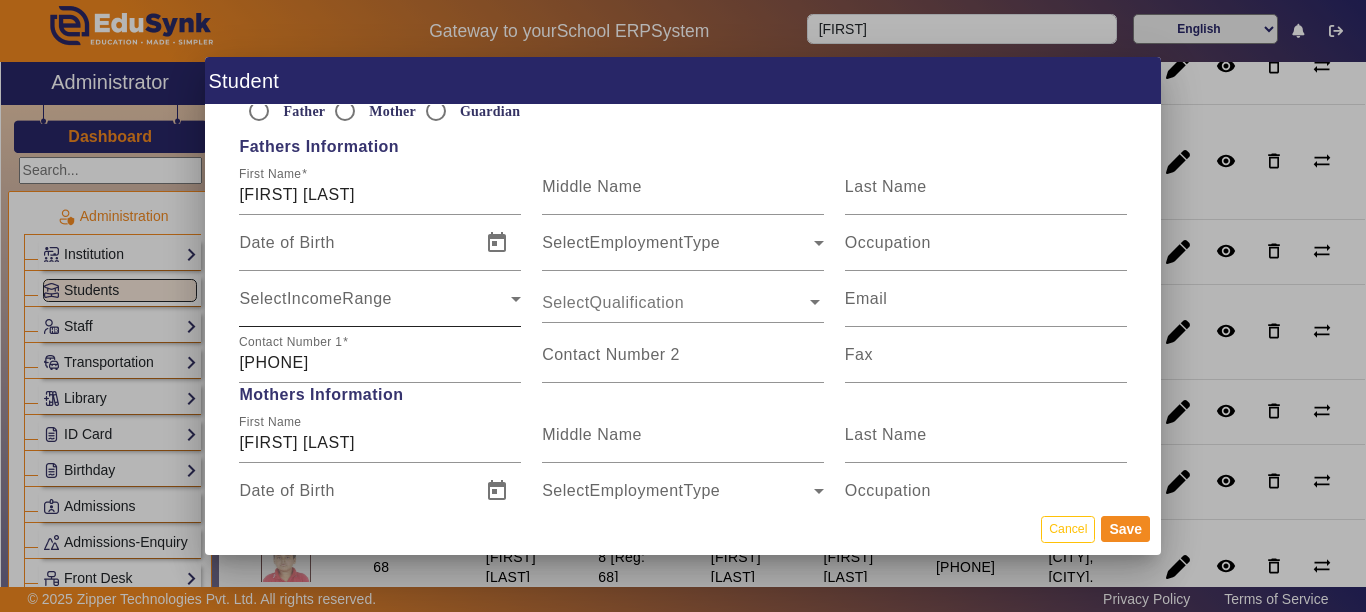 scroll, scrollTop: 1400, scrollLeft: 0, axis: vertical 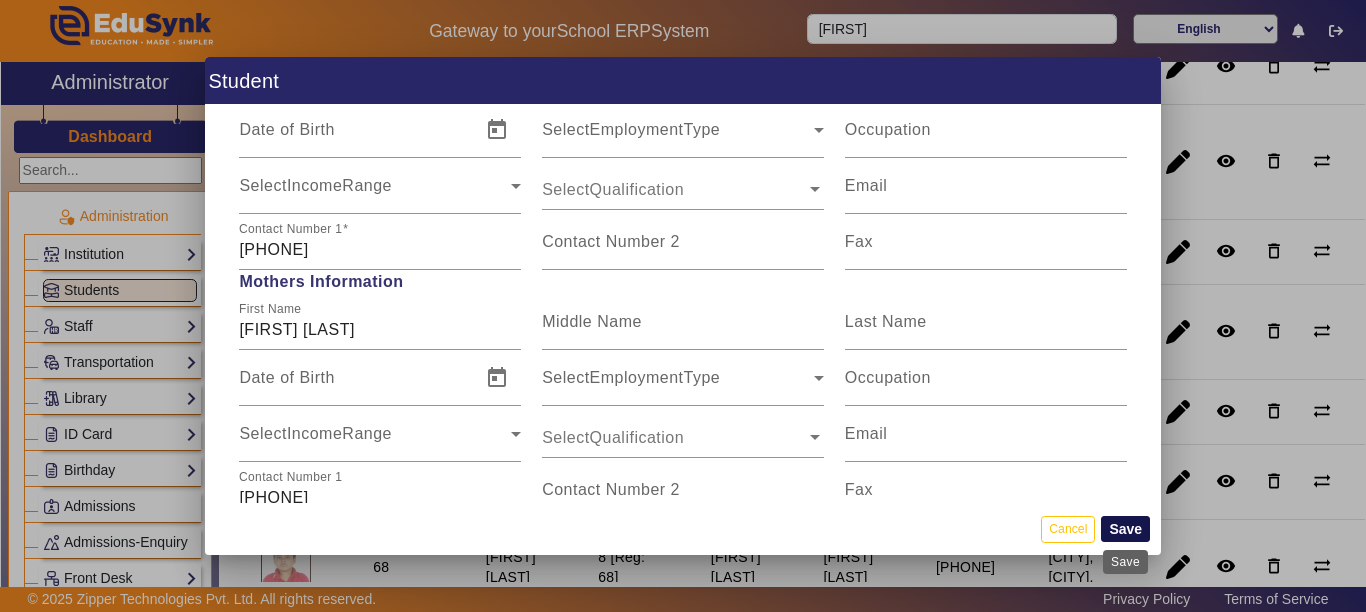 click on "Save" at bounding box center (1125, 529) 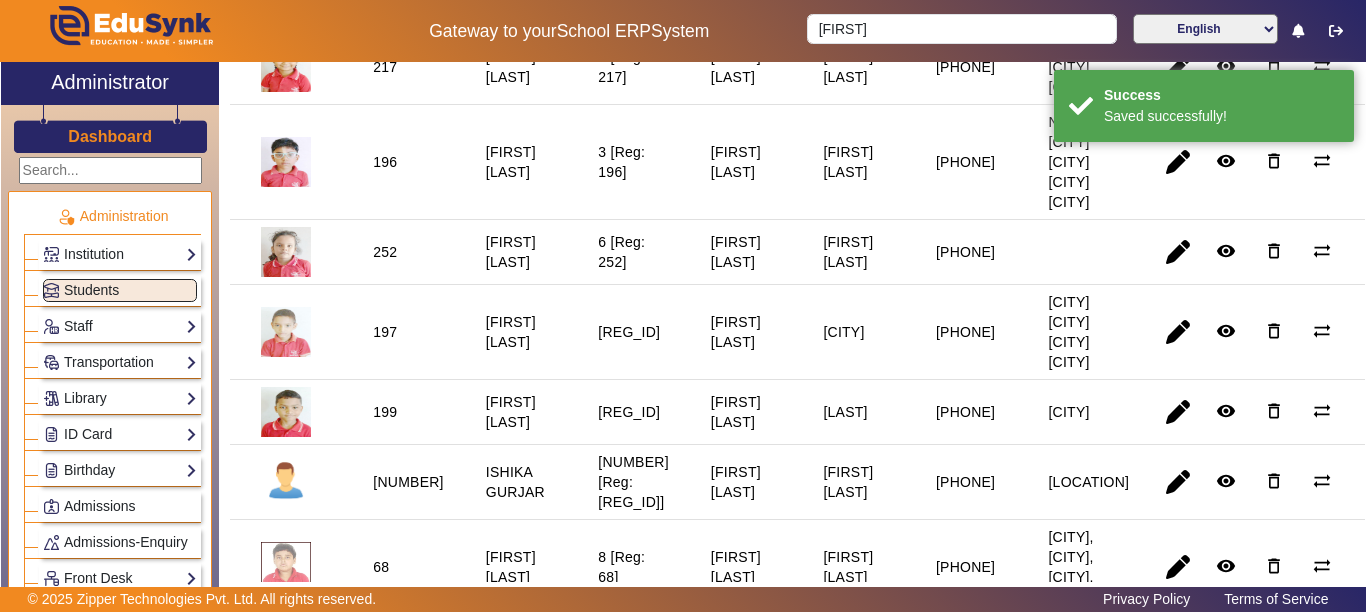 scroll, scrollTop: 0, scrollLeft: 0, axis: both 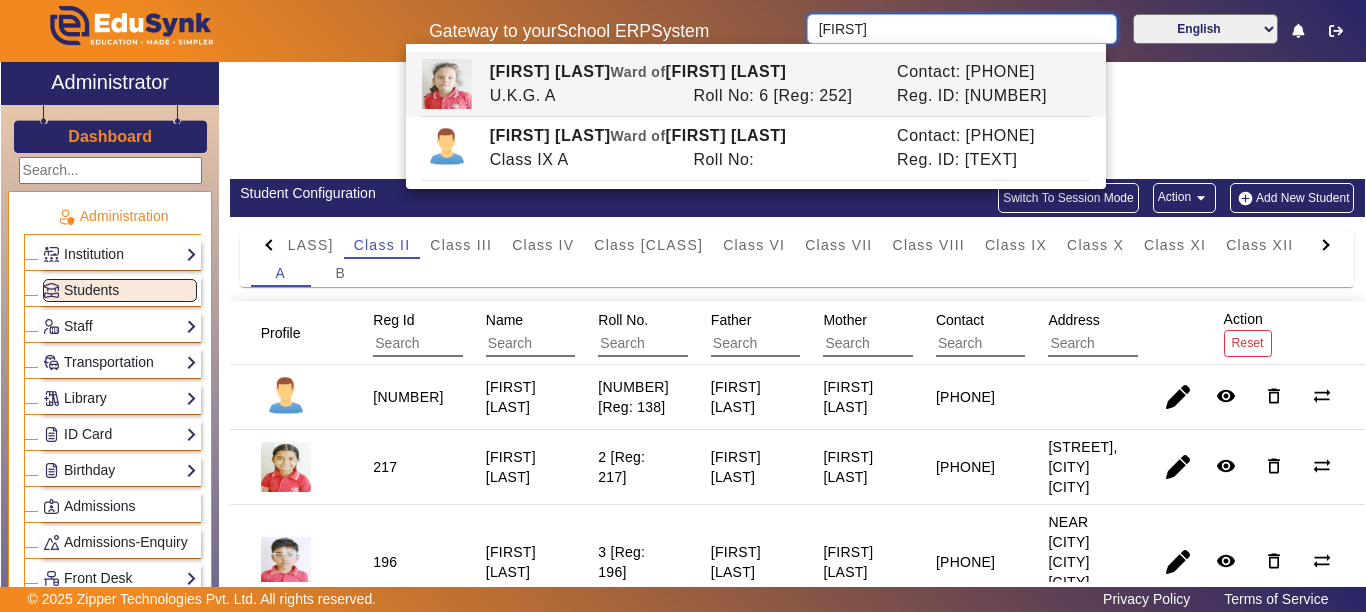 drag, startPoint x: 908, startPoint y: 28, endPoint x: 672, endPoint y: 32, distance: 236.03389 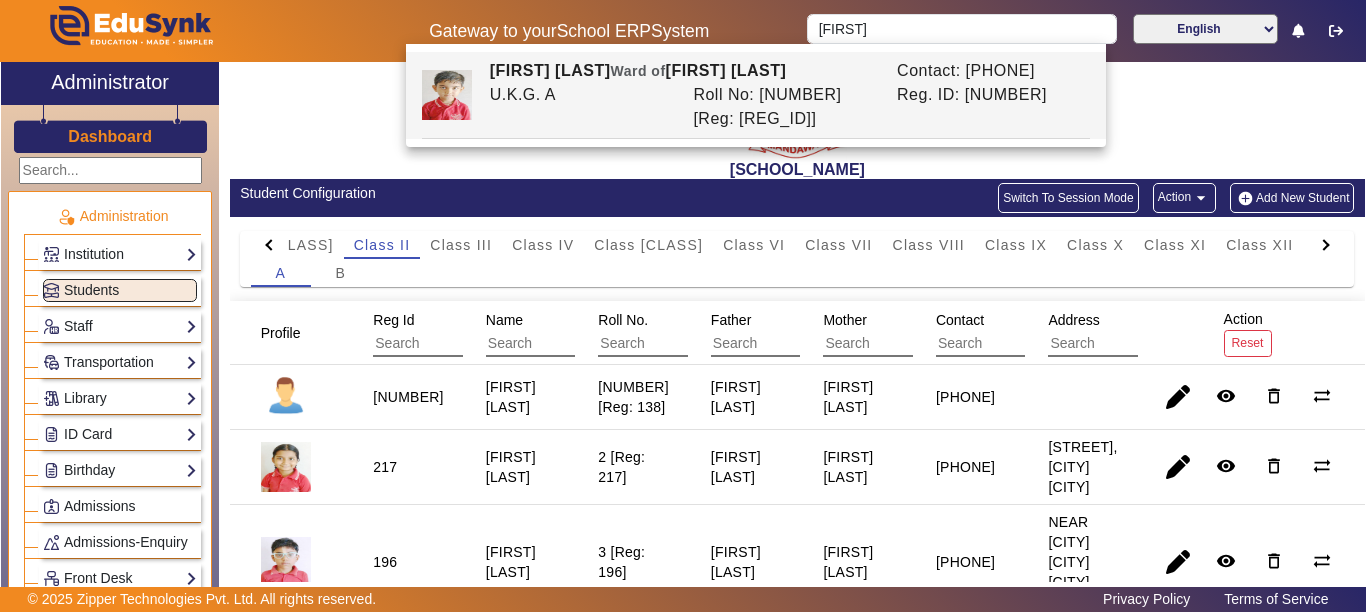 click on "U.K.G. A" at bounding box center (581, 107) 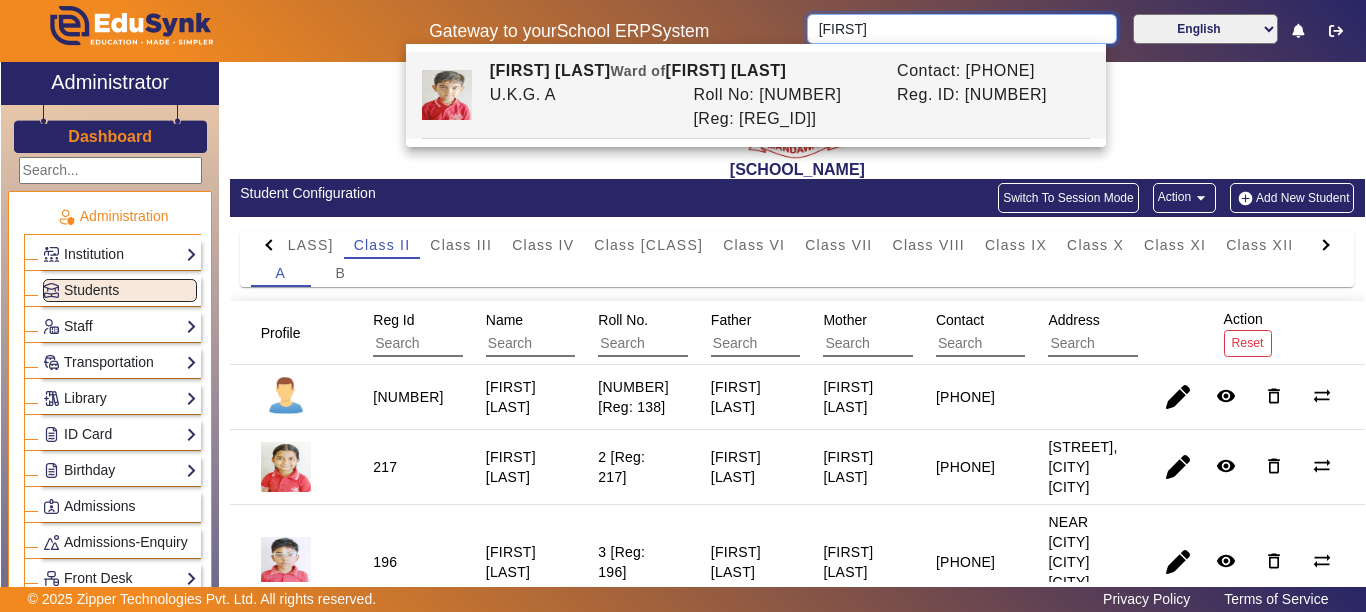 type on "[FIRST] [LAST]" 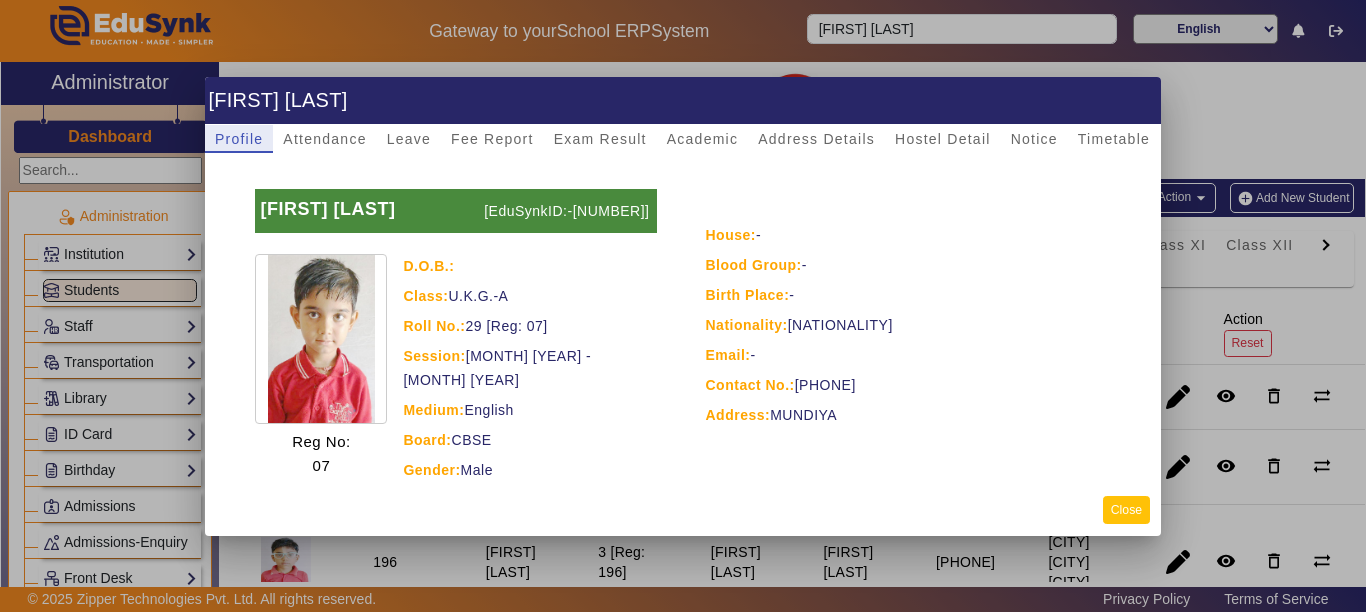 click on "Close" 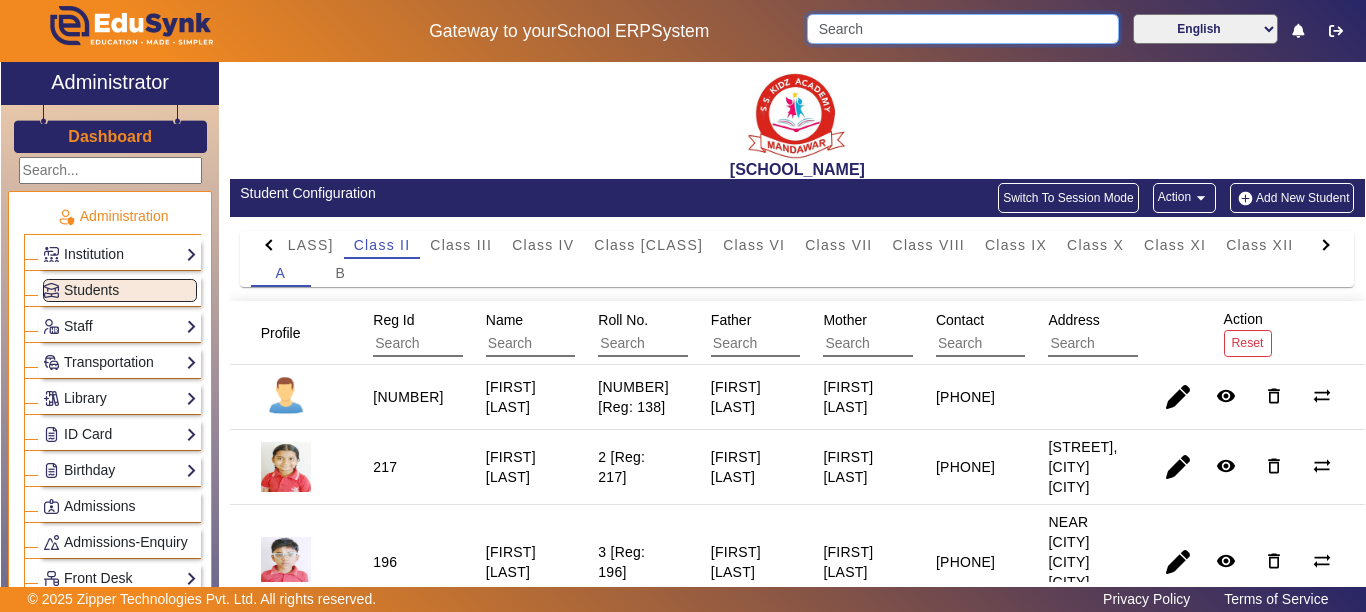 click at bounding box center (962, 29) 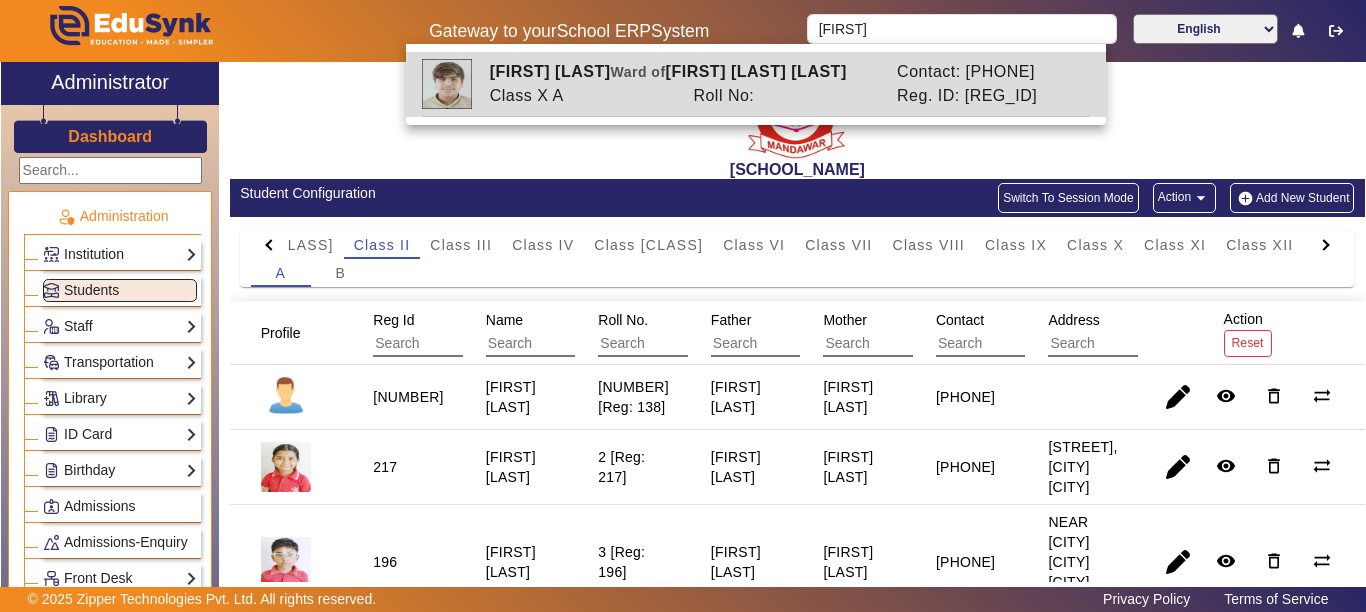 click on "Roll No:" at bounding box center [785, 96] 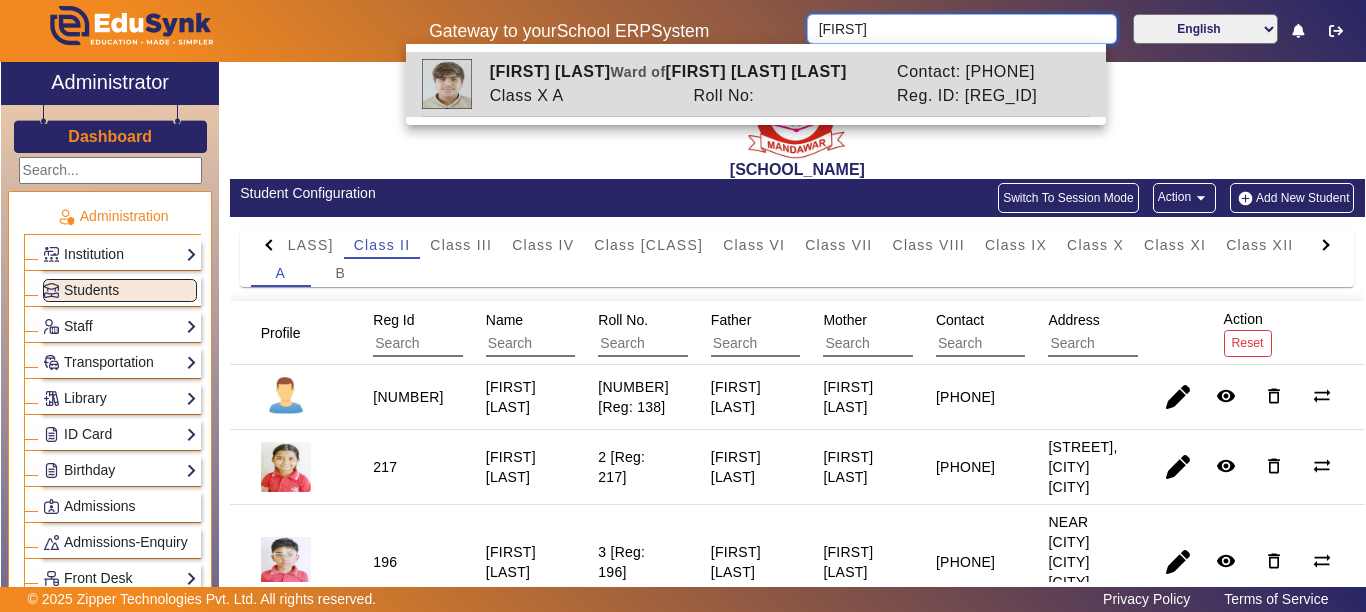 type on "[FIRST] [LAST]" 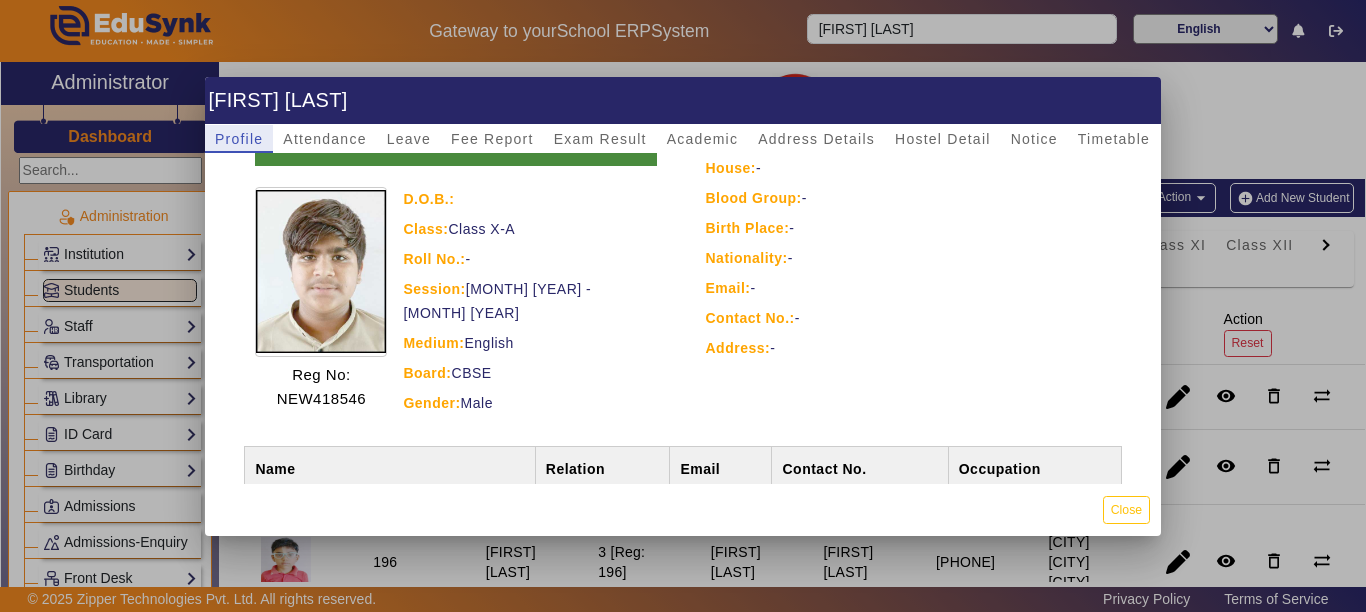 scroll, scrollTop: 151, scrollLeft: 0, axis: vertical 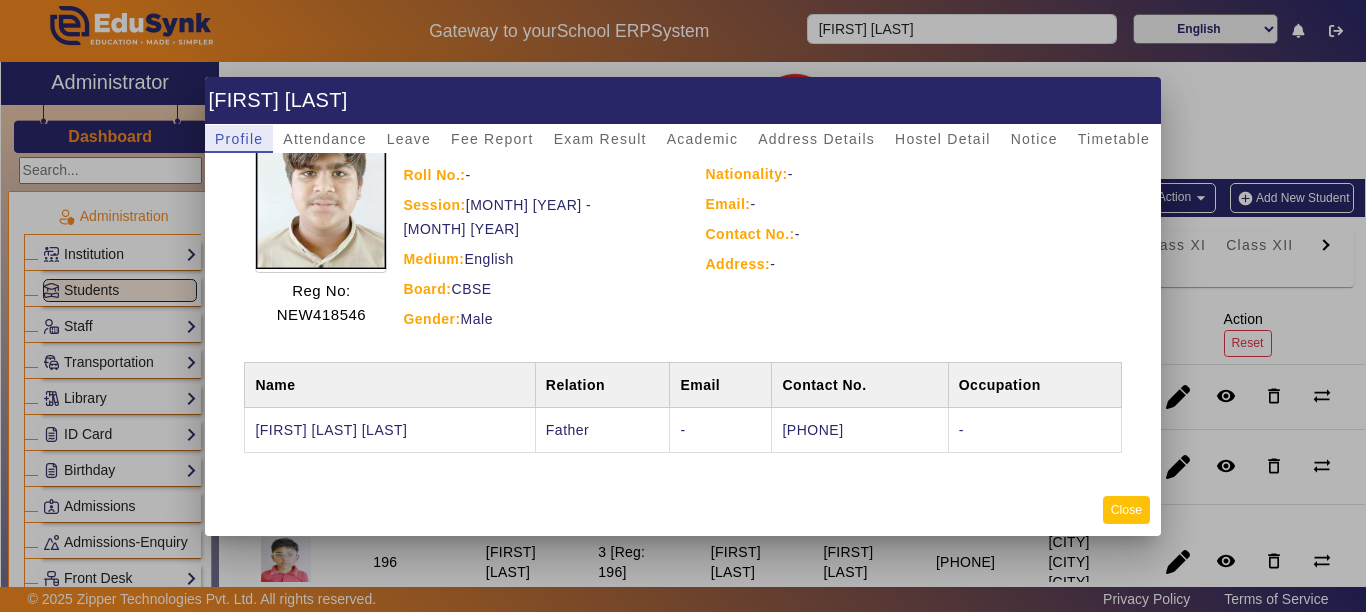 click on "Close" 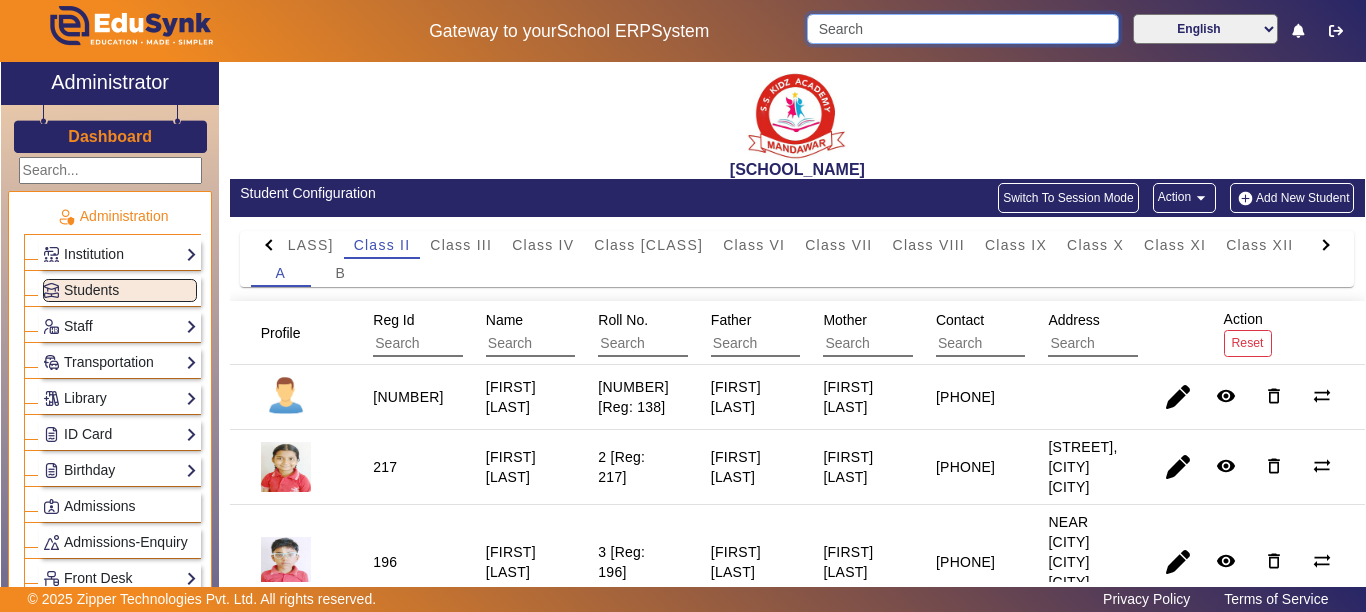 click at bounding box center (962, 29) 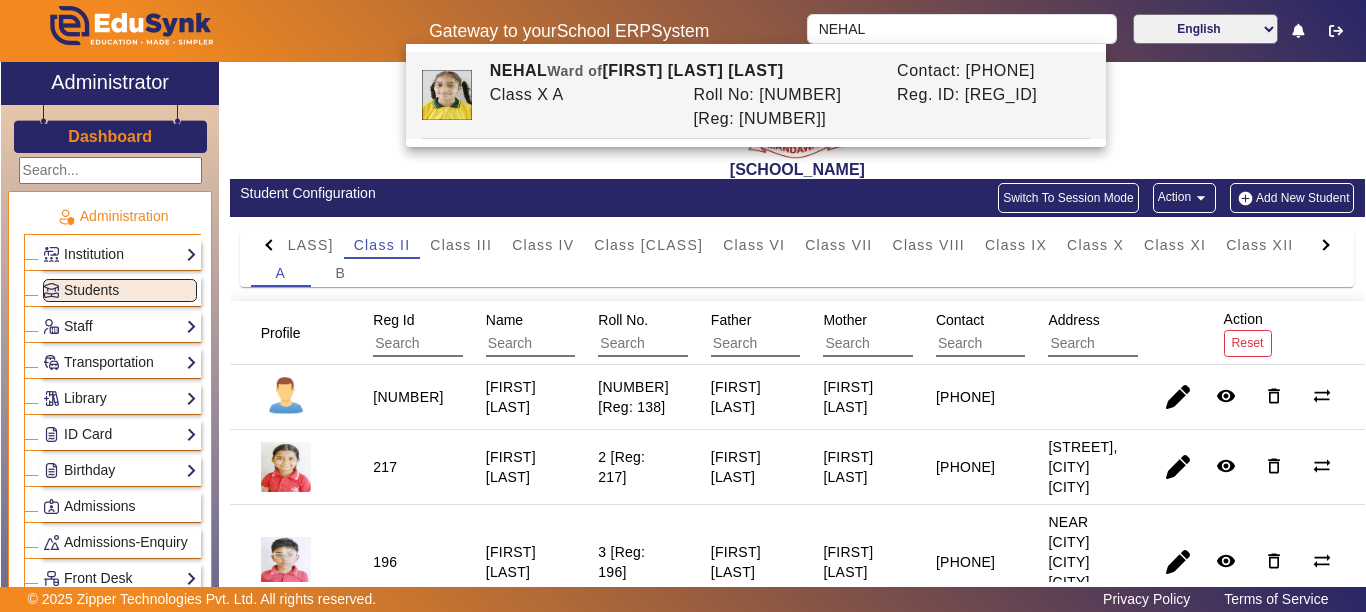 click on "Class X A" at bounding box center [581, 107] 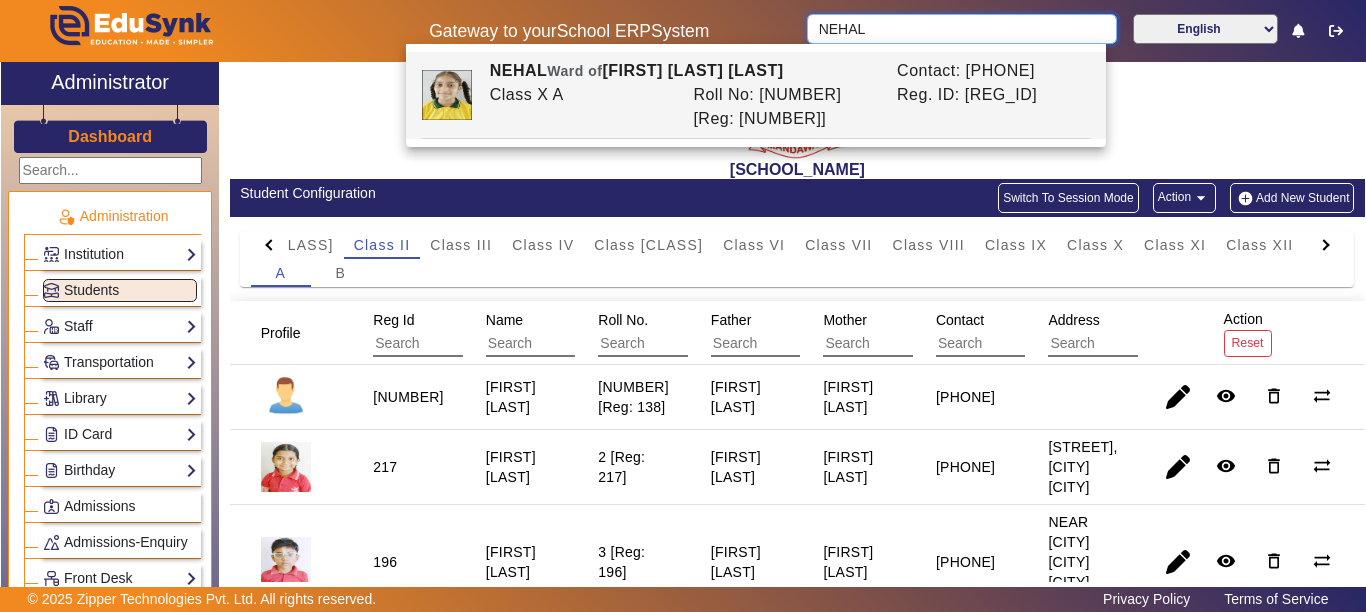 type on "NEHAL" 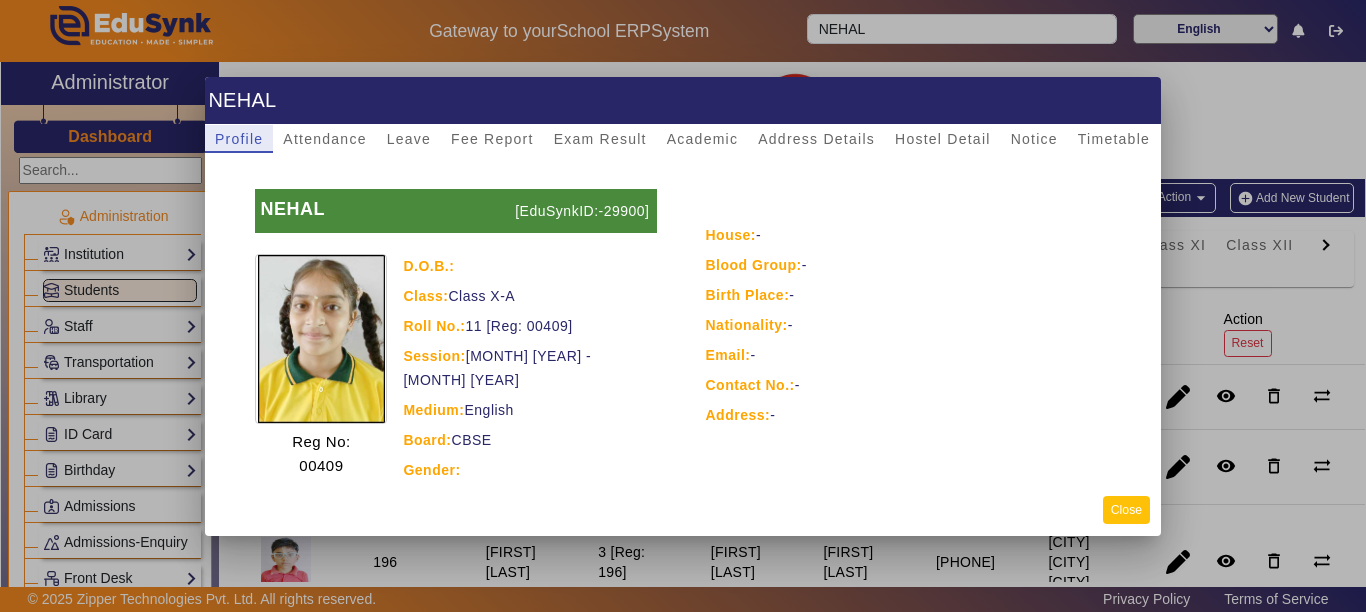 click on "Close" 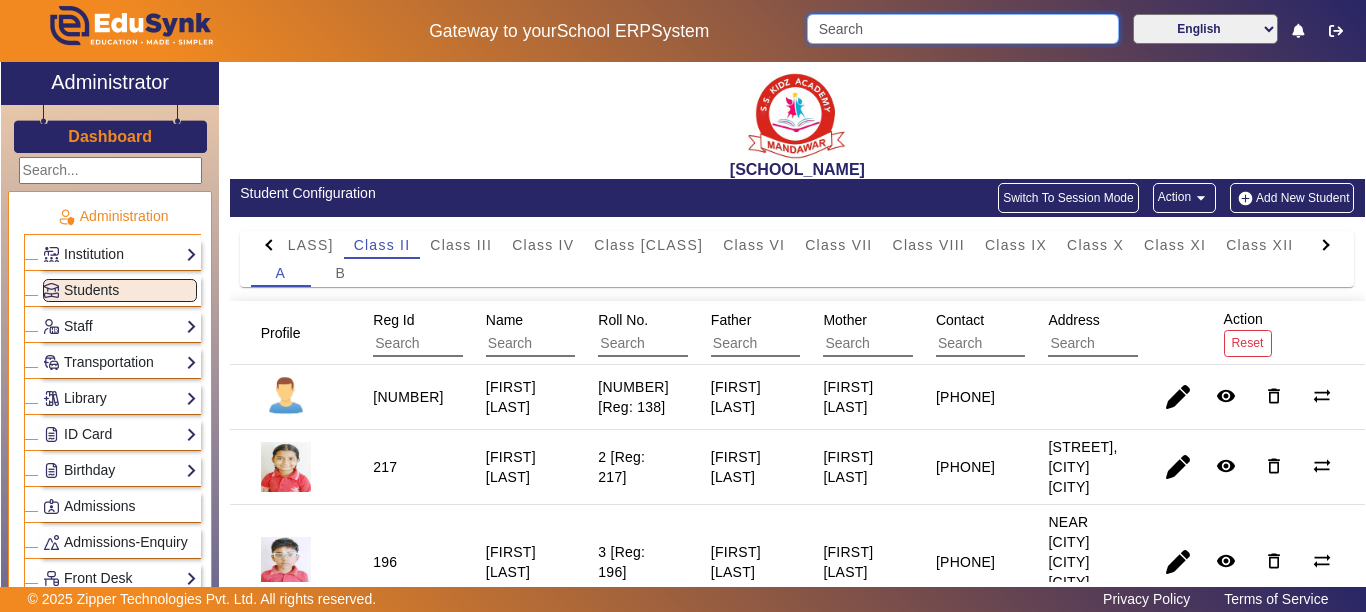 click at bounding box center [962, 29] 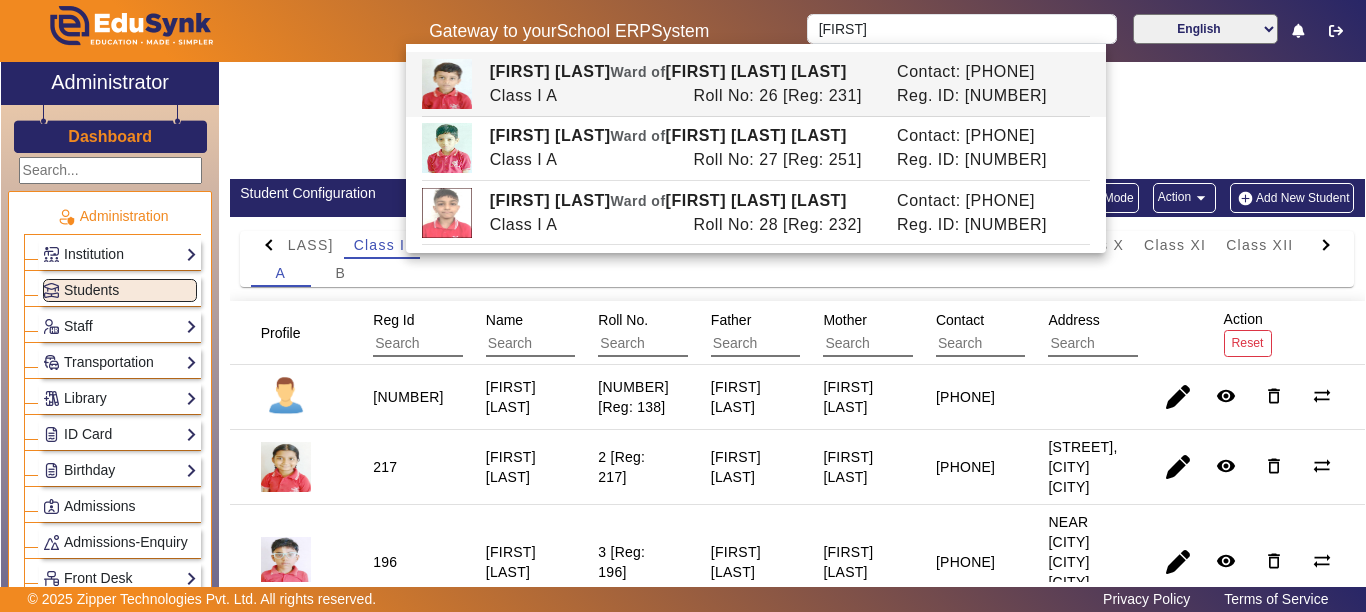 click on "[INITIALS]" at bounding box center [797, 273] 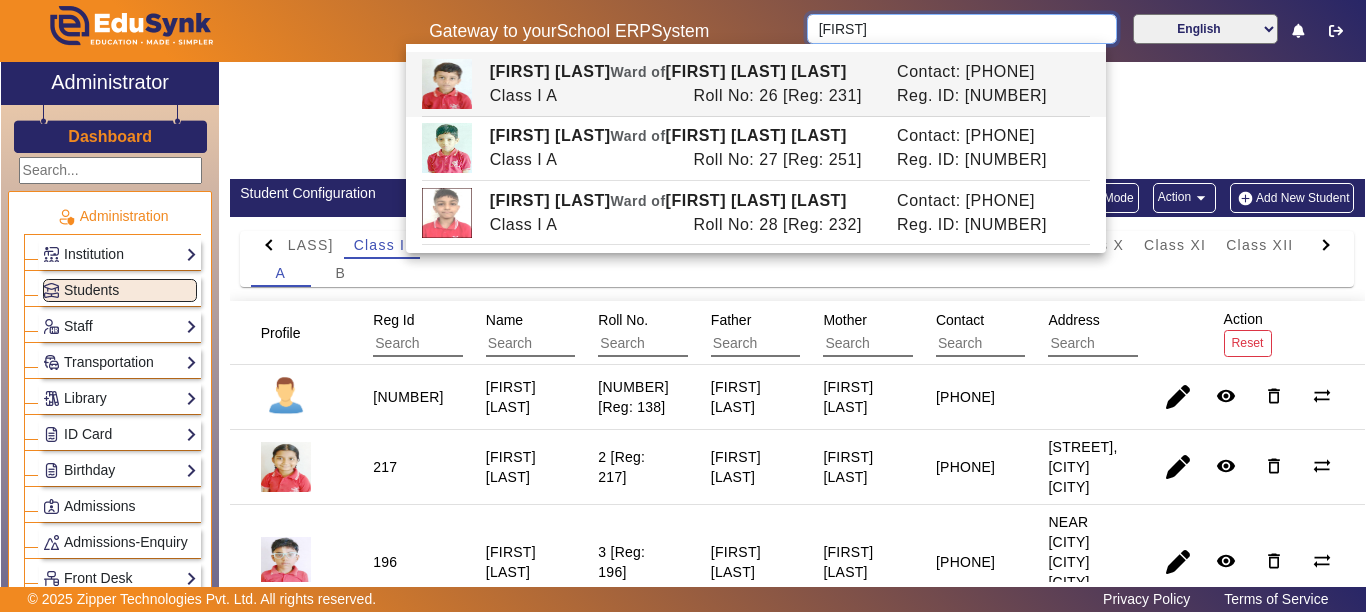 click on "[FIRST]" at bounding box center (961, 29) 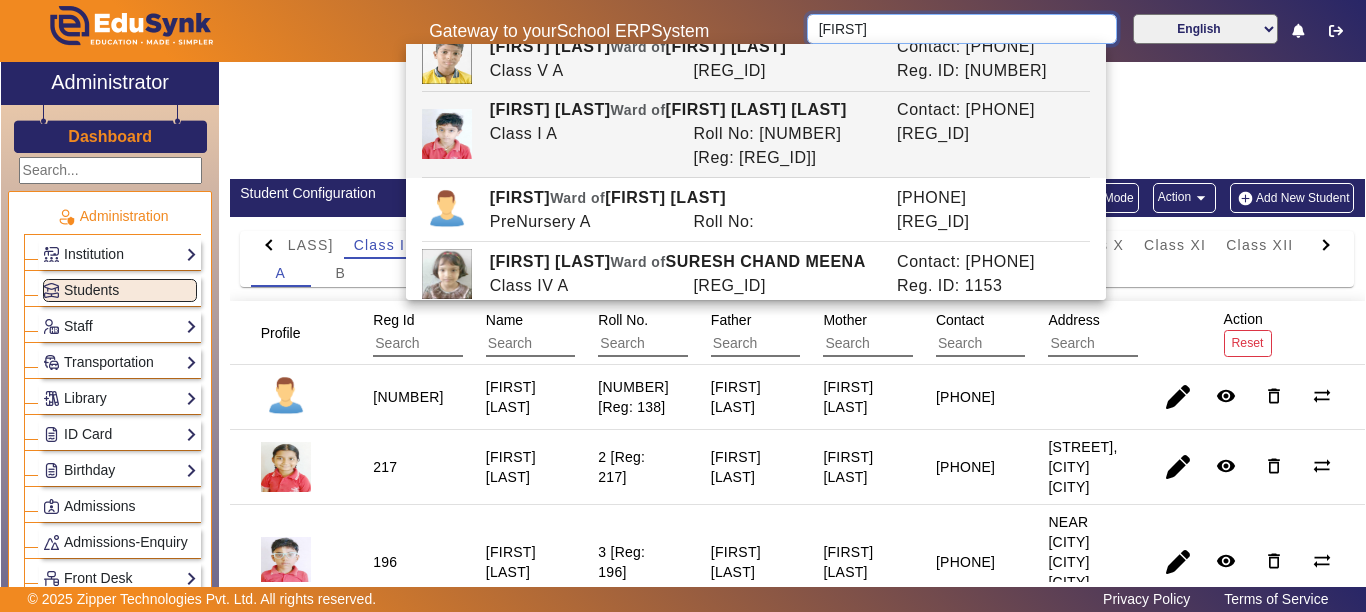 scroll, scrollTop: 38, scrollLeft: 0, axis: vertical 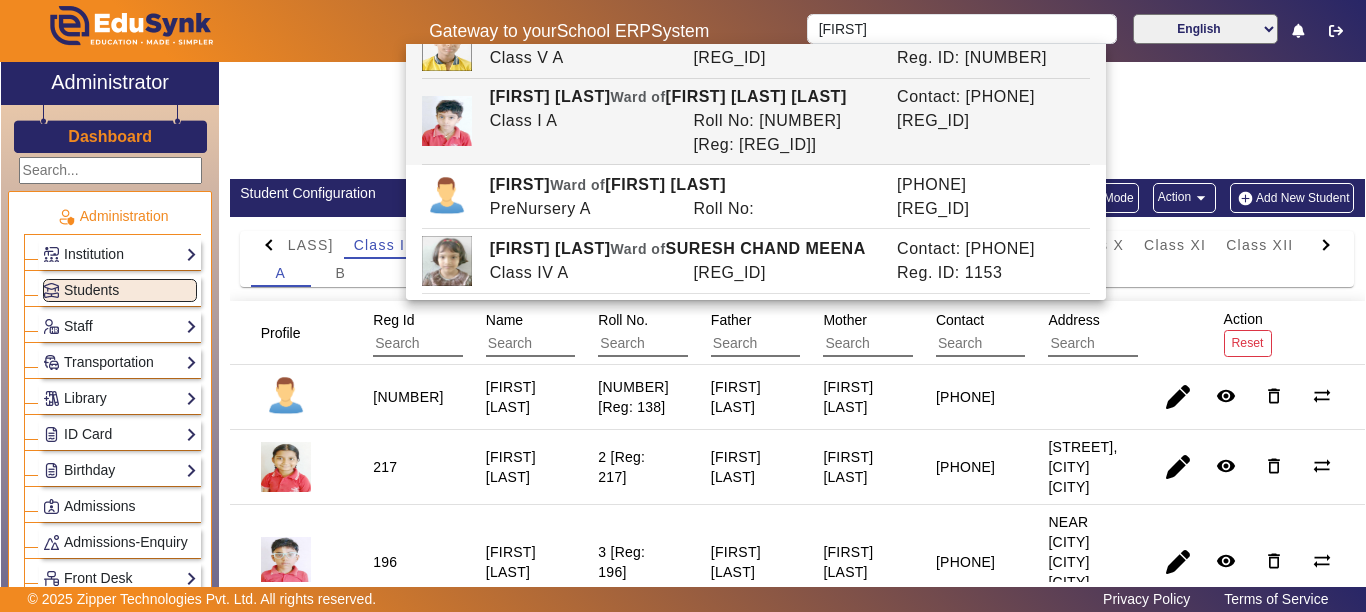 click on "[FIRST] [LAST] Ward of [FIRST] [LAST]" at bounding box center (682, 97) 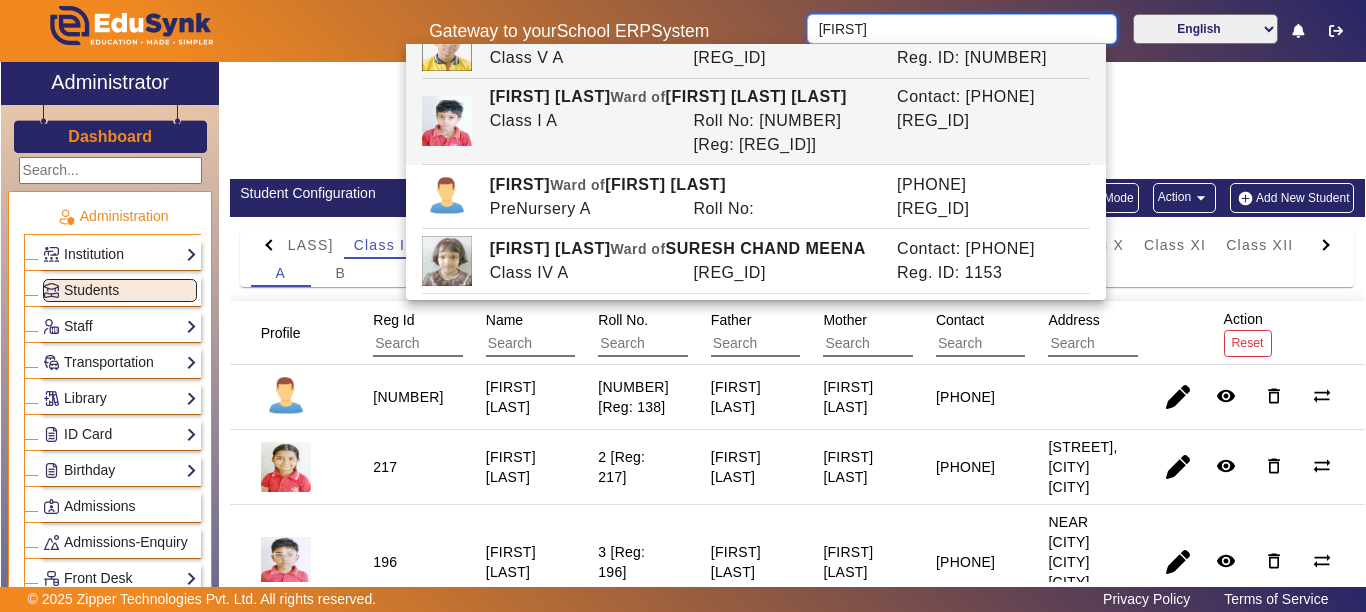 type on "[FIRST] [LAST]" 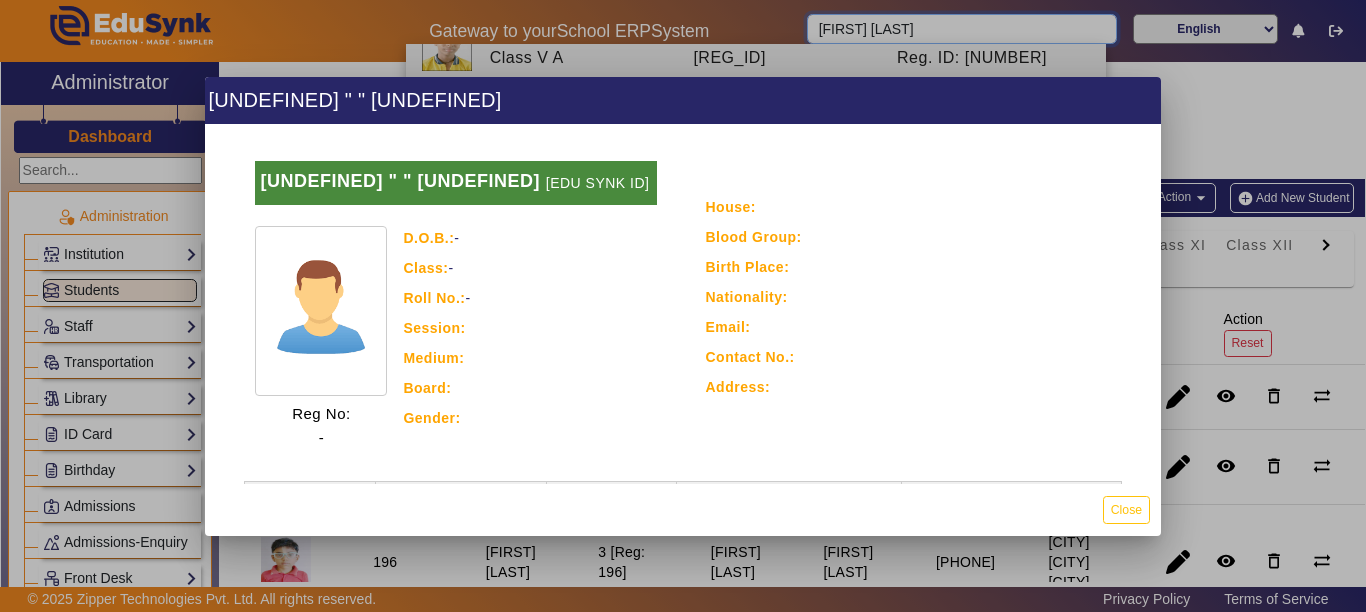 scroll, scrollTop: 37, scrollLeft: 0, axis: vertical 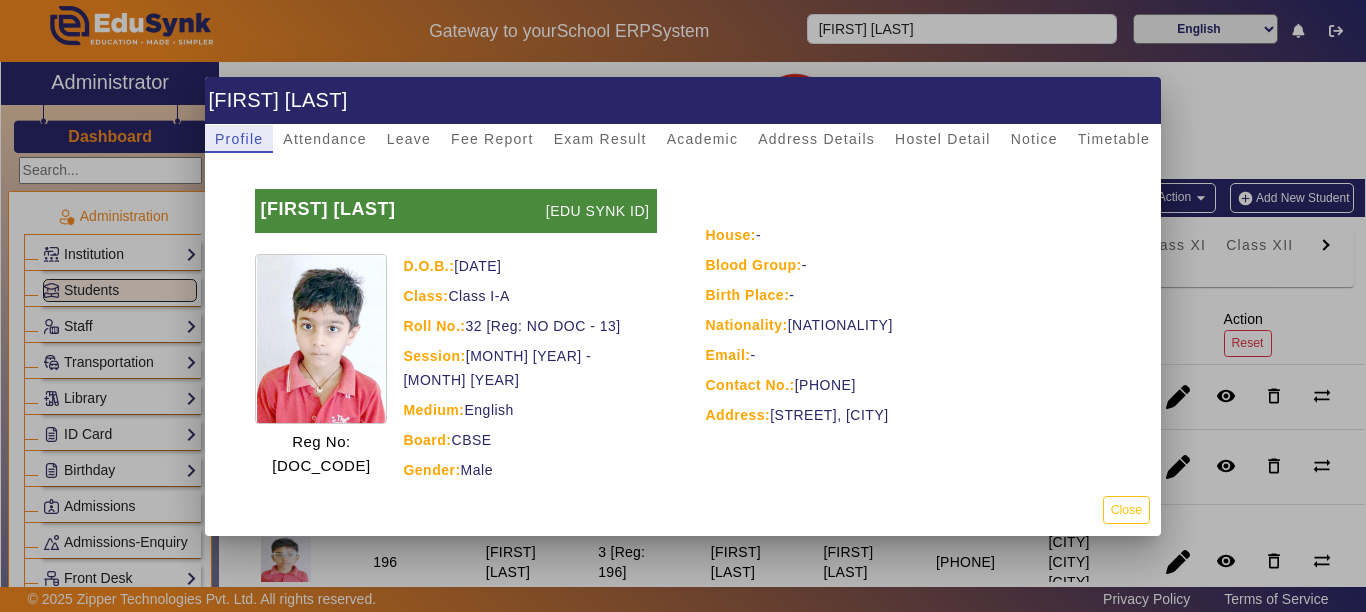 drag, startPoint x: 509, startPoint y: 143, endPoint x: 510, endPoint y: 170, distance: 27.018513 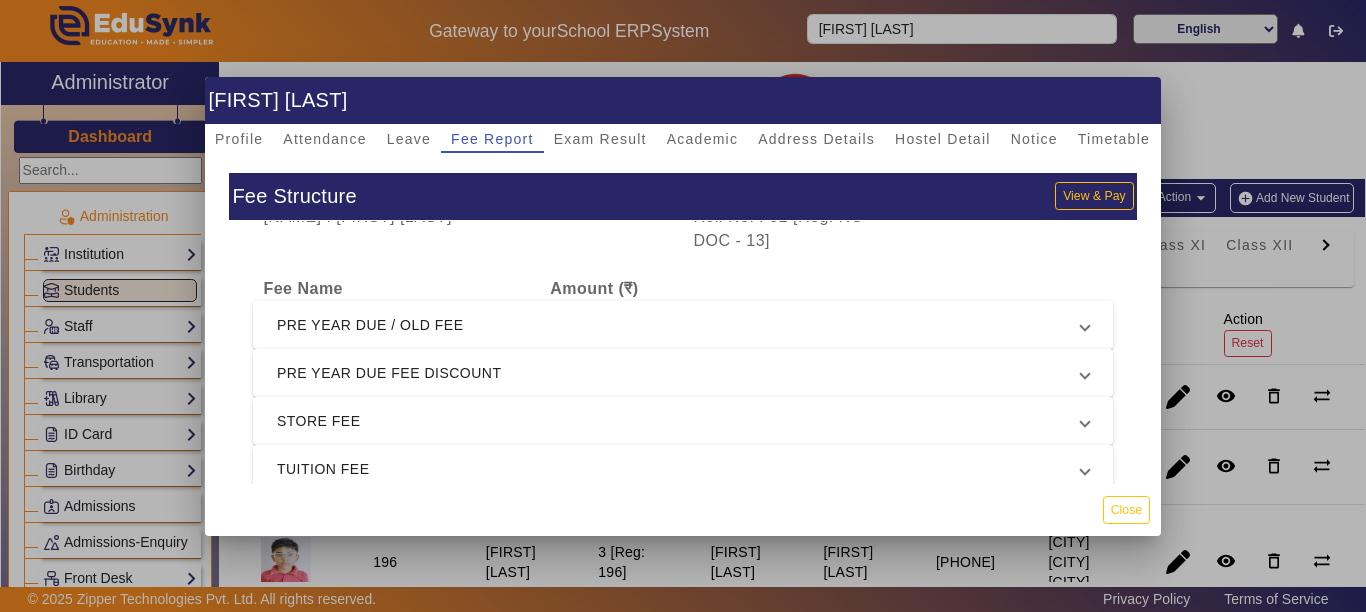 scroll, scrollTop: 20, scrollLeft: 0, axis: vertical 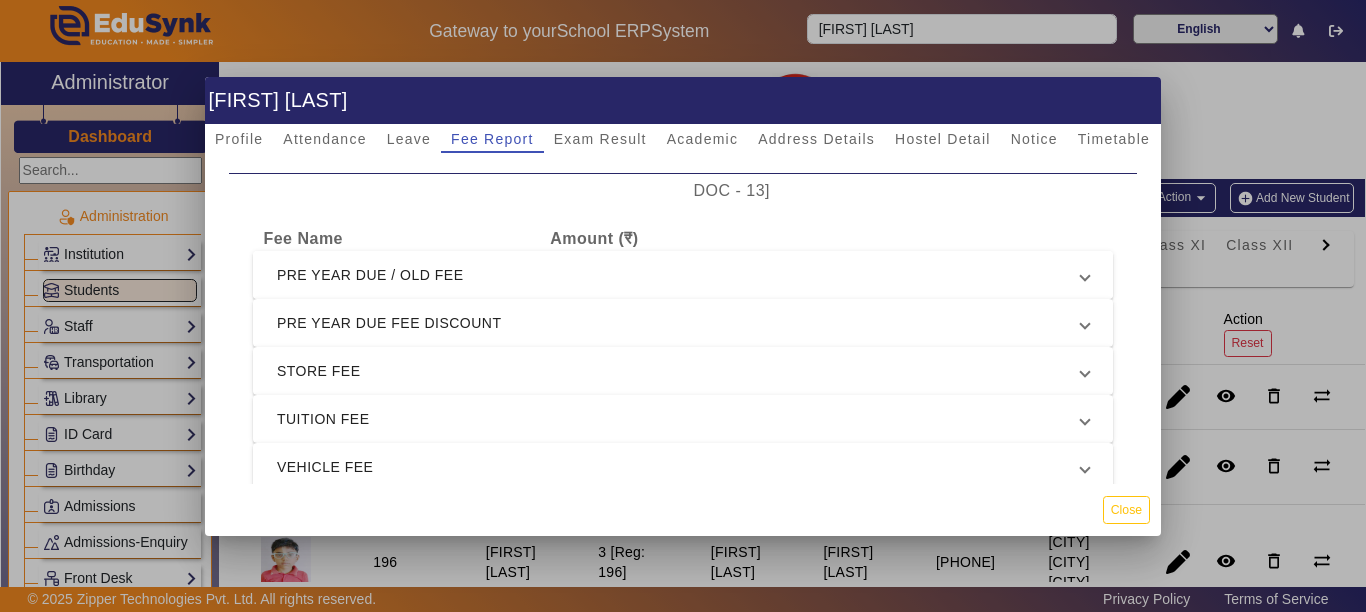 click on "PRE YEAR DUE  / OLD FEE" at bounding box center [679, 275] 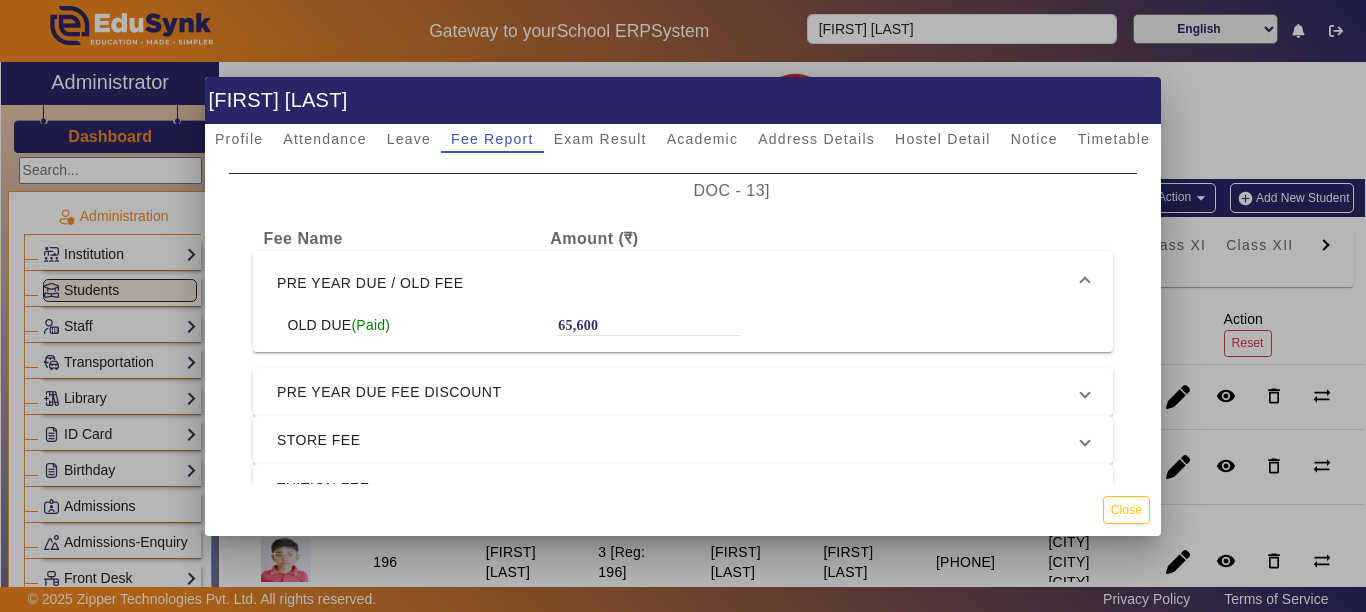 click on "PRE YEAR DUE  / OLD FEE" at bounding box center [679, 283] 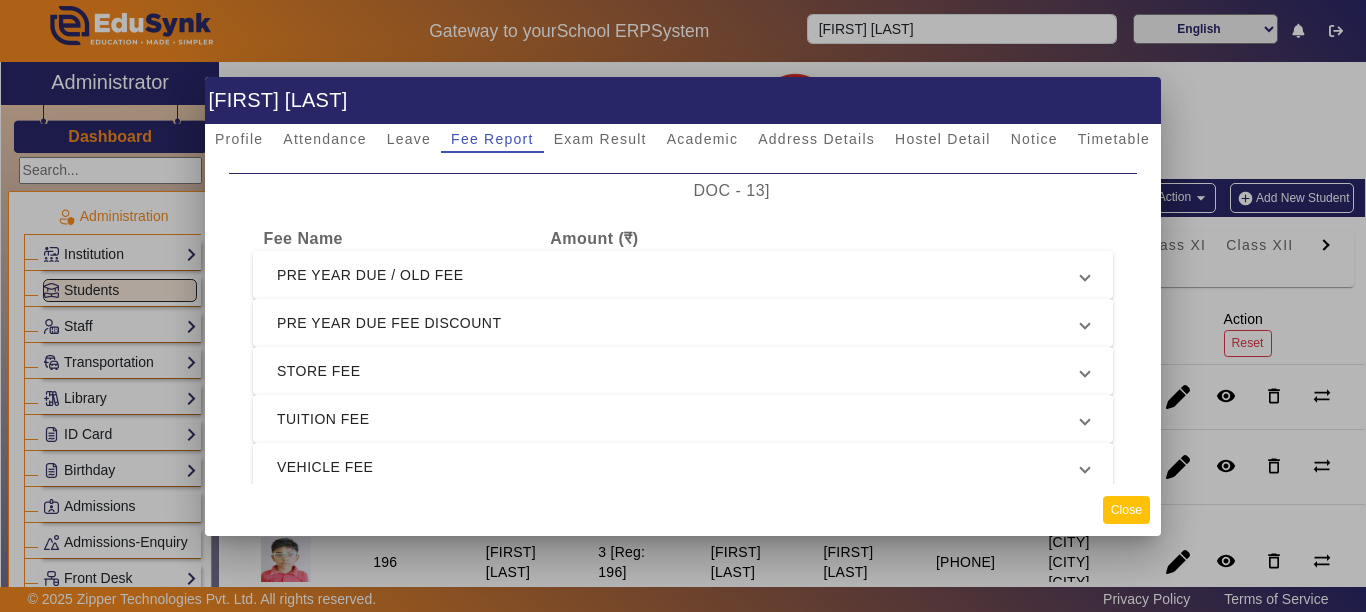 click on "Close" 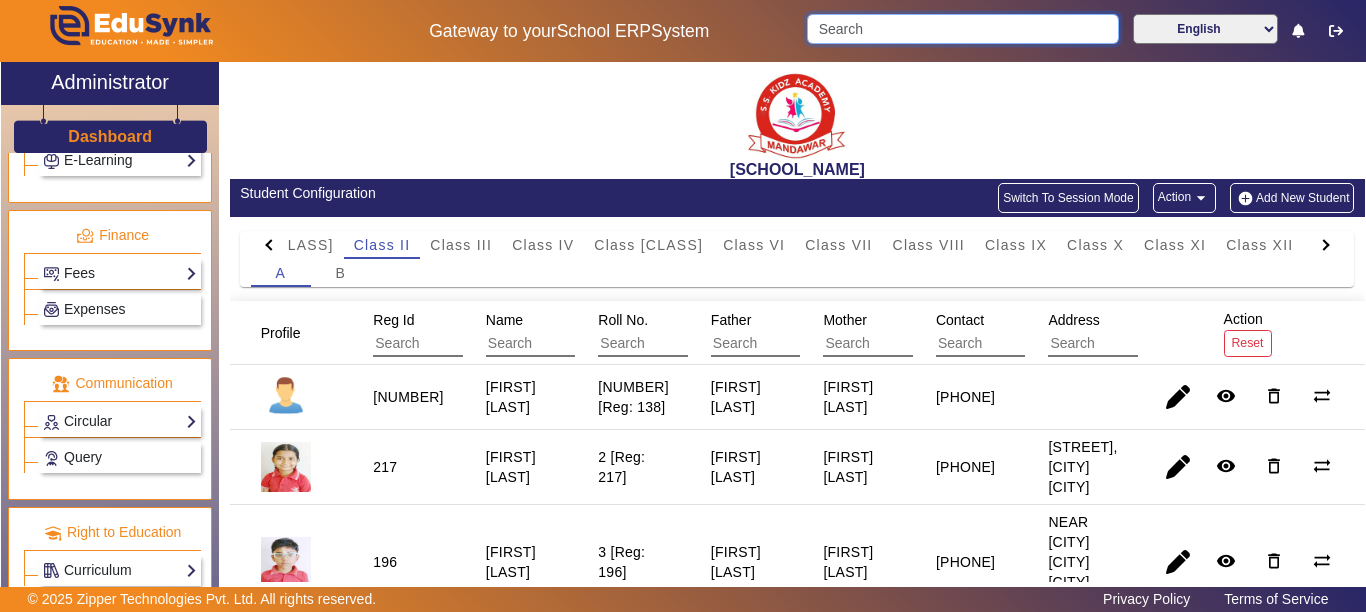 scroll, scrollTop: 1055, scrollLeft: 0, axis: vertical 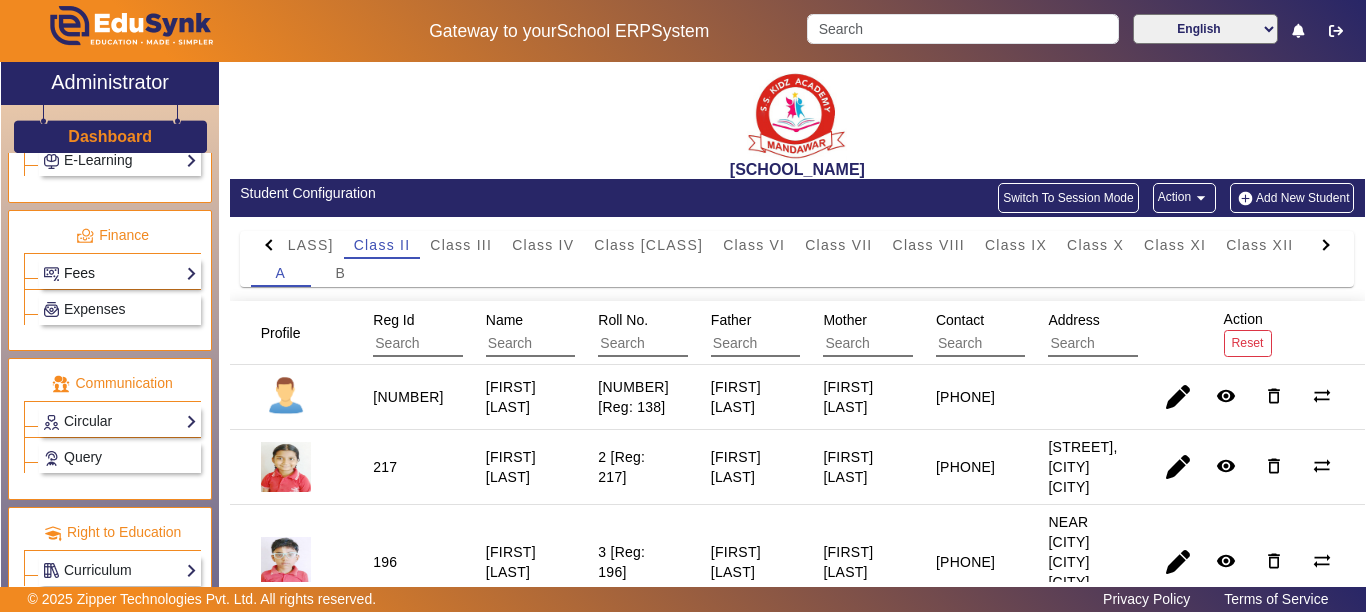 click on "Fees" 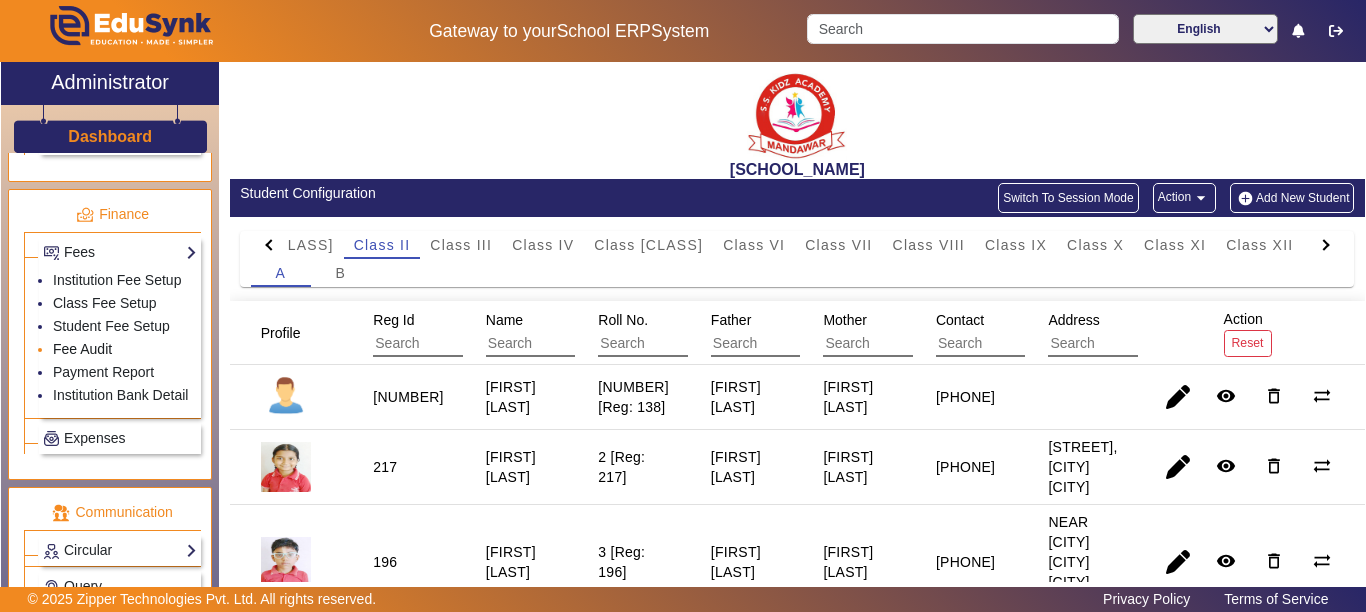 click on "Fee Audit" 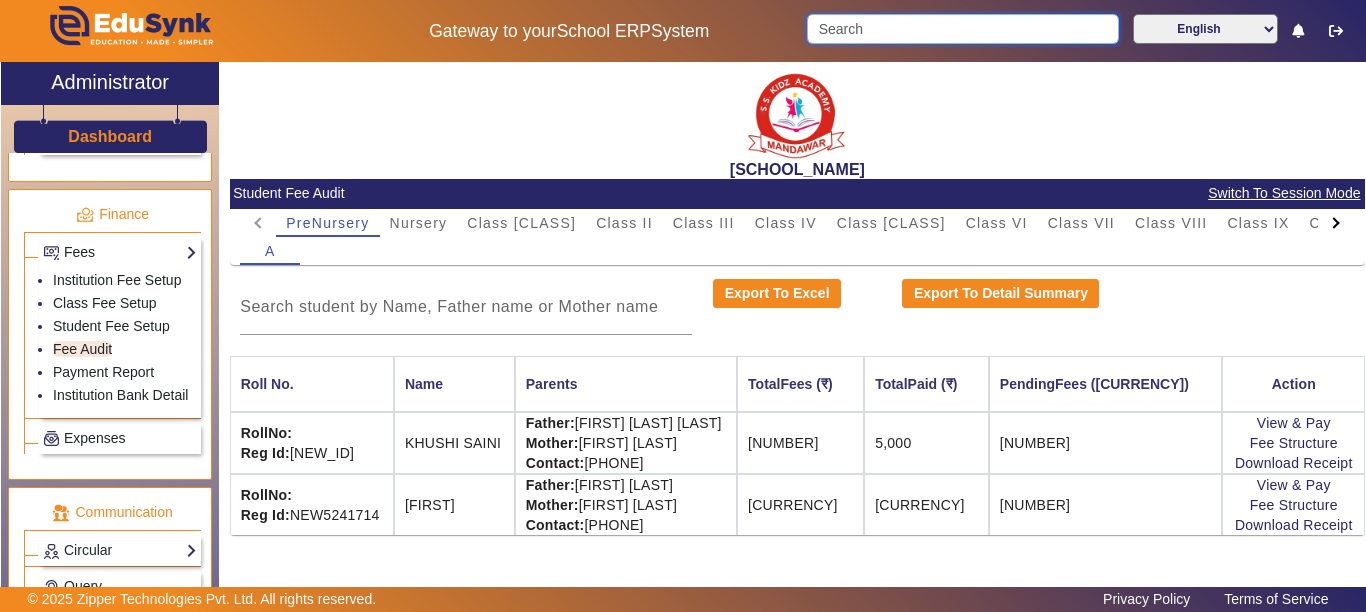 click at bounding box center (962, 29) 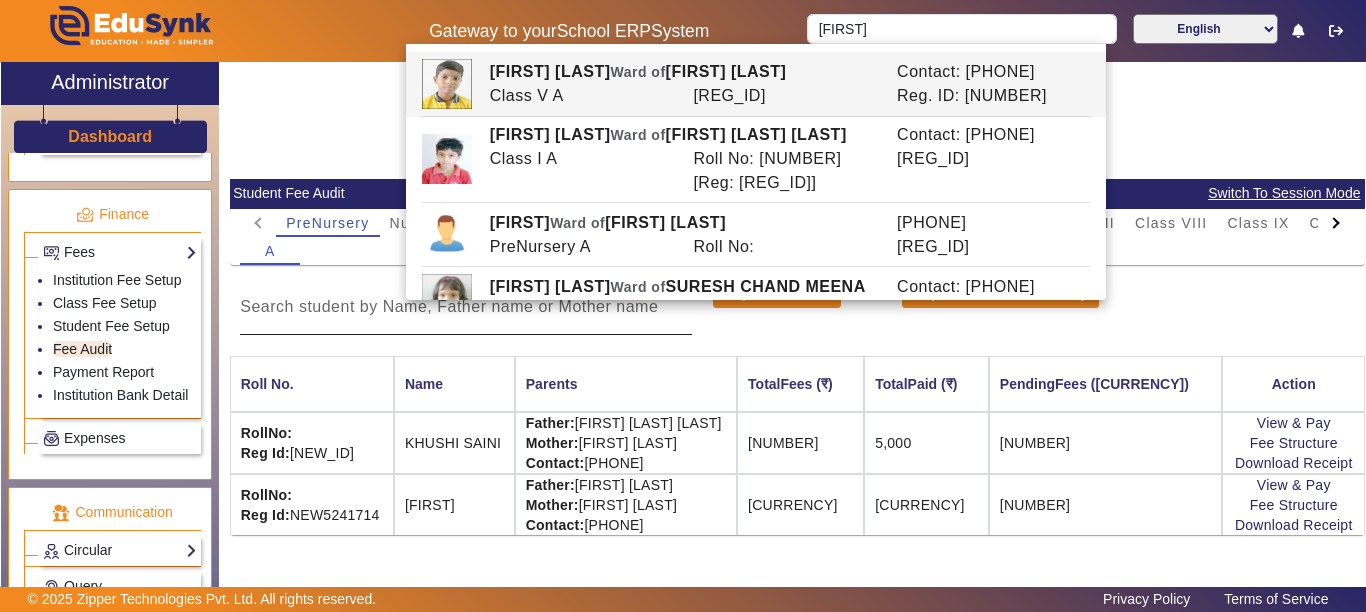 click 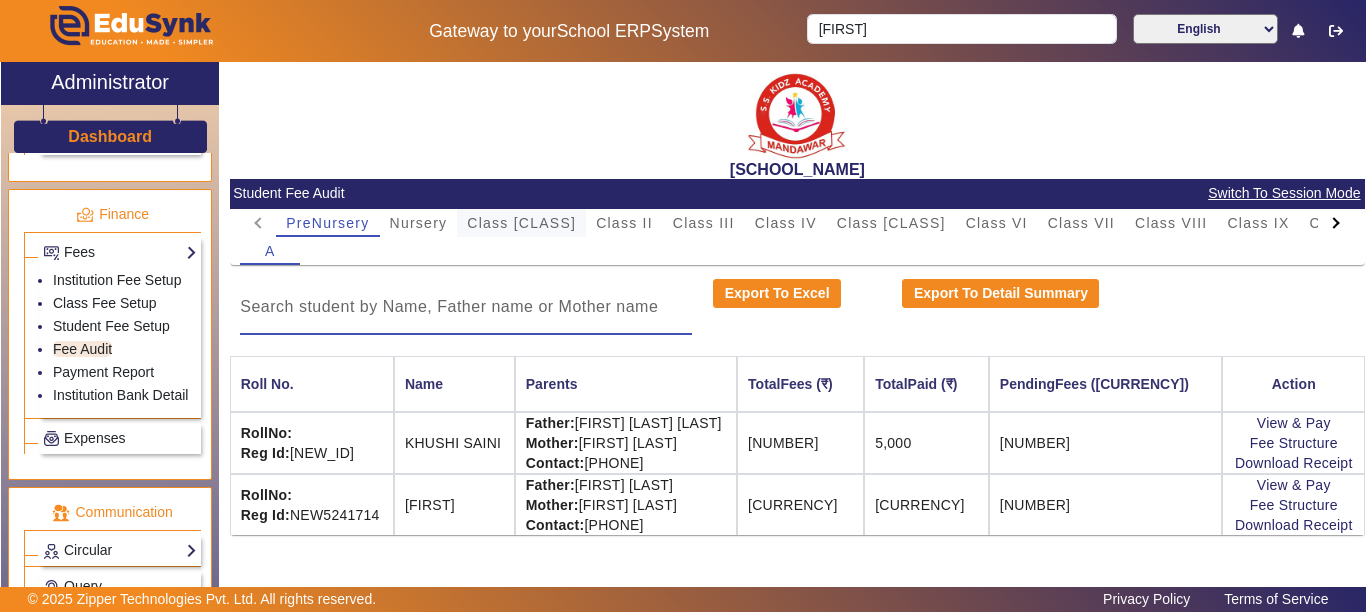 click on "Class [CLASS]" at bounding box center [521, 223] 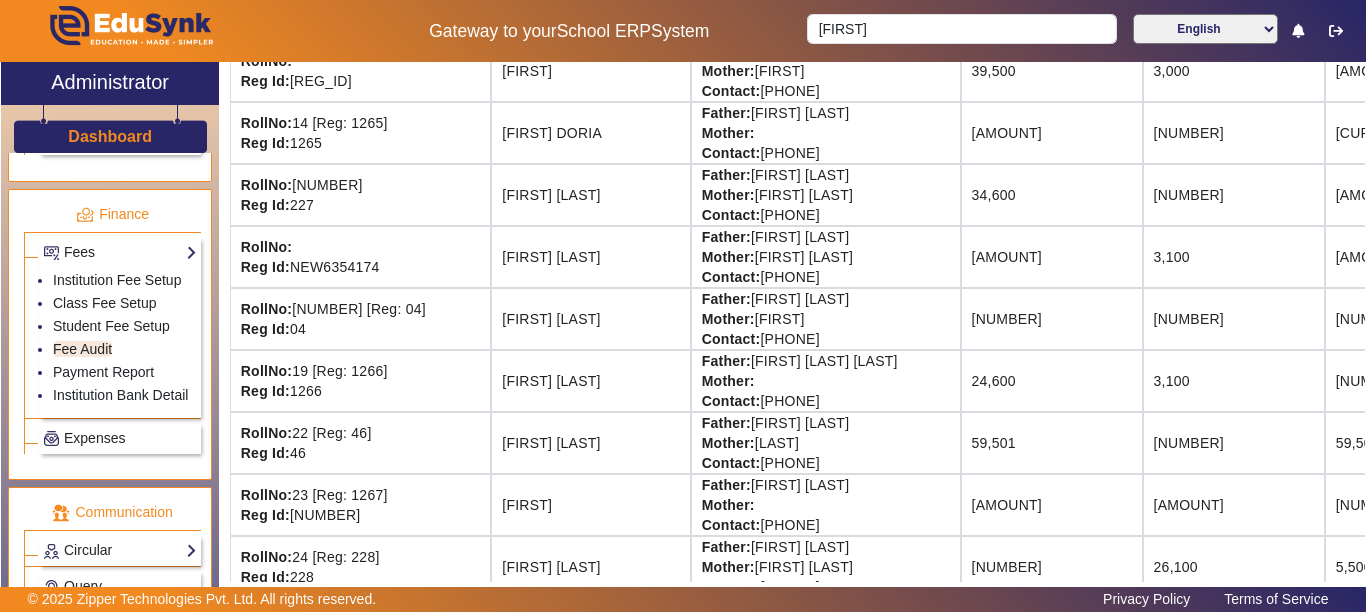 scroll, scrollTop: 1700, scrollLeft: 0, axis: vertical 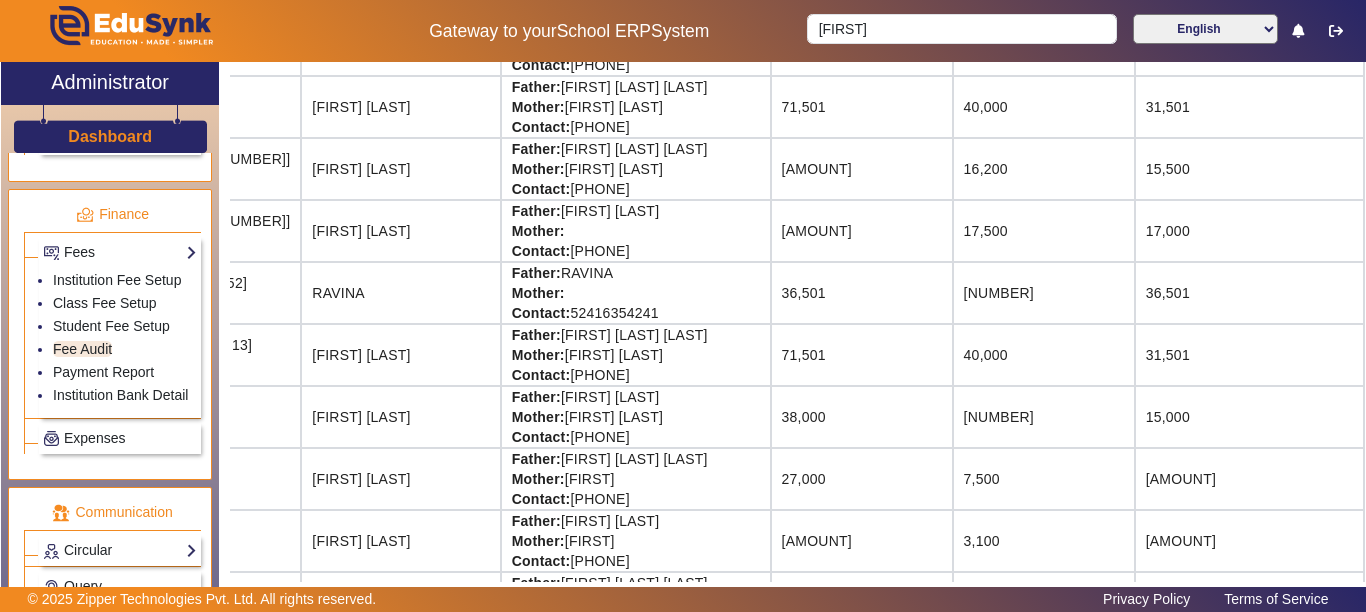 drag, startPoint x: 1136, startPoint y: 357, endPoint x: 1259, endPoint y: 362, distance: 123.101585 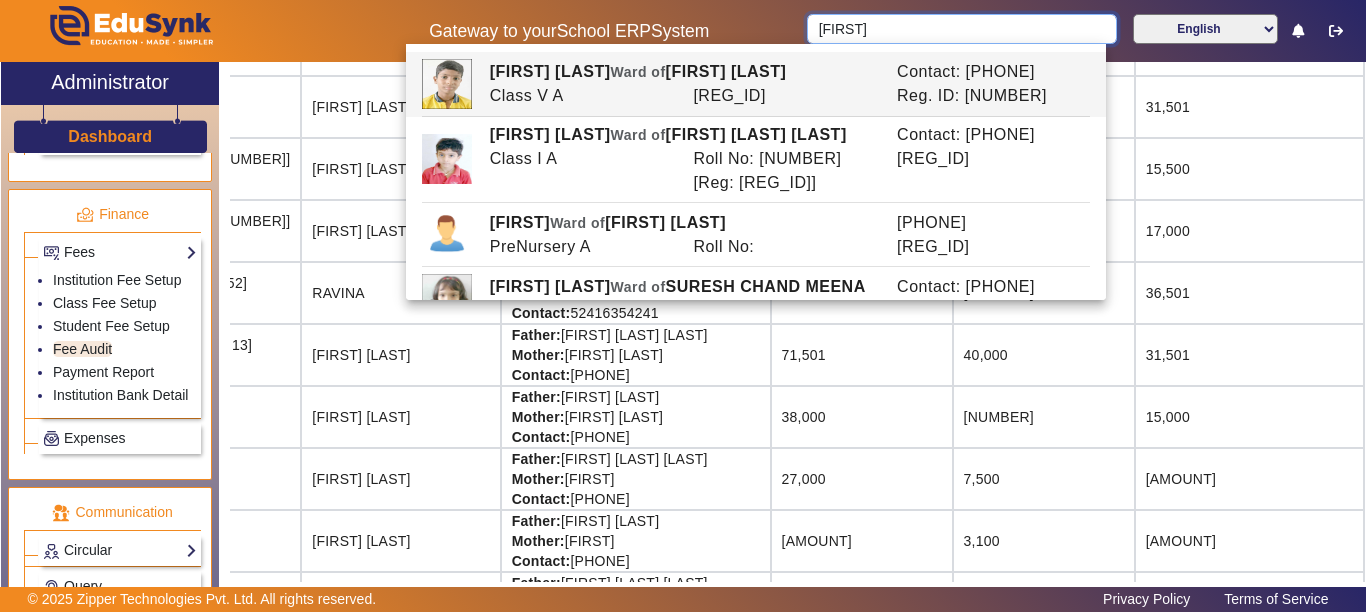 drag, startPoint x: 707, startPoint y: 27, endPoint x: 632, endPoint y: 31, distance: 75.10659 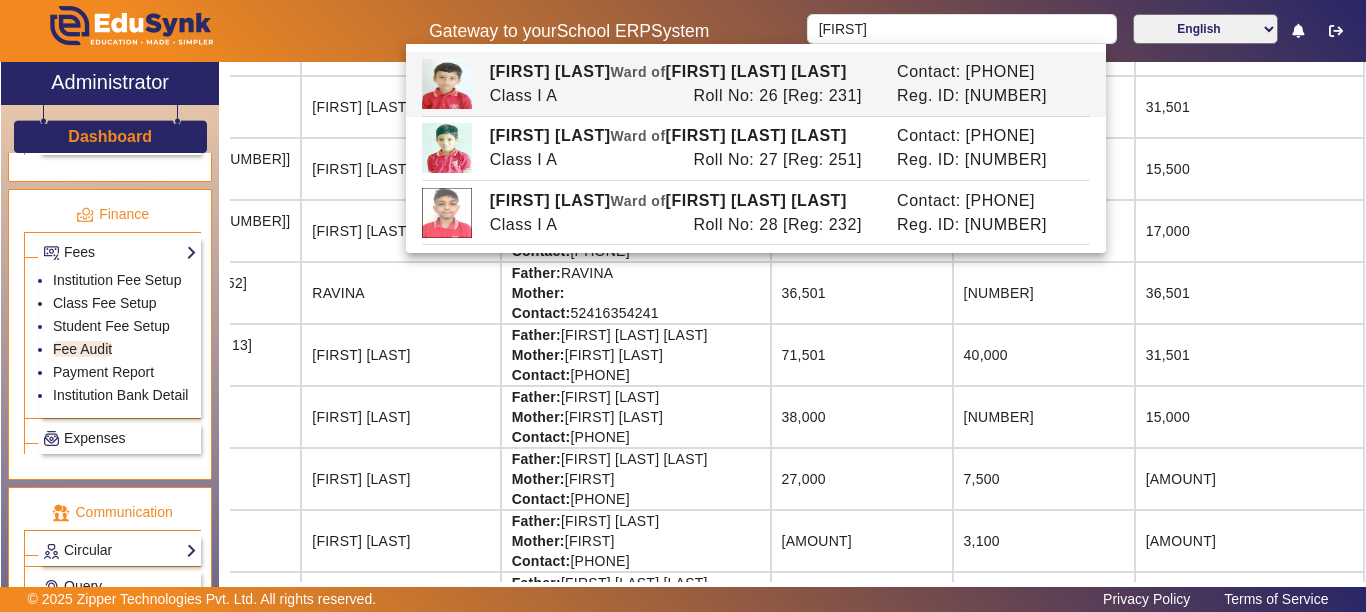 click on "RAVINA" 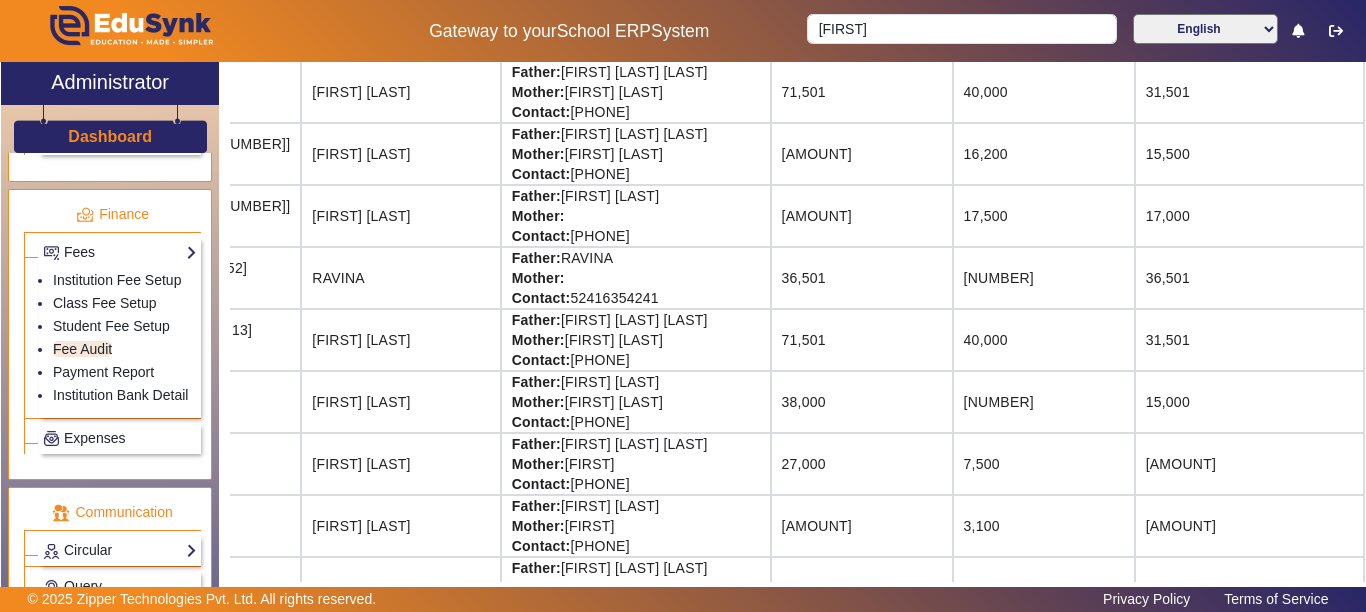 scroll, scrollTop: 1600, scrollLeft: 190, axis: both 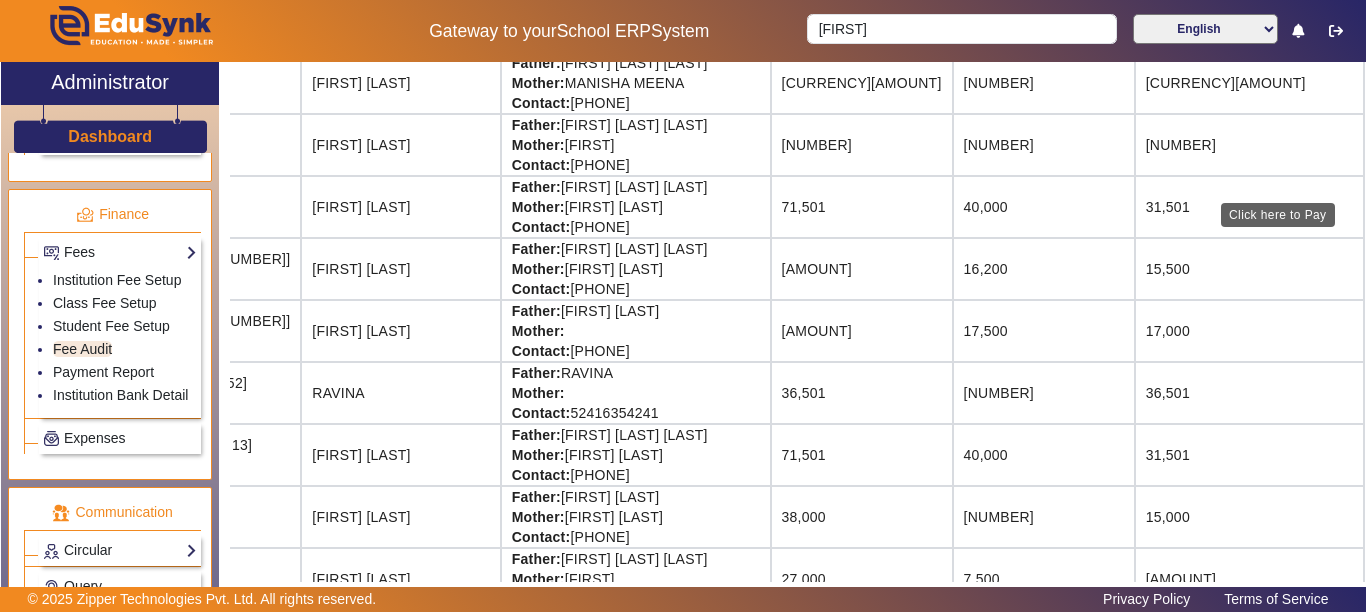 click on "View & Pay" 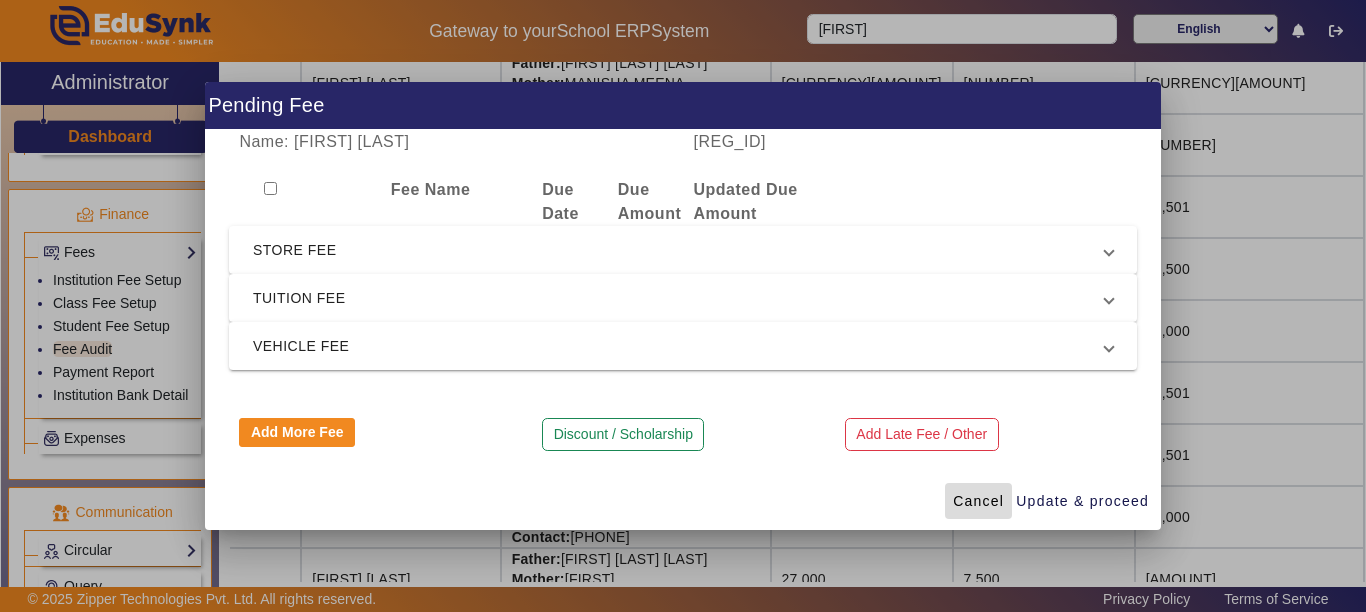 click on "Cancel" at bounding box center [978, 501] 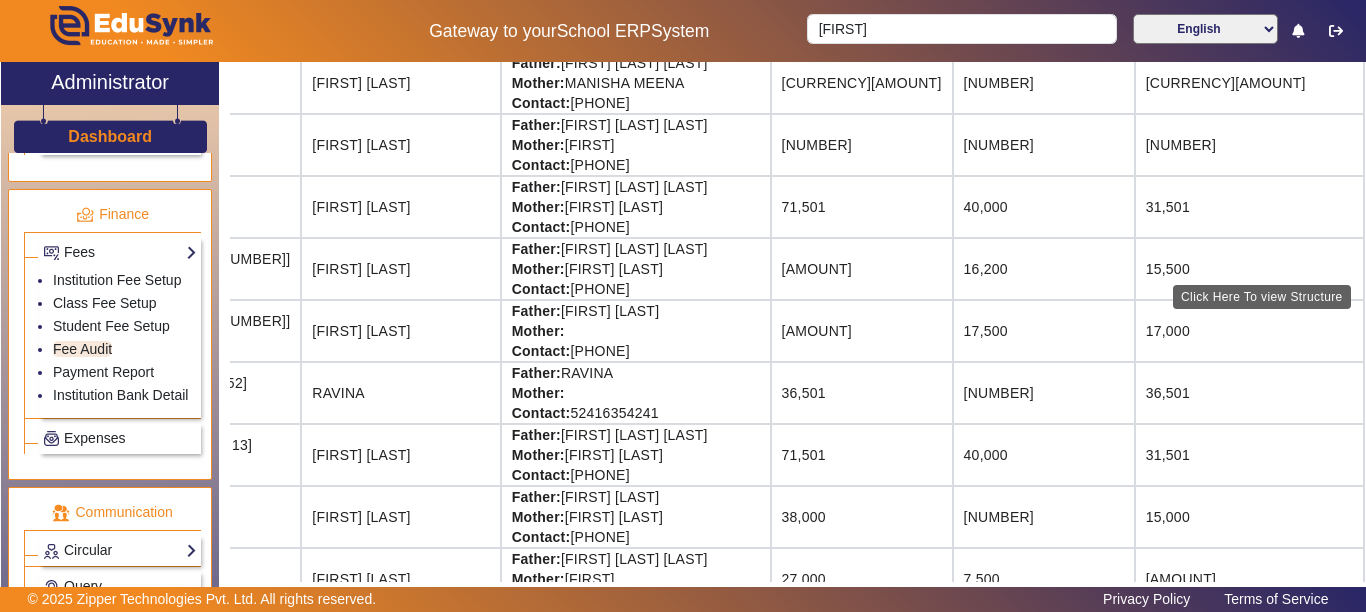 click on "Fee Structure" 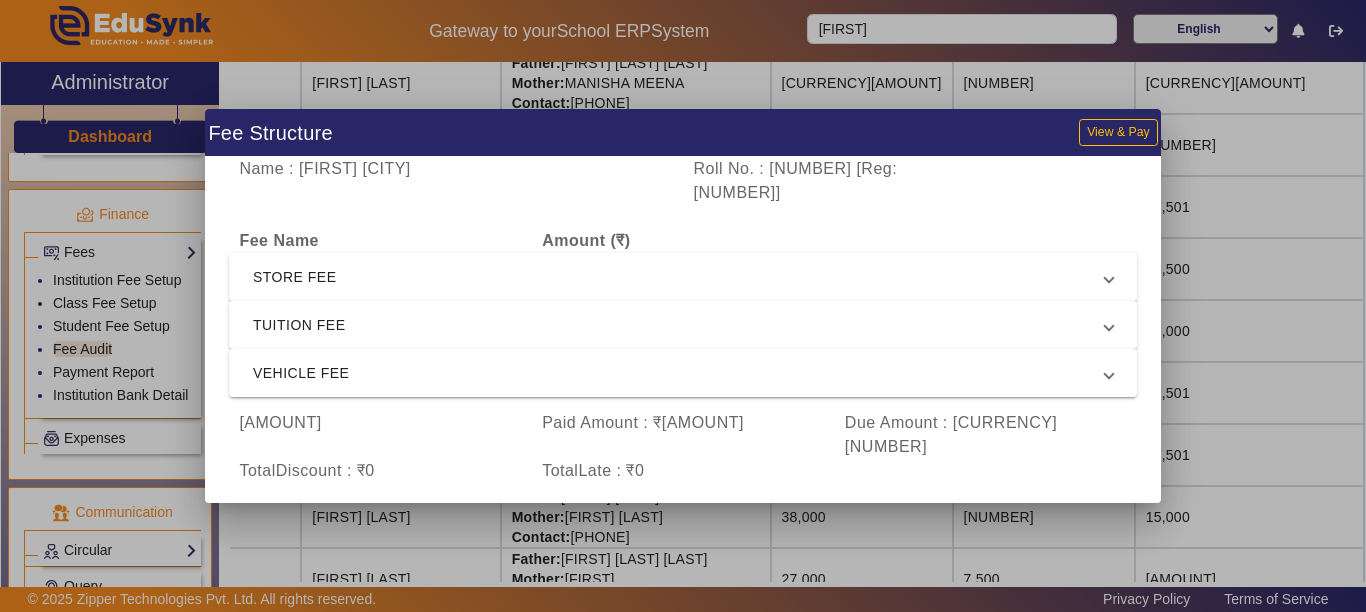 click on "STORE FEE" at bounding box center [679, 277] 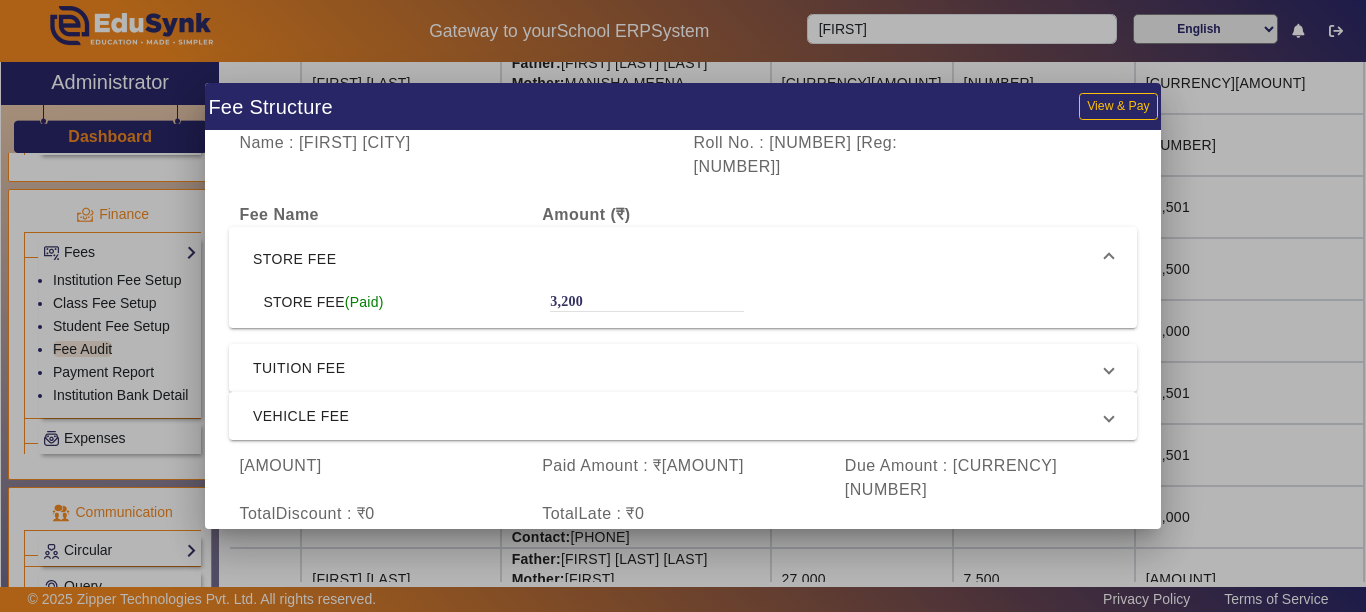 click on "STORE FEE" at bounding box center (679, 259) 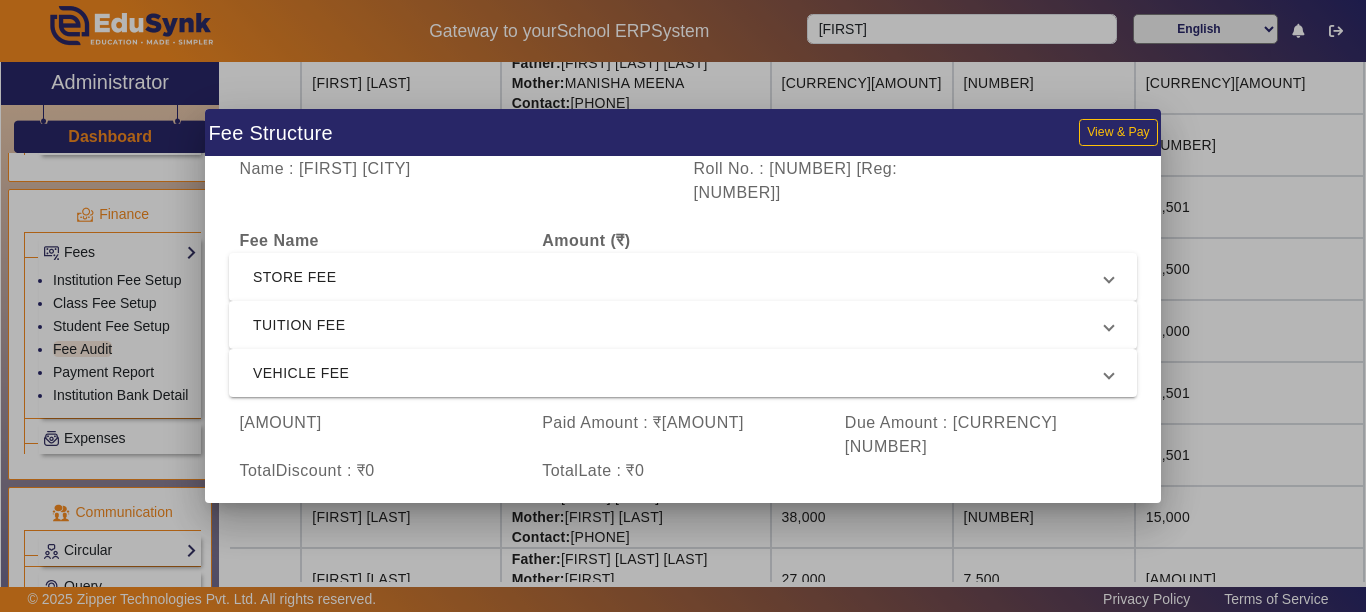 click at bounding box center [683, 306] 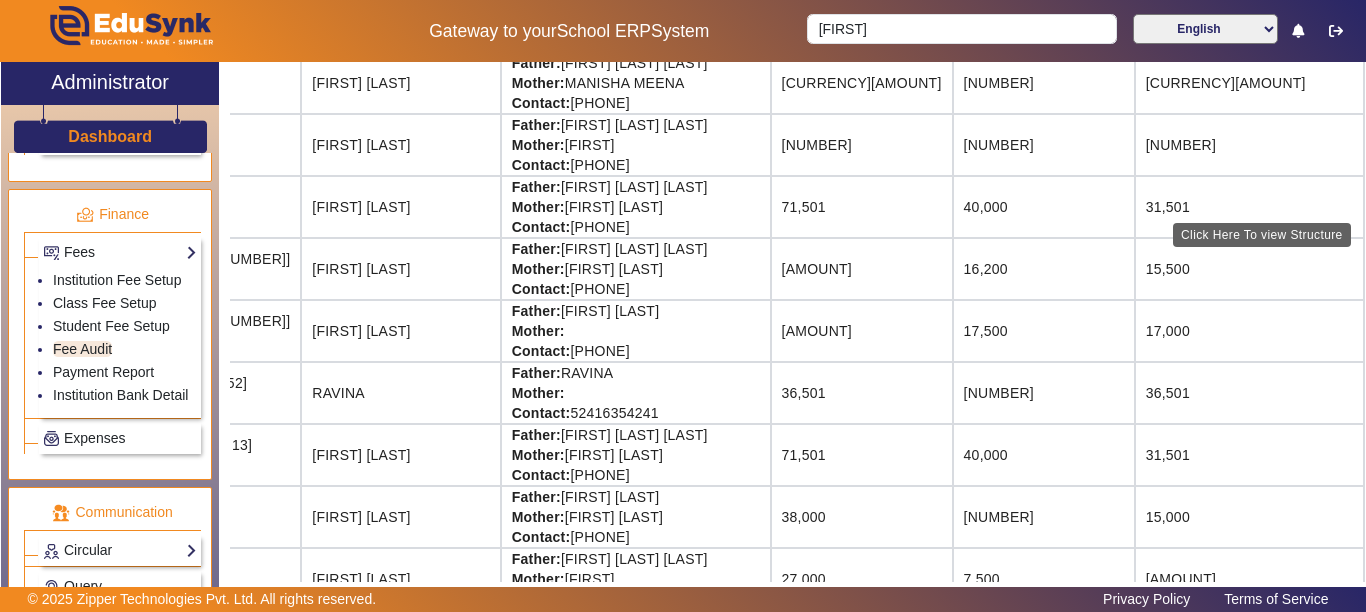 click on "Fee Structure" 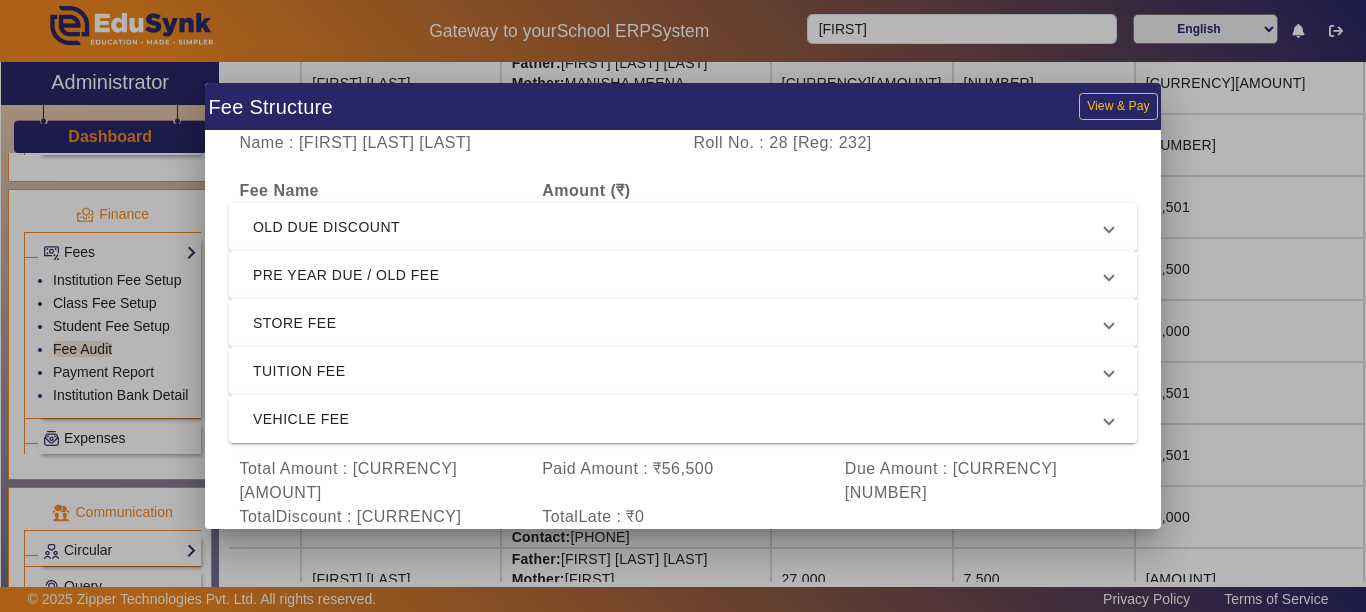 click on "OLD DUE DISCOUNT" at bounding box center [679, 227] 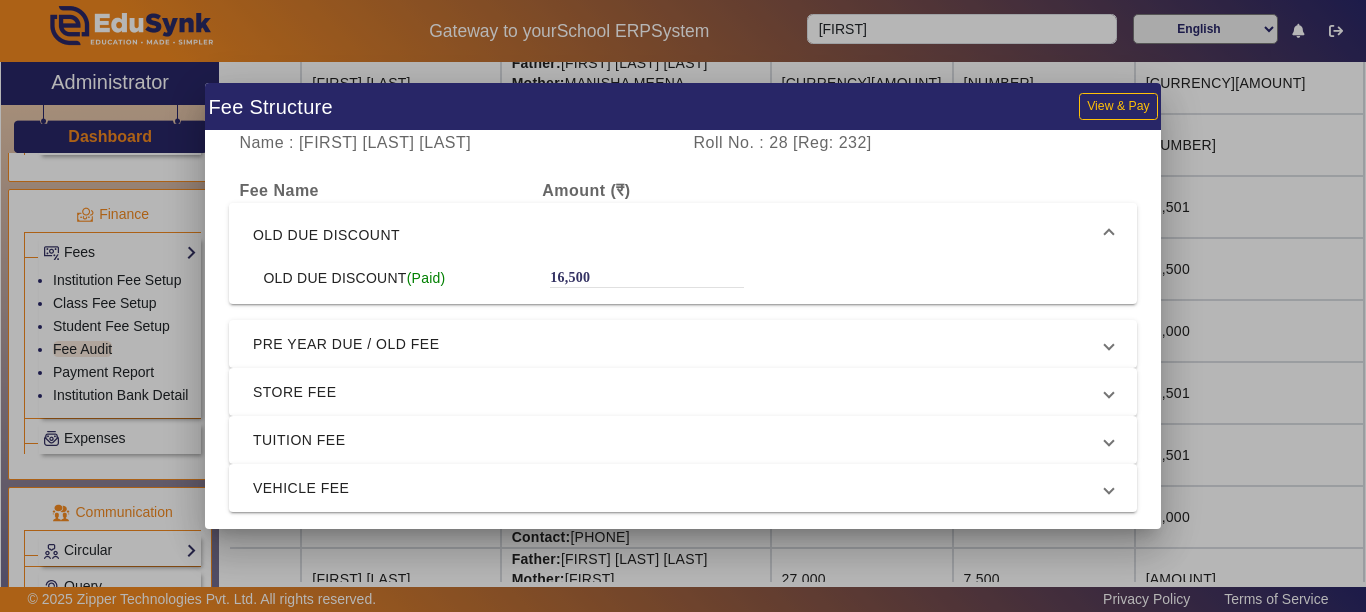 click on "OLD DUE DISCOUNT" at bounding box center (679, 235) 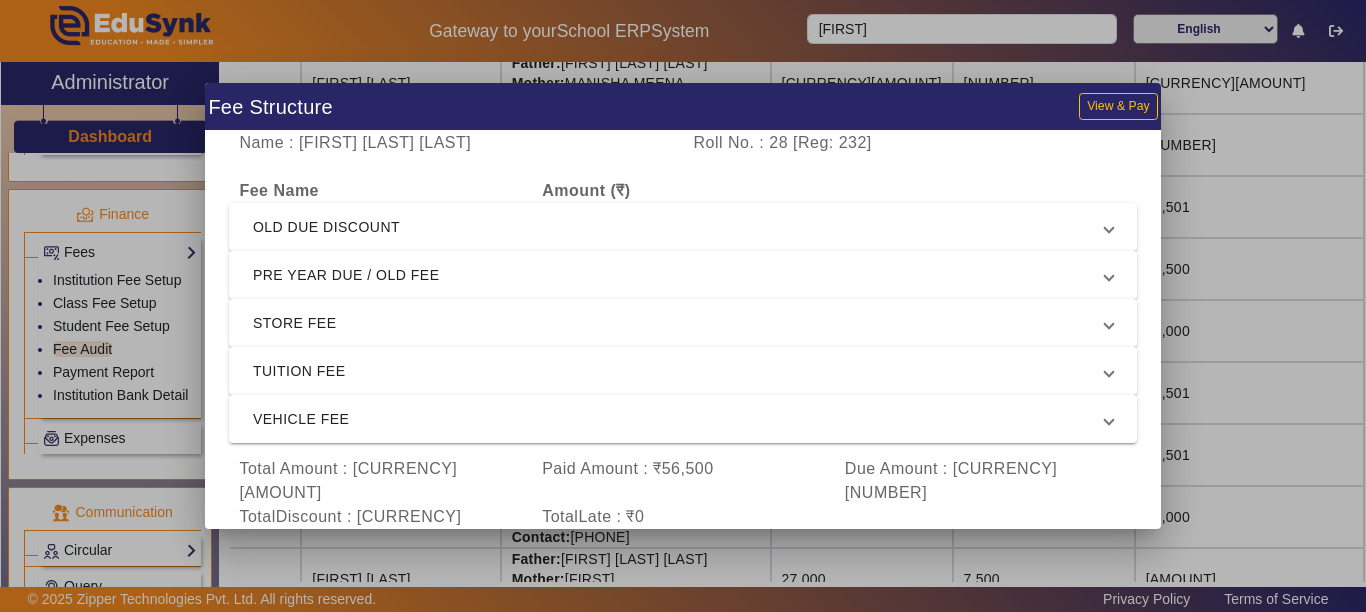 click on "PRE YEAR DUE  / OLD FEE" at bounding box center [679, 275] 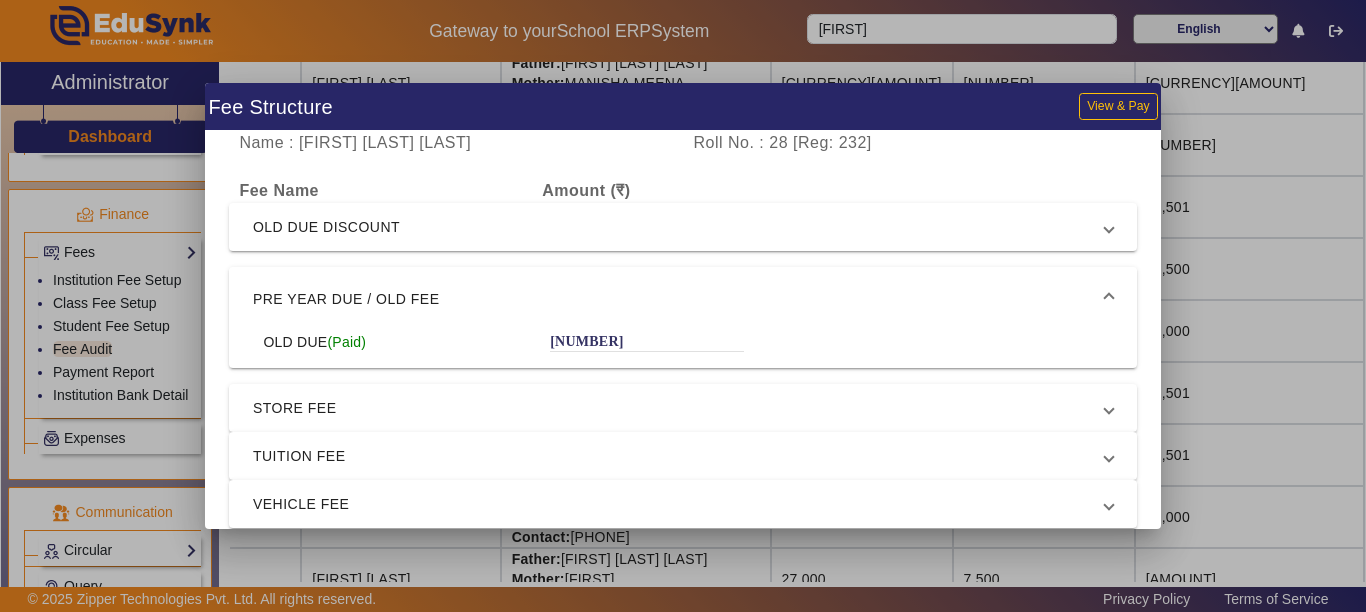click on "PRE YEAR DUE  / OLD FEE" at bounding box center (679, 299) 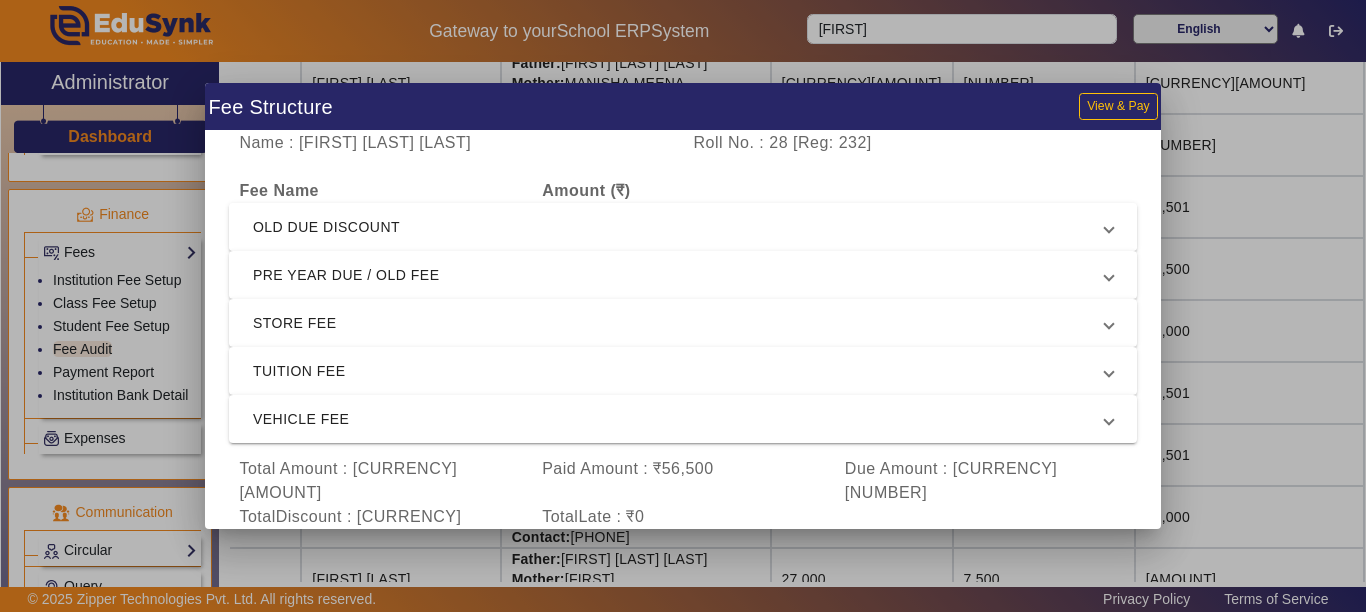 click on "OLD DUE DISCOUNT" at bounding box center (679, 227) 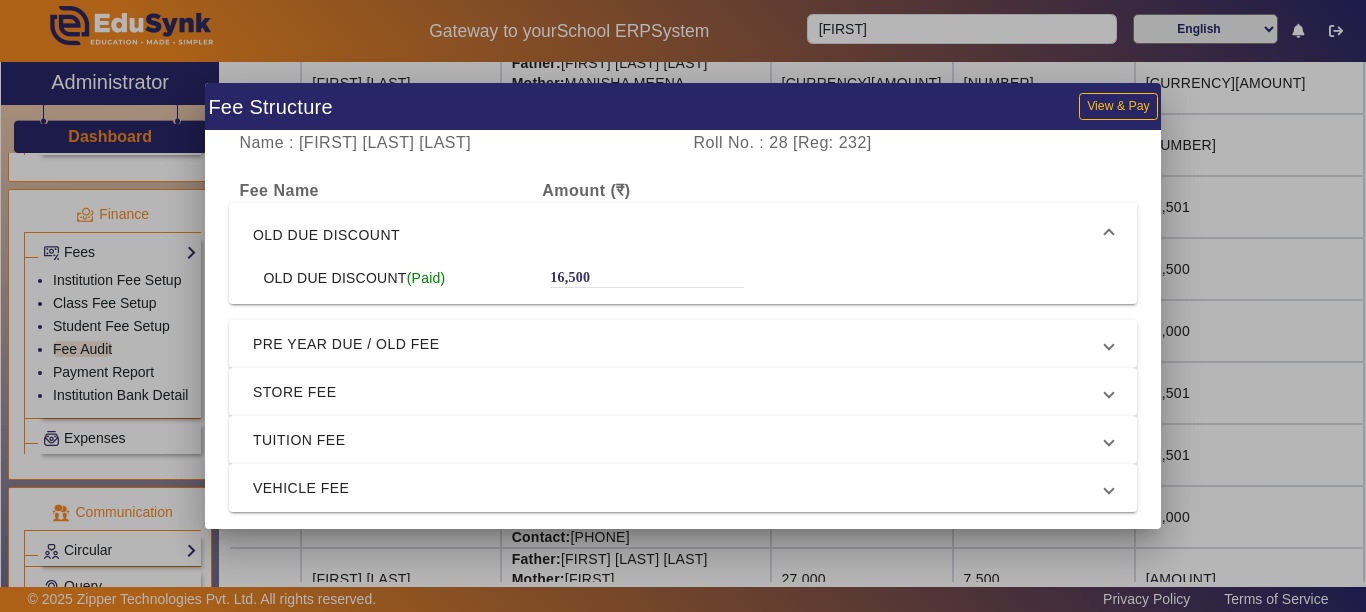 click on "OLD DUE DISCOUNT" at bounding box center [679, 235] 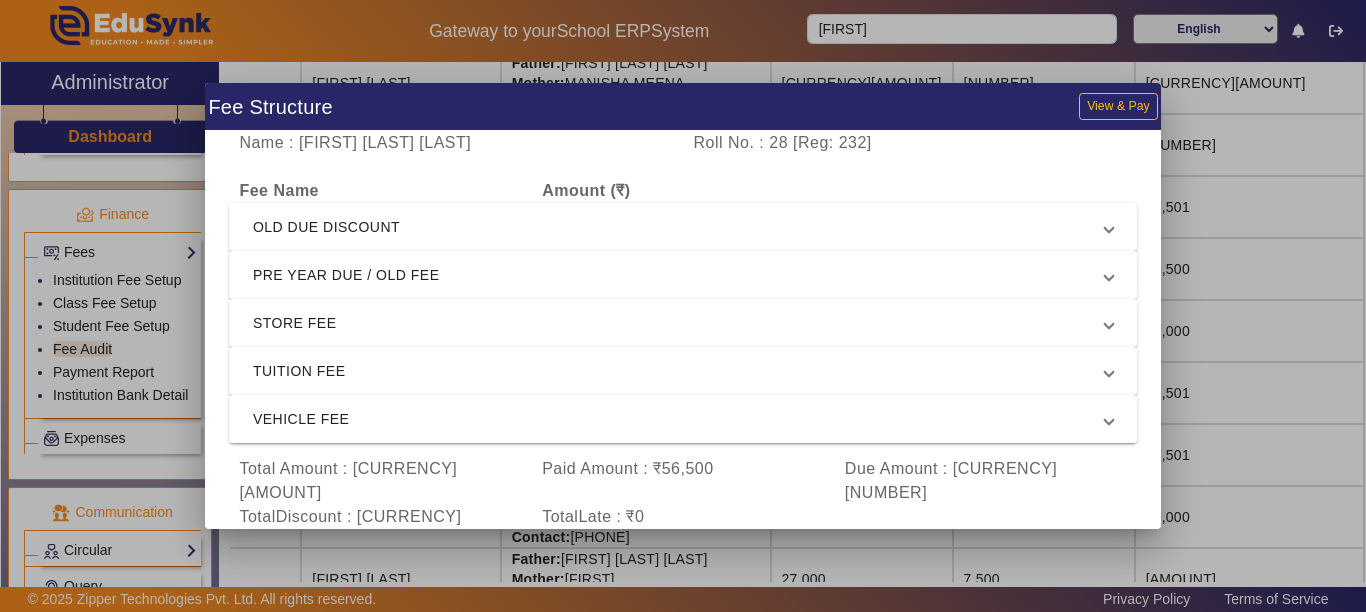 click on "PRE YEAR DUE  / OLD FEE" at bounding box center [679, 275] 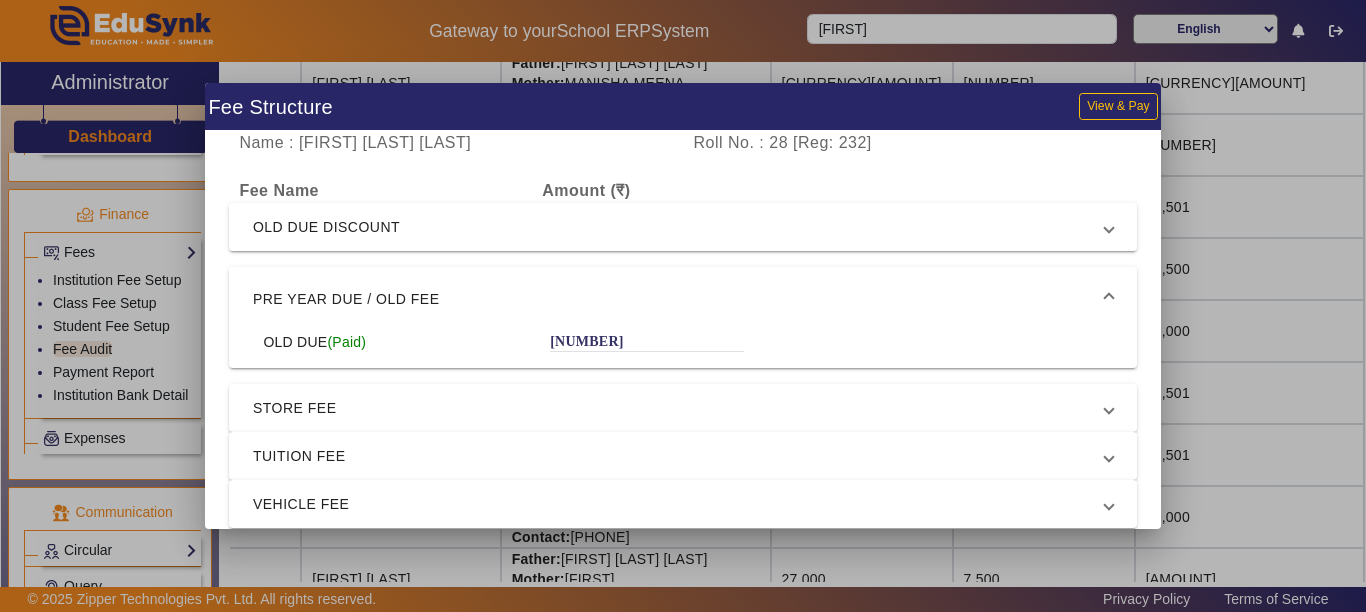 click on "PRE YEAR DUE  / OLD FEE" at bounding box center [679, 299] 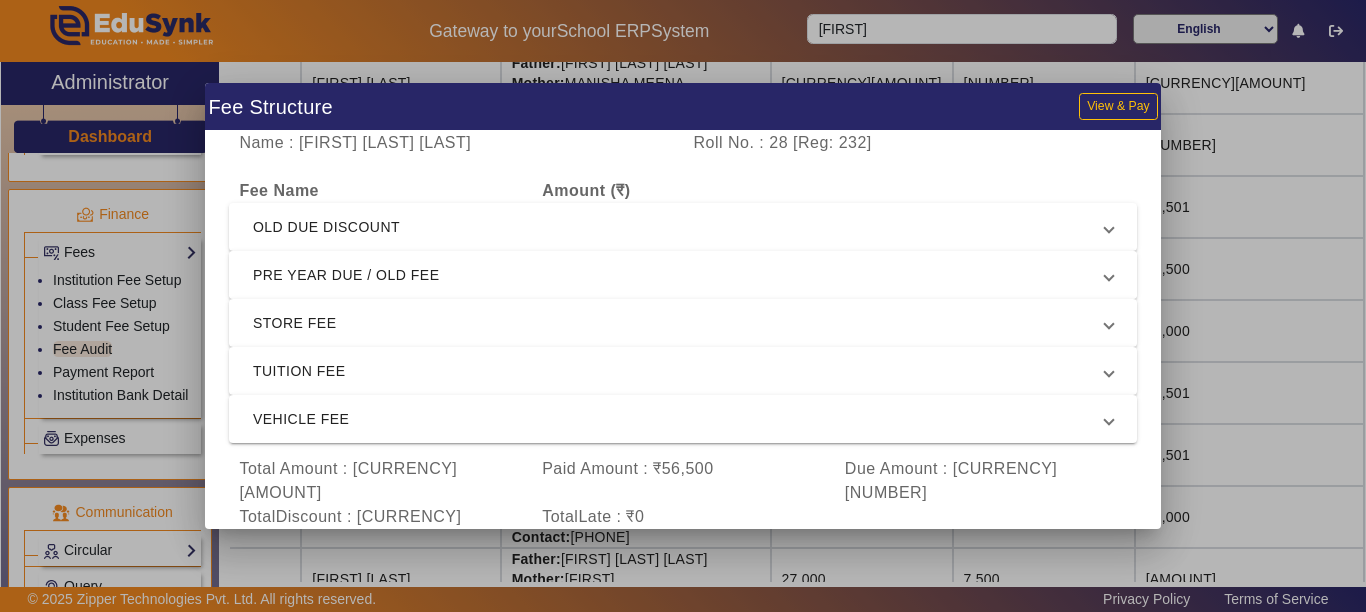 click on "PRE YEAR DUE  / OLD FEE" at bounding box center [679, 275] 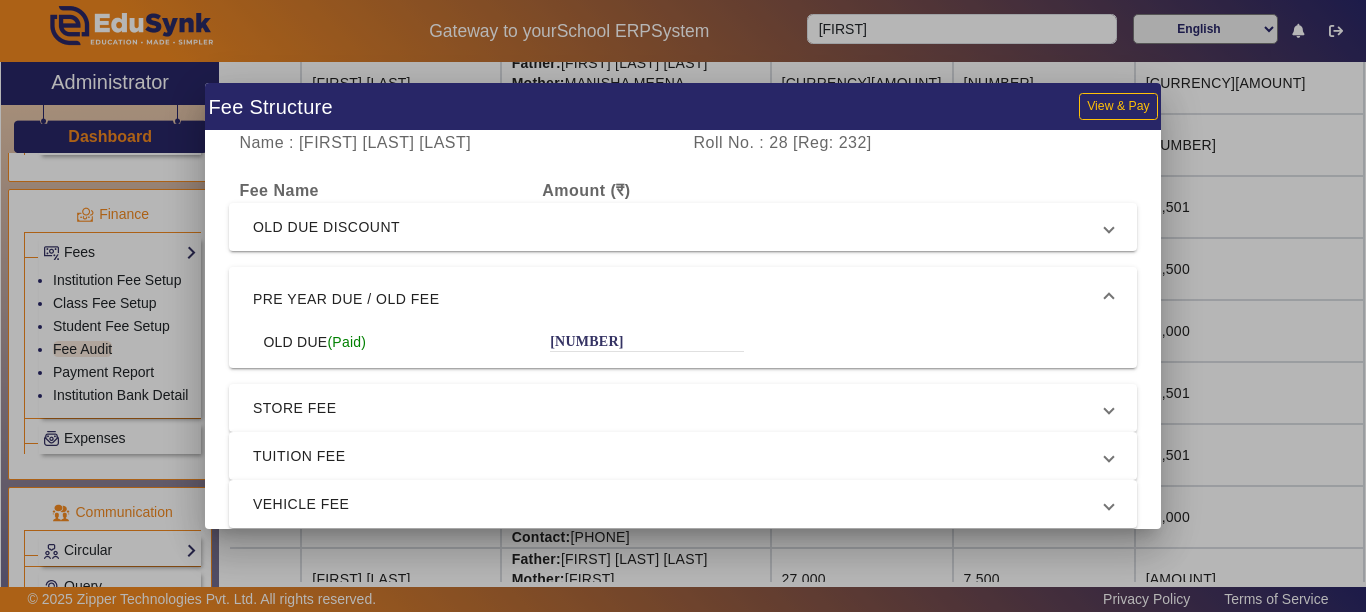 click on "PRE YEAR DUE  / OLD FEE" at bounding box center (679, 299) 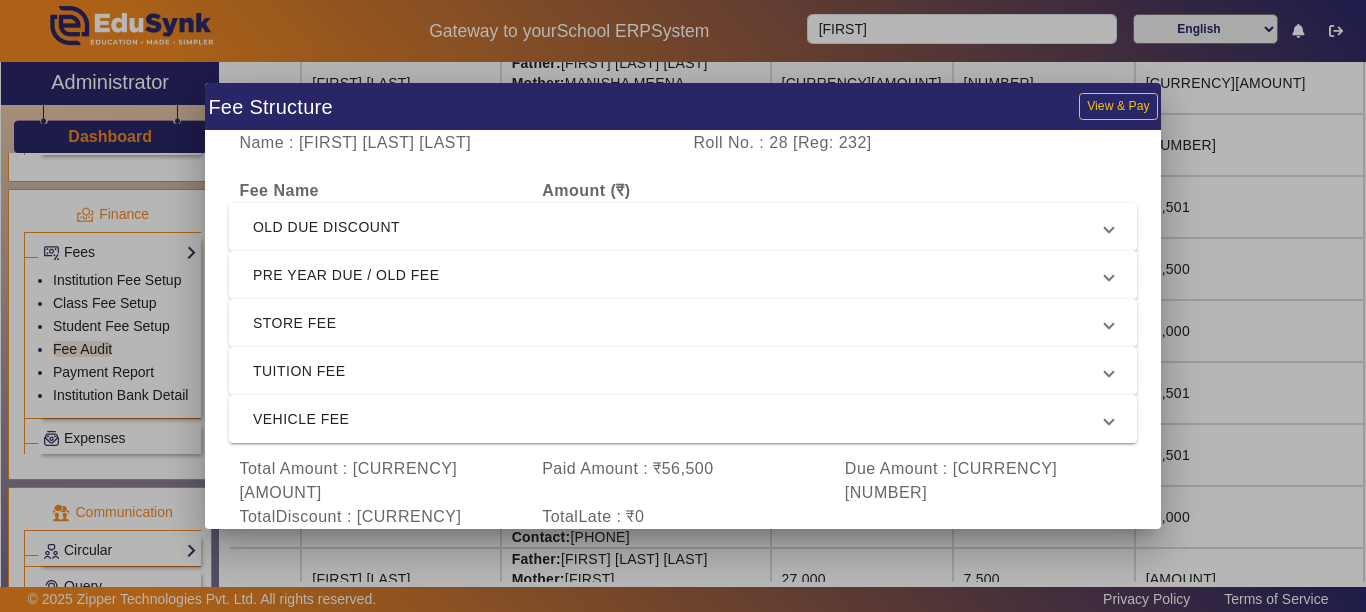 click on "PRE YEAR DUE  / OLD FEE" at bounding box center (679, 275) 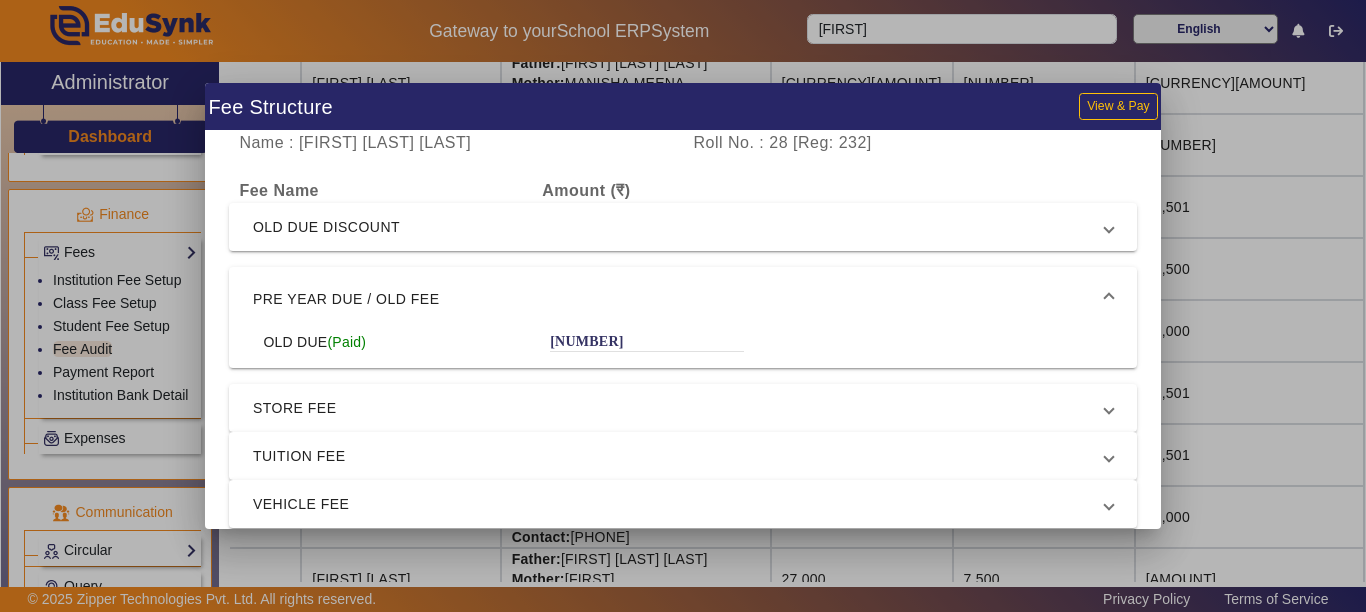 click at bounding box center [683, 306] 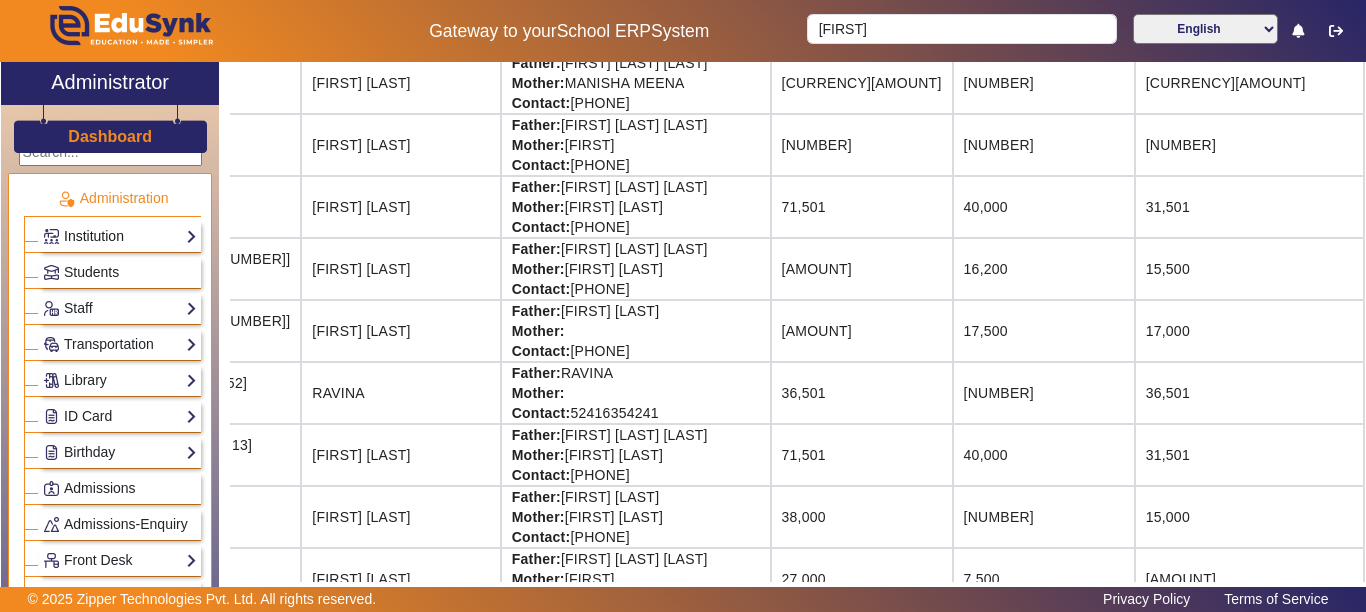 scroll, scrollTop: 0, scrollLeft: 0, axis: both 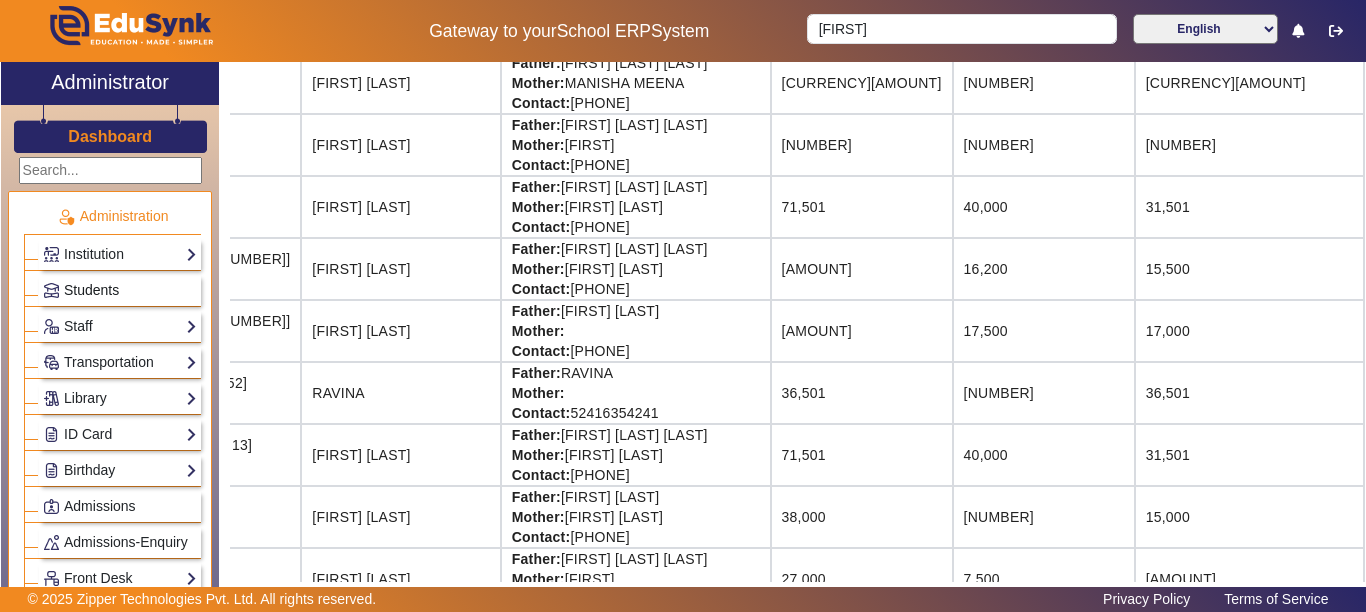 click on "Students" 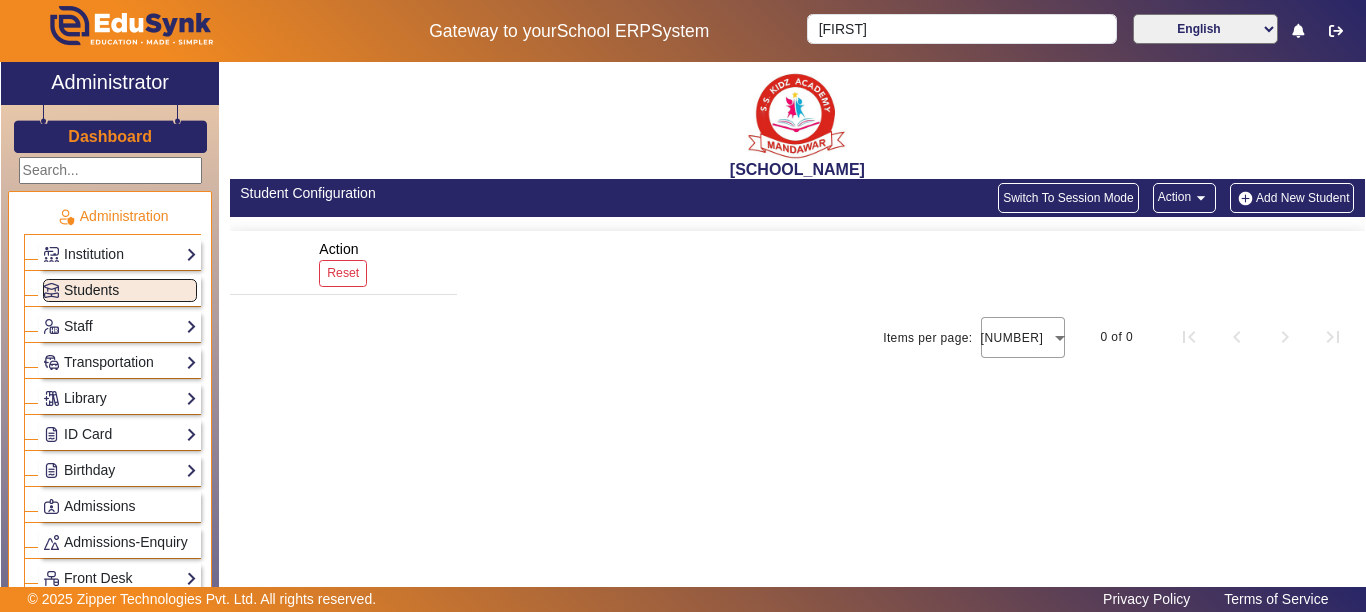 scroll, scrollTop: 0, scrollLeft: 0, axis: both 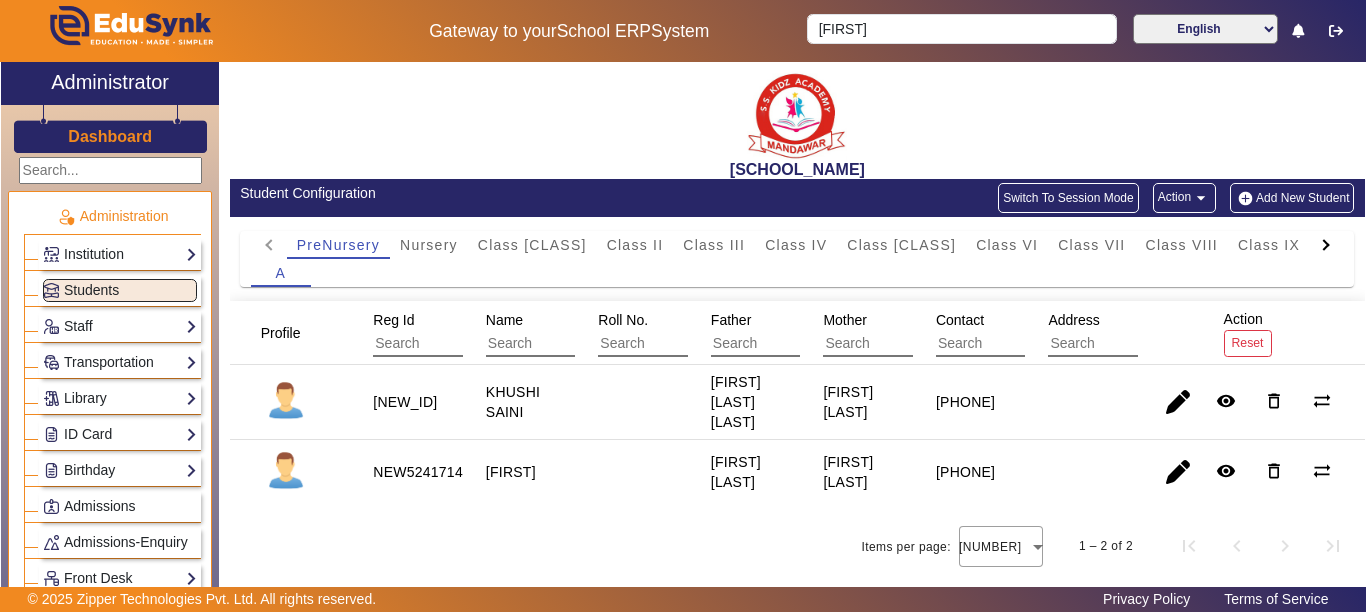 click 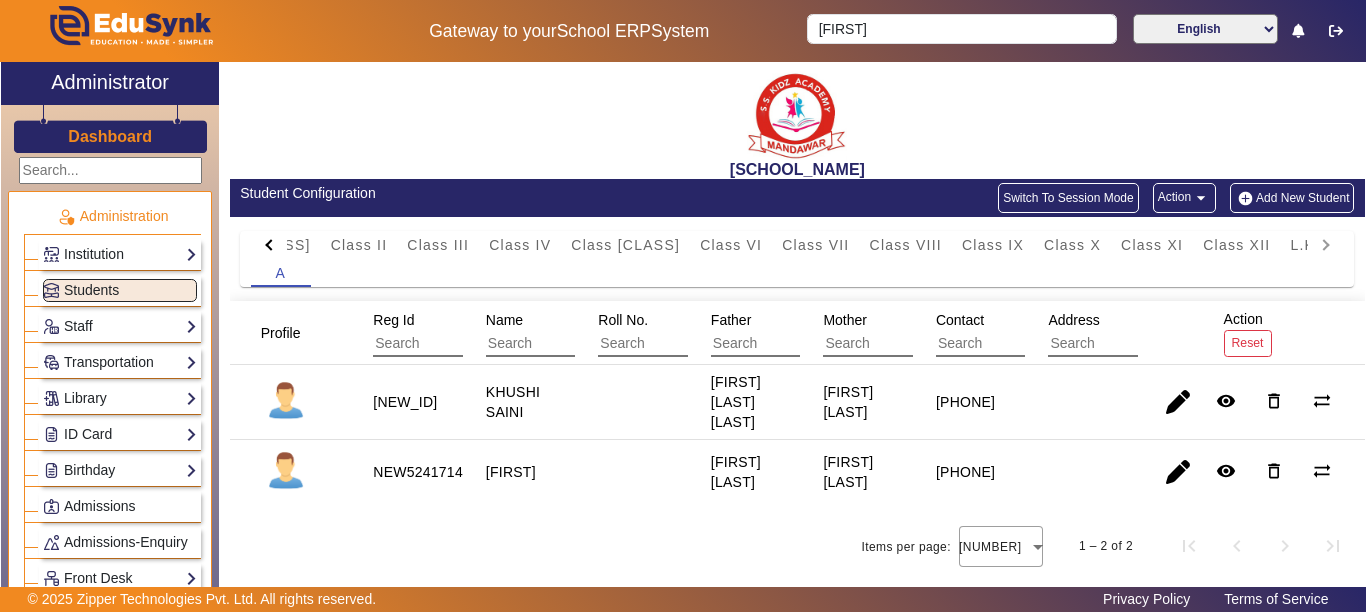 click on "PreNursery Nursery Class I Class II Class III Class IV Class V Class VI Class VII Class VIII Class IX Class X Class XI Class XII L.K.G. U.K.G." 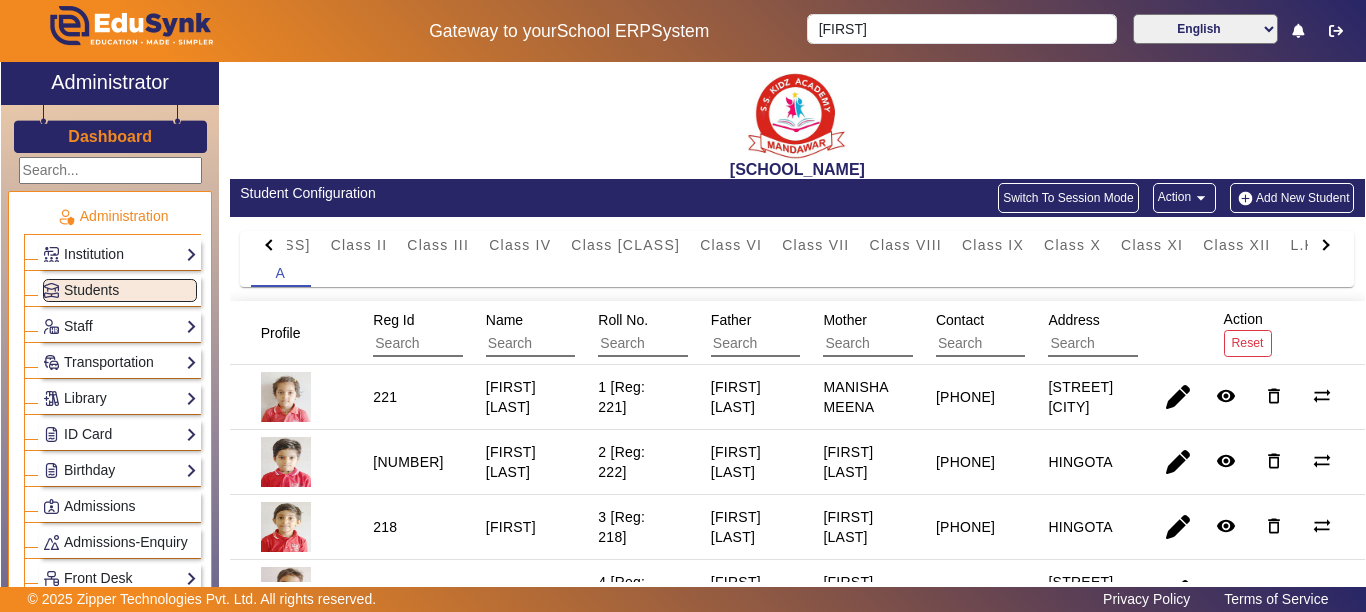 click on "Add New Student" 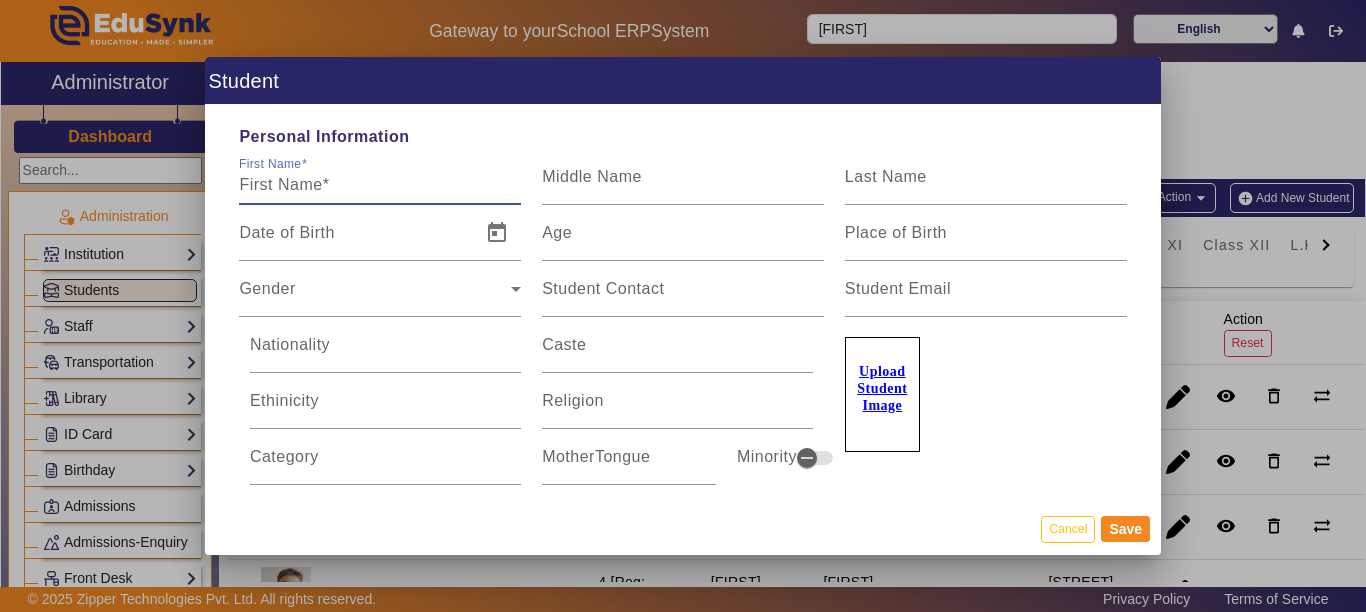 click on "First Name" at bounding box center [380, 177] 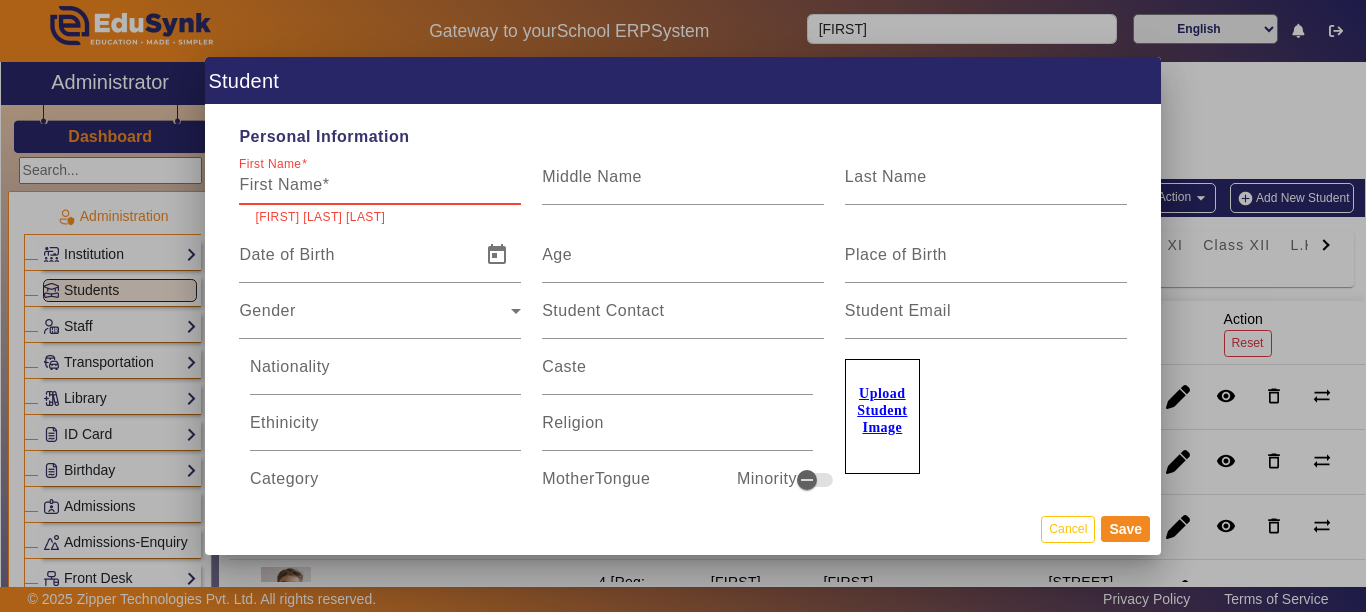 click on "First Name" at bounding box center (380, 185) 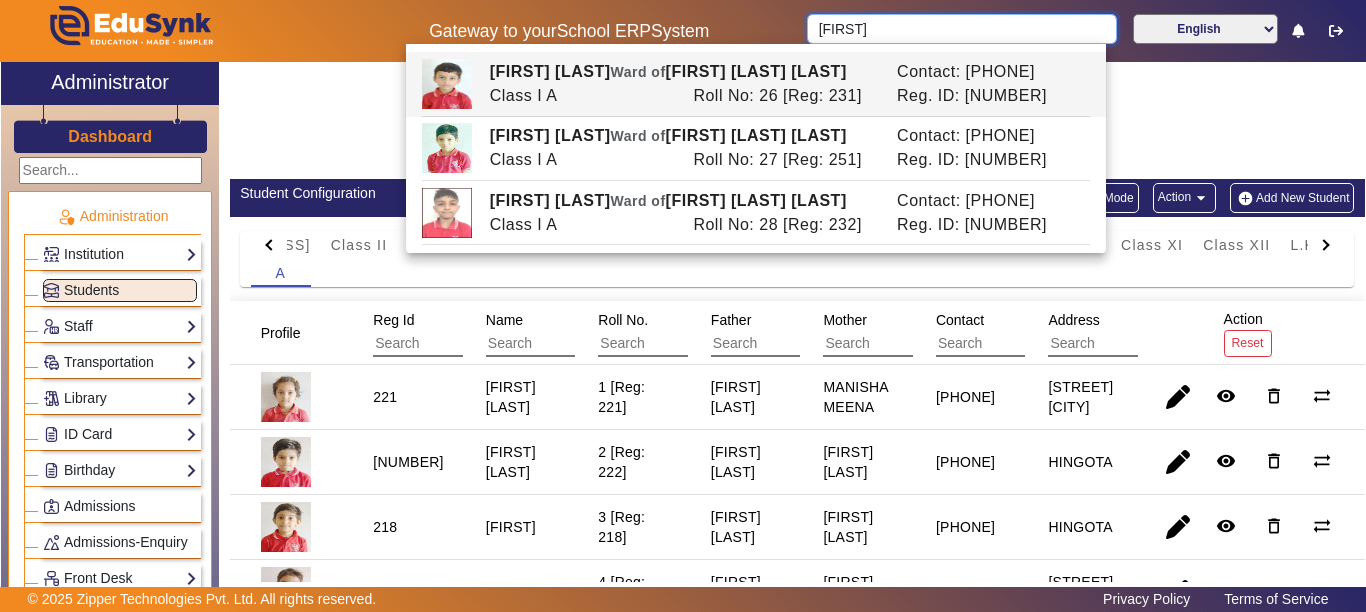 drag, startPoint x: 896, startPoint y: 30, endPoint x: 766, endPoint y: 24, distance: 130.13838 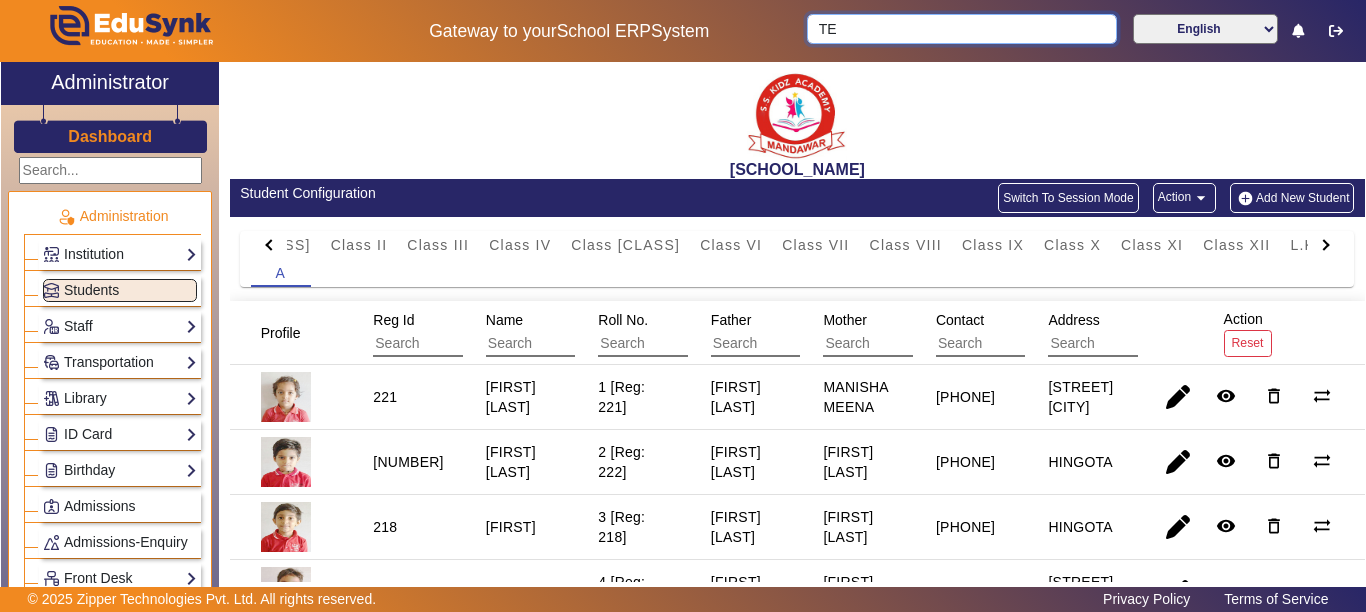 type on "T" 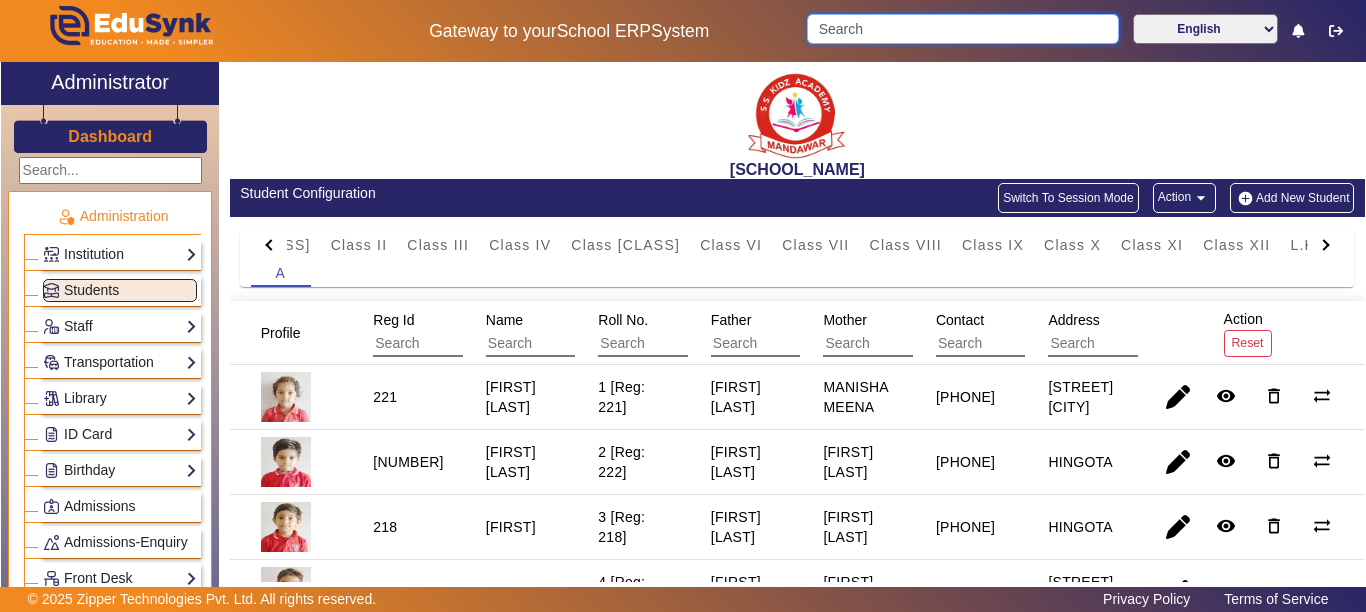 type 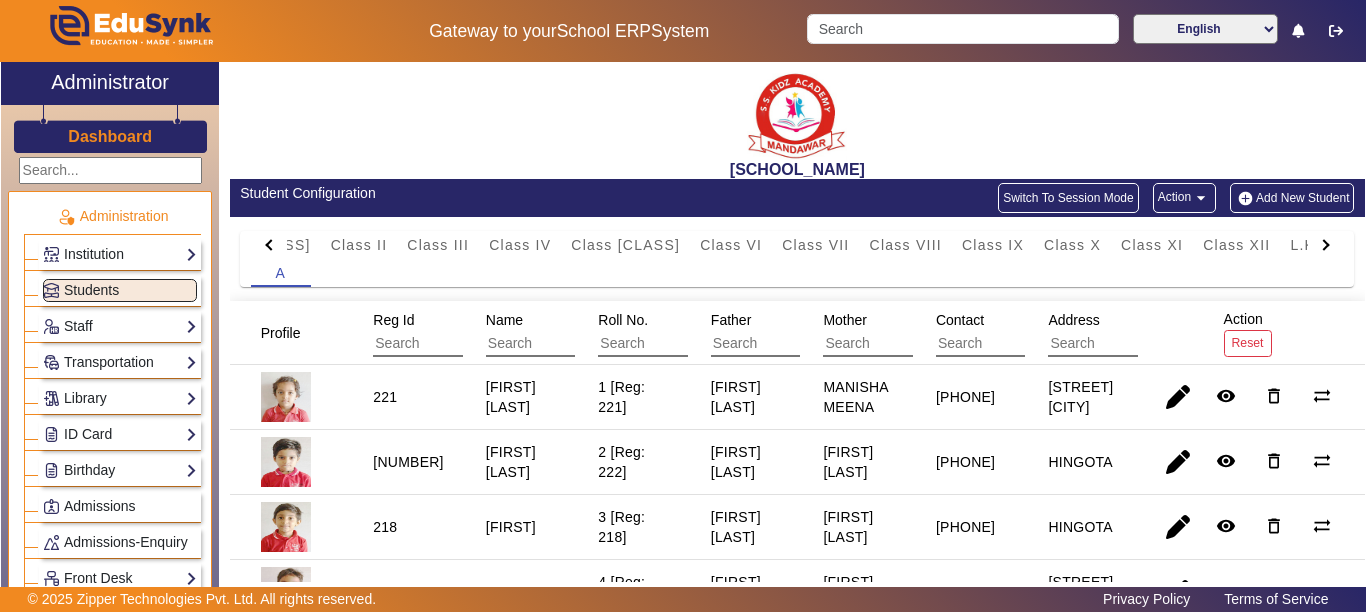 click on "Add New Student" 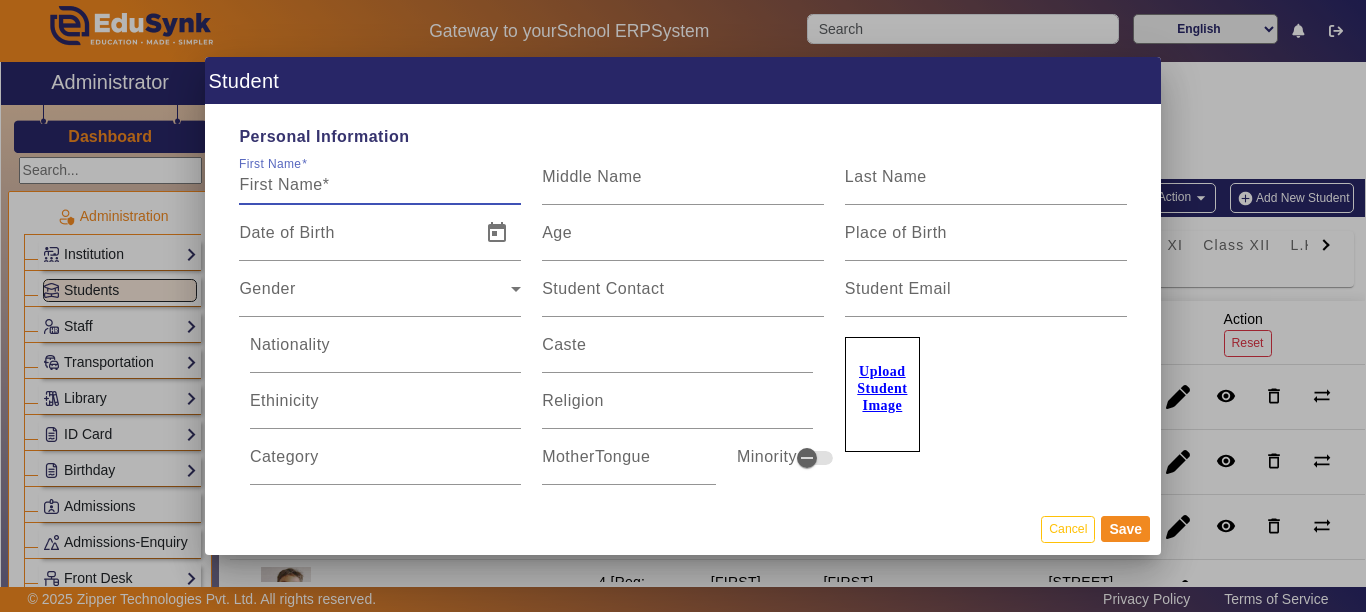 click on "First Name" at bounding box center (380, 185) 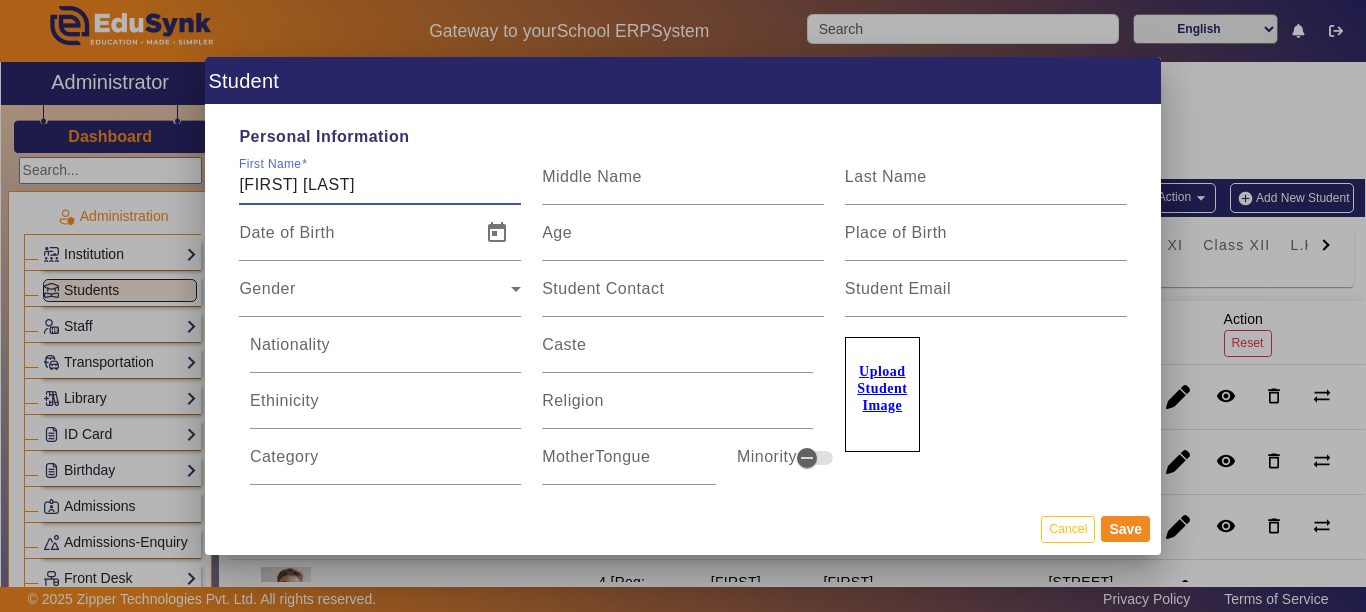 type on "[FIRST] [LAST]" 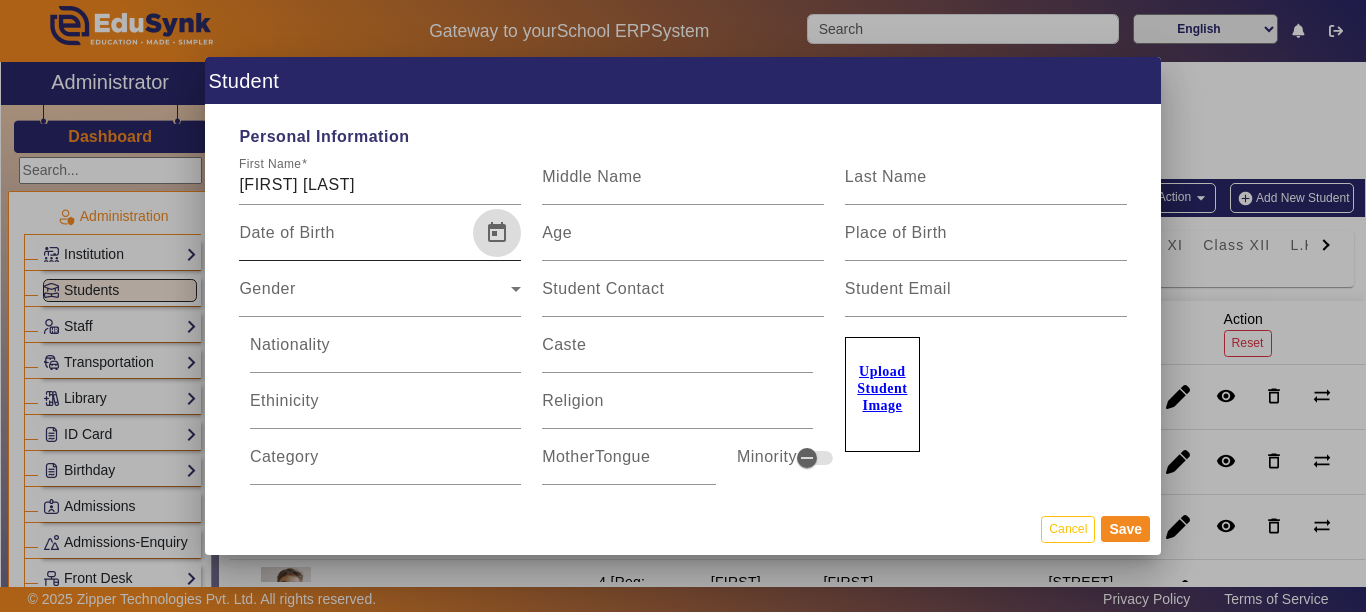 click at bounding box center (497, 233) 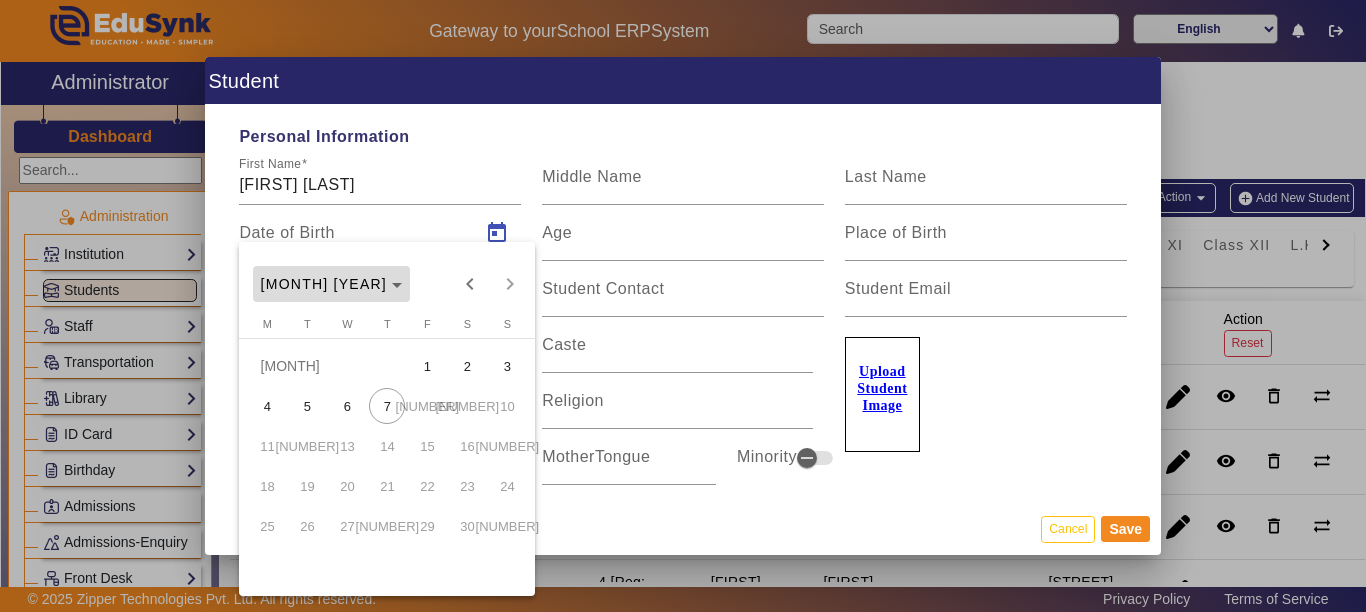 click on "[MONTH] [YEAR]" at bounding box center [331, 284] 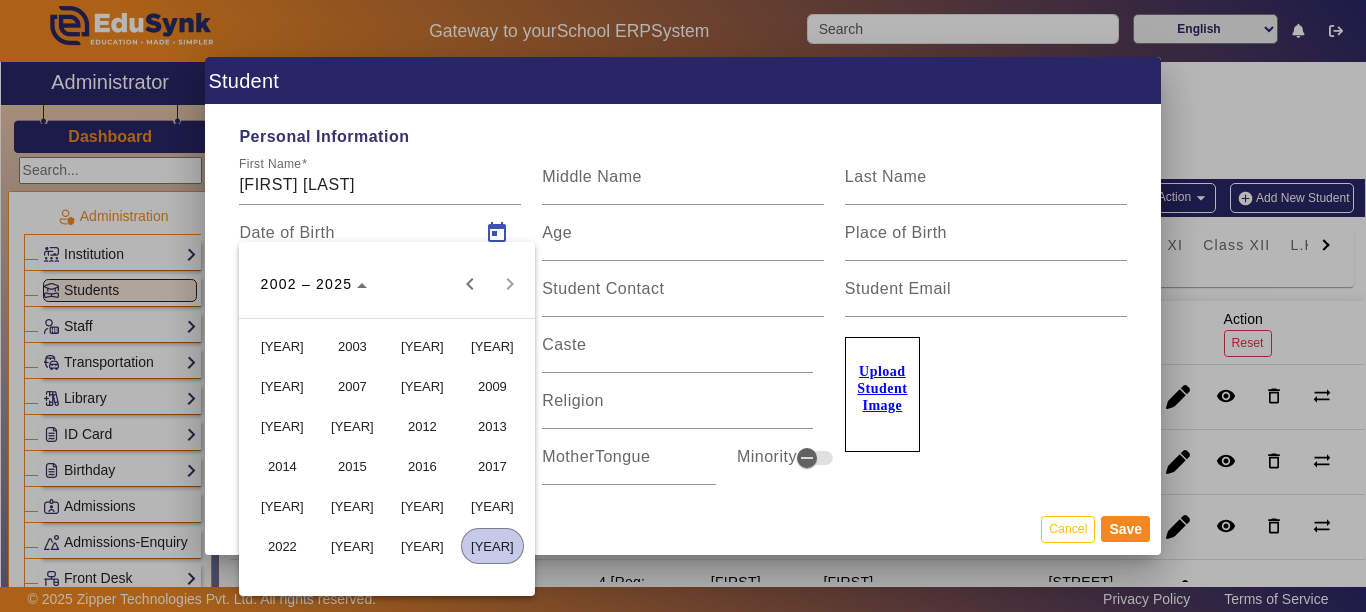 click on "[YEAR]" at bounding box center (422, 506) 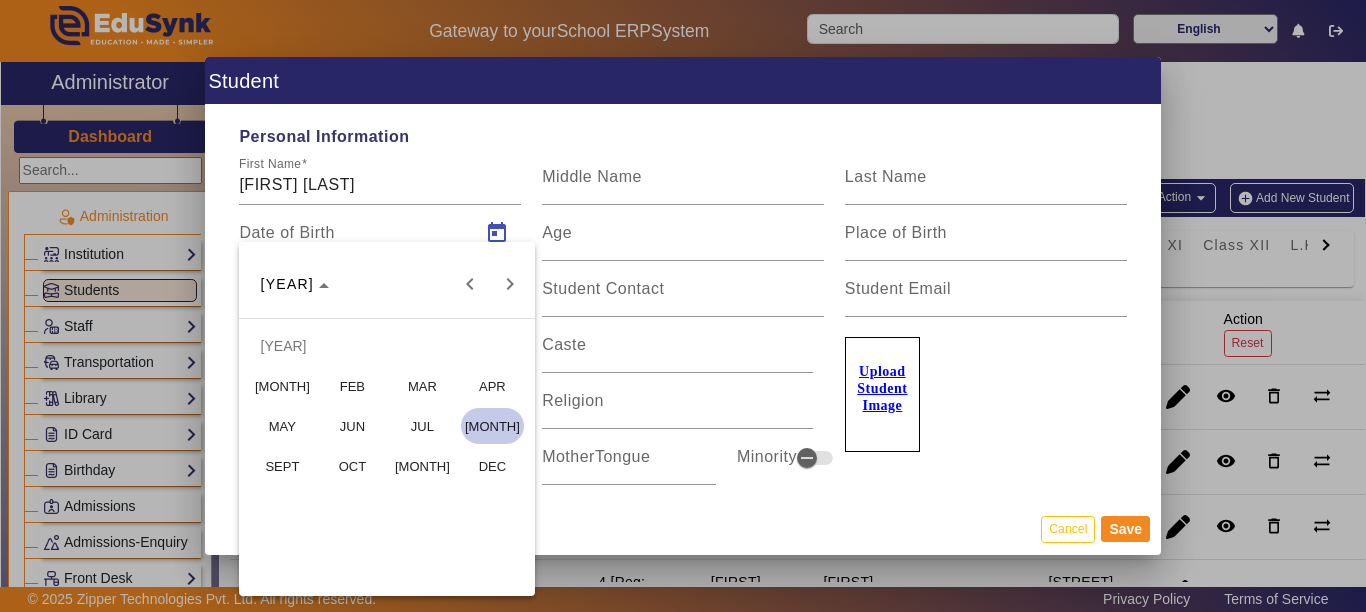 click on "MAR" at bounding box center (422, 386) 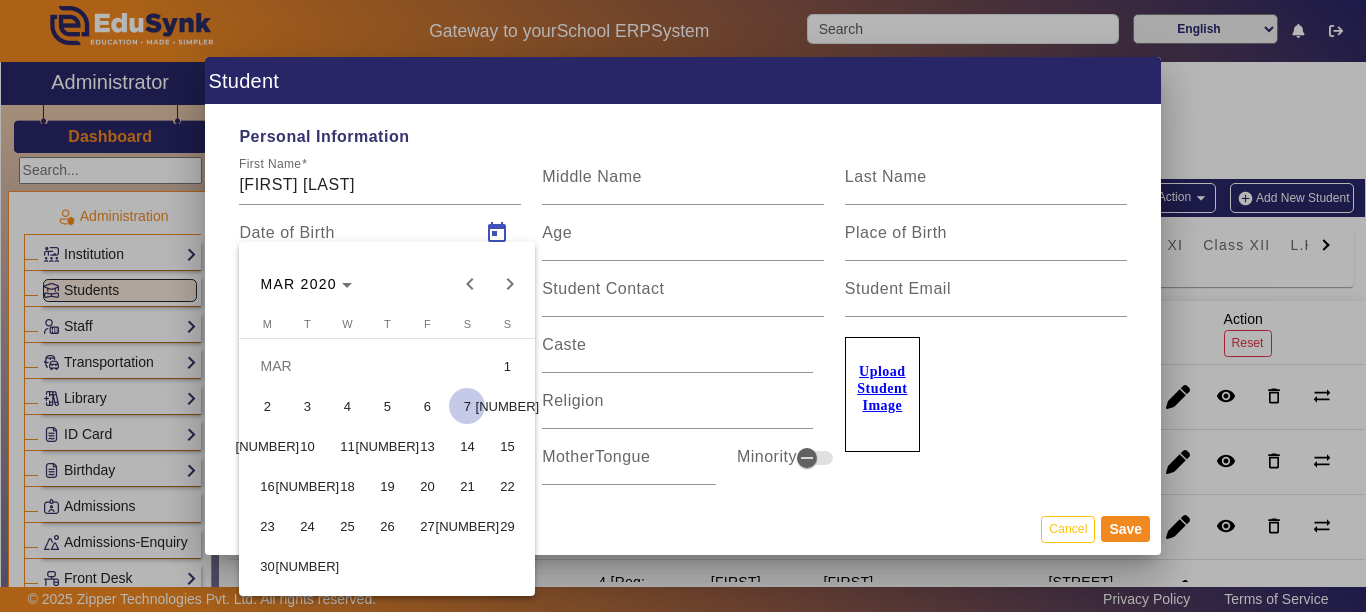 click on "14" at bounding box center (467, 446) 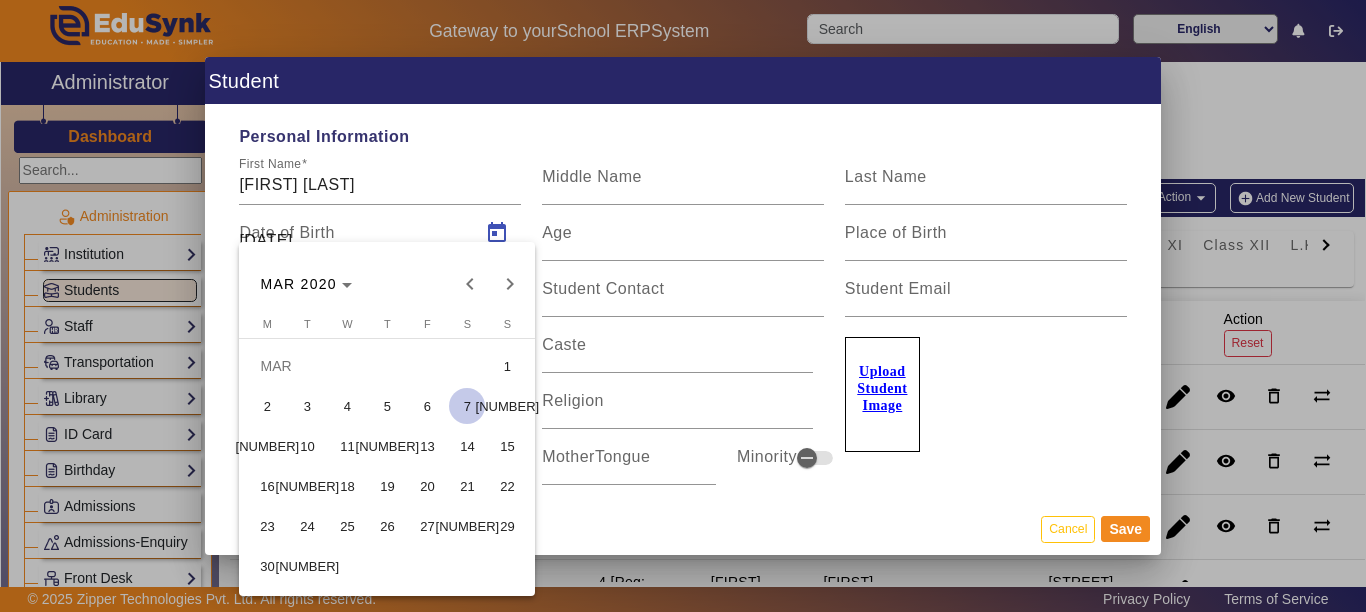 type on "[AGE]" 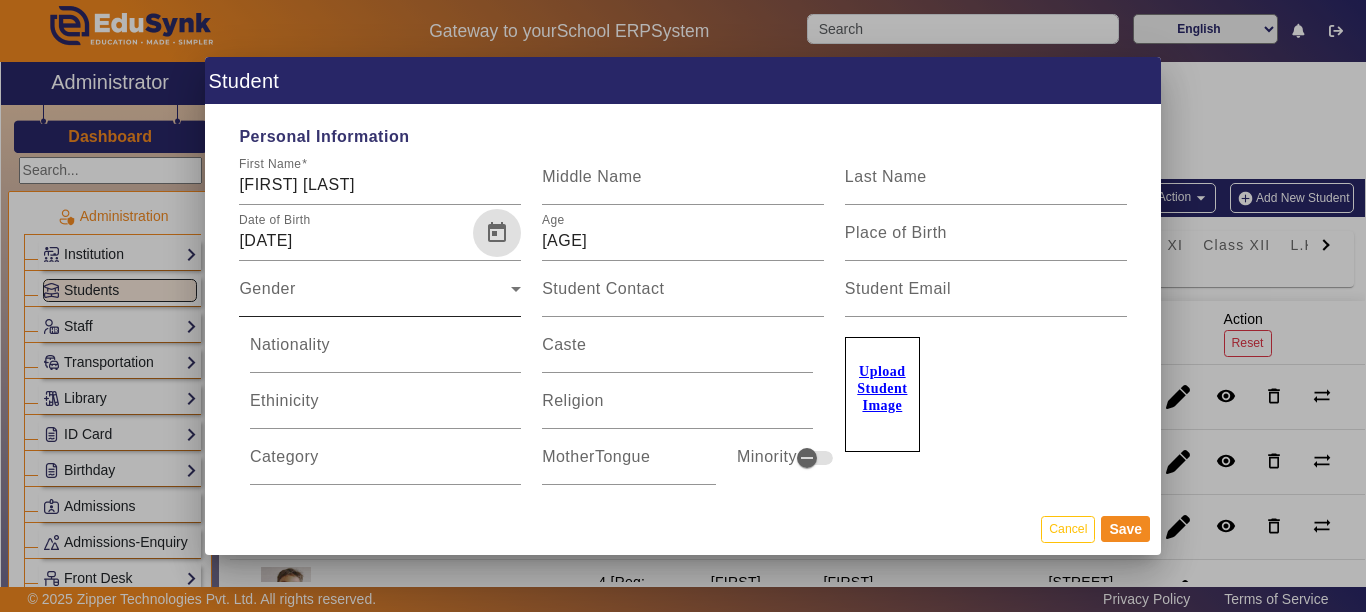 click on "Gender" at bounding box center [375, 297] 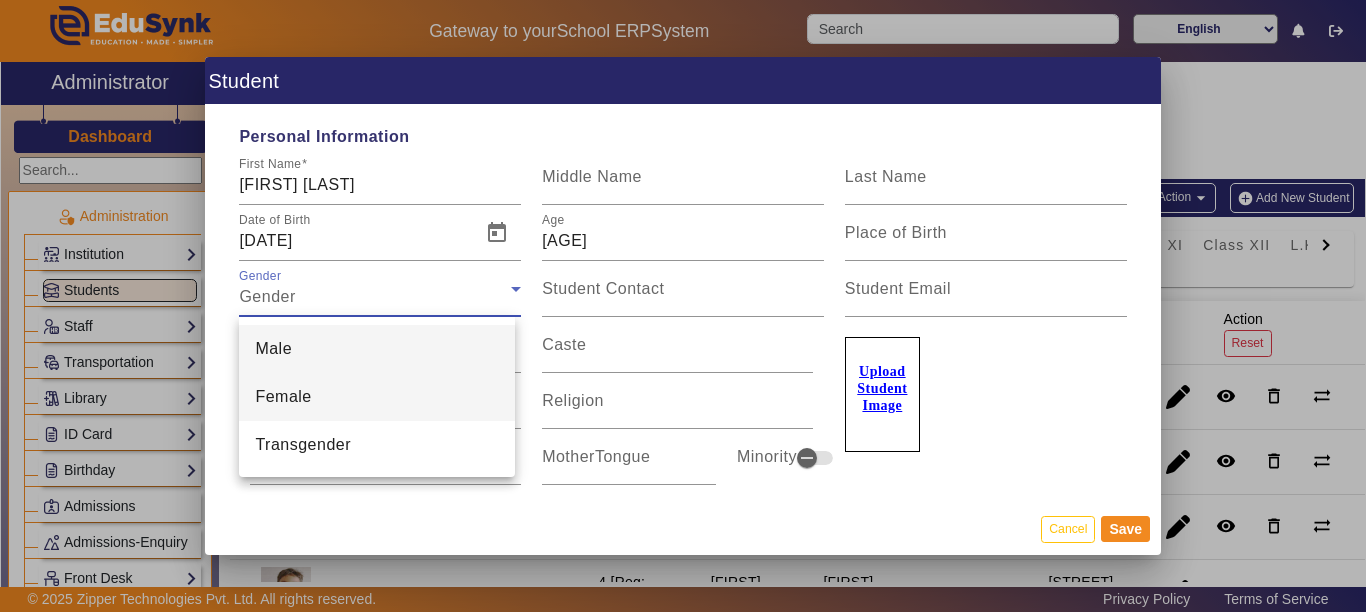 click on "Female" at bounding box center (283, 397) 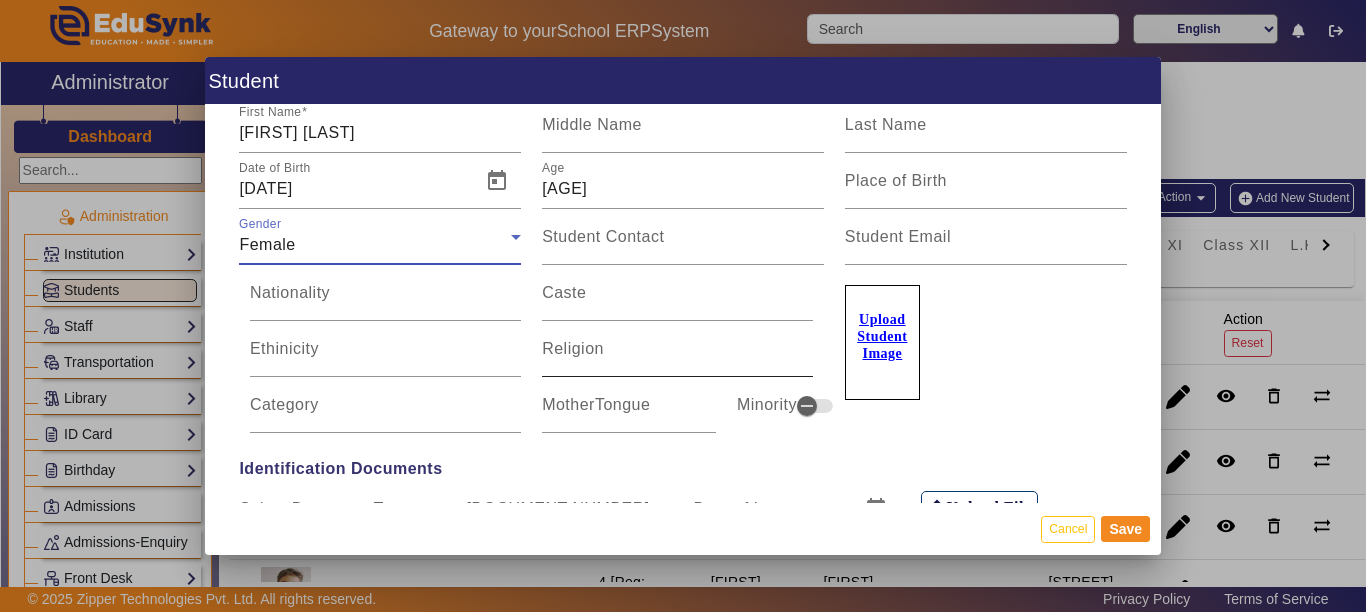 scroll, scrollTop: 100, scrollLeft: 0, axis: vertical 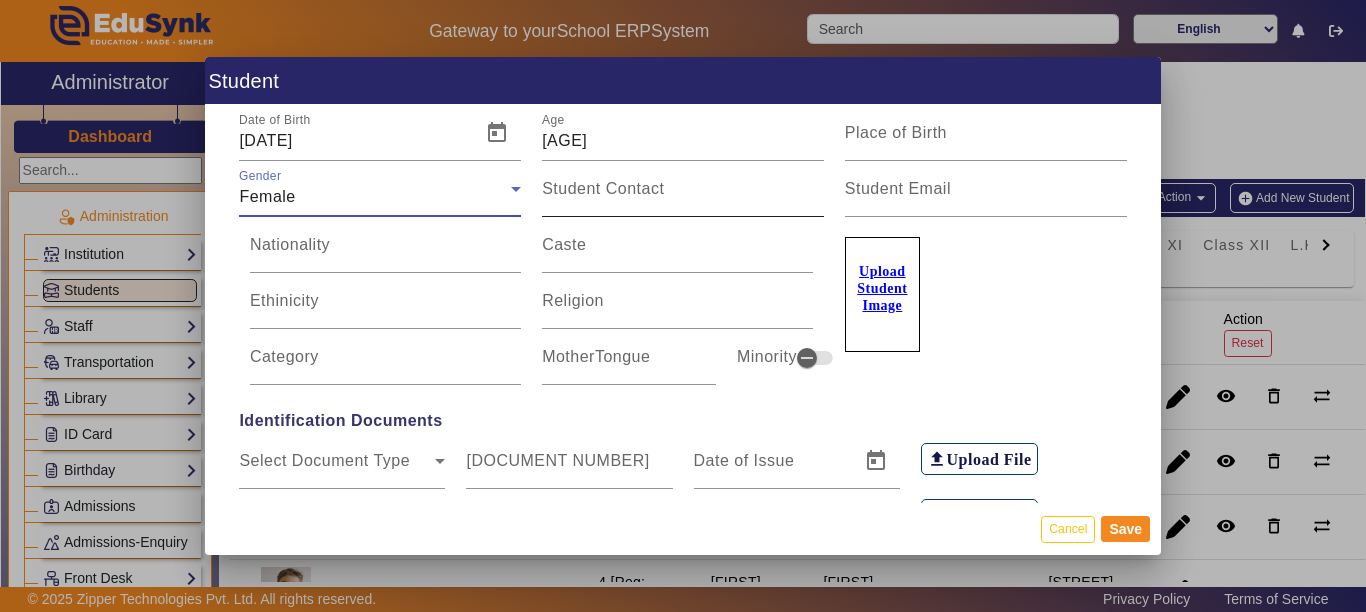 click on "Student Contact" at bounding box center (683, 197) 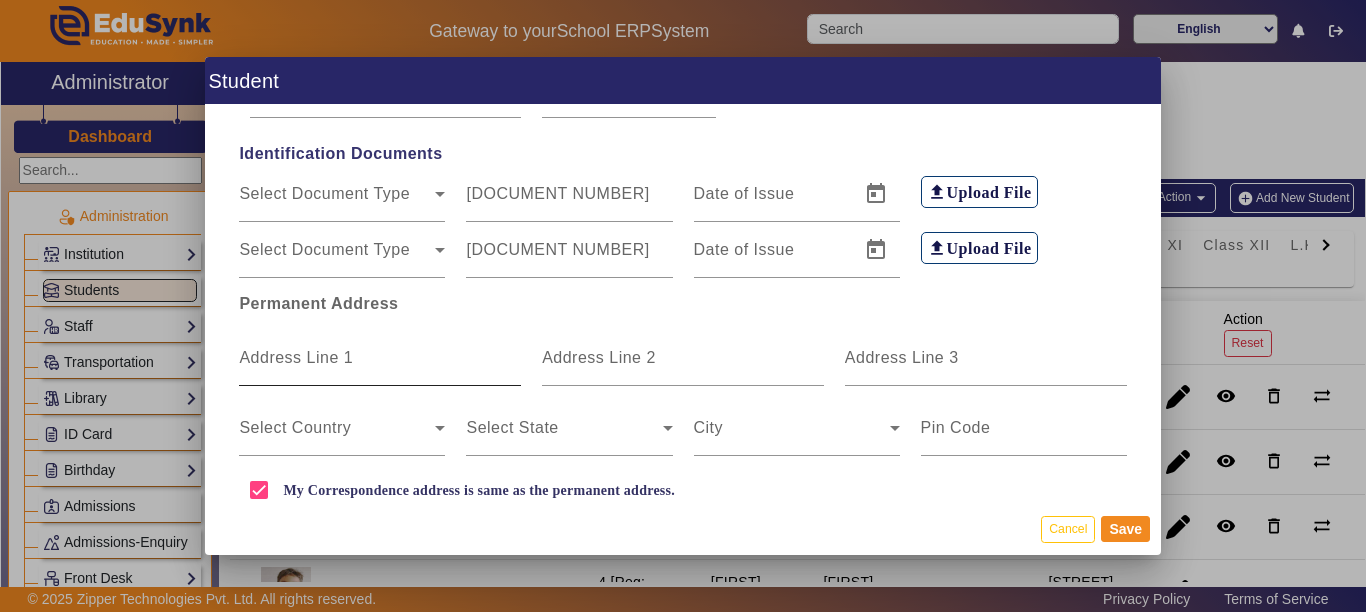 scroll, scrollTop: 400, scrollLeft: 0, axis: vertical 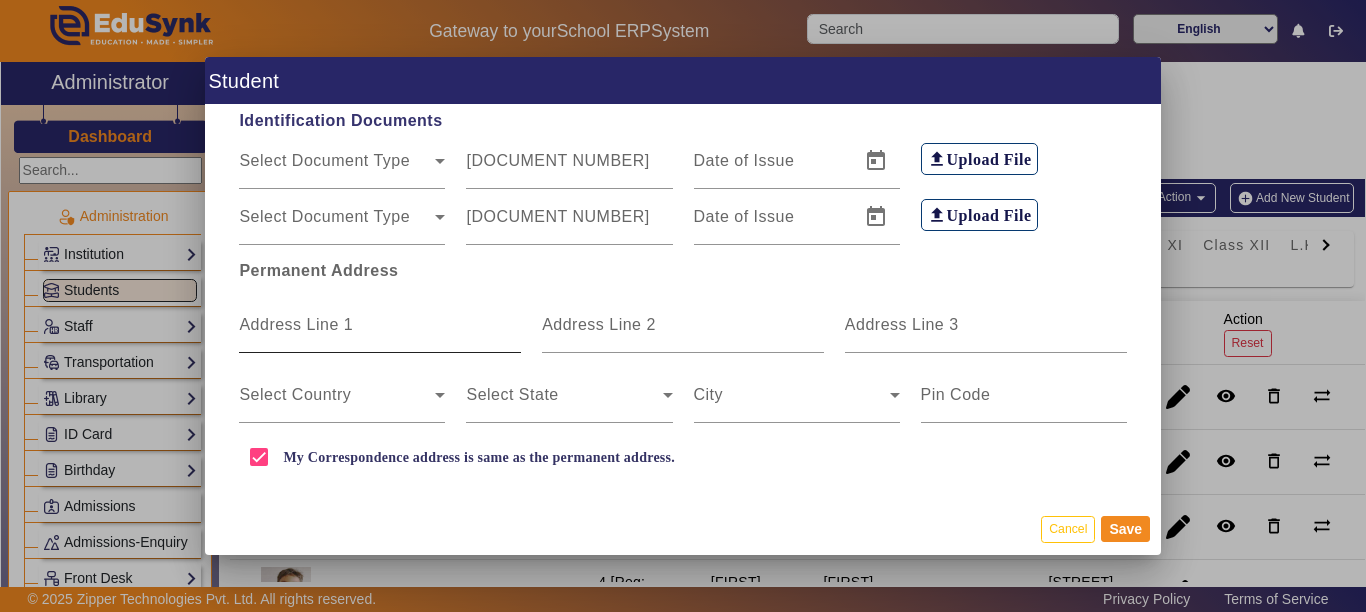 type on "[PHONE]" 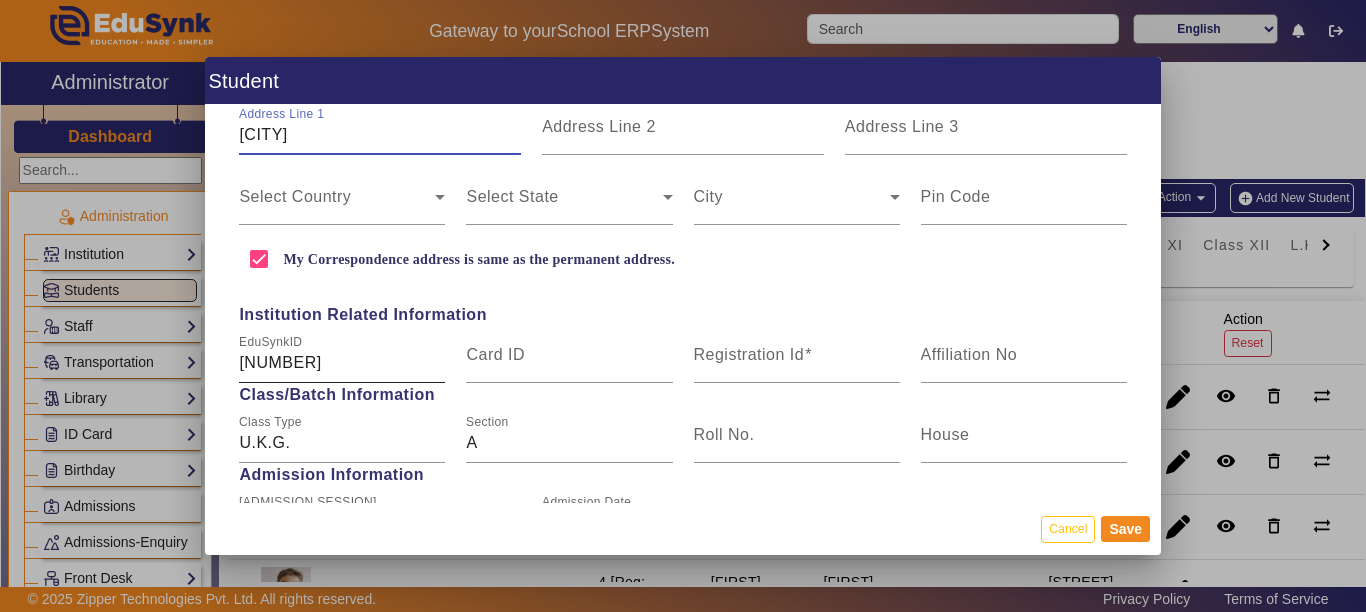 scroll, scrollTop: 600, scrollLeft: 0, axis: vertical 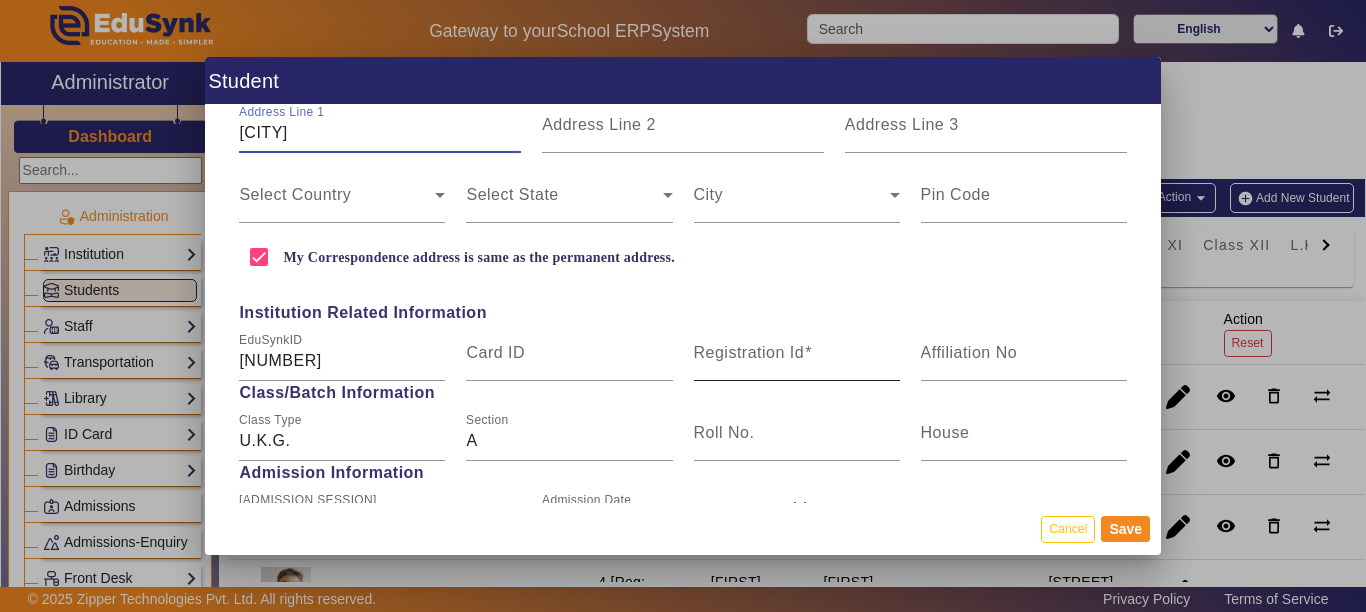 type on "[CITY]" 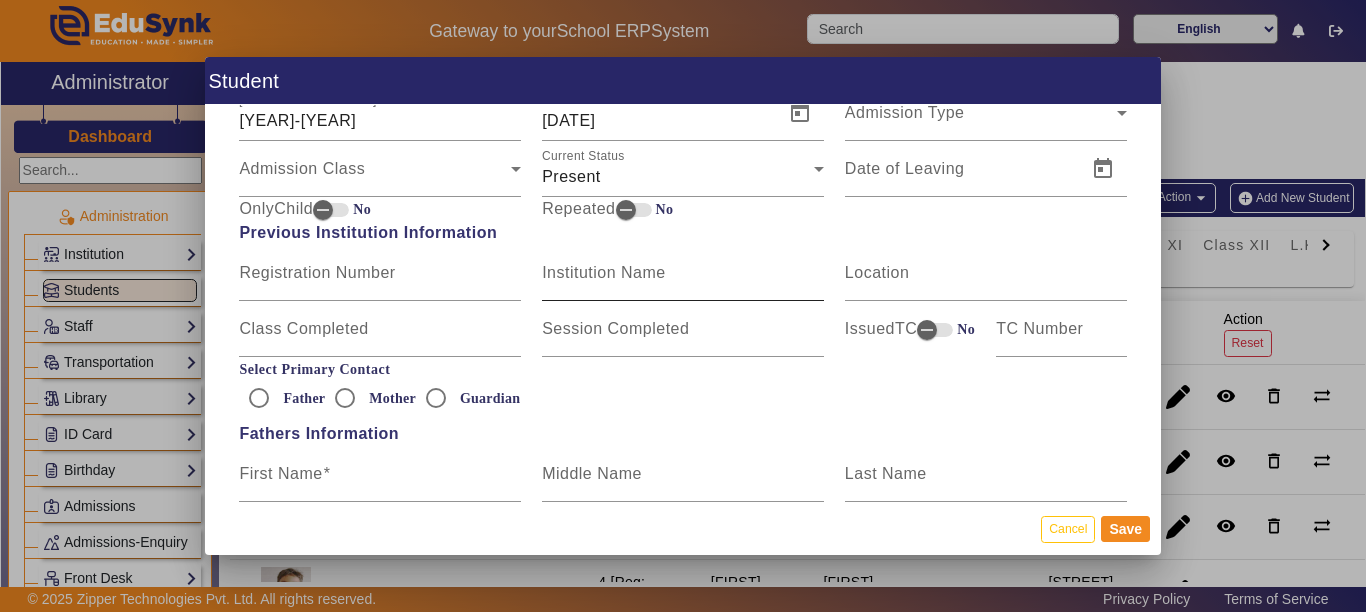 scroll, scrollTop: 700, scrollLeft: 0, axis: vertical 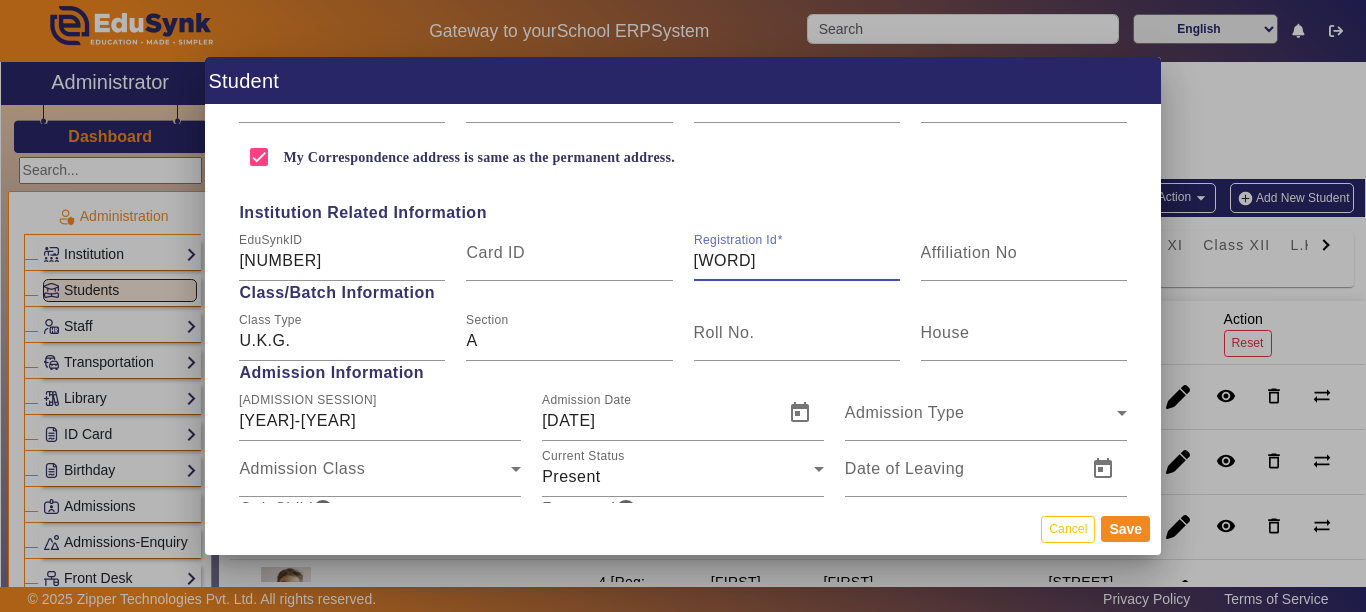 drag, startPoint x: 790, startPoint y: 264, endPoint x: 526, endPoint y: 301, distance: 266.5802 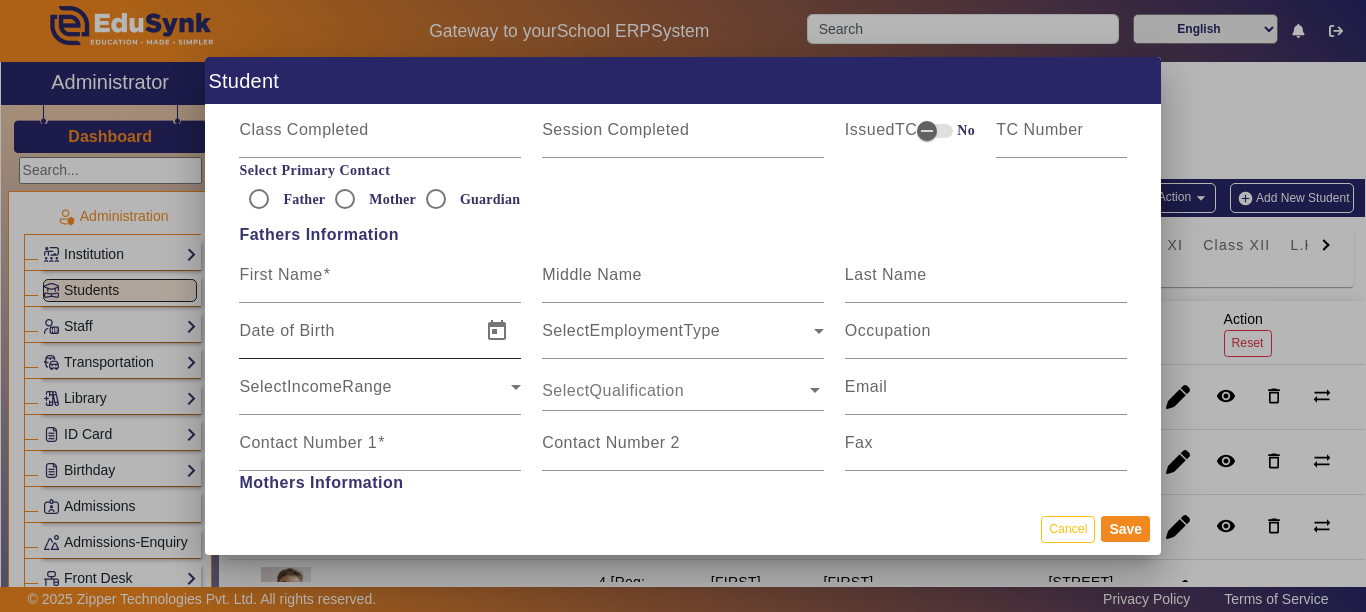 scroll, scrollTop: 1200, scrollLeft: 0, axis: vertical 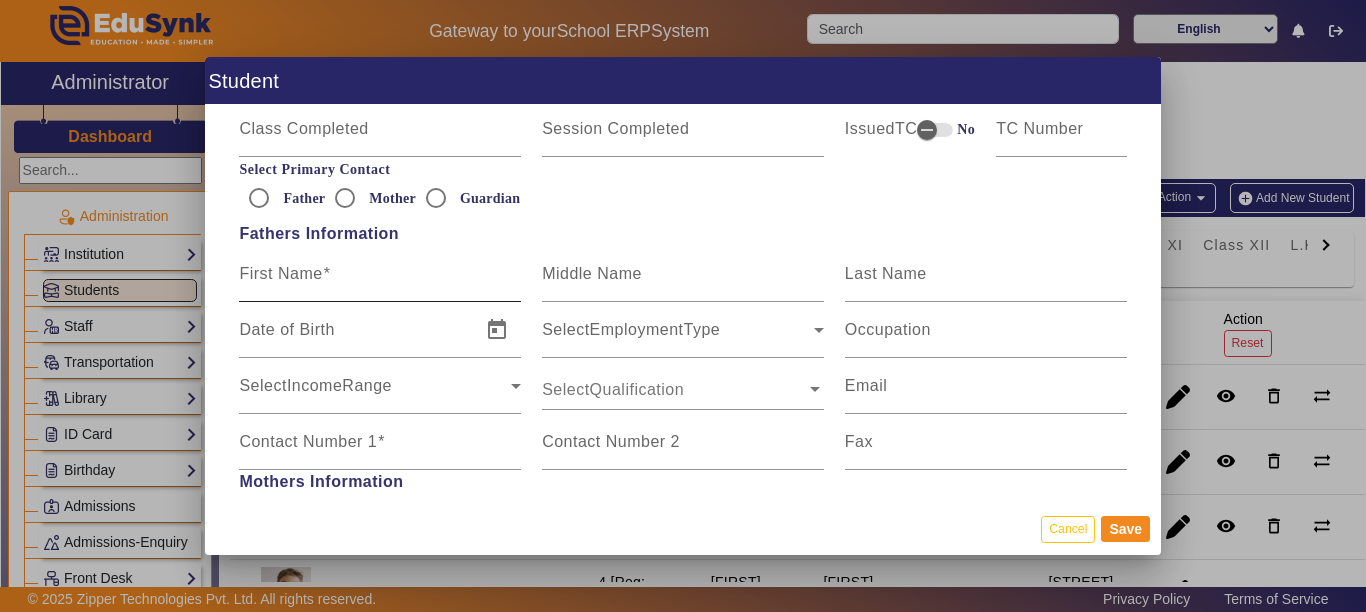 type on "[REG_ID]" 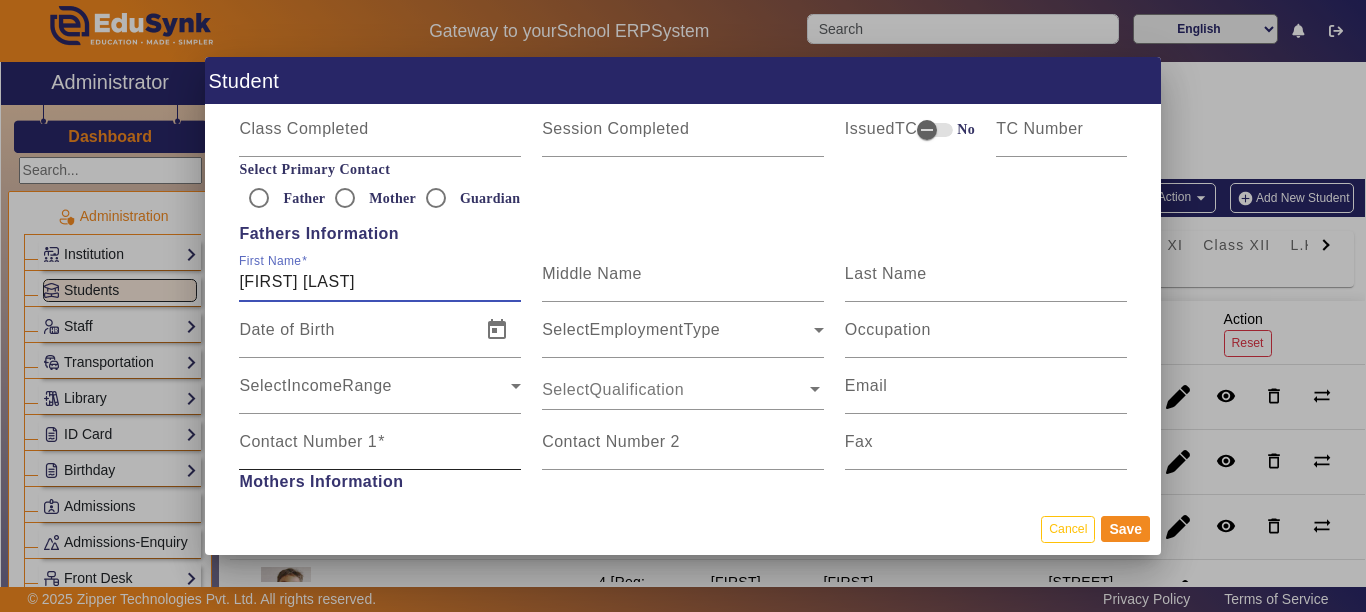 type on "[FIRST] [LAST]" 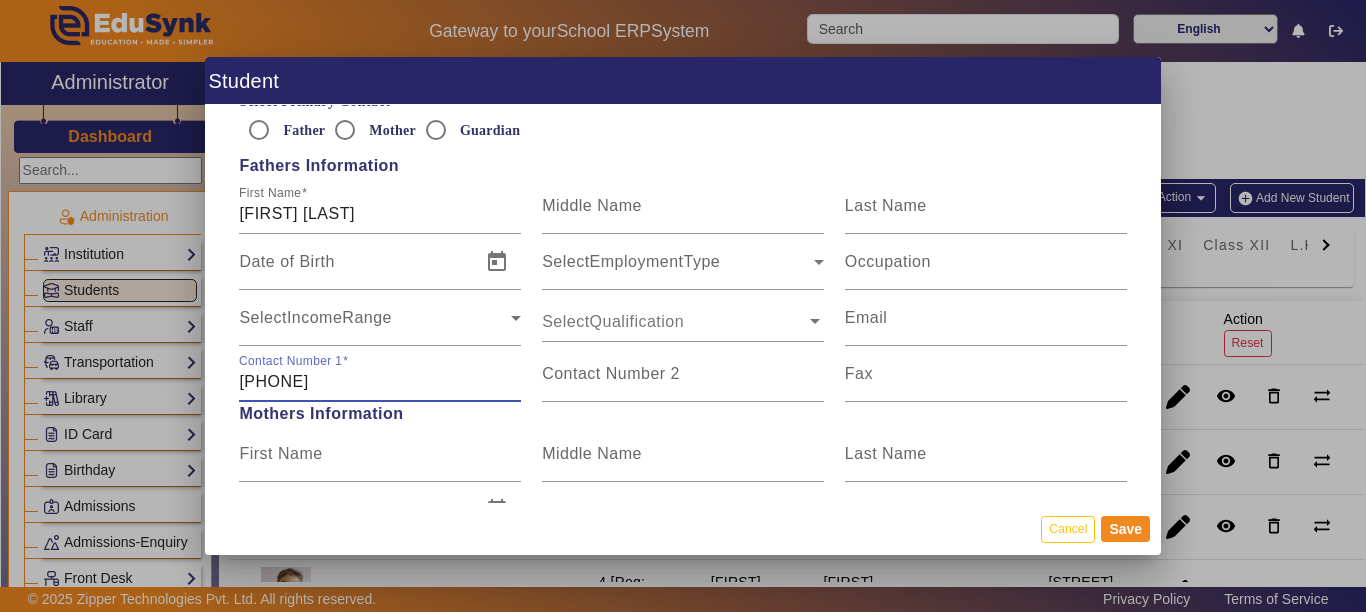 scroll, scrollTop: 1300, scrollLeft: 0, axis: vertical 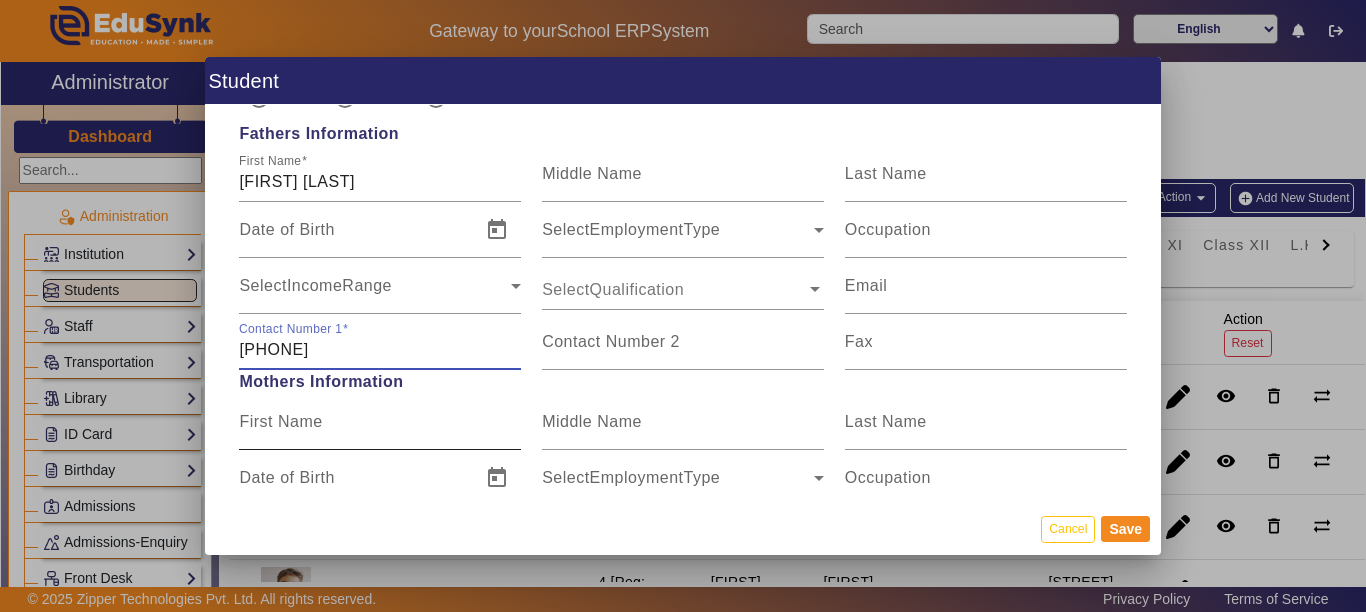 type on "[PHONE]" 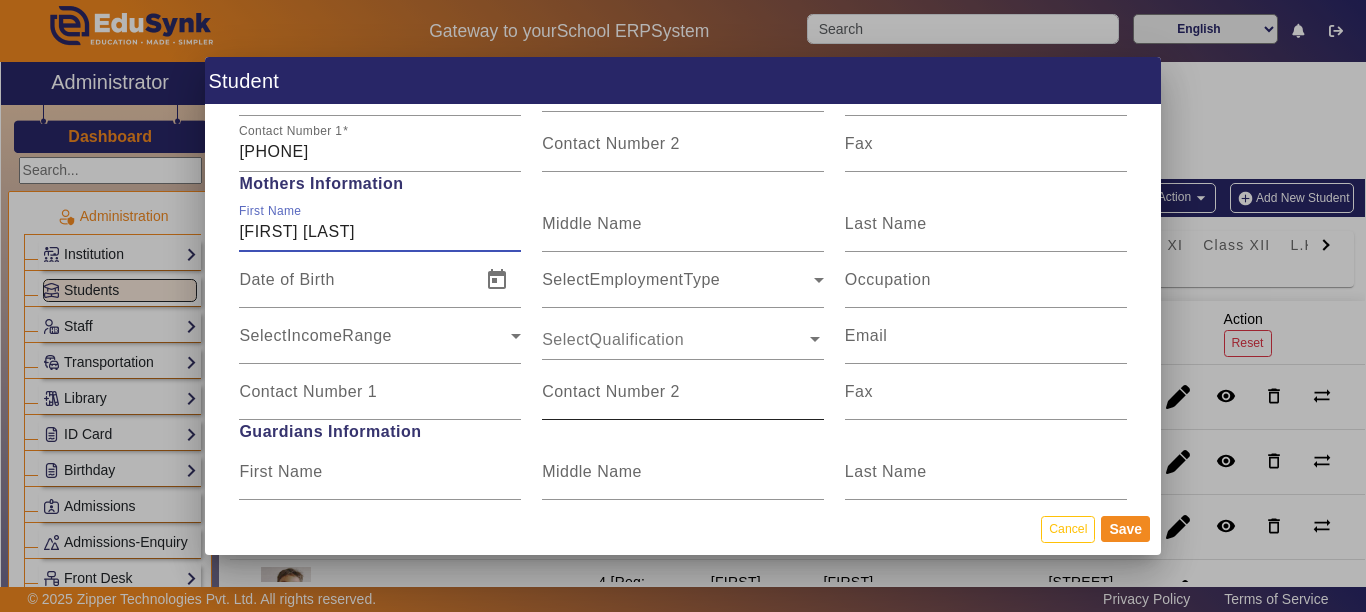 scroll, scrollTop: 1500, scrollLeft: 0, axis: vertical 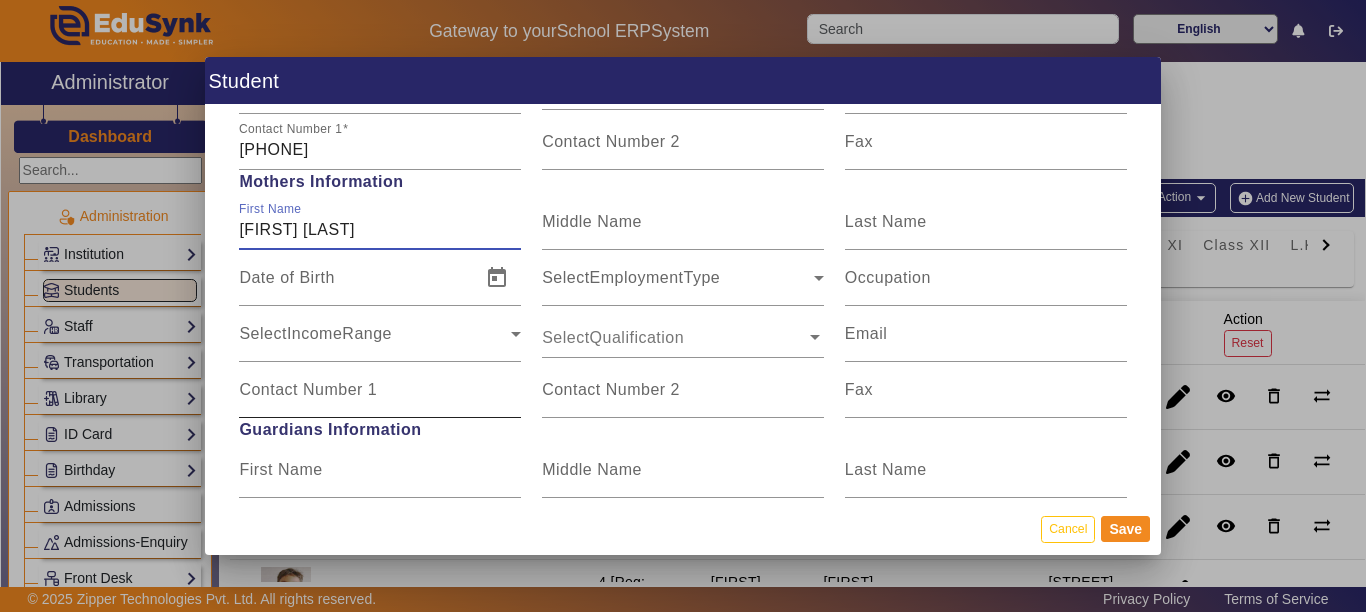 type on "[FIRST] [LAST]" 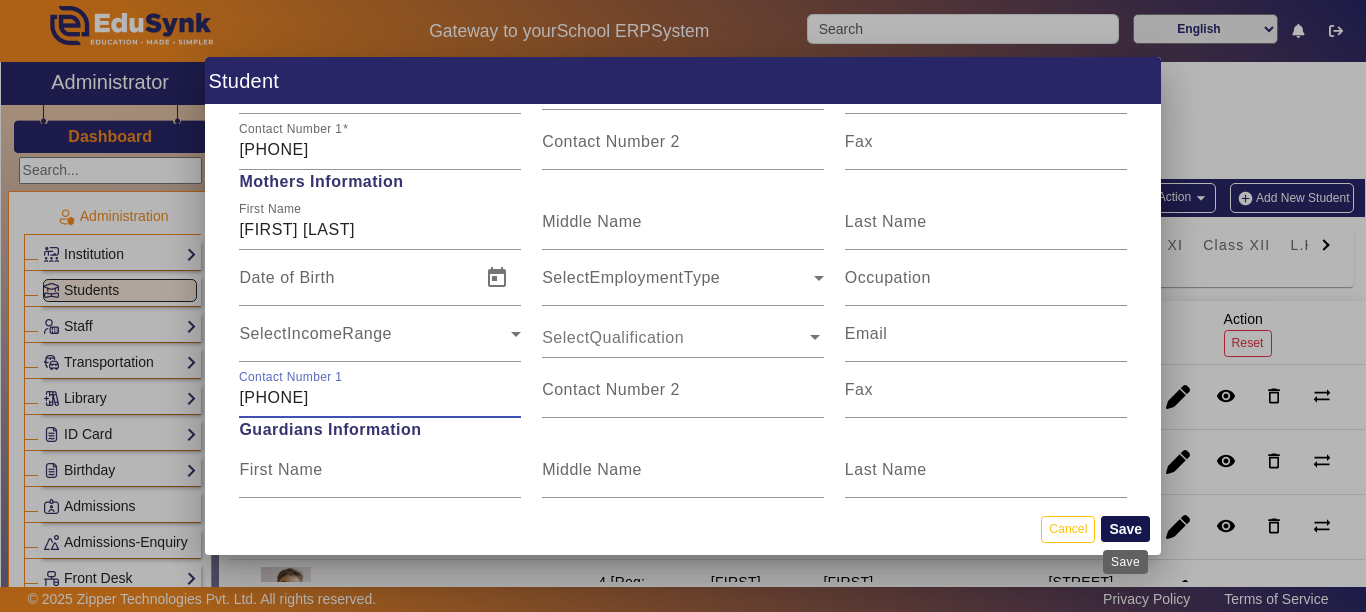 type on "[PHONE]" 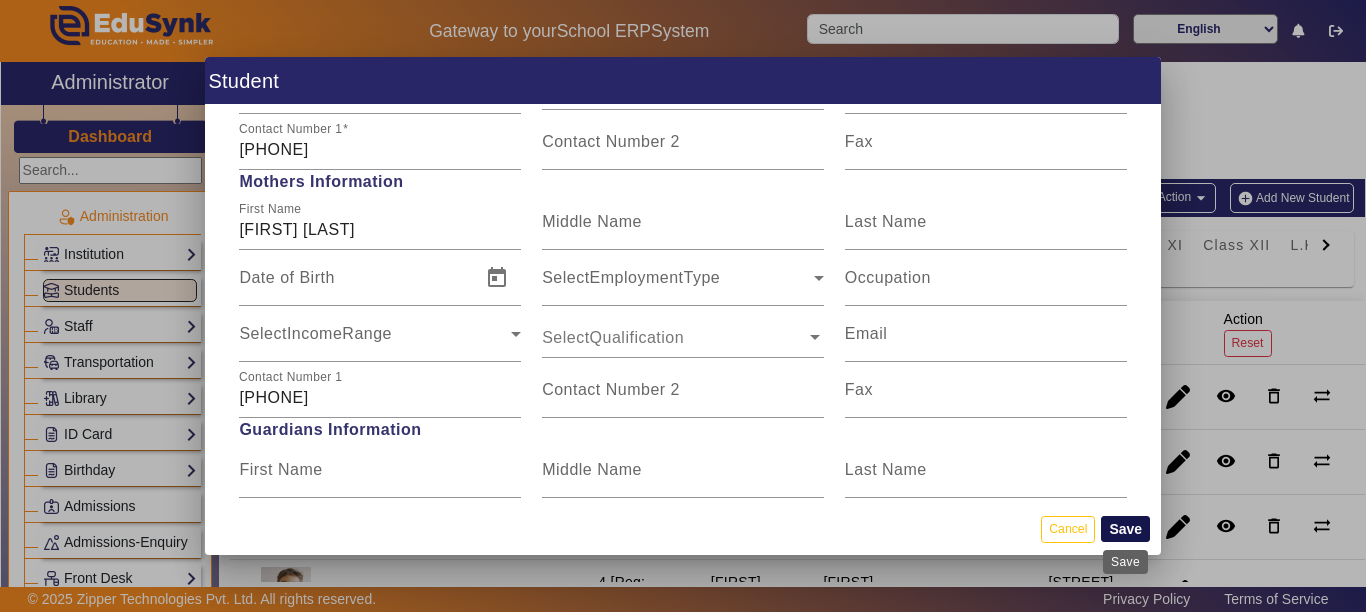 click on "Save" at bounding box center (1125, 529) 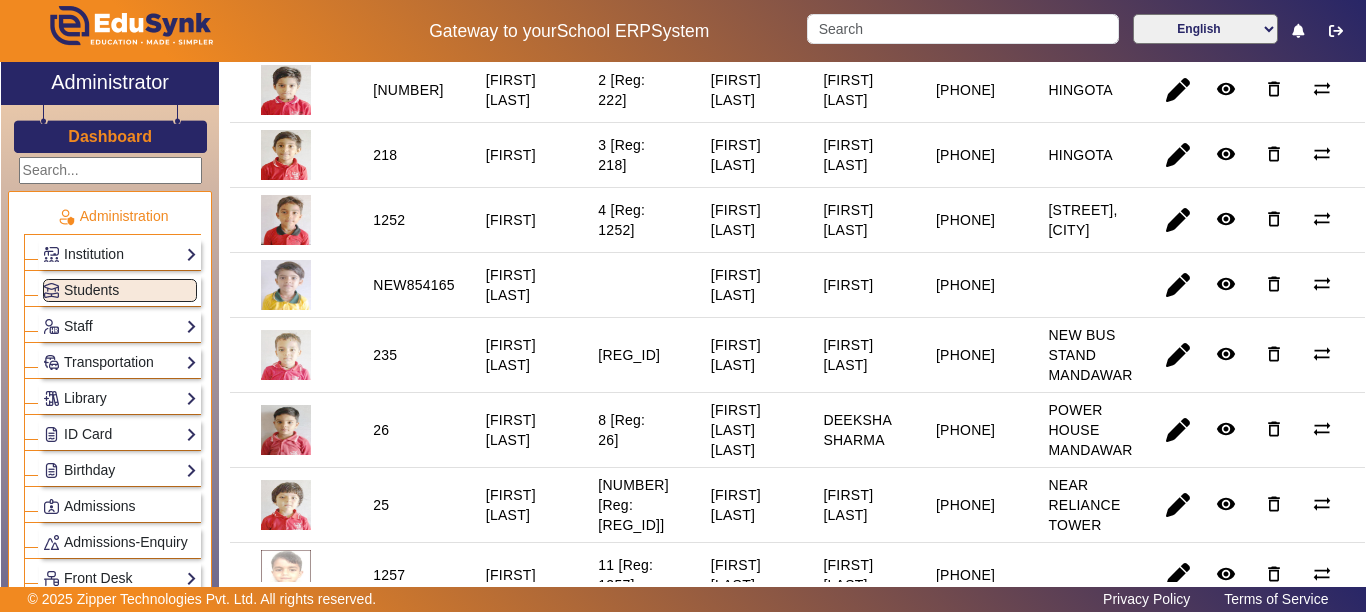 scroll, scrollTop: 400, scrollLeft: 0, axis: vertical 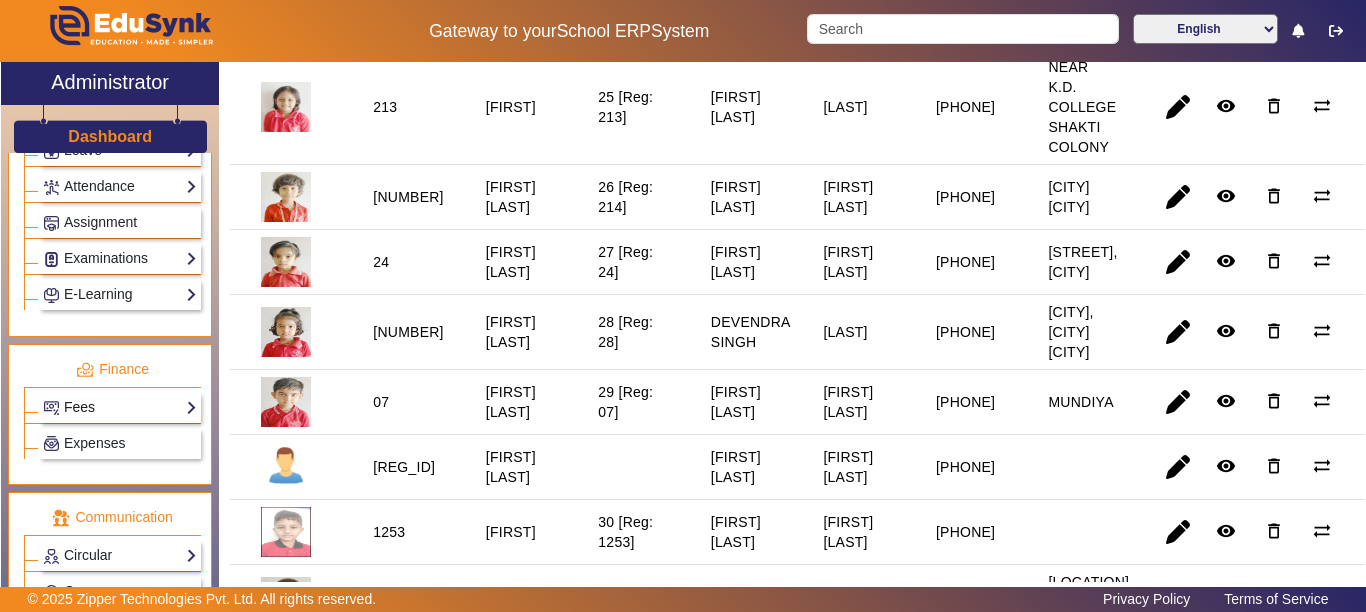 click on "Fees" 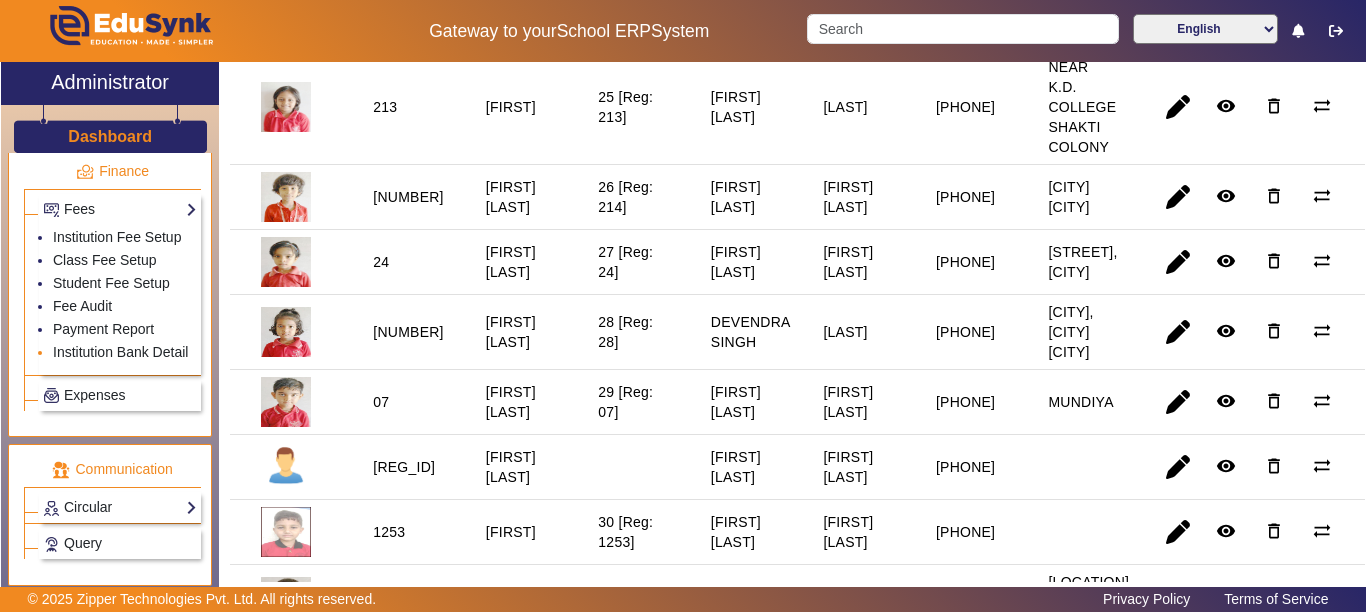 scroll, scrollTop: 1100, scrollLeft: 0, axis: vertical 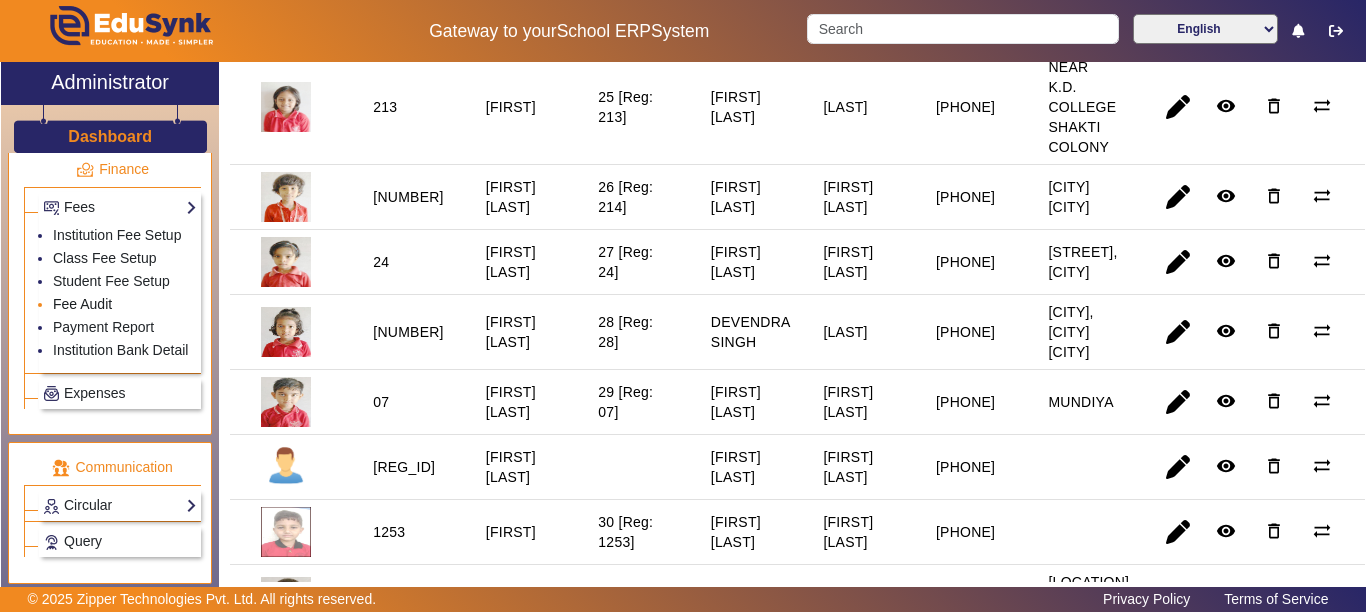 click on "Fee Audit" 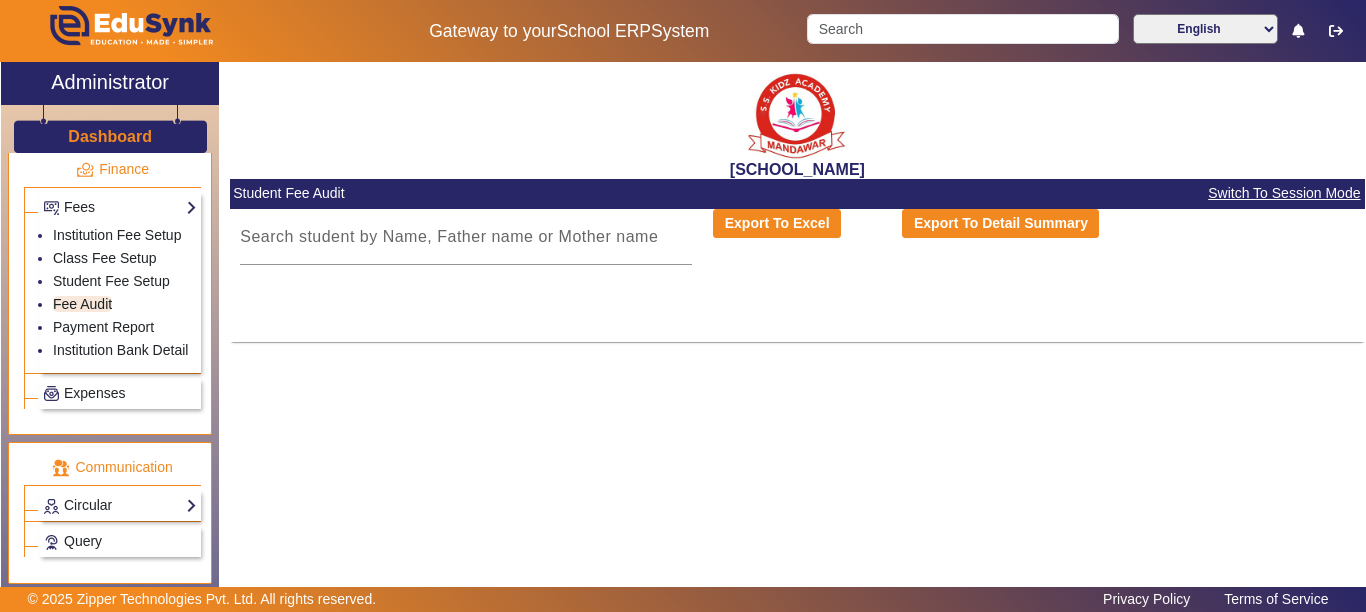 scroll, scrollTop: 0, scrollLeft: 0, axis: both 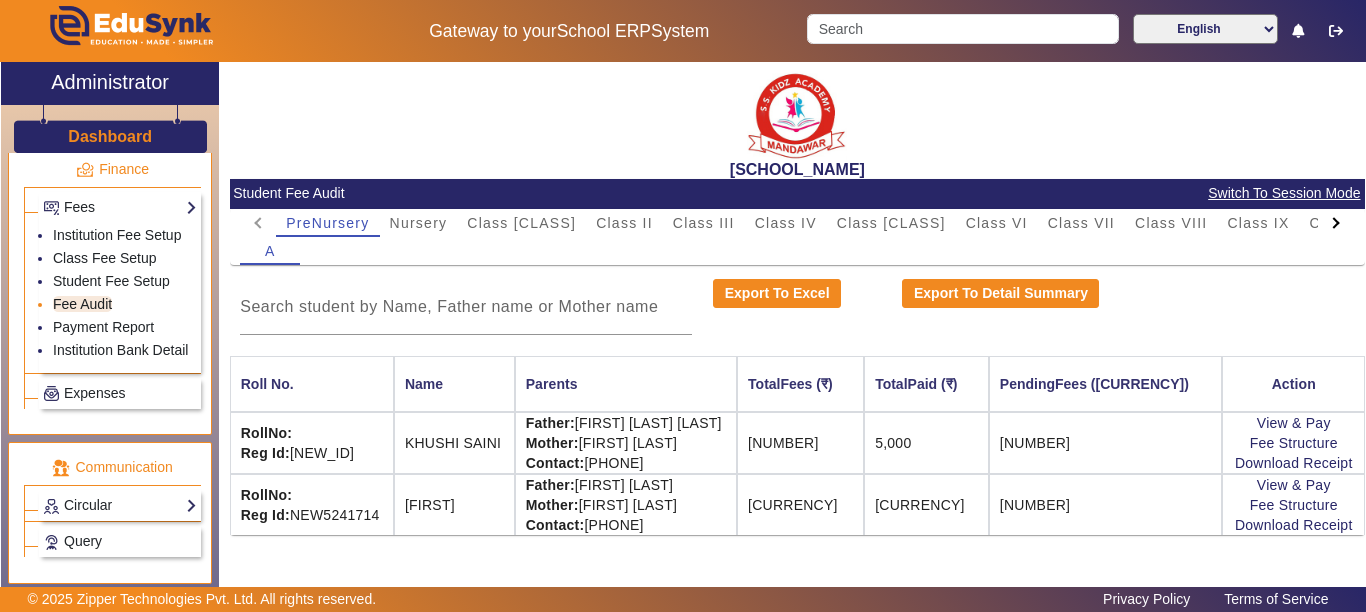 click on "Fee Audit" 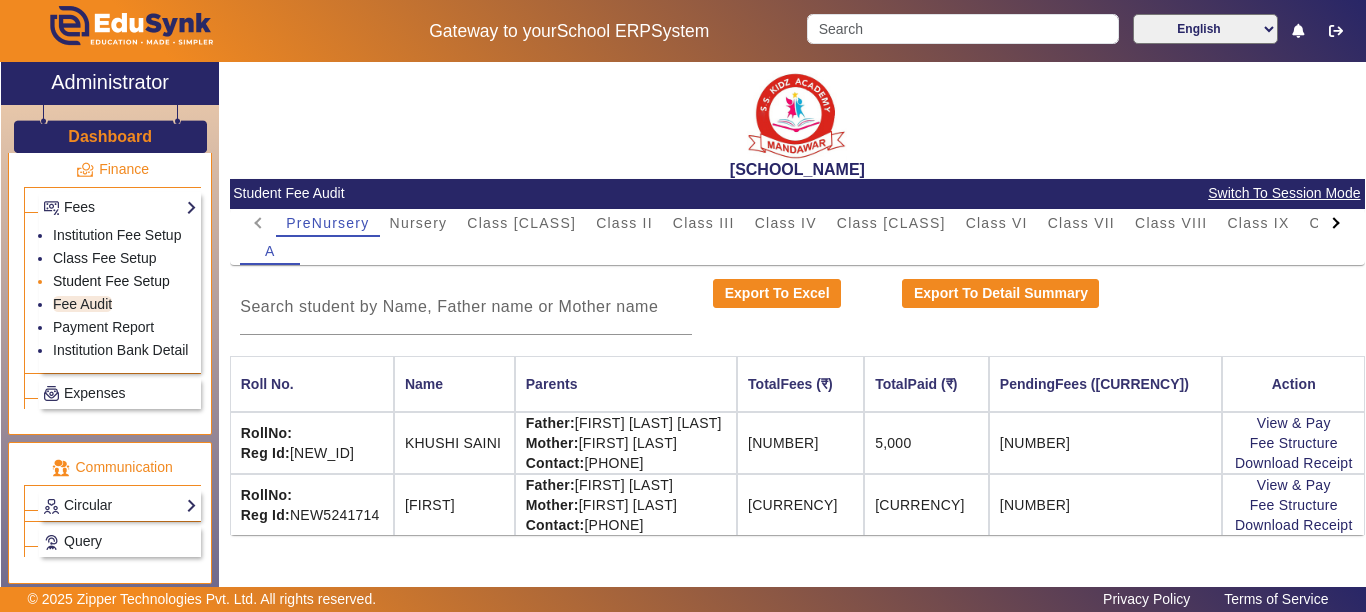 click on "Student Fee Setup" 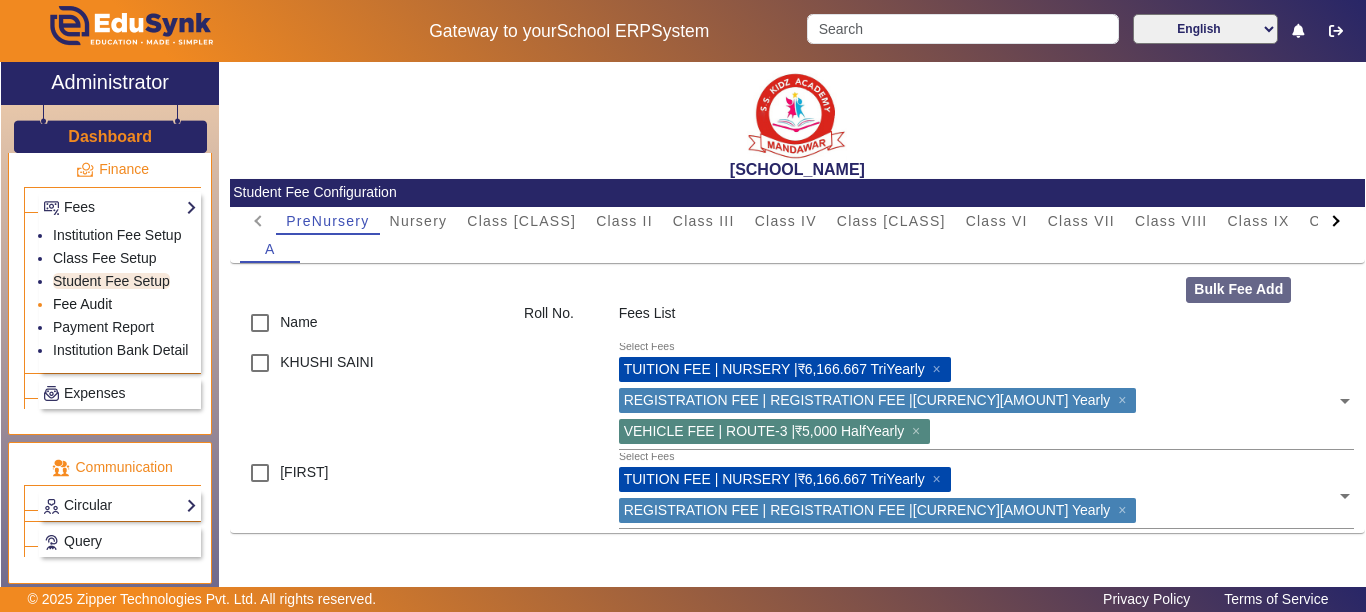 click on "Fee Audit" 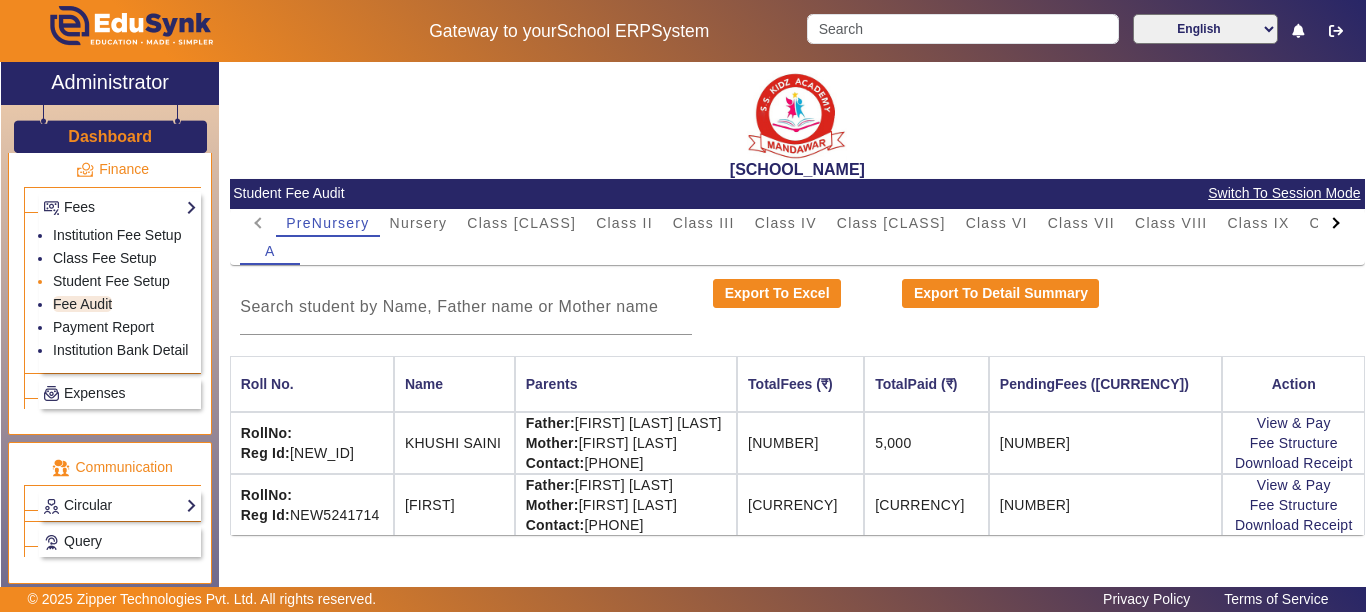 click on "Student Fee Setup" 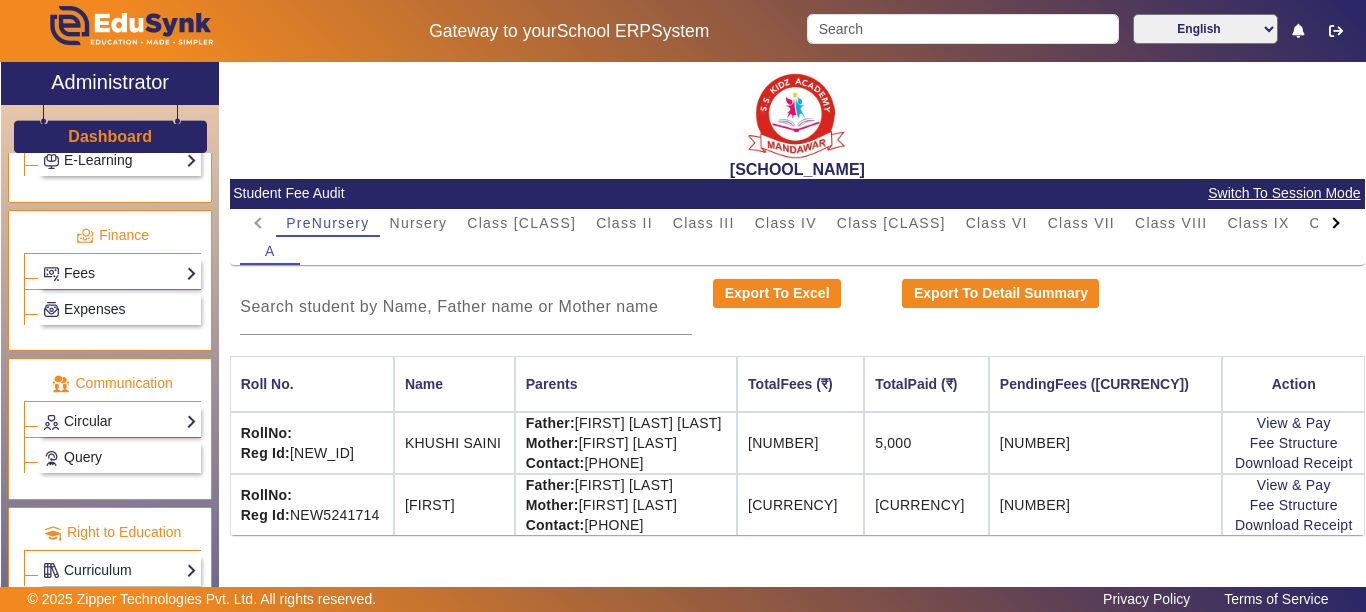 scroll, scrollTop: 1055, scrollLeft: 0, axis: vertical 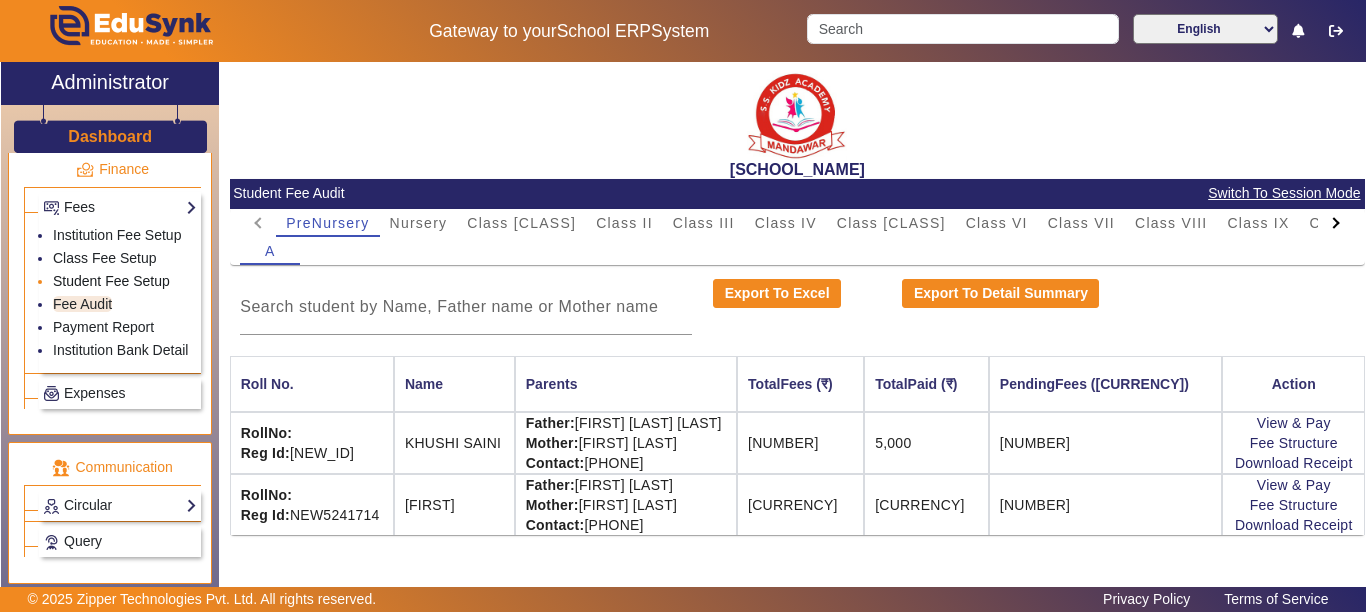 click on "Student Fee Setup" 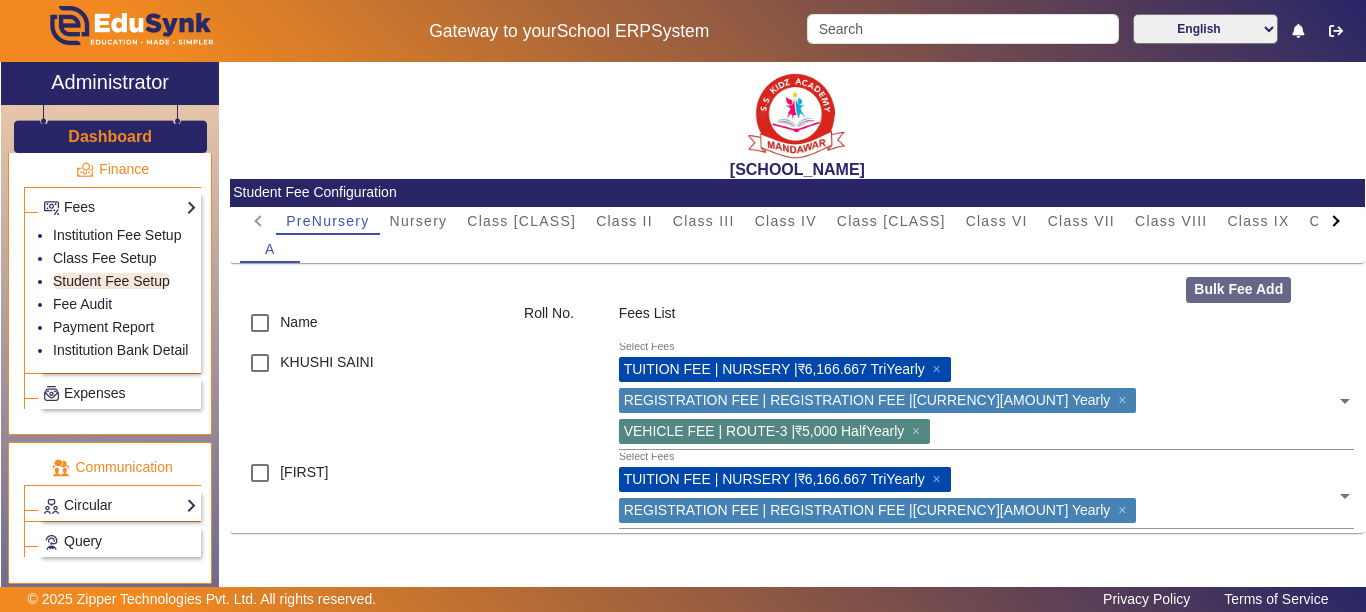 click 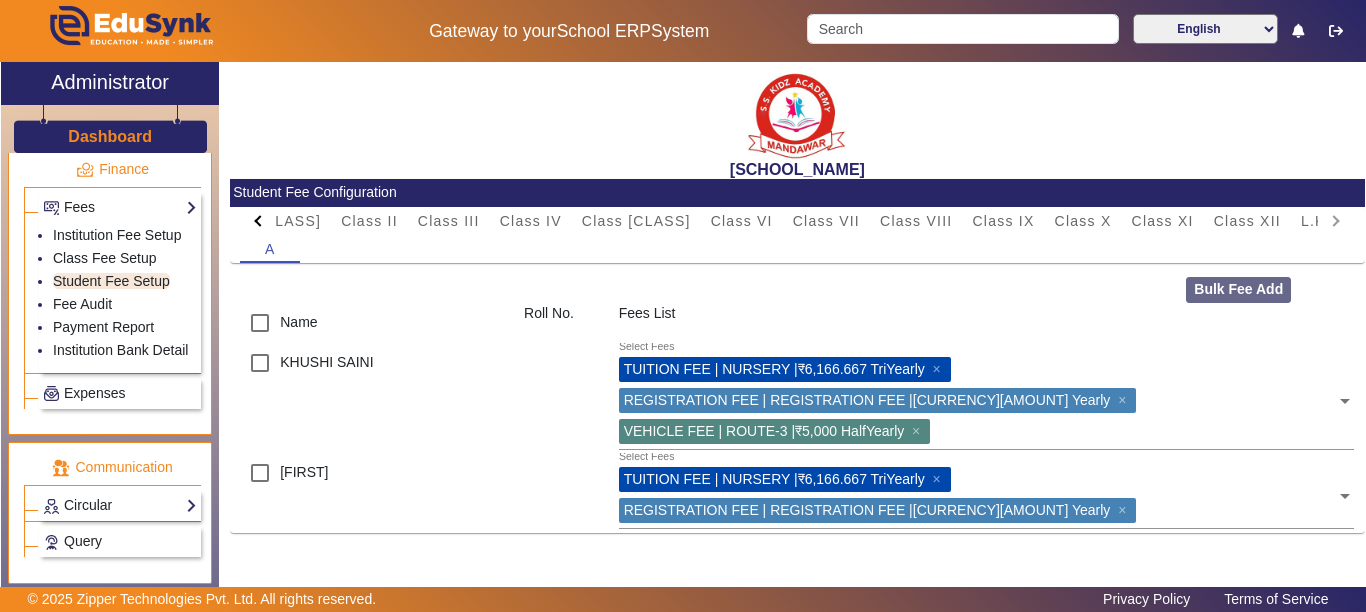 click on "PreNursery Nursery Class I Class II Class III Class IV Class V Class VI Class VII Class VIII Class IX Class X Class XI Class XII L.K.G. U.K.G." 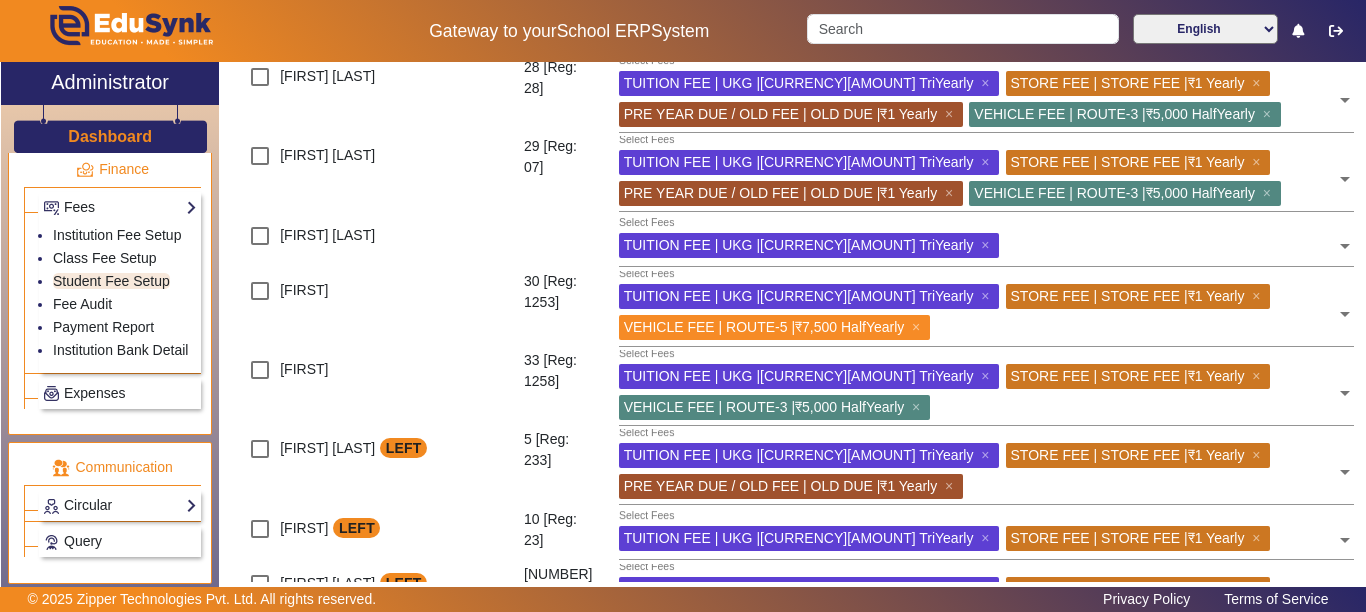 scroll, scrollTop: 1600, scrollLeft: 0, axis: vertical 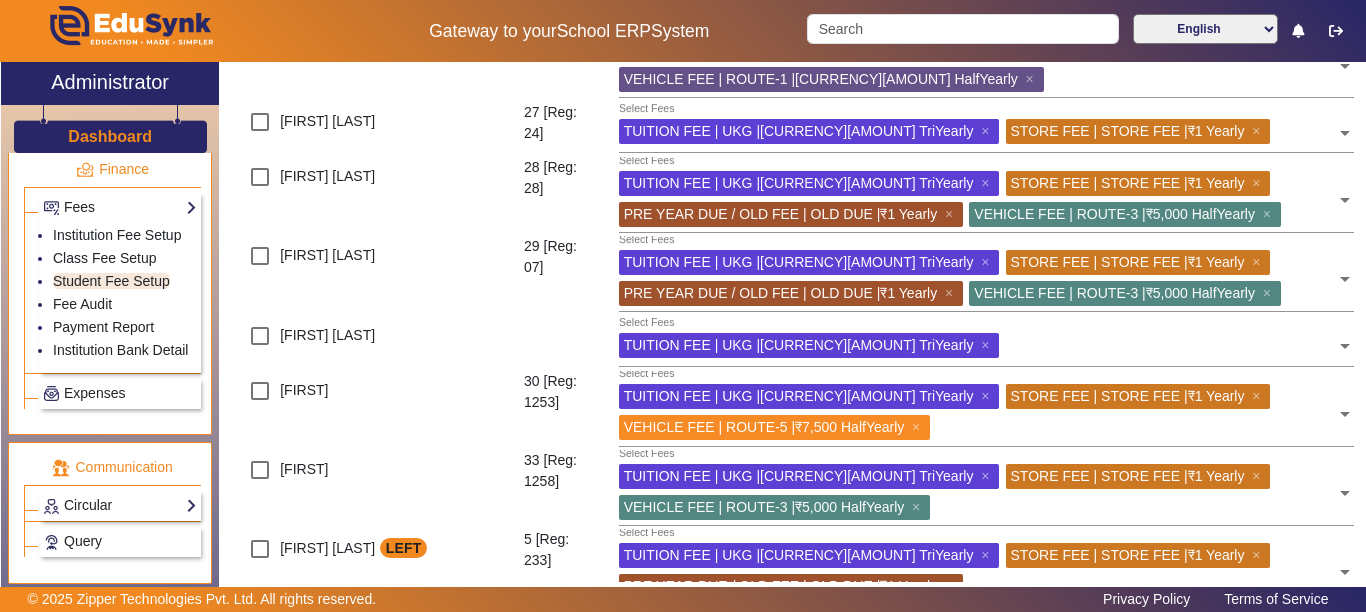 click 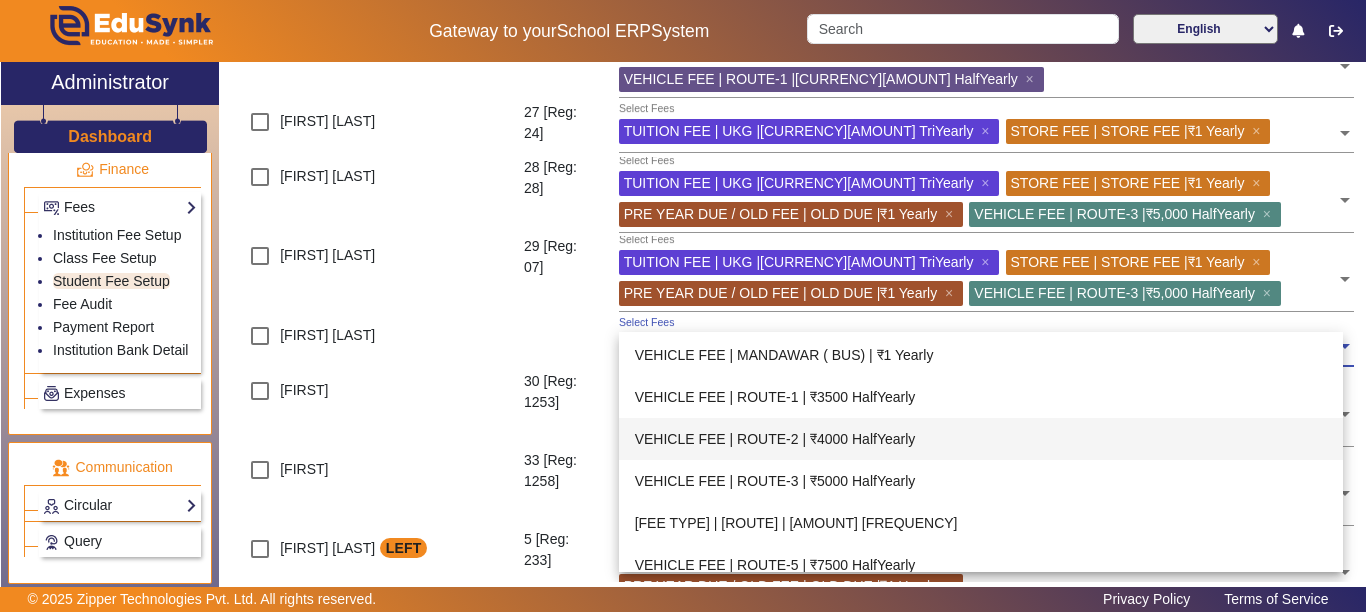 scroll, scrollTop: 852, scrollLeft: 0, axis: vertical 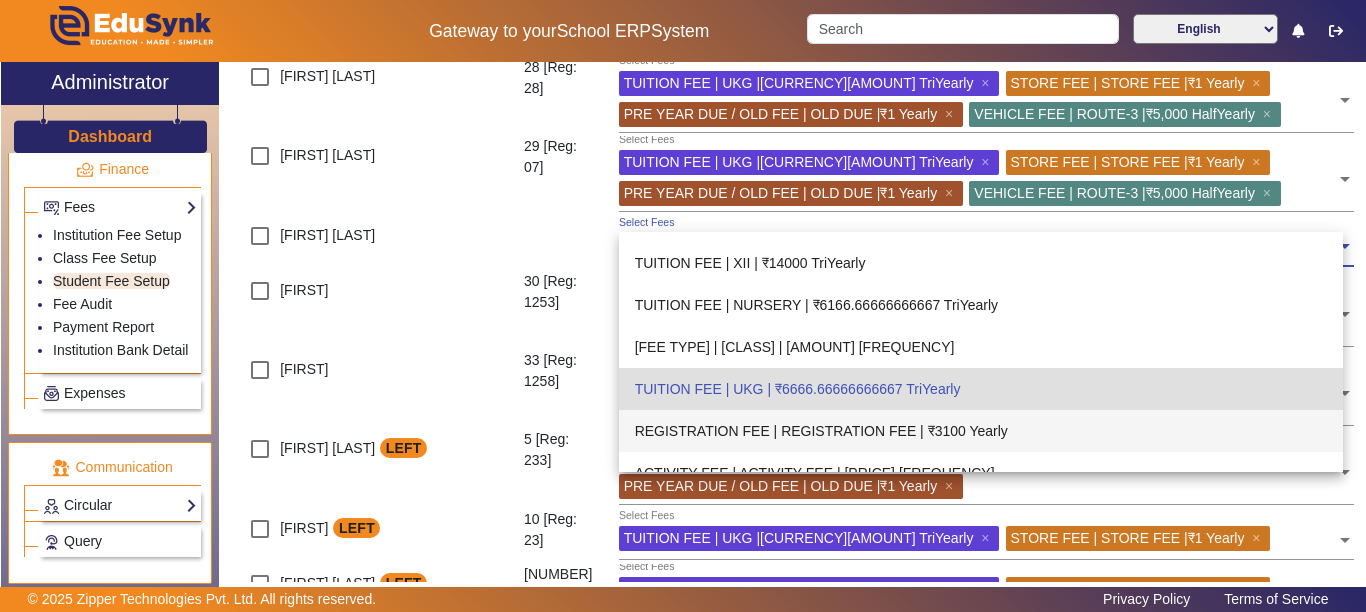 click on "REGISTRATION FEE | REGISTRATION FEE | ₹3100 Yearly" at bounding box center (981, 431) 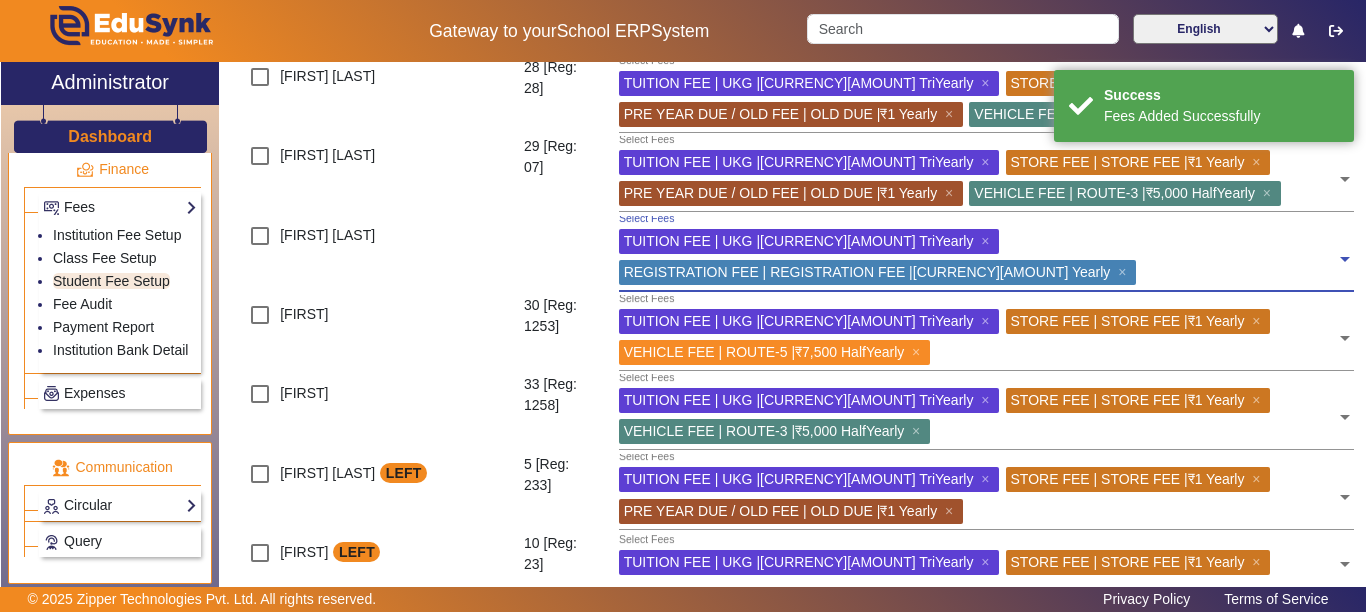 click 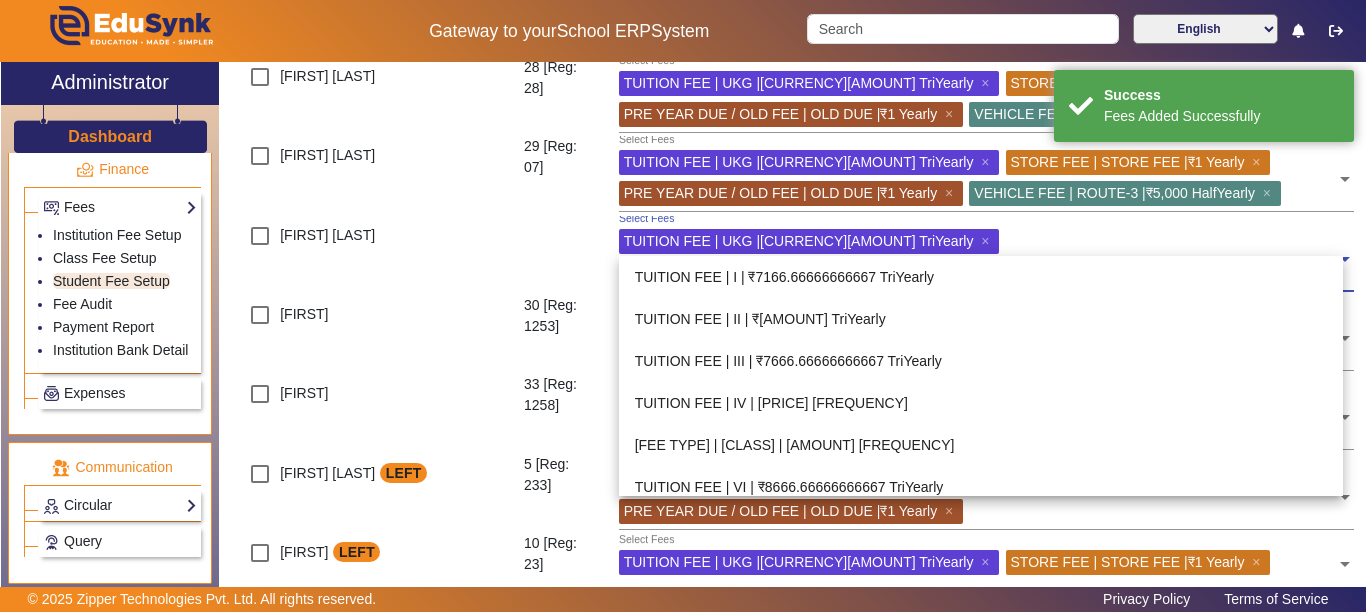 scroll, scrollTop: 630, scrollLeft: 0, axis: vertical 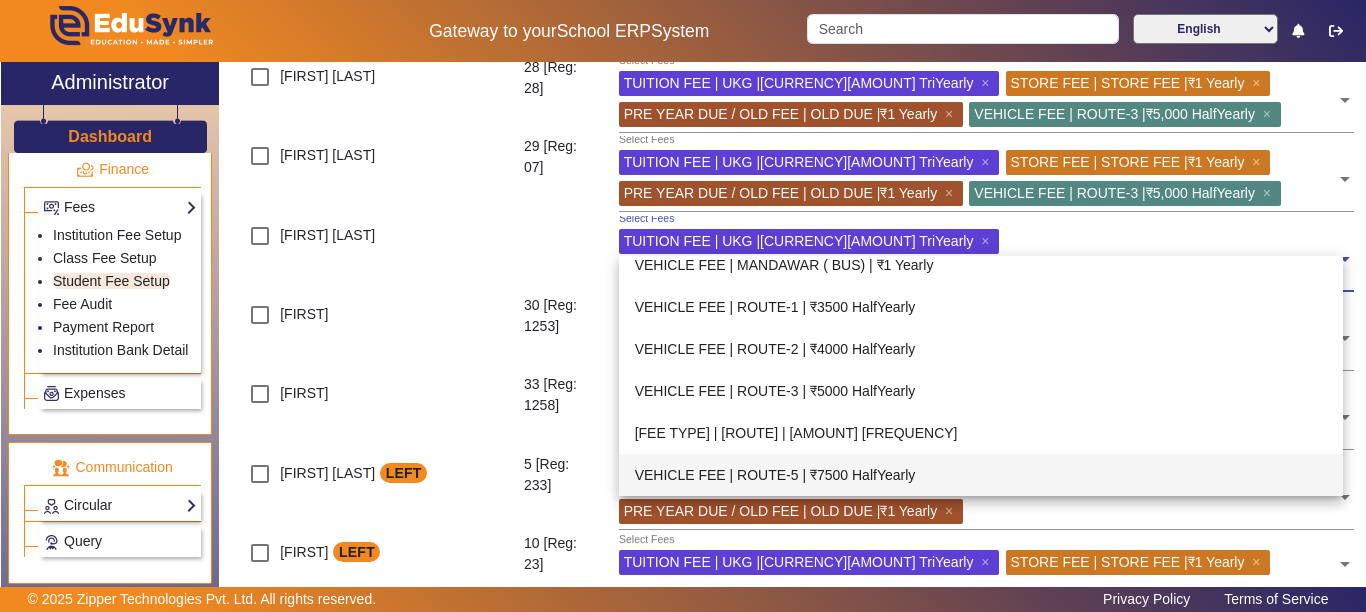 click on "VEHICLE FEE | ROUTE-5 | ₹7500 HalfYearly" at bounding box center (981, 475) 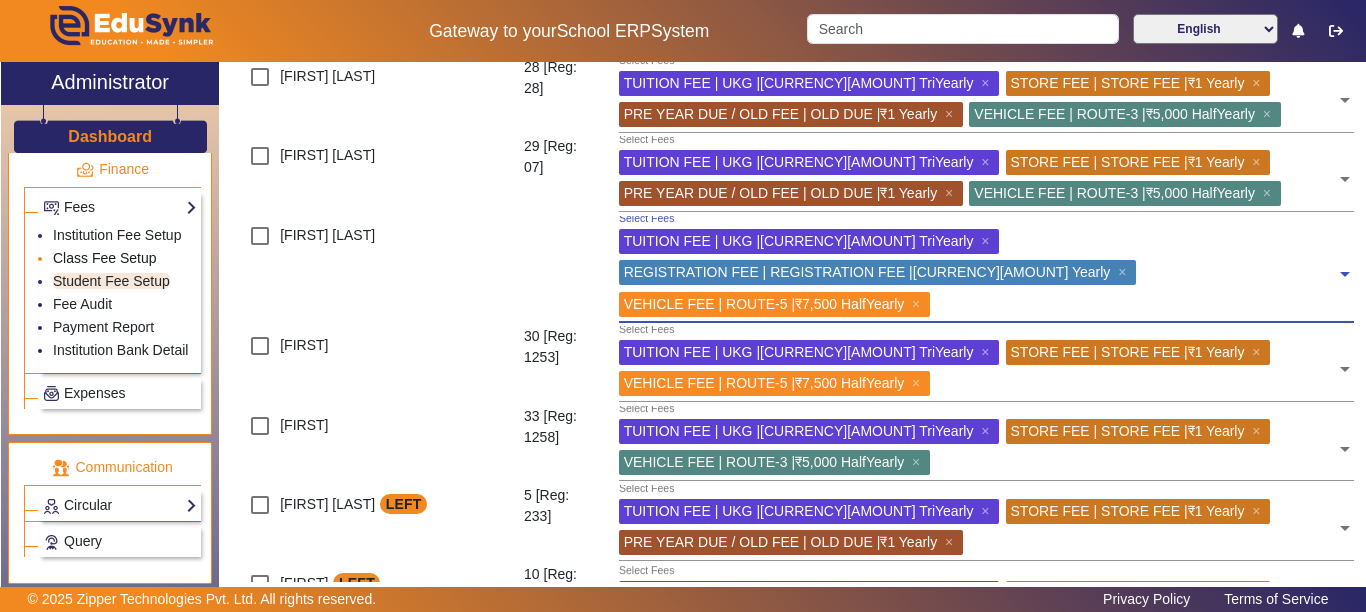 click on "Class Fee Setup" 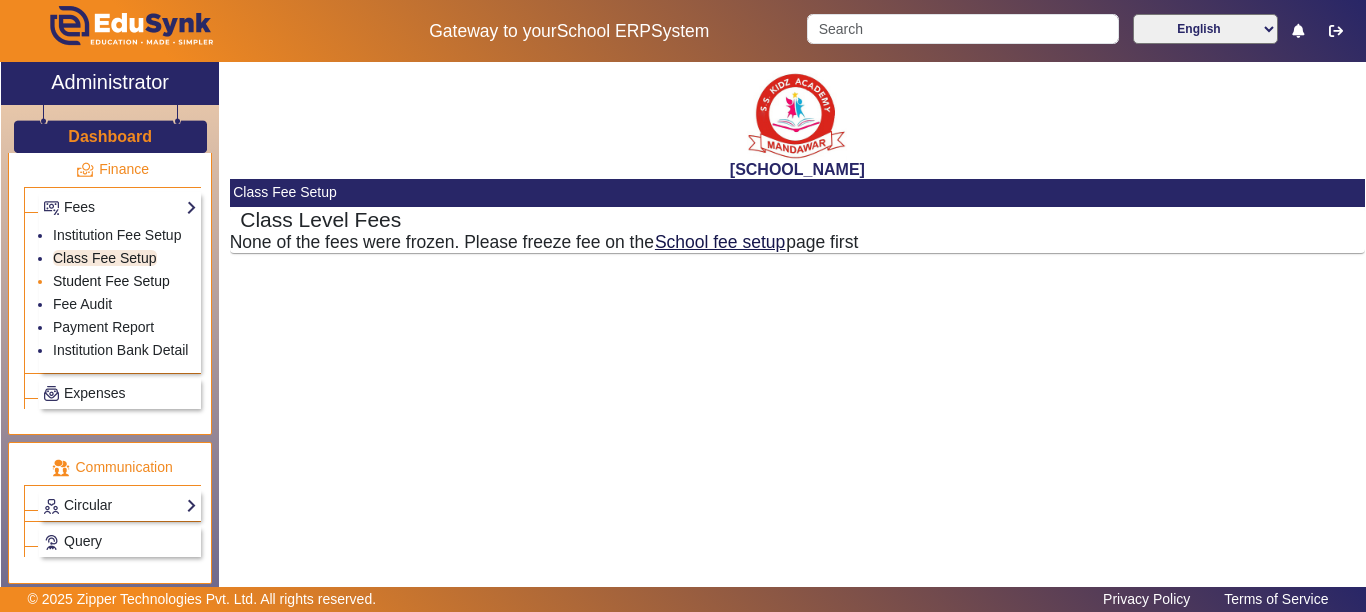 scroll, scrollTop: 0, scrollLeft: 0, axis: both 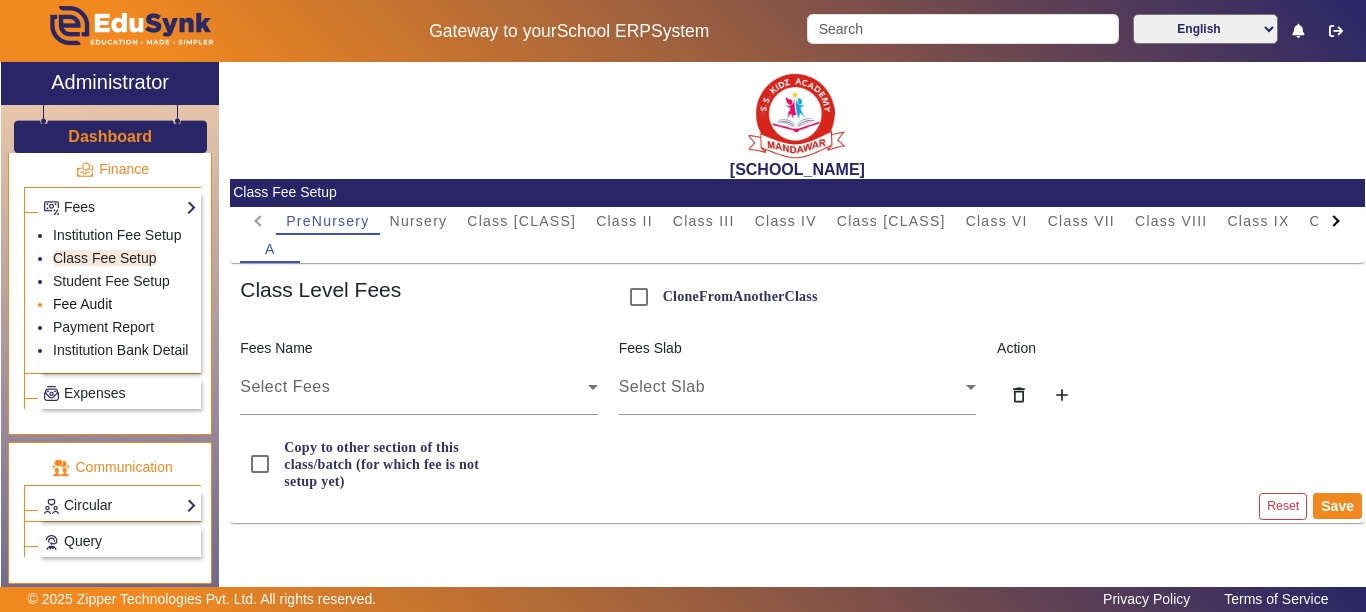 click on "Fee Audit" 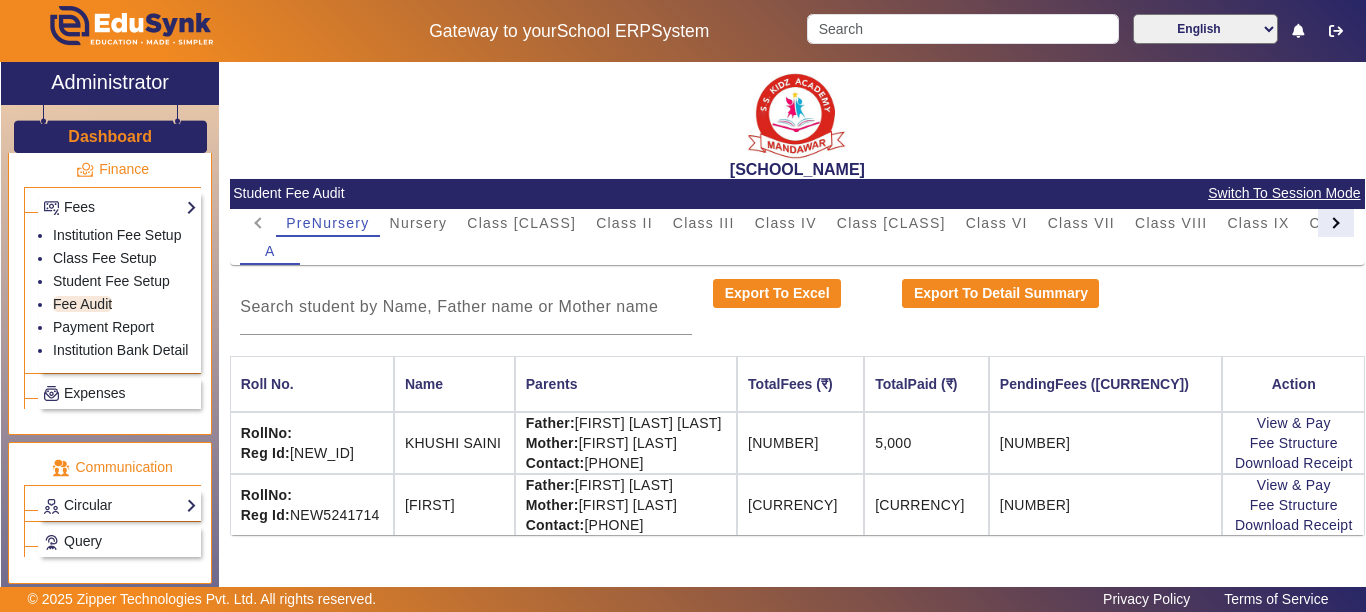 click 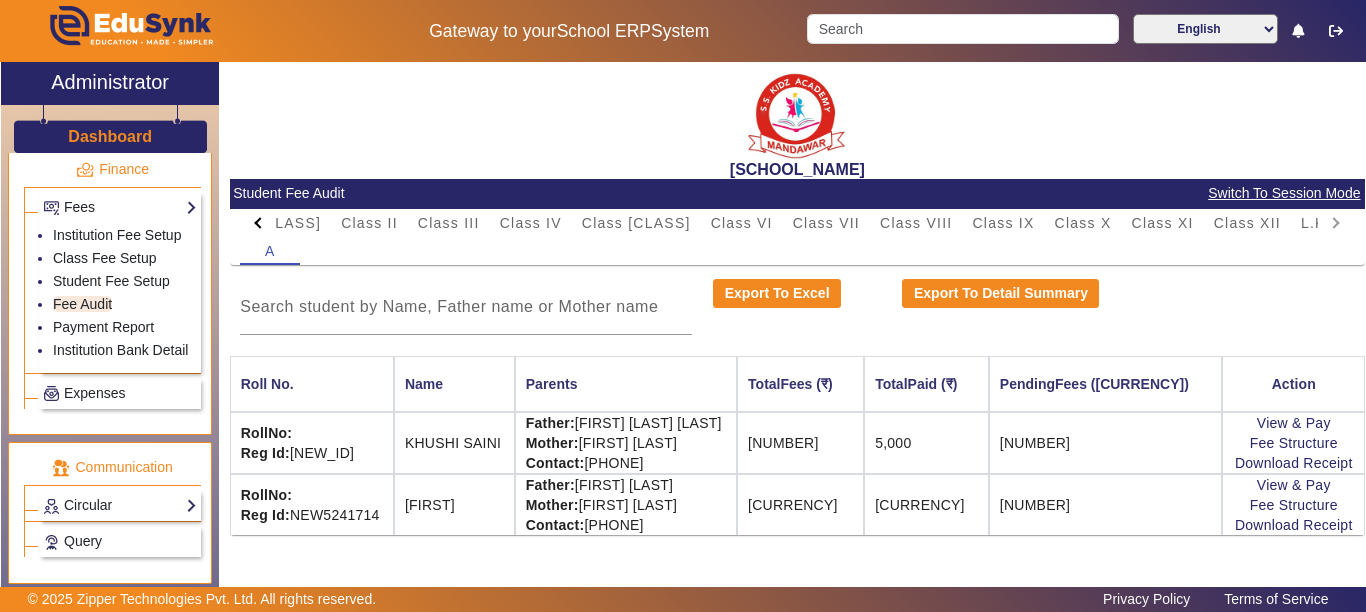 click on "PreNursery Nursery Class I Class II Class III Class IV Class V Class VI Class VII Class VIII Class IX Class X Class XI Class XII L.K.G. U.K.G." 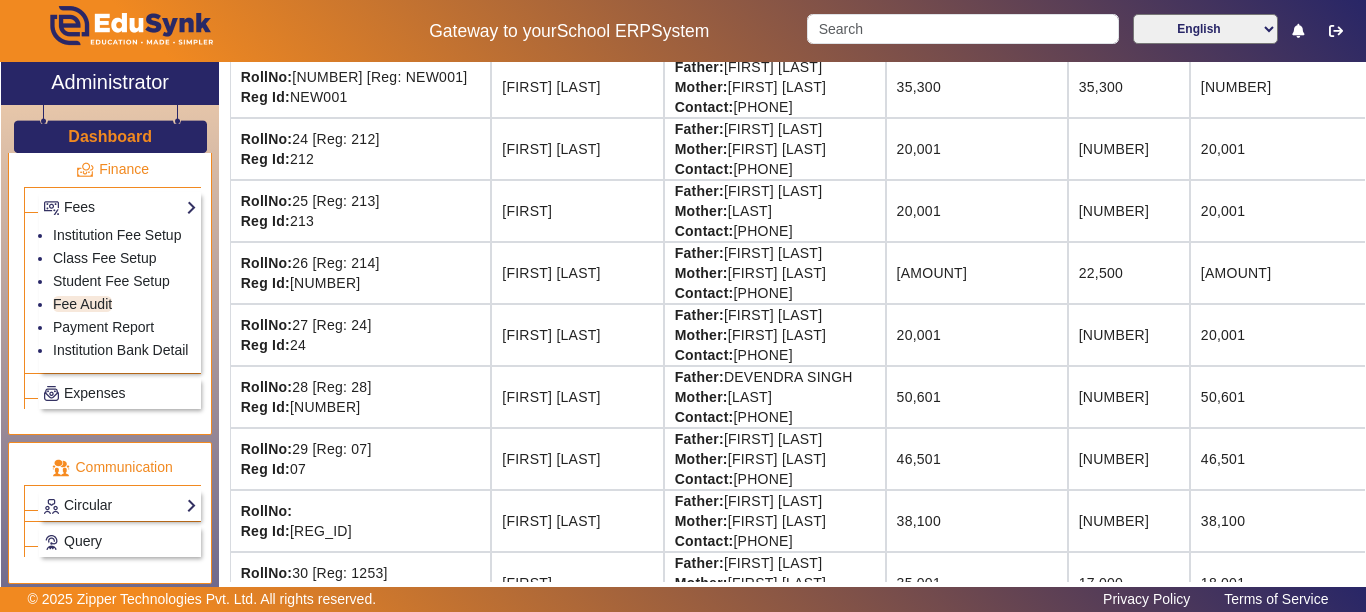 scroll, scrollTop: 1500, scrollLeft: 0, axis: vertical 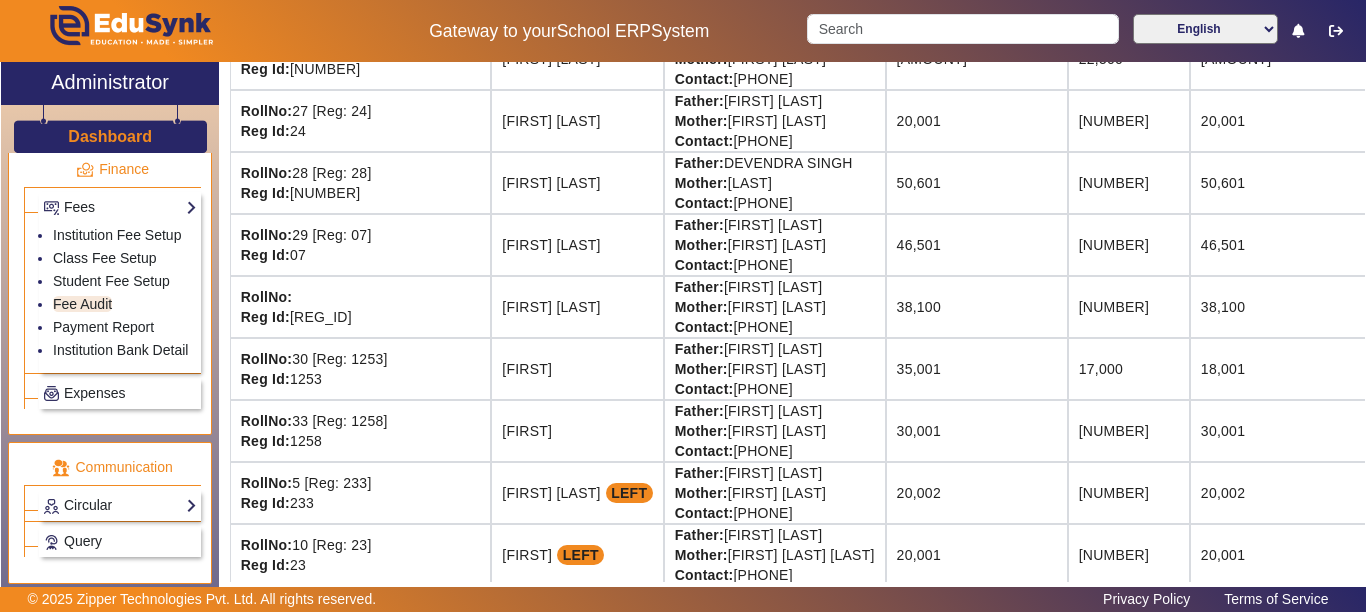 drag, startPoint x: 1260, startPoint y: 308, endPoint x: 1186, endPoint y: 308, distance: 74 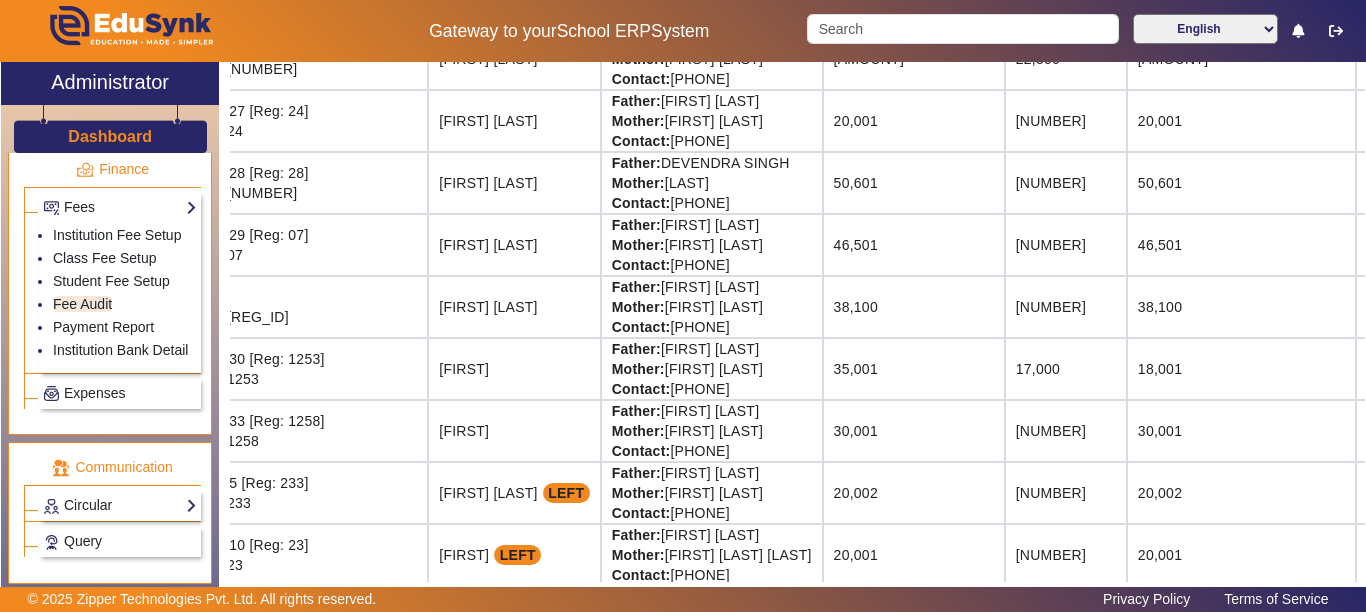 scroll, scrollTop: 1500, scrollLeft: 135, axis: both 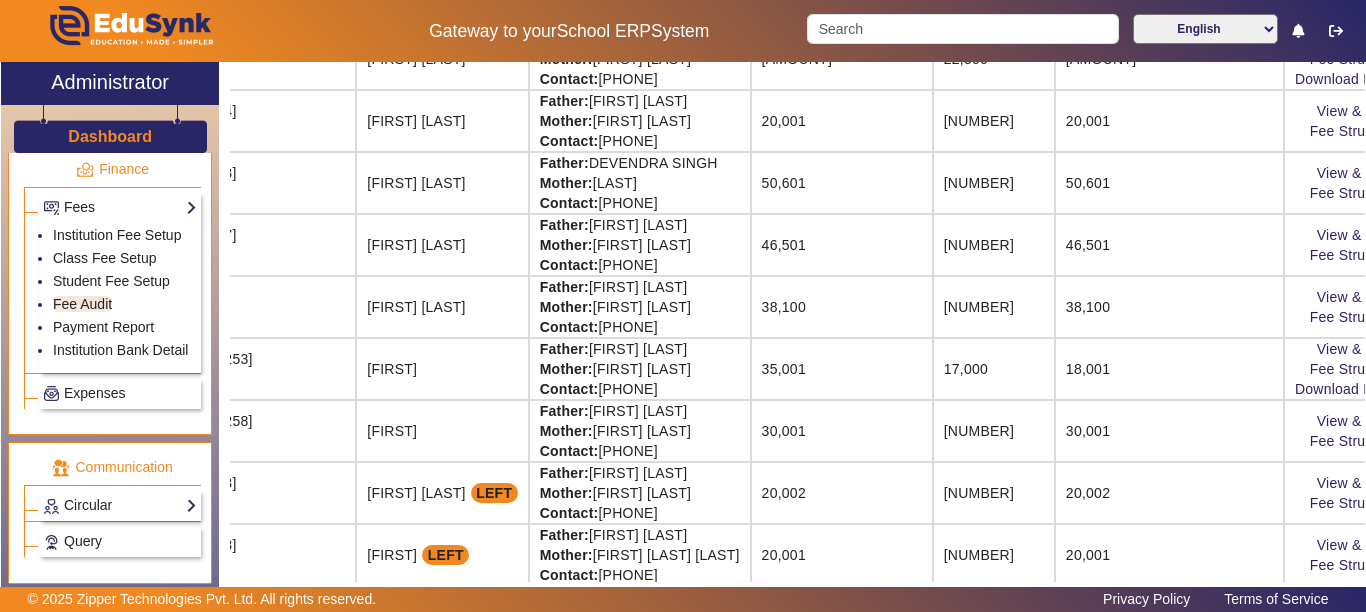 drag, startPoint x: 1101, startPoint y: 324, endPoint x: 1347, endPoint y: 320, distance: 246.03252 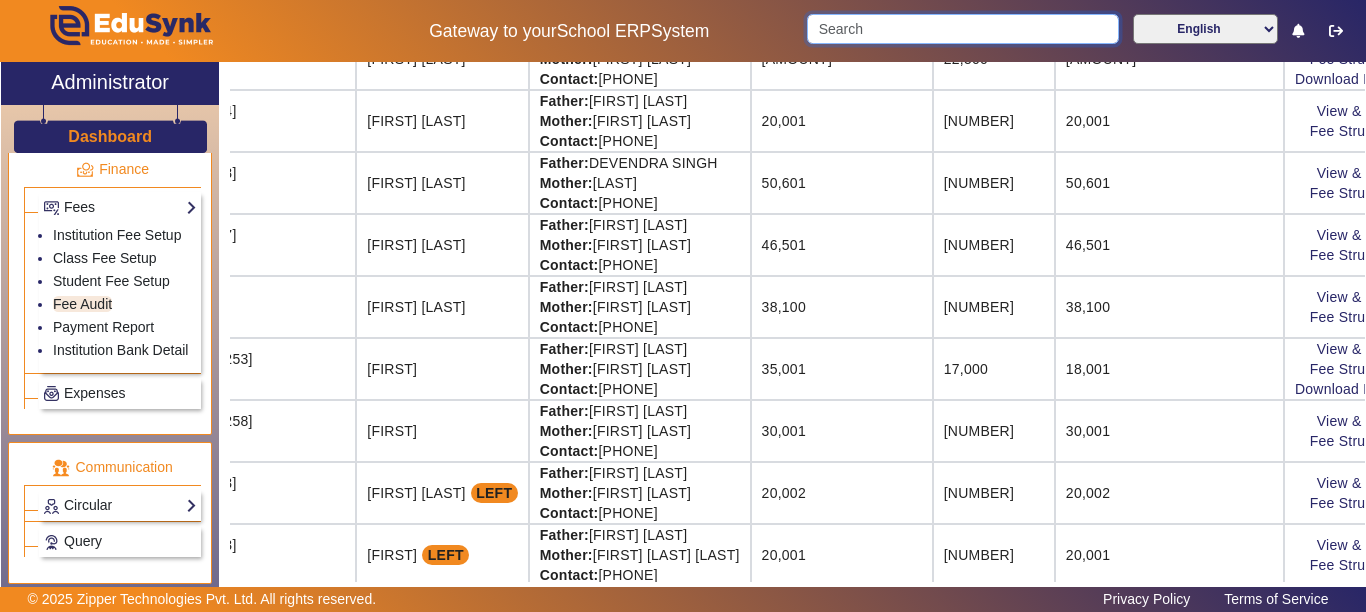 click at bounding box center [962, 29] 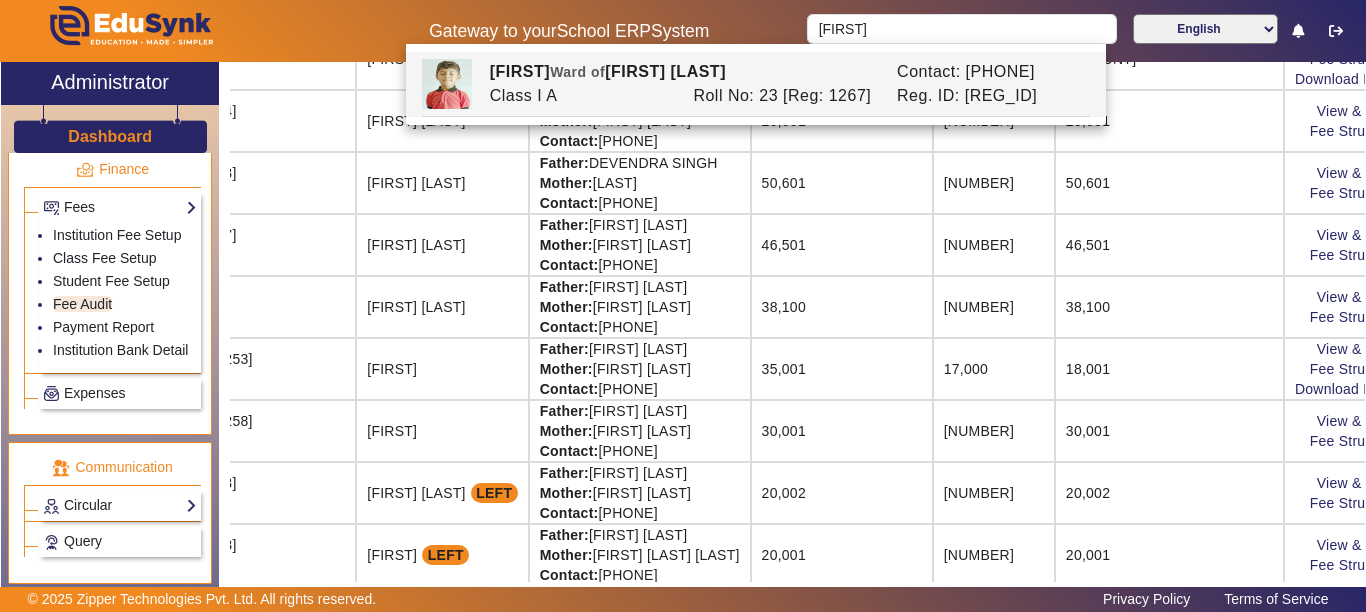 click on "Ward of" at bounding box center (577, 72) 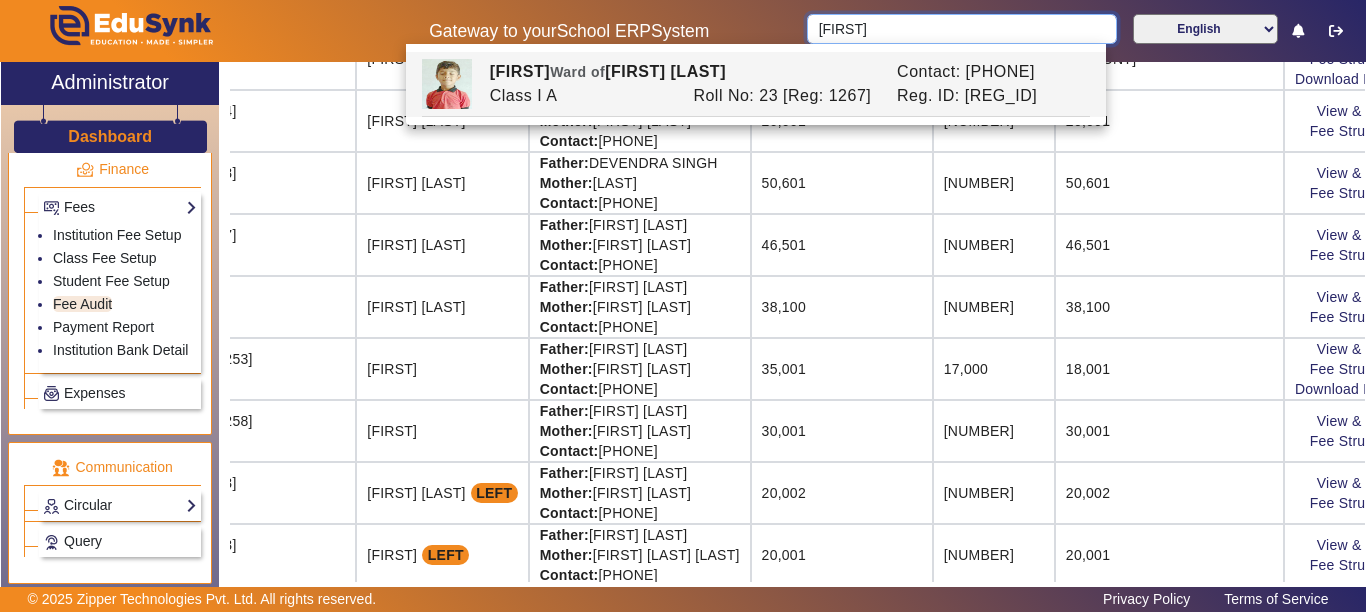 type on "[FIRST]" 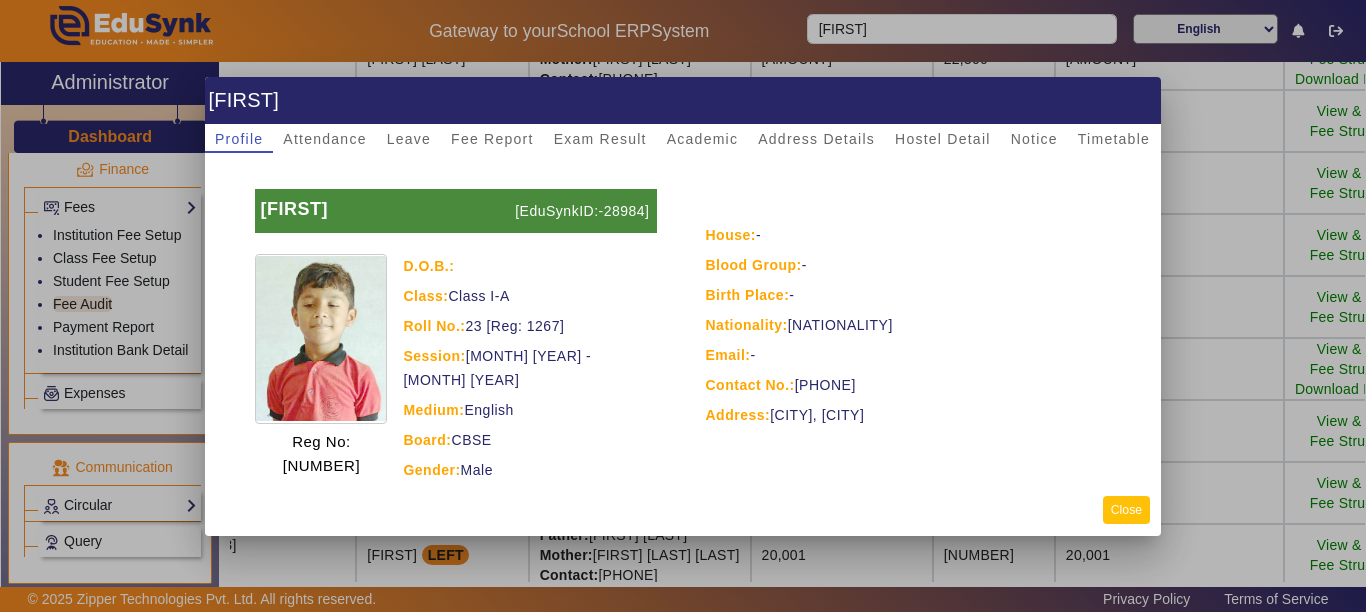 click on "Close" 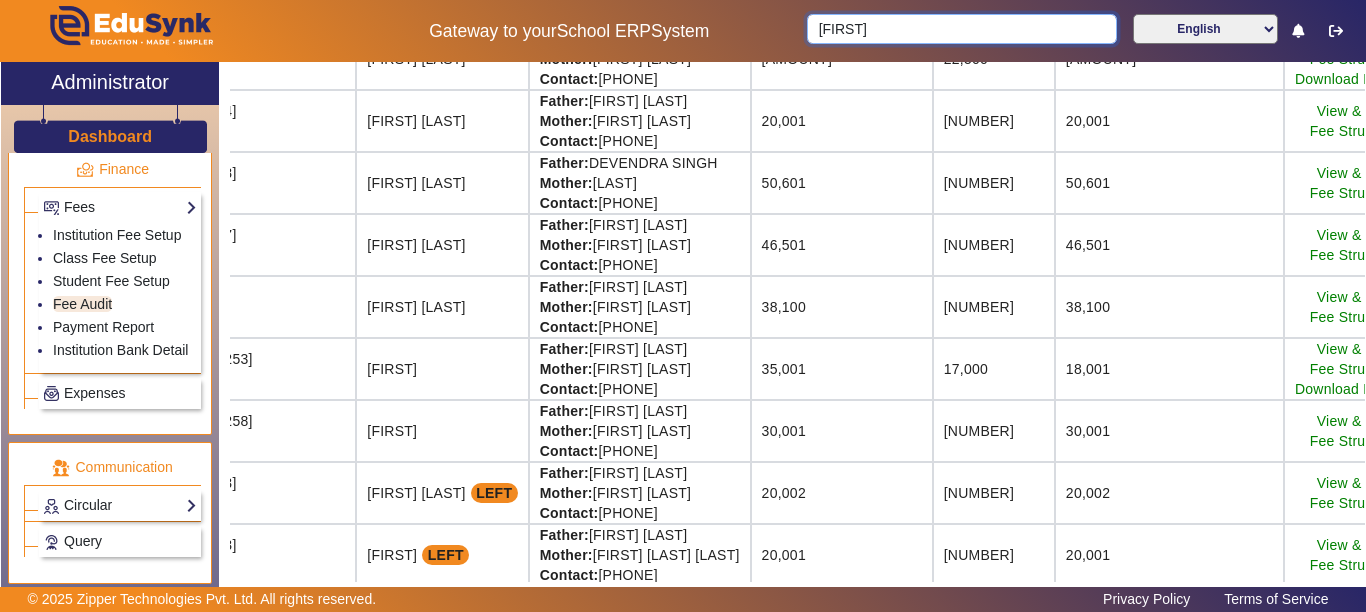 type 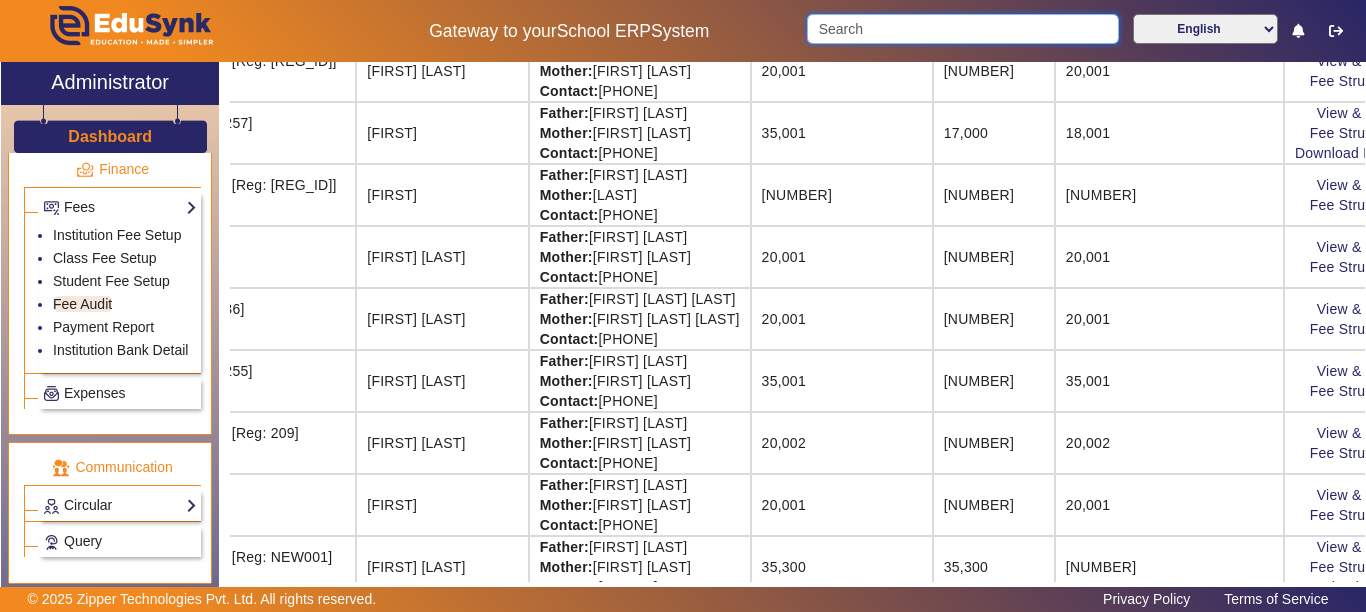scroll, scrollTop: 500, scrollLeft: 135, axis: both 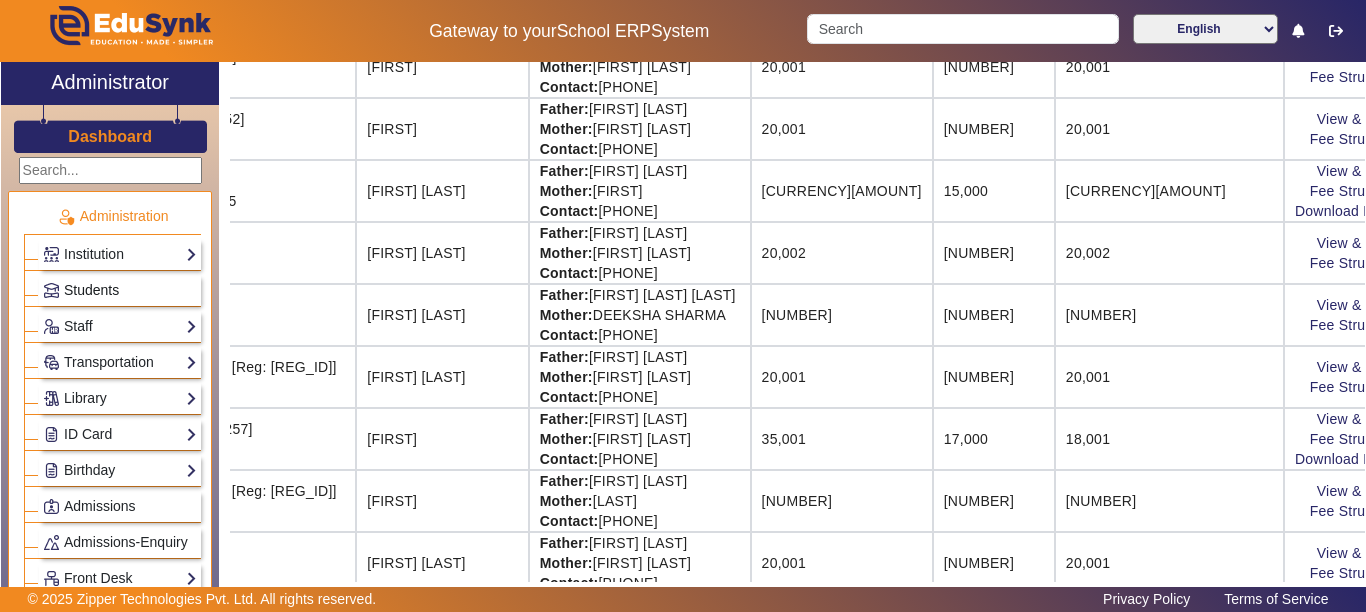 click on "Students" 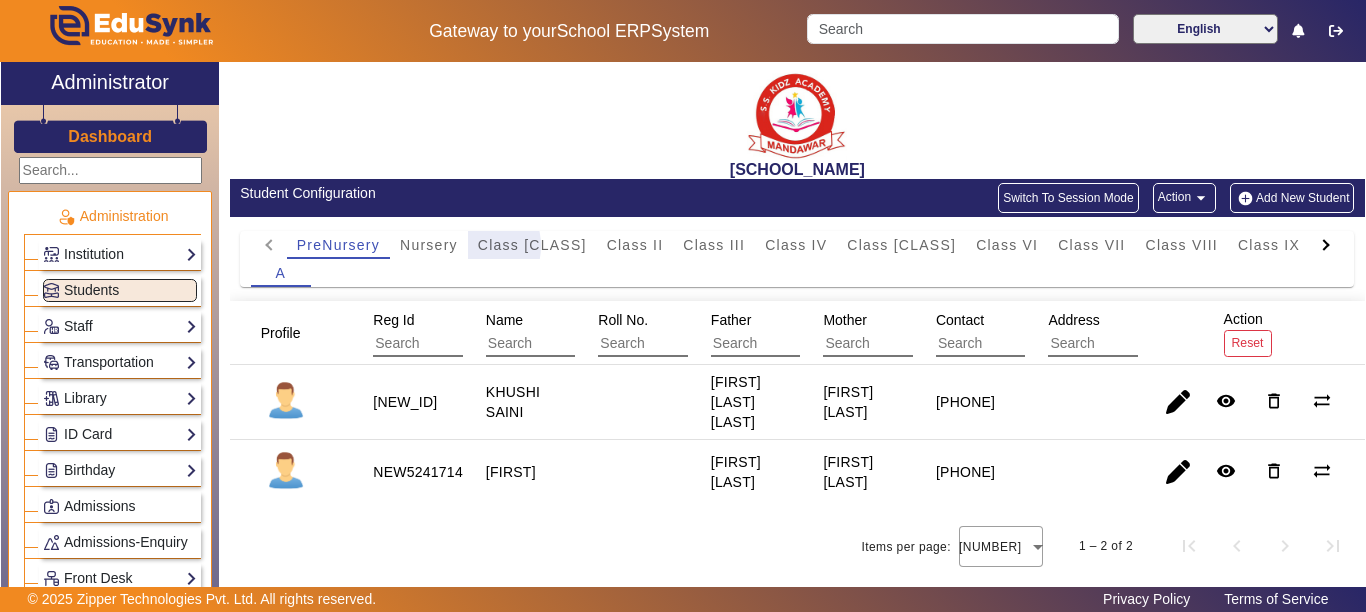 drag, startPoint x: 467, startPoint y: 246, endPoint x: 534, endPoint y: 285, distance: 77.52419 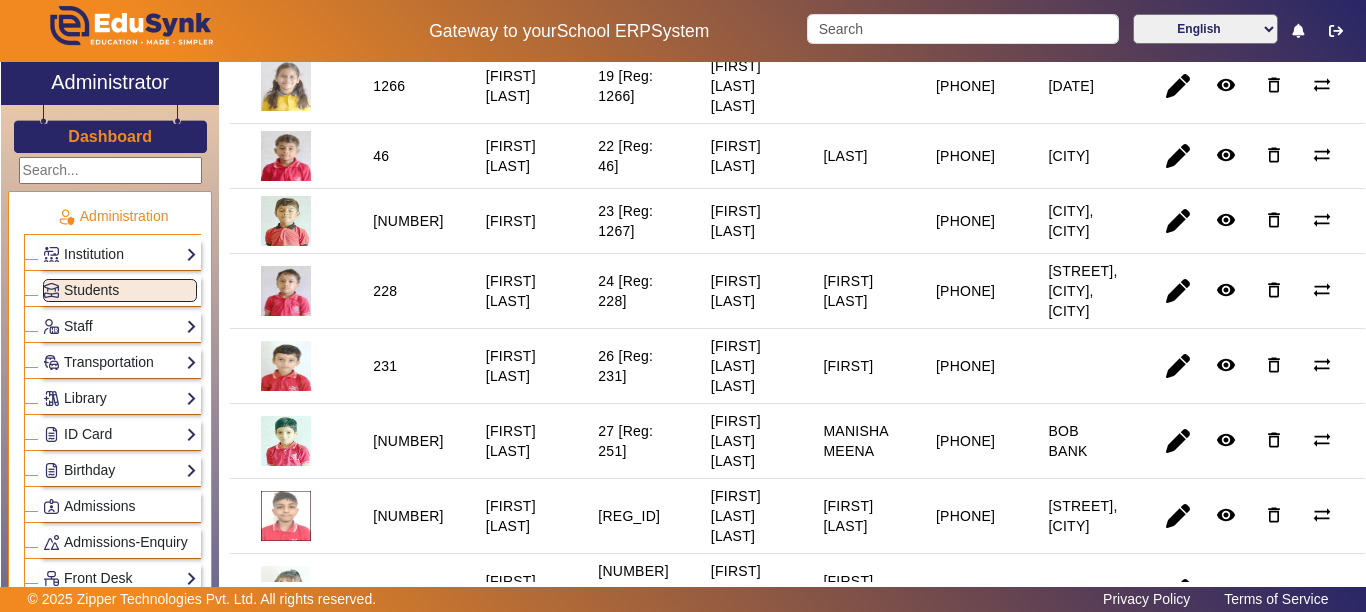 scroll, scrollTop: 1500, scrollLeft: 0, axis: vertical 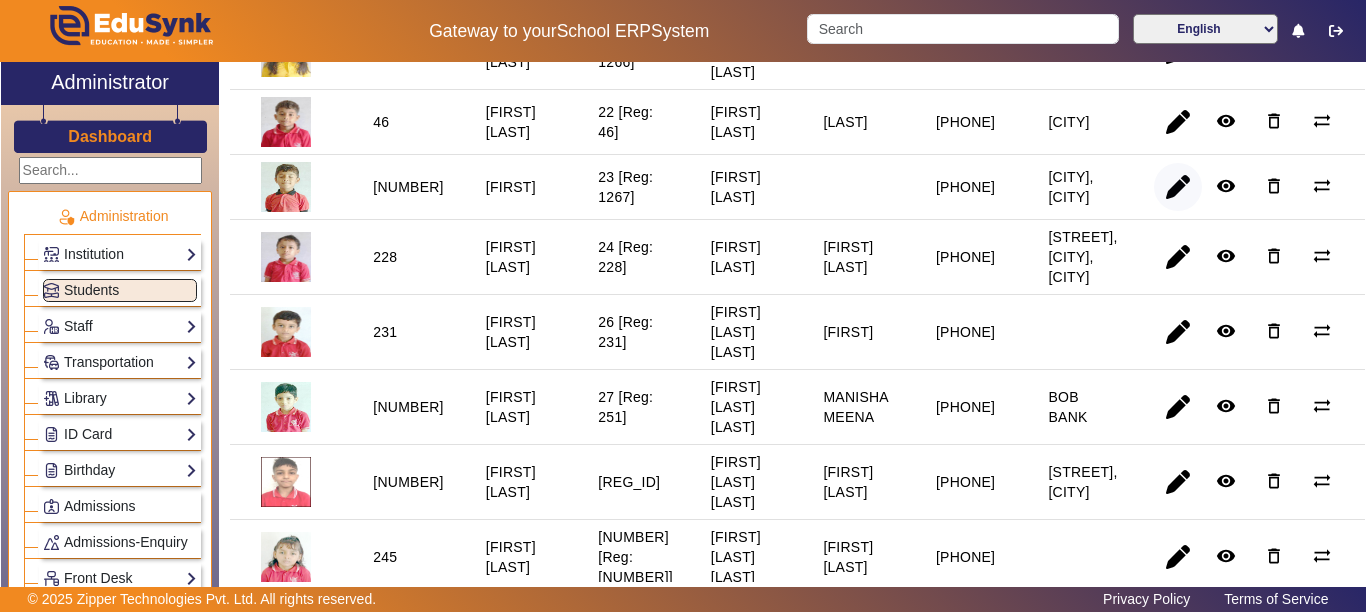 click at bounding box center [1178, 257] 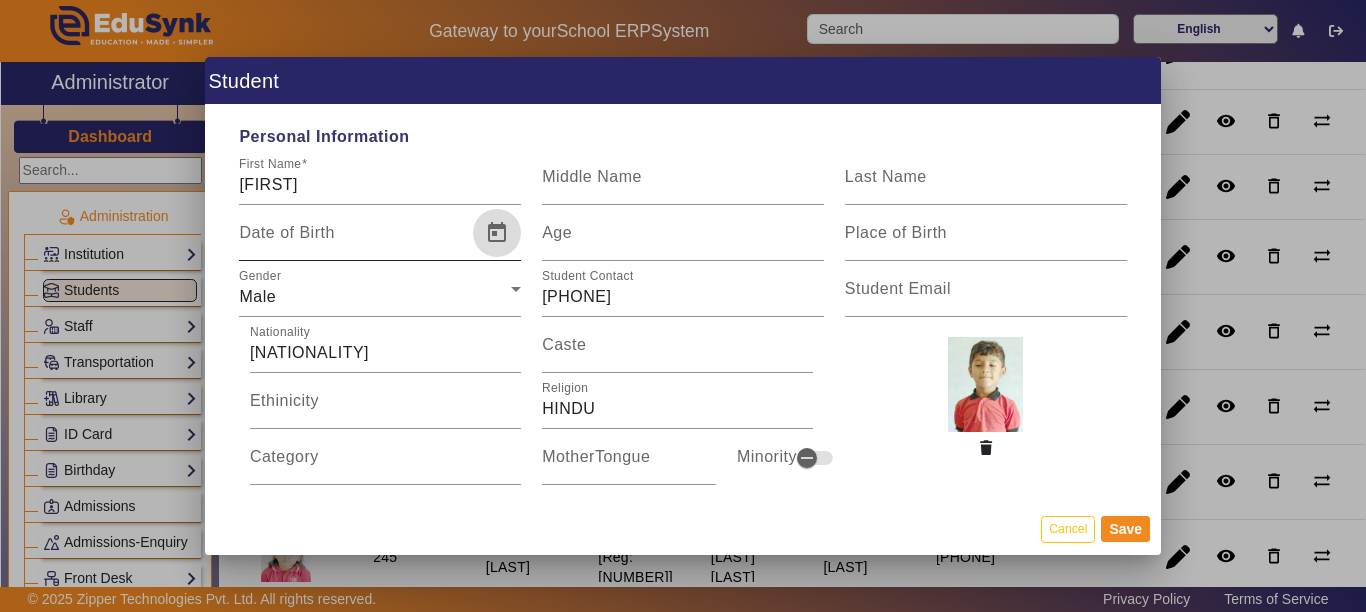 click at bounding box center [497, 233] 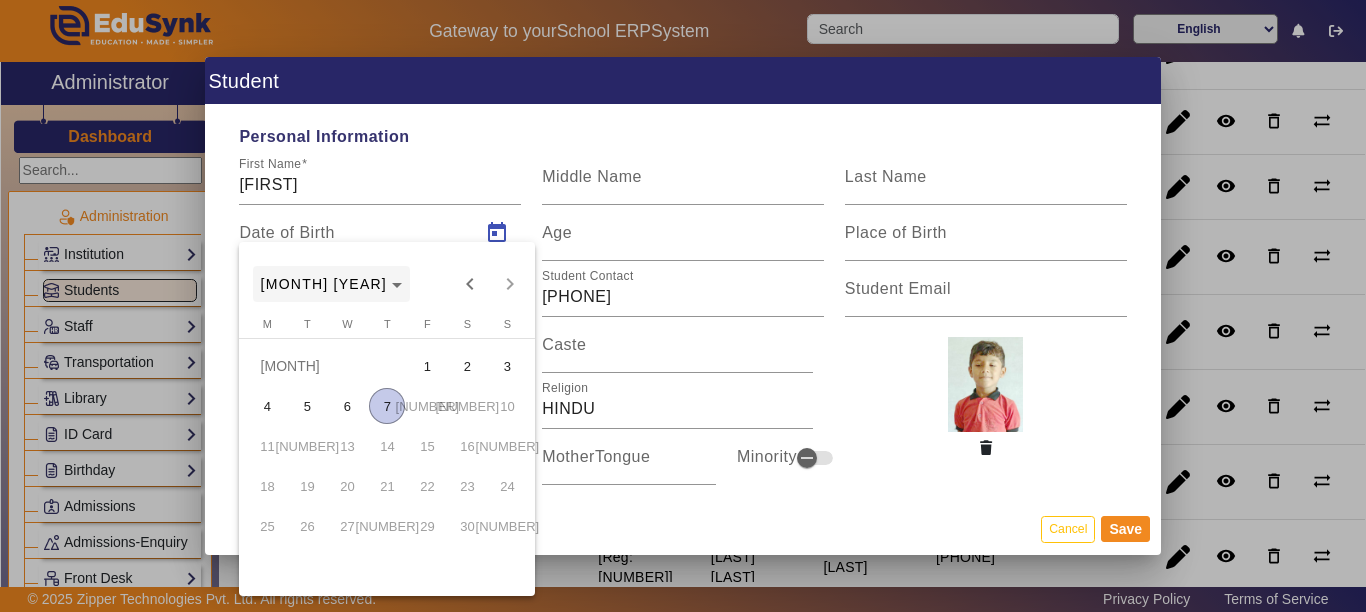 click on "[MONTH] [YEAR]" at bounding box center (331, 284) 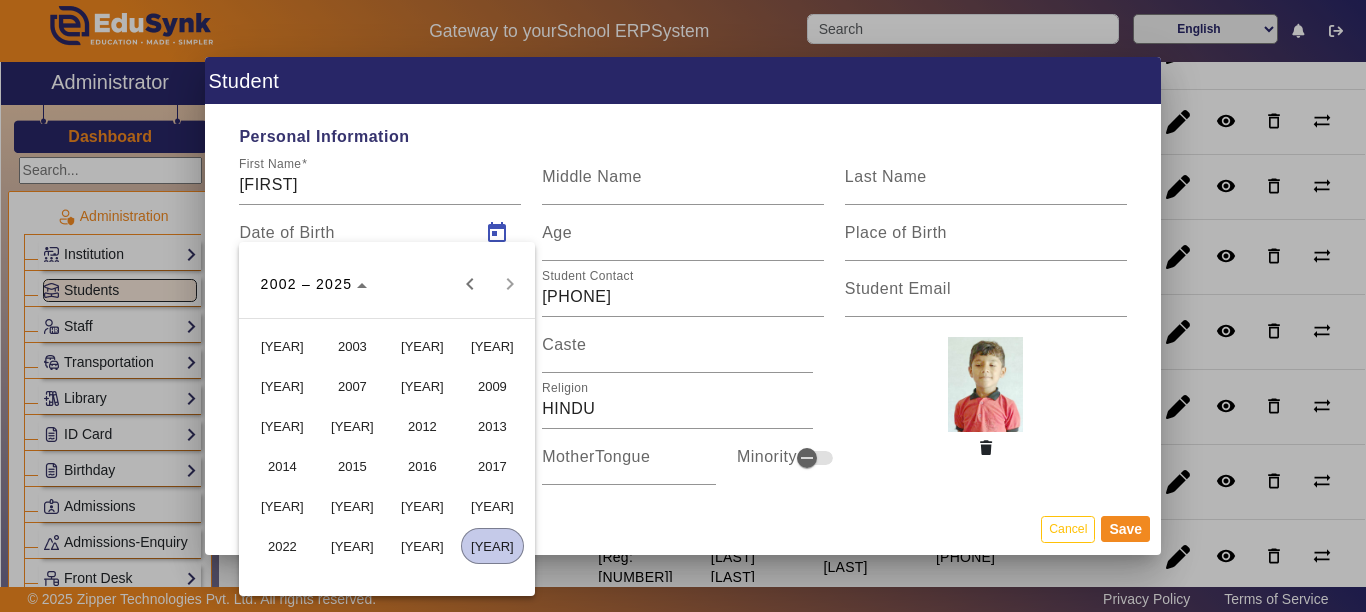 click on "[YEAR]" at bounding box center [352, 506] 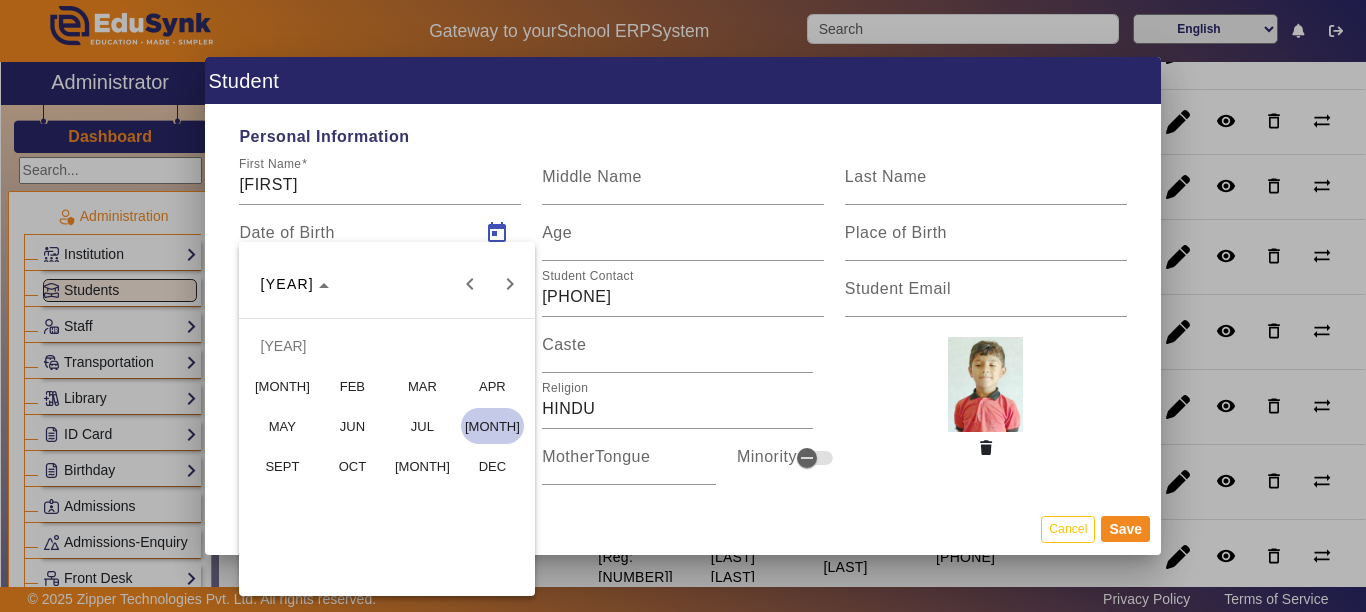 click on "[MONTH]" at bounding box center (282, 386) 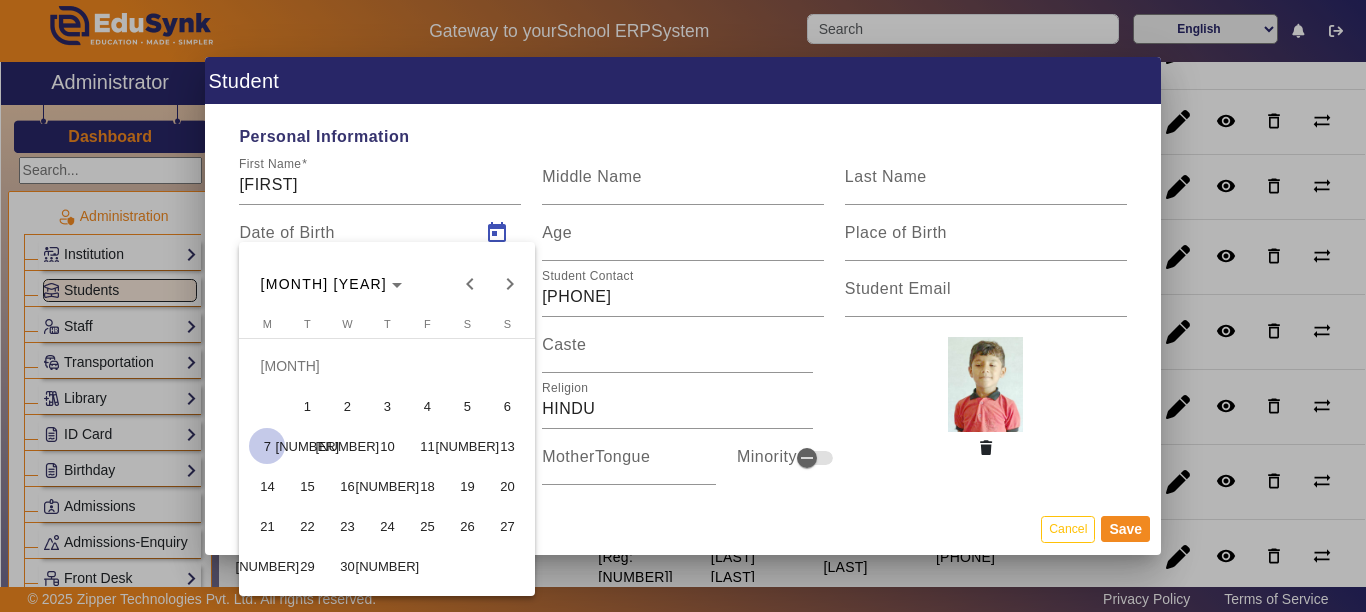 click on "24" at bounding box center (387, 526) 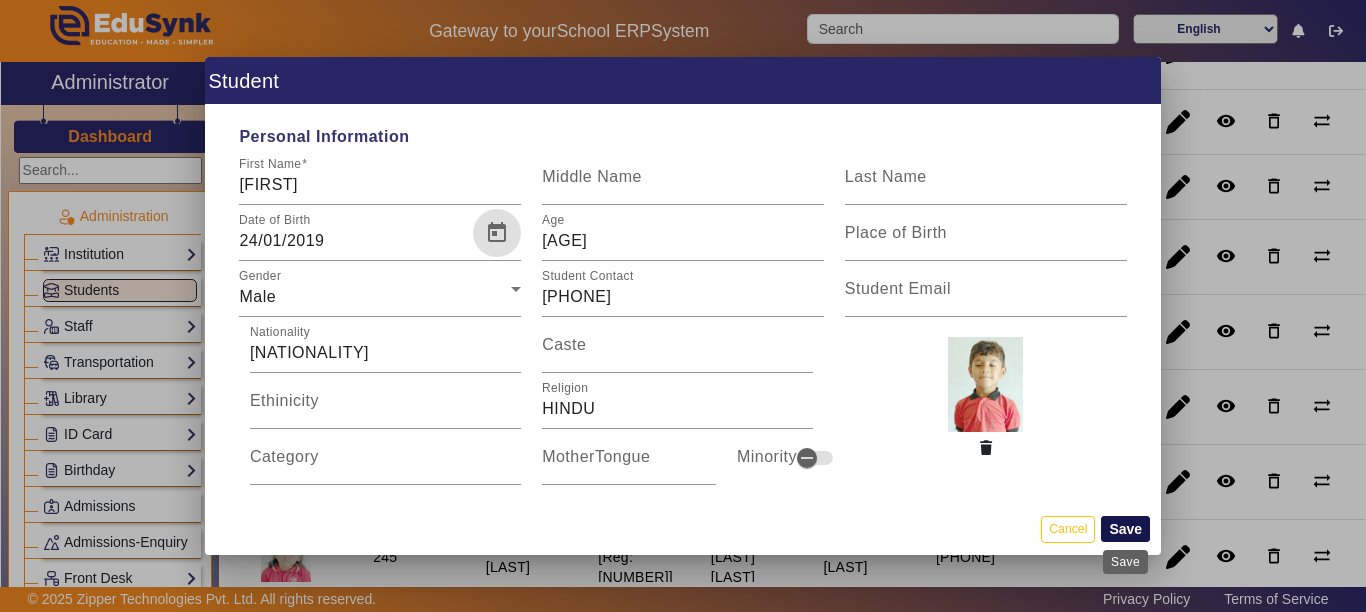 click on "Save" at bounding box center [1125, 529] 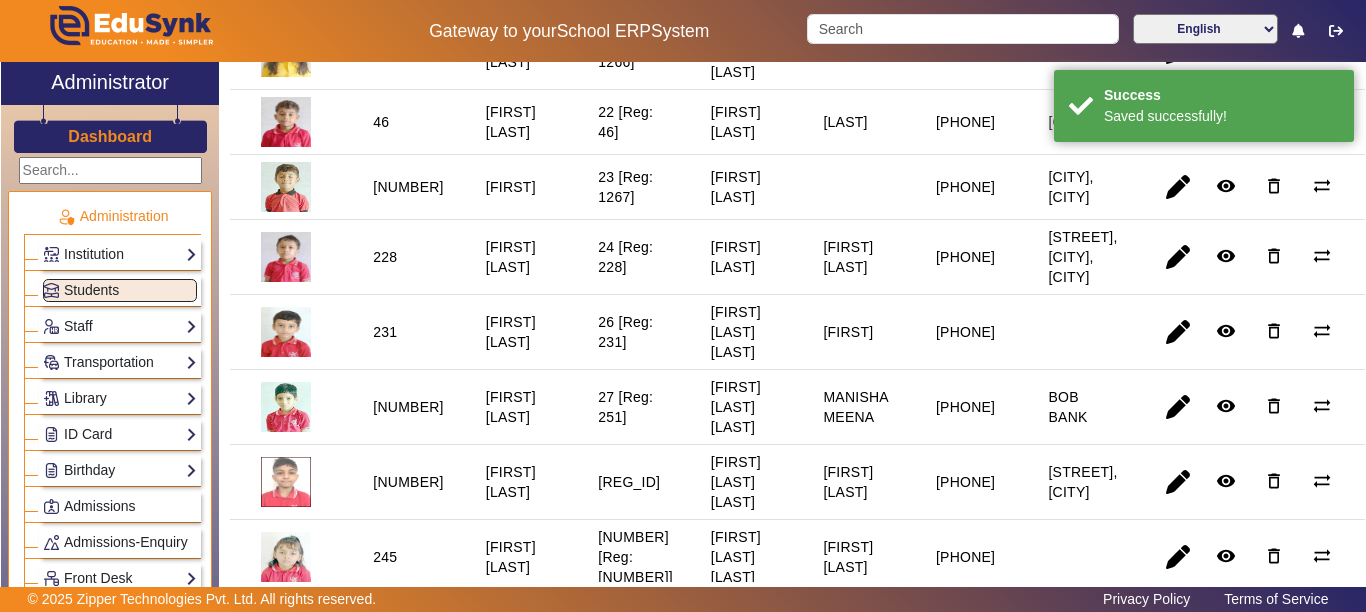 scroll, scrollTop: 0, scrollLeft: 0, axis: both 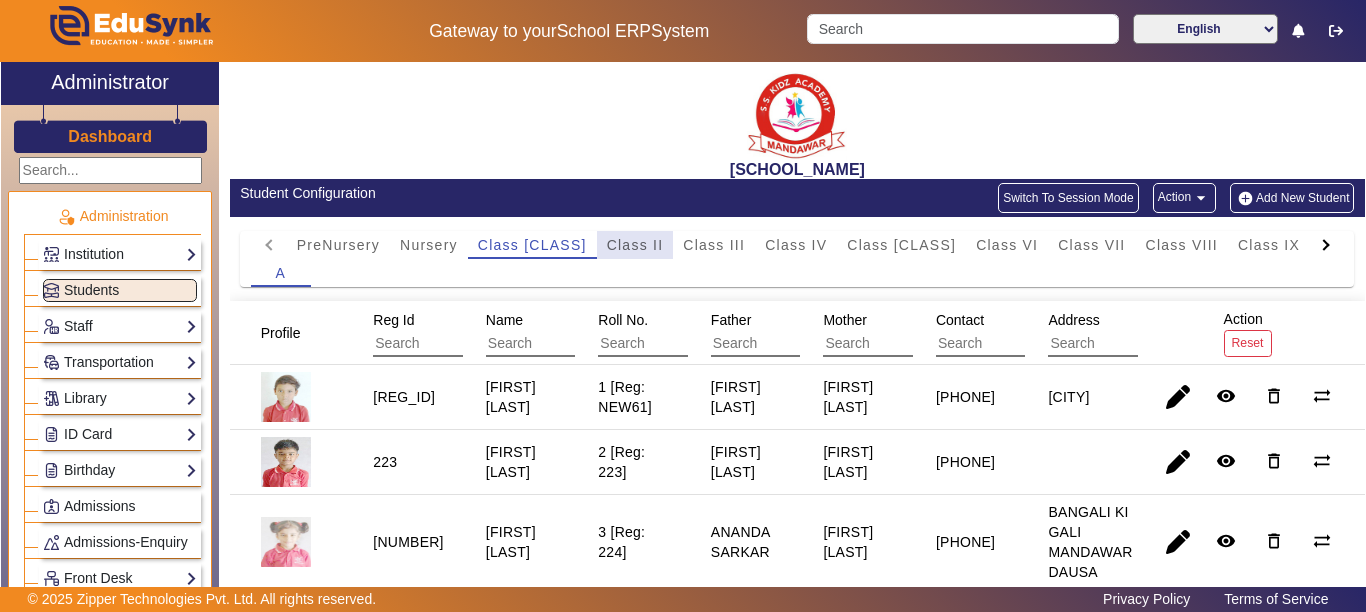 click on "Class II" at bounding box center (635, 245) 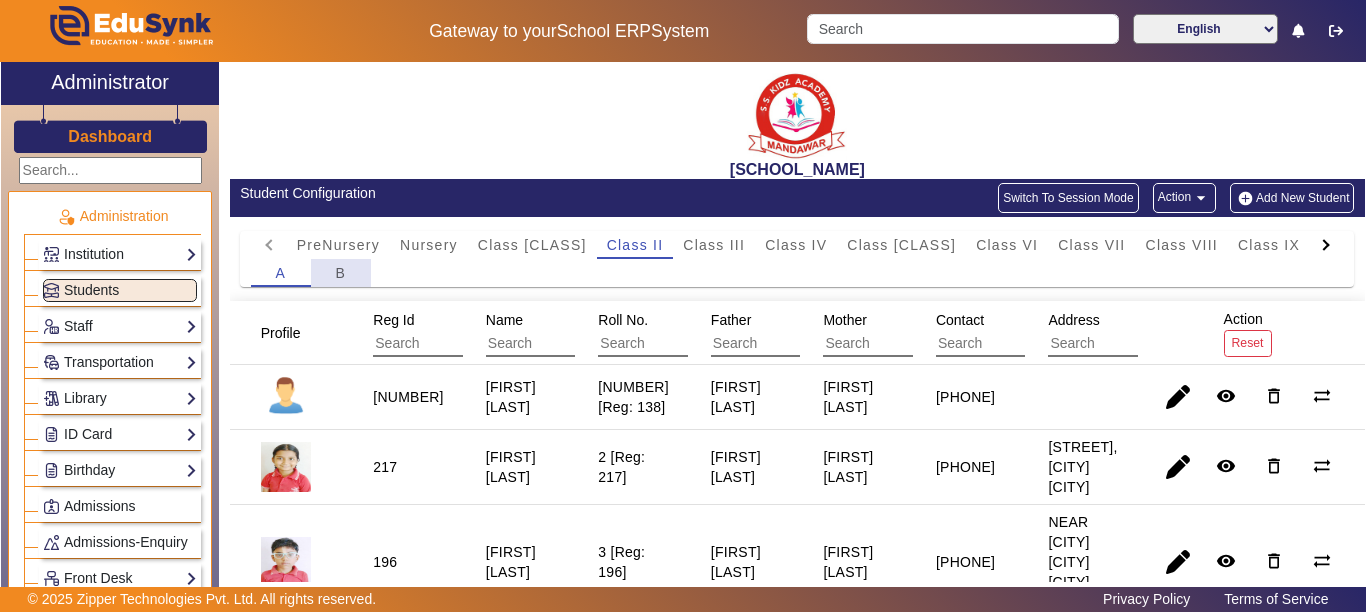 drag, startPoint x: 347, startPoint y: 273, endPoint x: 405, endPoint y: 315, distance: 71.610054 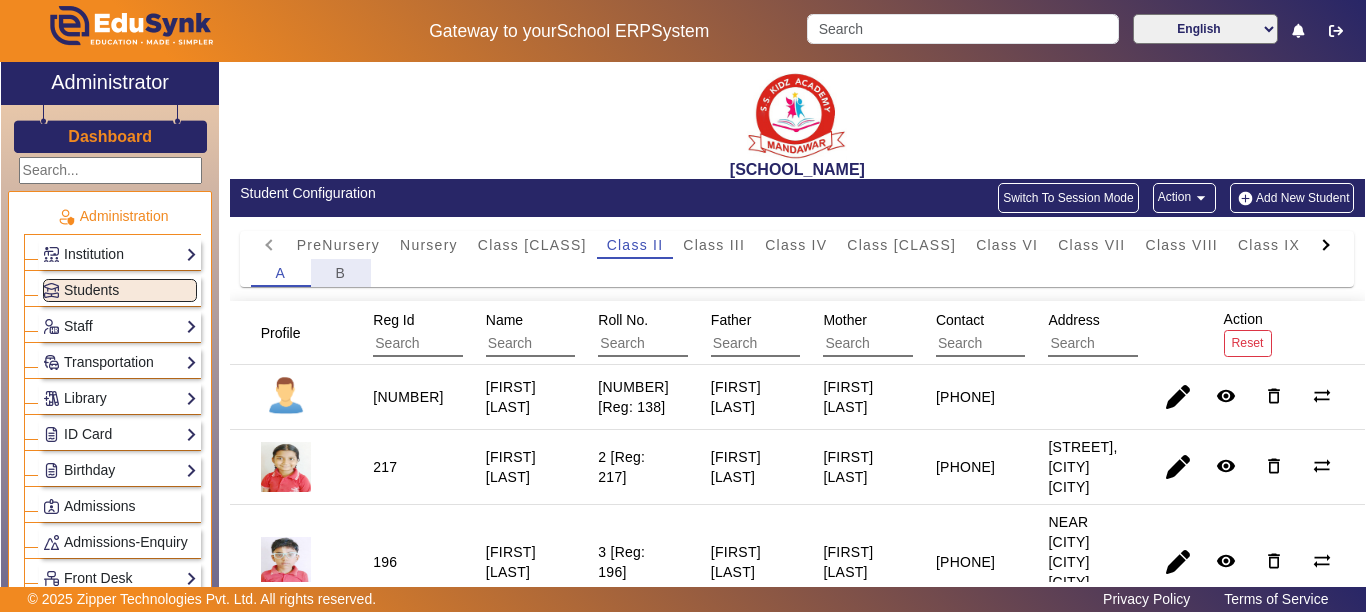 click on "B" at bounding box center (341, 273) 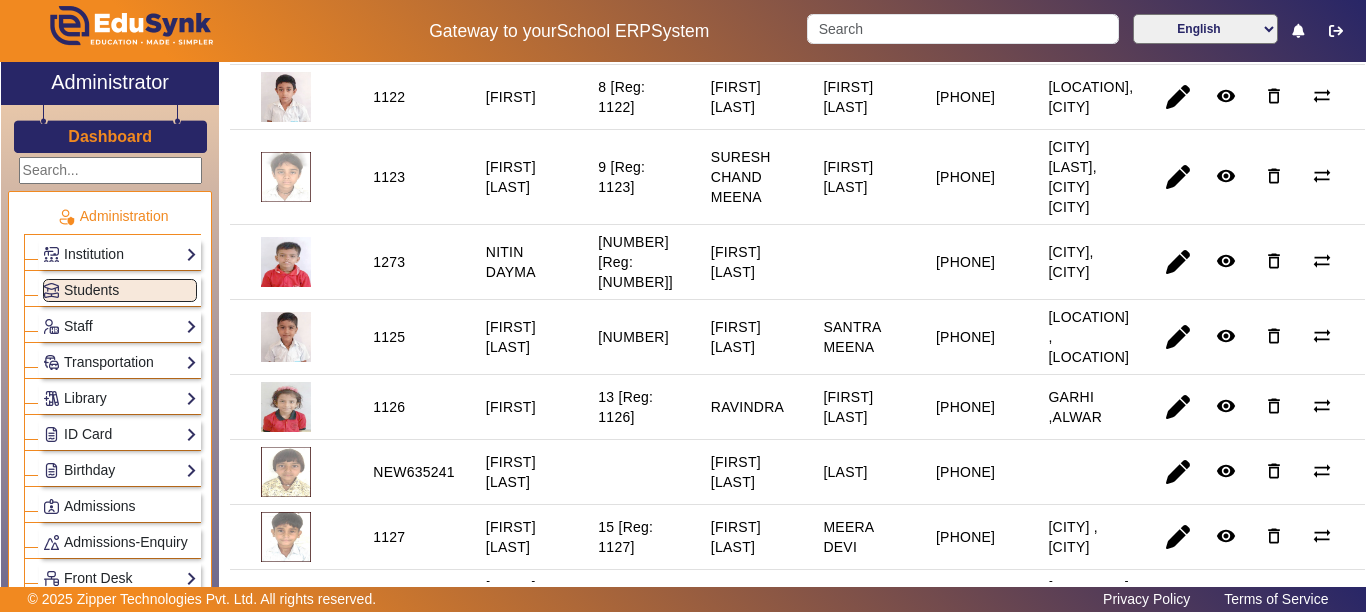 scroll, scrollTop: 200, scrollLeft: 0, axis: vertical 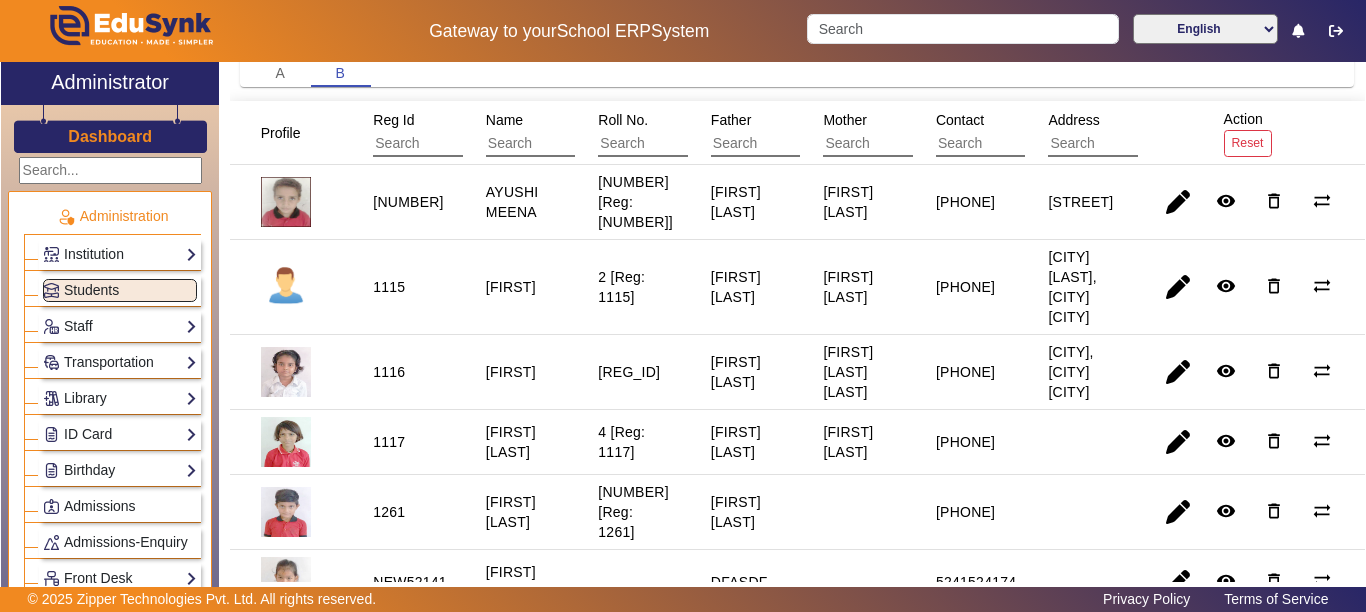 click at bounding box center [575, 144] 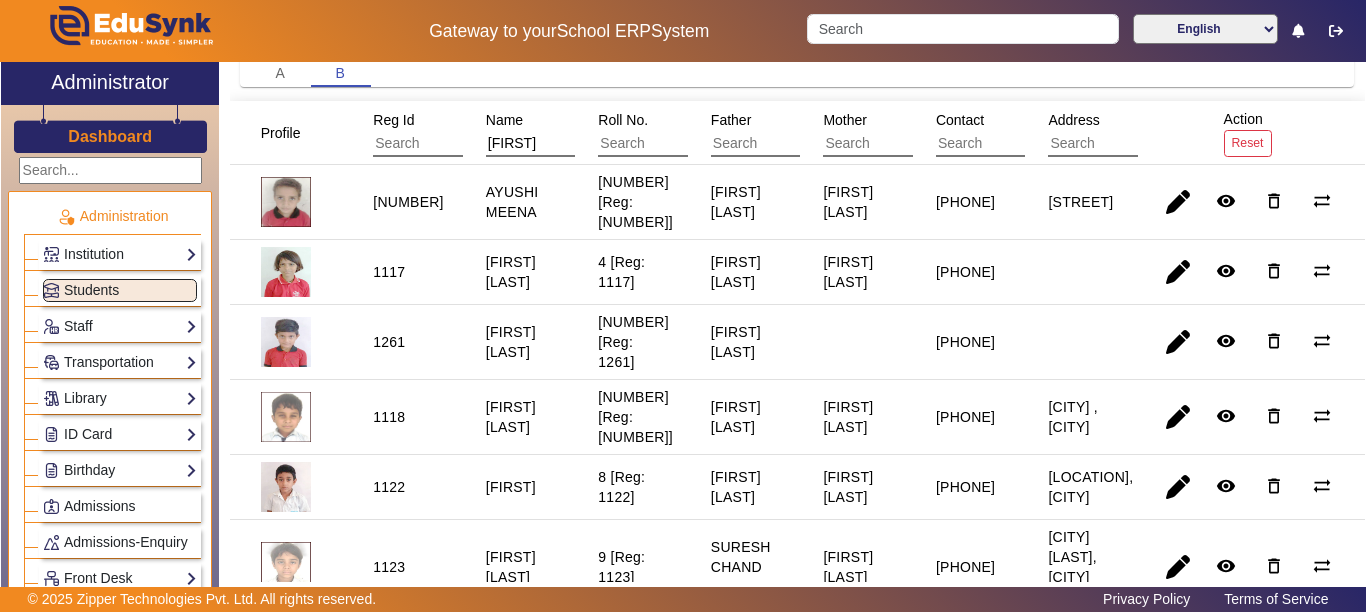 scroll, scrollTop: 0, scrollLeft: 0, axis: both 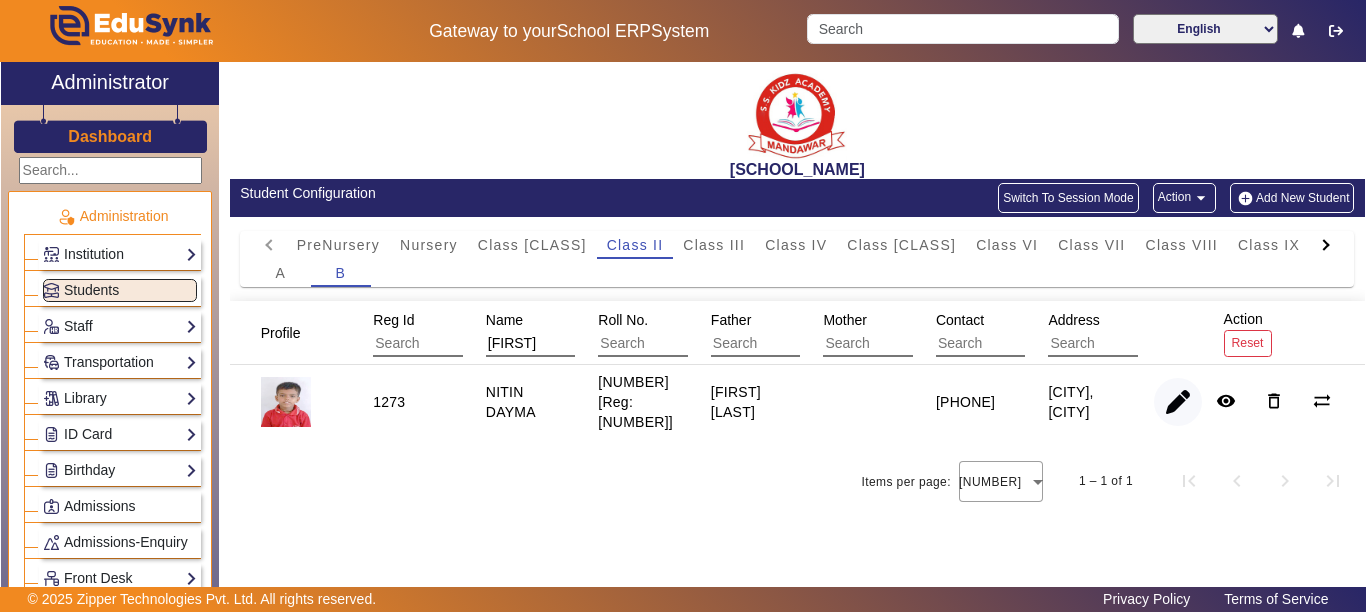 type on "[FIRST]" 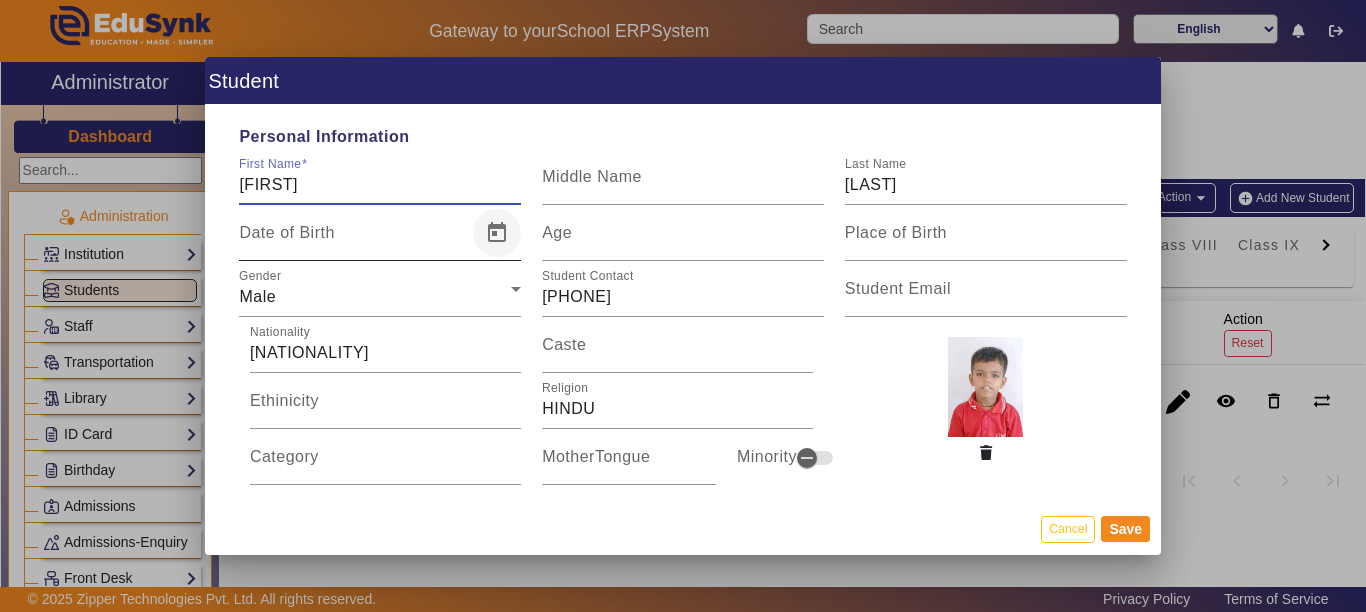 drag, startPoint x: 405, startPoint y: 246, endPoint x: 482, endPoint y: 230, distance: 78.64477 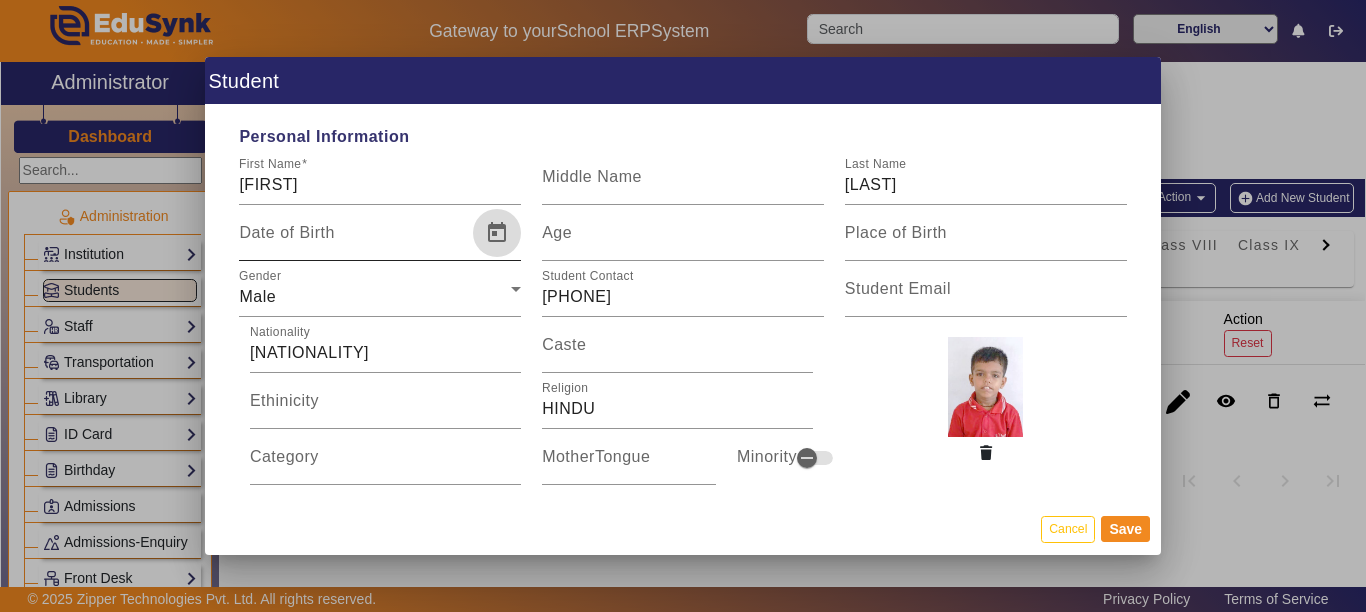 click at bounding box center (497, 233) 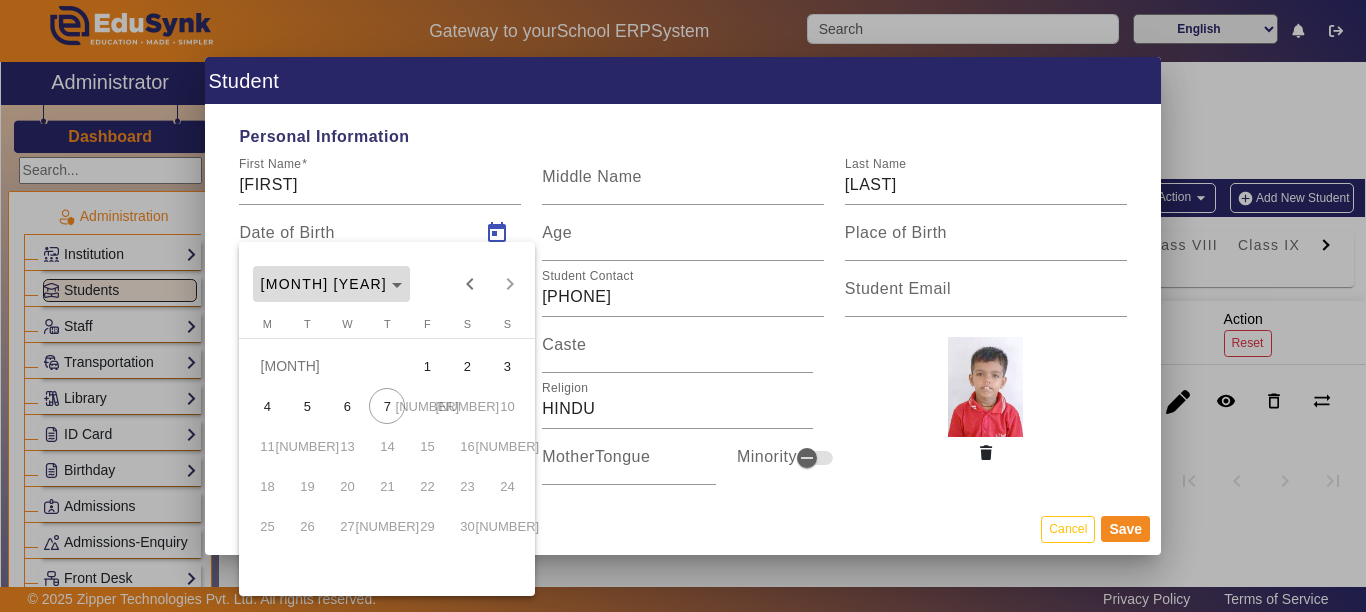 click on "[MONTH] [YEAR]" at bounding box center [324, 284] 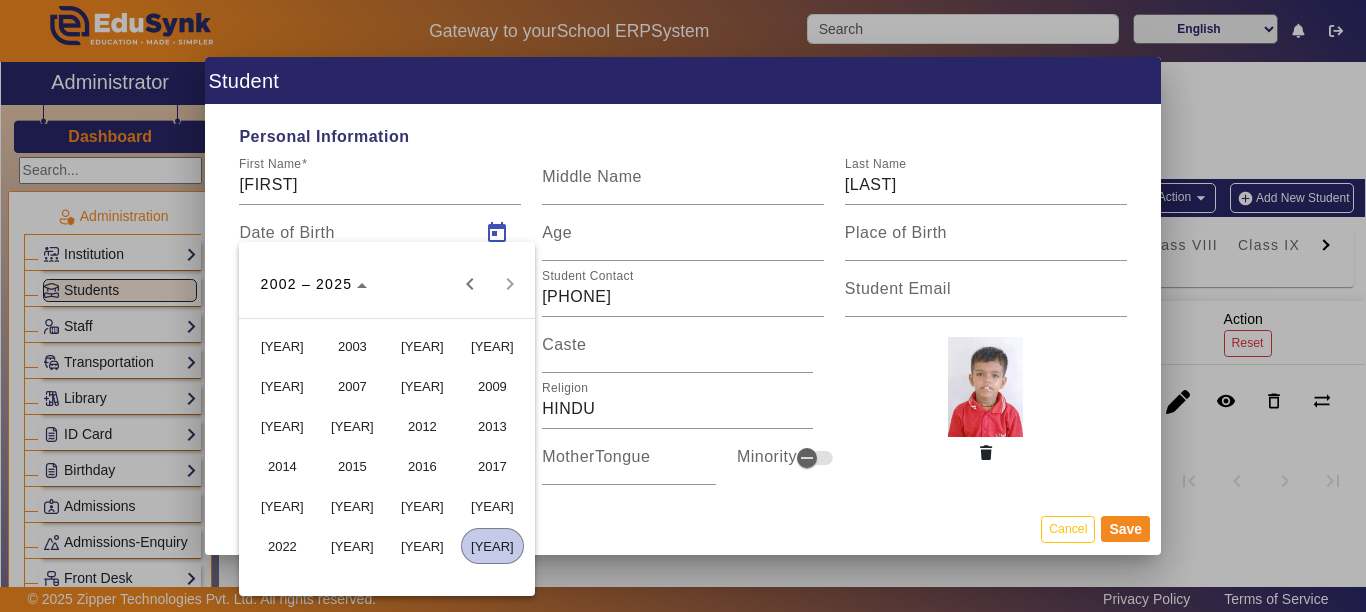 click on "2017" at bounding box center (492, 466) 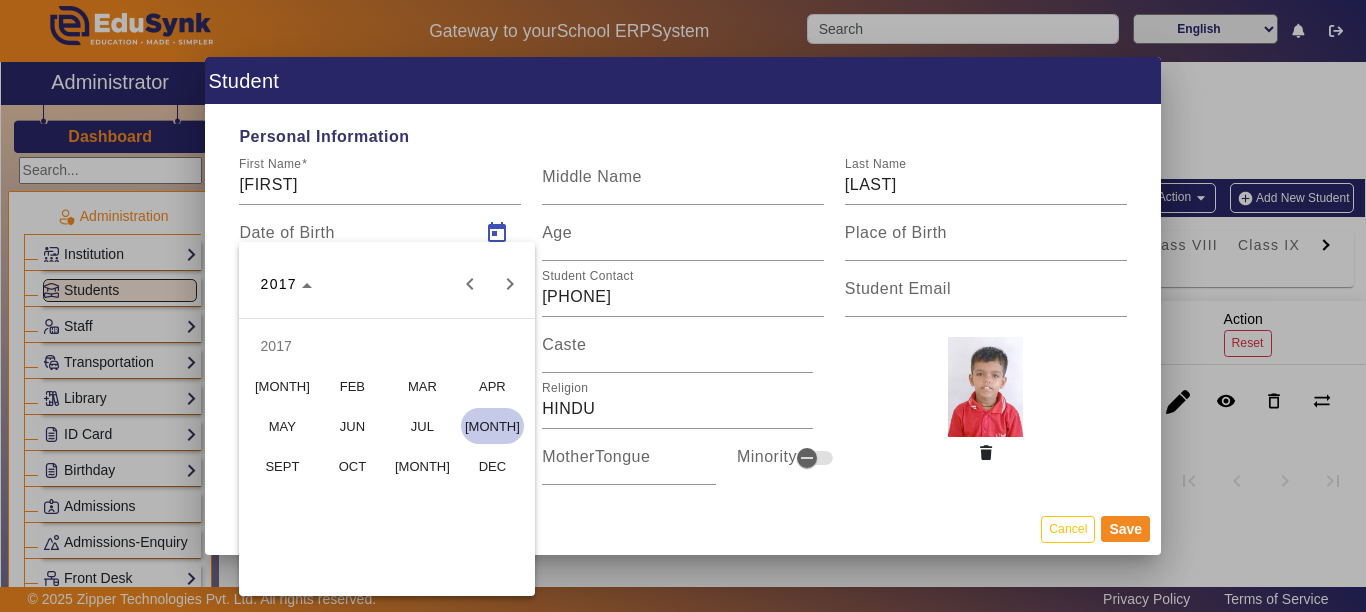 click on "JUL" at bounding box center [422, 426] 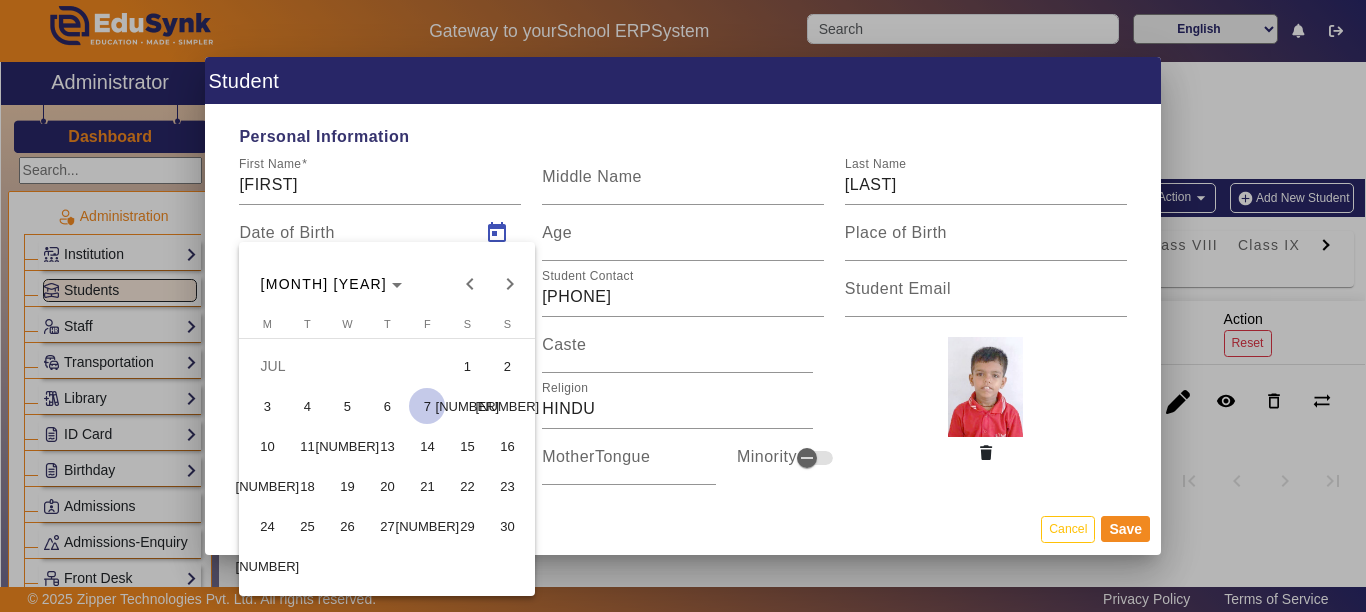 click on "5" at bounding box center [347, 406] 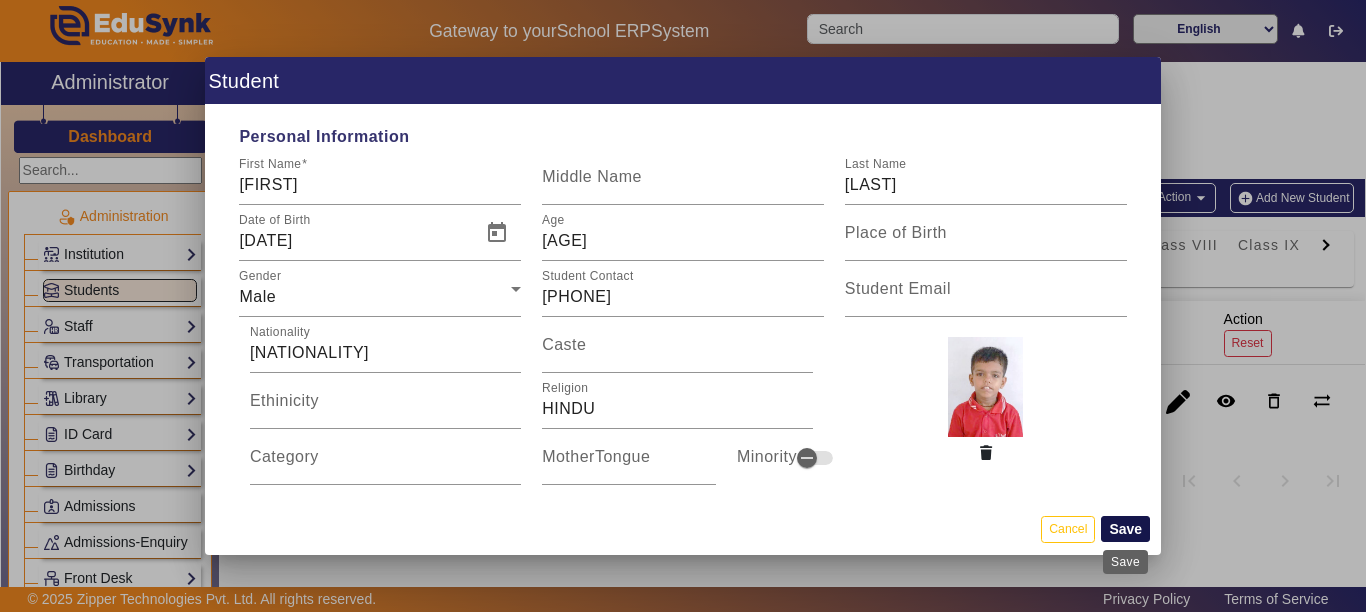 click on "Save" at bounding box center [1125, 529] 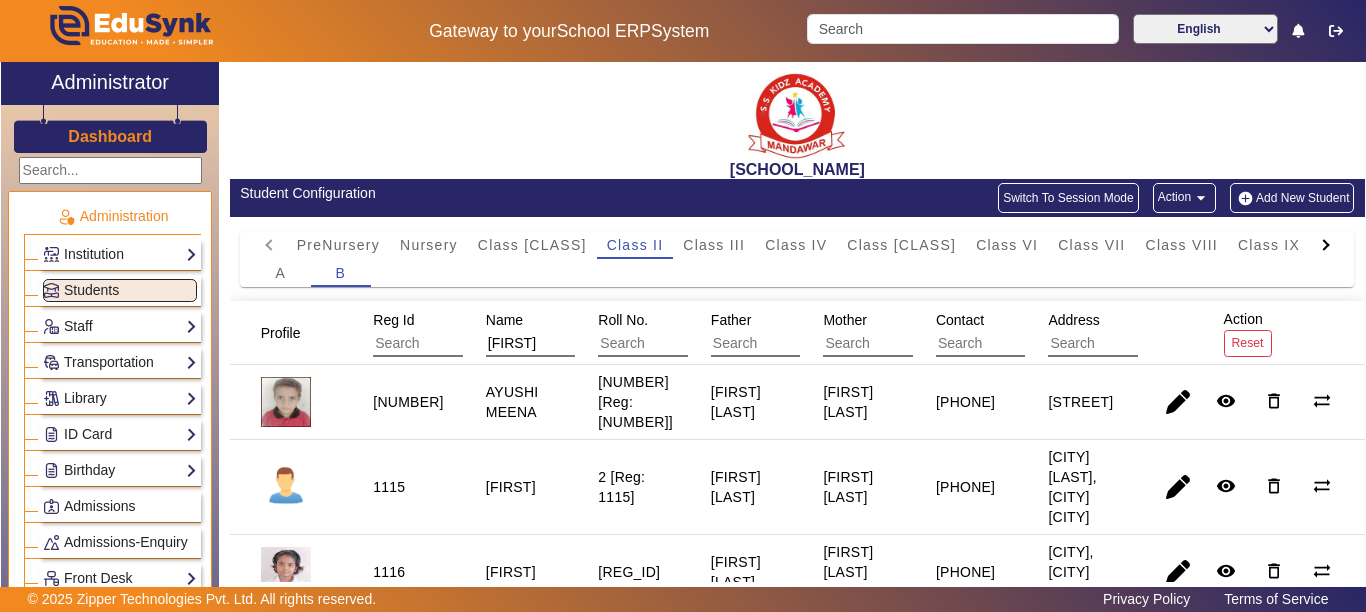 click on "Class X" at bounding box center [1348, 245] 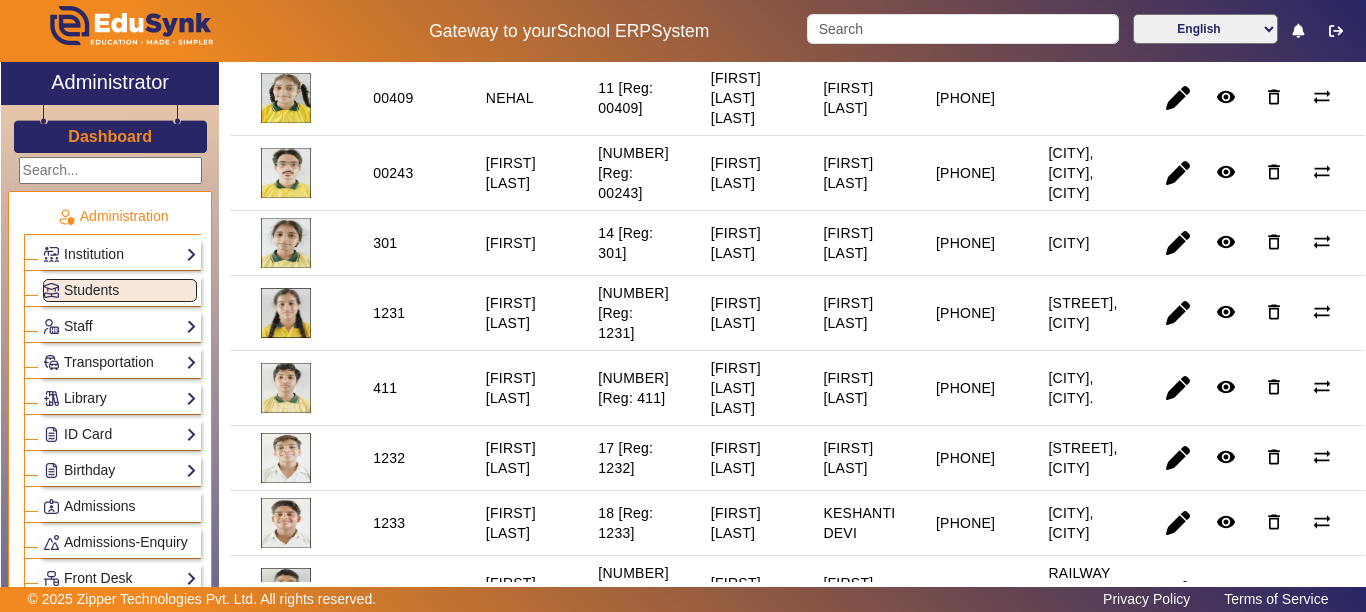 scroll, scrollTop: 1100, scrollLeft: 0, axis: vertical 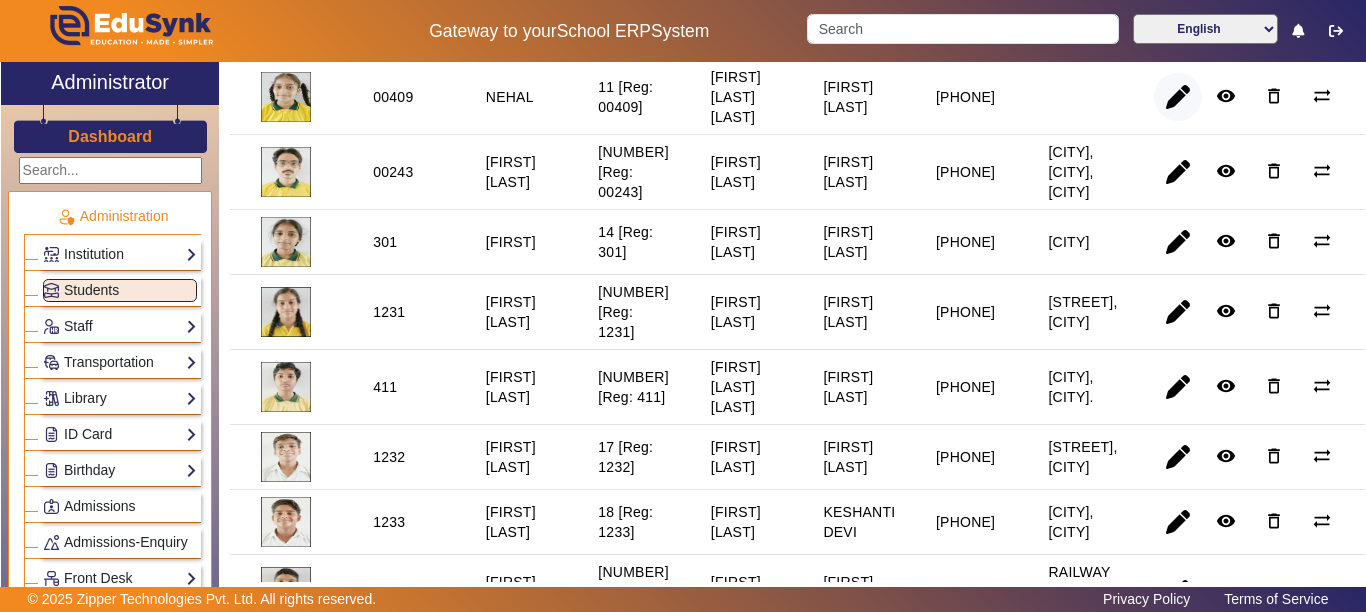 click at bounding box center [1178, 172] 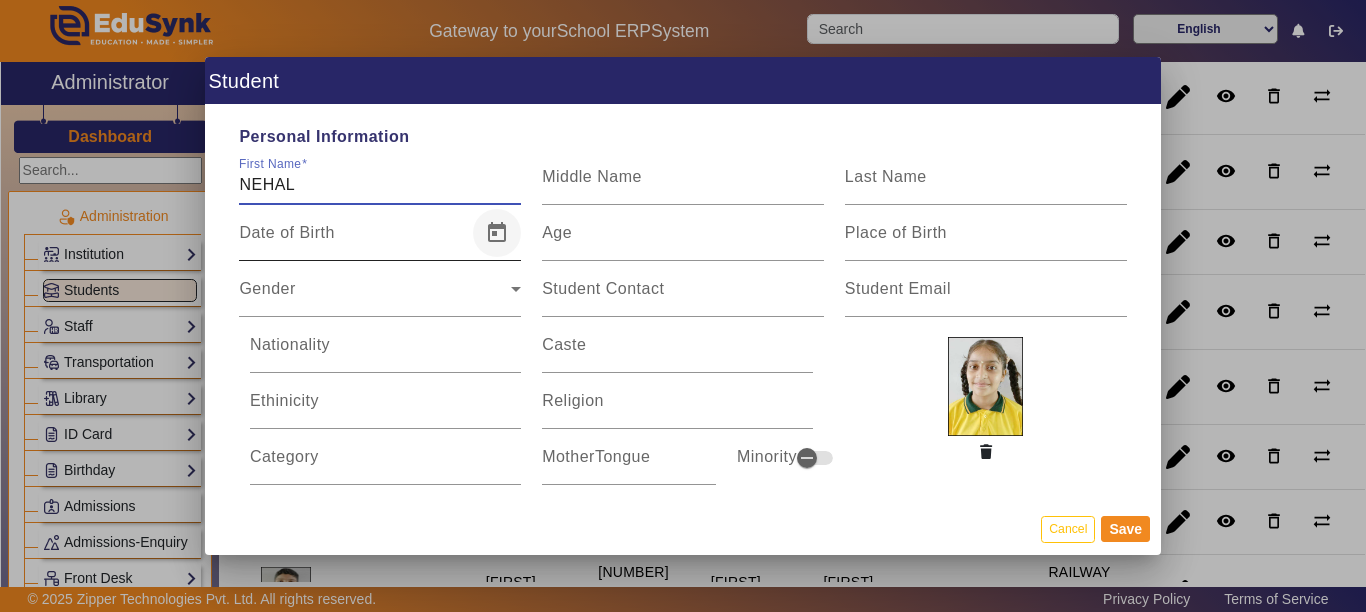 click at bounding box center (497, 233) 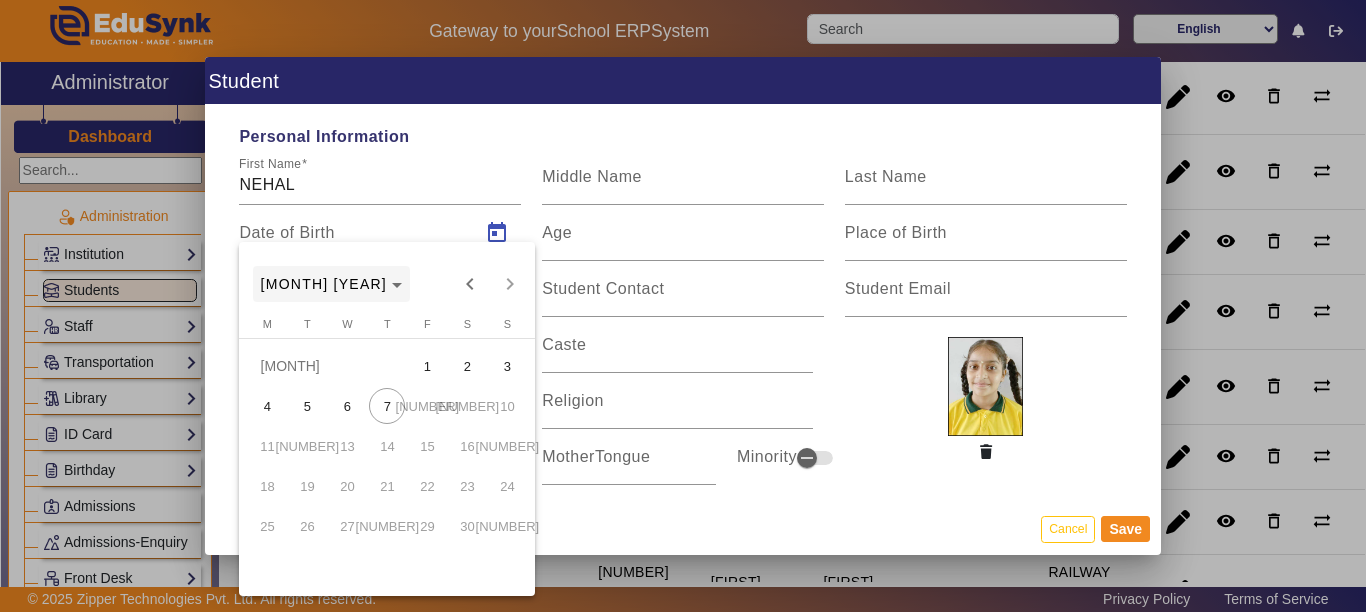 click on "[MONTH] [YEAR] [MONTH] [YEAR]" at bounding box center (388, 284) 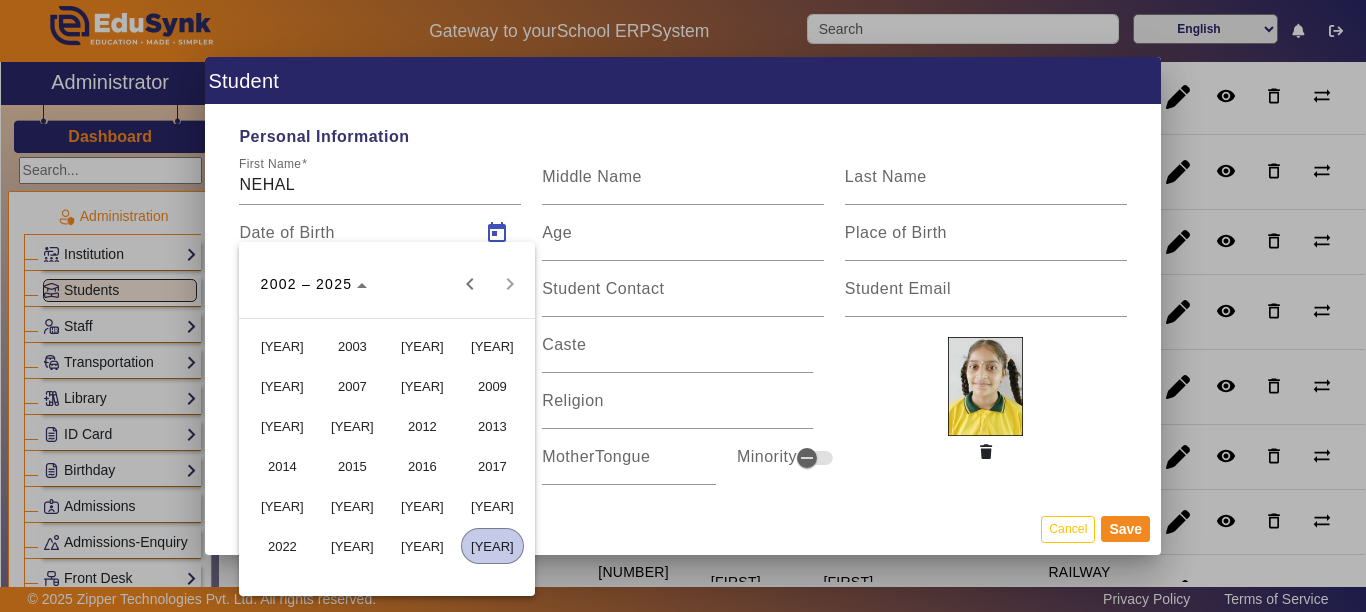 click on "2012" at bounding box center [422, 426] 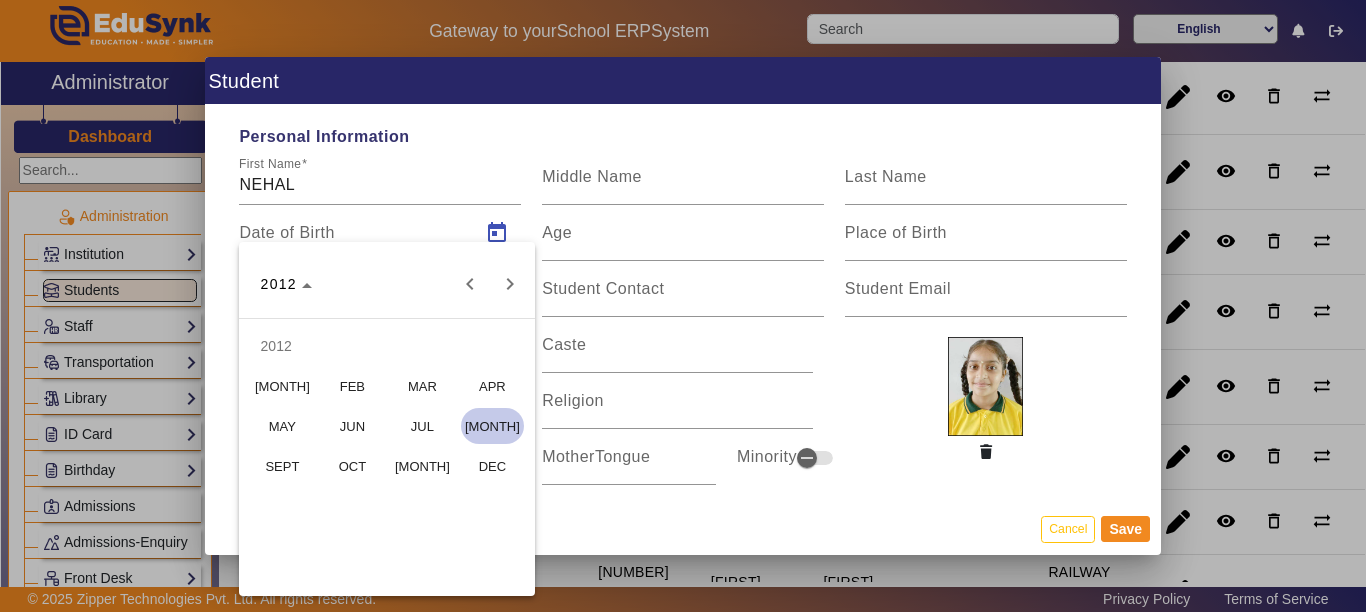 click on "MAR" at bounding box center (422, 386) 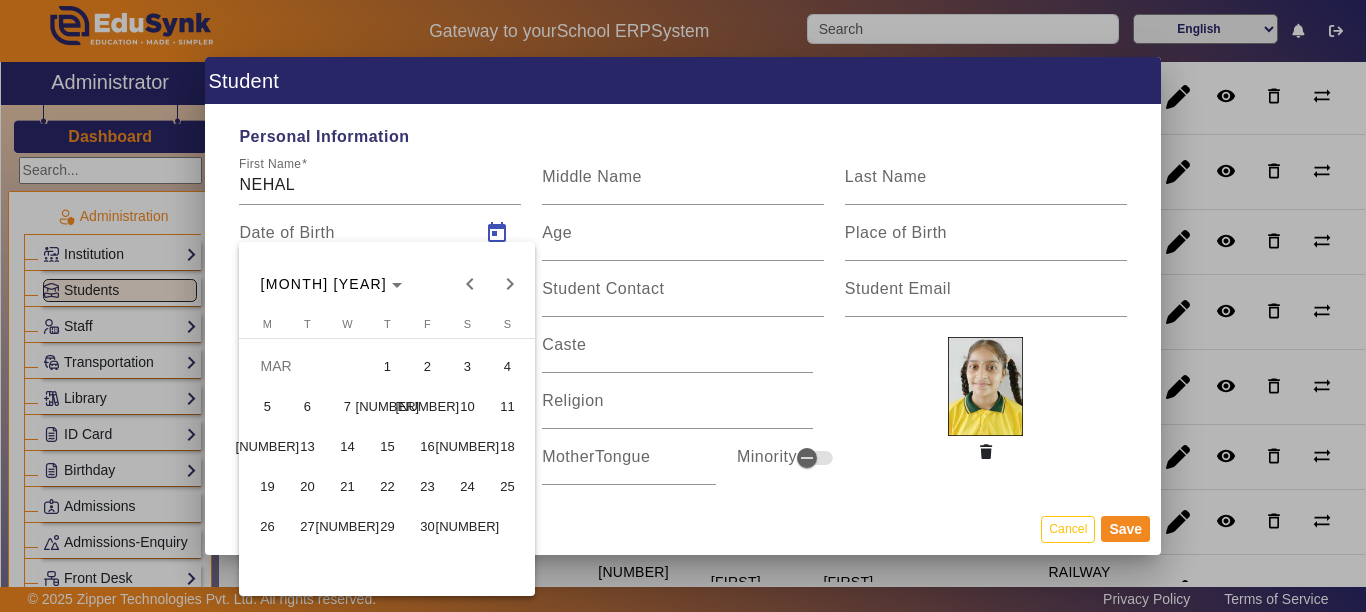 click on "14" at bounding box center [347, 446] 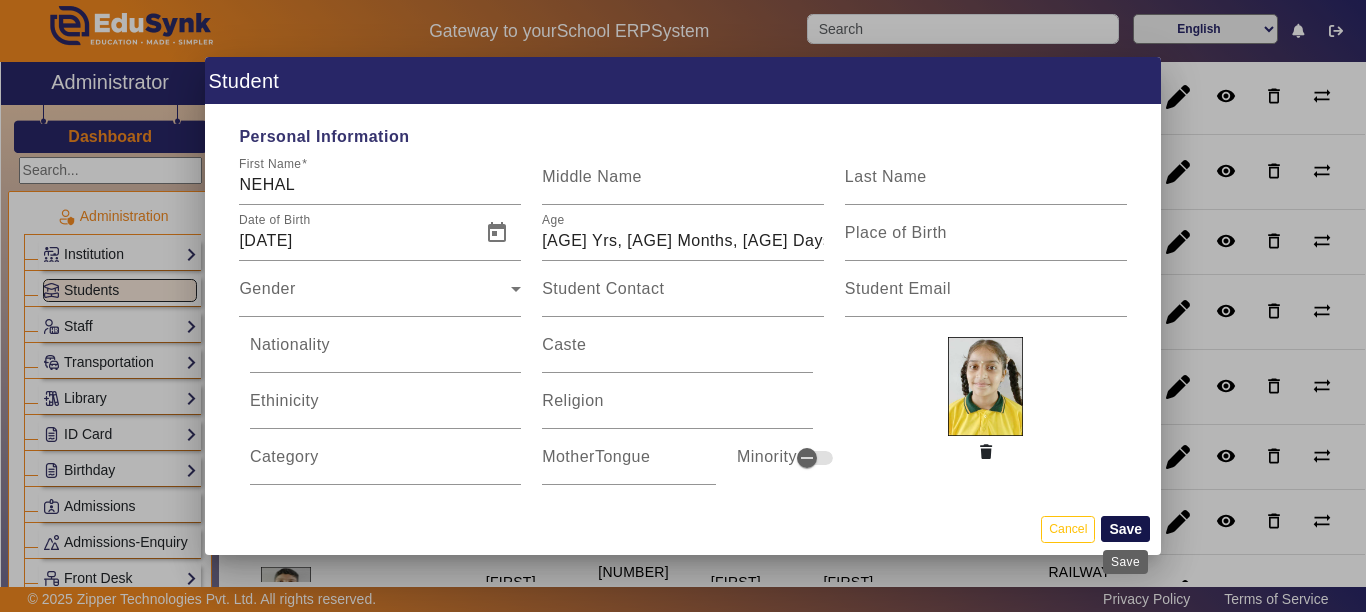 click on "Save" at bounding box center (1125, 529) 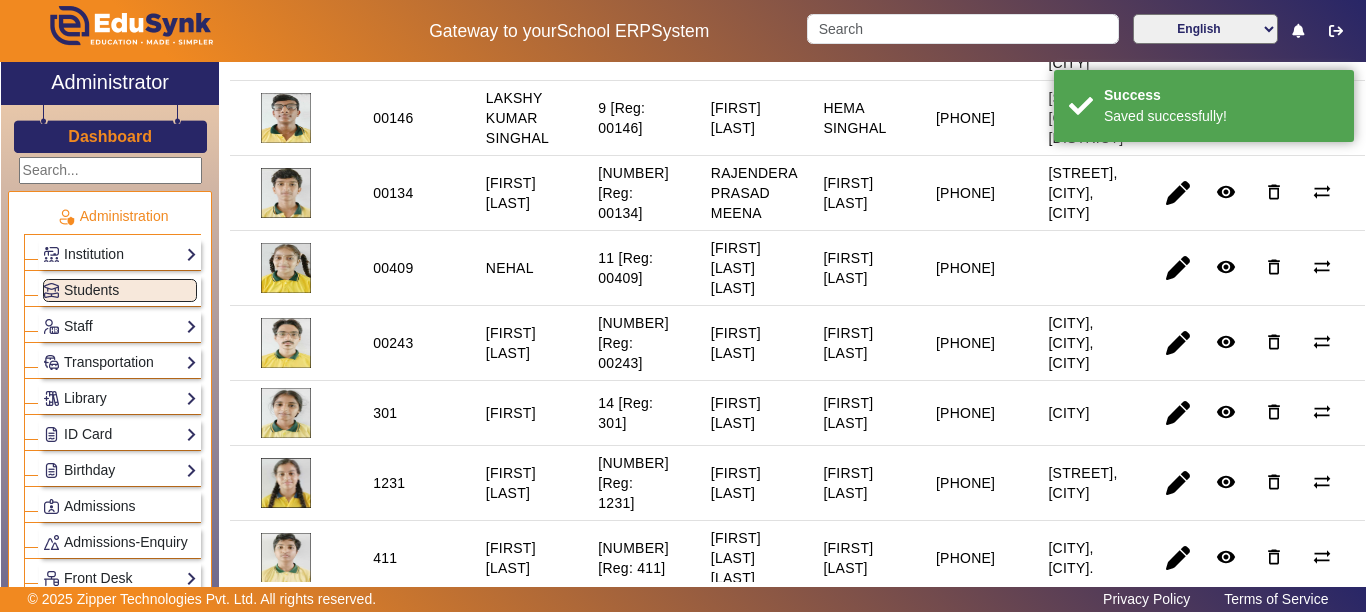 scroll, scrollTop: 800, scrollLeft: 0, axis: vertical 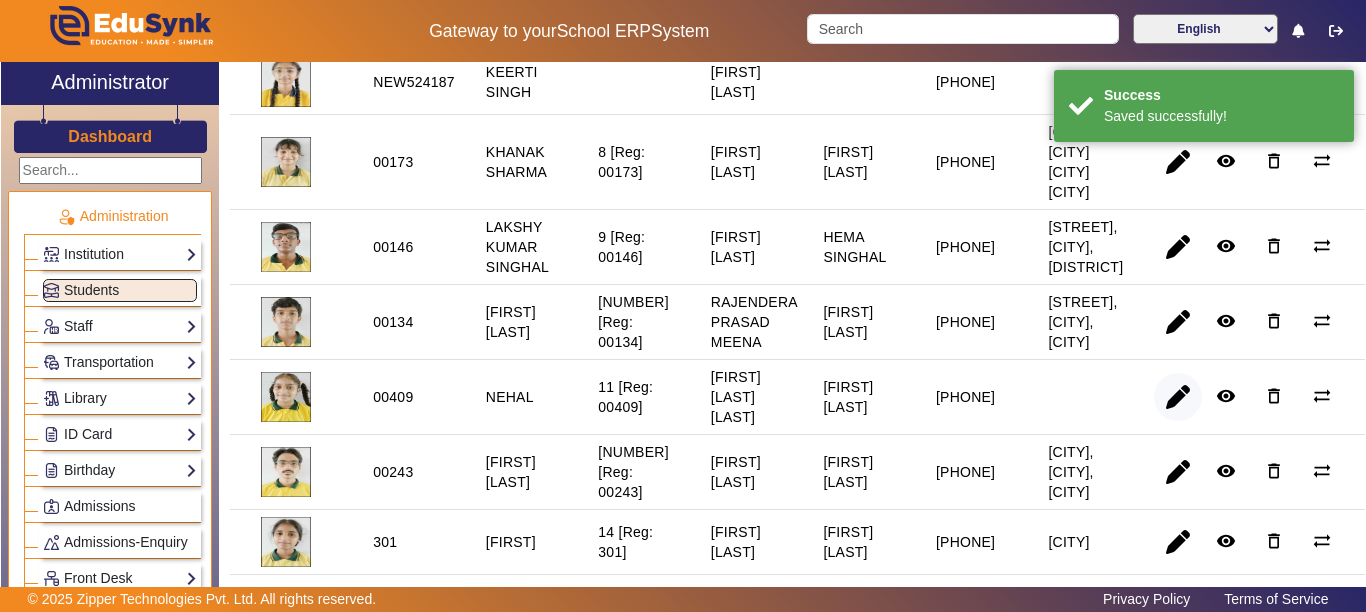 click at bounding box center (1178, 472) 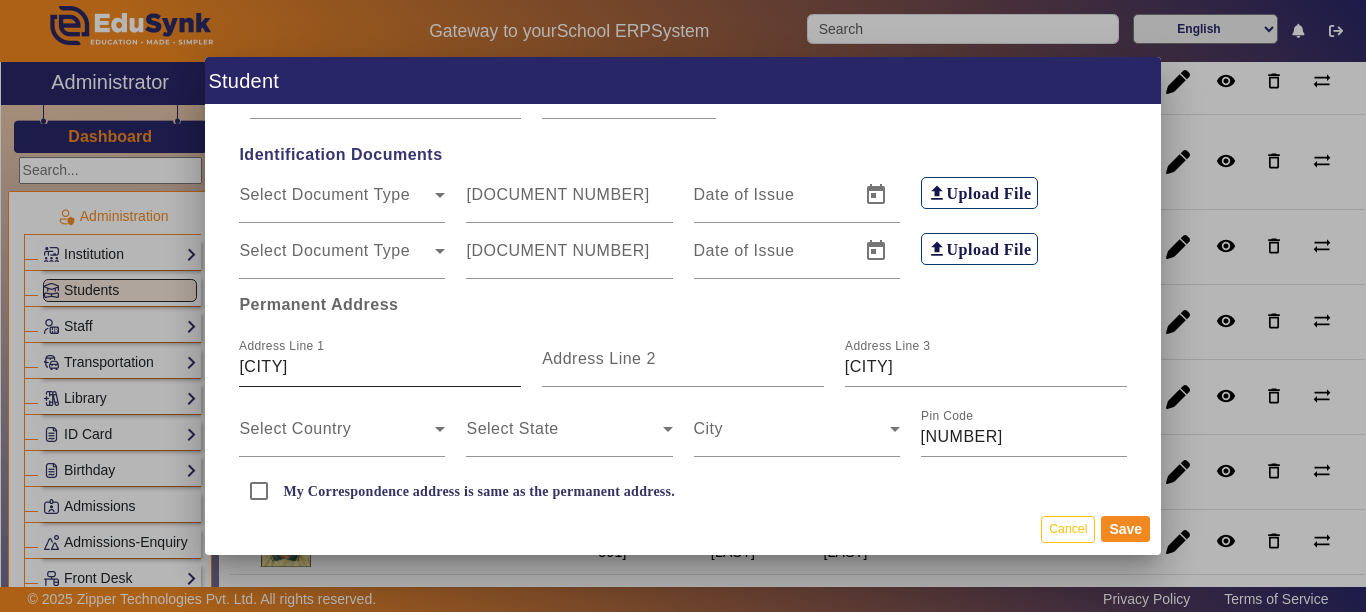scroll, scrollTop: 400, scrollLeft: 0, axis: vertical 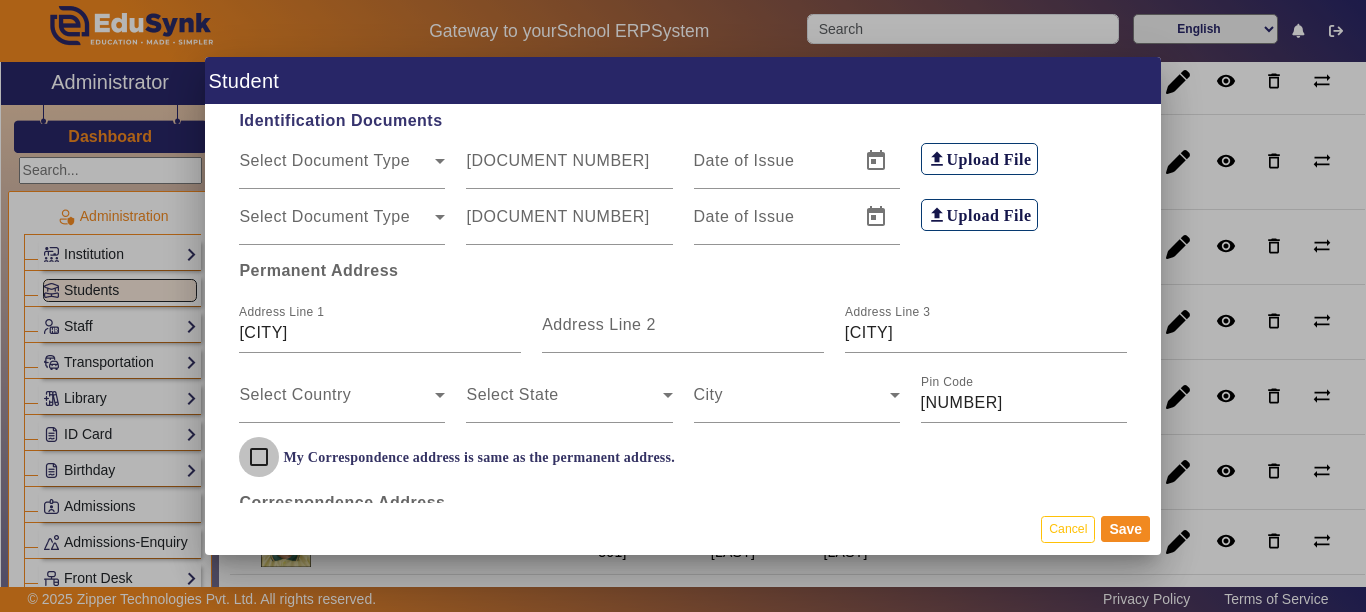 click on "My Correspondence address is same as the permanent address." at bounding box center [259, 457] 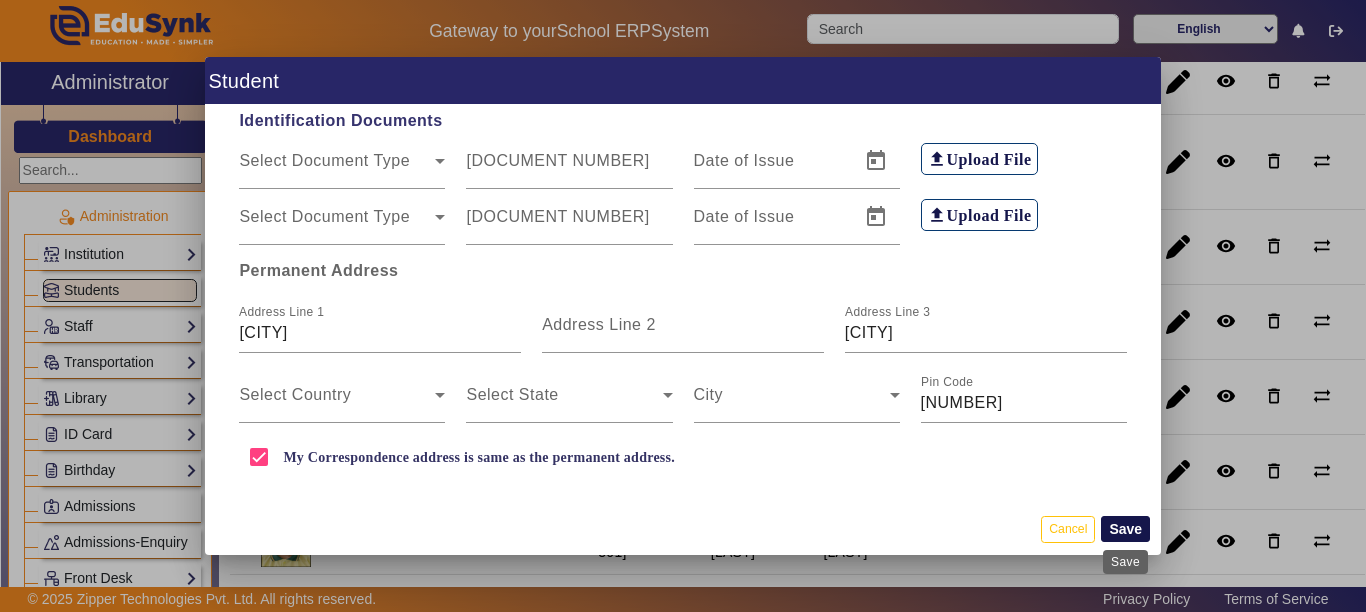 click on "Save" at bounding box center (1125, 529) 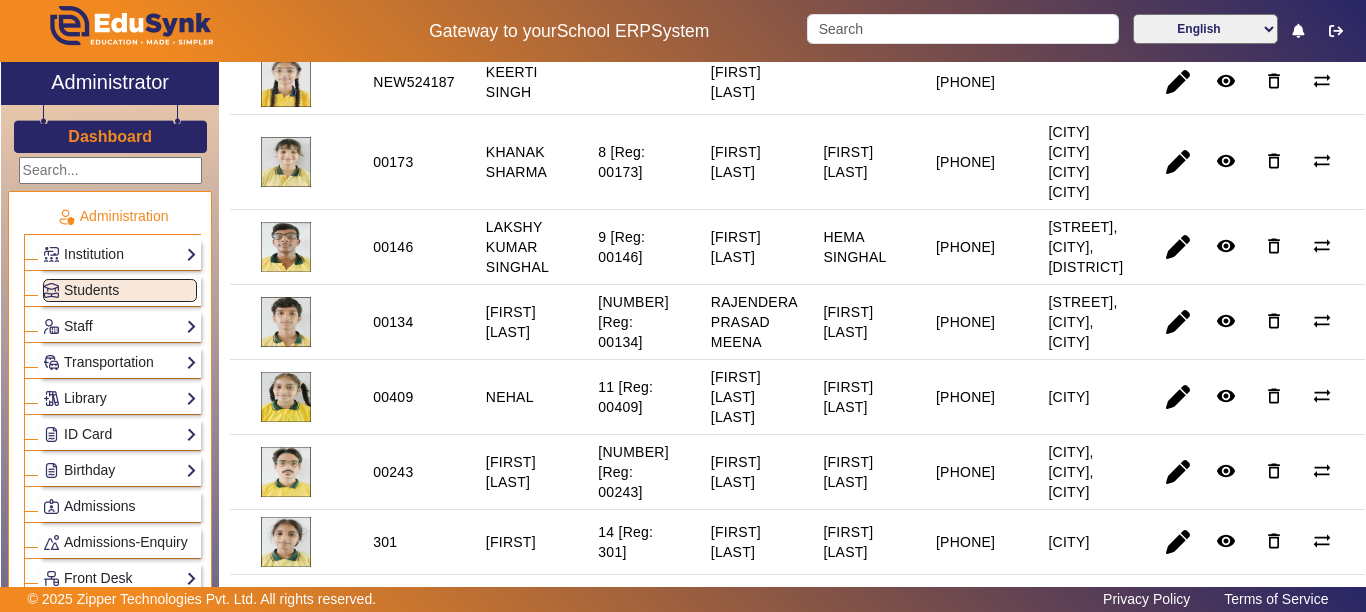 scroll, scrollTop: 0, scrollLeft: 0, axis: both 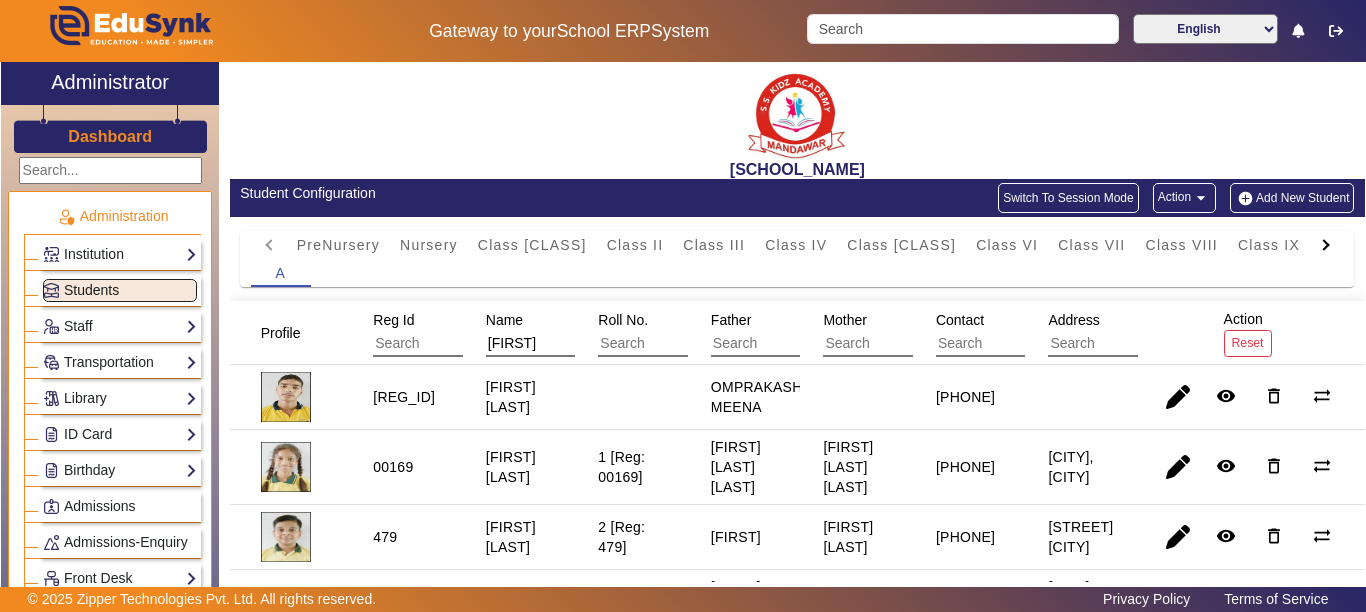 click on "Students" 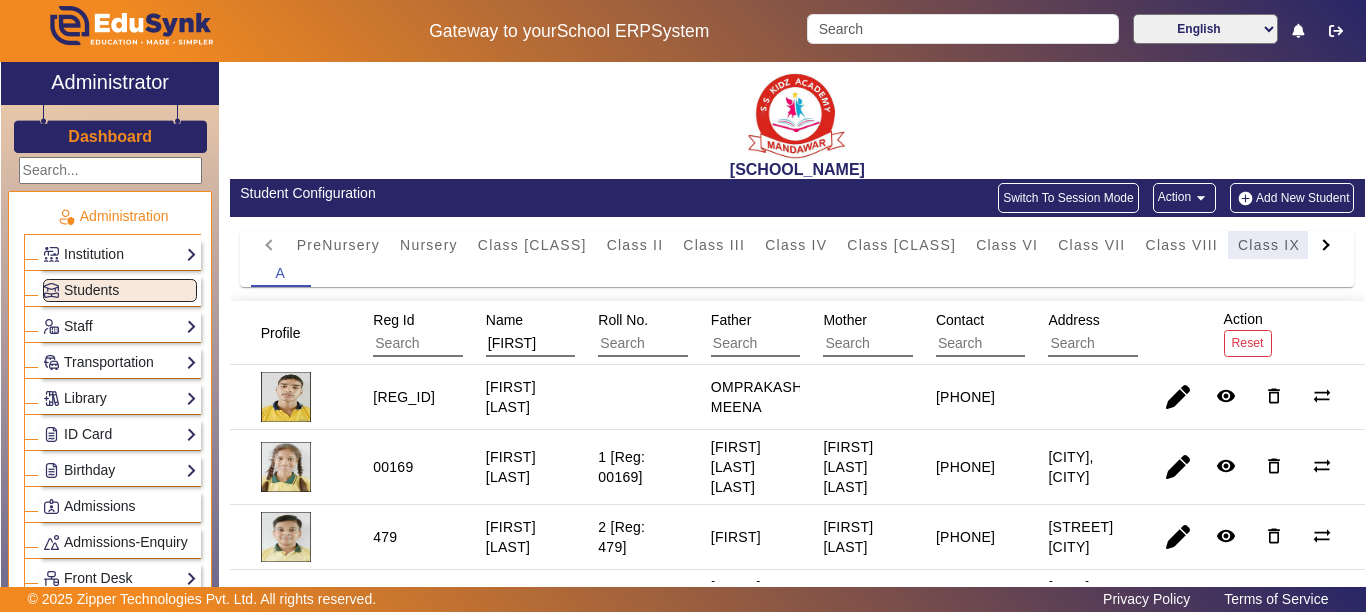 drag, startPoint x: 1161, startPoint y: 246, endPoint x: 1077, endPoint y: 319, distance: 111.28792 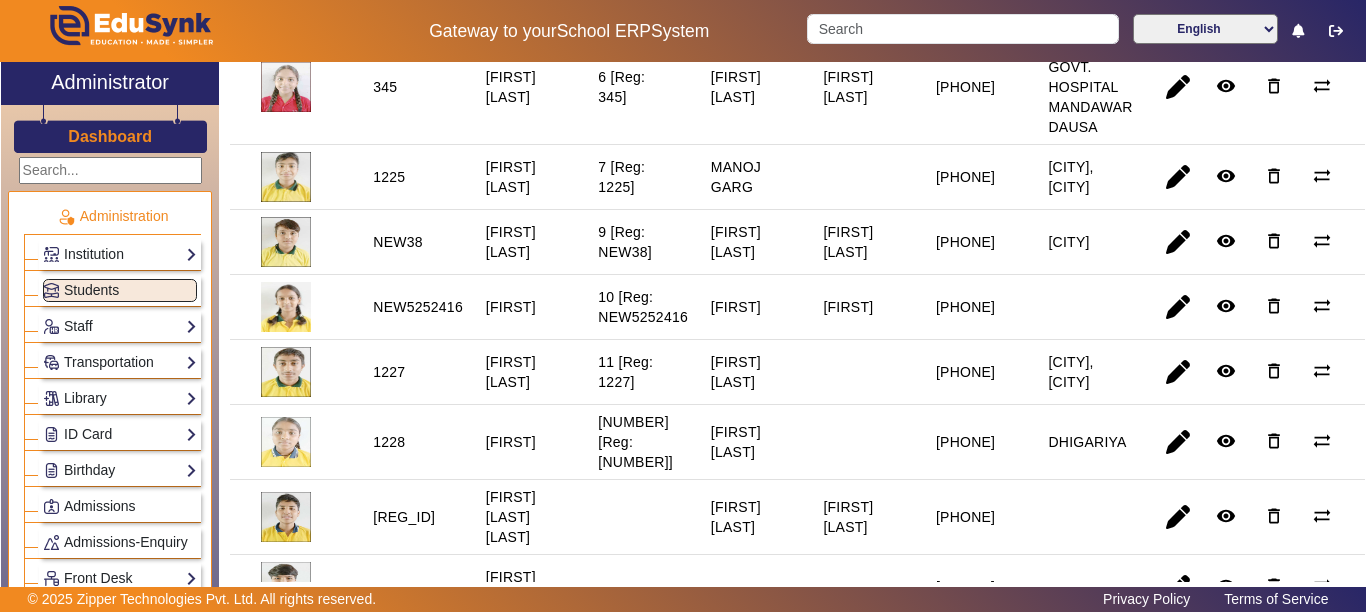 scroll, scrollTop: 1137, scrollLeft: 0, axis: vertical 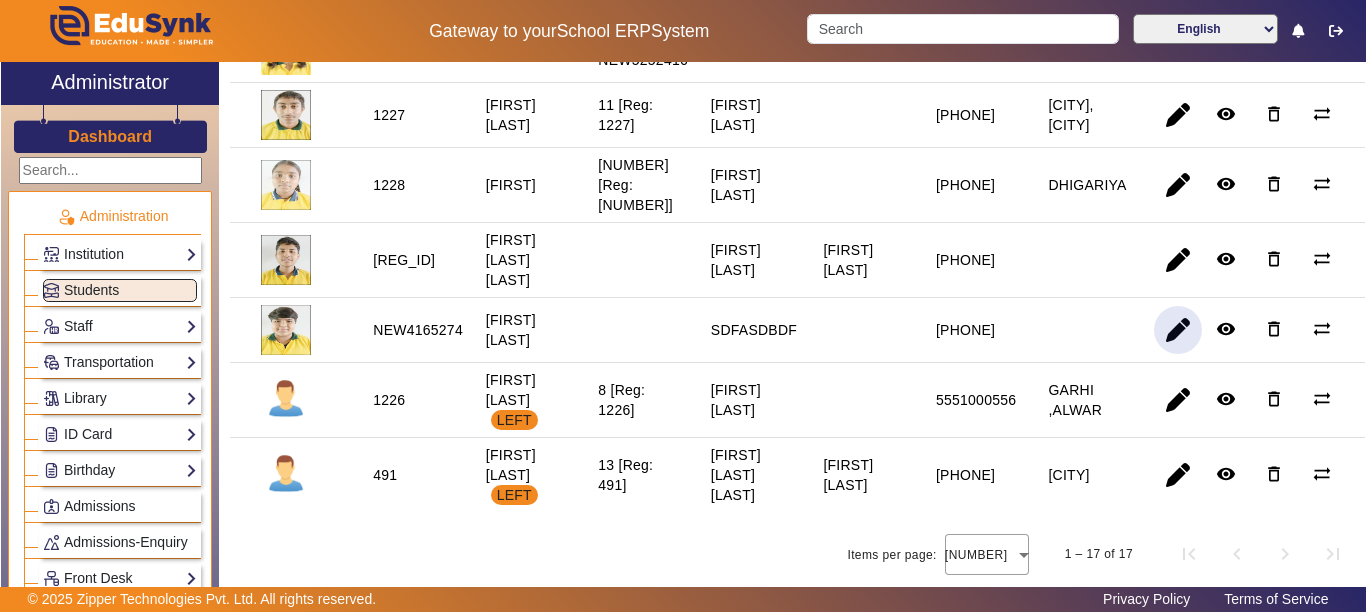 click 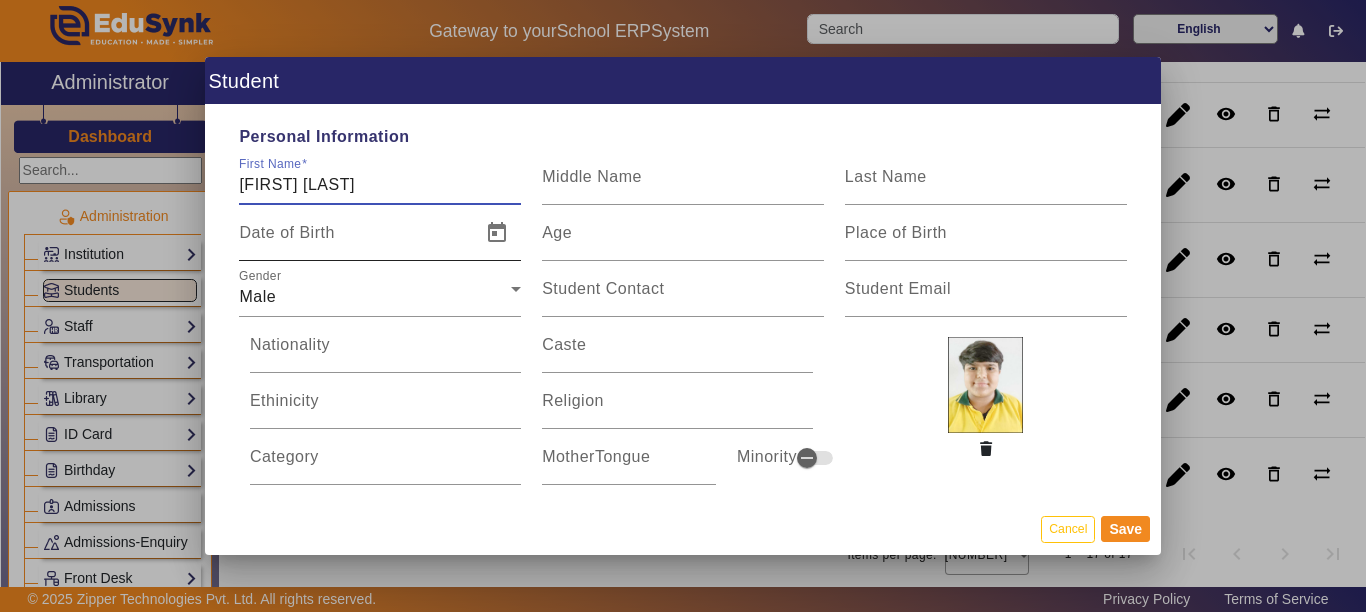 click on "Date of Birth" at bounding box center [286, 232] 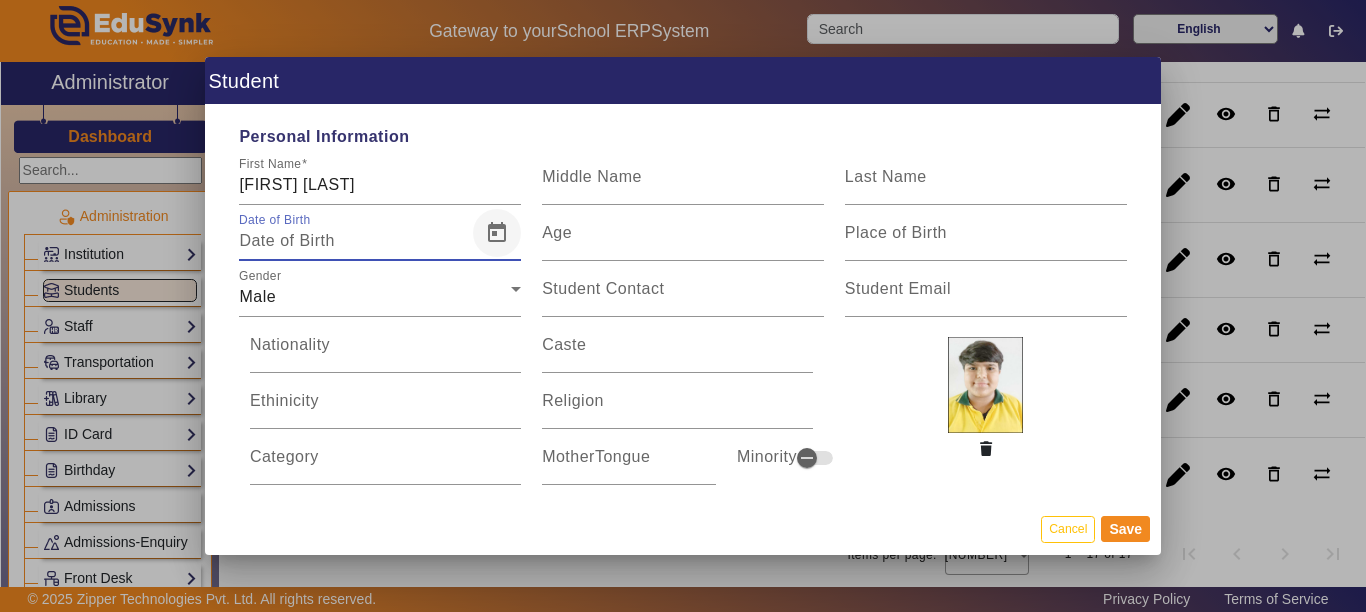click at bounding box center [497, 233] 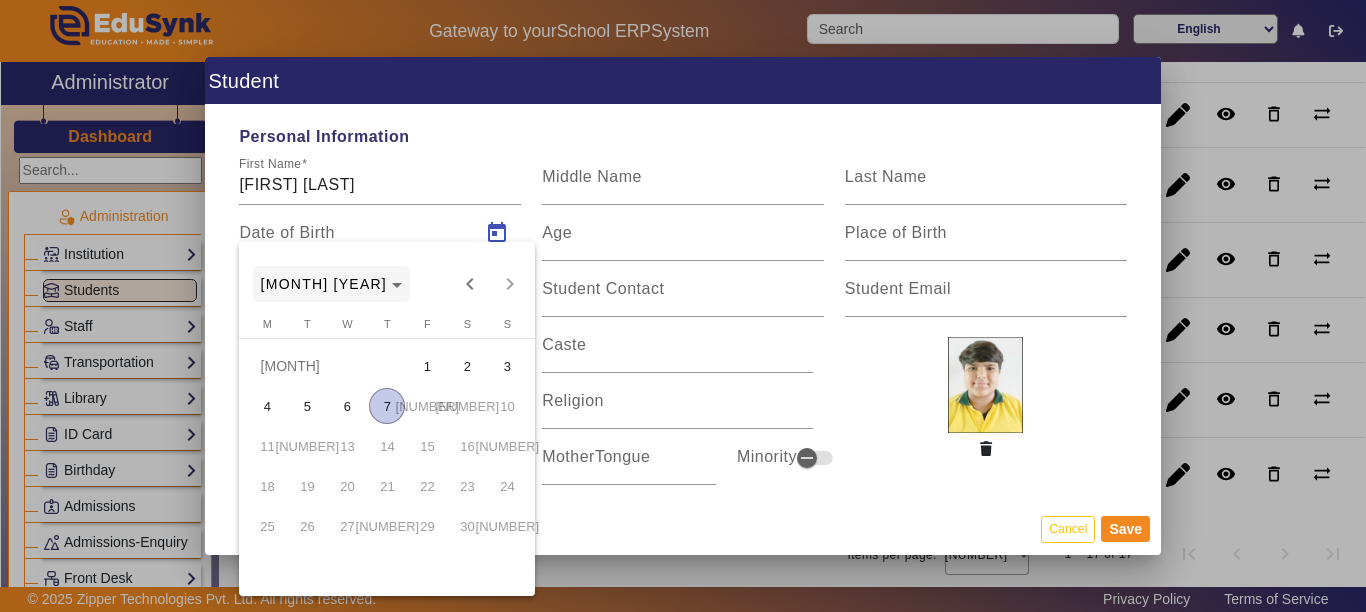 click on "[MONTH] [YEAR]" at bounding box center (324, 284) 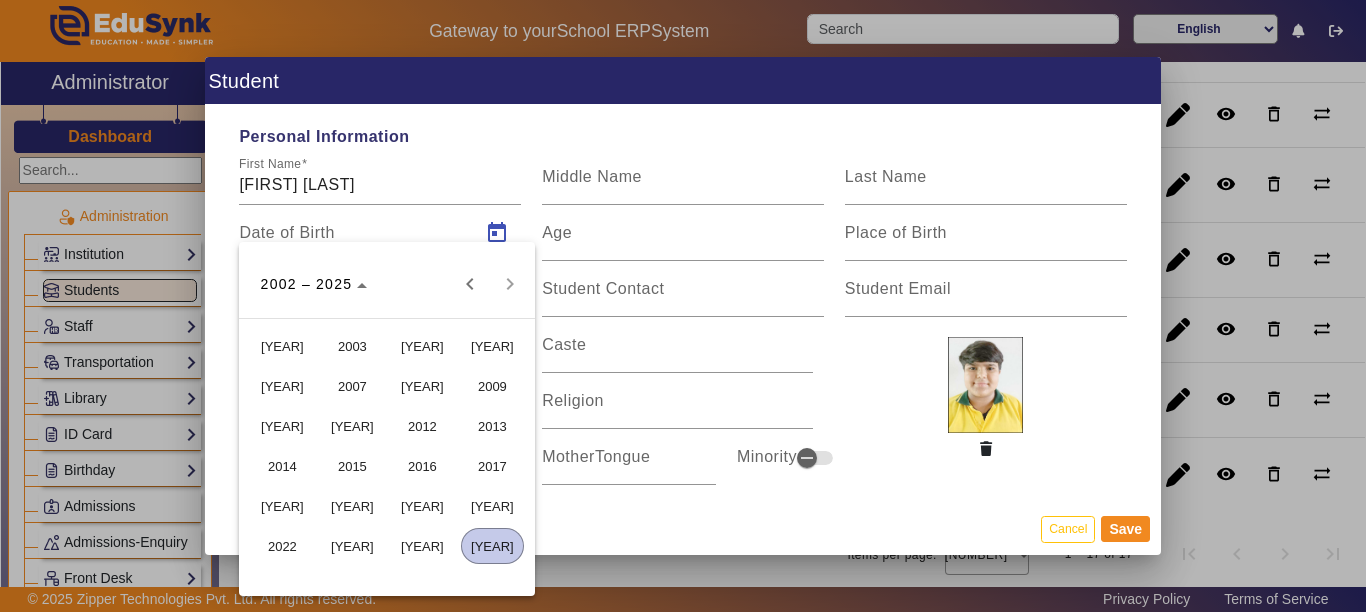 click on "2012" at bounding box center [422, 426] 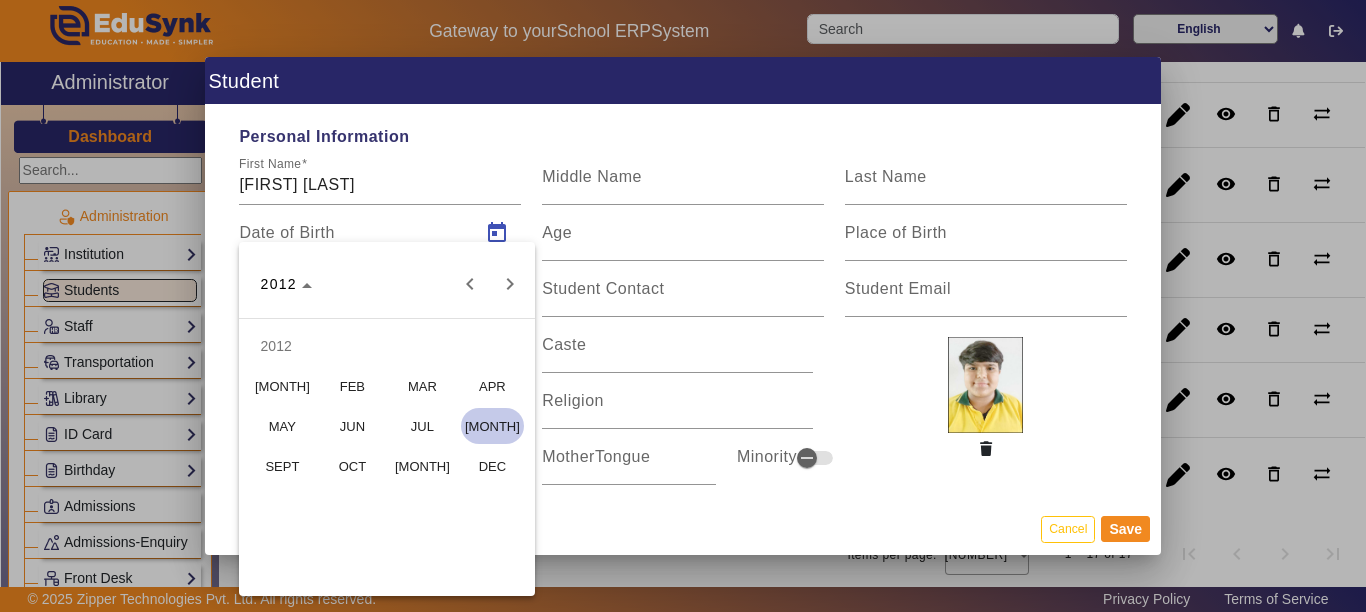 click on "[MONTH]" at bounding box center (492, 426) 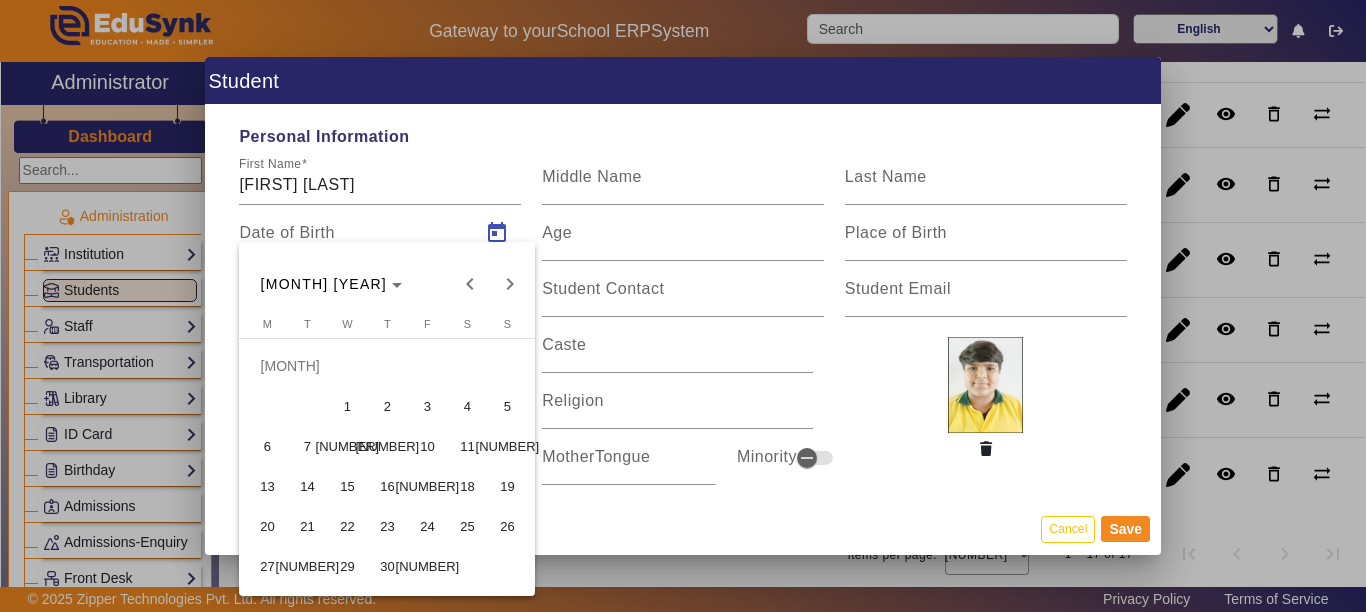 click on "[NUMBER]" at bounding box center [427, 566] 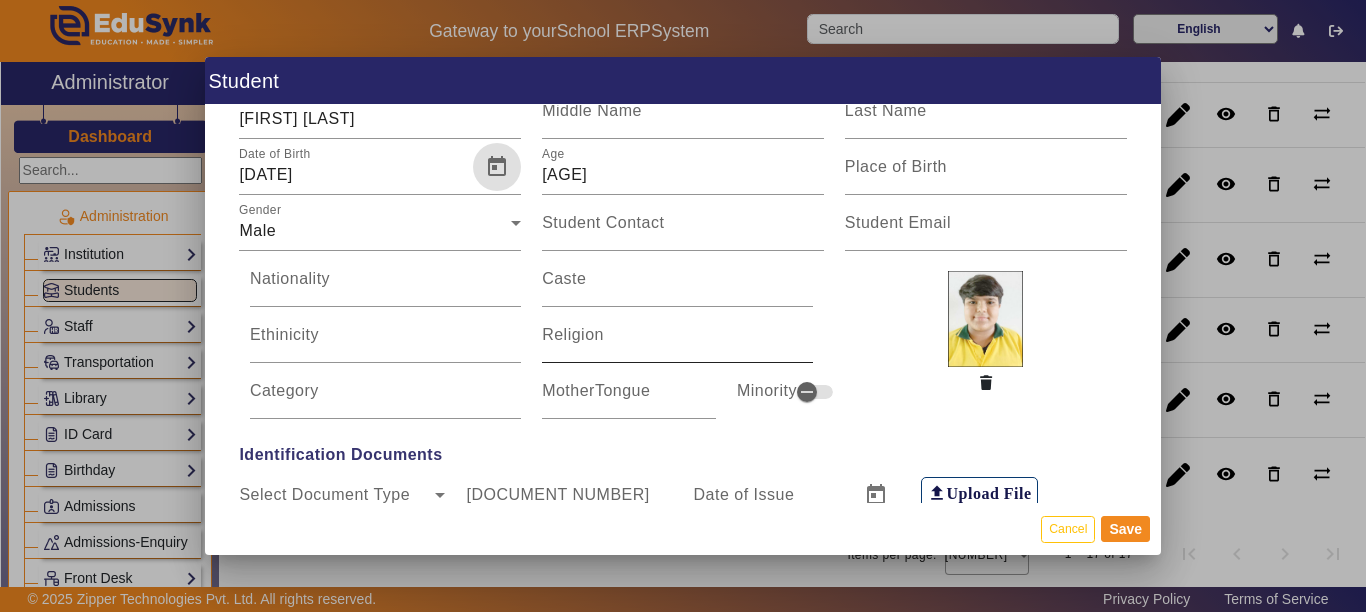 scroll, scrollTop: 100, scrollLeft: 0, axis: vertical 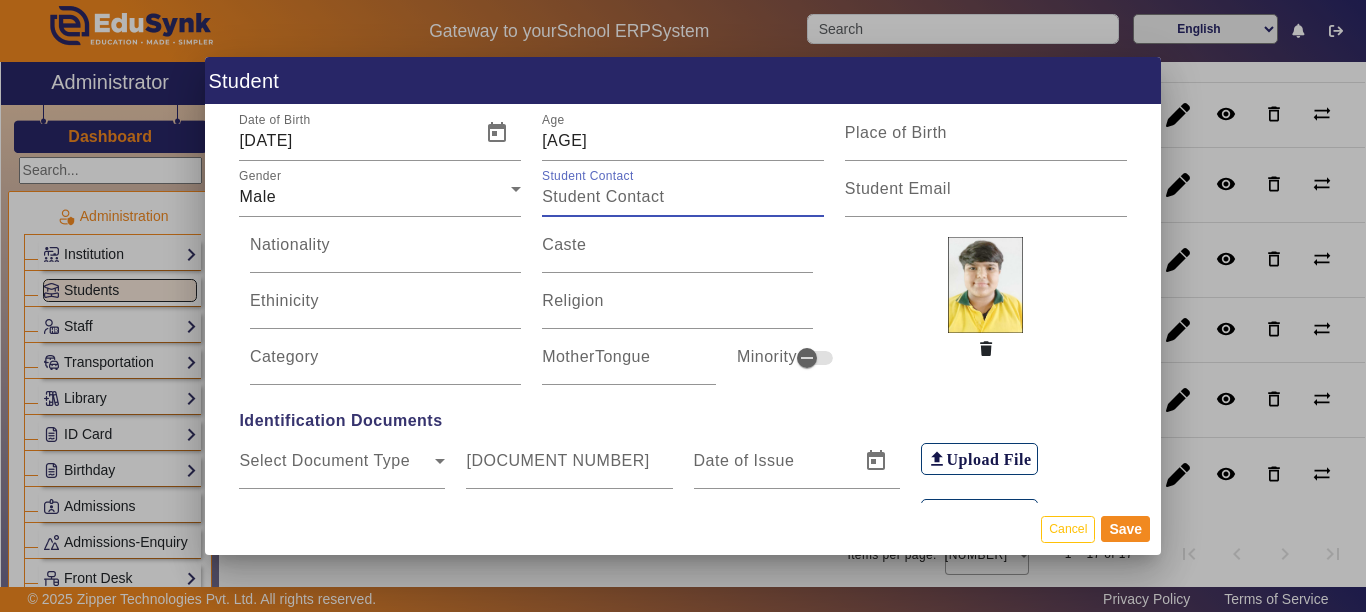 click on "Student Contact" at bounding box center [683, 197] 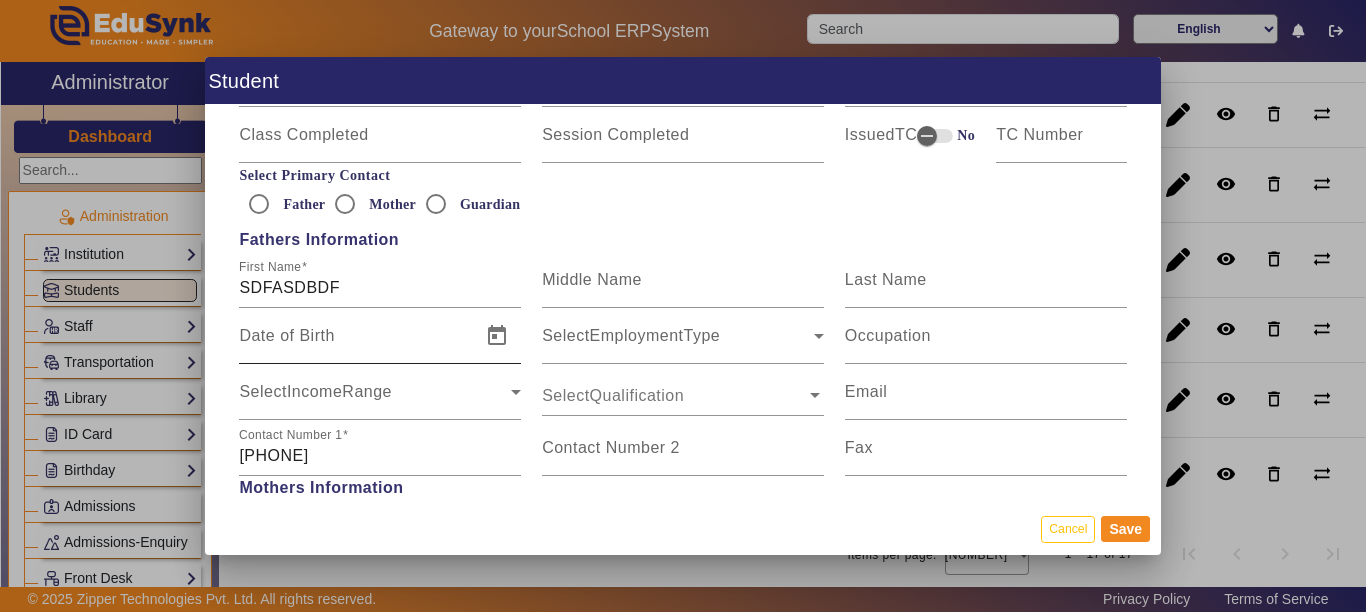 scroll, scrollTop: 1200, scrollLeft: 0, axis: vertical 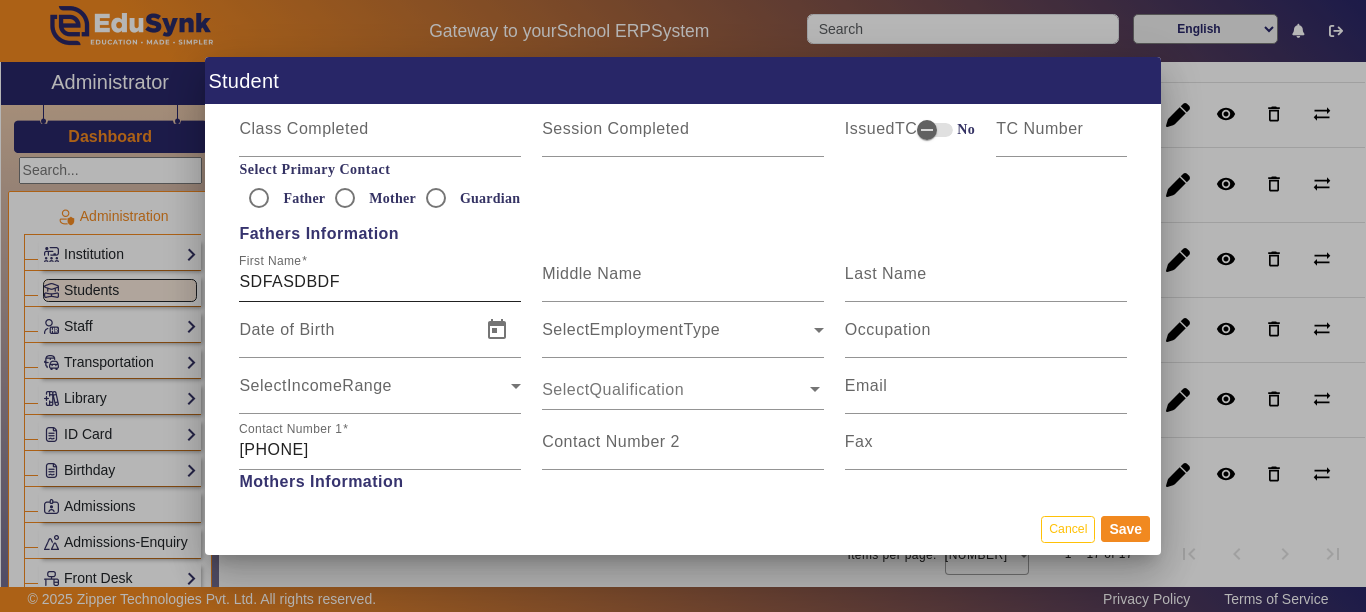 type on "[PHONE]" 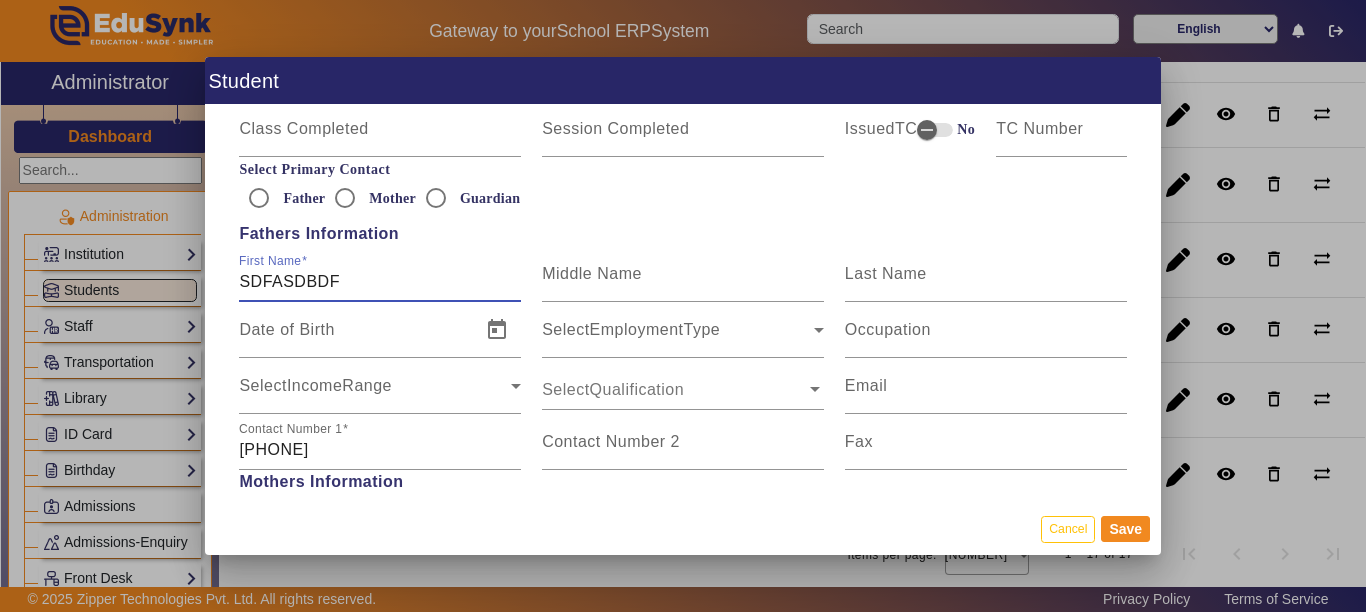 drag, startPoint x: 361, startPoint y: 279, endPoint x: 130, endPoint y: 302, distance: 232.1422 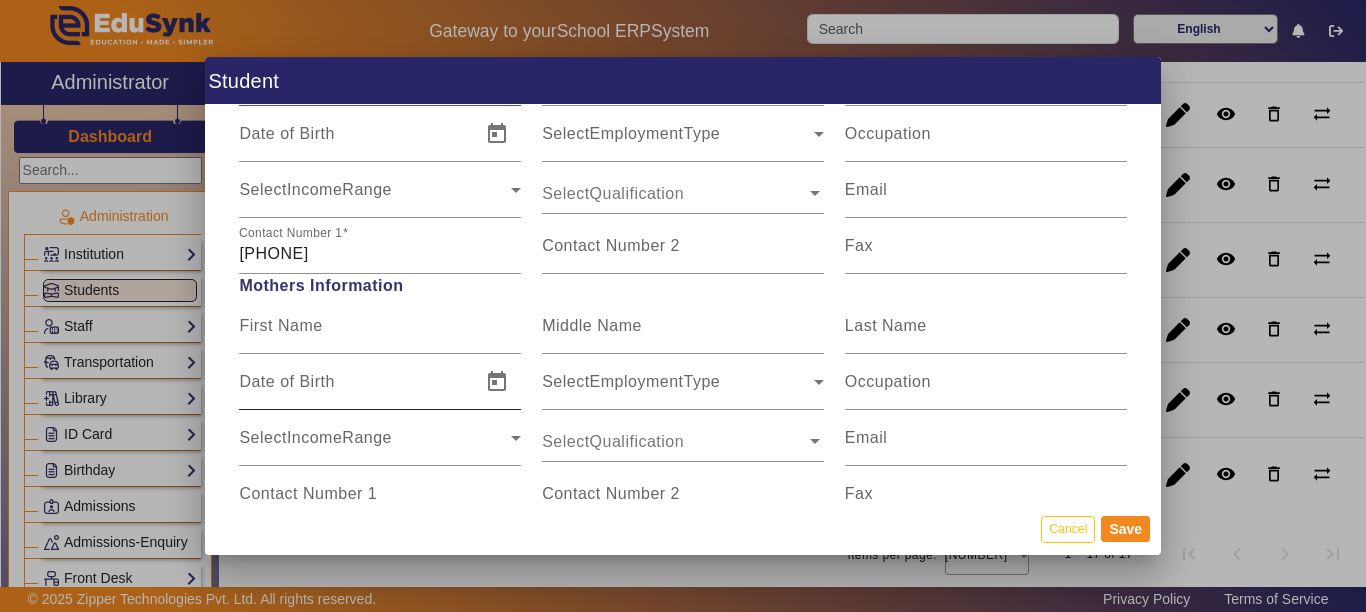 scroll, scrollTop: 1400, scrollLeft: 0, axis: vertical 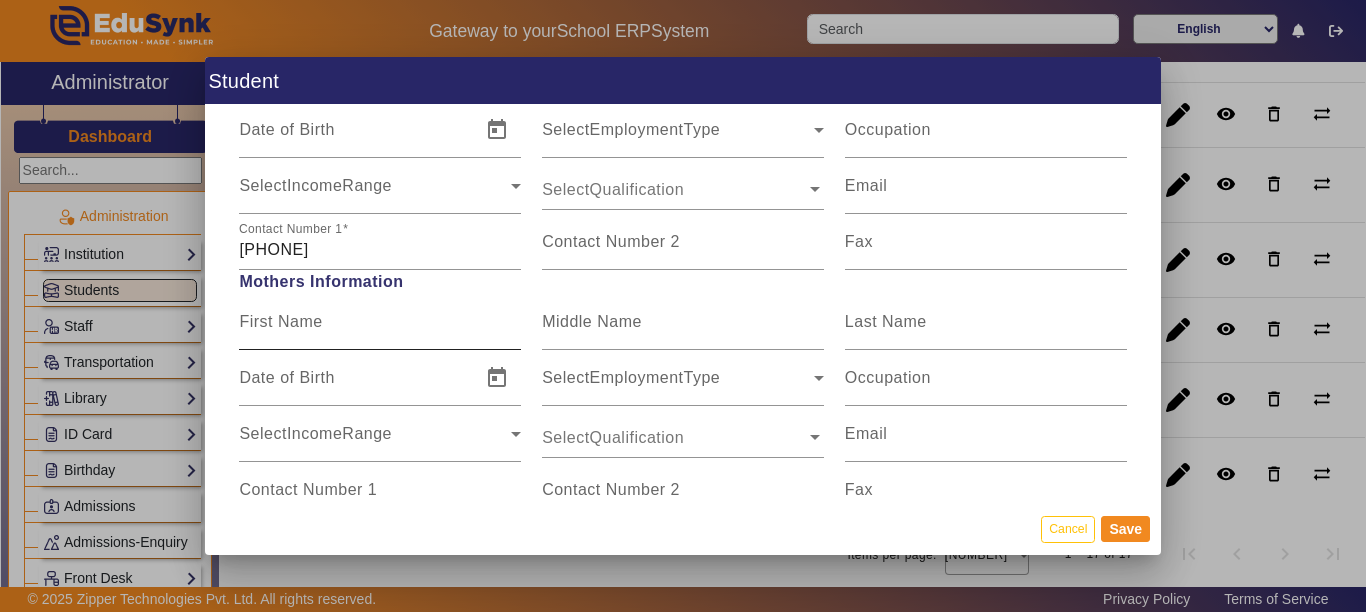 type on "[FIRST] [LAST]" 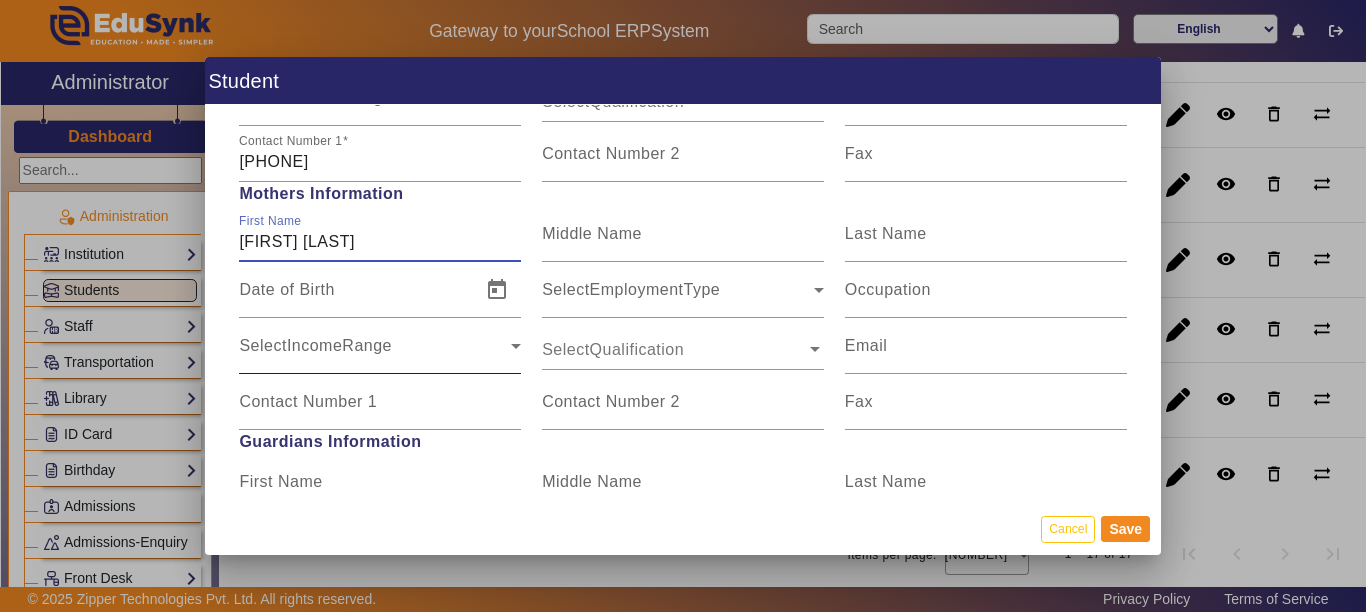 scroll, scrollTop: 1500, scrollLeft: 0, axis: vertical 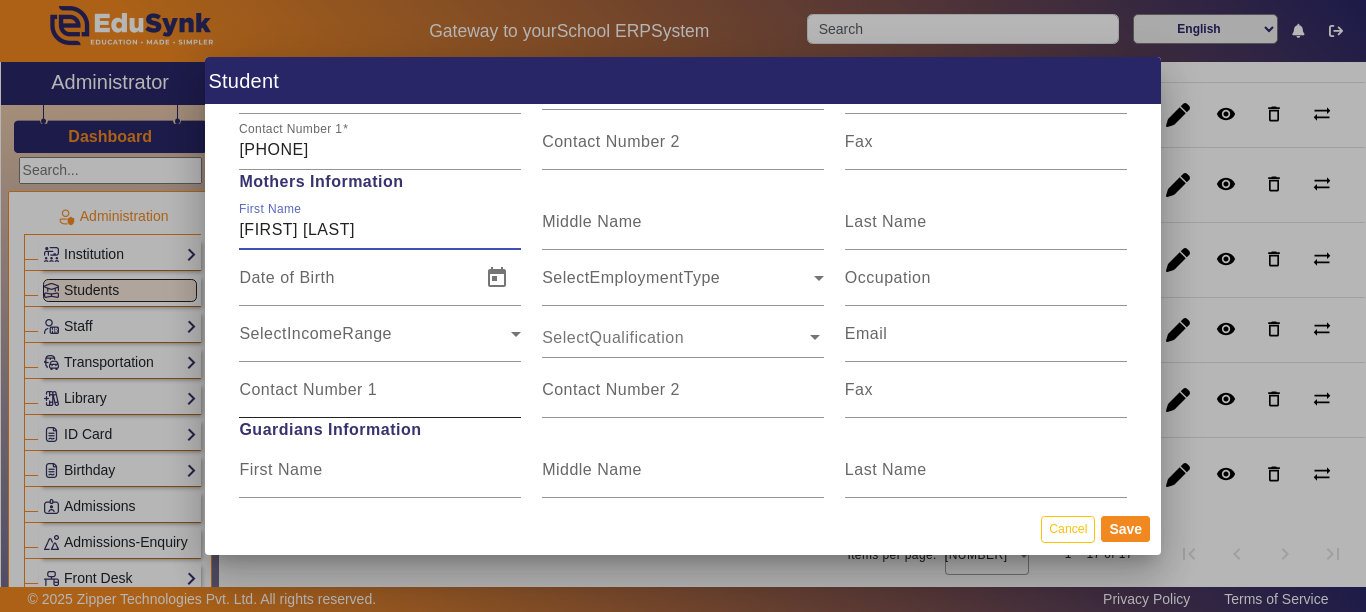 type on "[FIRST] [LAST]" 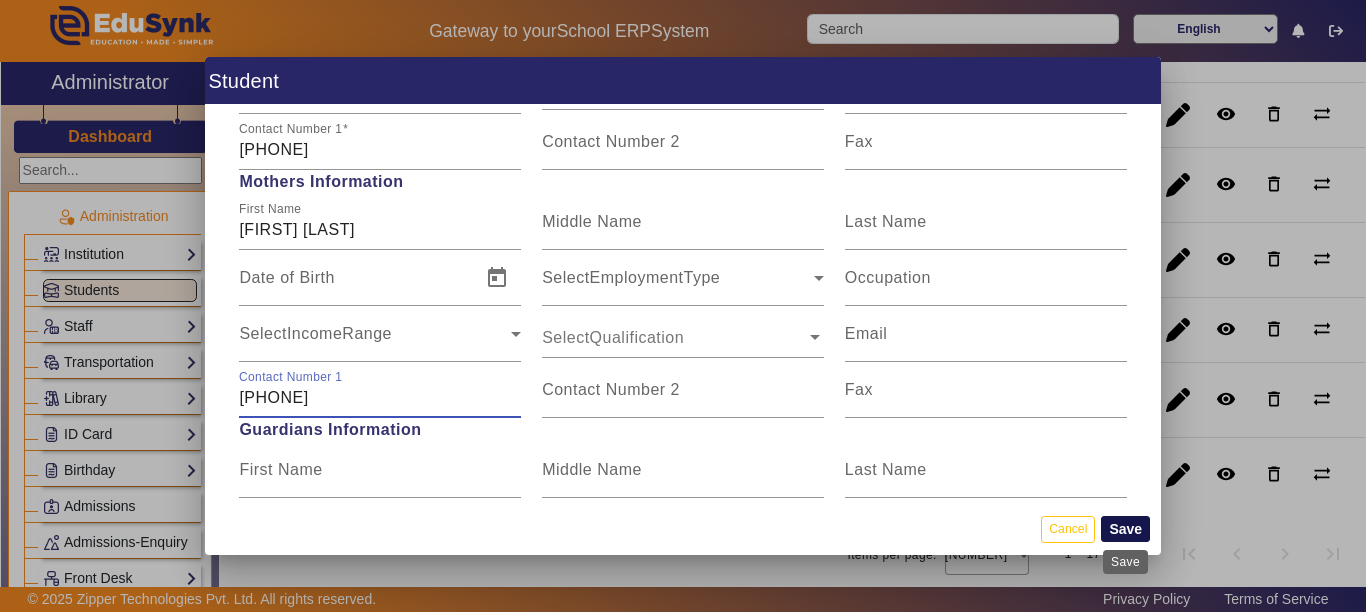 type on "[PHONE]" 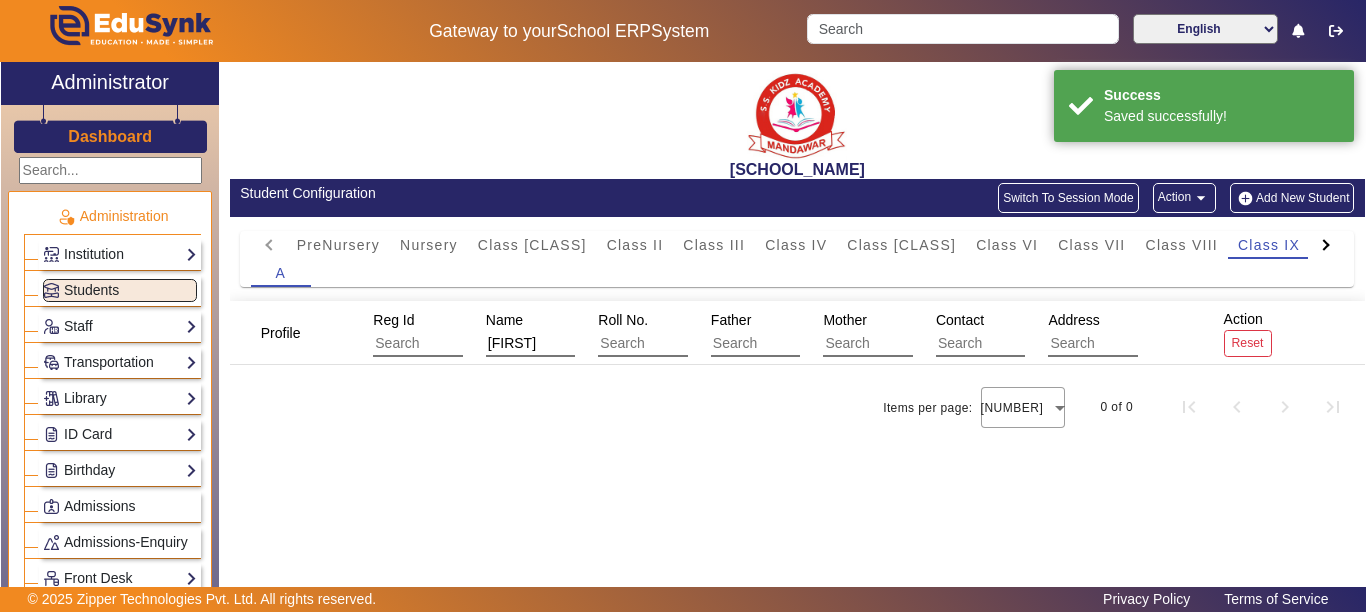 scroll, scrollTop: 0, scrollLeft: 0, axis: both 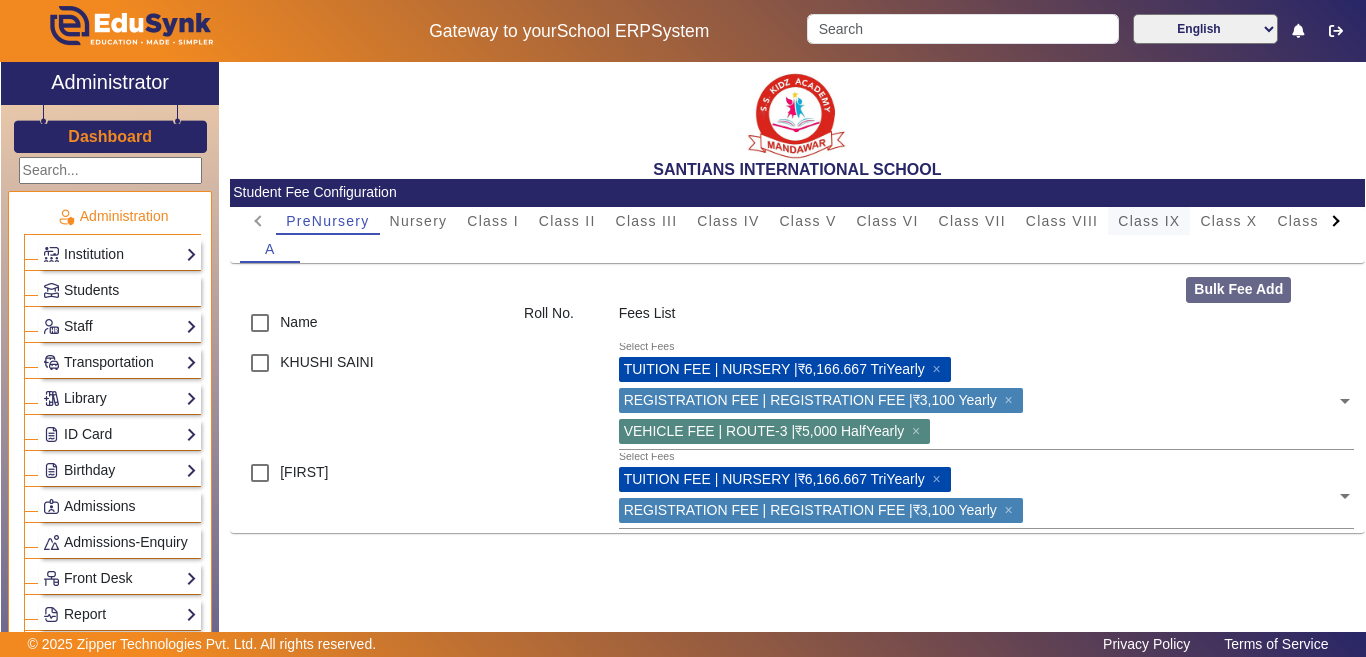 click on "Class IX" at bounding box center [1149, 221] 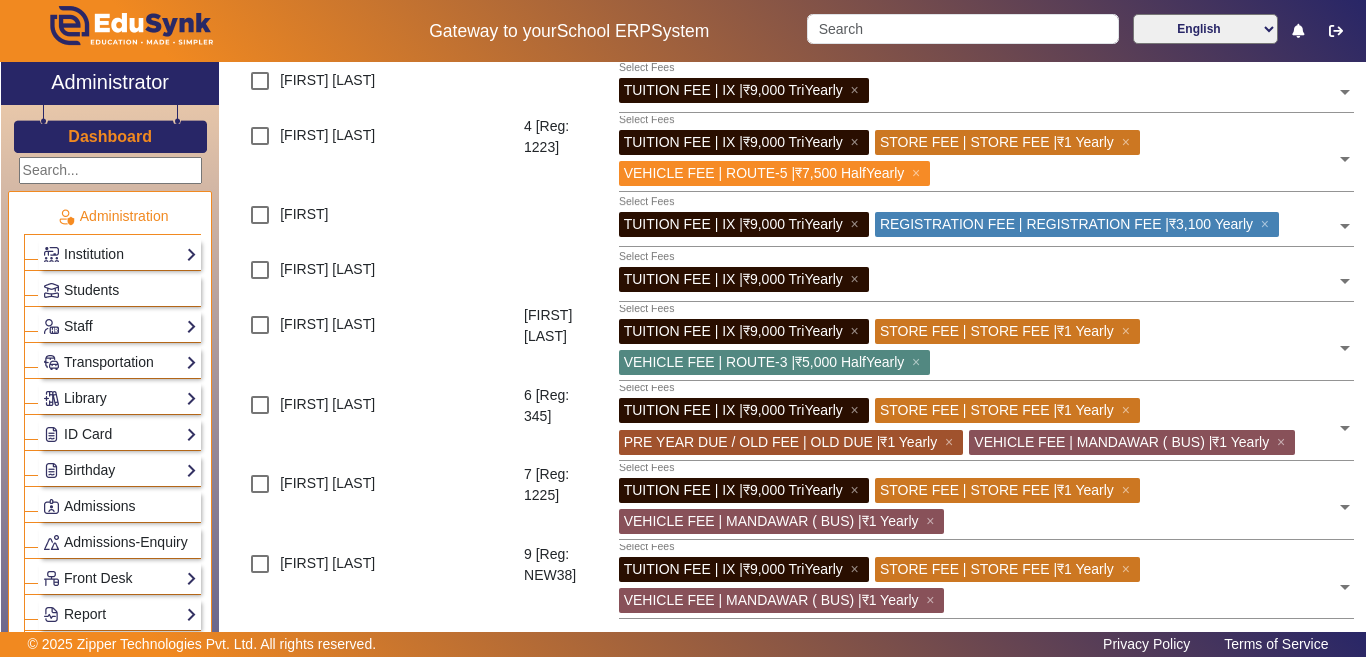 scroll, scrollTop: 519, scrollLeft: 0, axis: vertical 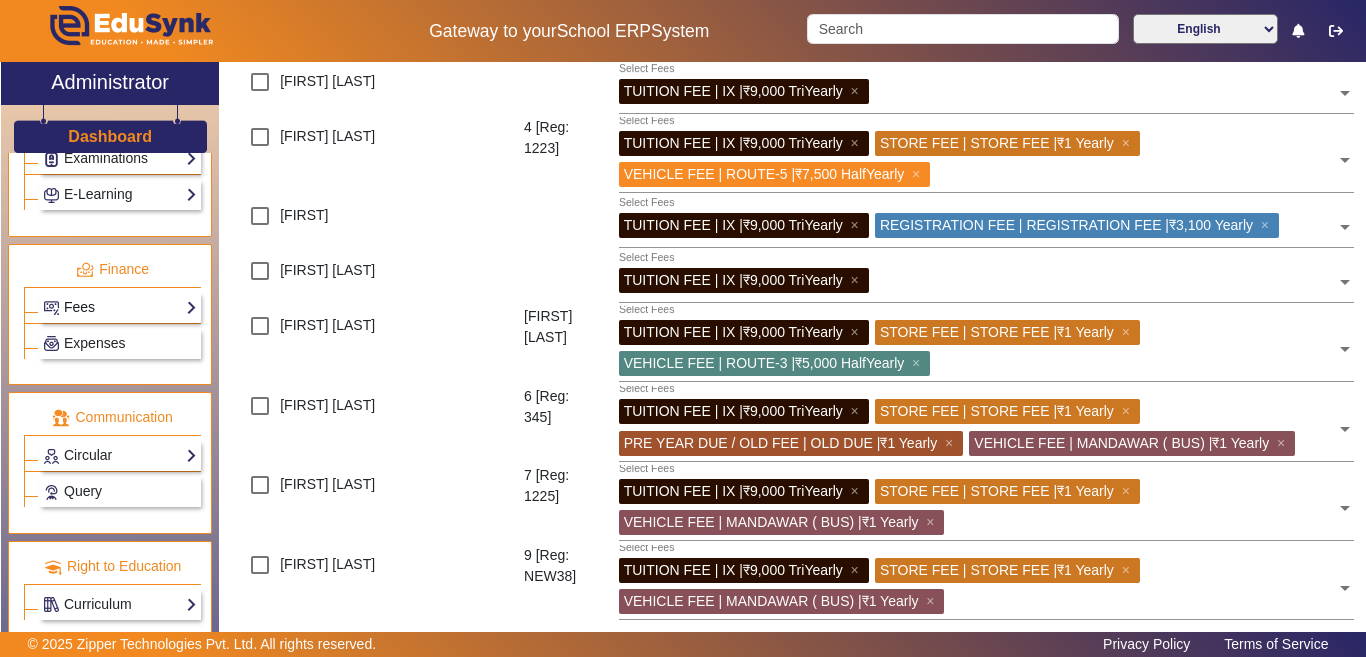 click on "Fees" 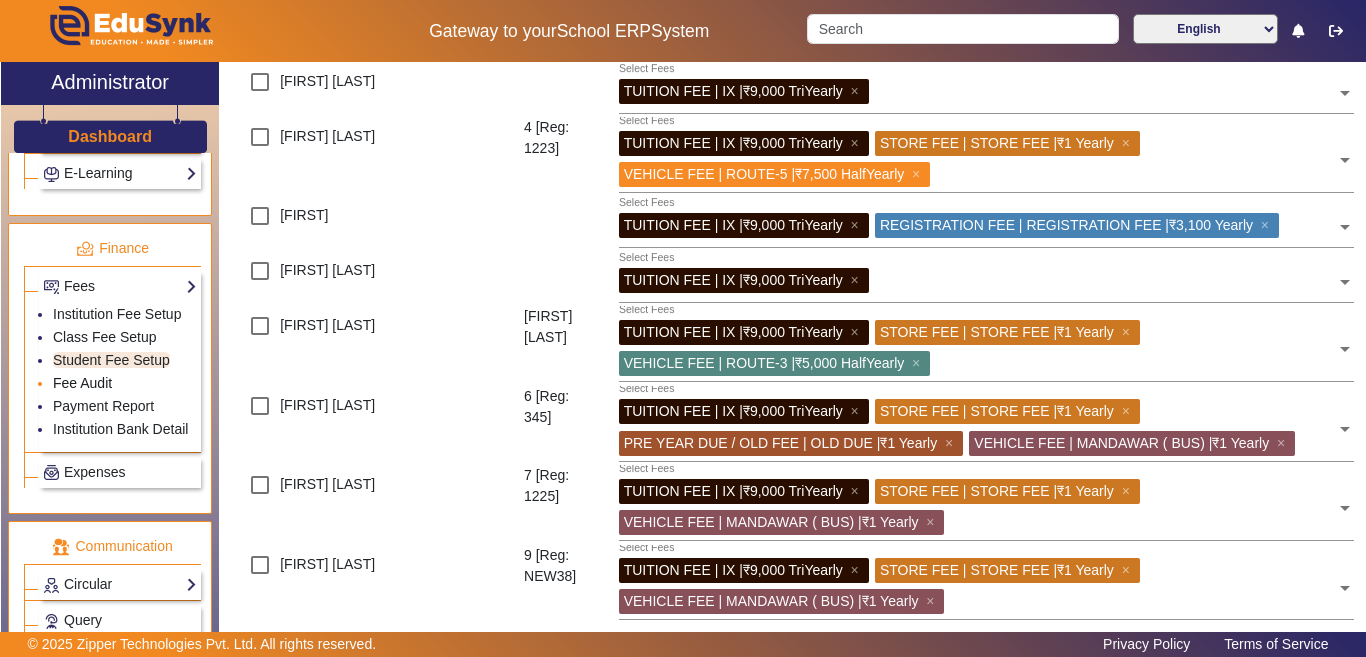 click on "Fee Audit" 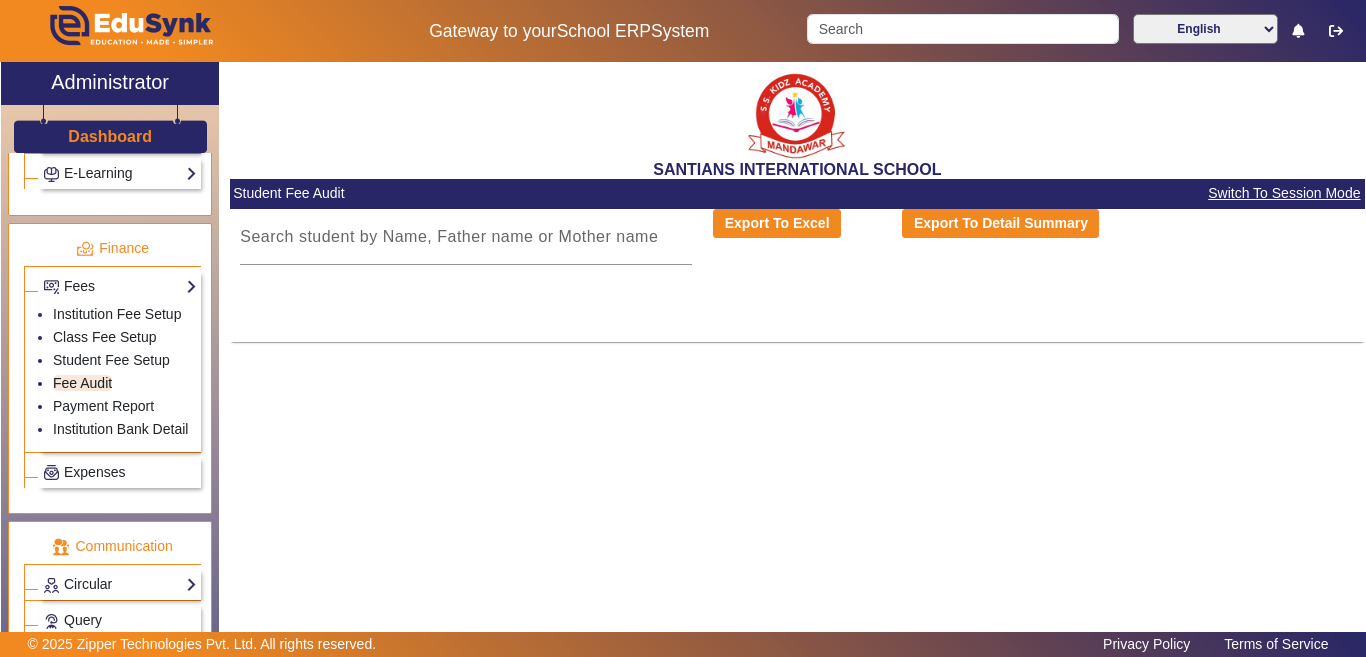 scroll, scrollTop: 0, scrollLeft: 0, axis: both 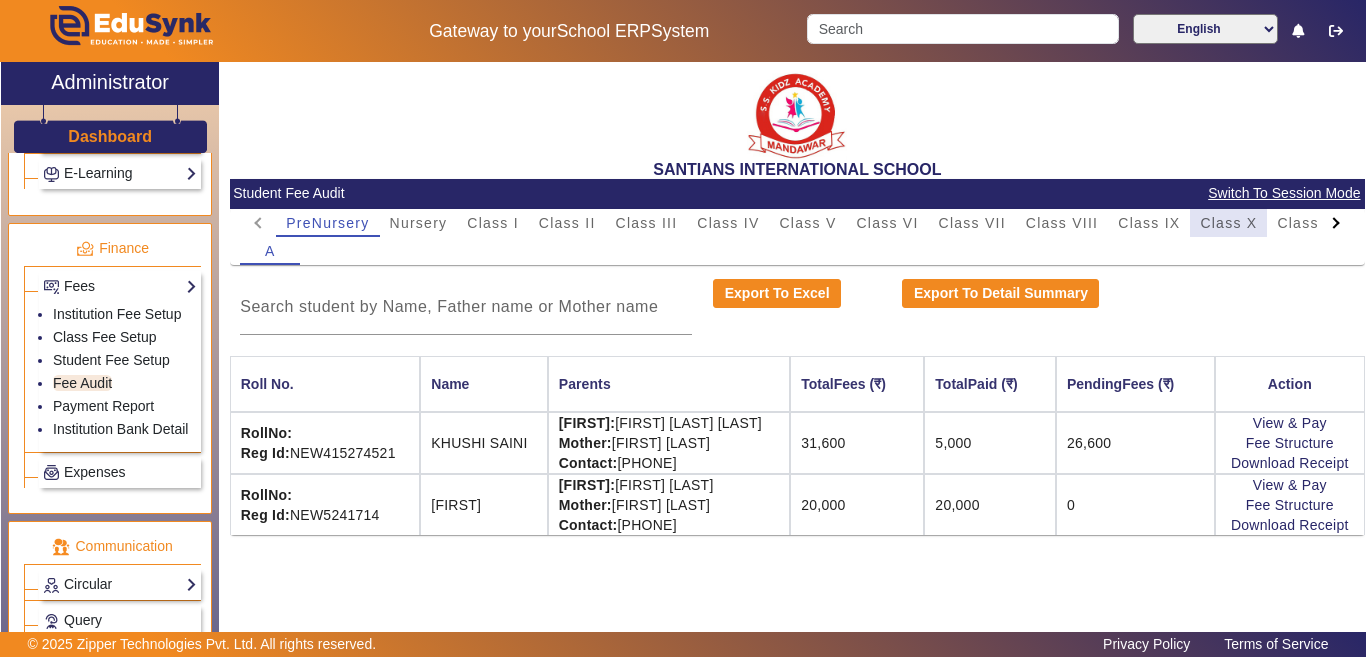 click on "Class X" at bounding box center (1228, 223) 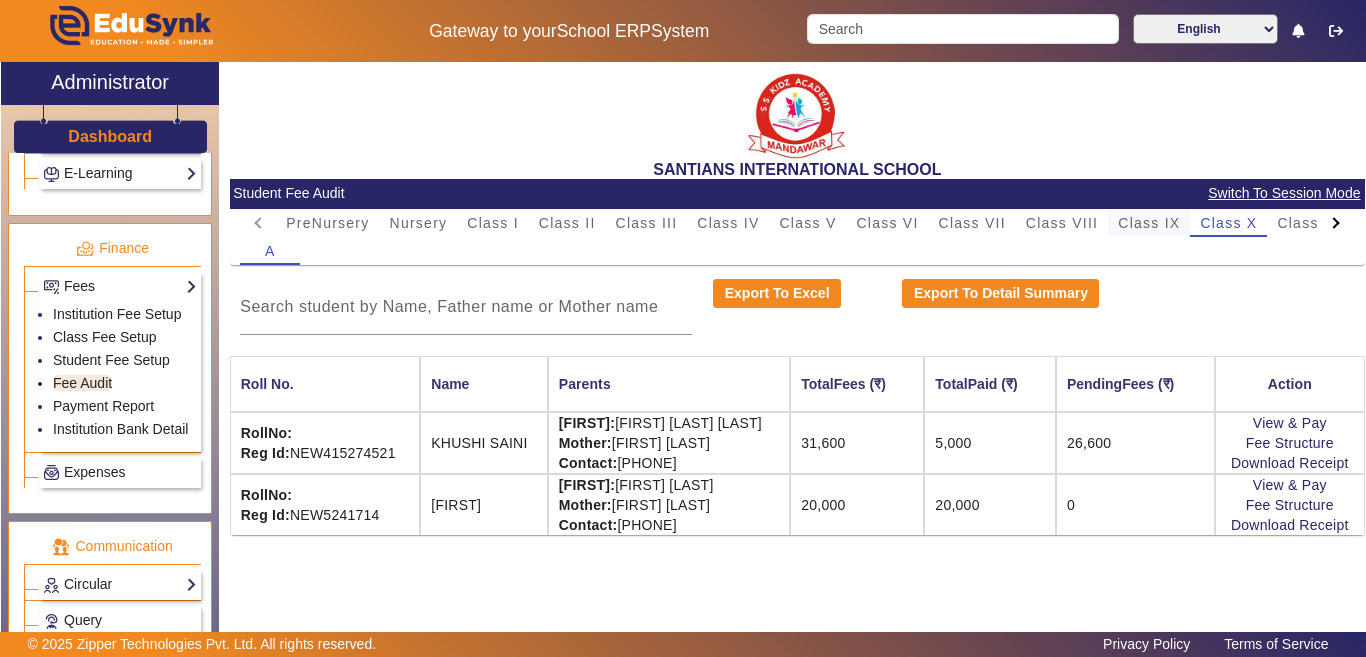 click on "Class IX" at bounding box center (1149, 223) 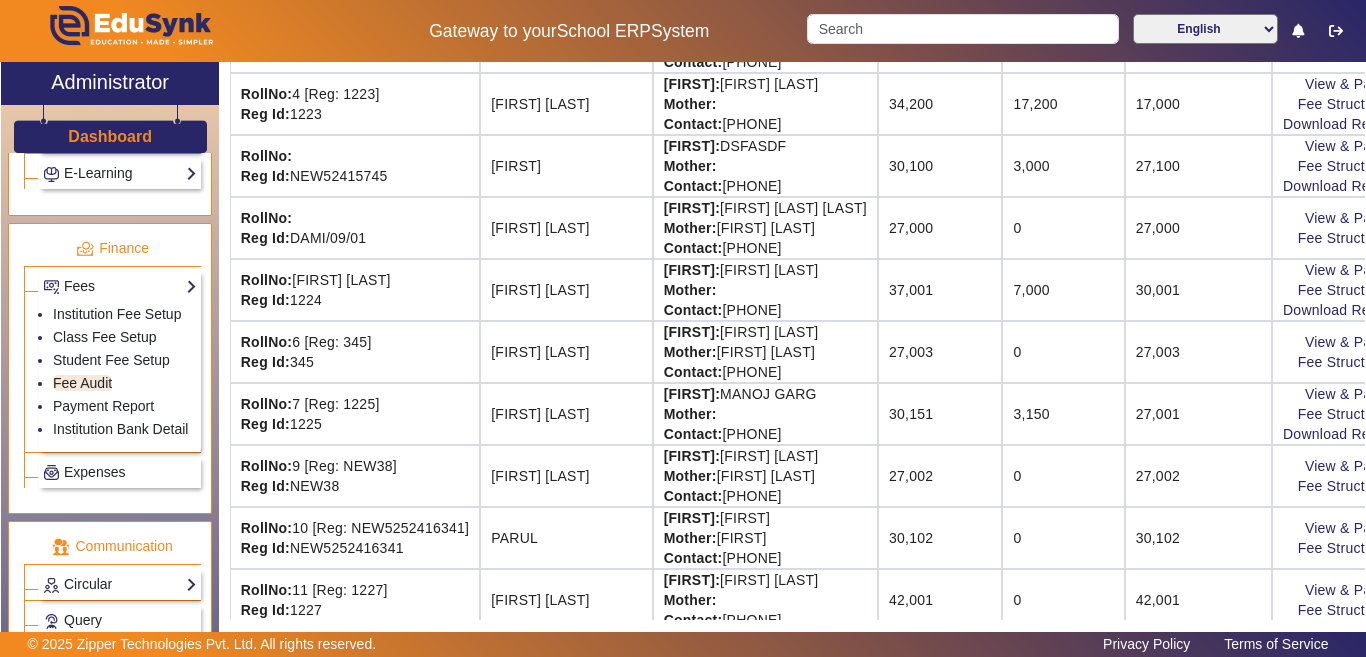 scroll, scrollTop: 538, scrollLeft: 0, axis: vertical 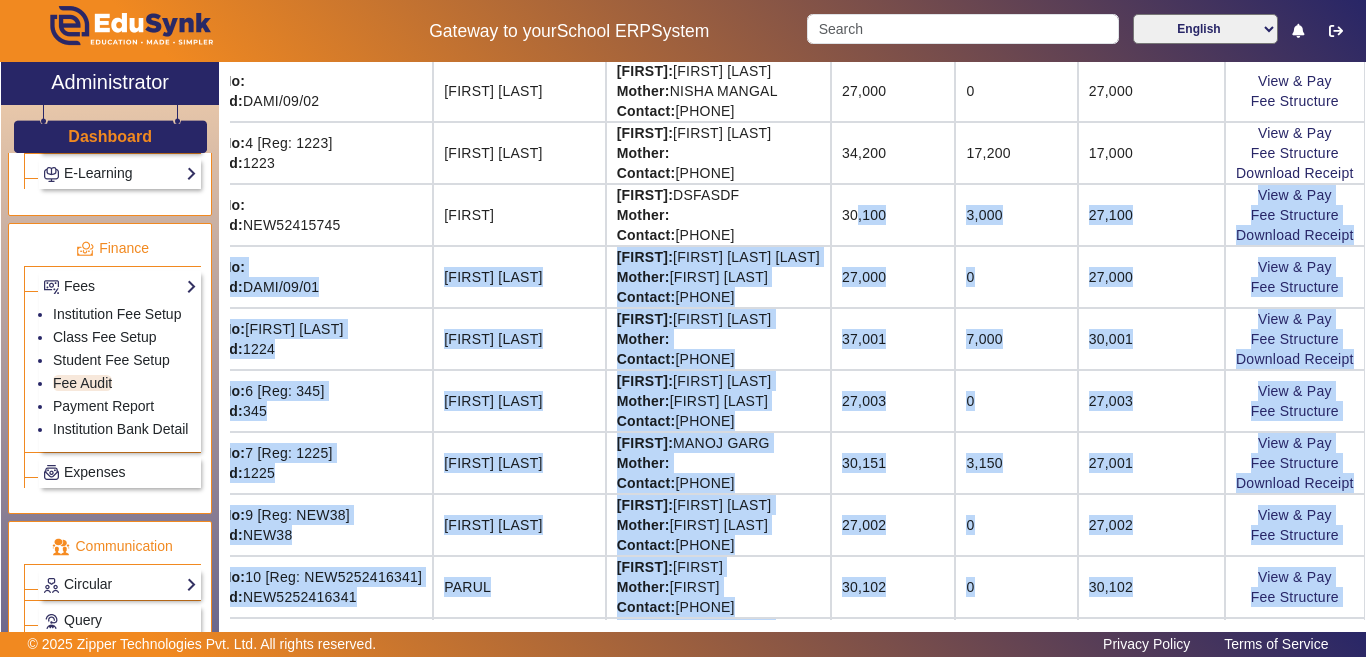 drag, startPoint x: 967, startPoint y: 223, endPoint x: 1339, endPoint y: 211, distance: 372.1935 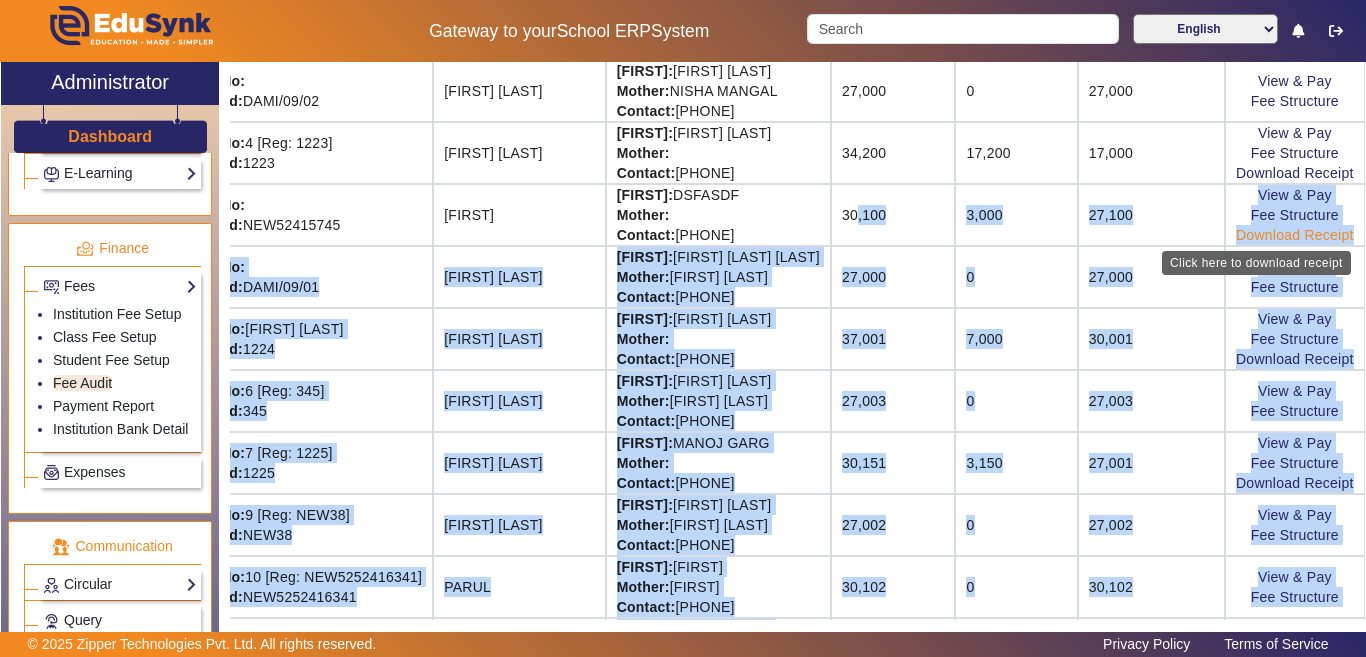 click on "Download Receipt" 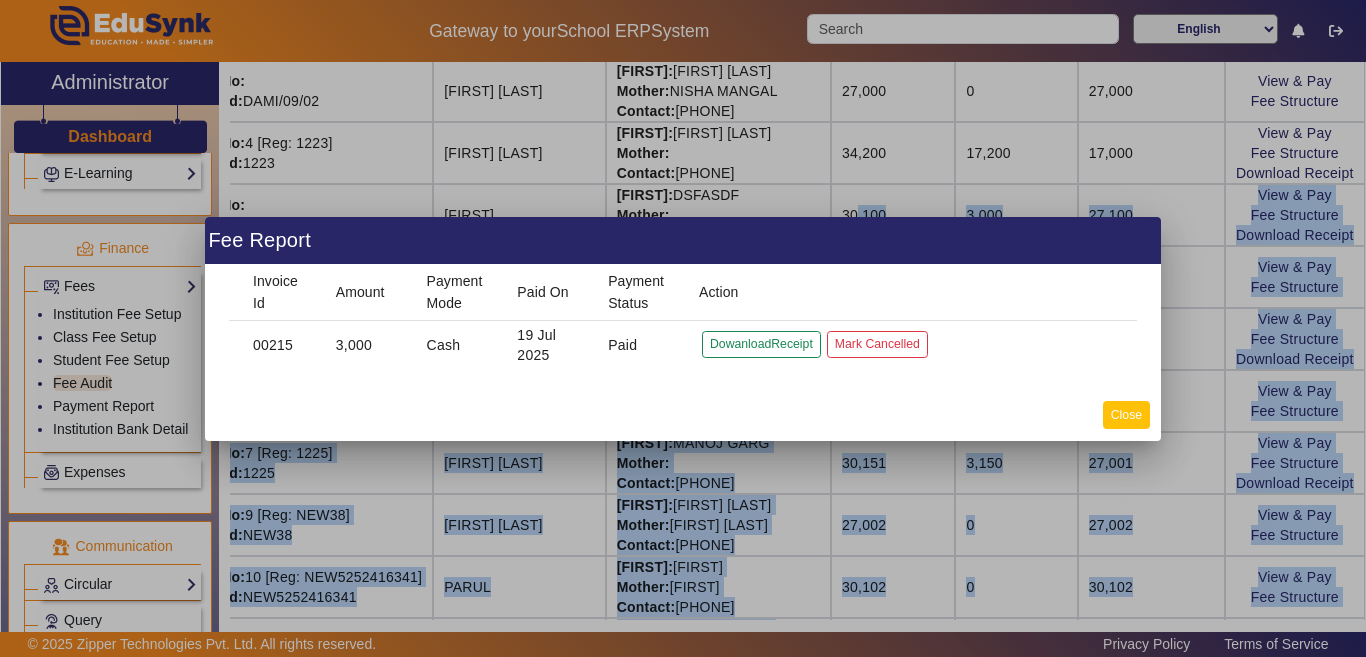 drag, startPoint x: 1114, startPoint y: 415, endPoint x: 1088, endPoint y: 415, distance: 26 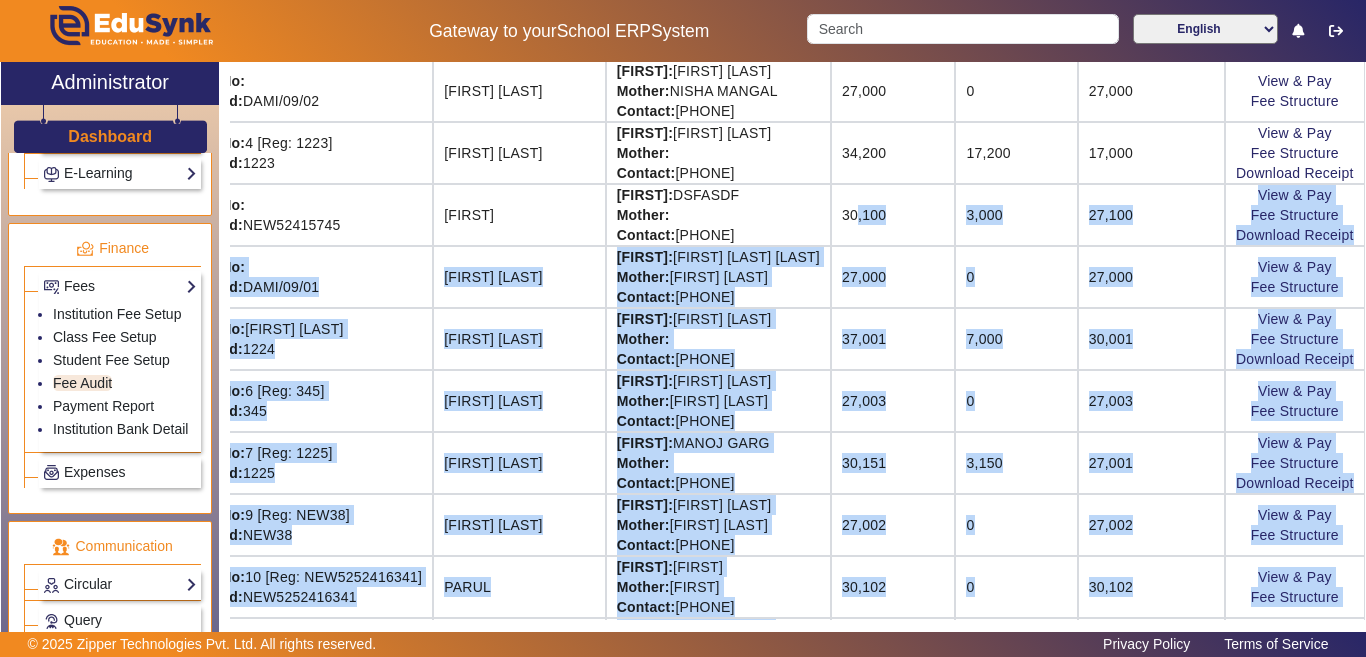 click on "[FIRST] [LAST]" 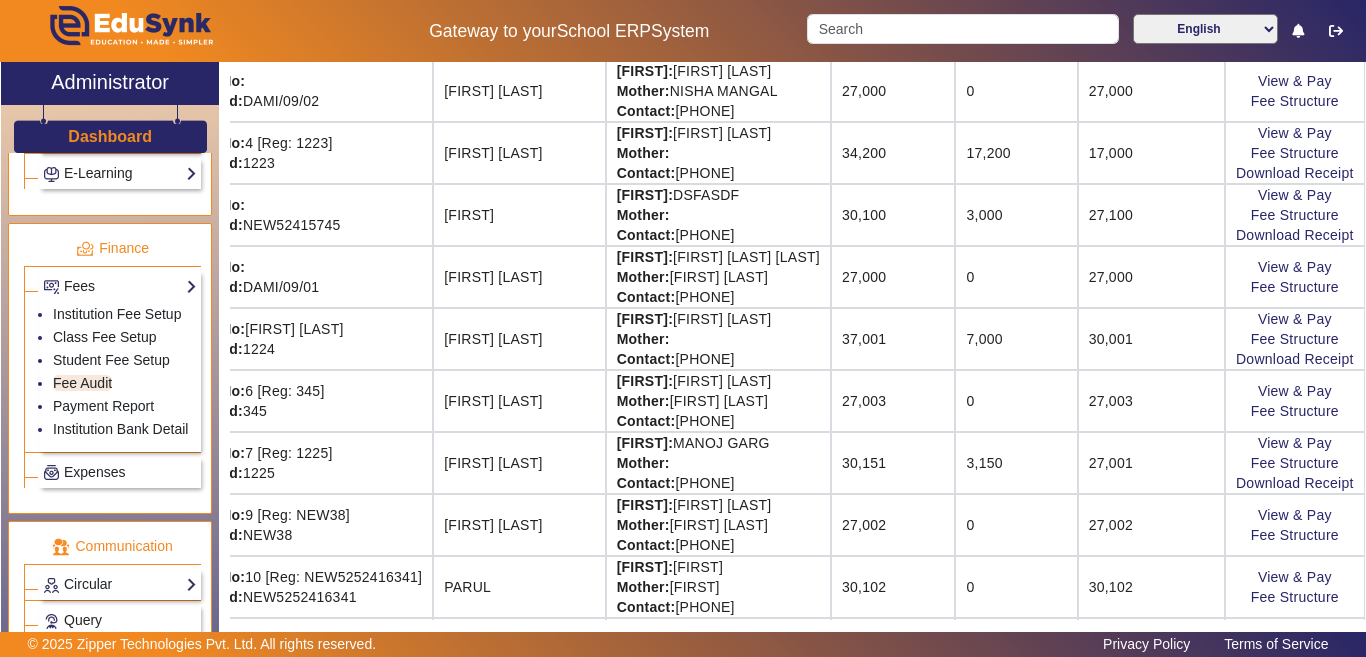 drag, startPoint x: 723, startPoint y: 294, endPoint x: 617, endPoint y: 305, distance: 106.56923 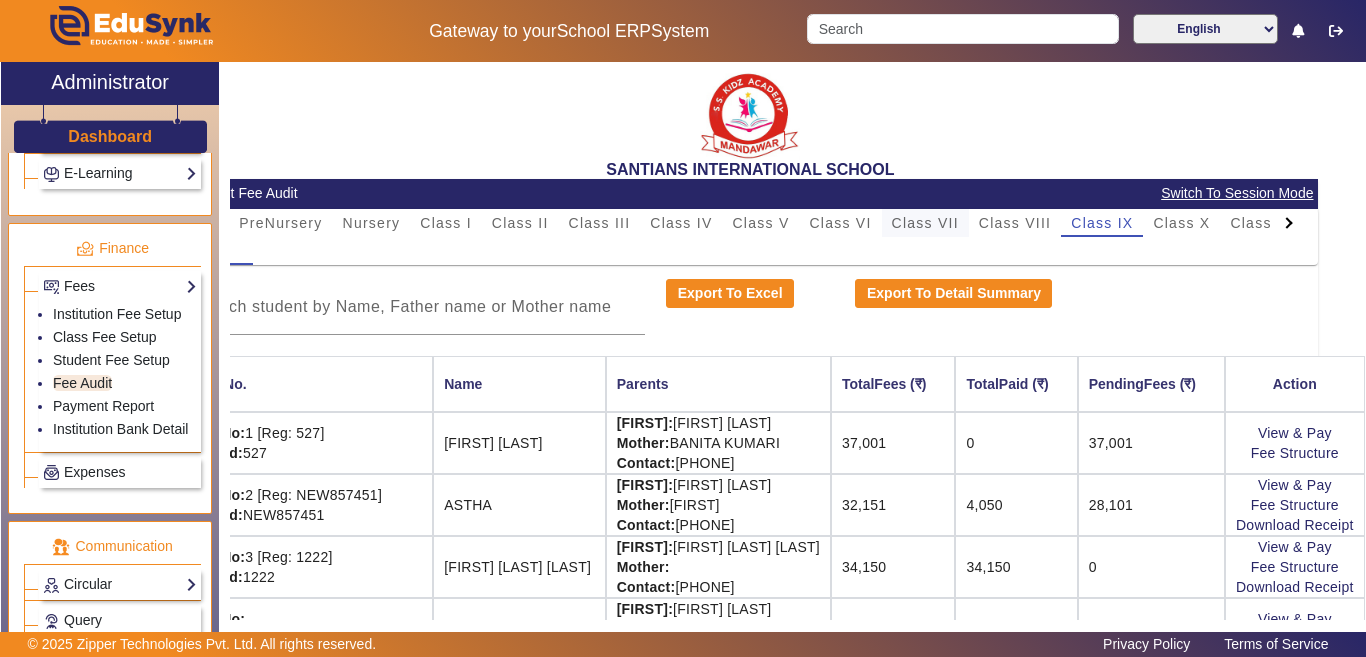 drag, startPoint x: 851, startPoint y: 206, endPoint x: 869, endPoint y: 231, distance: 30.805843 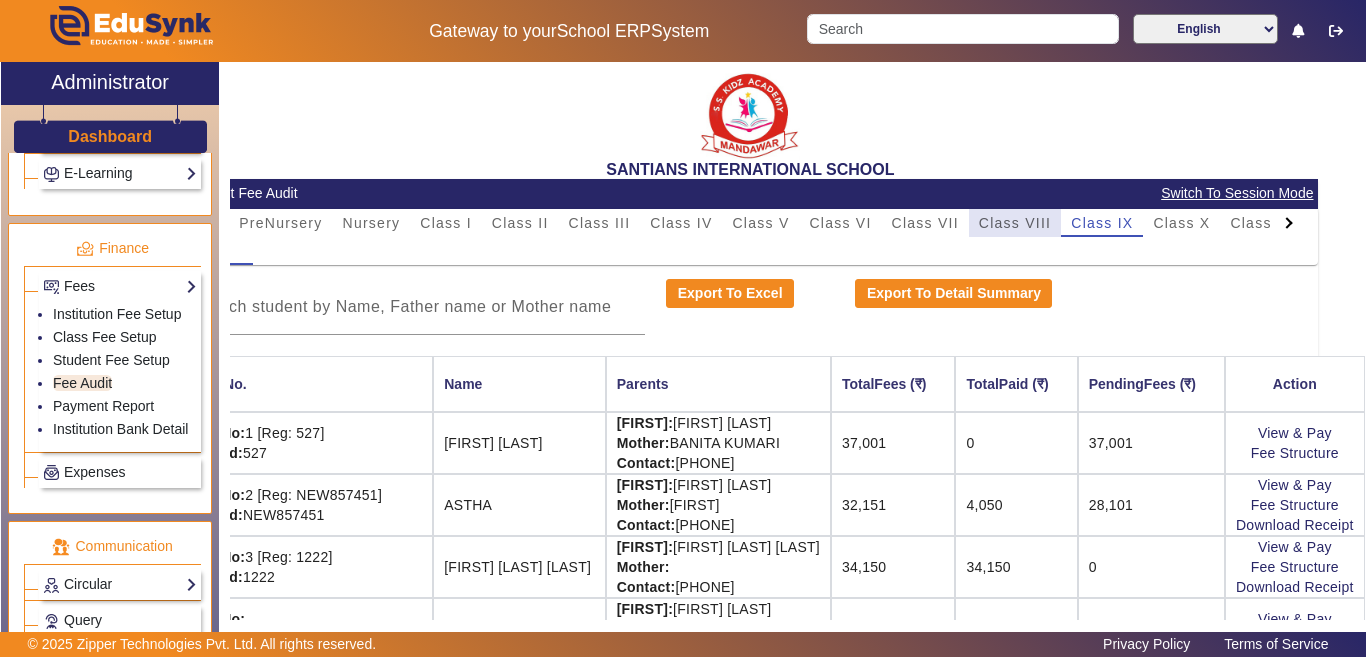 click on "Class VIII" at bounding box center [1015, 223] 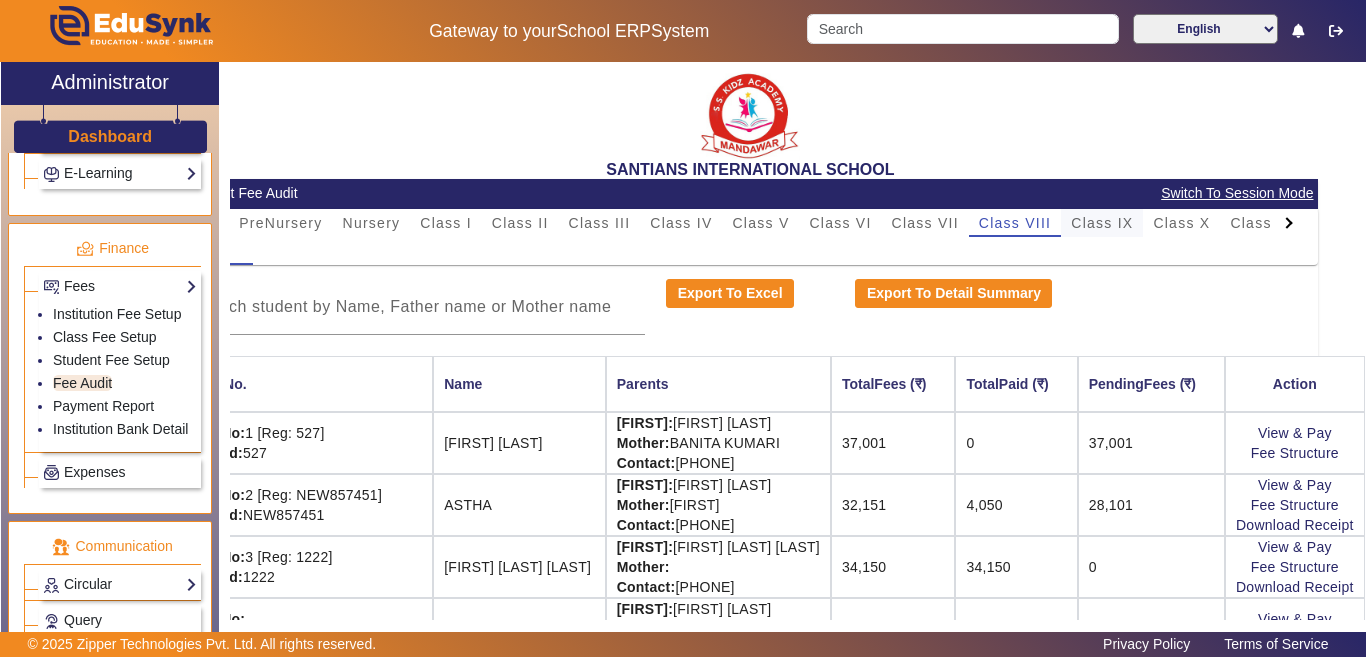 click on "Class IX" at bounding box center [1102, 223] 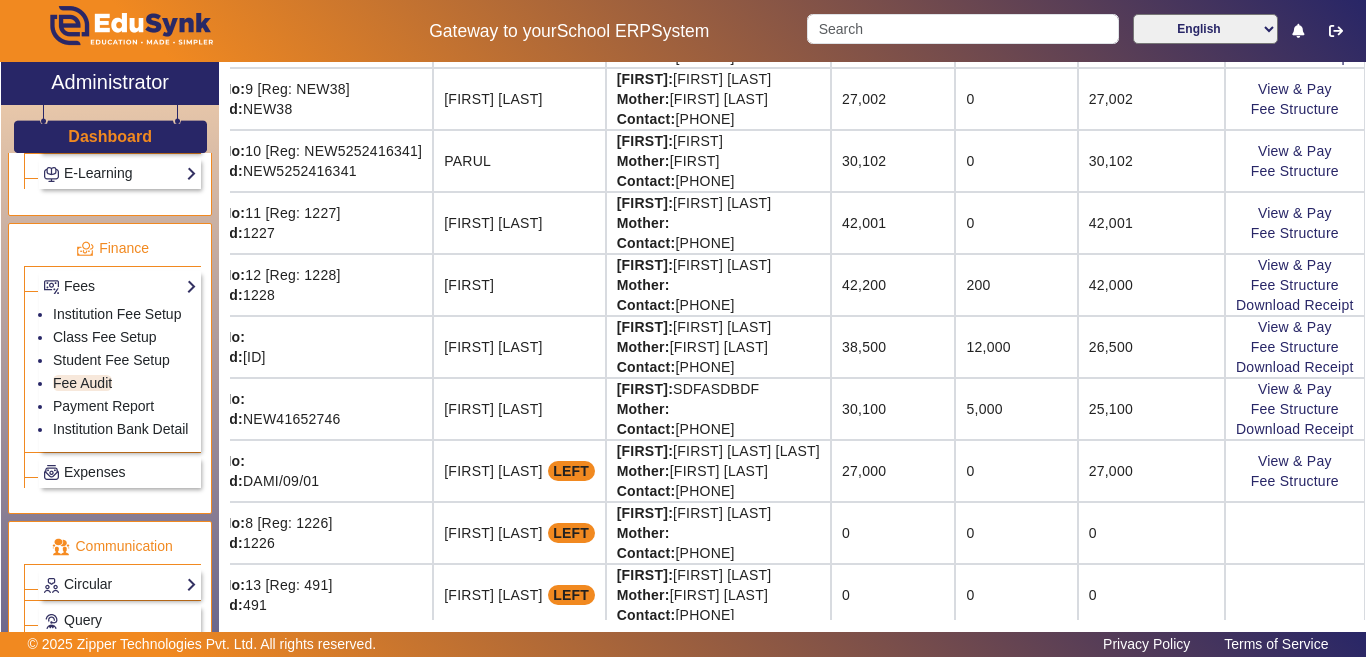 scroll, scrollTop: 838, scrollLeft: 99, axis: both 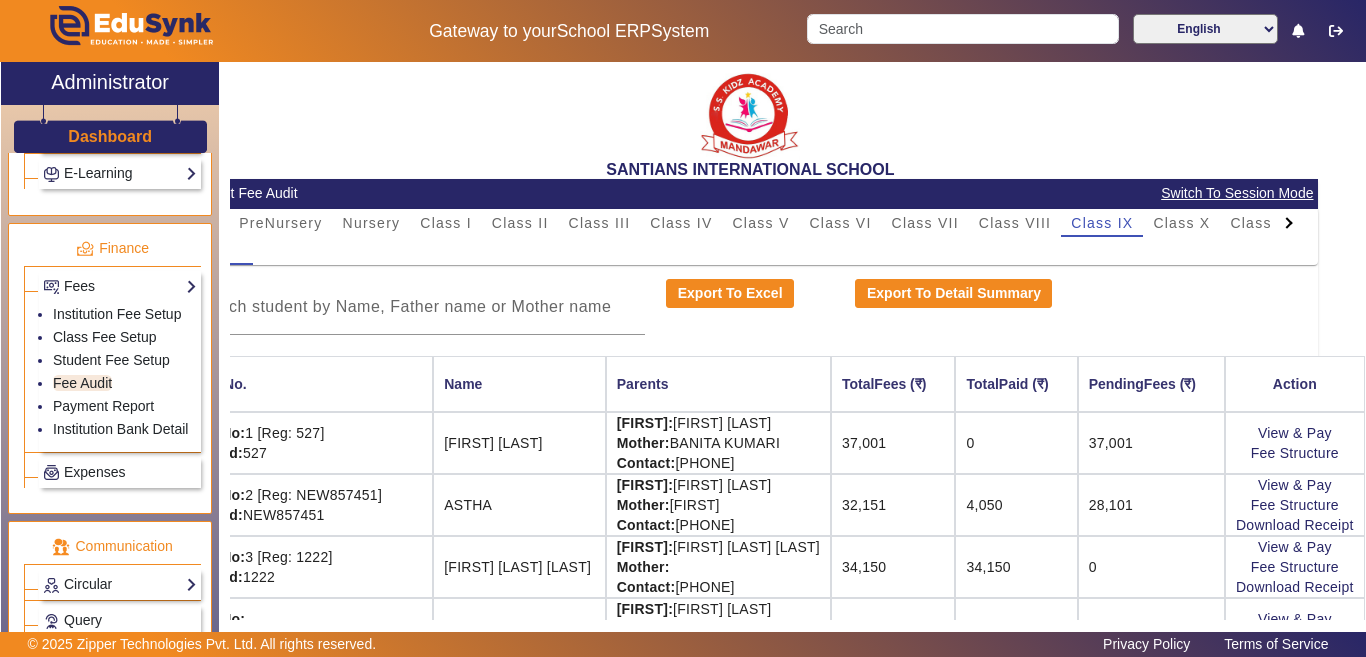 click on "Dashboard" 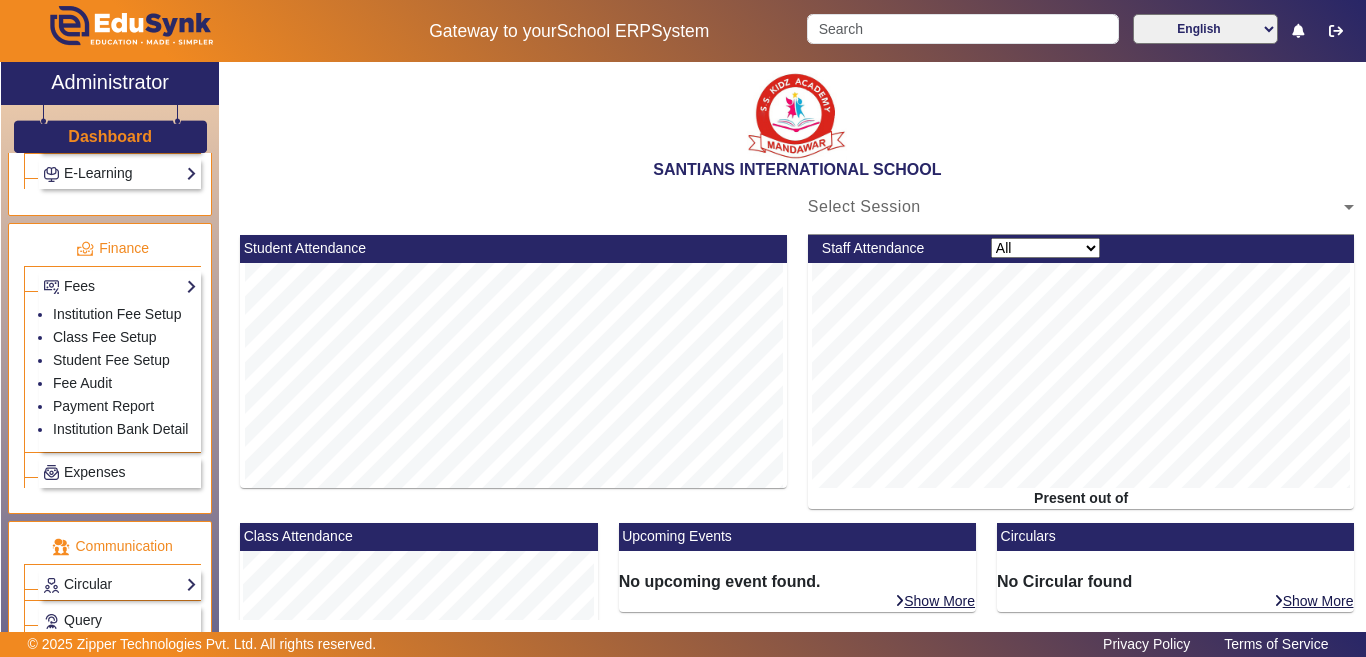 scroll, scrollTop: 0, scrollLeft: 0, axis: both 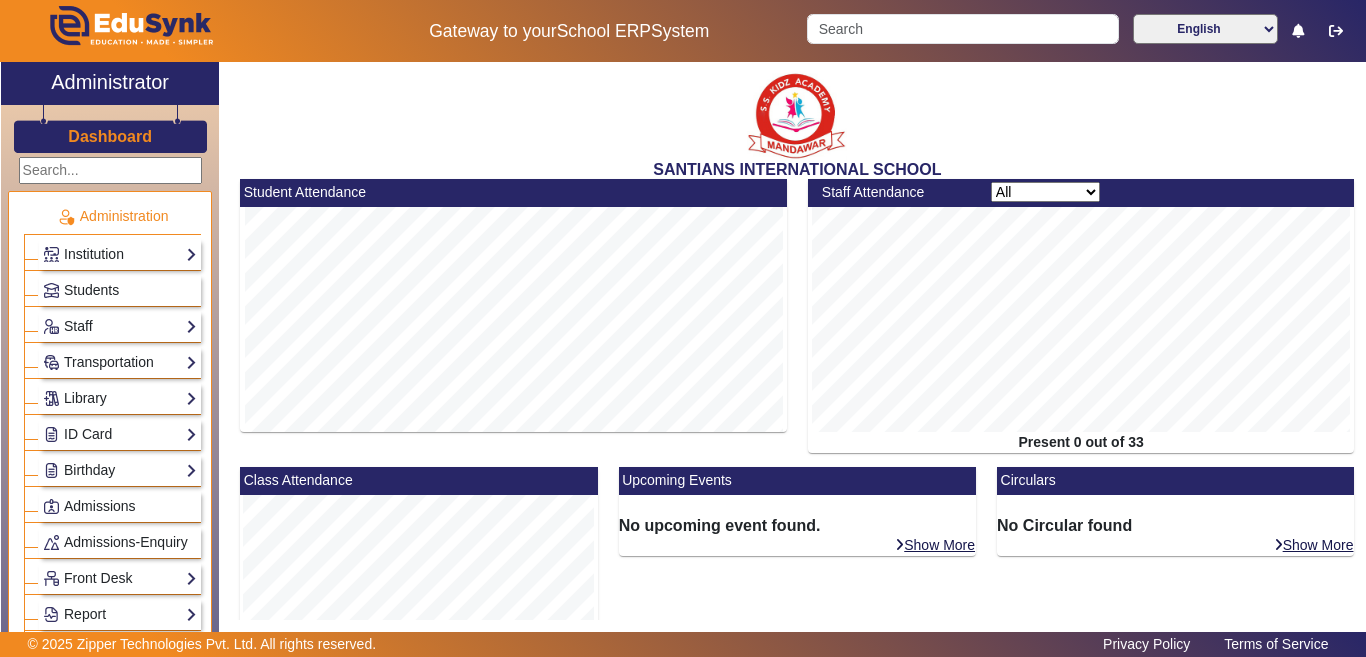 click on "Dashboard" 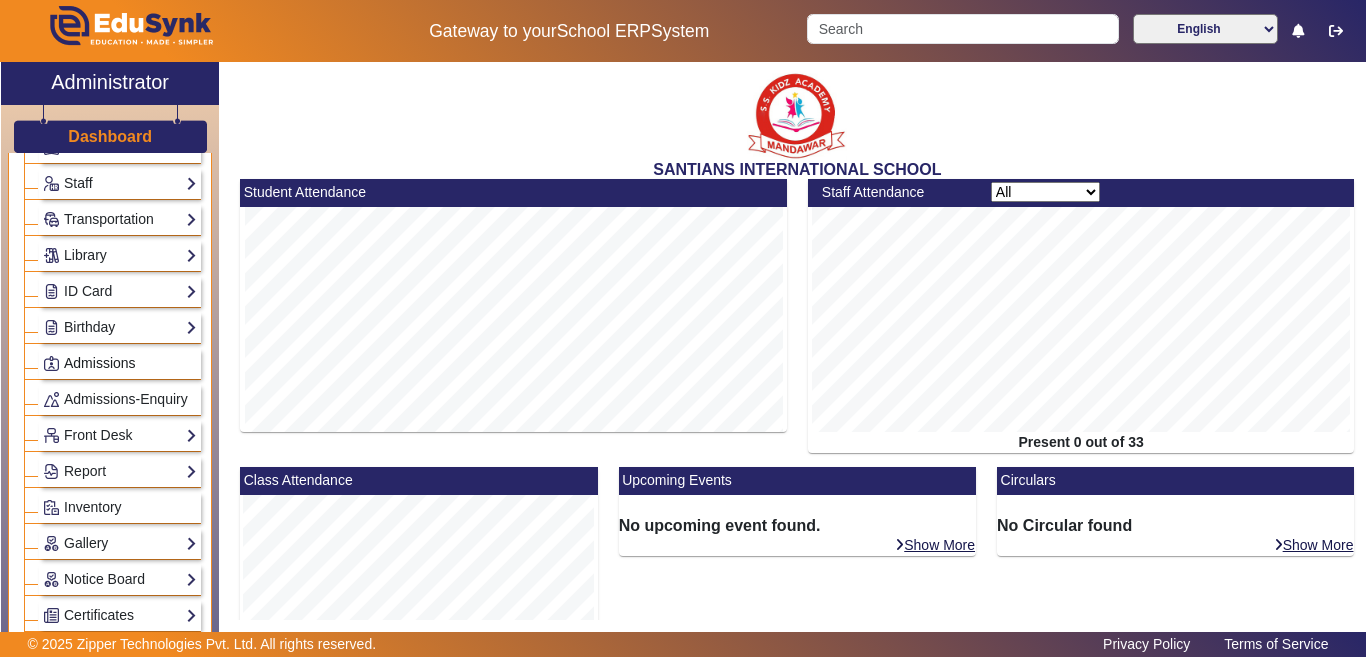 scroll, scrollTop: 0, scrollLeft: 0, axis: both 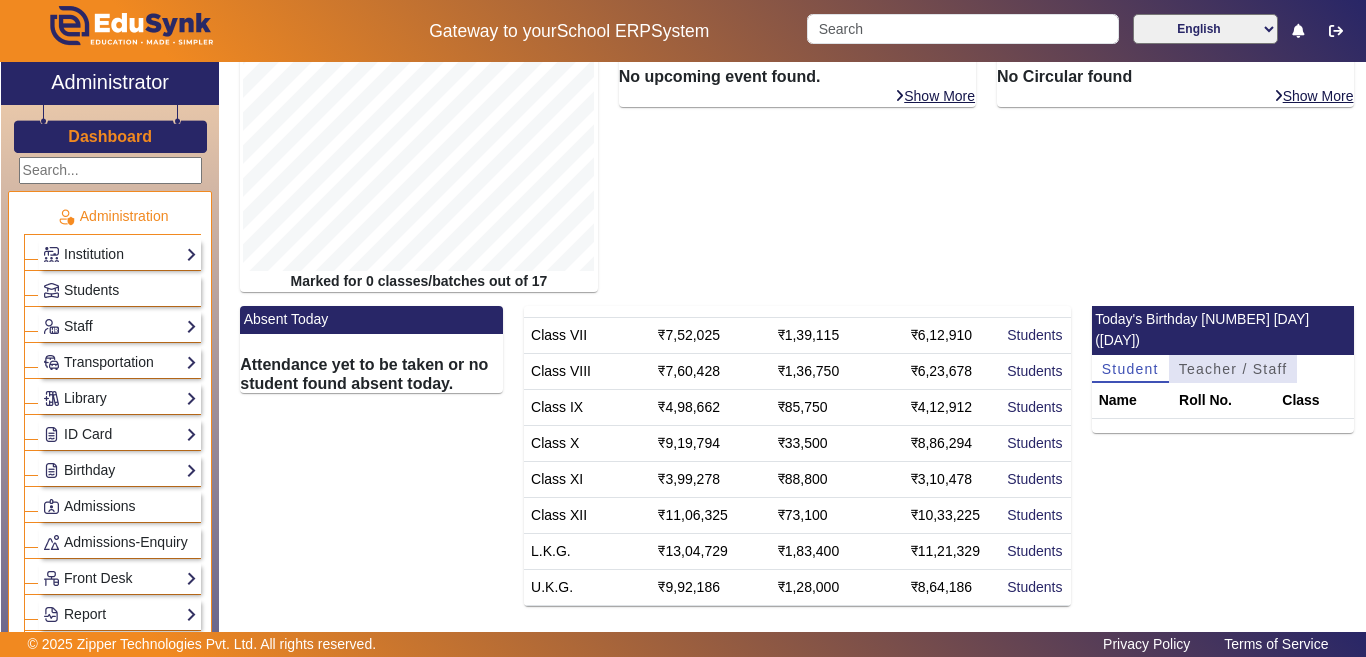 click on "Teacher / Staff" at bounding box center [1233, 369] 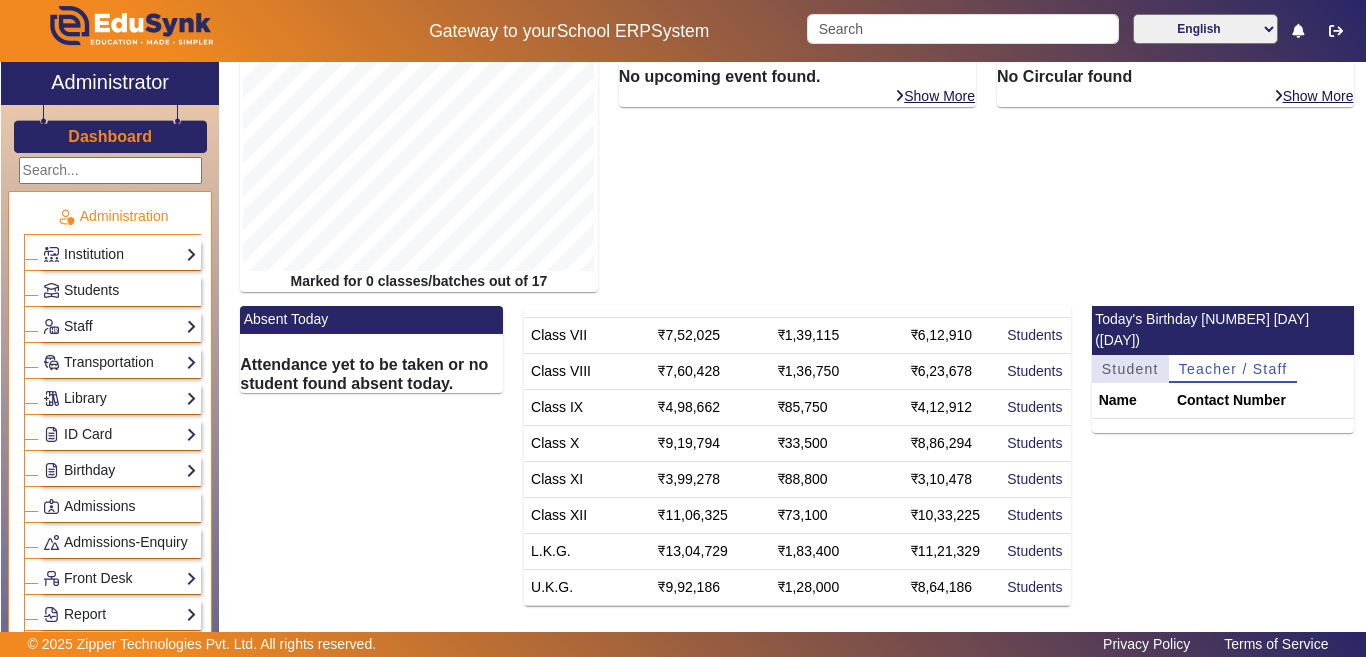 click on "Student" at bounding box center (1130, 369) 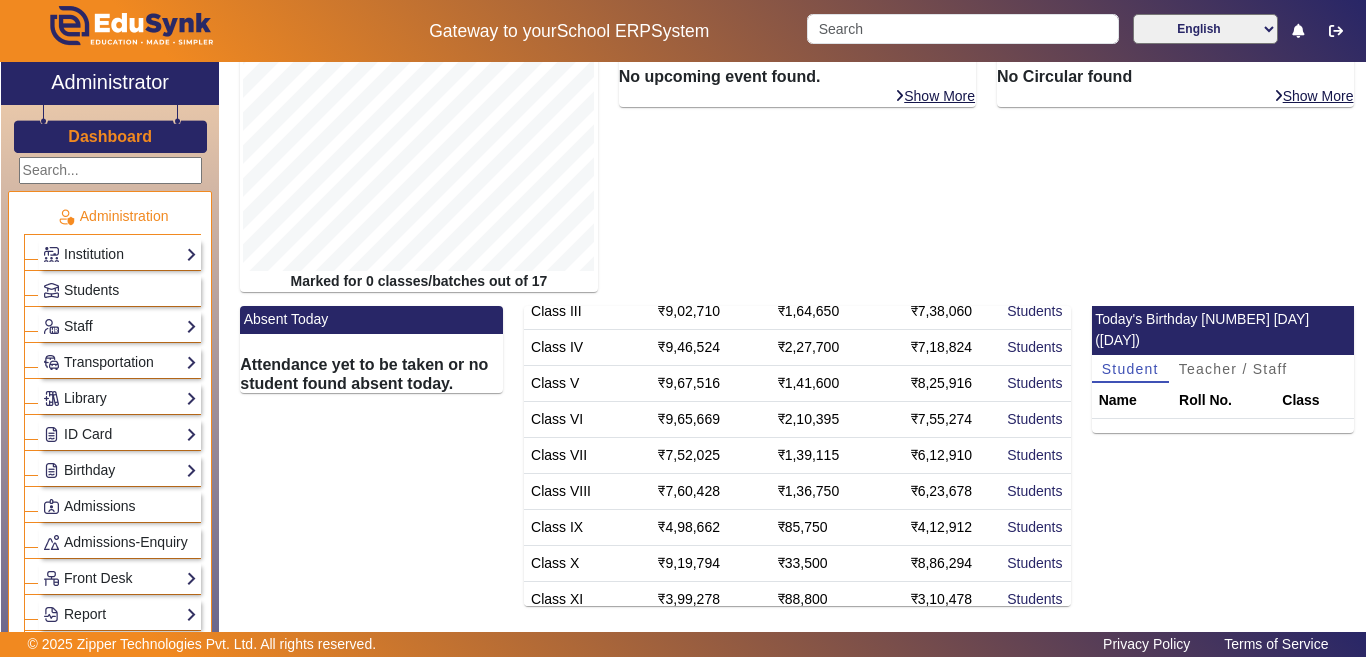 scroll, scrollTop: 0, scrollLeft: 0, axis: both 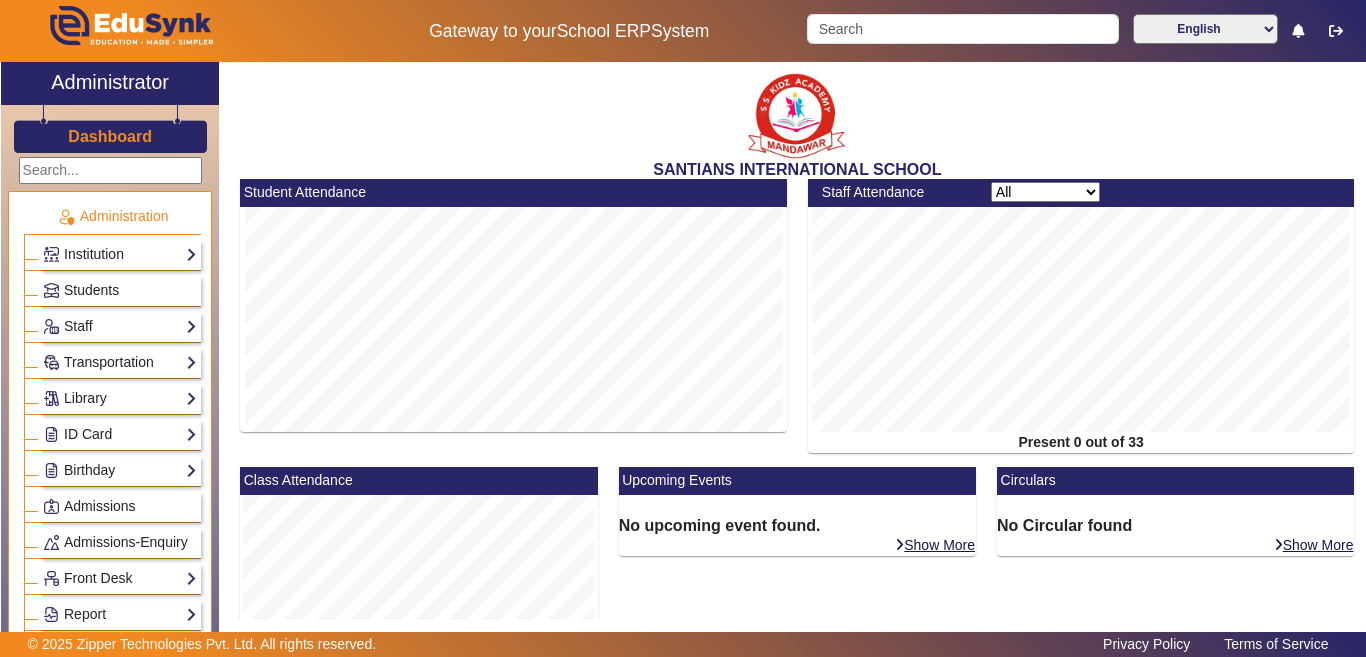 click on "Dashboard" 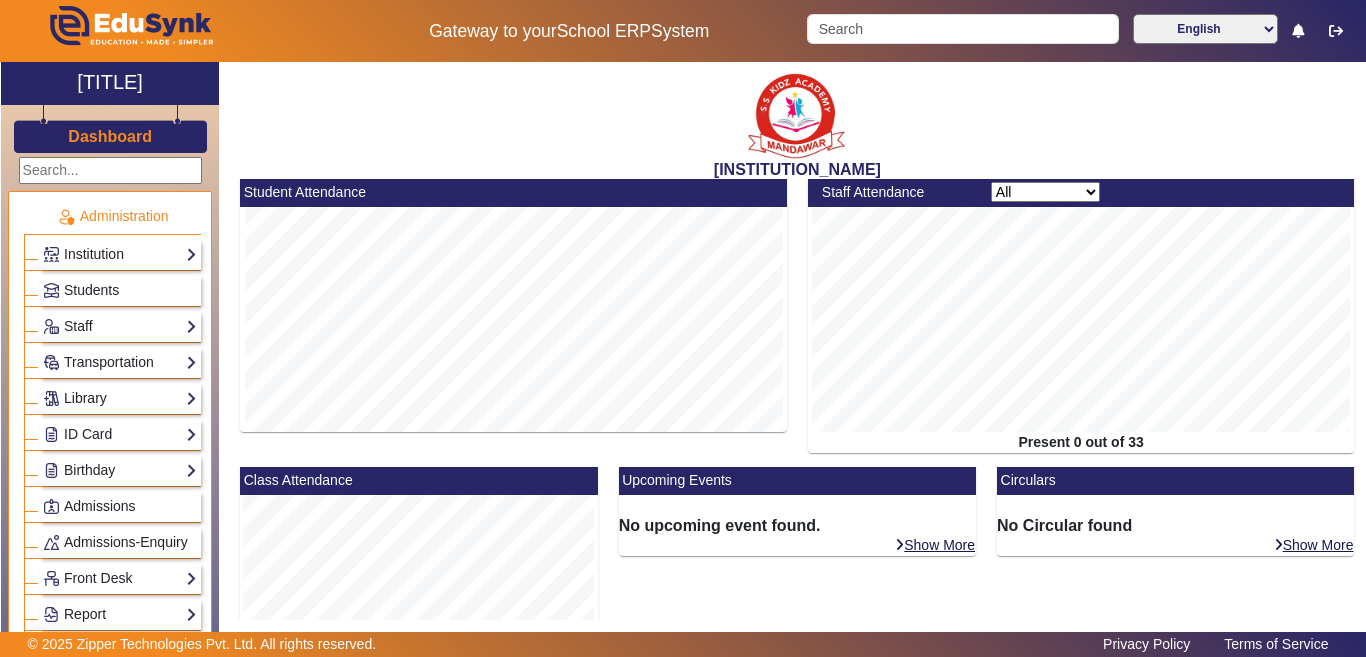 scroll, scrollTop: 0, scrollLeft: 0, axis: both 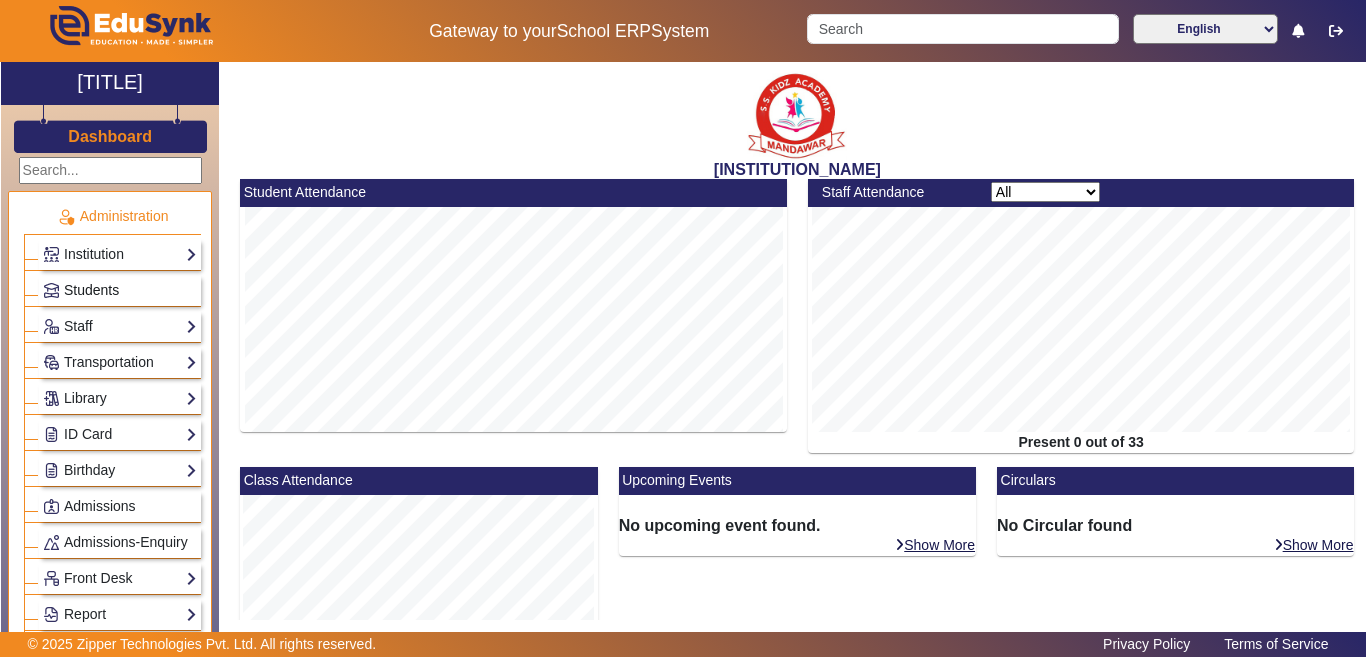 click on "Students" 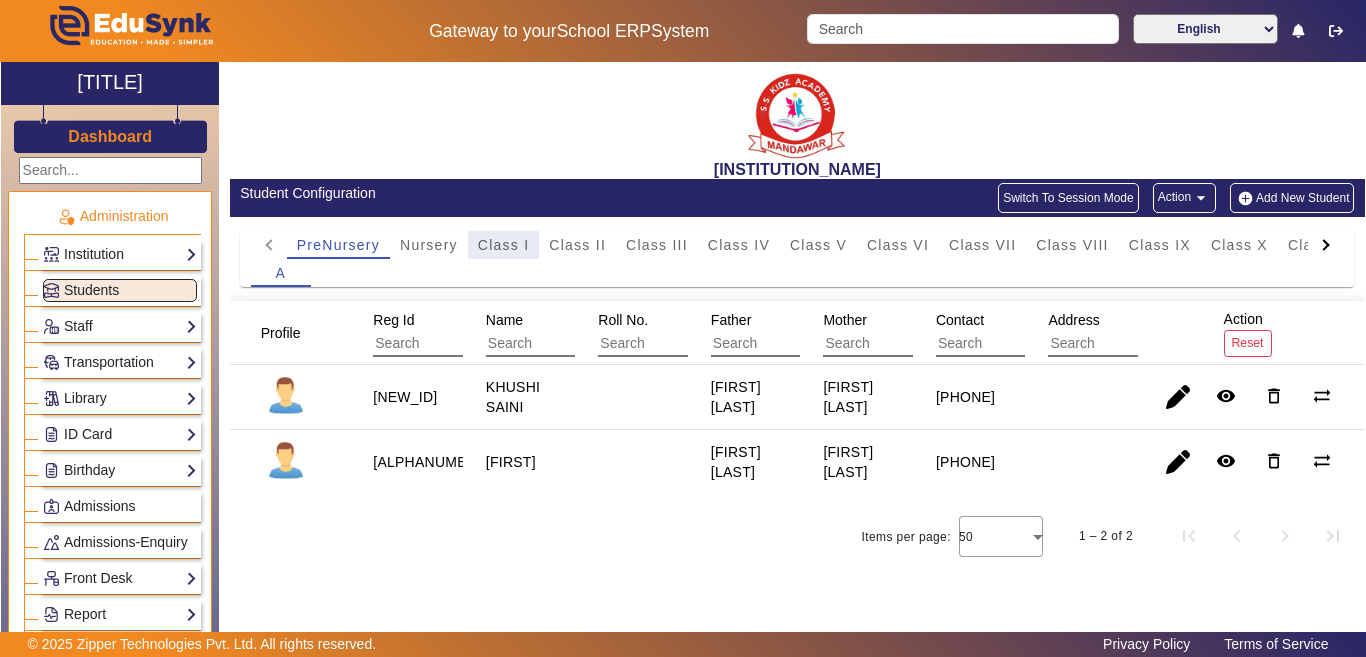 drag, startPoint x: 494, startPoint y: 242, endPoint x: 533, endPoint y: 344, distance: 109.201645 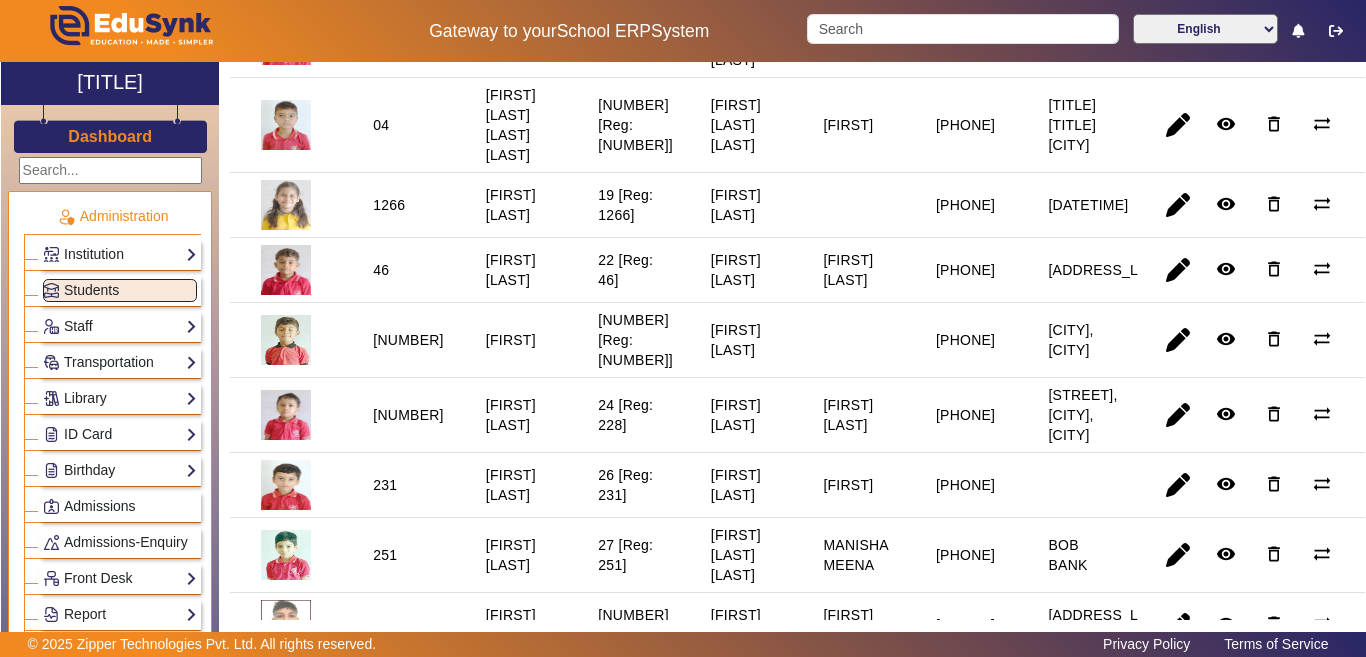 scroll, scrollTop: 1400, scrollLeft: 0, axis: vertical 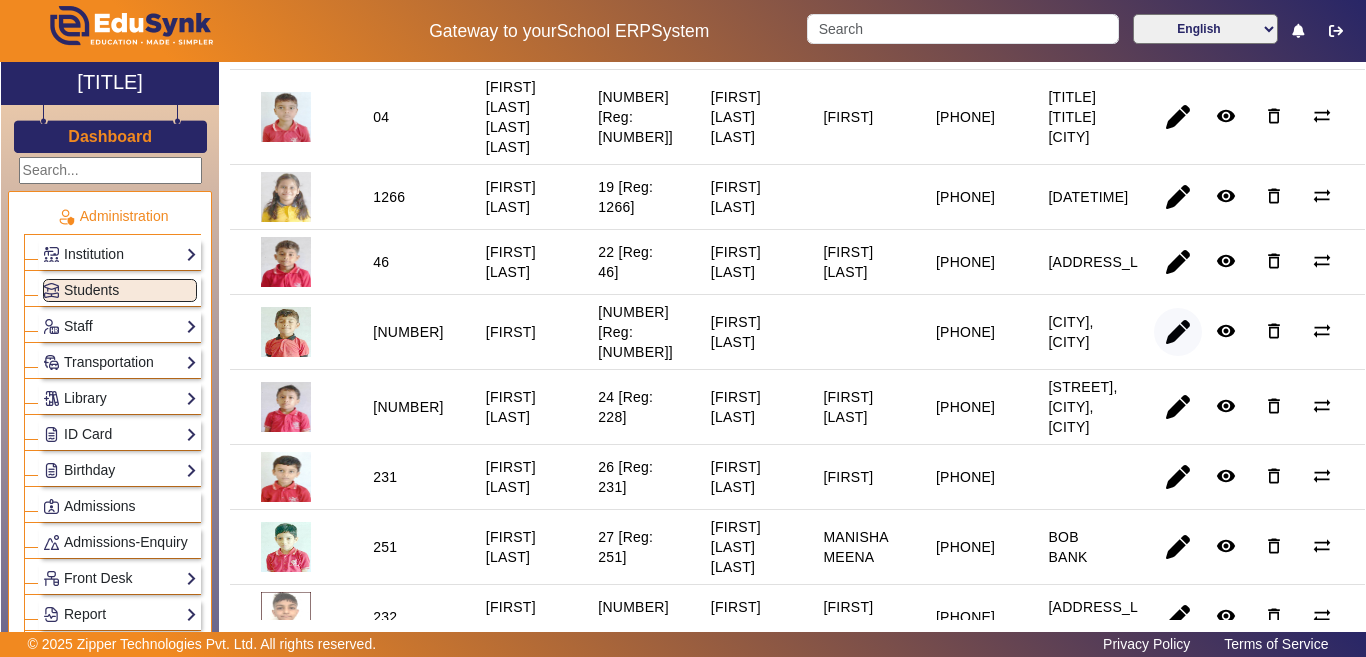 click at bounding box center (1178, 407) 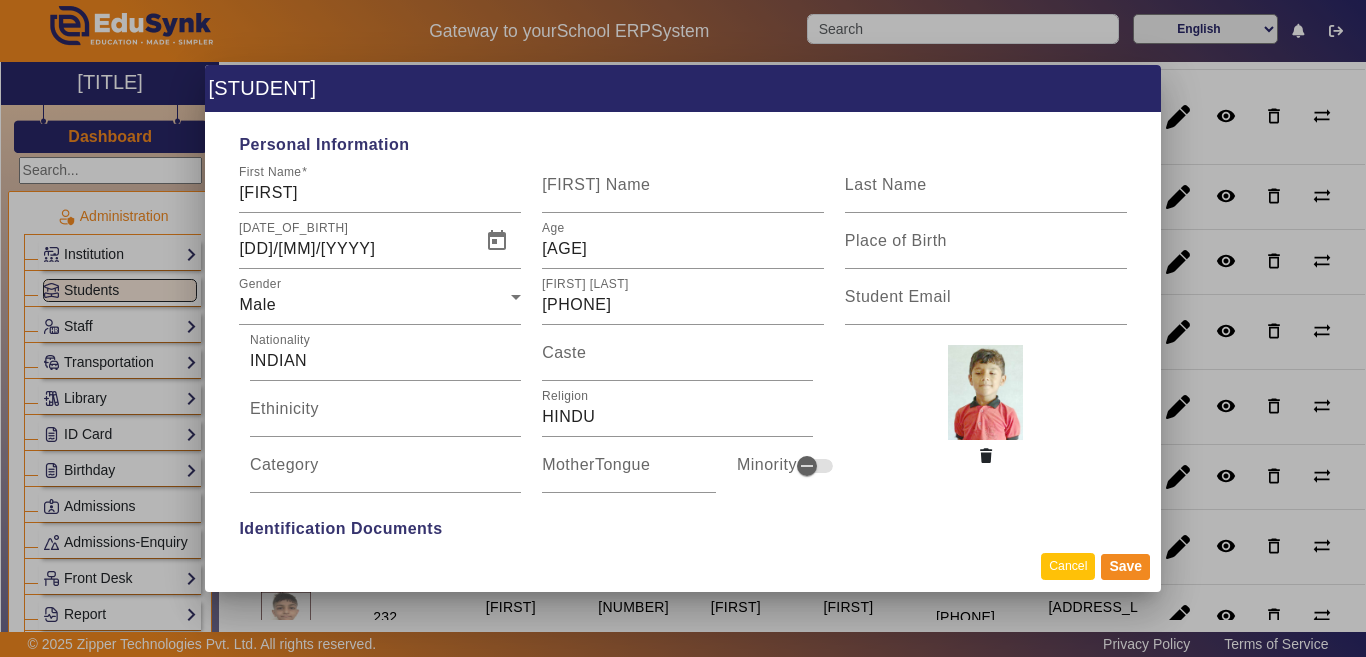 click on "Cancel" at bounding box center [1068, 566] 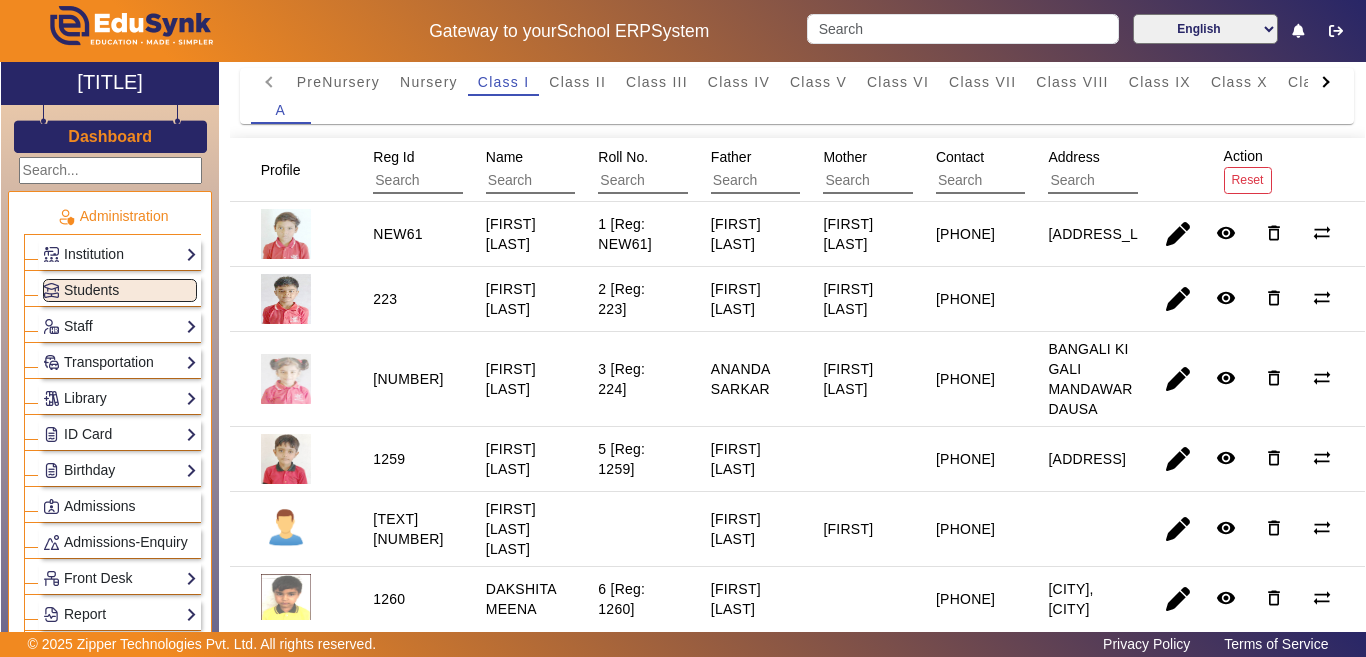 scroll, scrollTop: 0, scrollLeft: 0, axis: both 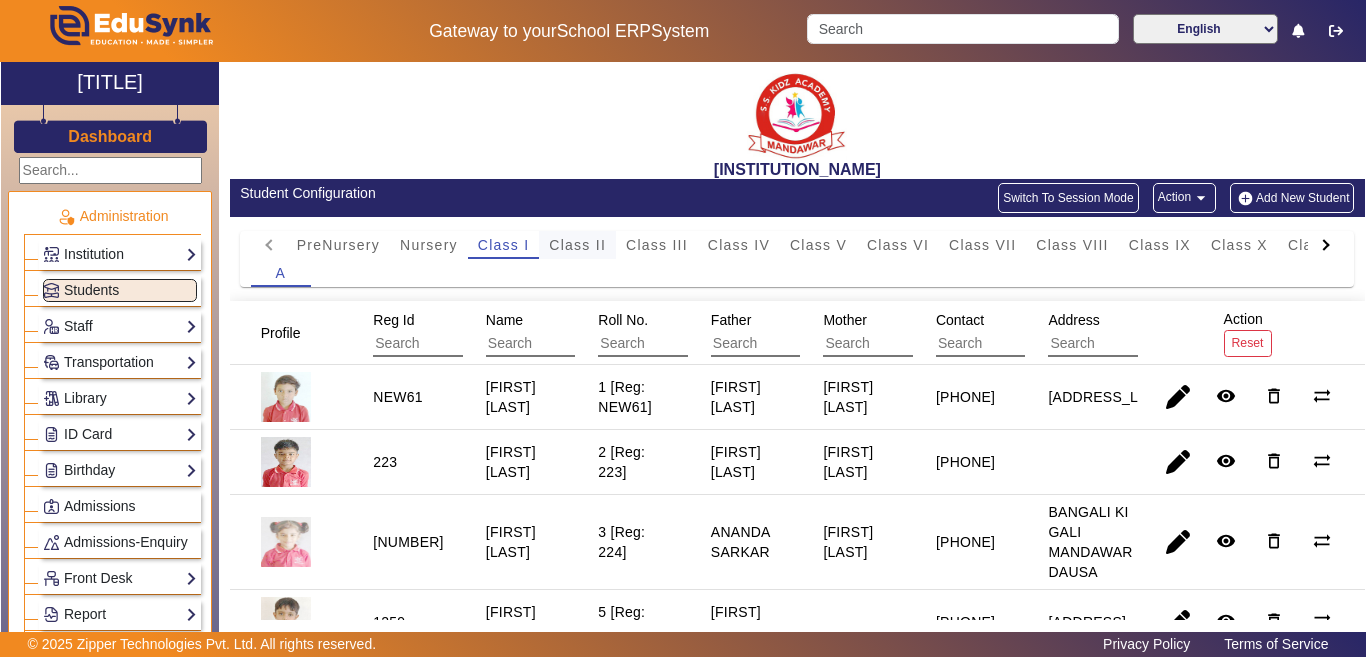 click on "Class II" at bounding box center [577, 245] 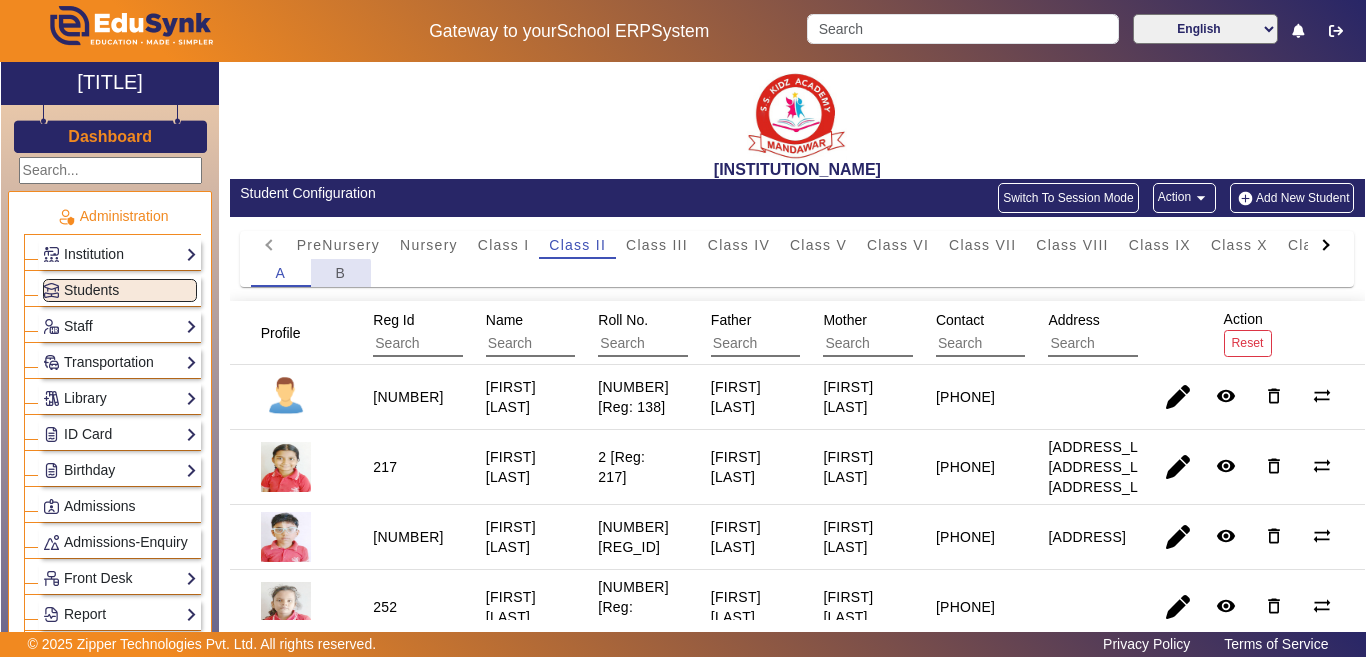click on "B" at bounding box center [340, 273] 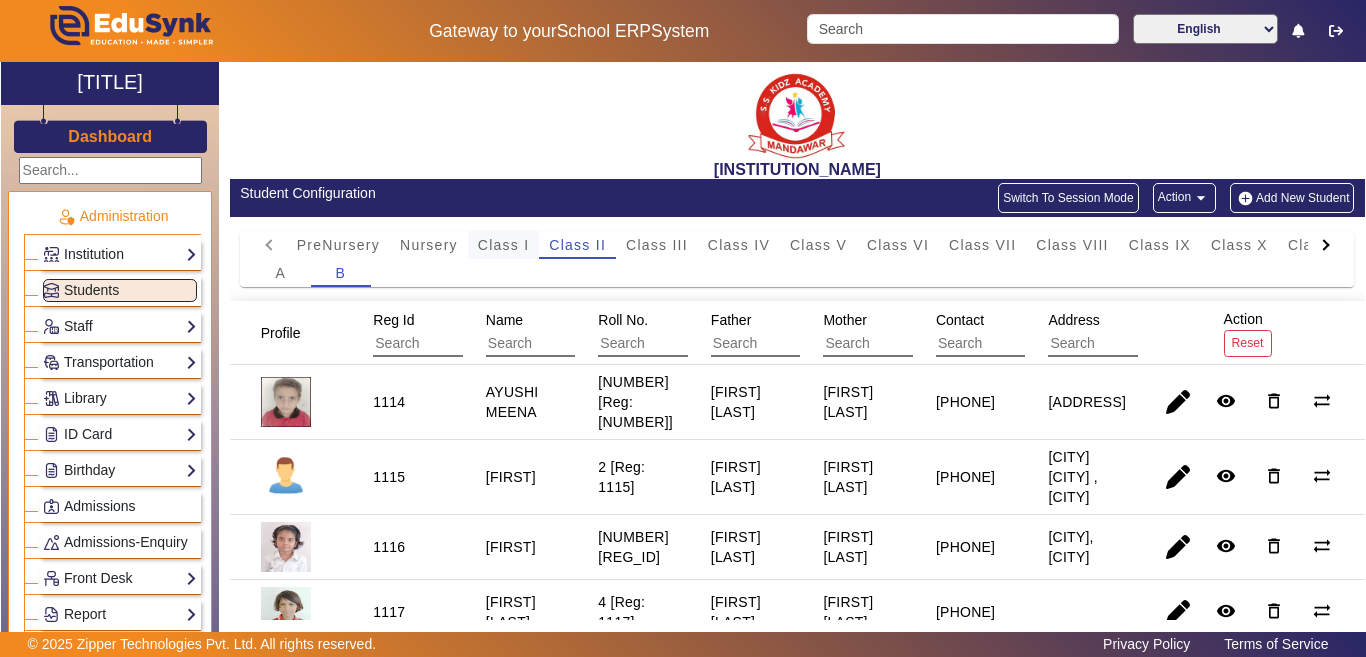 click on "Class [CLASS]" at bounding box center [504, 245] 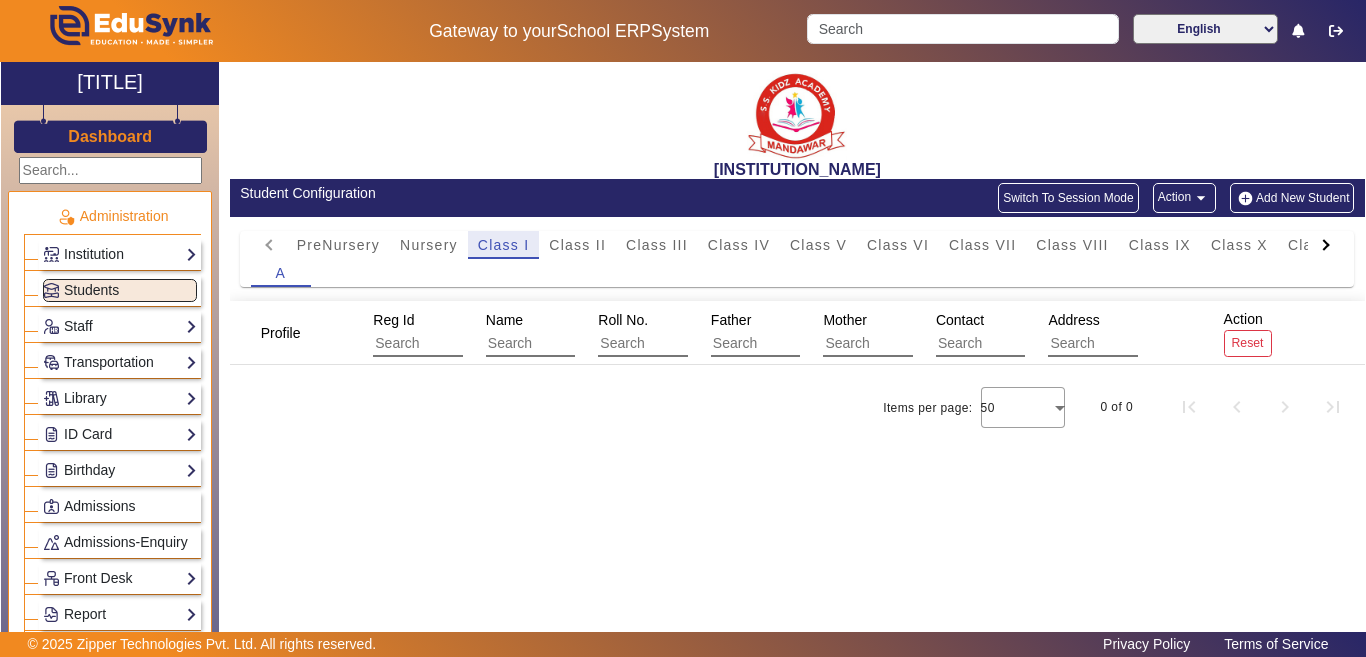 click on "Class II" at bounding box center (577, 245) 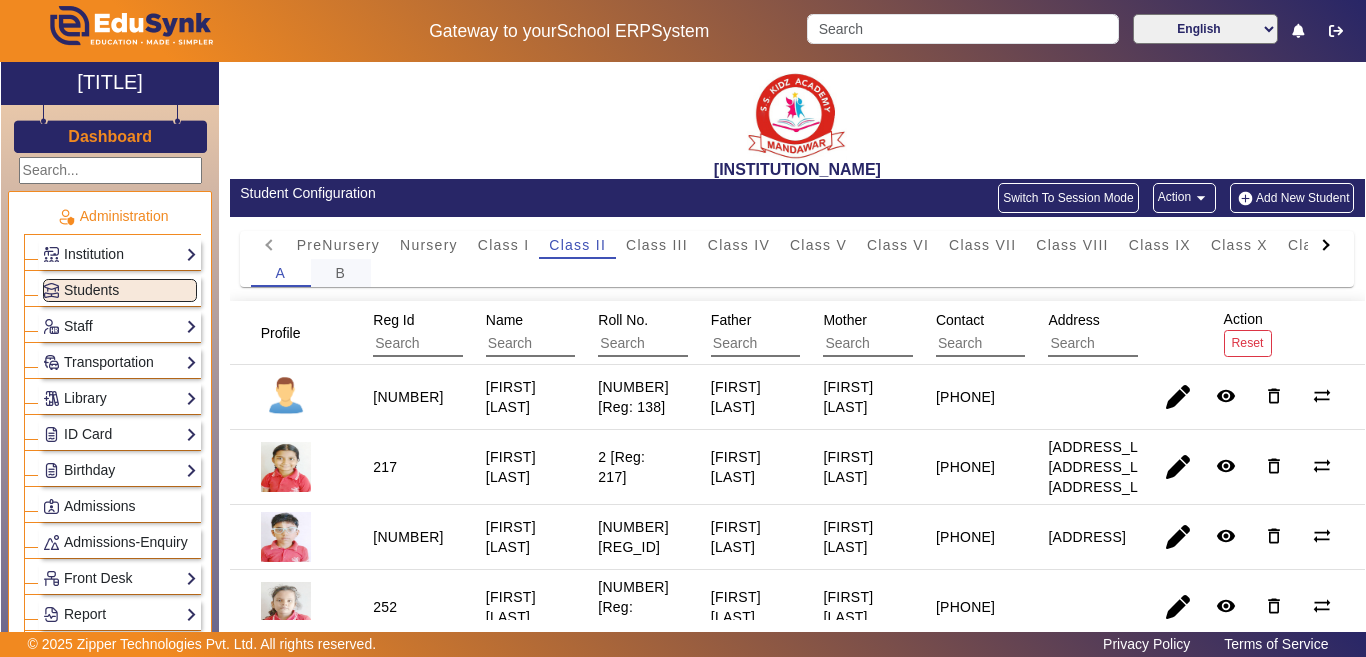 click on "B" at bounding box center (340, 273) 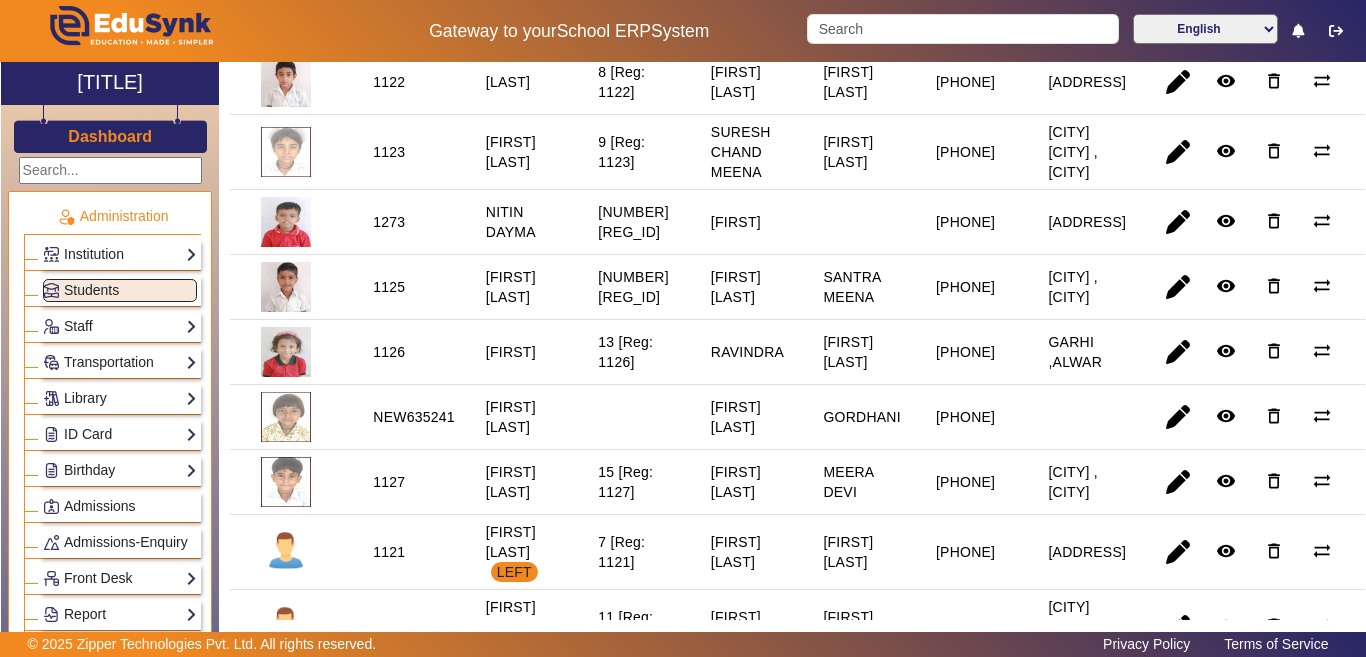 scroll, scrollTop: 900, scrollLeft: 0, axis: vertical 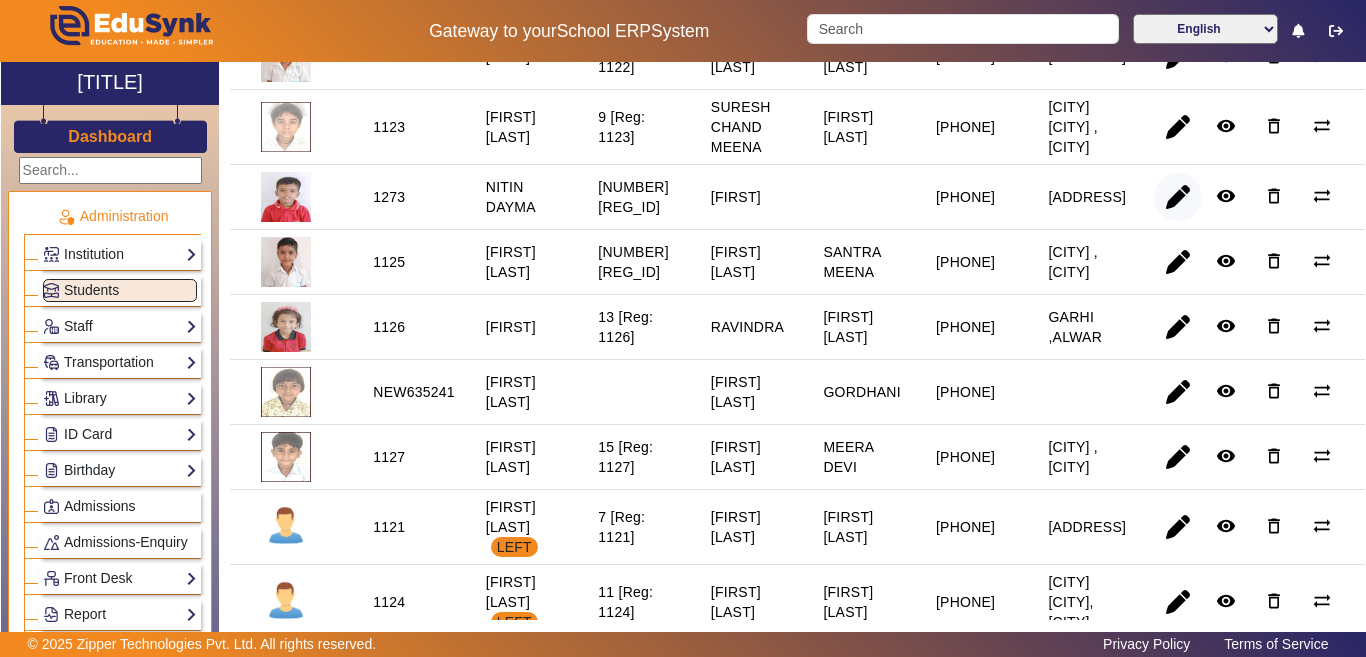click at bounding box center [1178, 262] 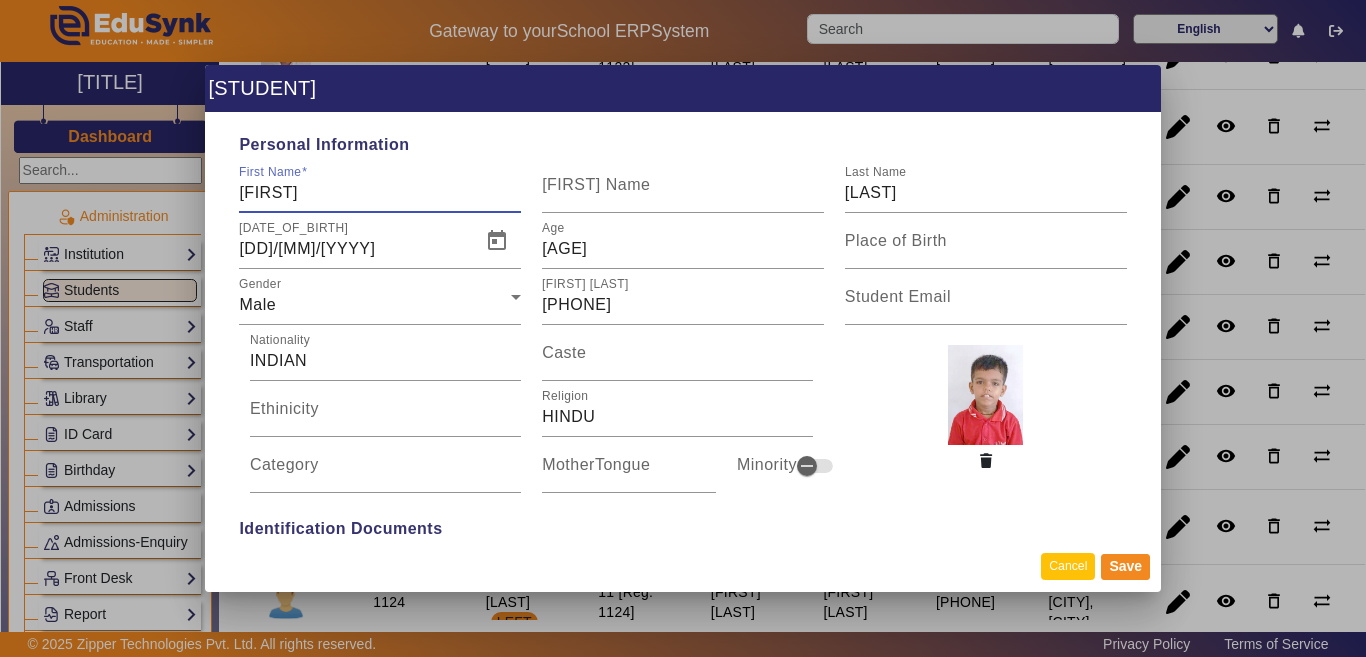 click on "Cancel" at bounding box center [1068, 566] 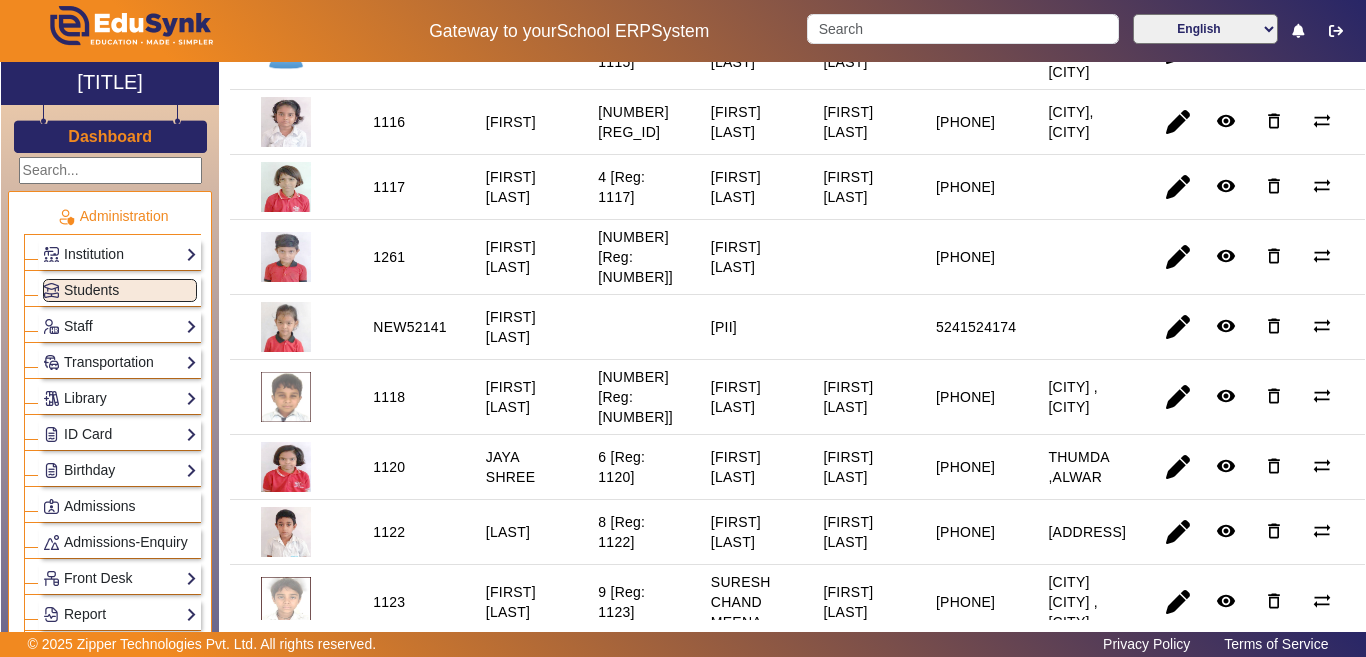 scroll, scrollTop: 0, scrollLeft: 0, axis: both 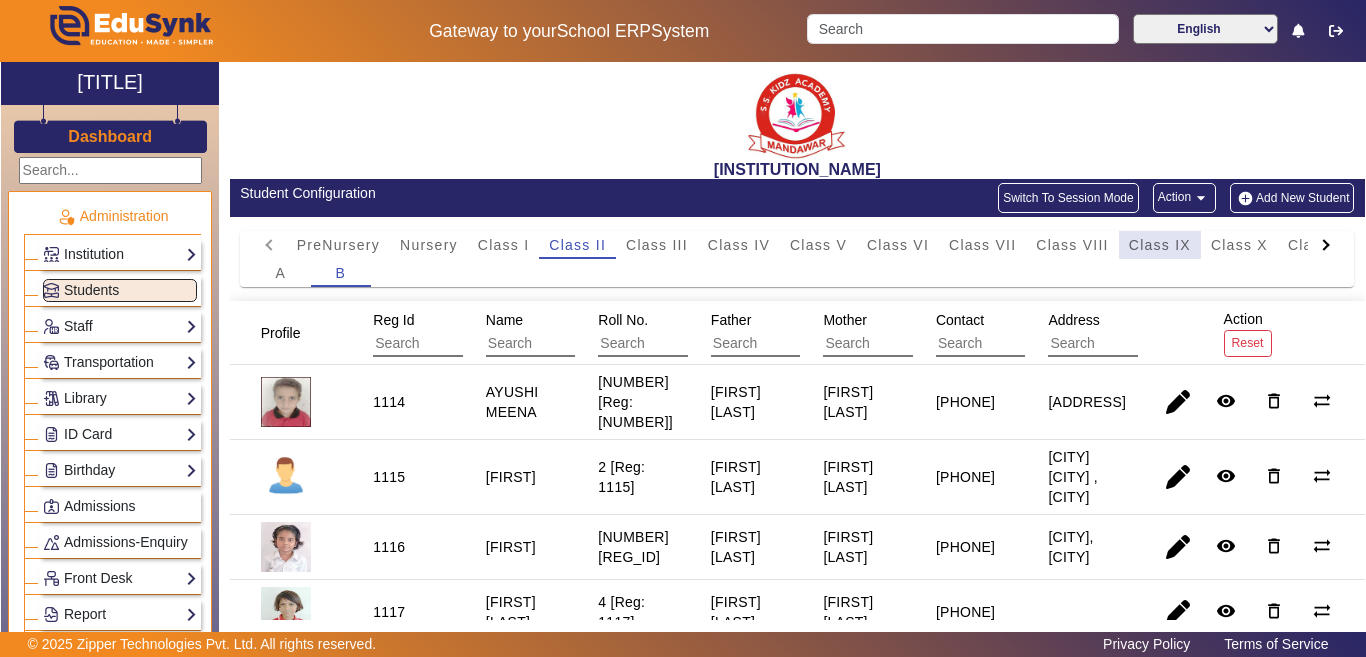 click on "Class IX" at bounding box center [1160, 245] 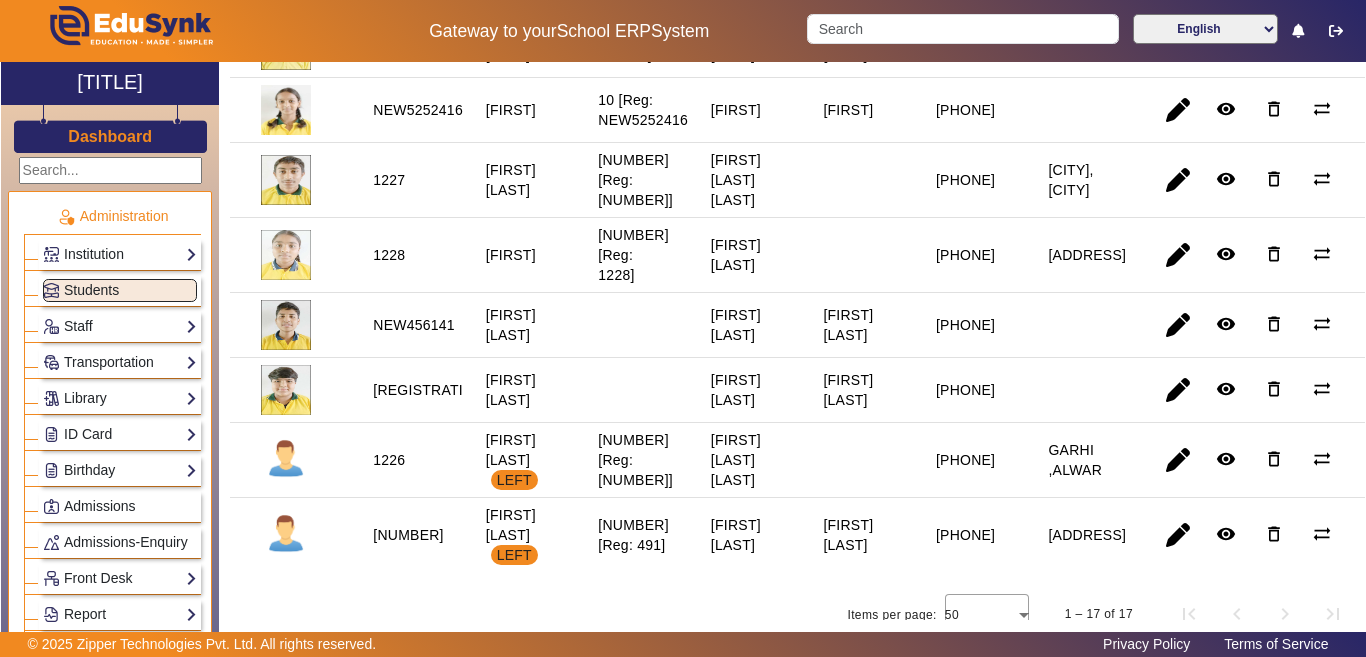 scroll, scrollTop: 1109, scrollLeft: 0, axis: vertical 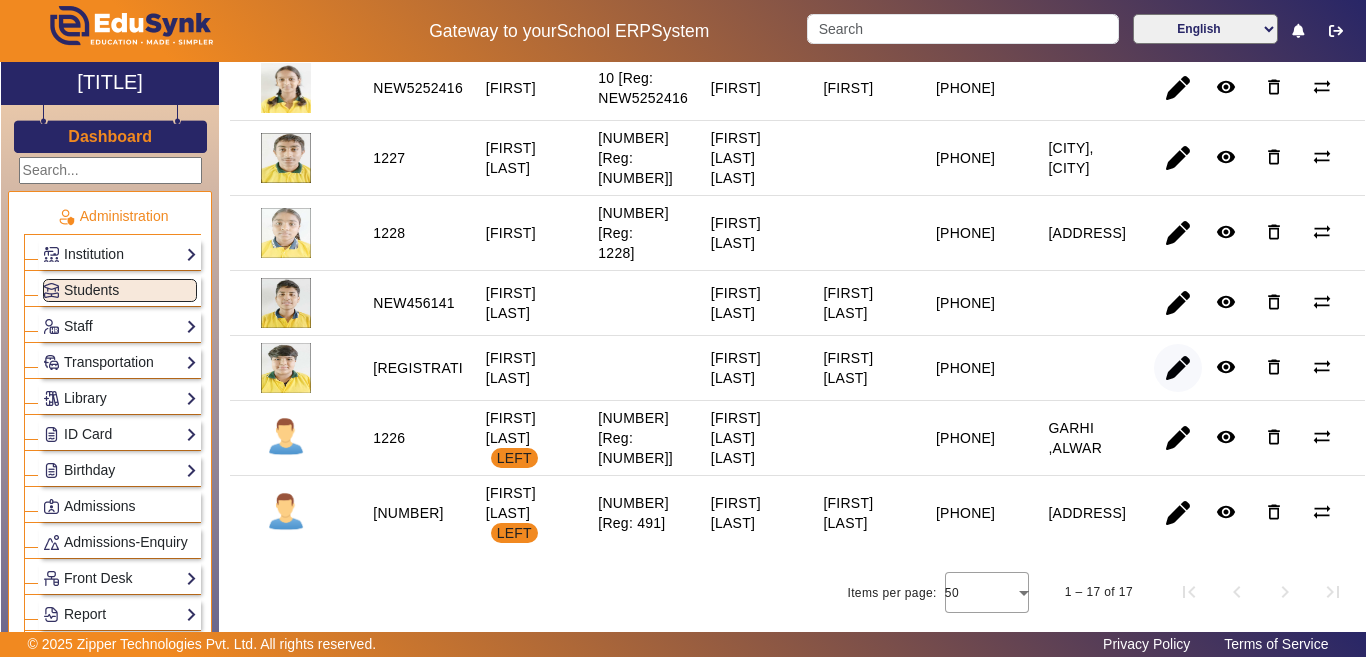 click at bounding box center [1178, 438] 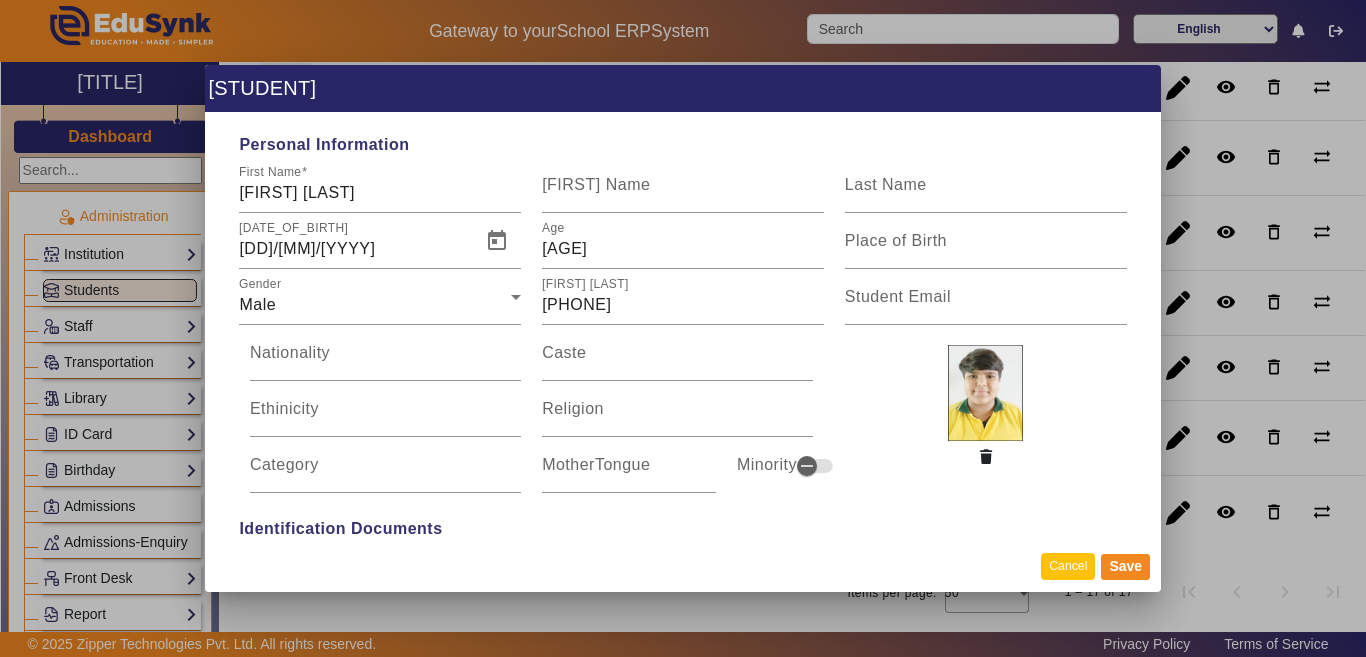 click on "Cancel" at bounding box center [1068, 566] 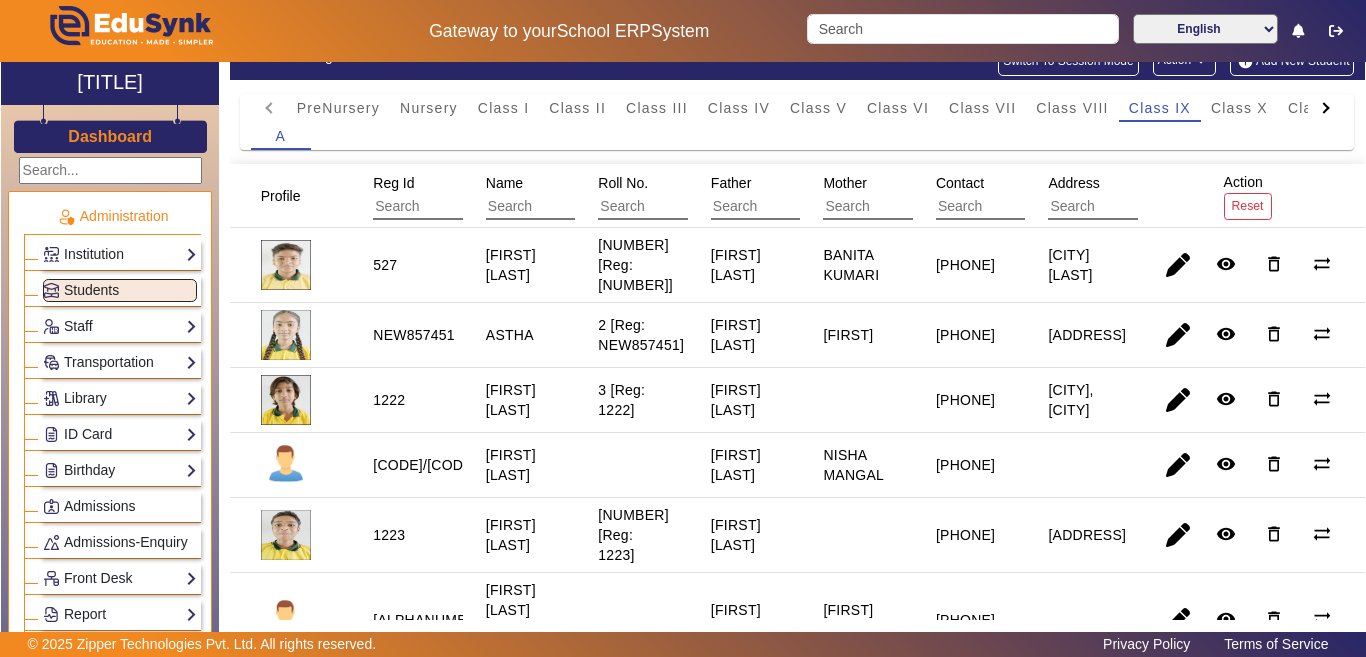 scroll, scrollTop: 0, scrollLeft: 0, axis: both 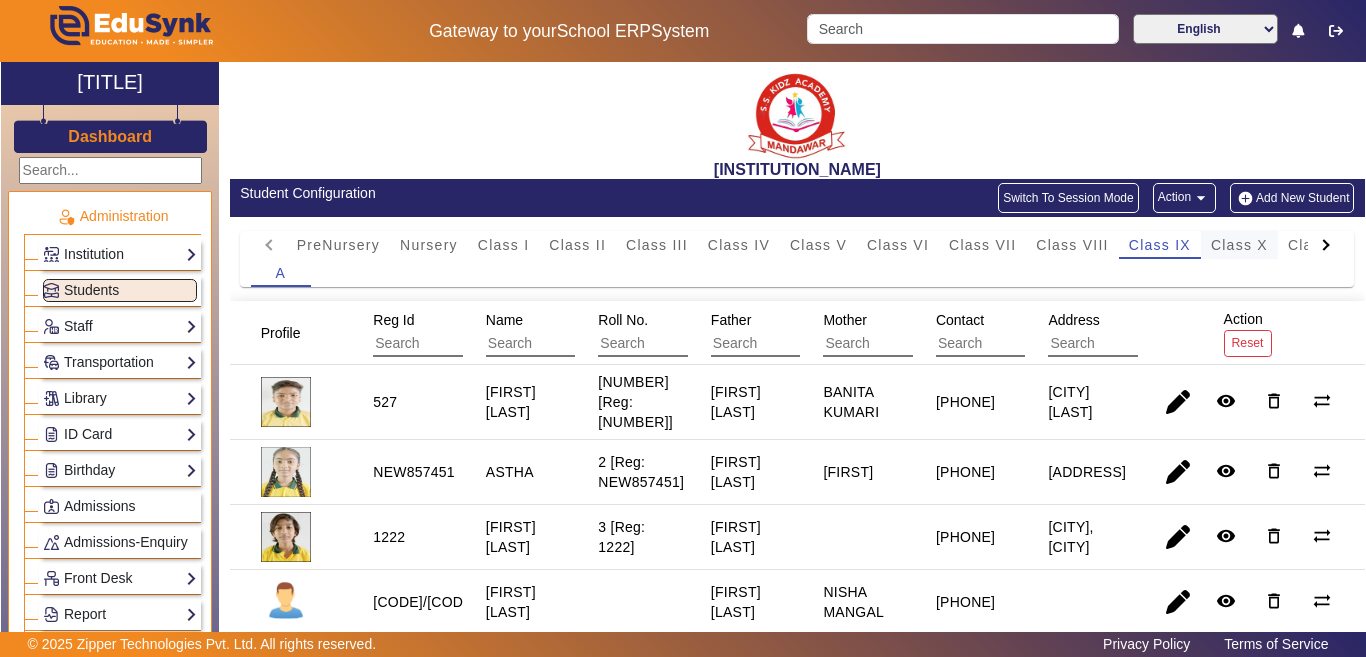 click on "Class X" at bounding box center [1239, 245] 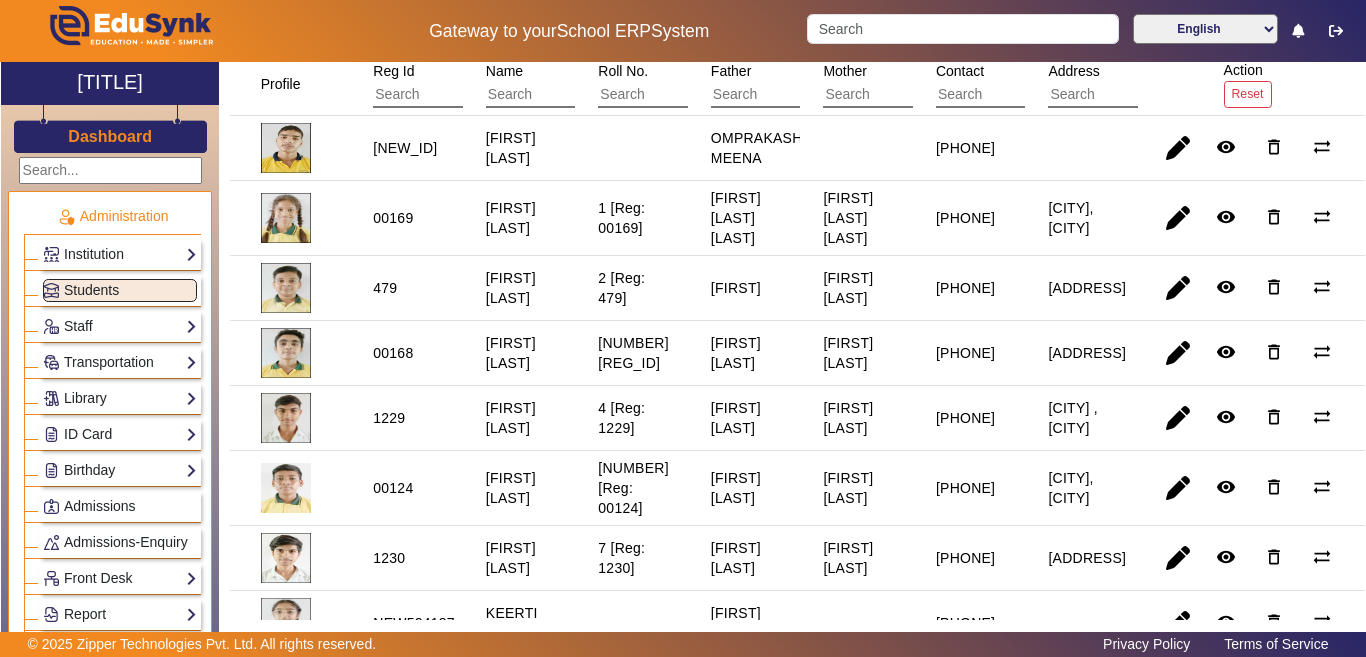 scroll, scrollTop: 200, scrollLeft: 0, axis: vertical 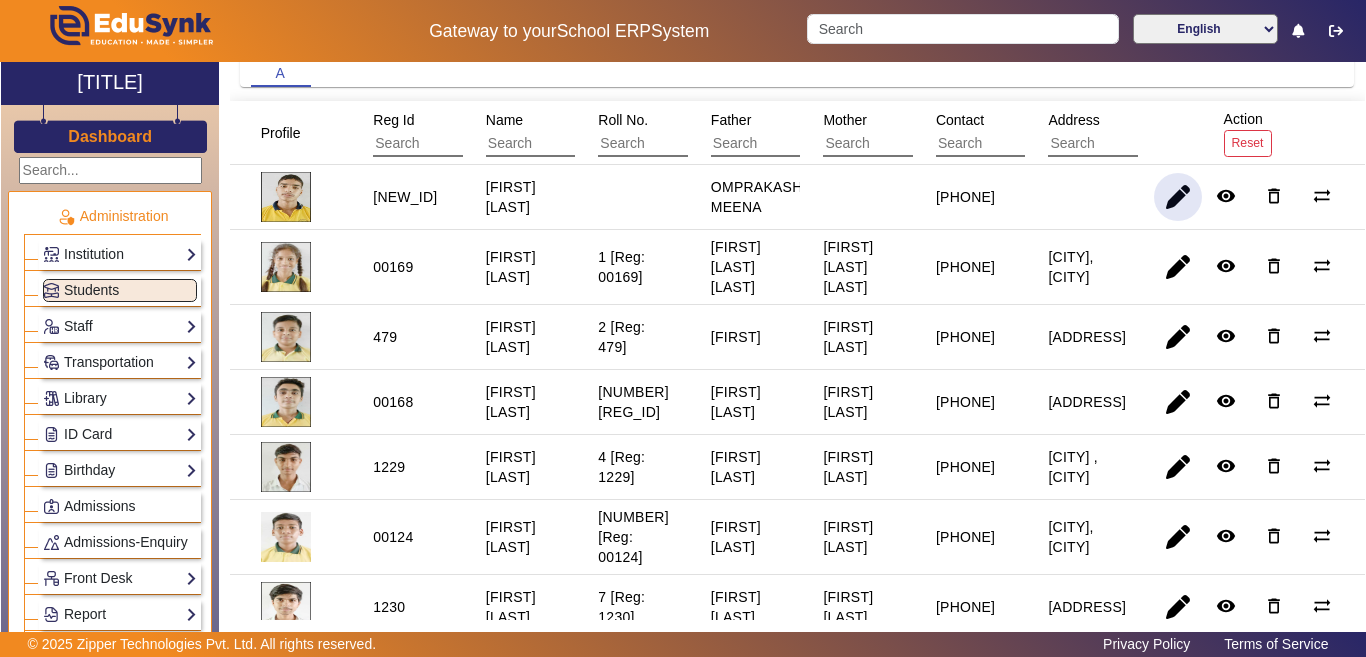 click 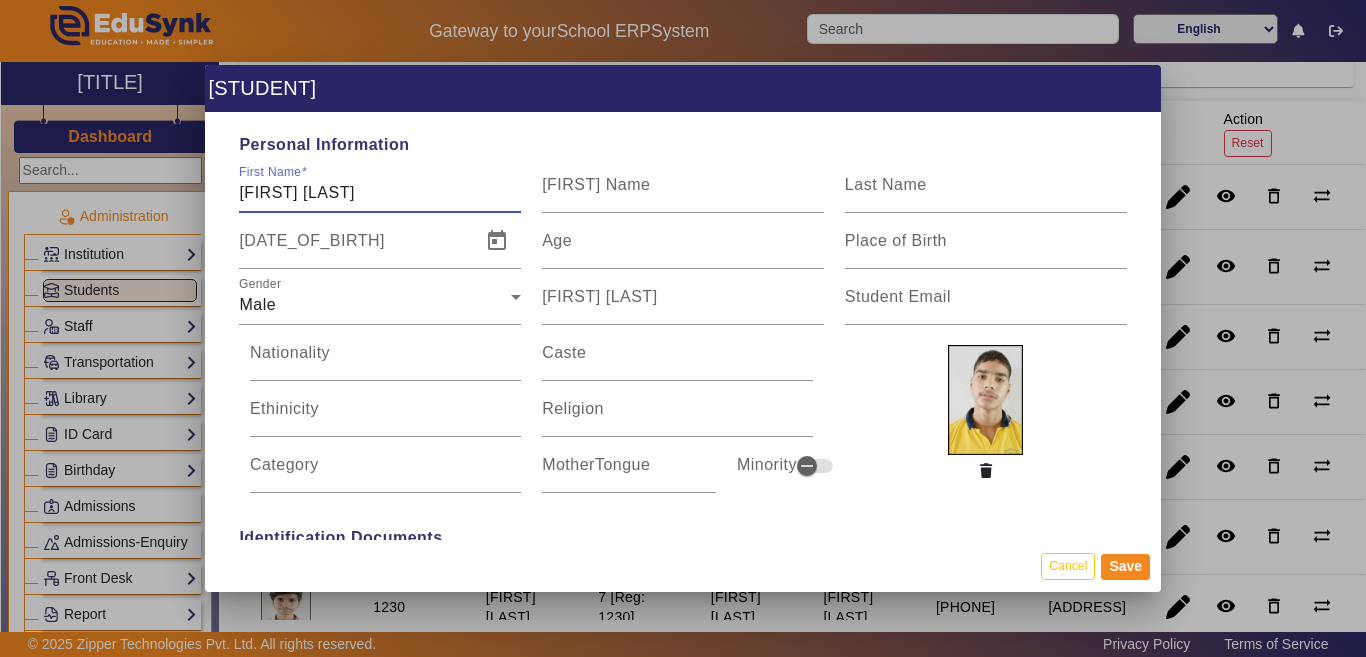 drag, startPoint x: 413, startPoint y: 190, endPoint x: 133, endPoint y: 193, distance: 280.01608 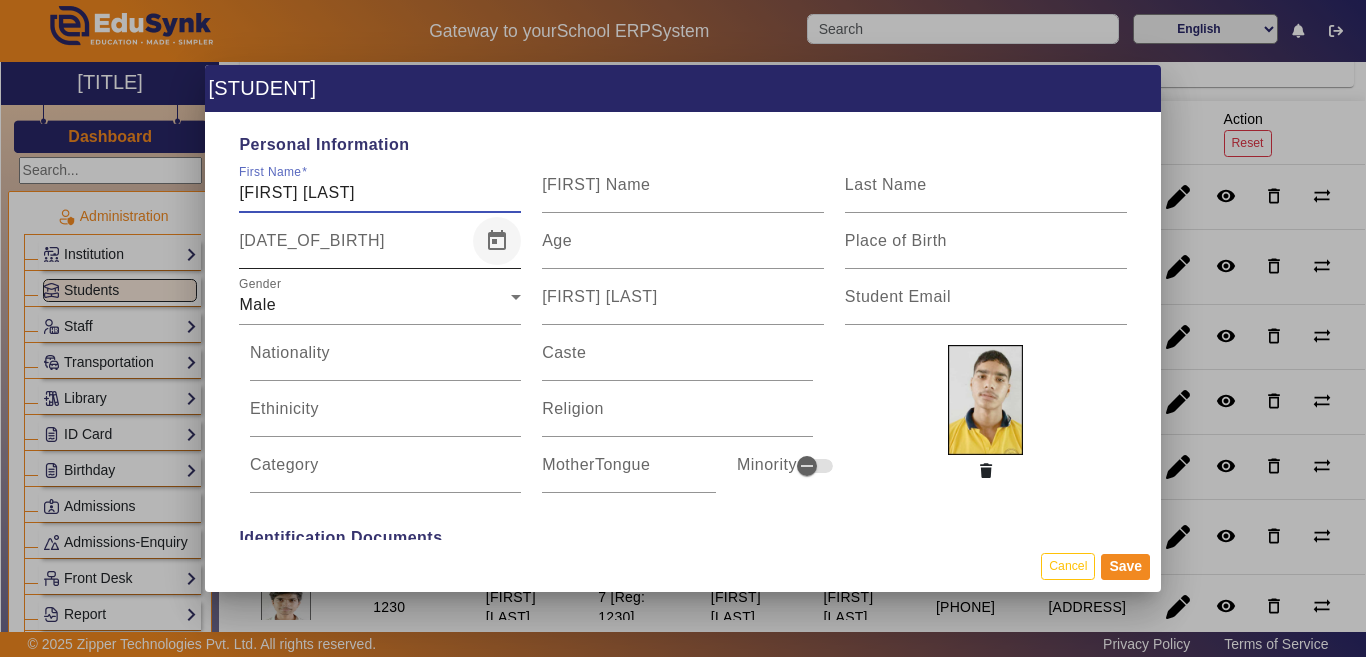 type on "BHANU PRATAP SINGH" 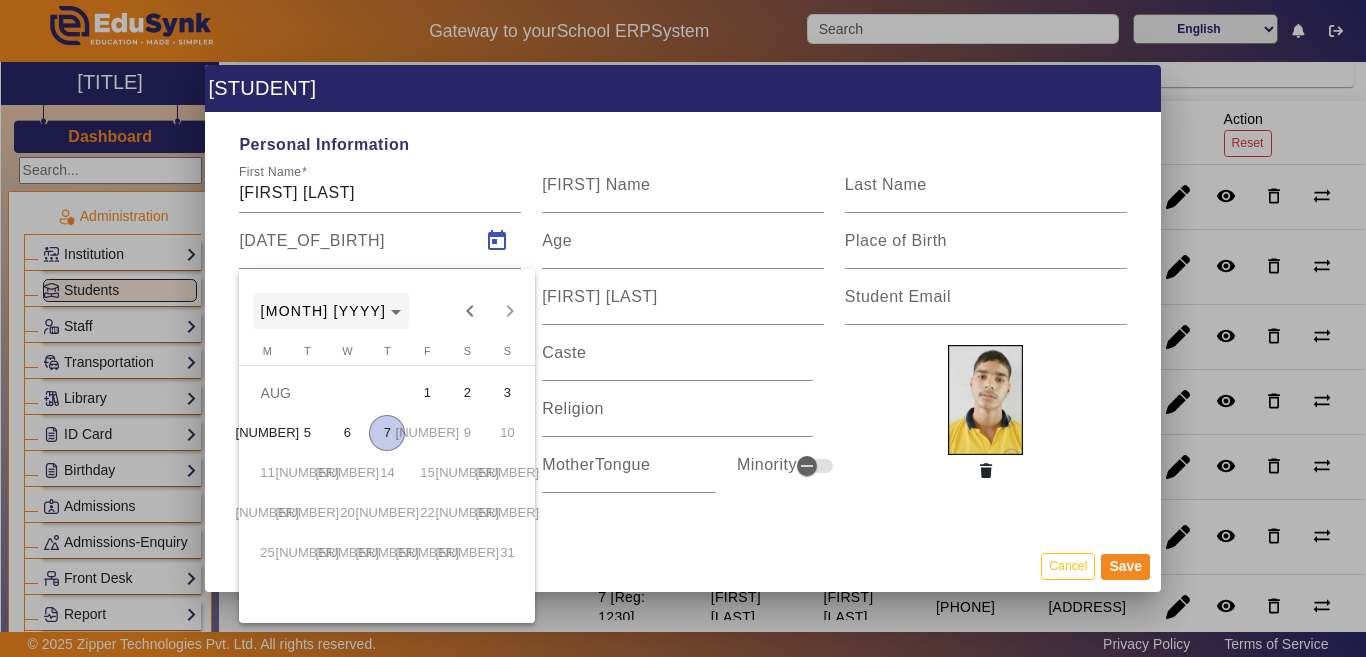 click on "[MONTH] [YEAR]" at bounding box center (331, 311) 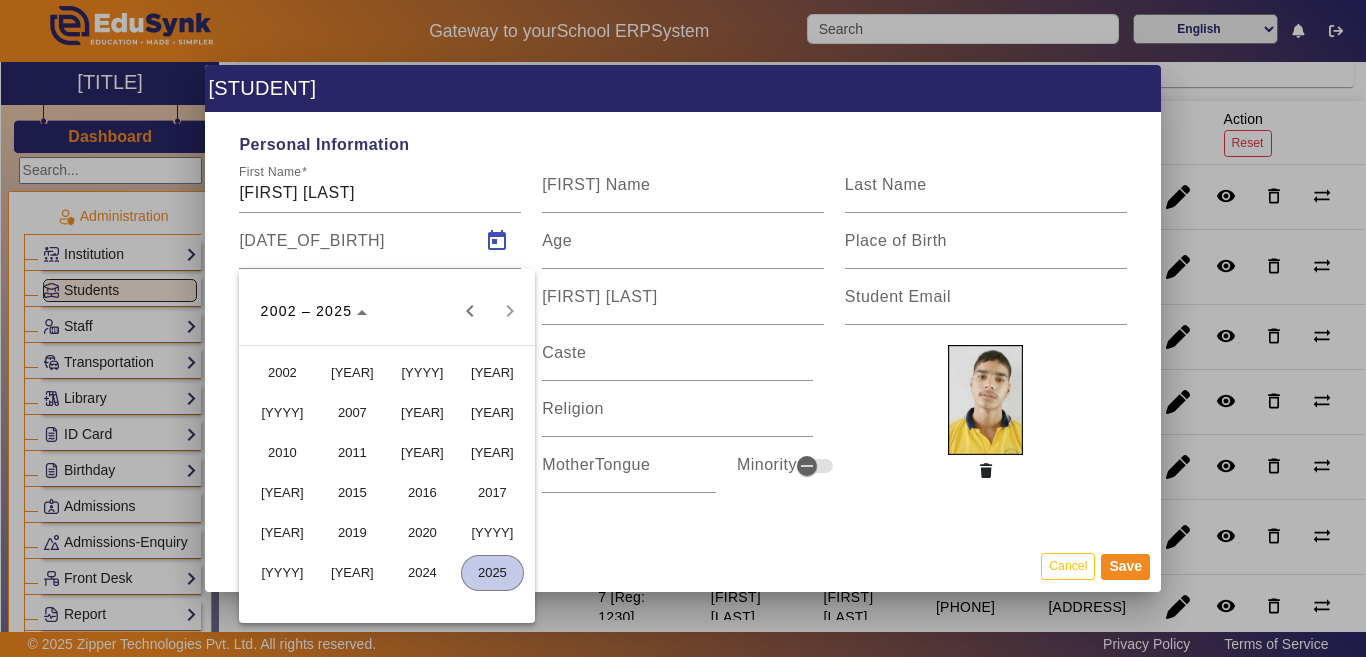 click on "[YEAR]" at bounding box center [282, 453] 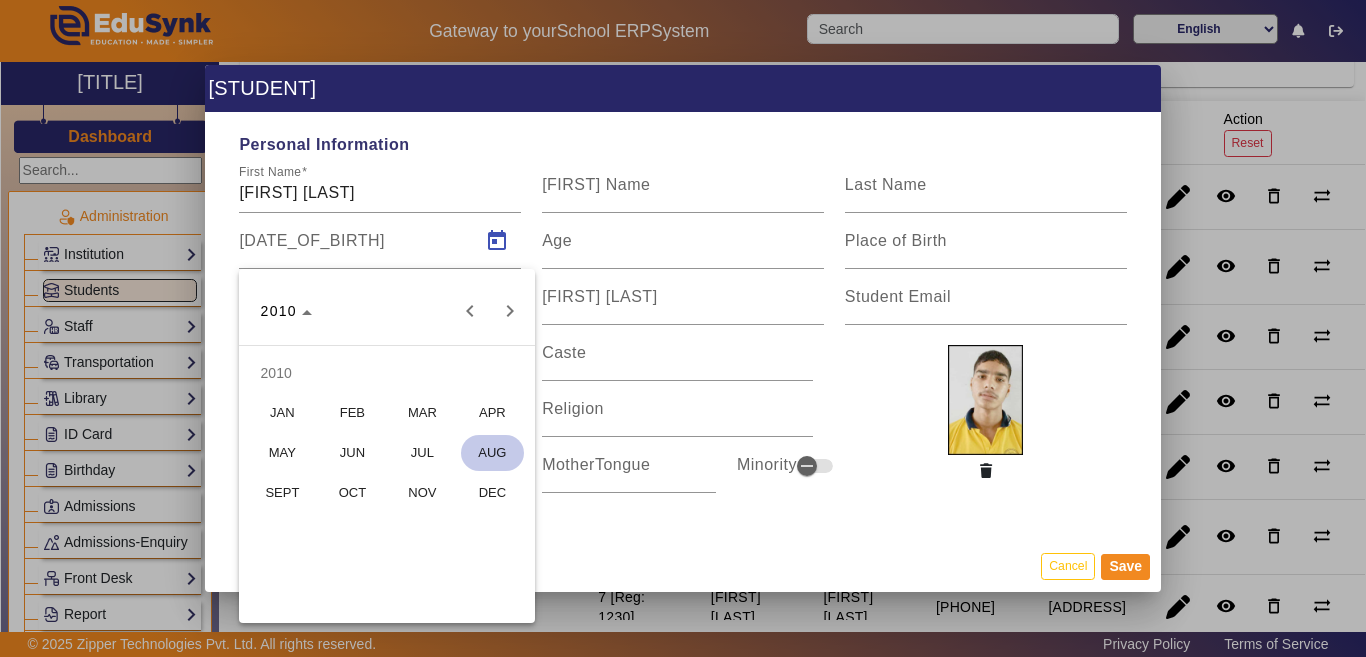 click on "JUL" at bounding box center [422, 453] 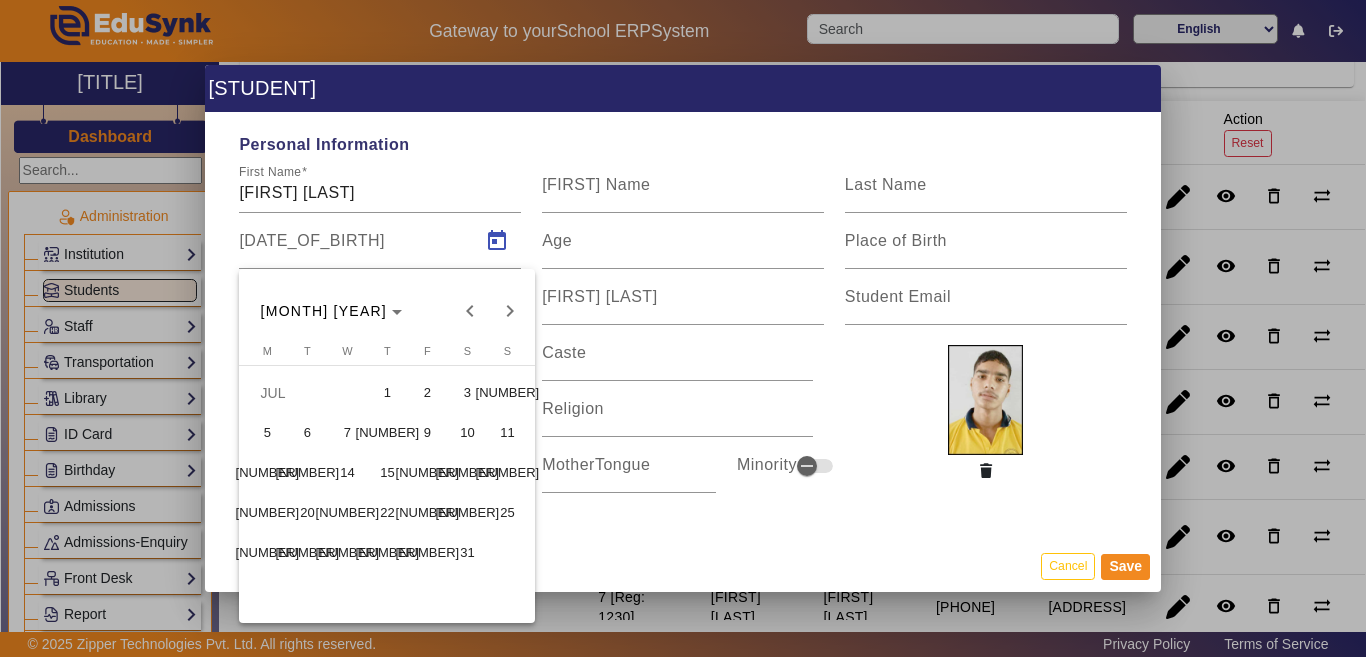 click on "25" at bounding box center [507, 513] 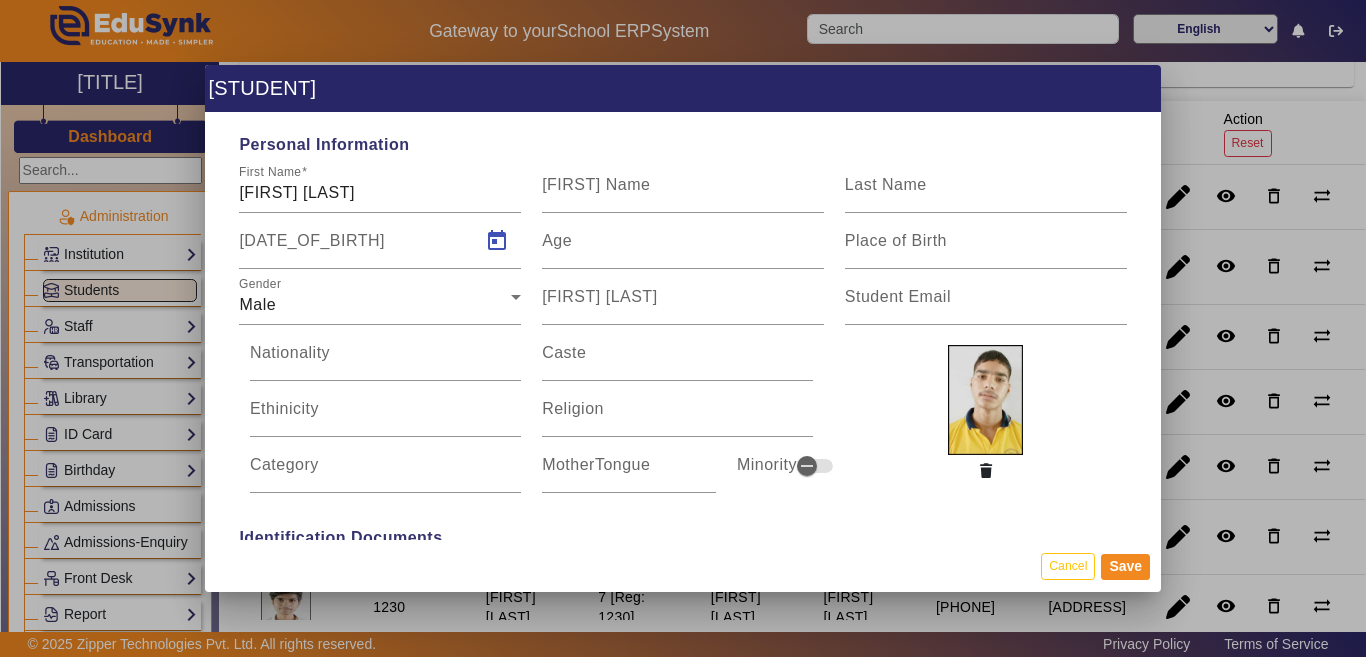 type on "25/07/2010" 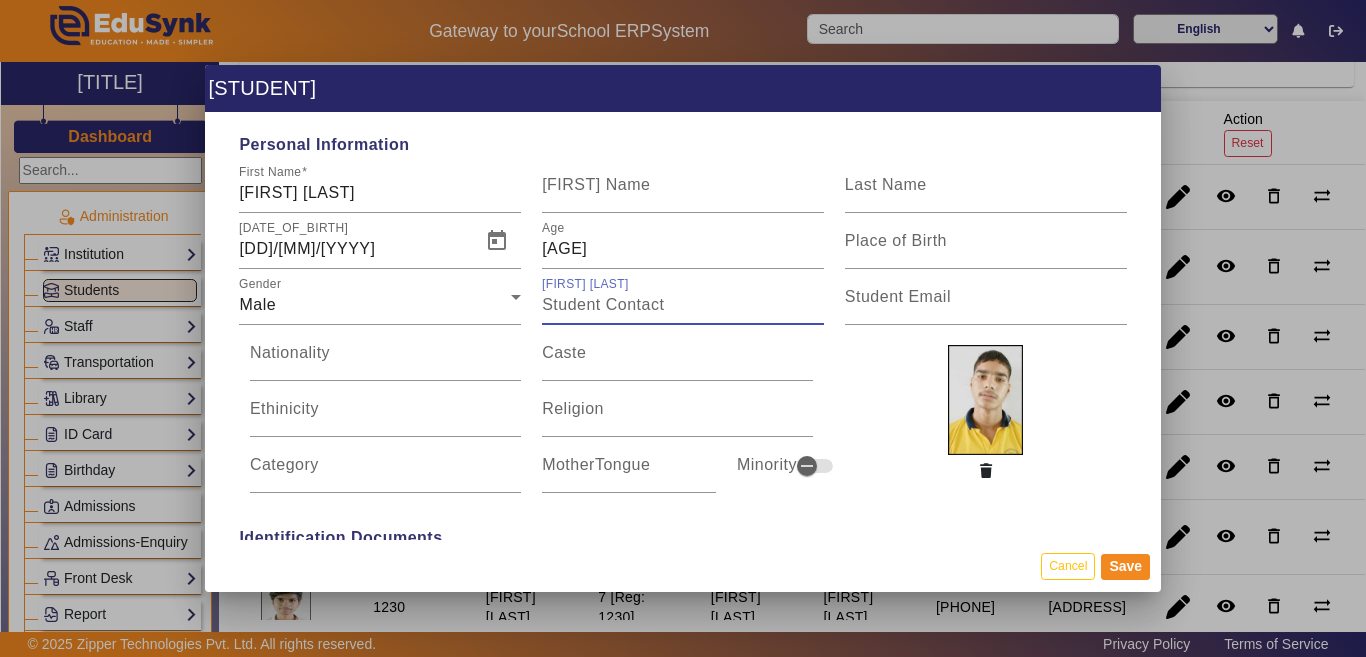 click on "Student Contact" at bounding box center [683, 305] 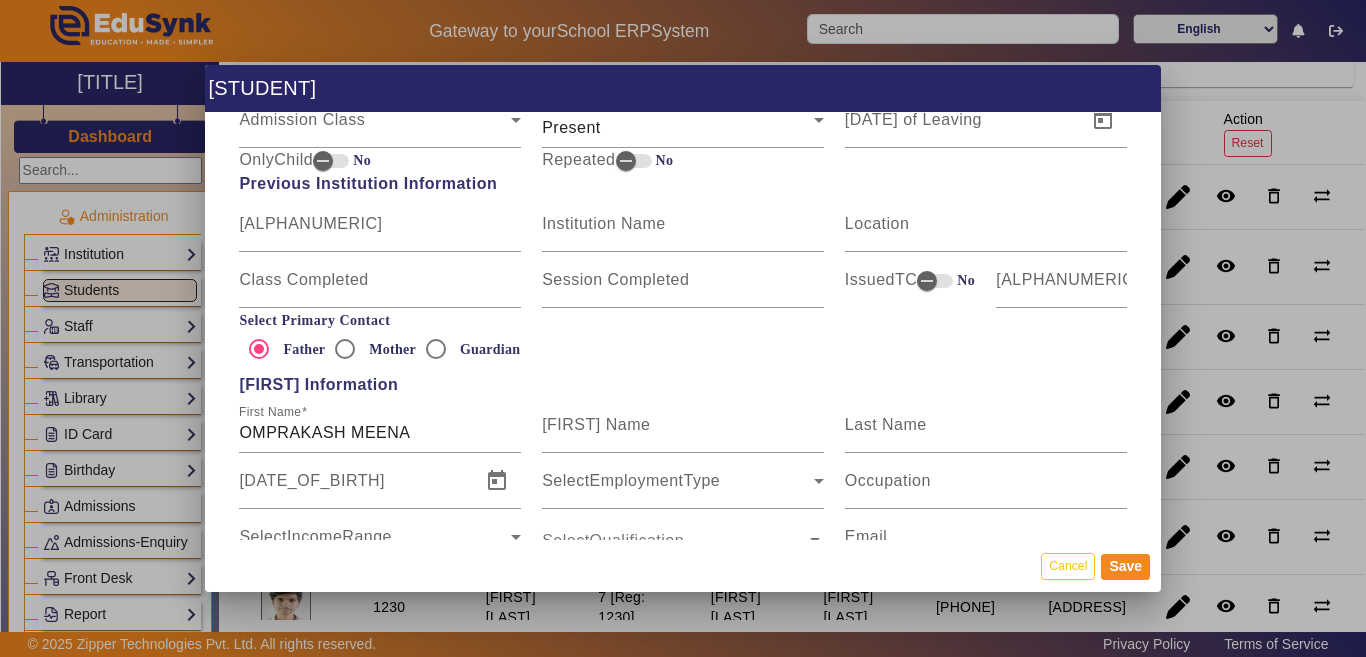 scroll, scrollTop: 1100, scrollLeft: 0, axis: vertical 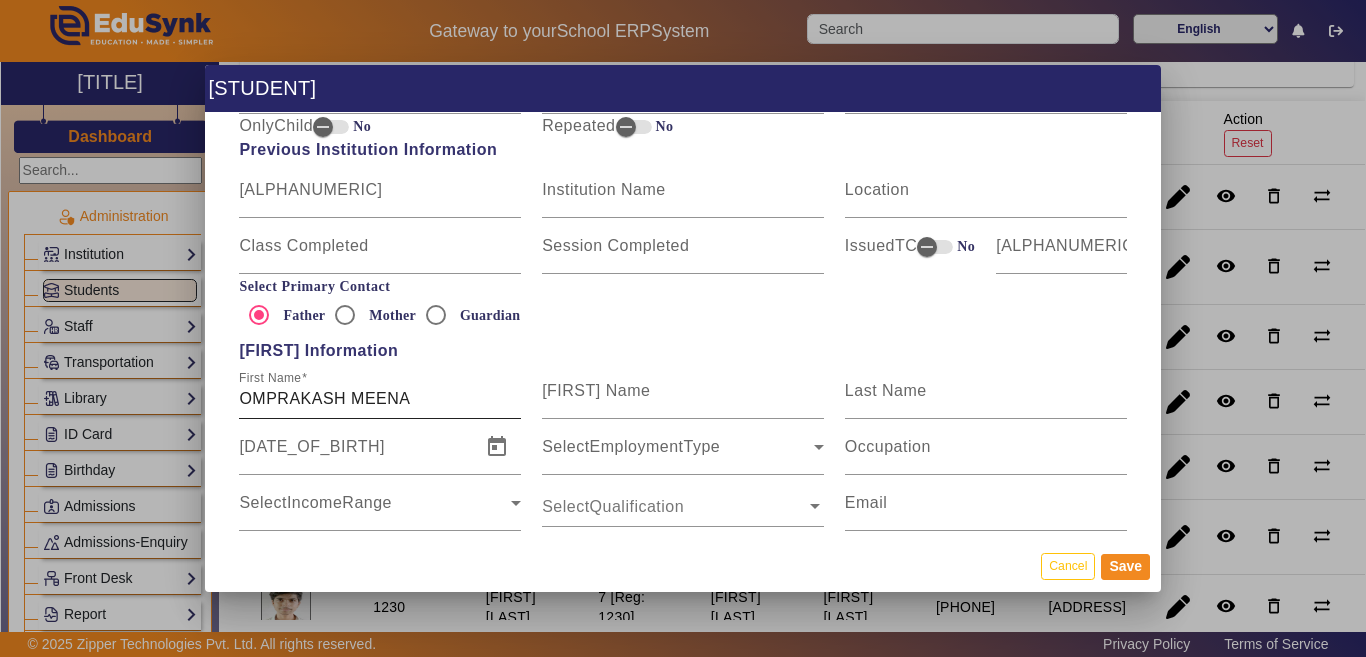 click on "OMPRAKASH MEENA" at bounding box center [380, 399] 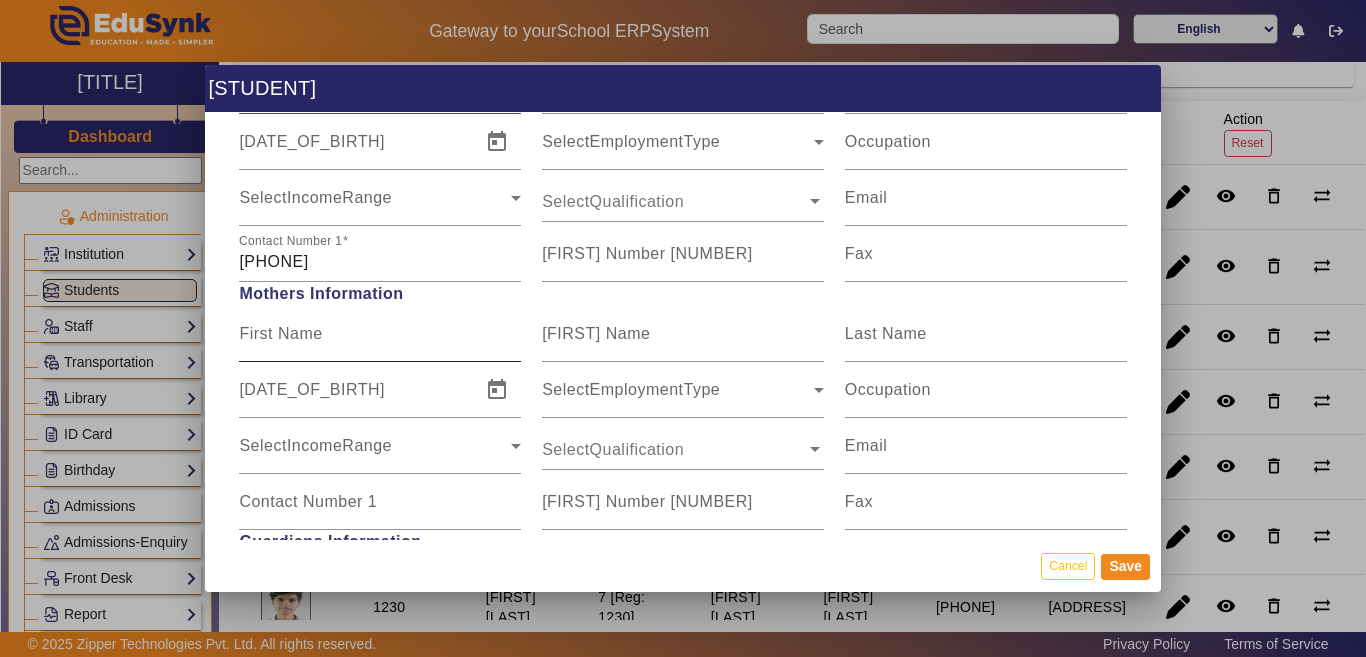 scroll, scrollTop: 1400, scrollLeft: 0, axis: vertical 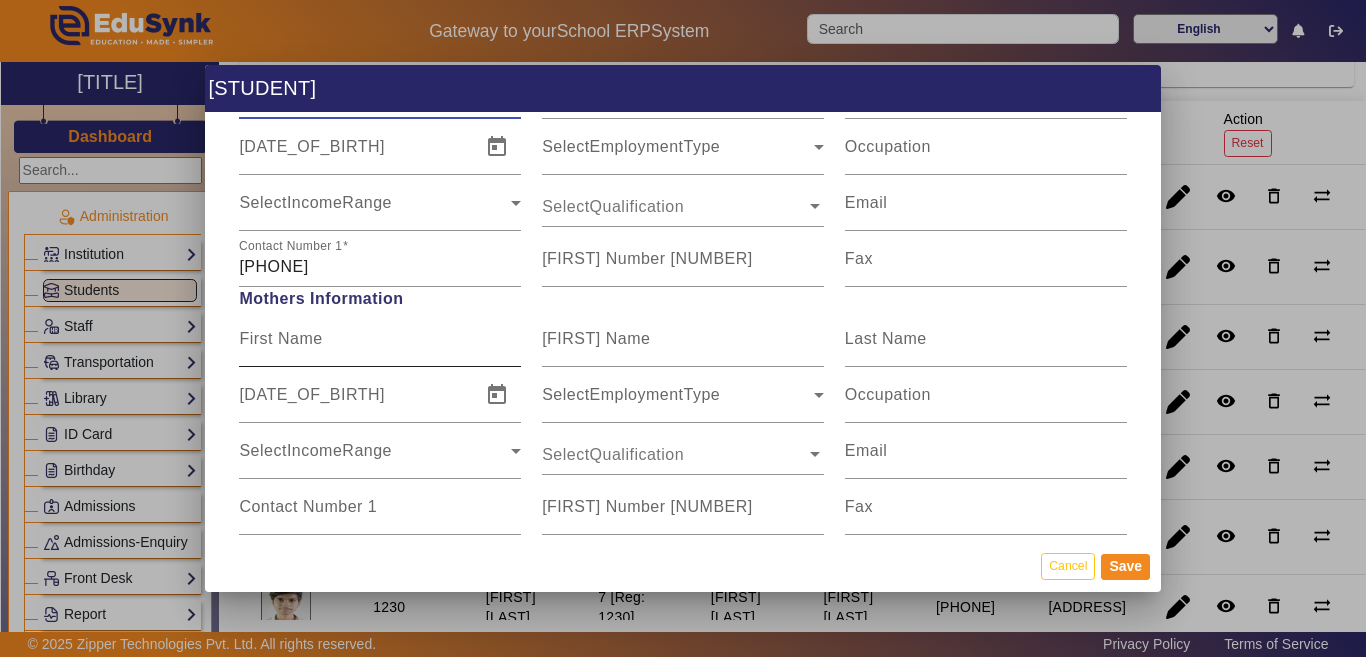 type on "OM PRAKASH MEENA" 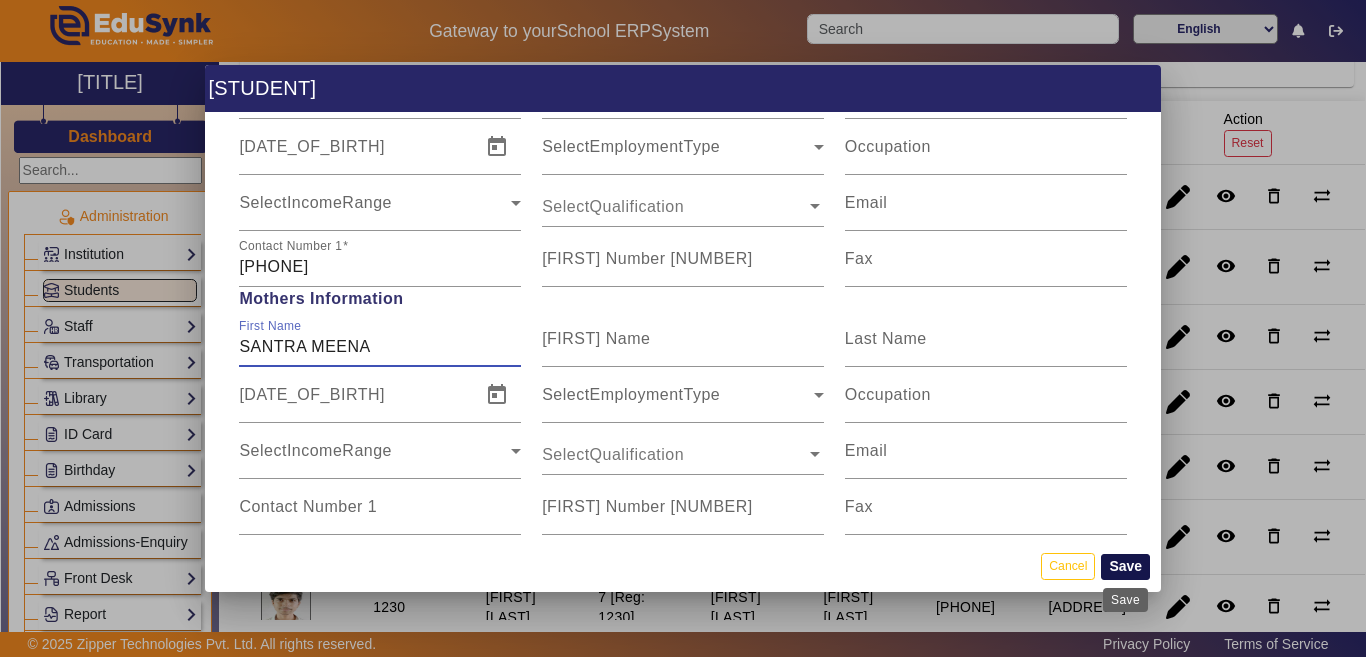 type on "SANTRA MEENA" 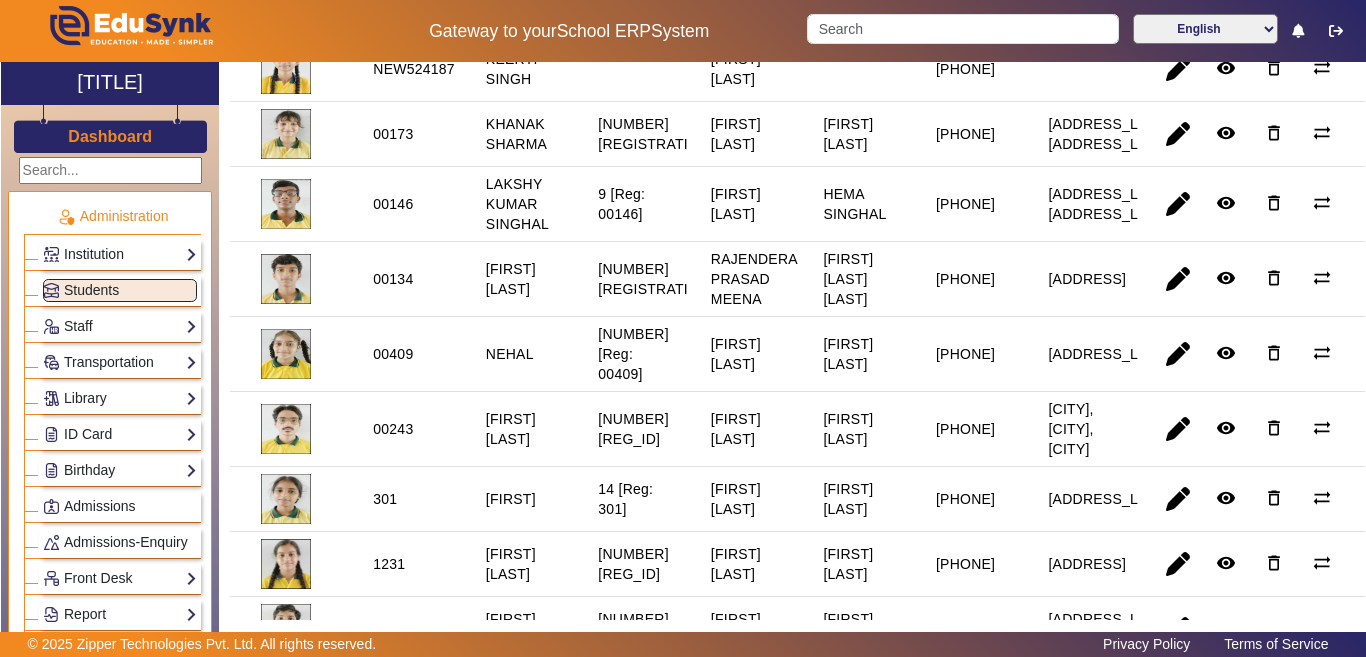 scroll, scrollTop: 900, scrollLeft: 0, axis: vertical 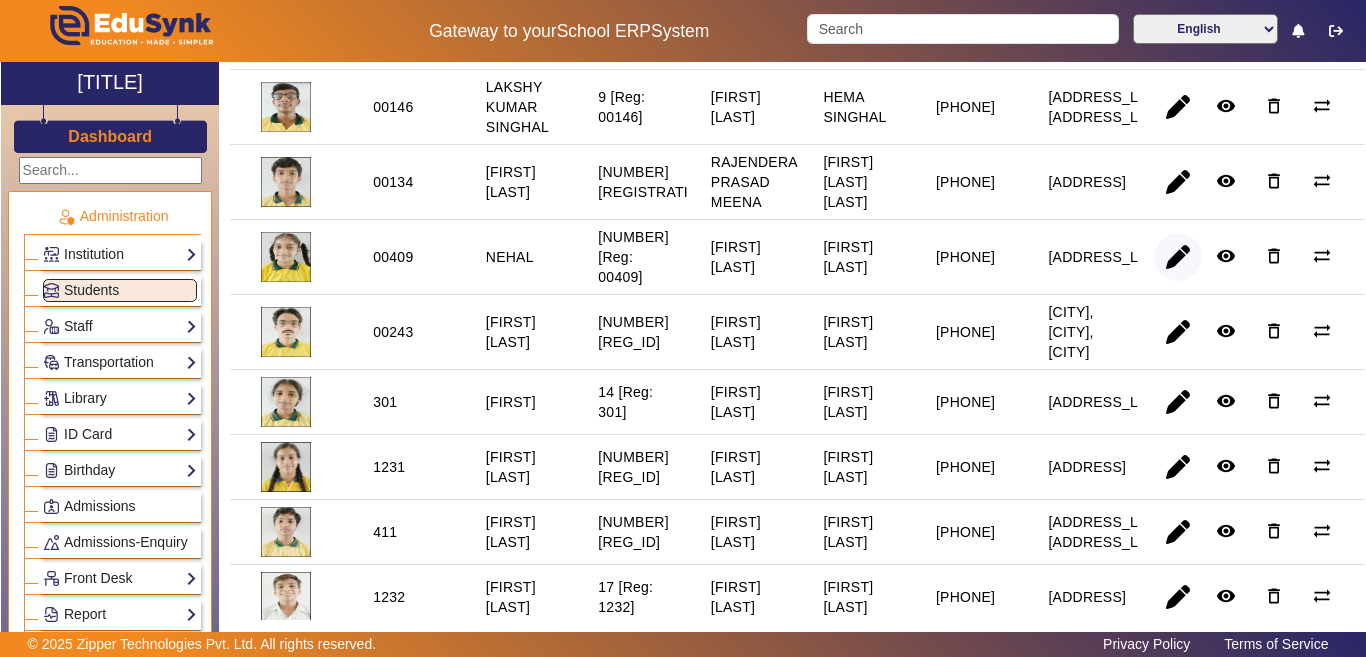 click at bounding box center (1178, 332) 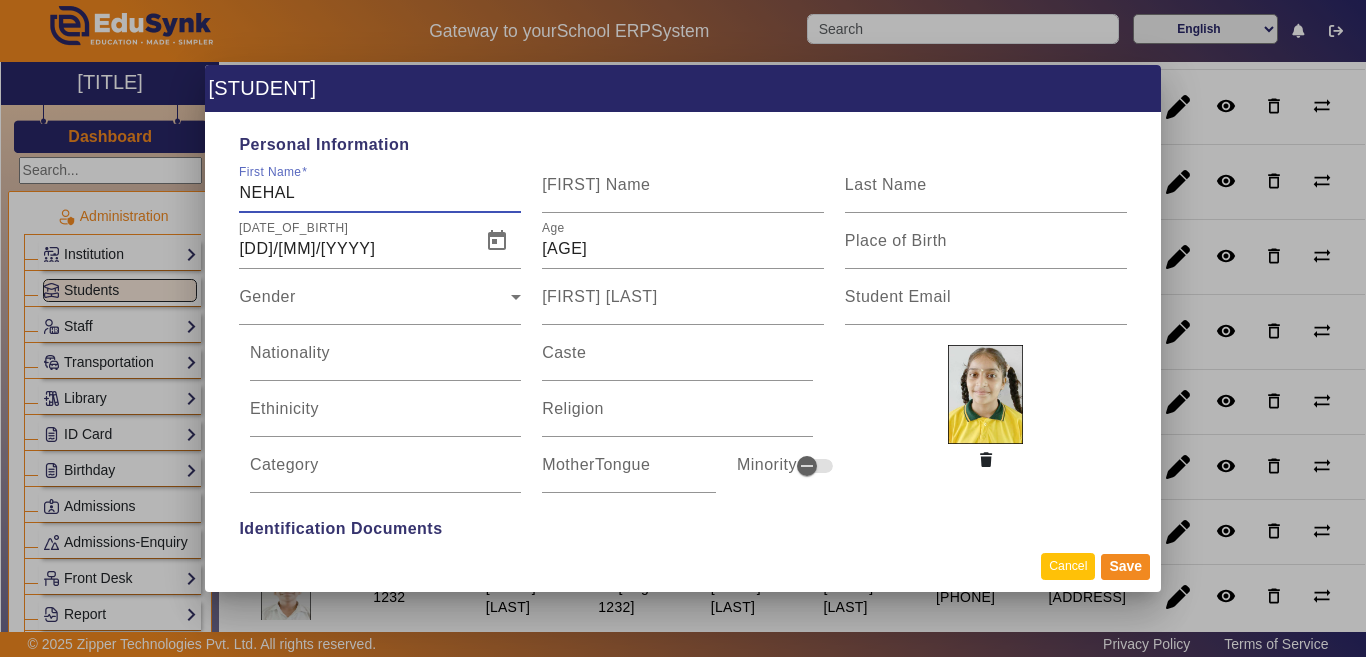click on "Cancel" at bounding box center (1068, 566) 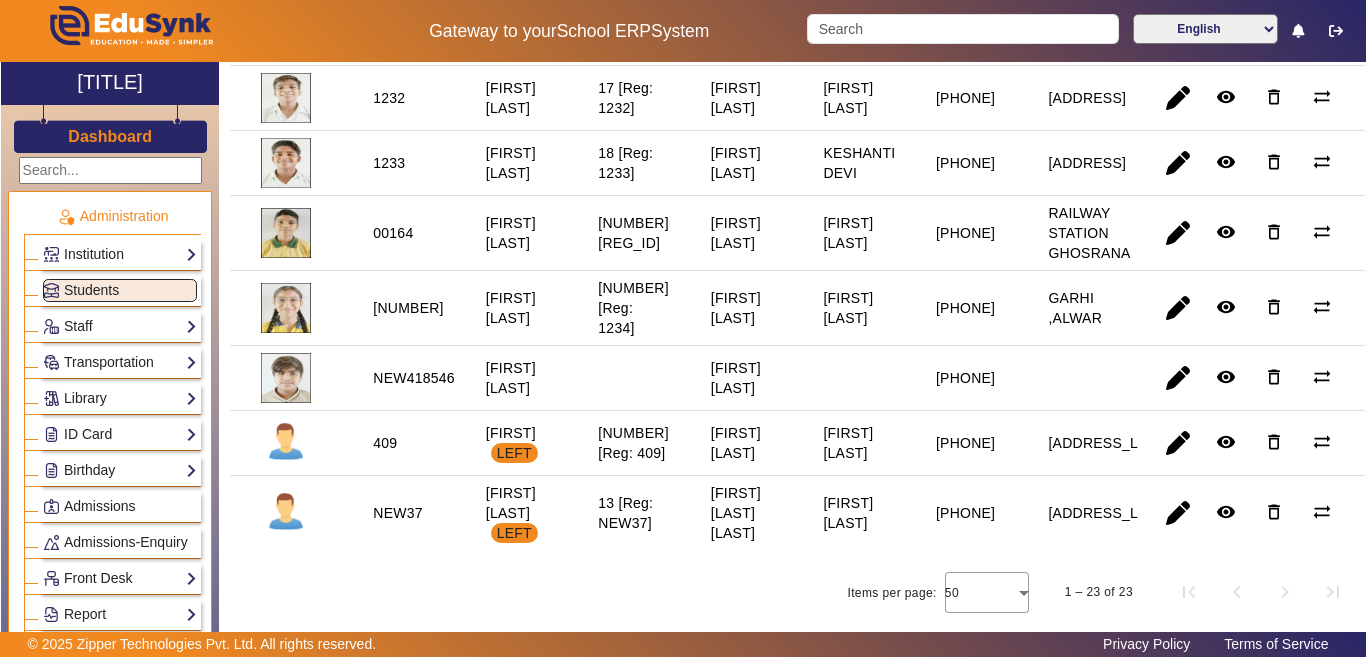 scroll, scrollTop: 1500, scrollLeft: 0, axis: vertical 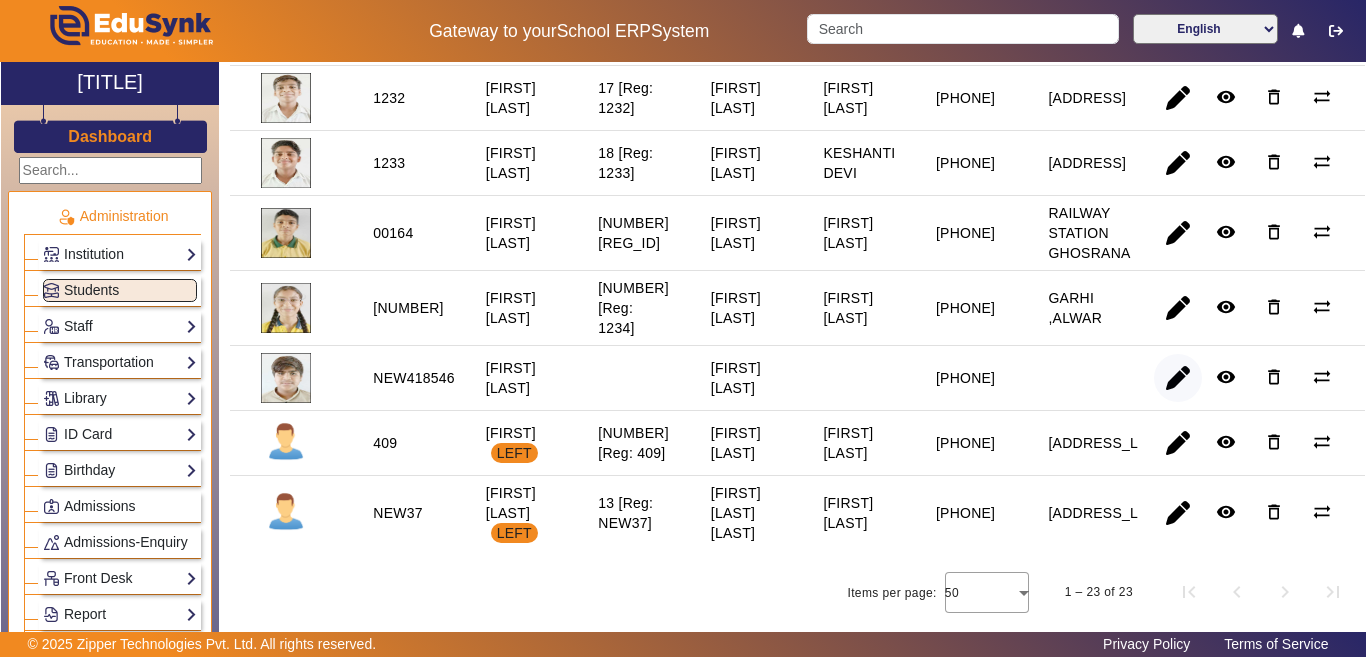 click at bounding box center [1178, 443] 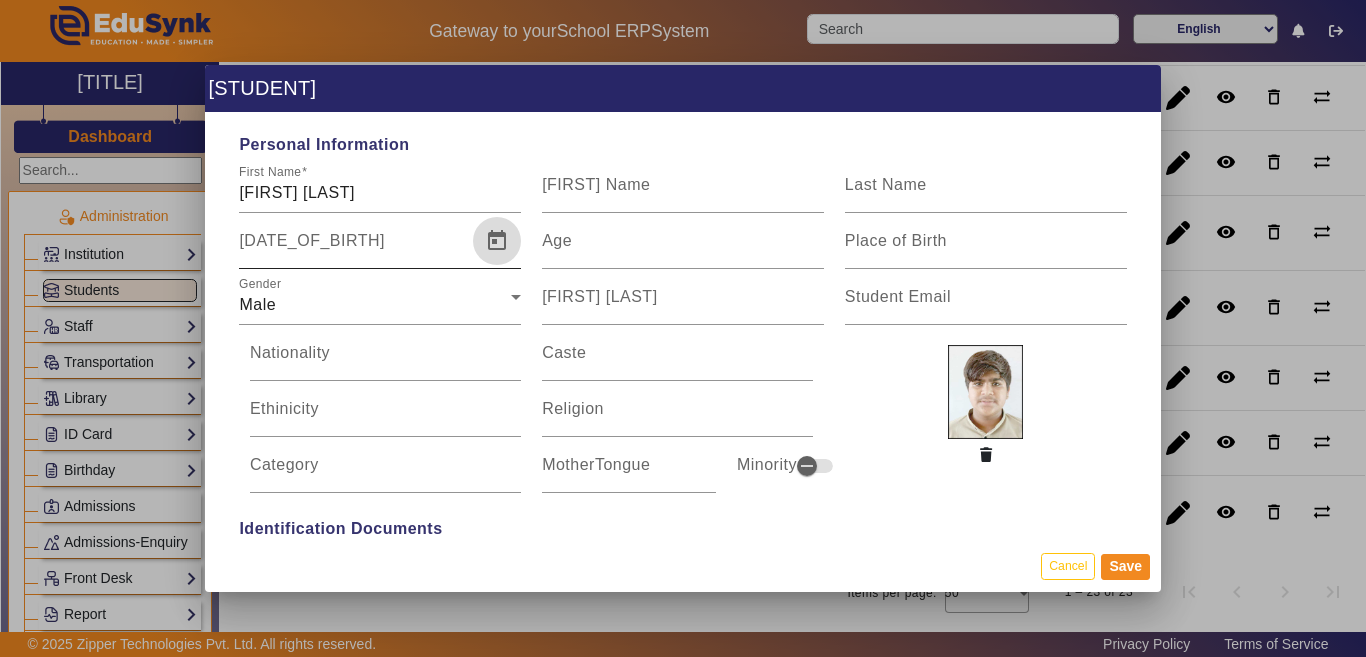 click at bounding box center (497, 241) 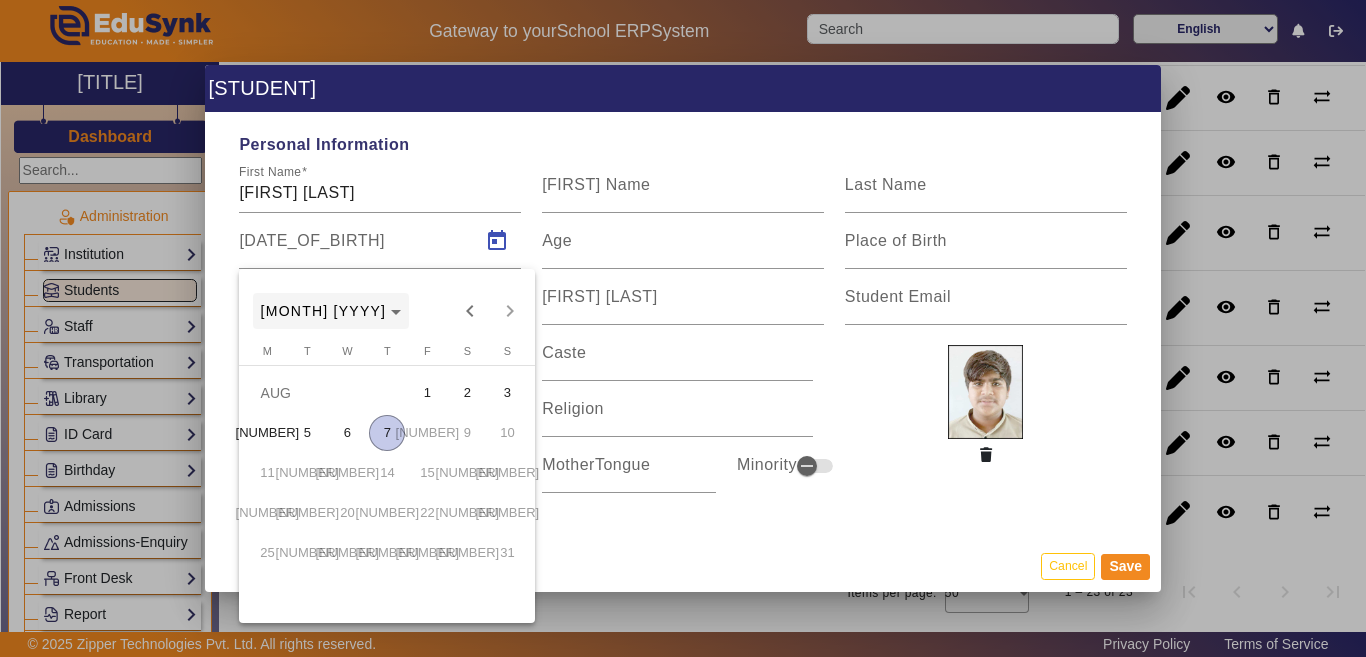 click 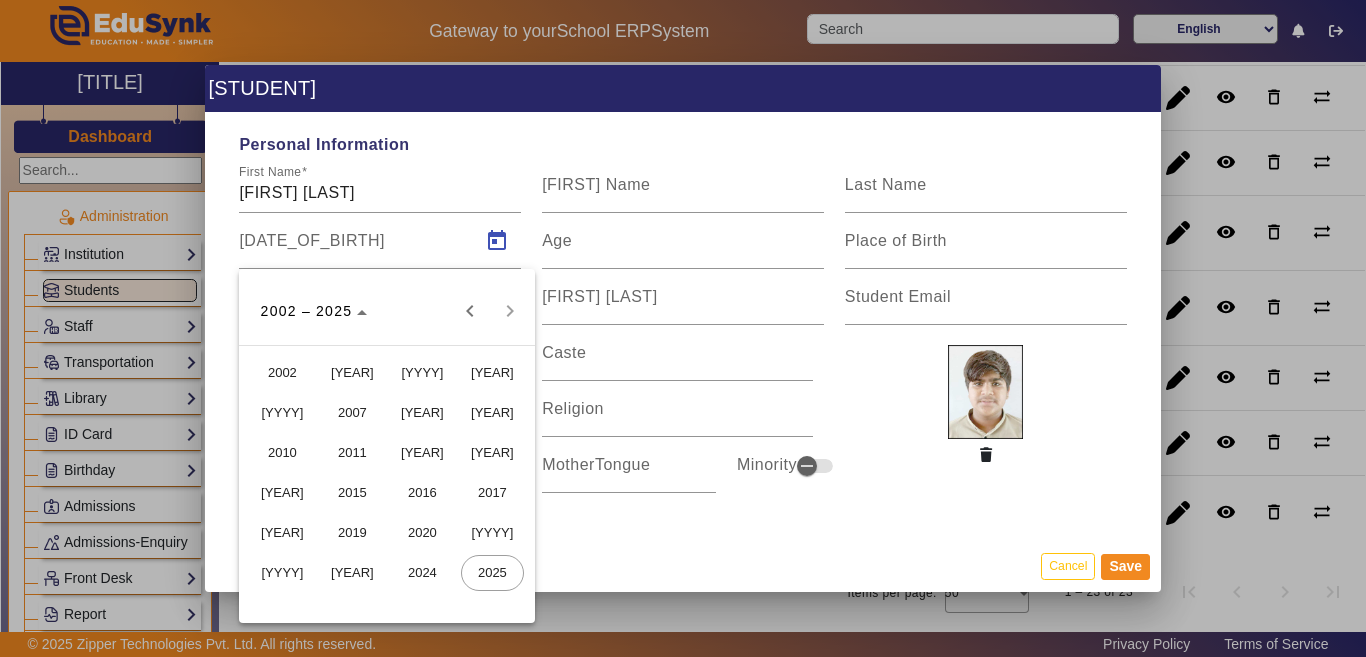 click on "[YEAR]" at bounding box center [352, 453] 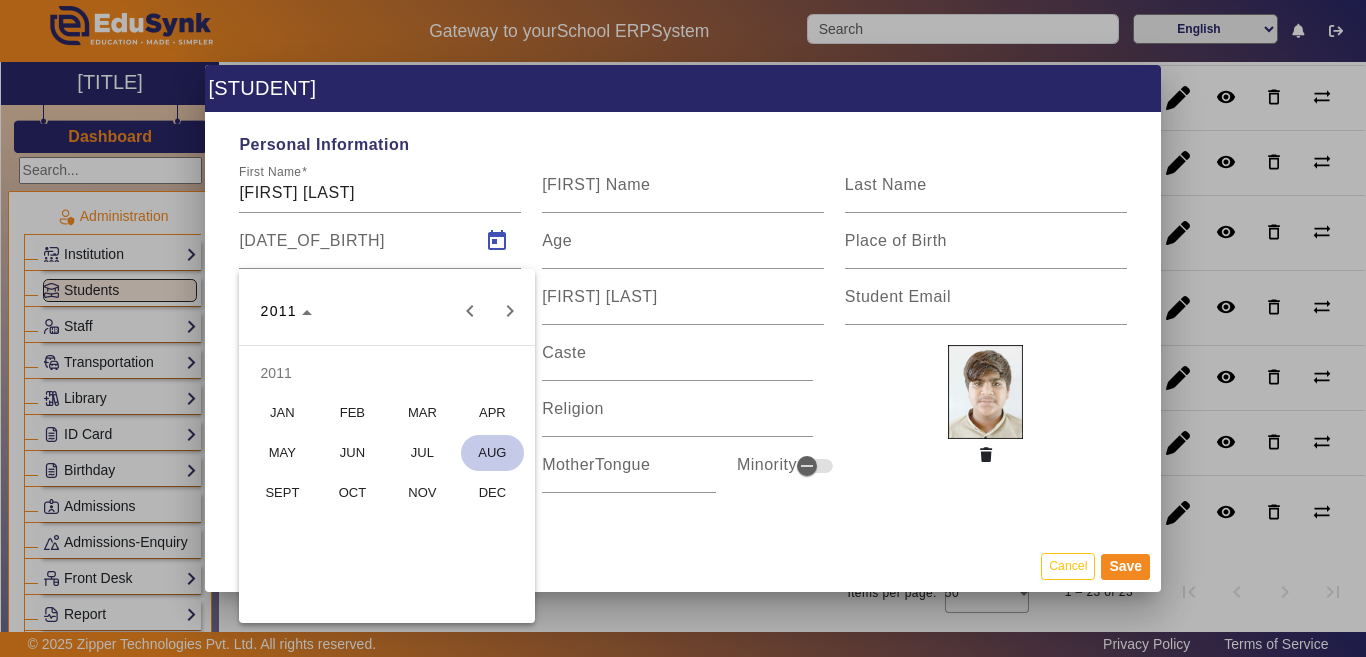 click on "FEB" at bounding box center [352, 413] 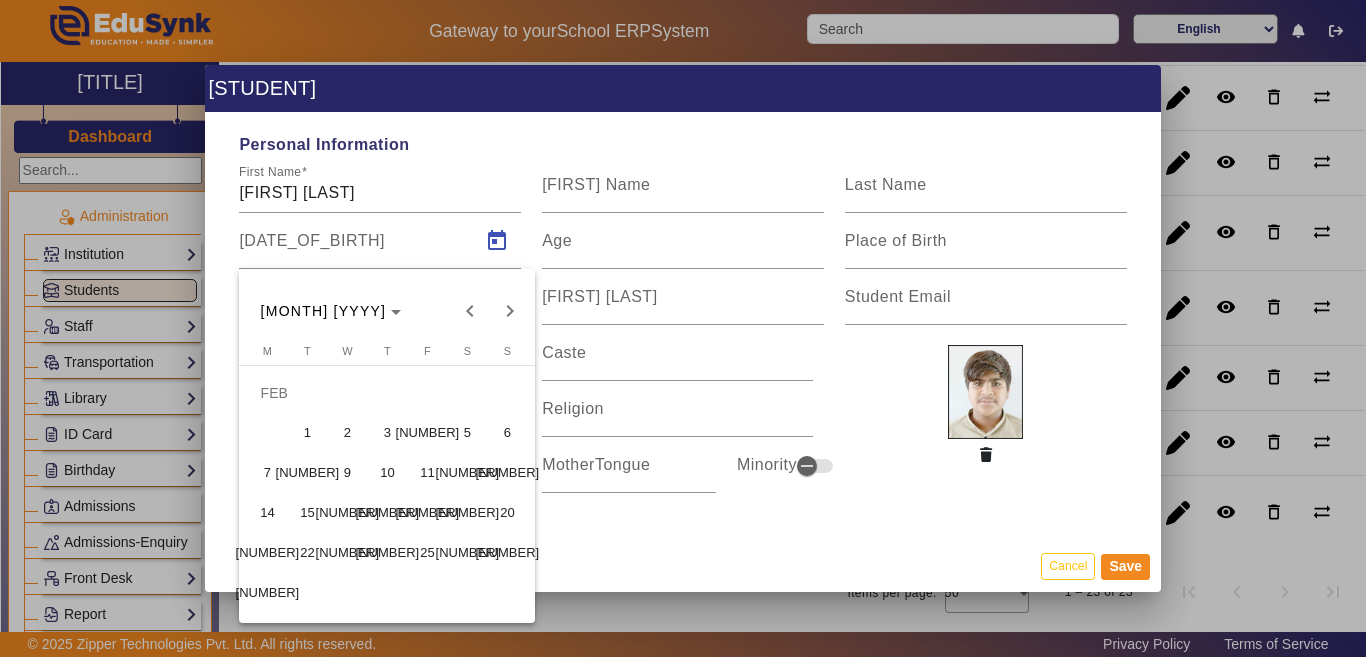 click on "1" at bounding box center [307, 433] 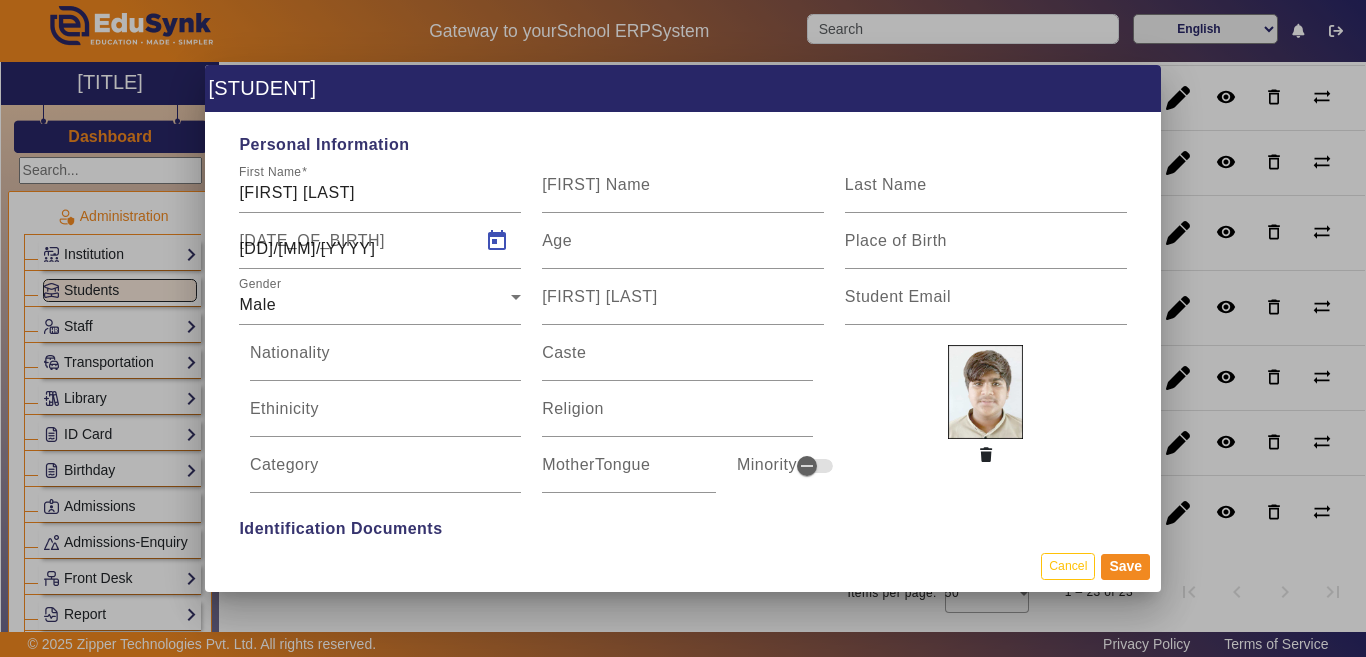 type on "14 Yrs, 6 Months, 6 Days" 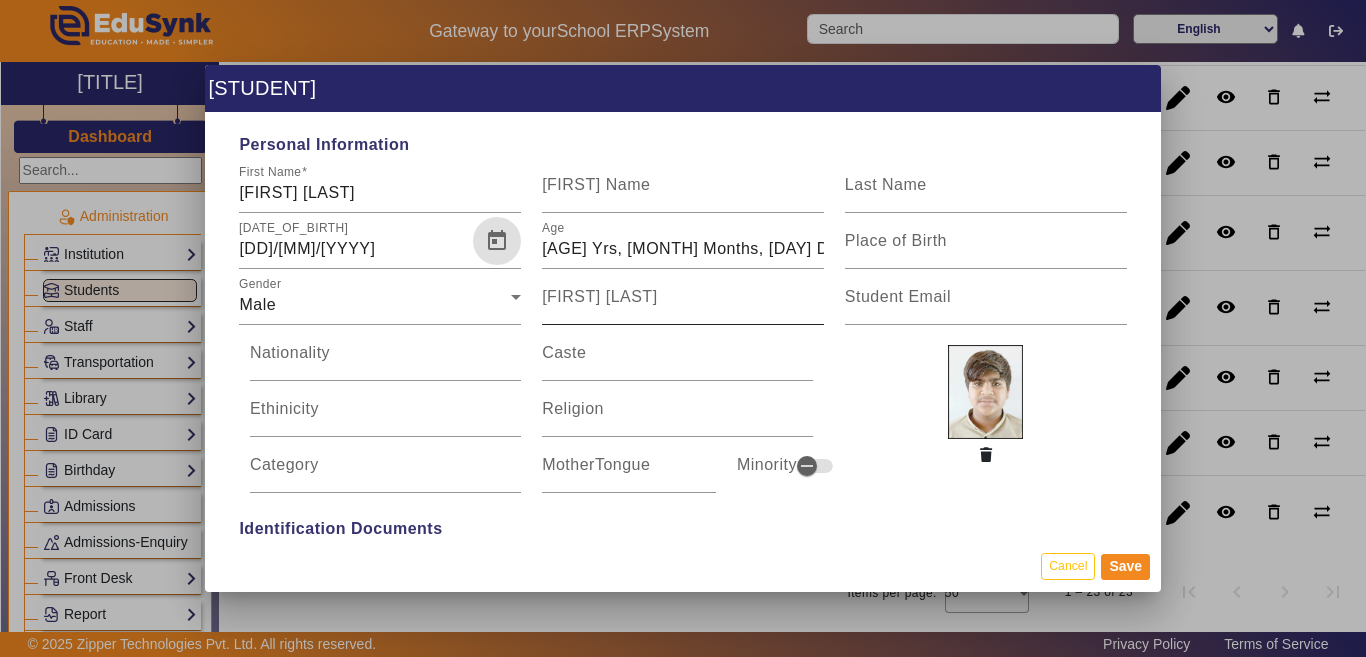 click on "Student Contact" at bounding box center (599, 296) 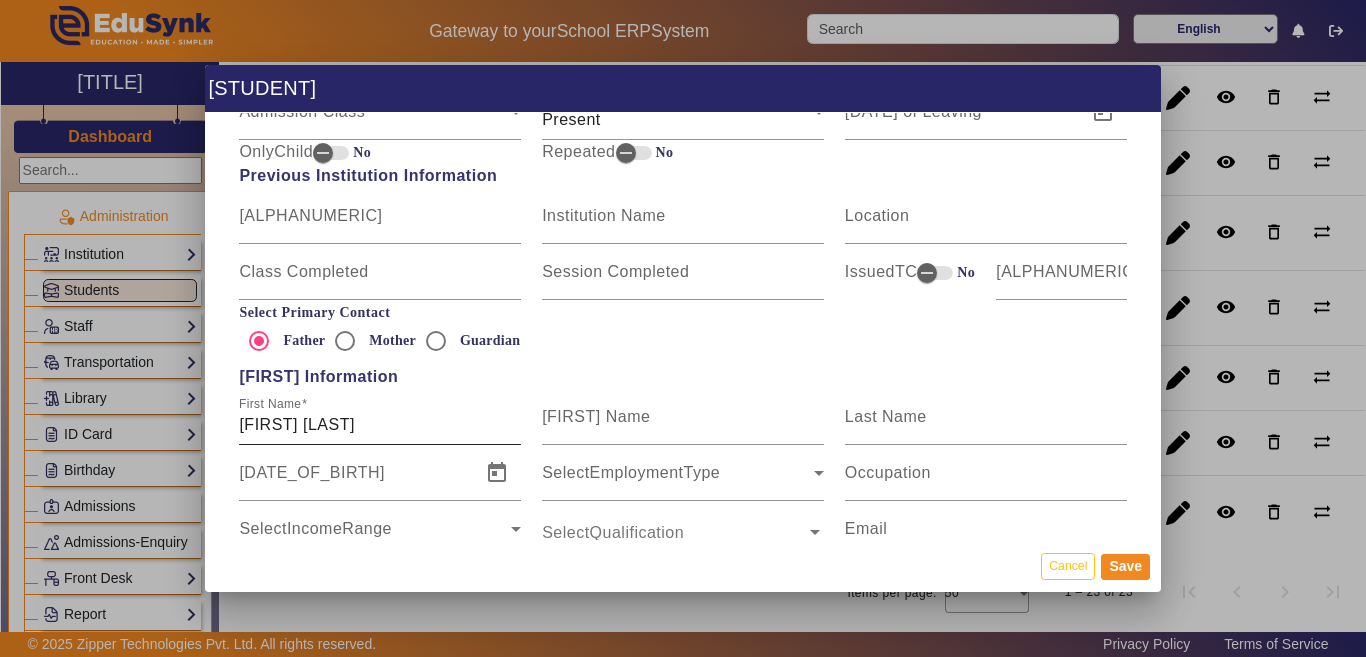 scroll, scrollTop: 1100, scrollLeft: 0, axis: vertical 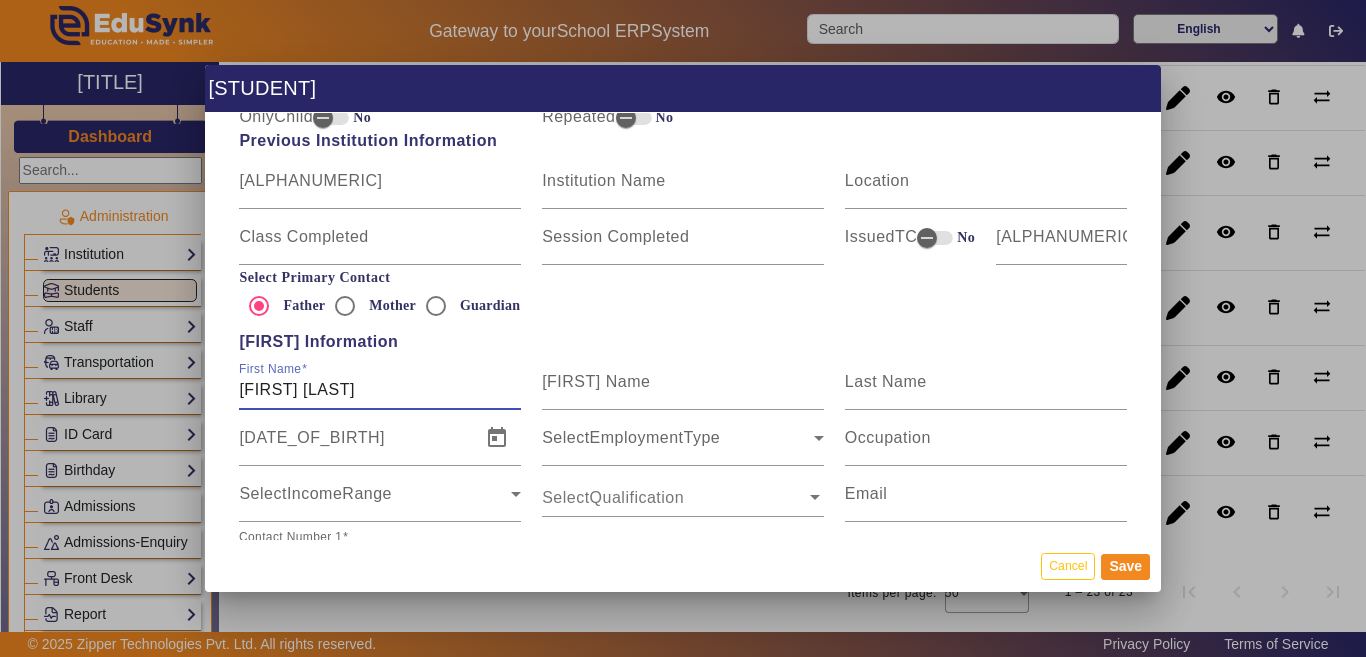 click on "[FIRST] [LAST] [LAST]" at bounding box center (380, 390) 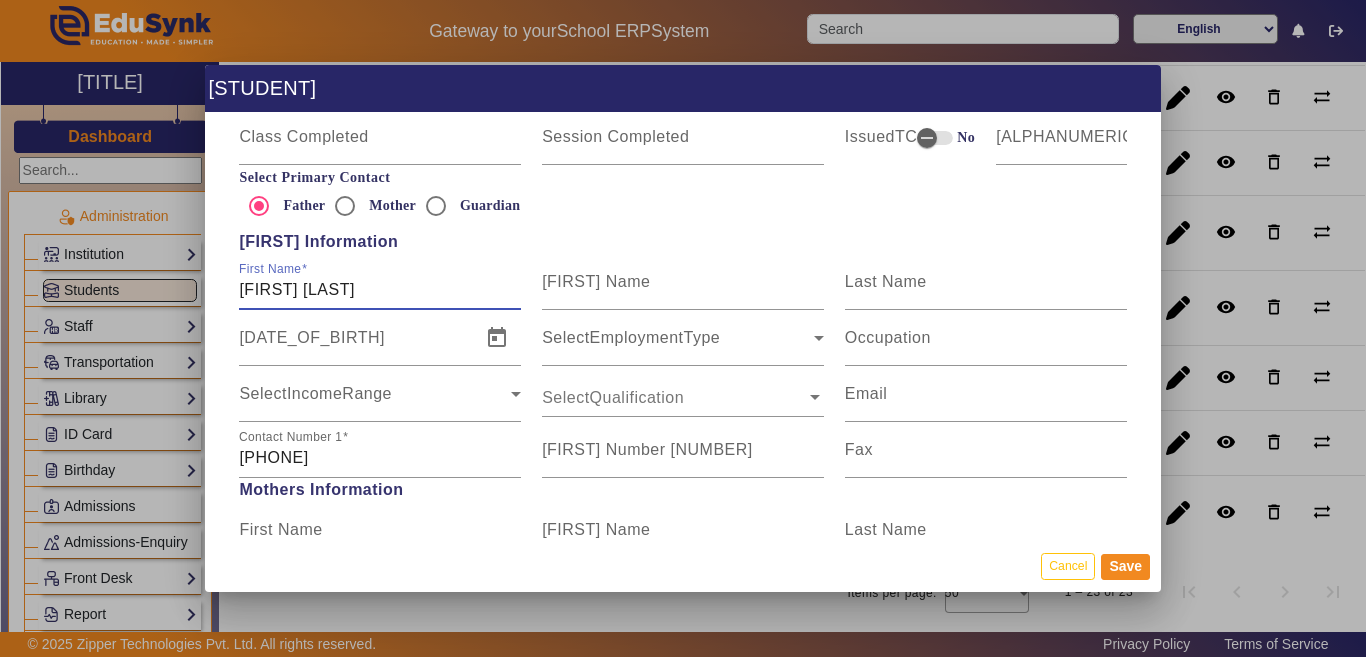 scroll, scrollTop: 1400, scrollLeft: 0, axis: vertical 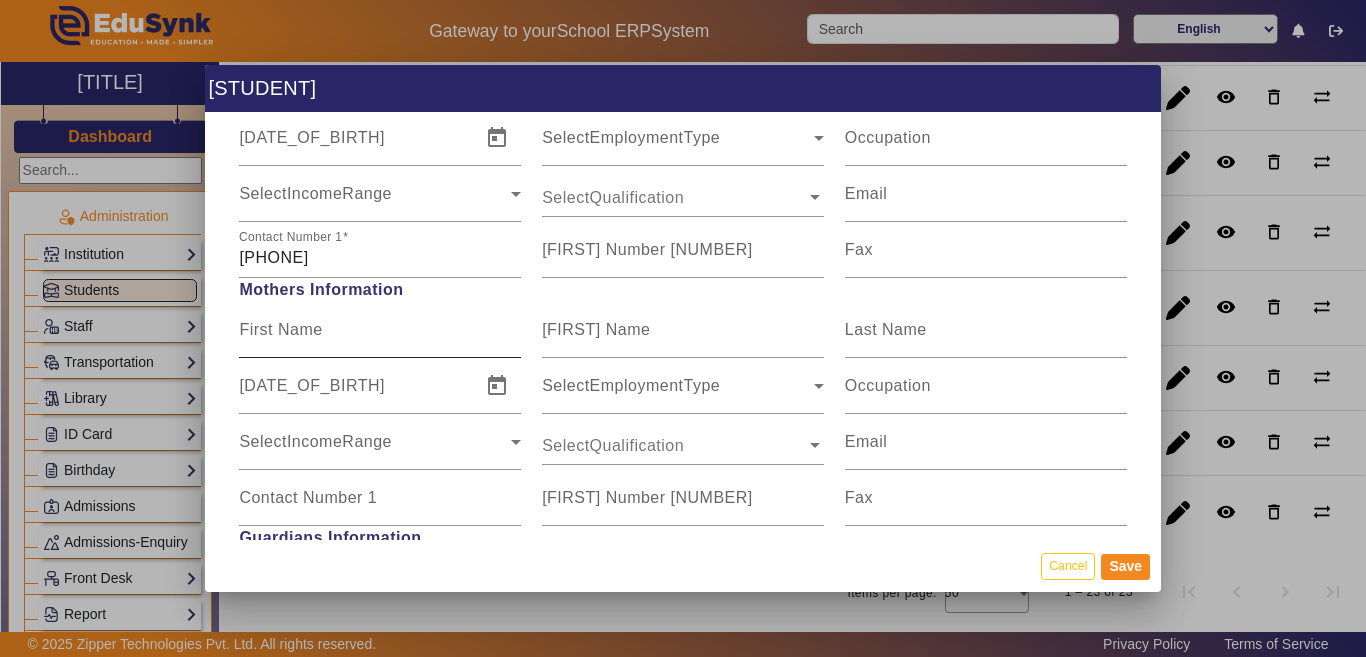 type on "GIRIRAJ PRASAD MEENA" 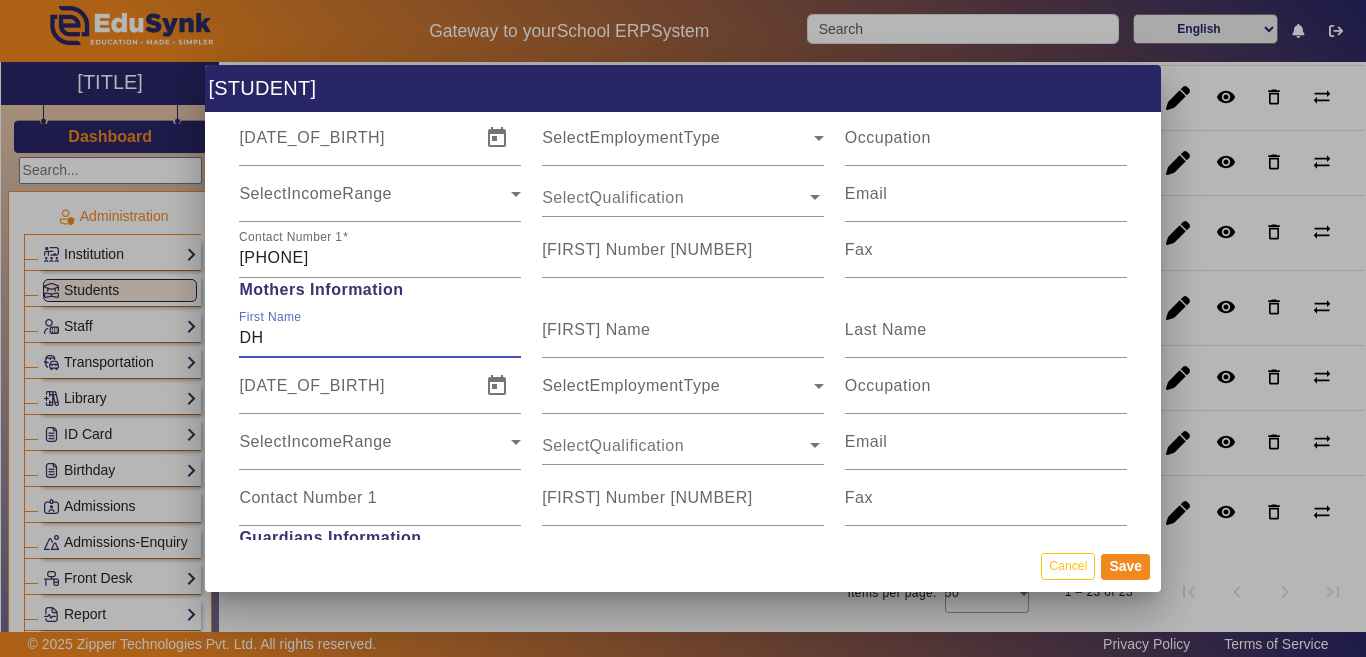 type on "[LETTER]" 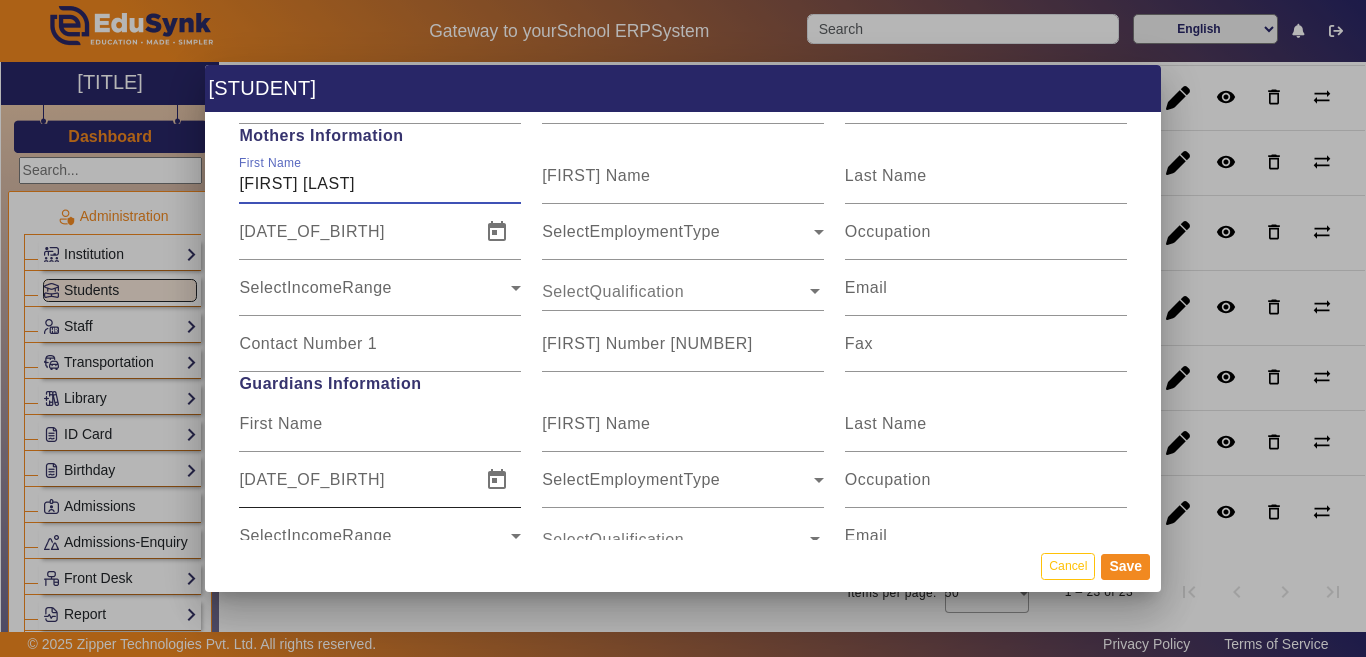 scroll, scrollTop: 1600, scrollLeft: 0, axis: vertical 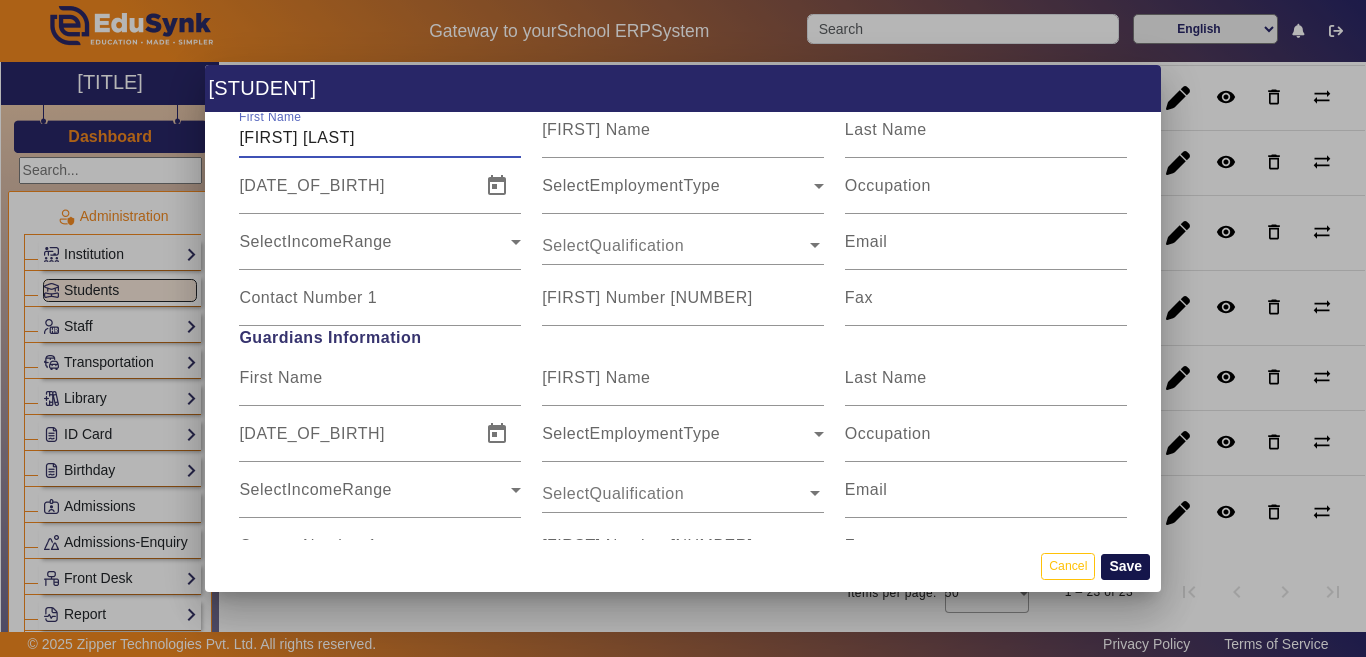 type on "DHARAM BAI" 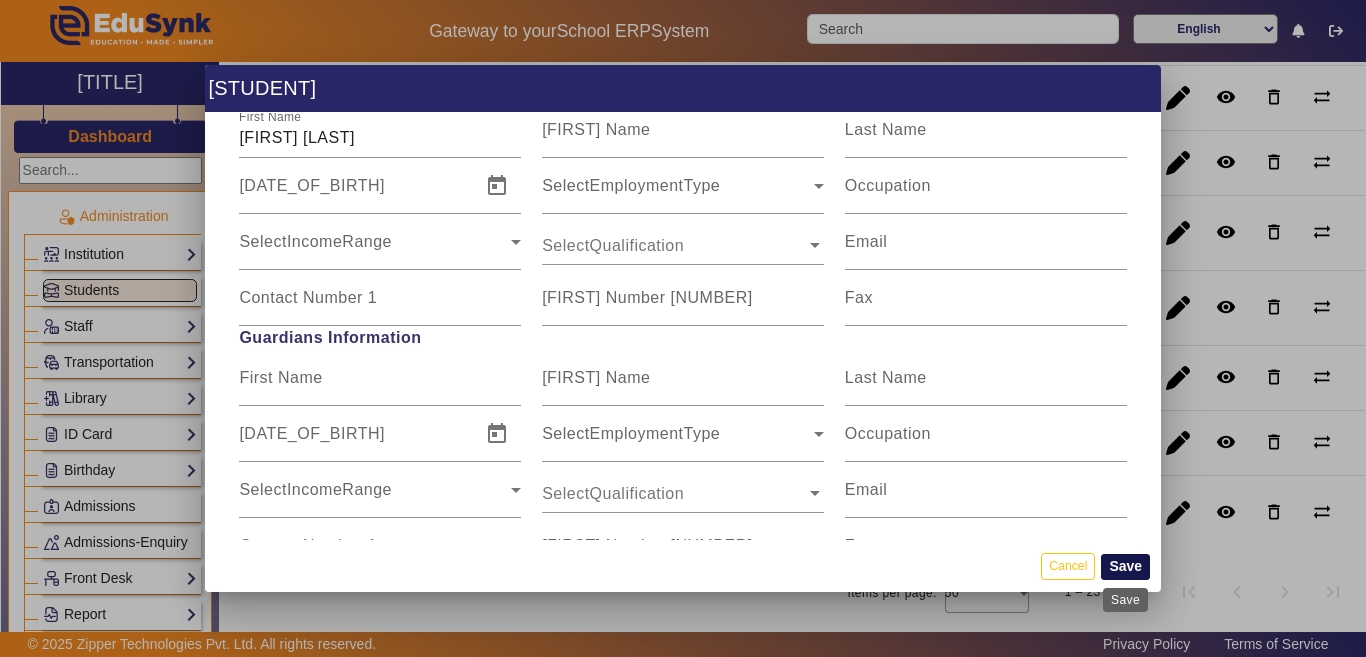 click on "Save" at bounding box center (1125, 567) 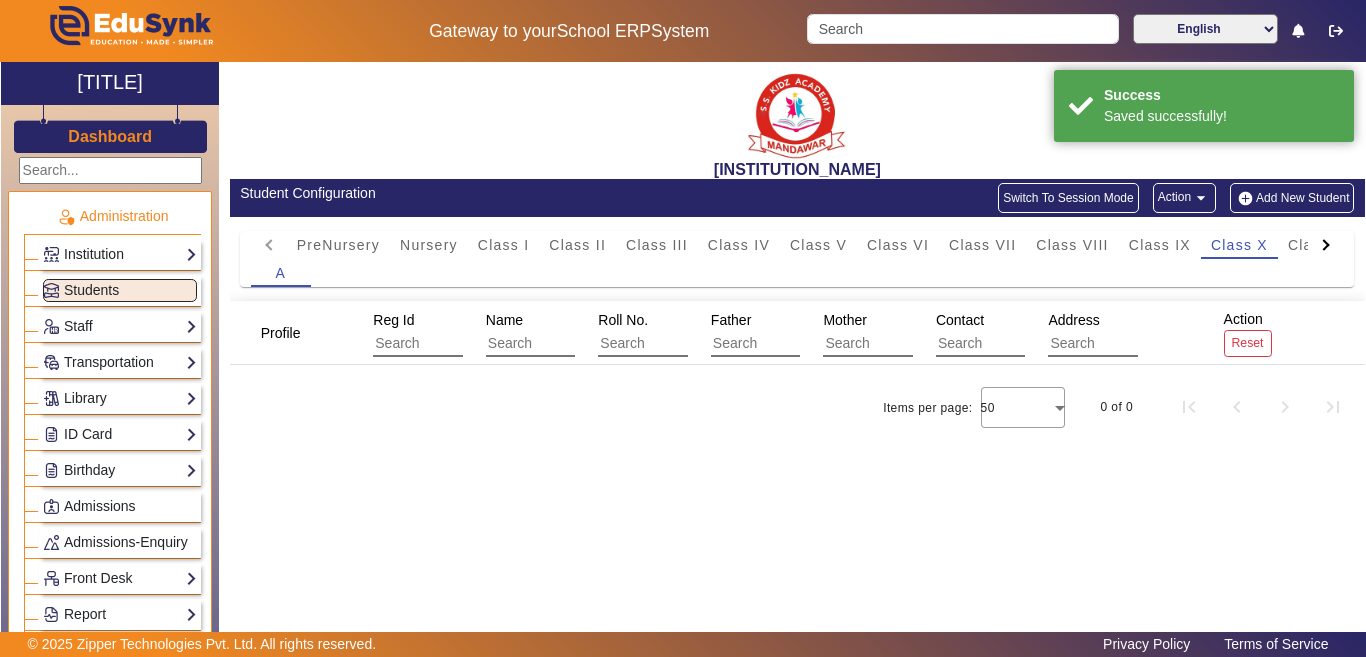 scroll, scrollTop: 0, scrollLeft: 0, axis: both 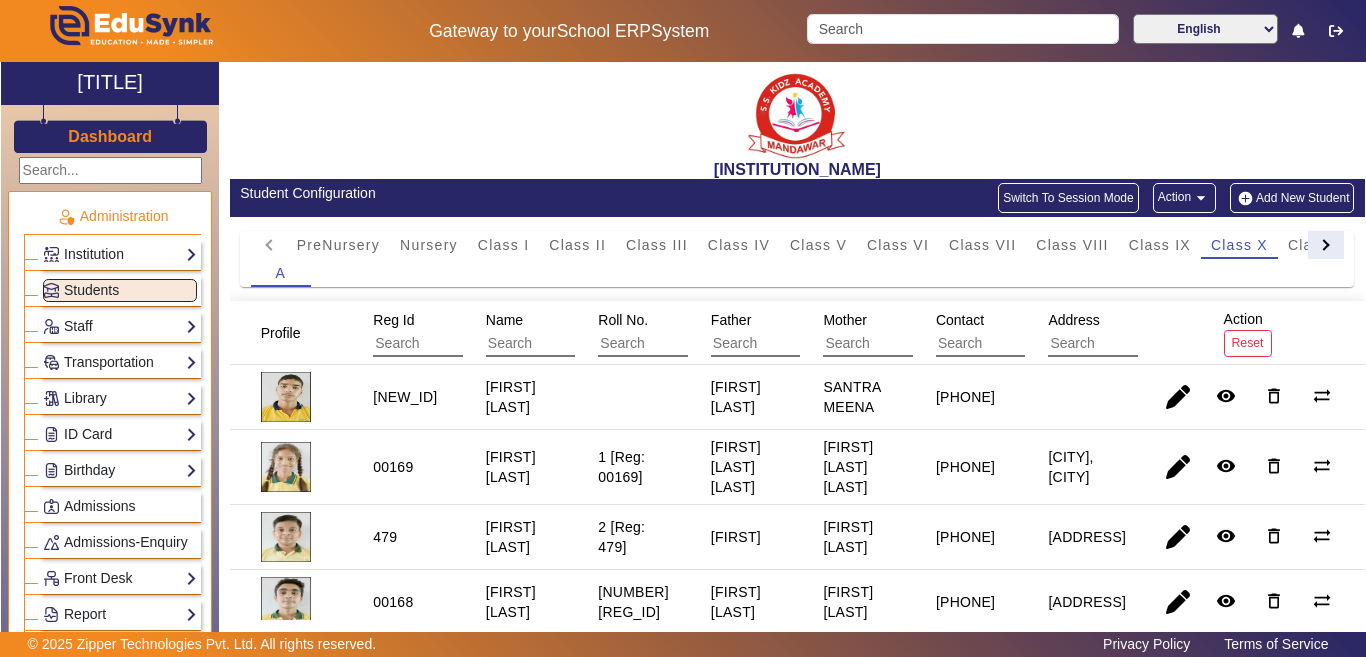 click 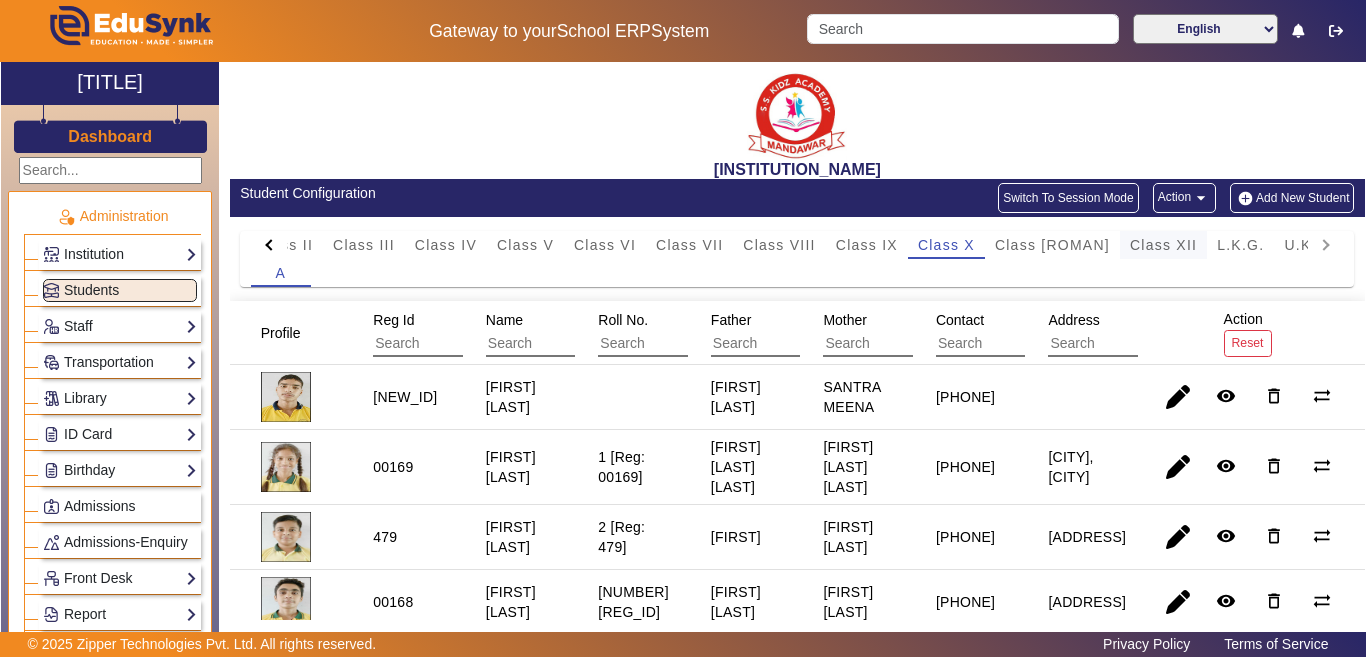 click on "Class XII" at bounding box center (1163, 245) 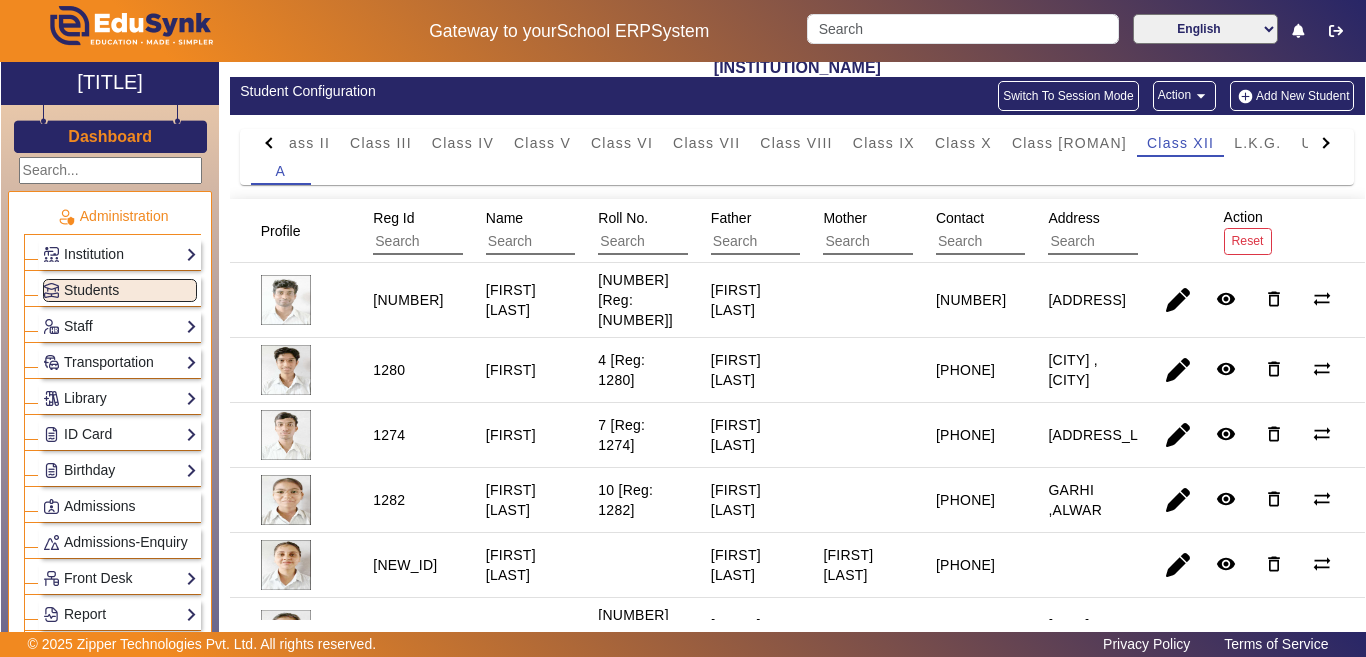 scroll, scrollTop: 100, scrollLeft: 0, axis: vertical 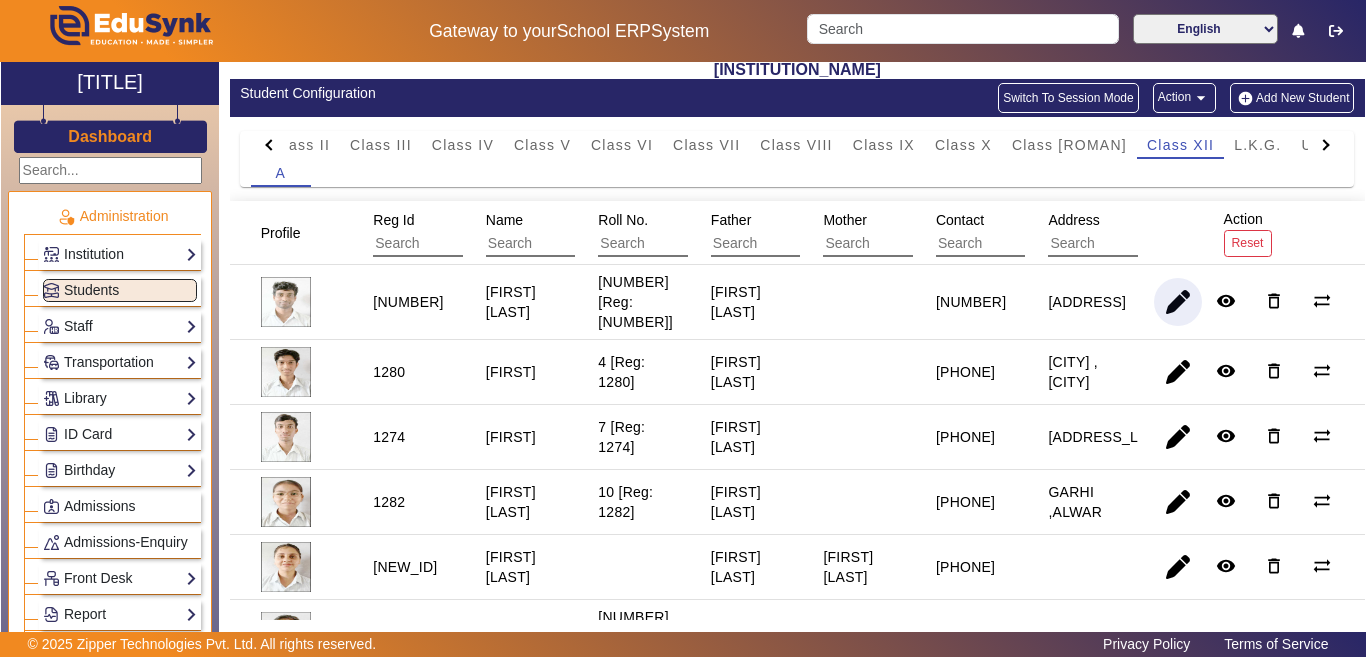 drag, startPoint x: 1163, startPoint y: 295, endPoint x: 1066, endPoint y: 426, distance: 163.00307 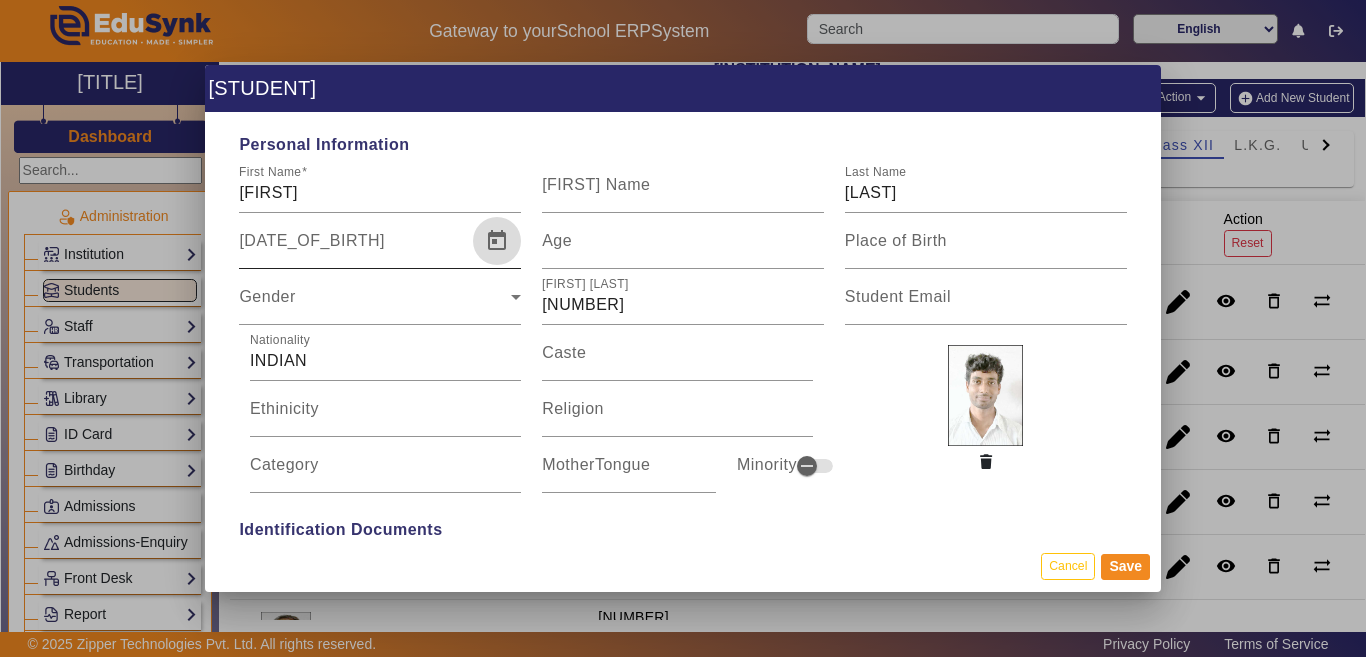 click at bounding box center (497, 241) 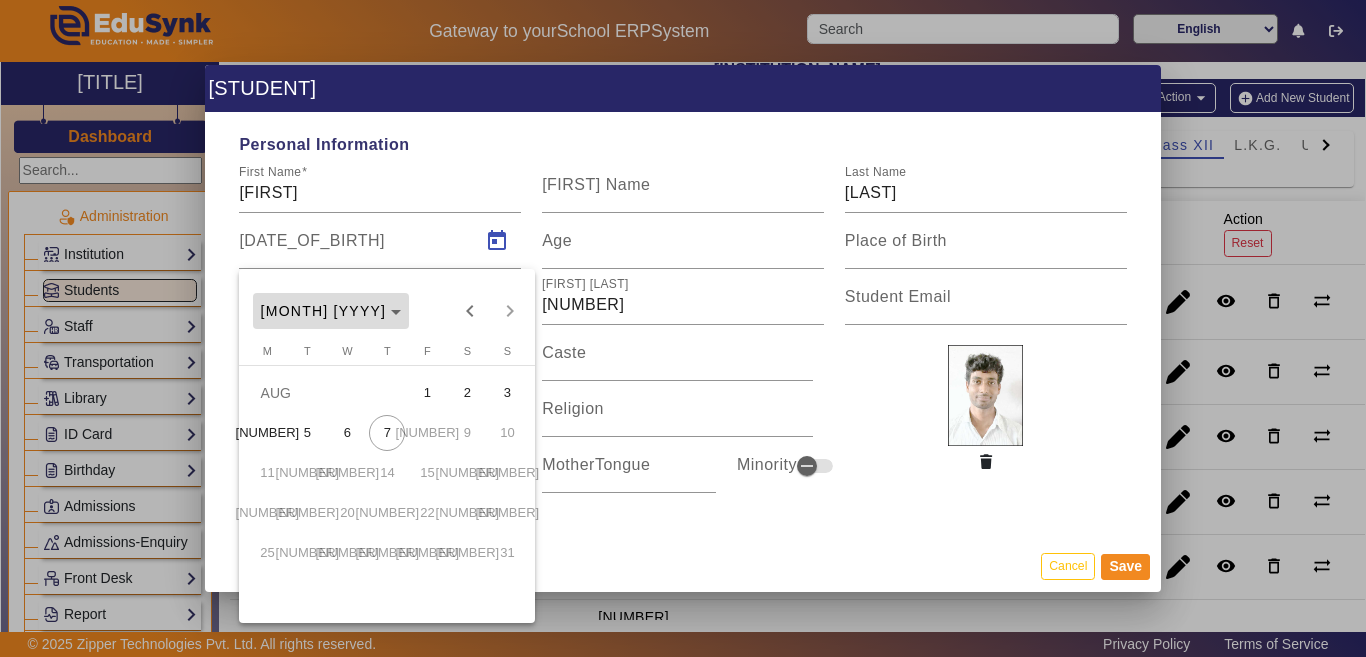 click on "[MONTH] [YEAR]" at bounding box center [331, 311] 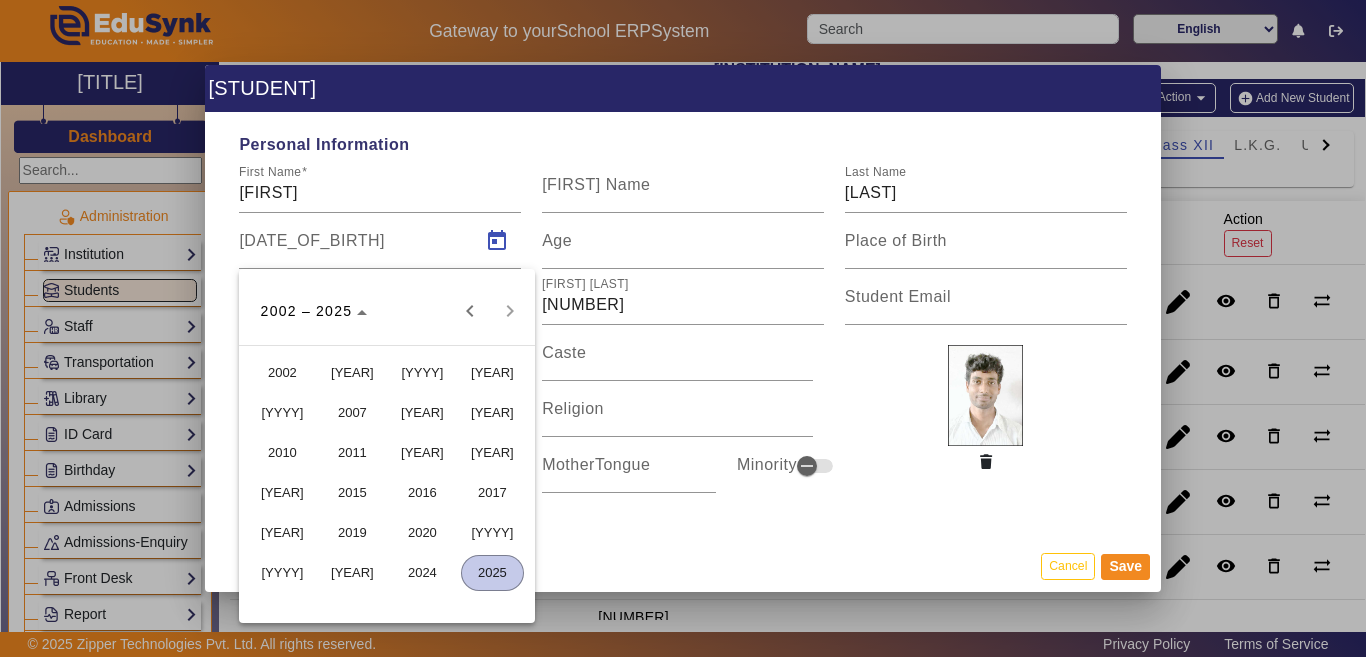 click on "2009" at bounding box center [492, 413] 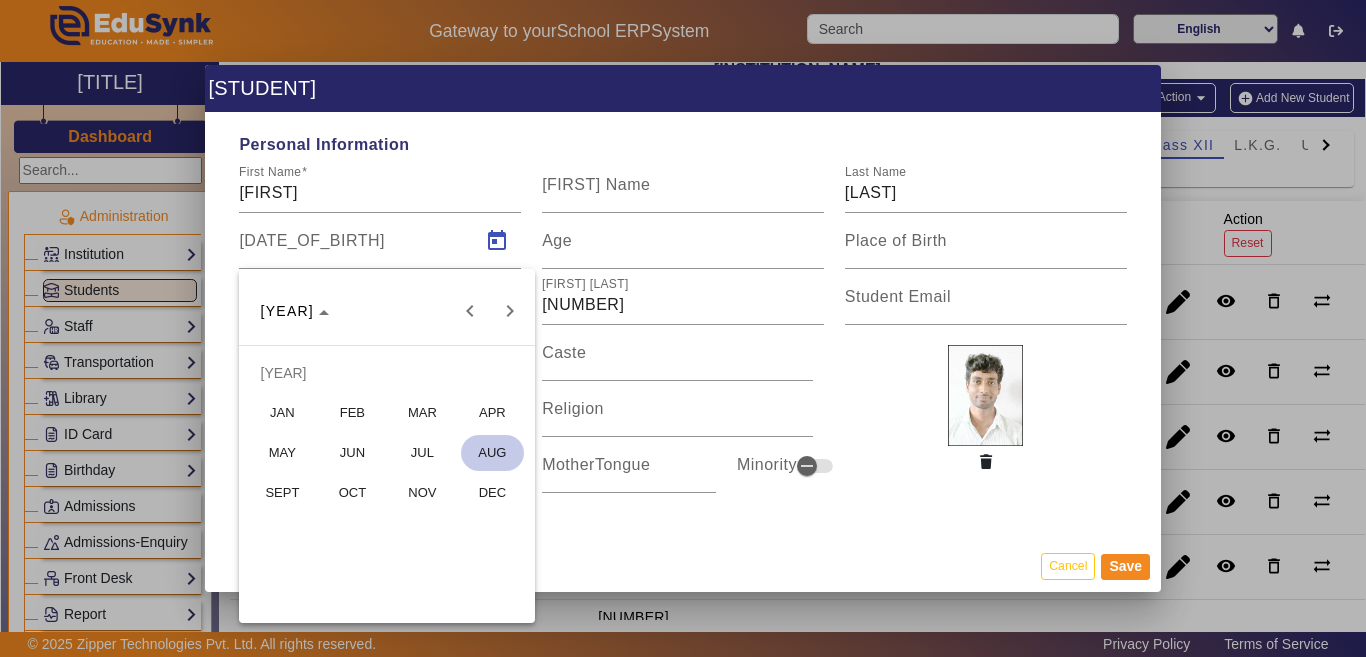 click on "[MONTH]" at bounding box center [422, 493] 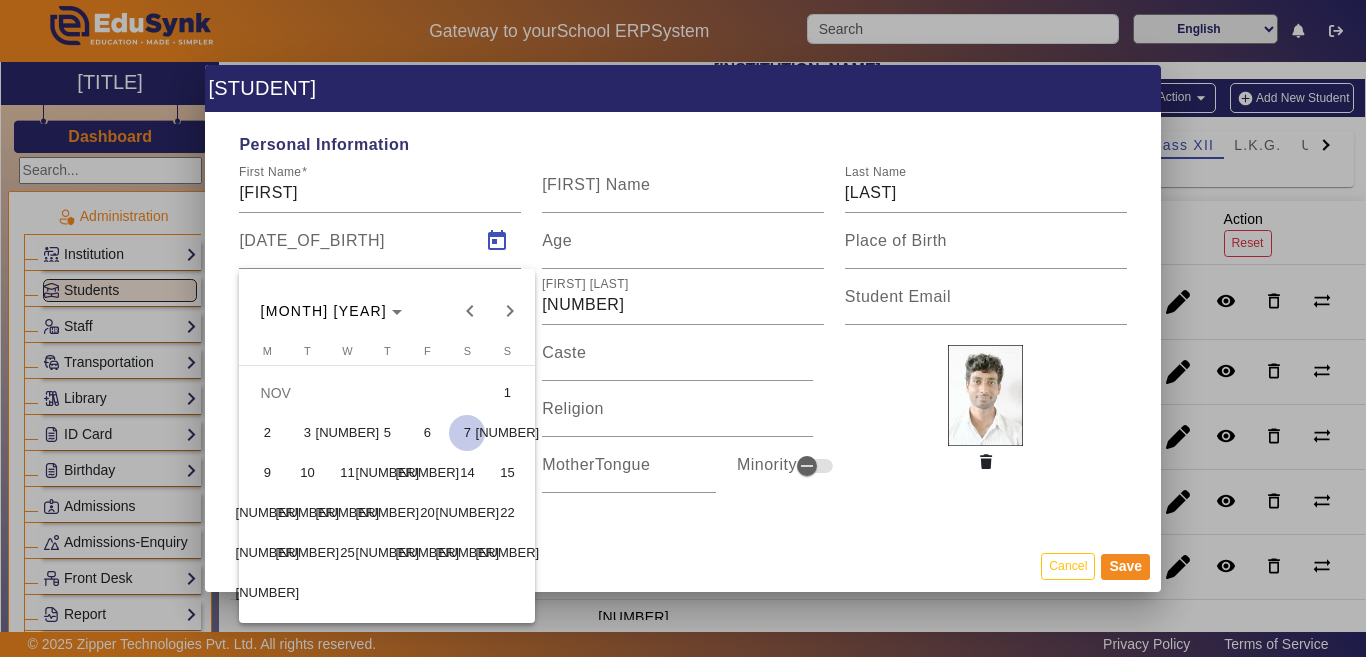 click on "[NUMBER]" at bounding box center [307, 513] 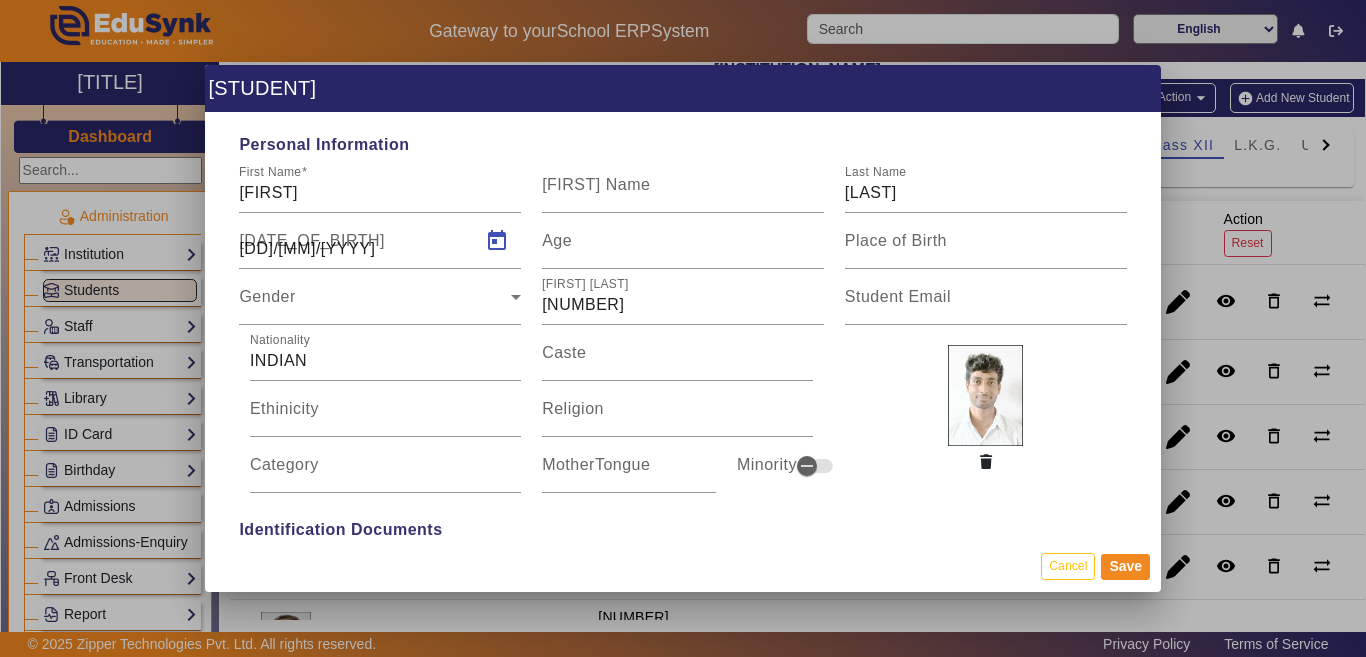 type on "15 Yrs, 8 Months, 21 Days" 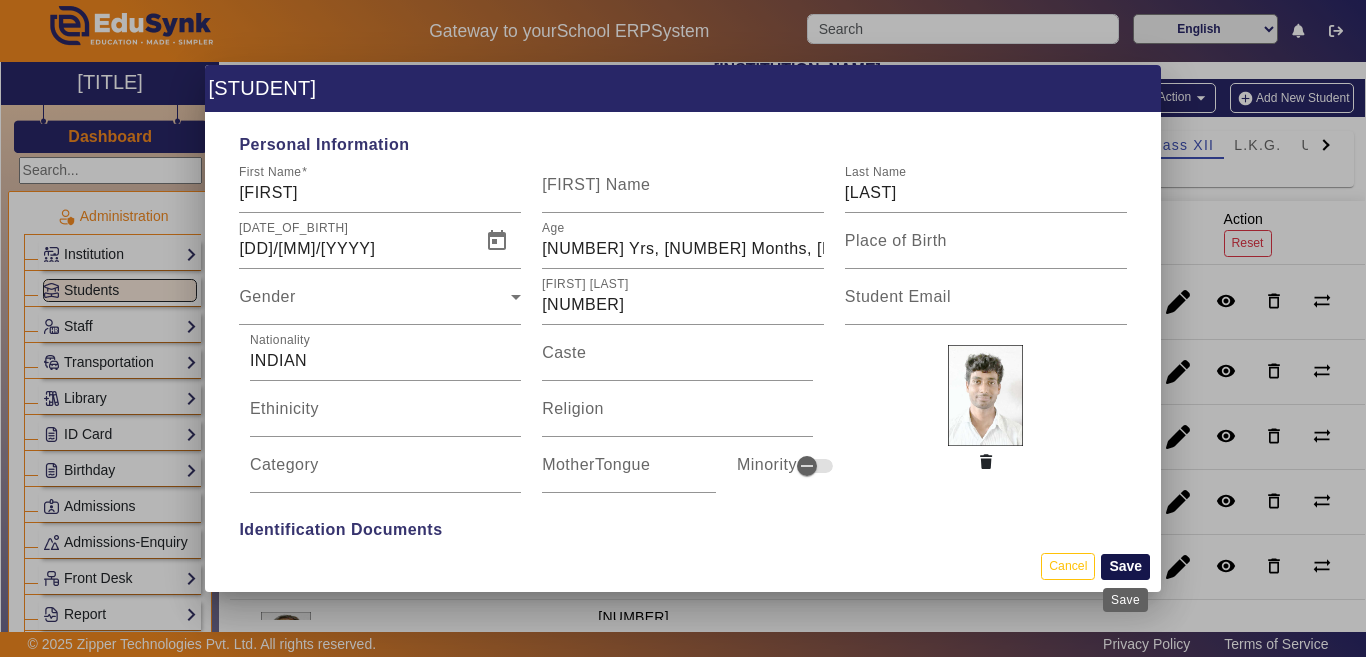 click on "Save" at bounding box center (1125, 567) 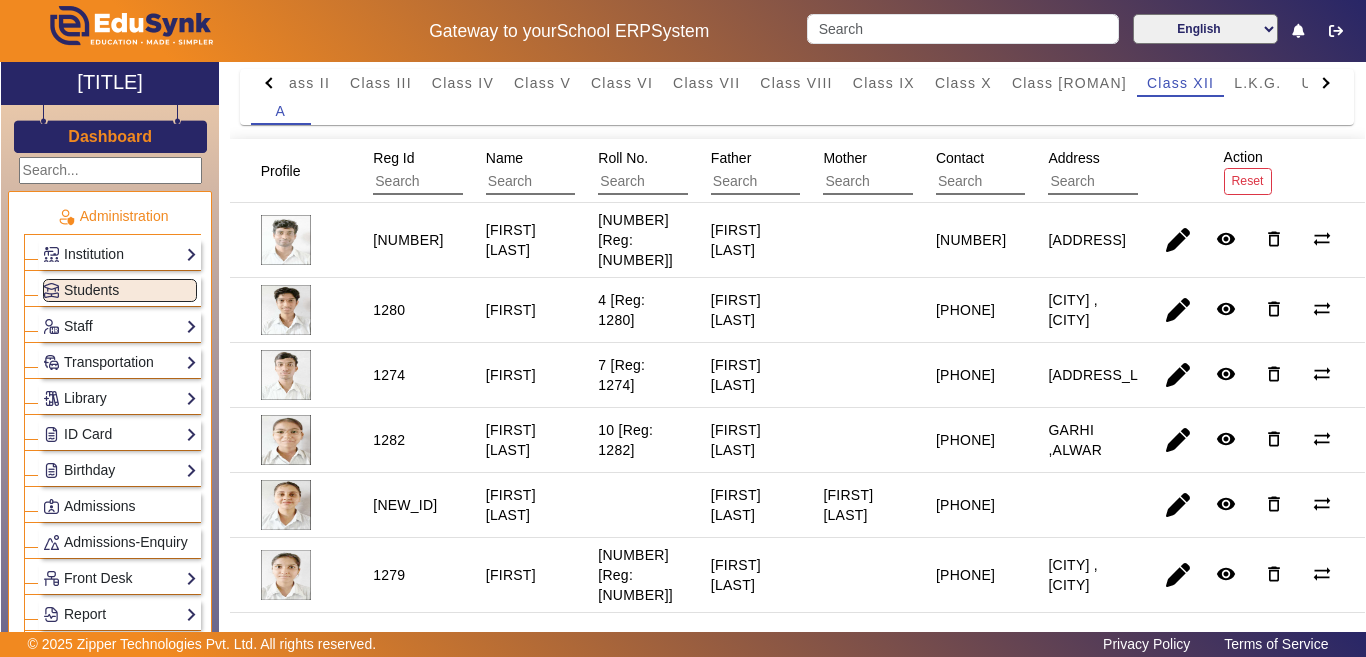 scroll, scrollTop: 200, scrollLeft: 0, axis: vertical 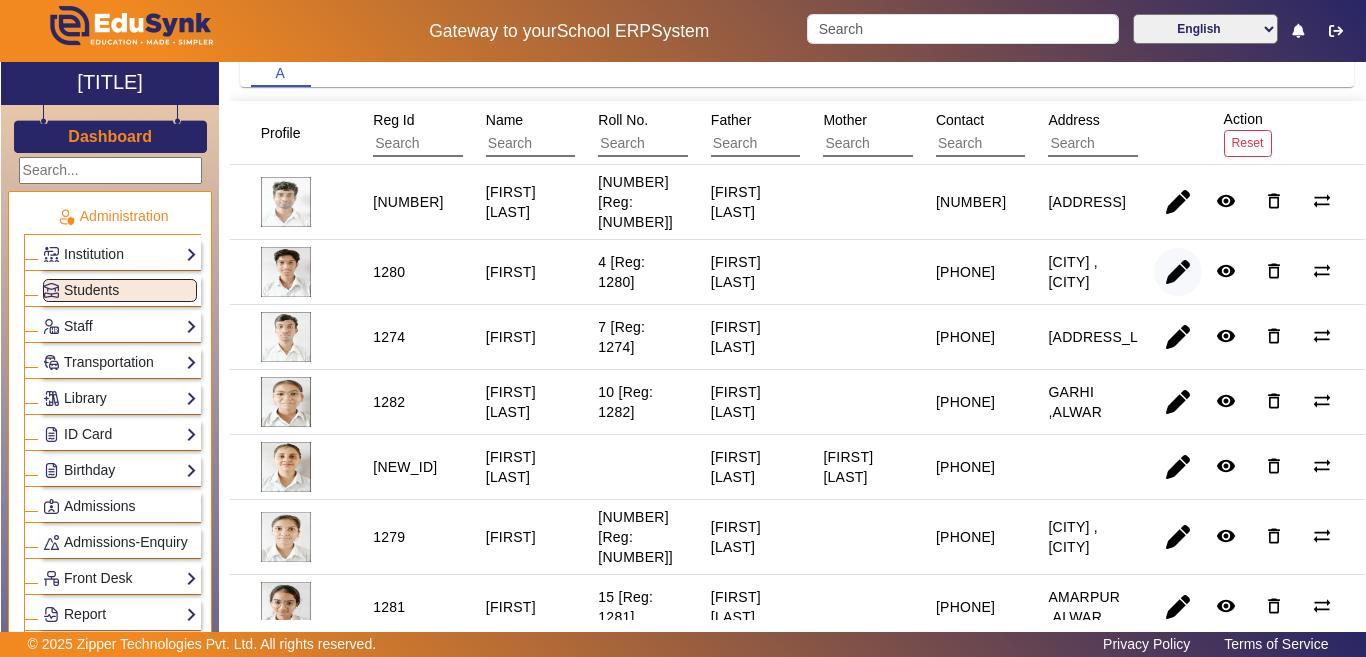 click at bounding box center [1178, 337] 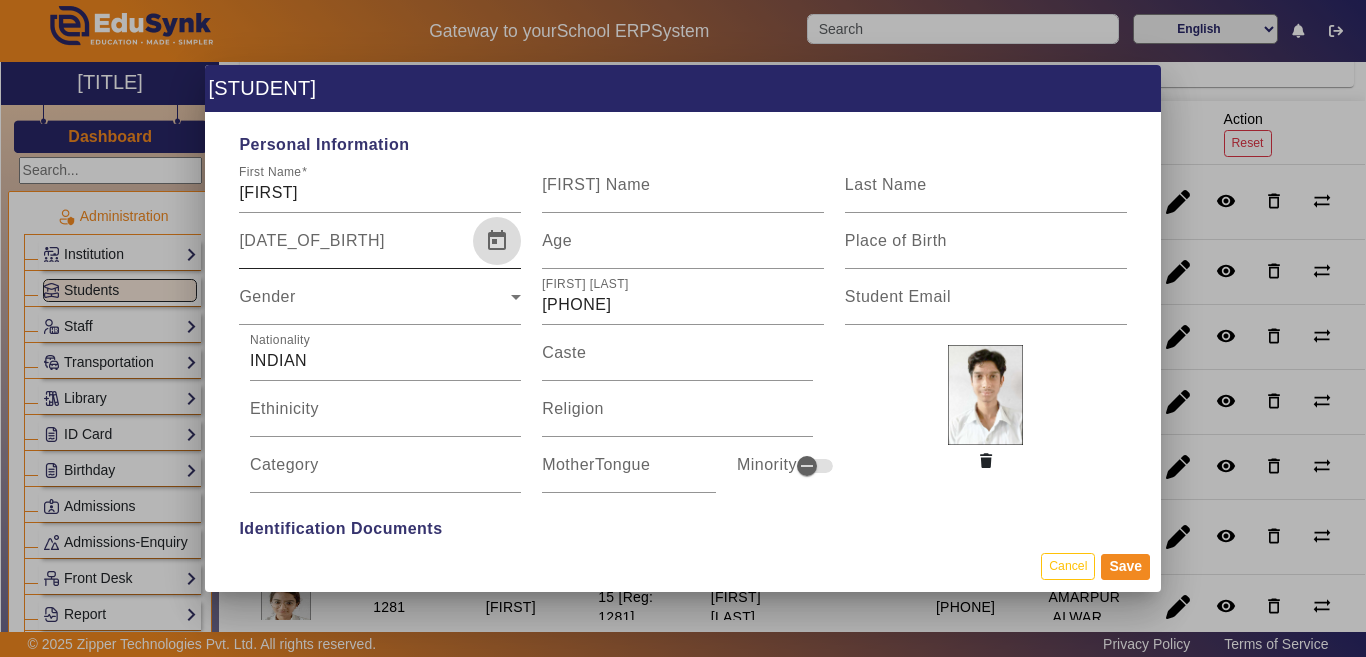 click at bounding box center (497, 241) 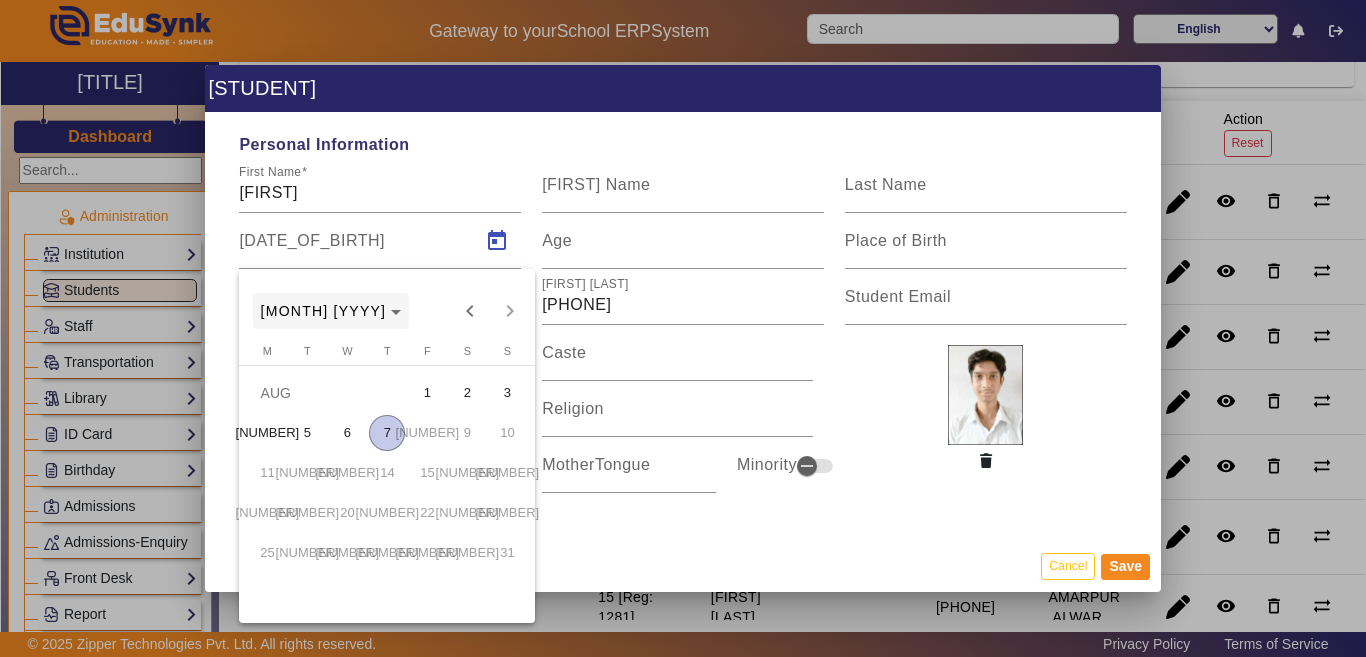 click 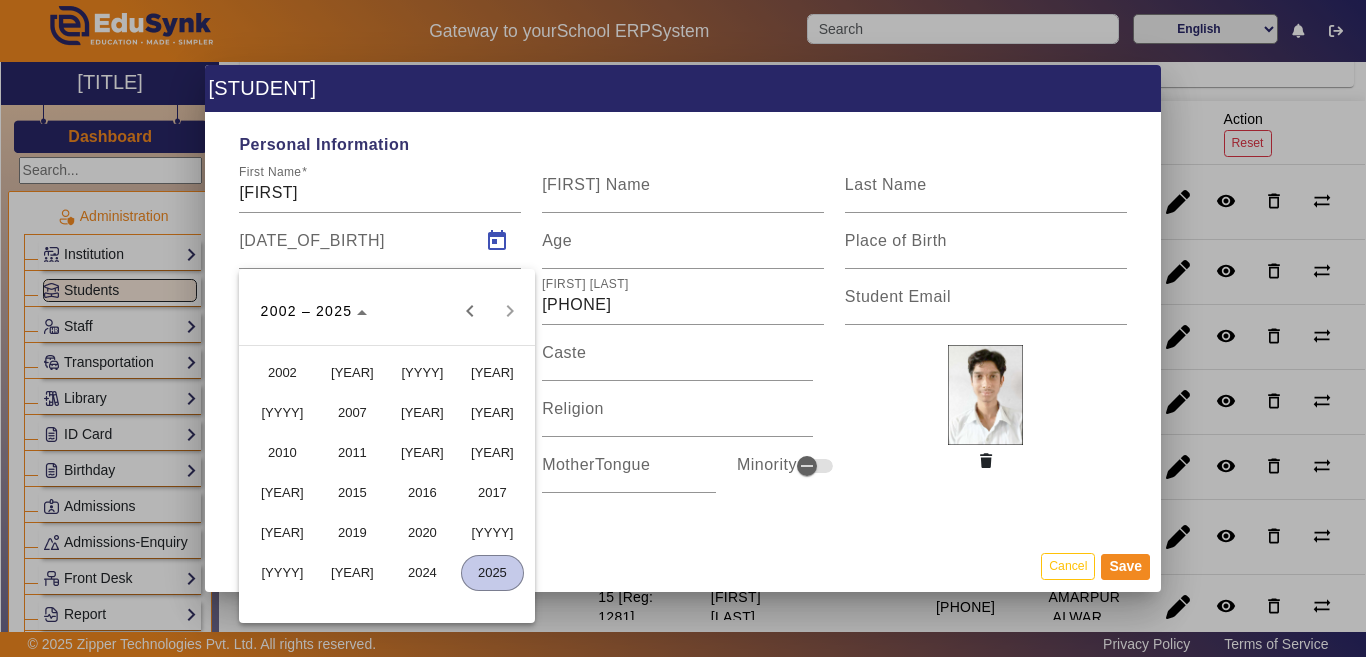 click on "[YEAR]" at bounding box center [422, 413] 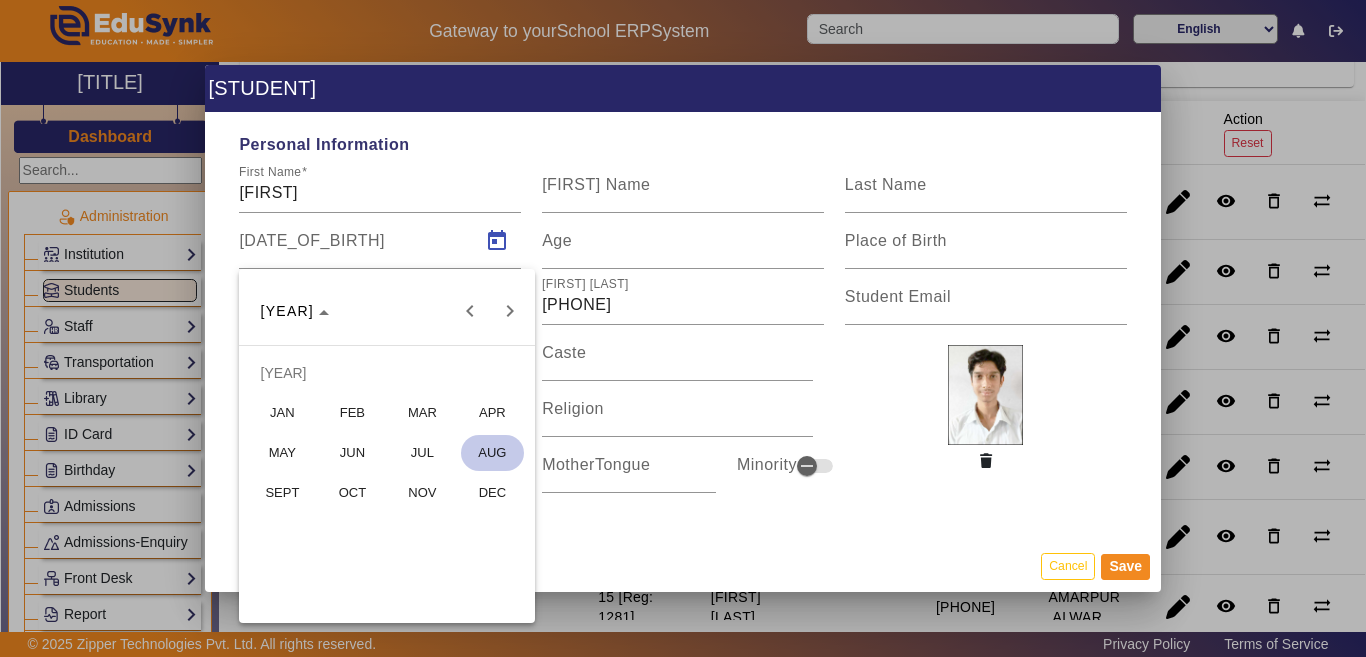 click on "[MONTH]" at bounding box center [422, 493] 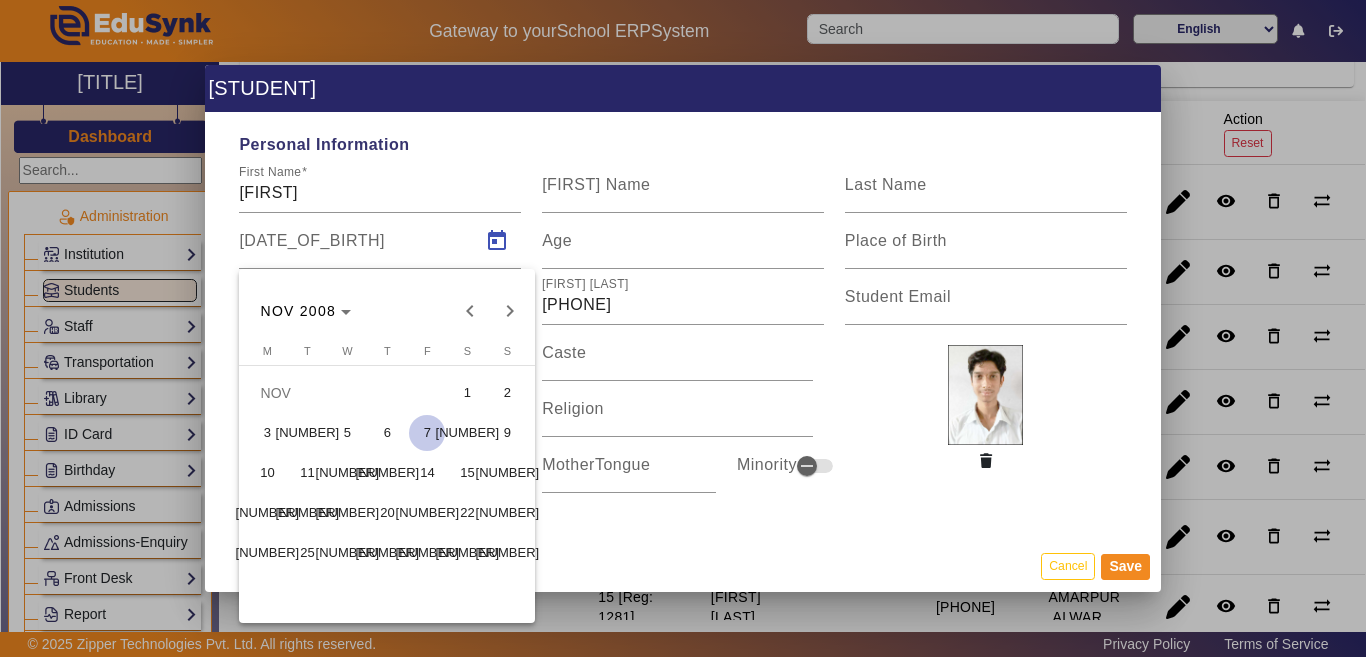 click on "4" at bounding box center [307, 433] 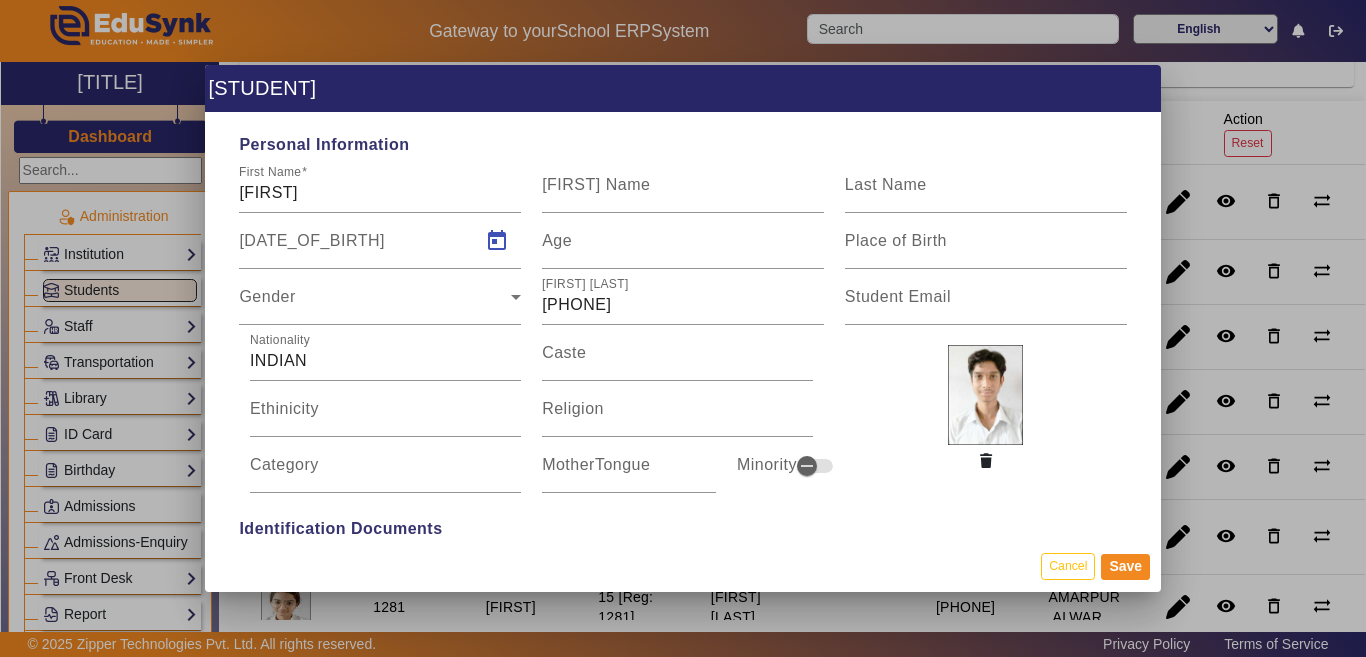 type on "04/11/2008" 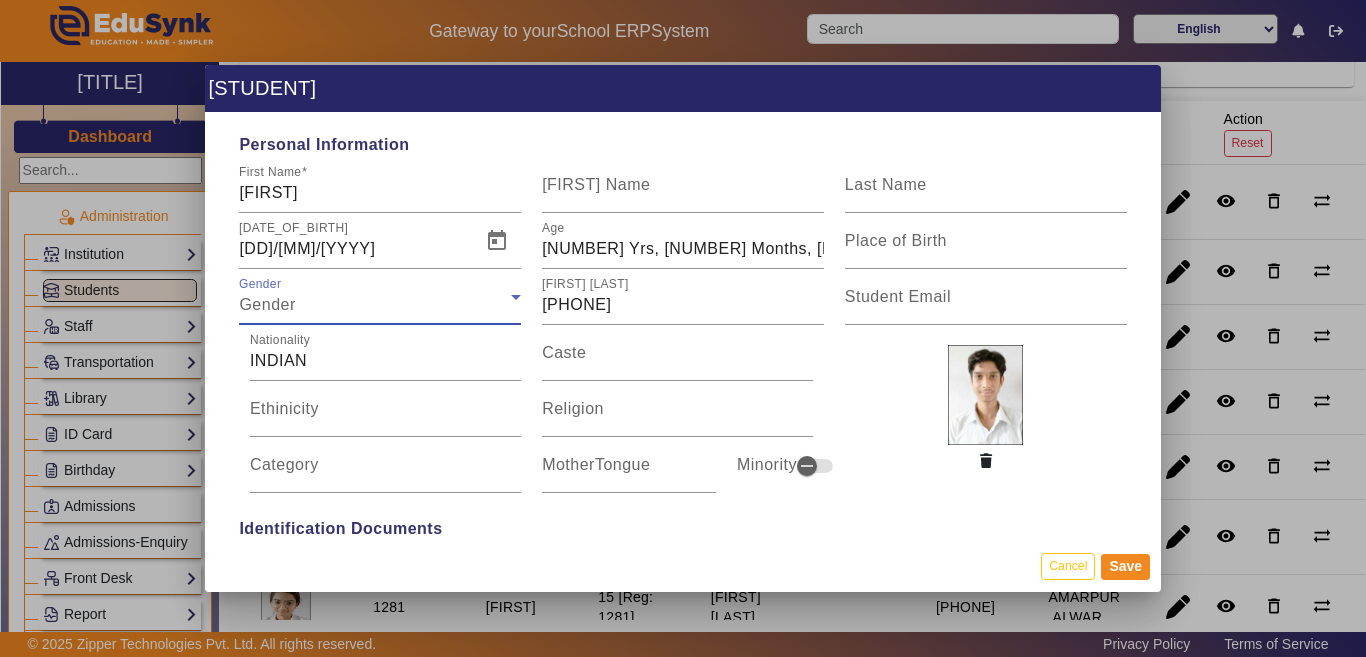 click on "Gender" at bounding box center (375, 305) 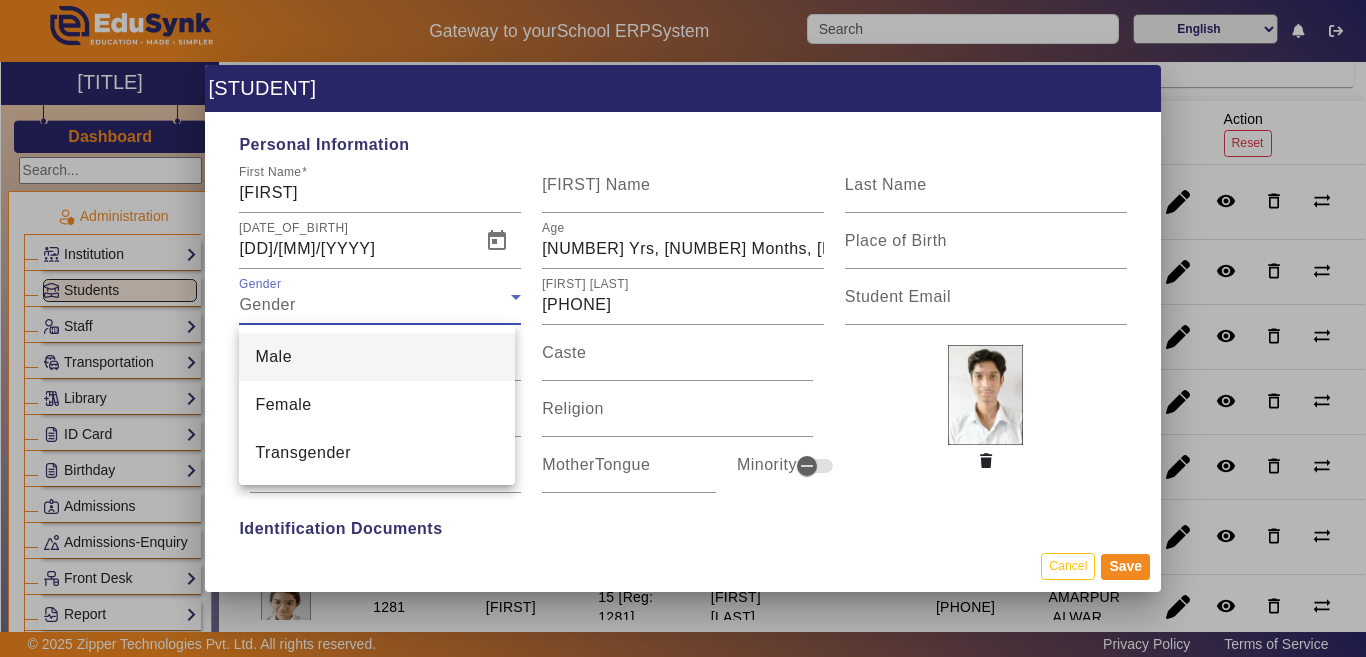 click on "Male" at bounding box center [377, 357] 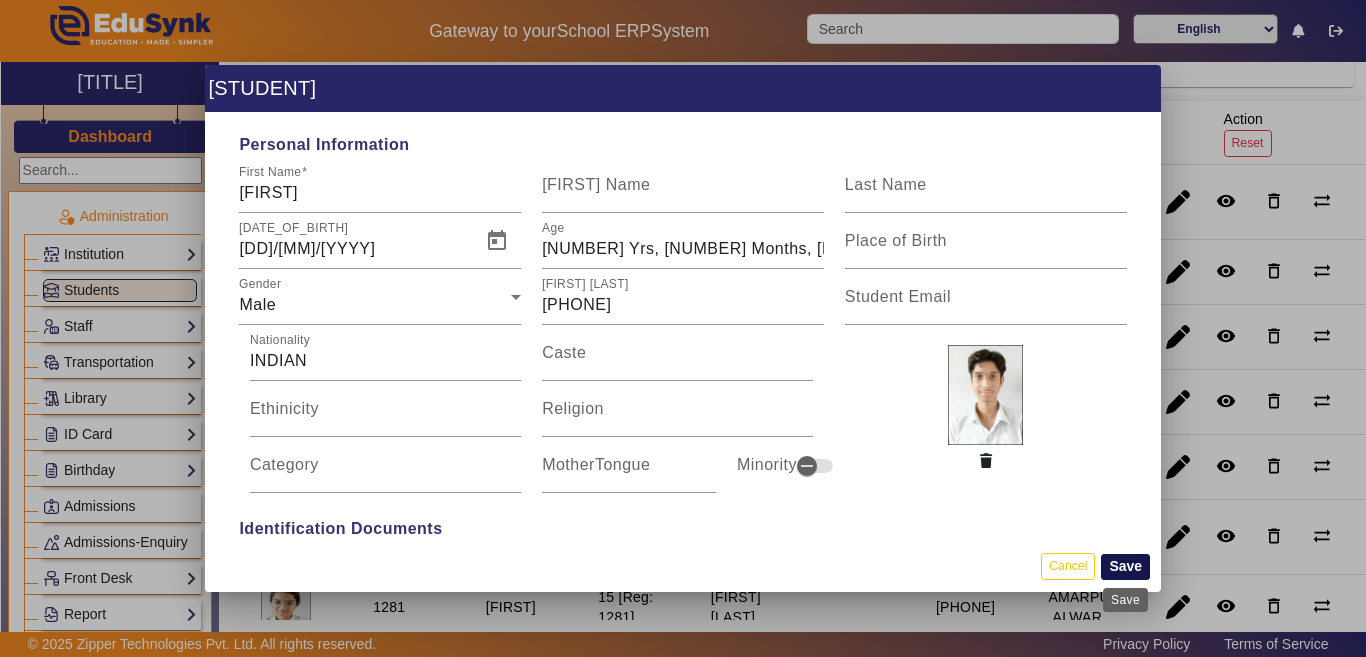 click on "Save" at bounding box center (1125, 567) 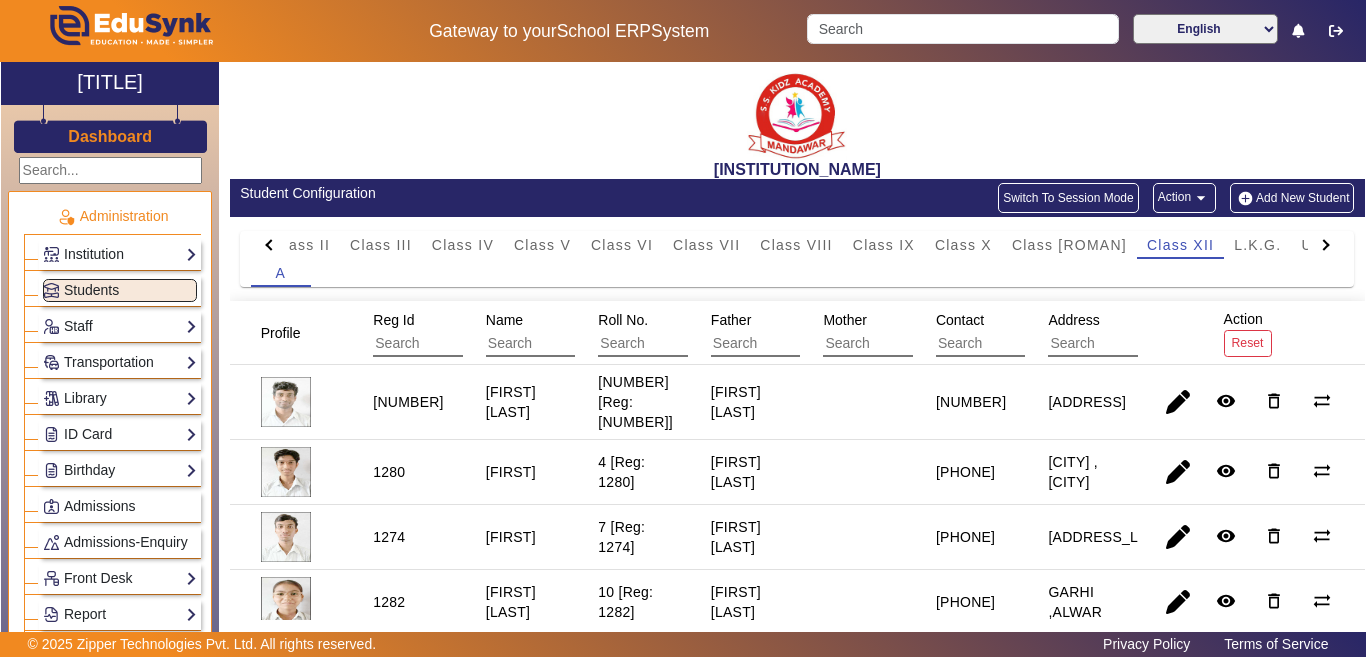 scroll, scrollTop: 100, scrollLeft: 0, axis: vertical 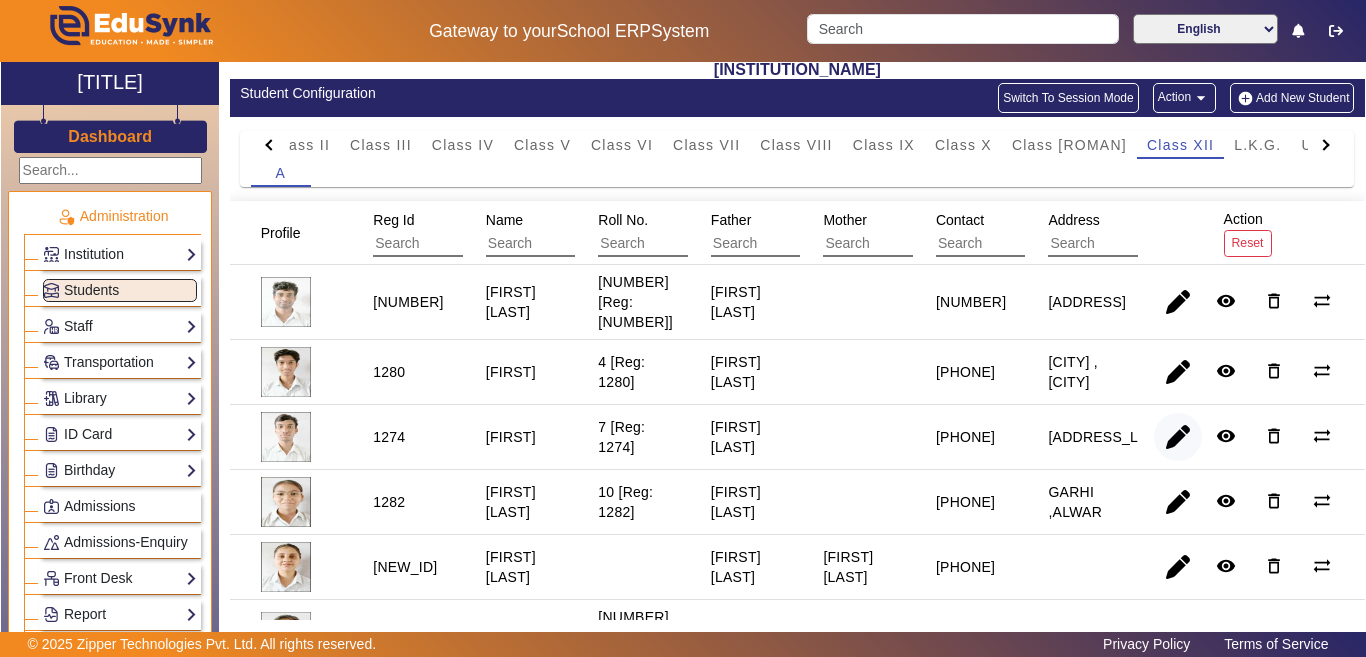 click at bounding box center [1178, 502] 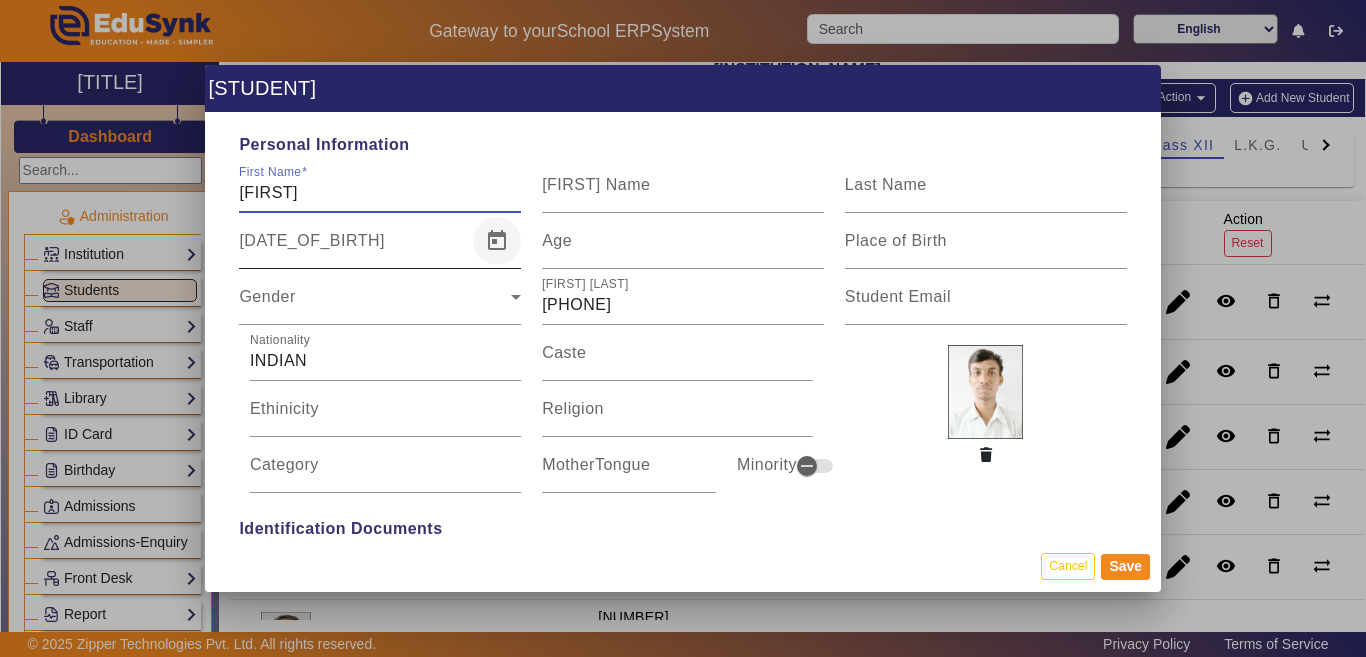 click at bounding box center [497, 241] 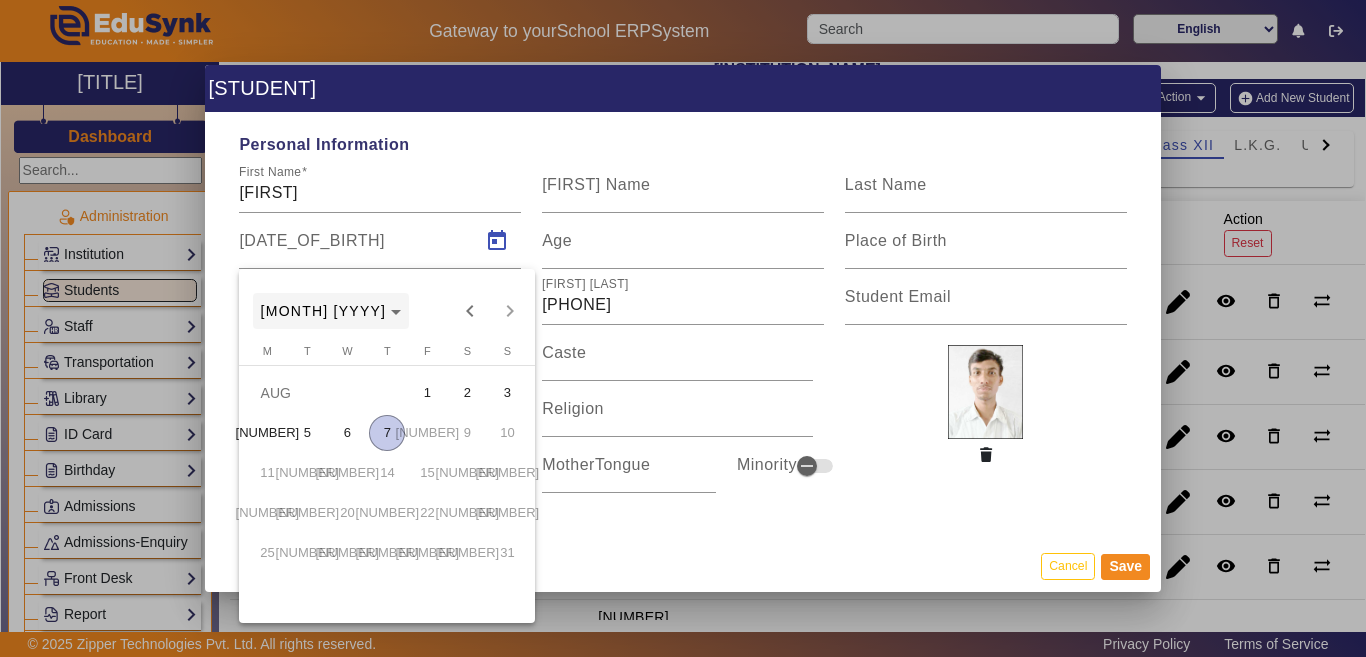 click on "[MONTH] [YEAR]" at bounding box center [324, 311] 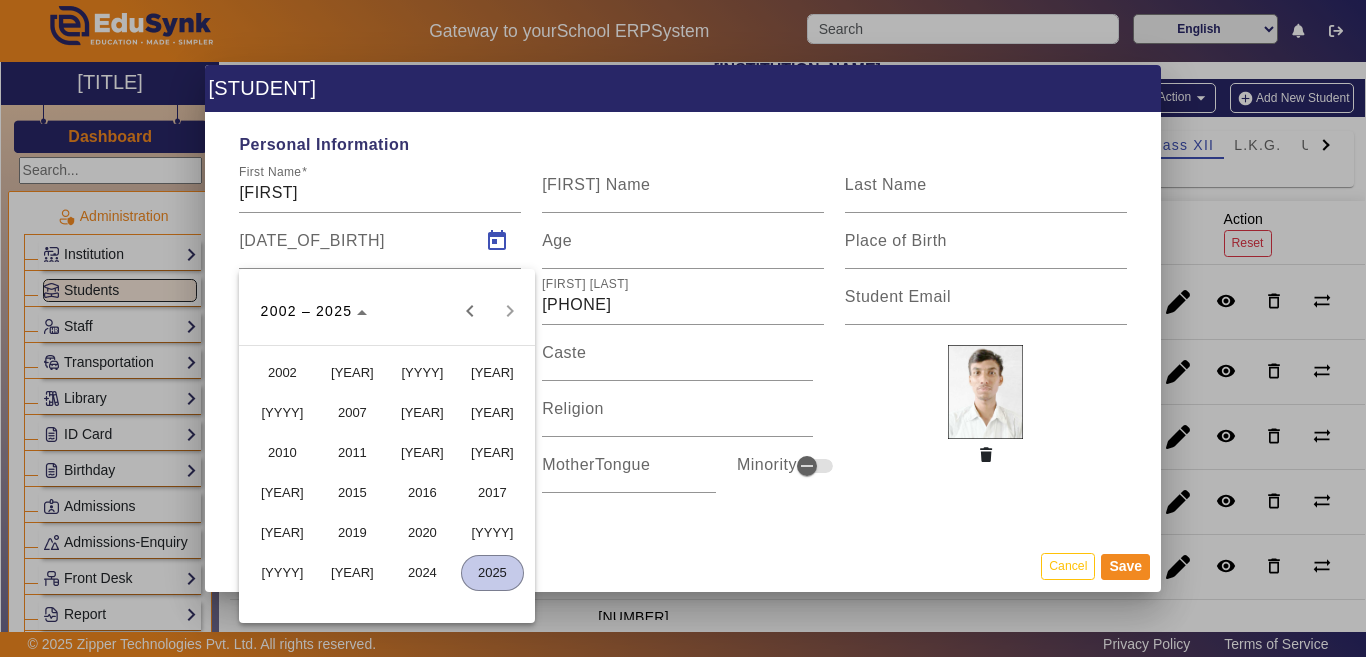 click on "[YEAR]" at bounding box center [422, 413] 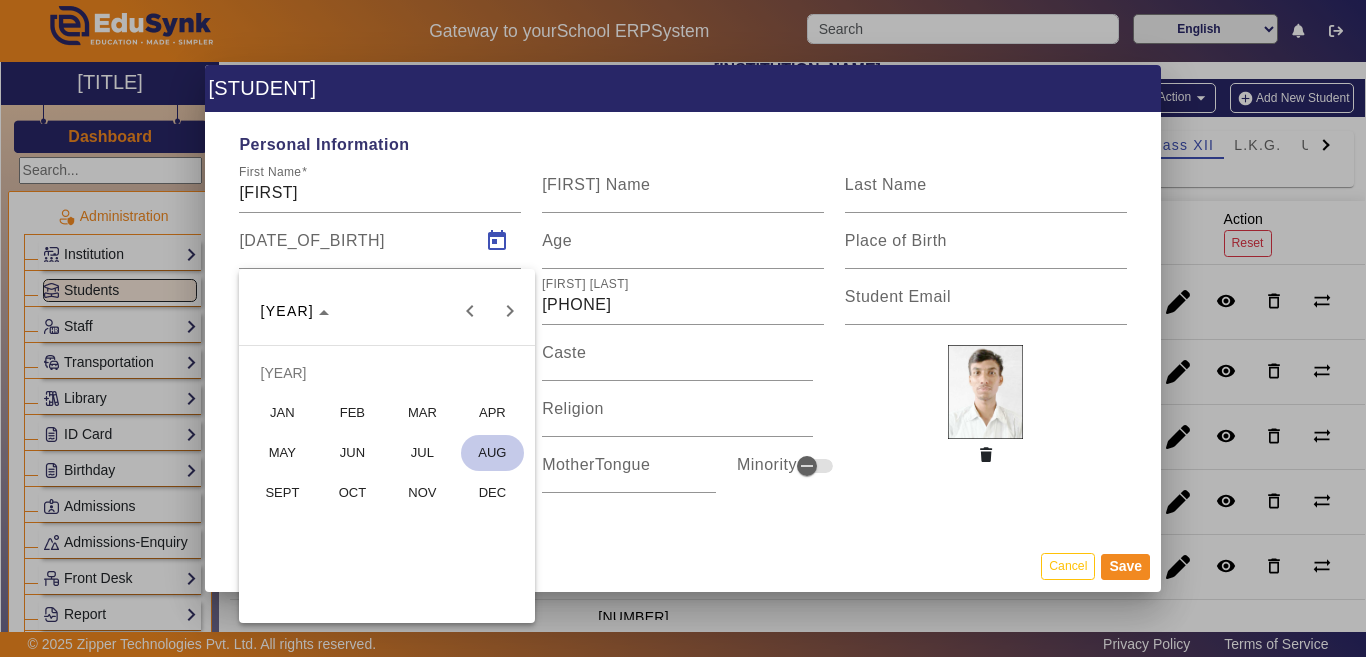 click on "[MONTH]" at bounding box center (422, 493) 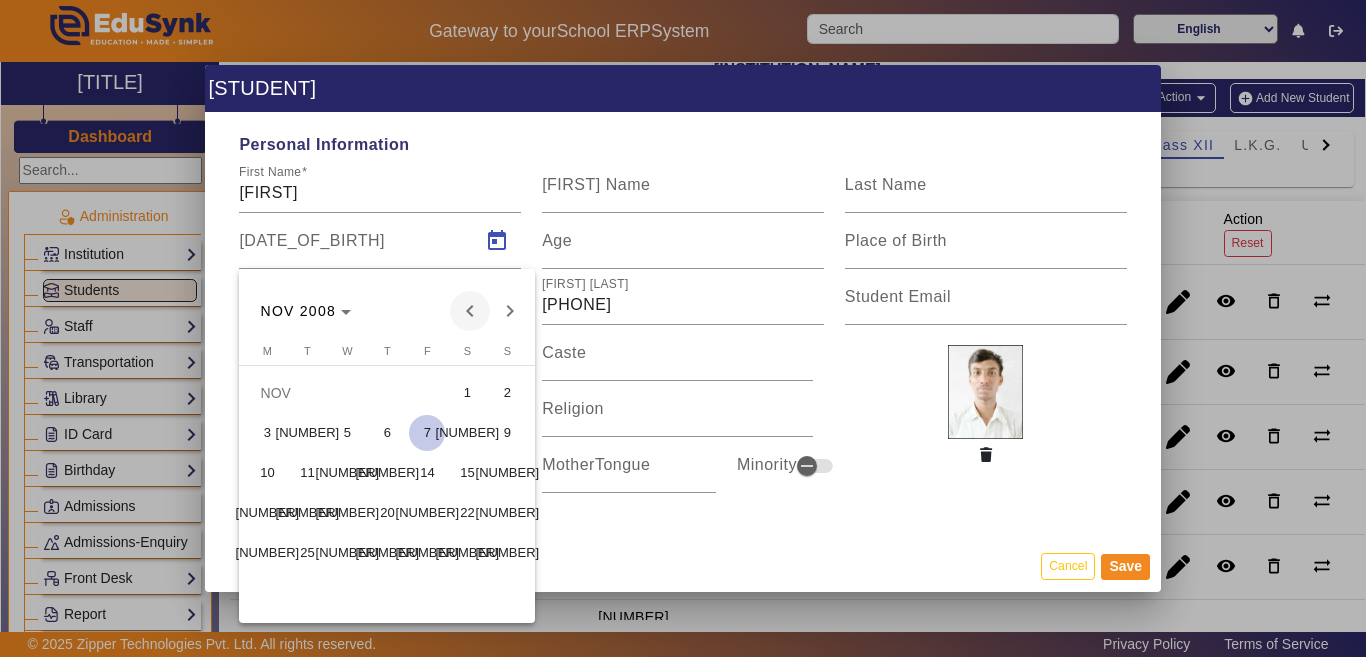 click at bounding box center [470, 311] 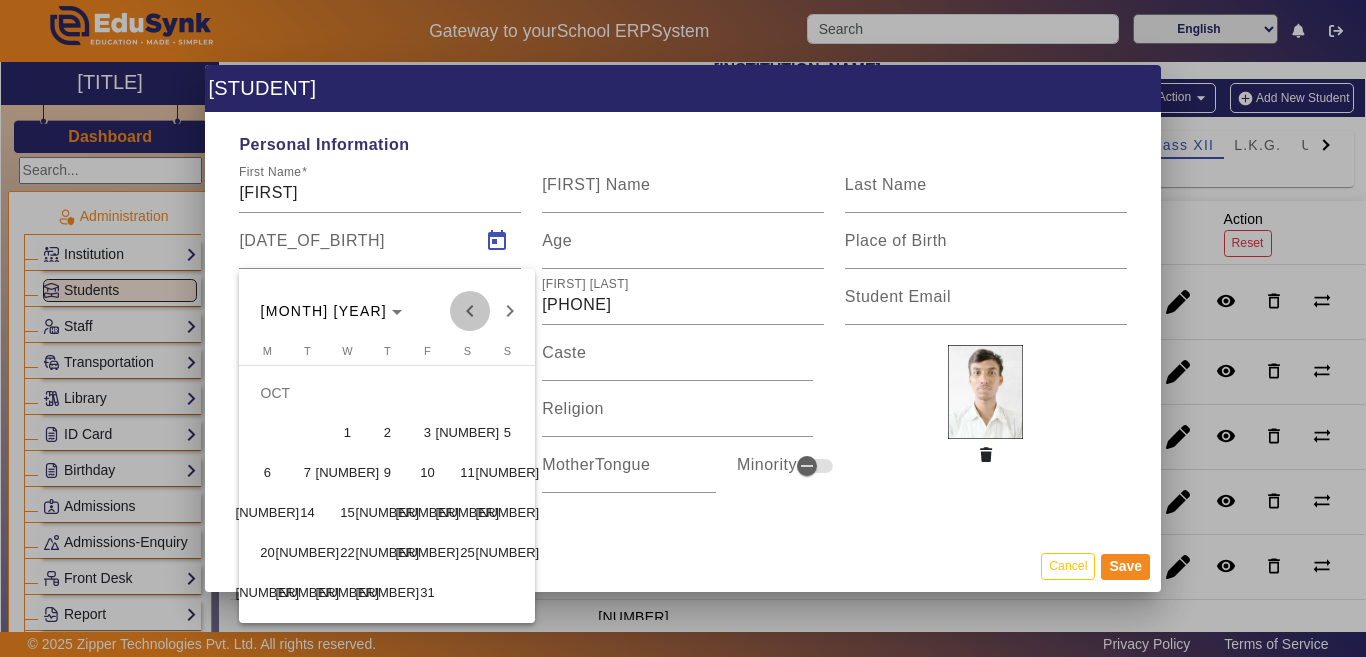 click at bounding box center (470, 311) 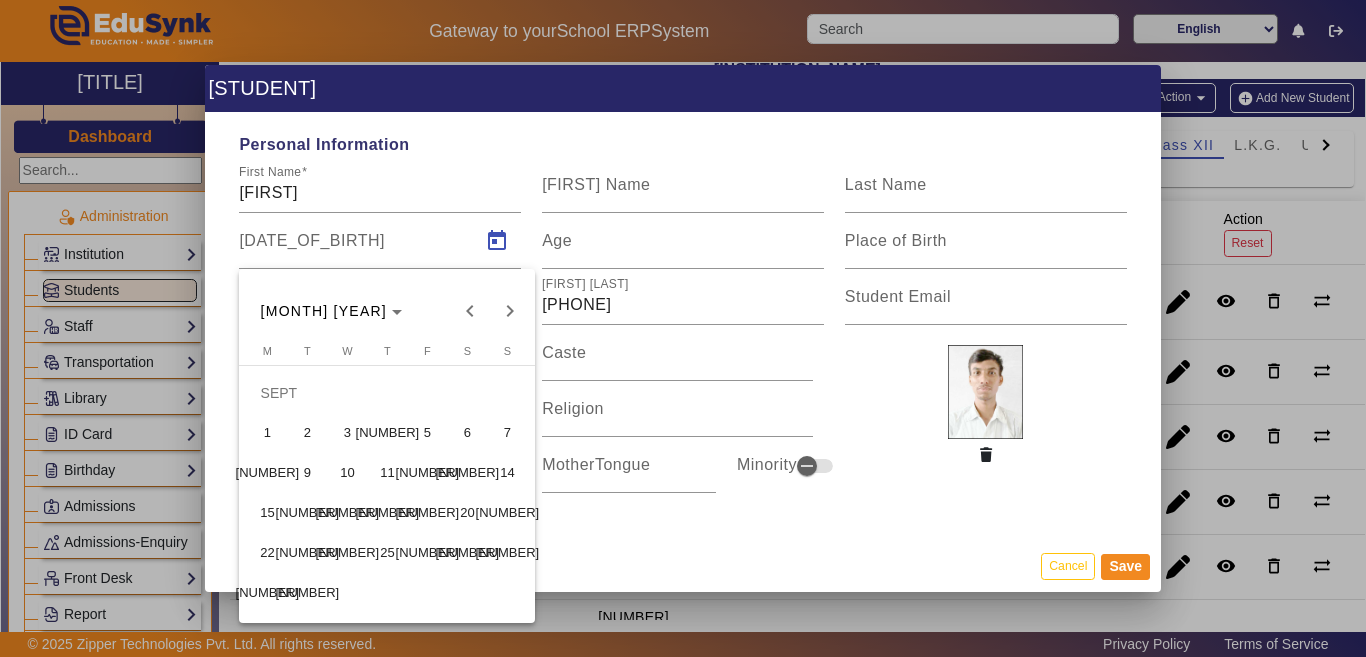 click on "14" at bounding box center [507, 473] 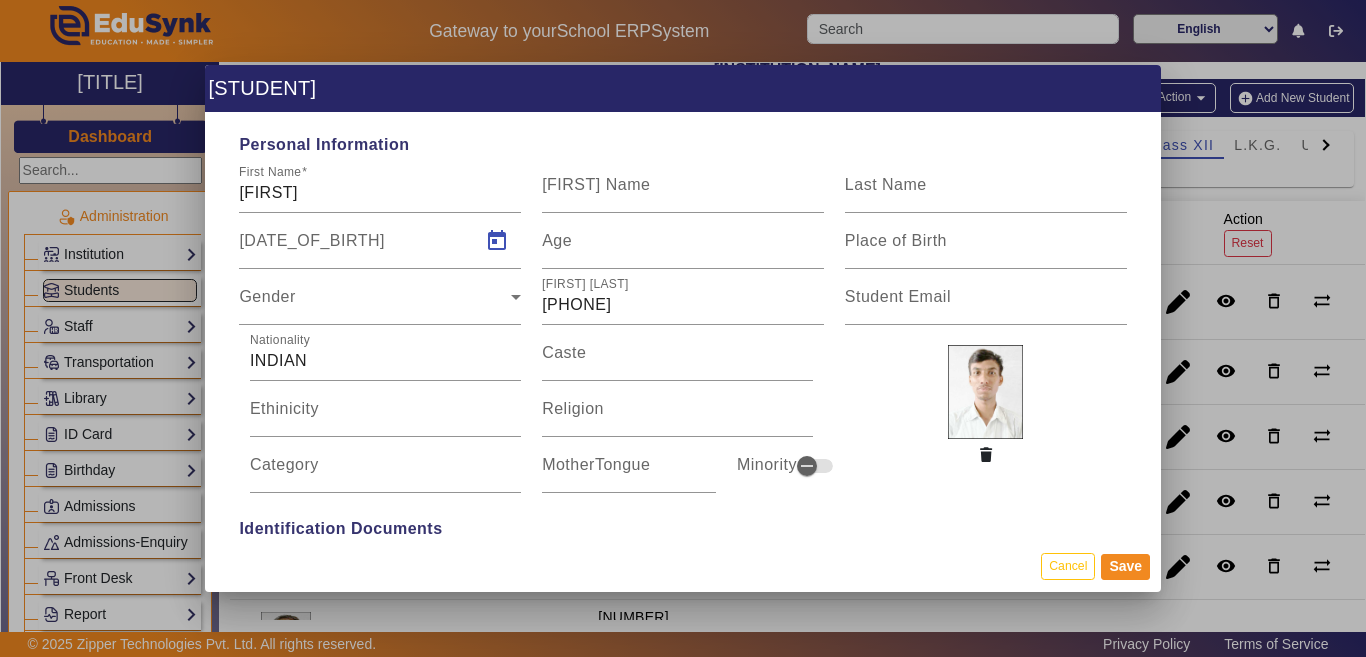 type on "14/09/2008" 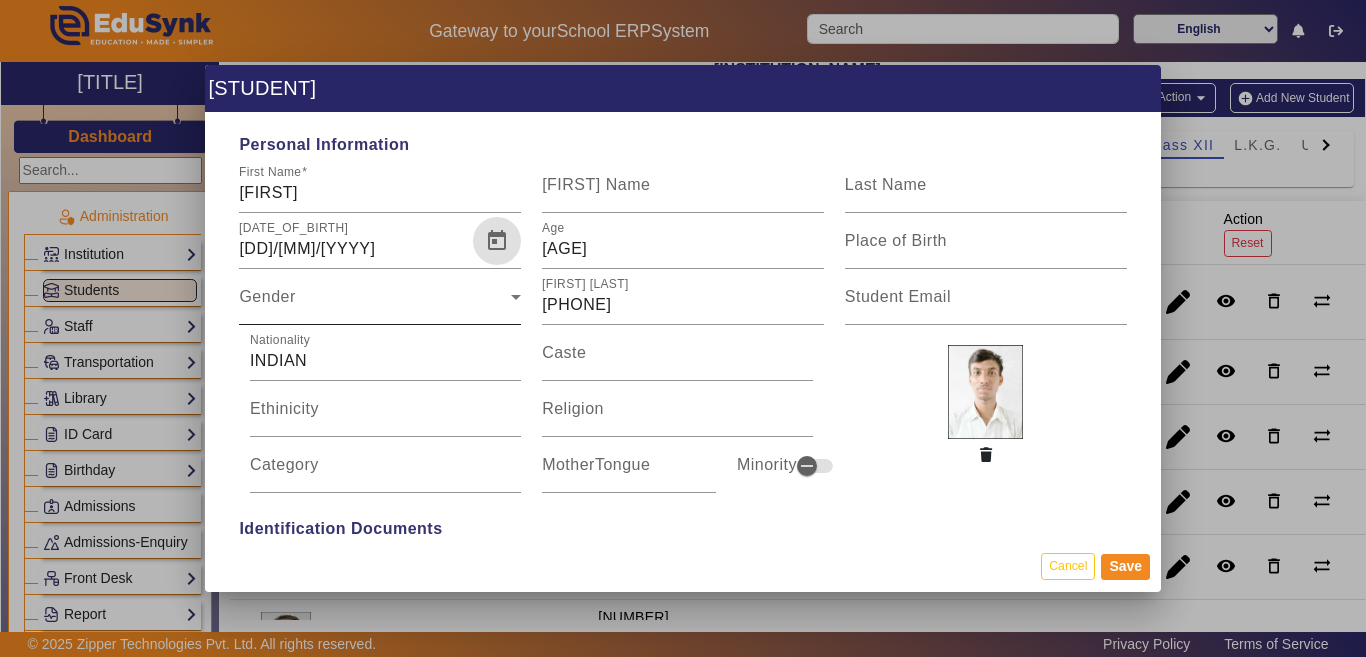 drag, startPoint x: 314, startPoint y: 301, endPoint x: 311, endPoint y: 316, distance: 15.297058 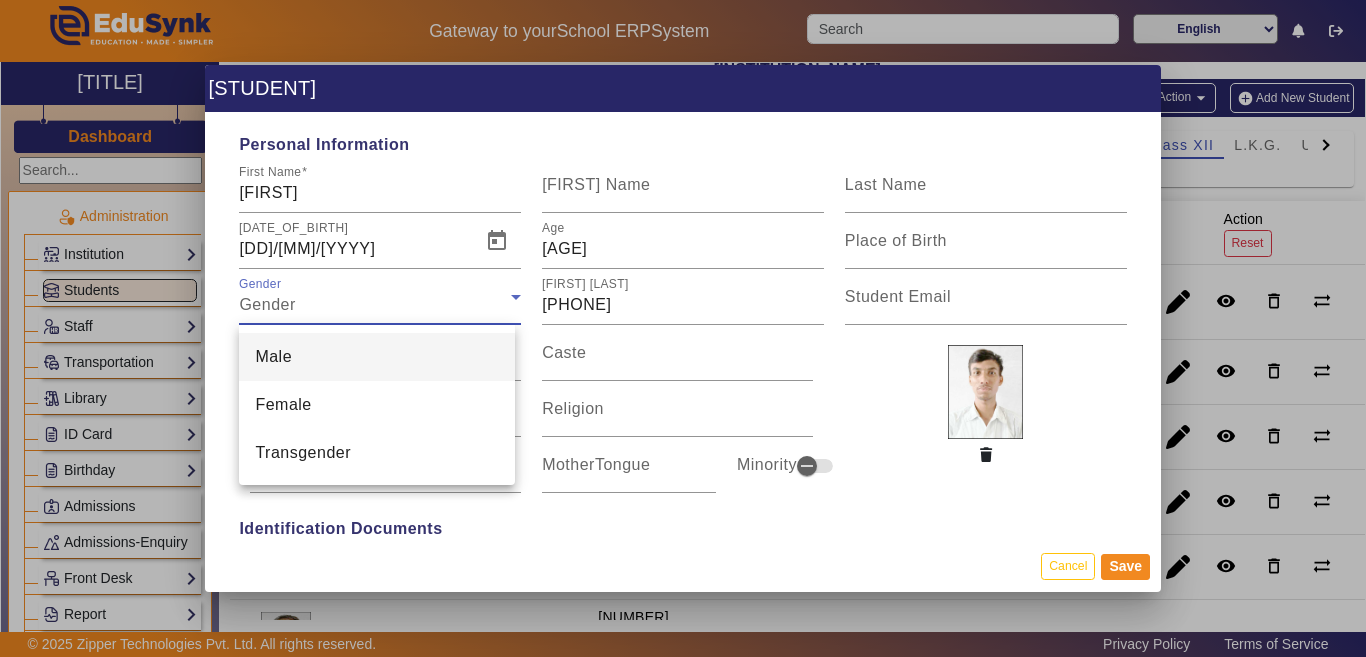 click on "Male" at bounding box center (273, 357) 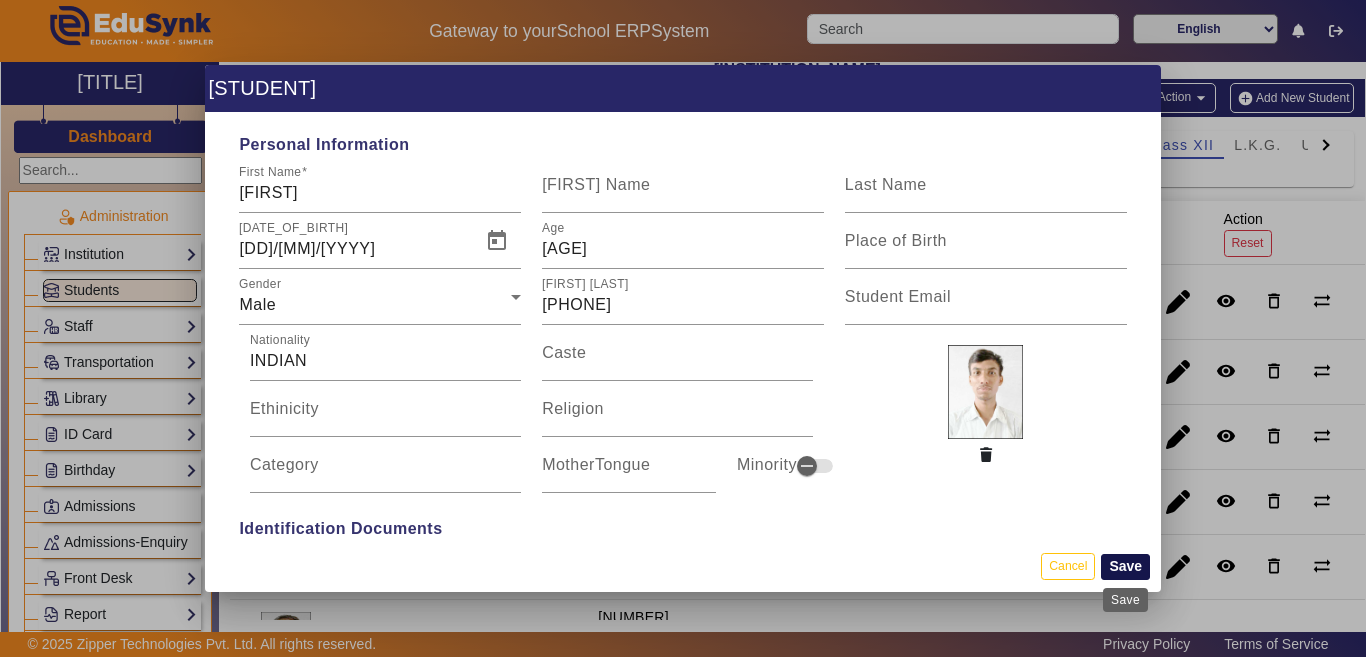 click on "Save" at bounding box center [1125, 567] 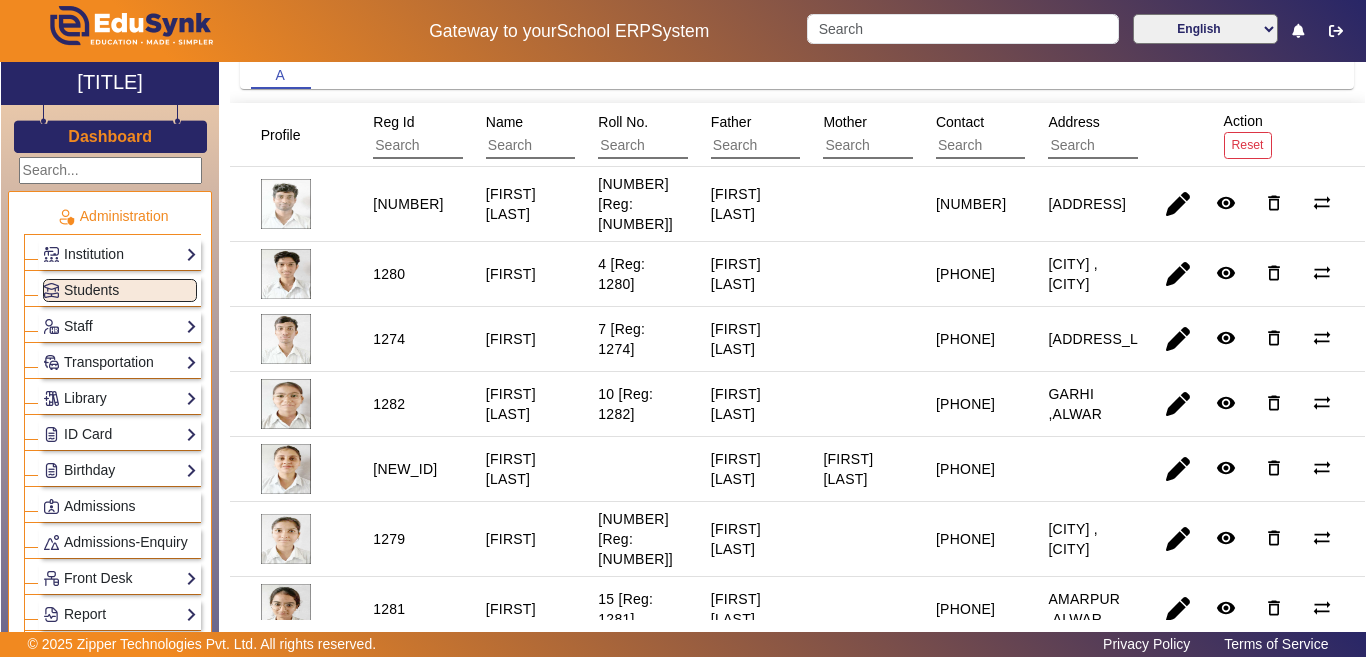 scroll, scrollTop: 200, scrollLeft: 0, axis: vertical 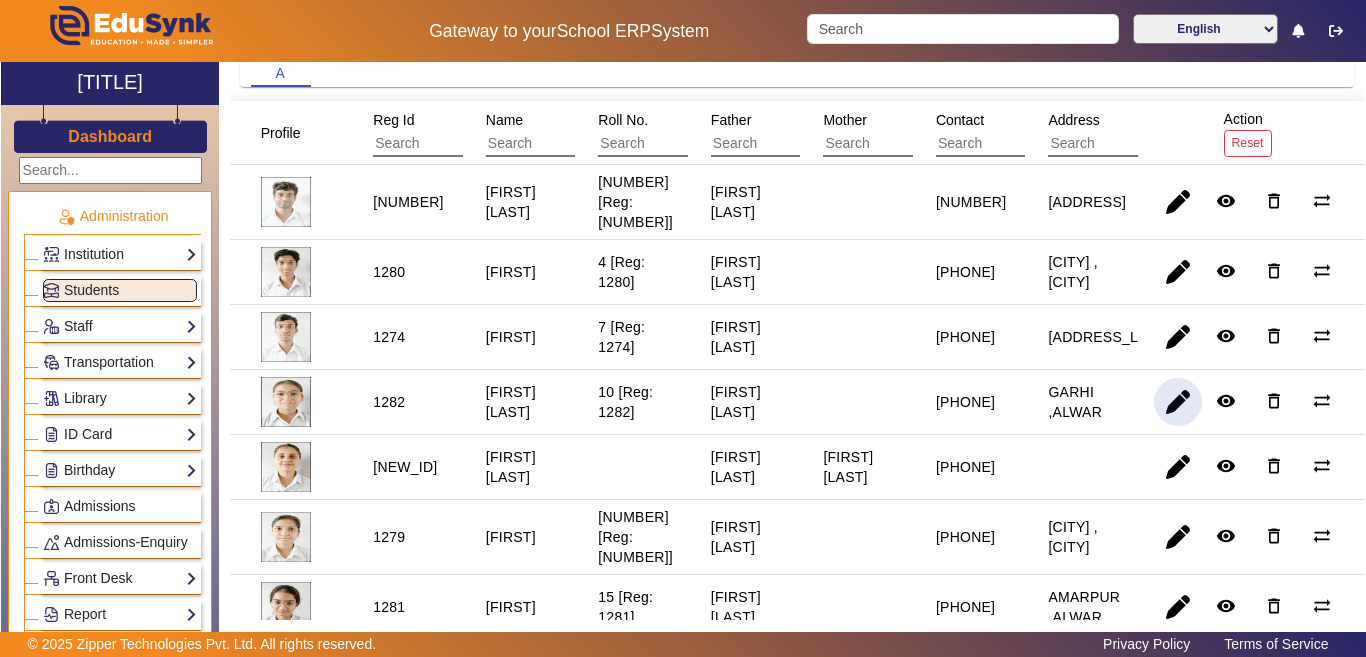 click 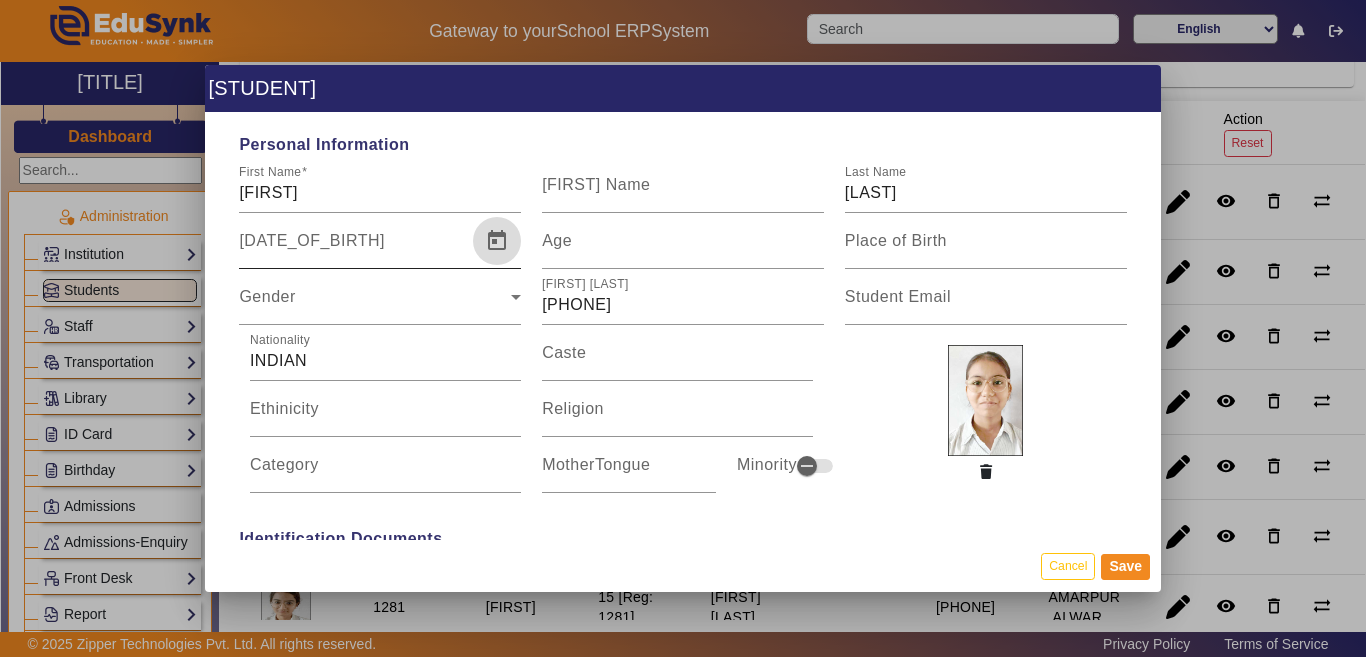 click at bounding box center (497, 241) 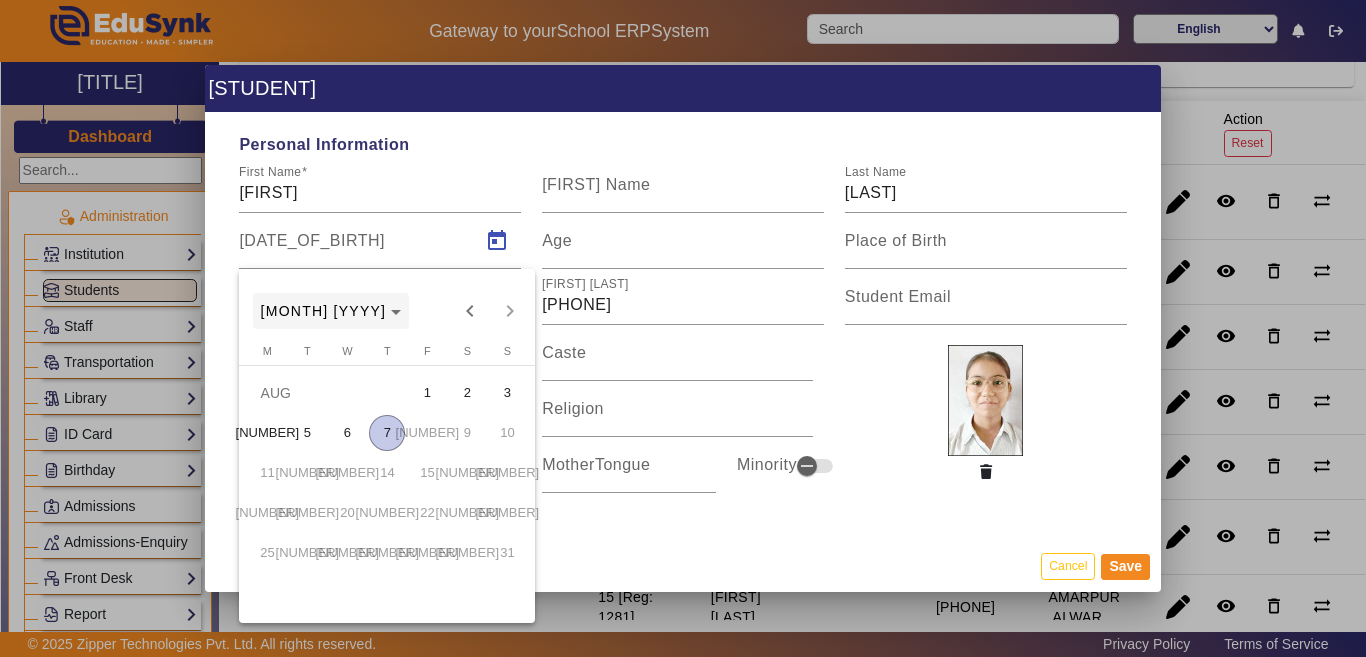click on "[MONTH] [YEAR]" at bounding box center [331, 311] 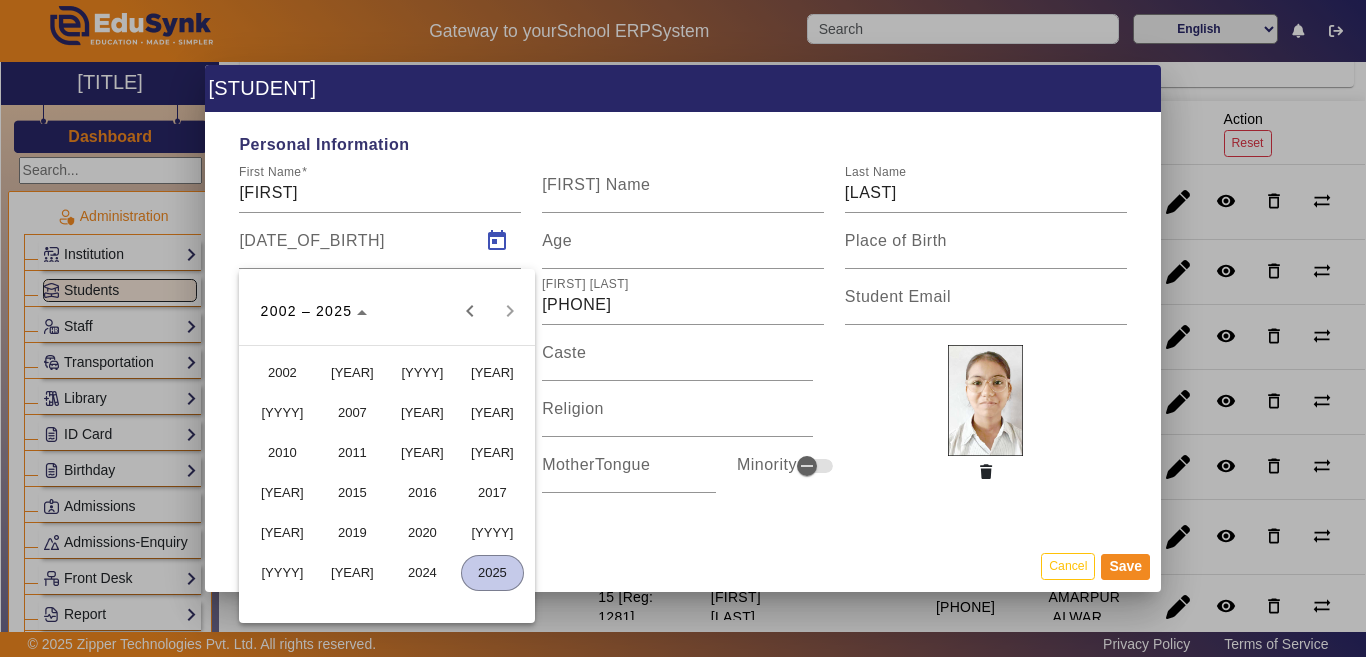 click on "2009" at bounding box center [492, 413] 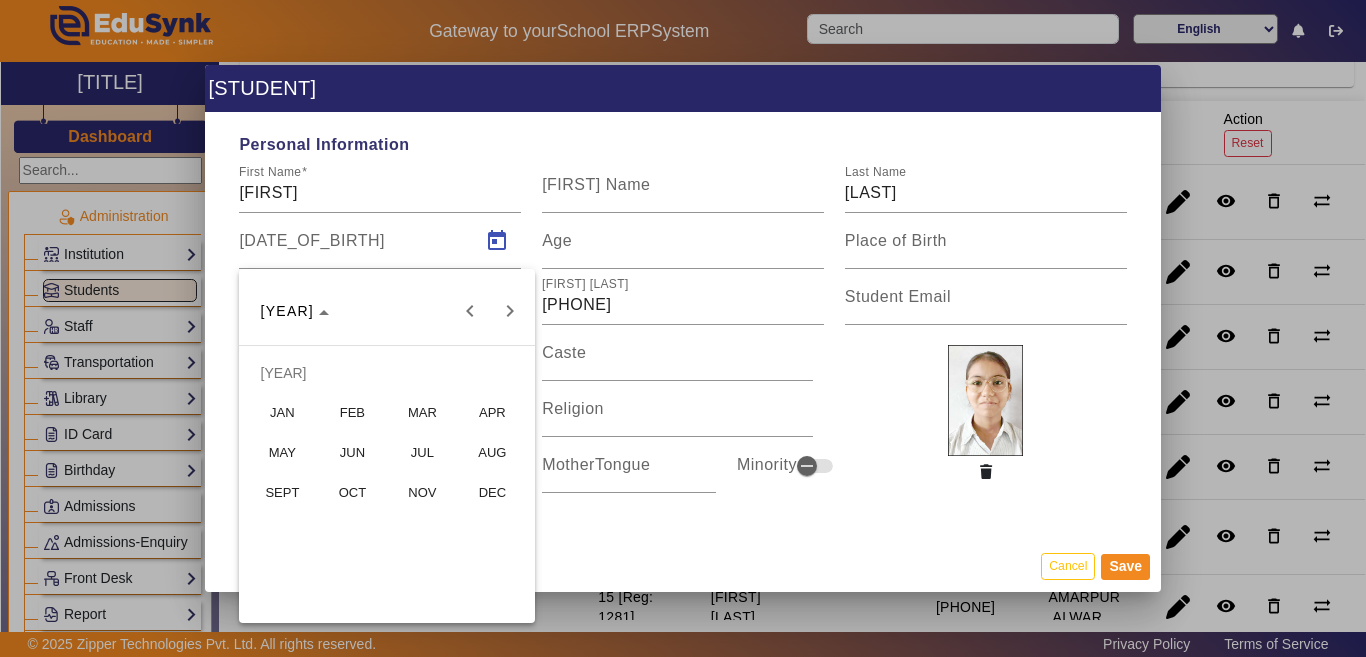 click on "JUN" at bounding box center (352, 453) 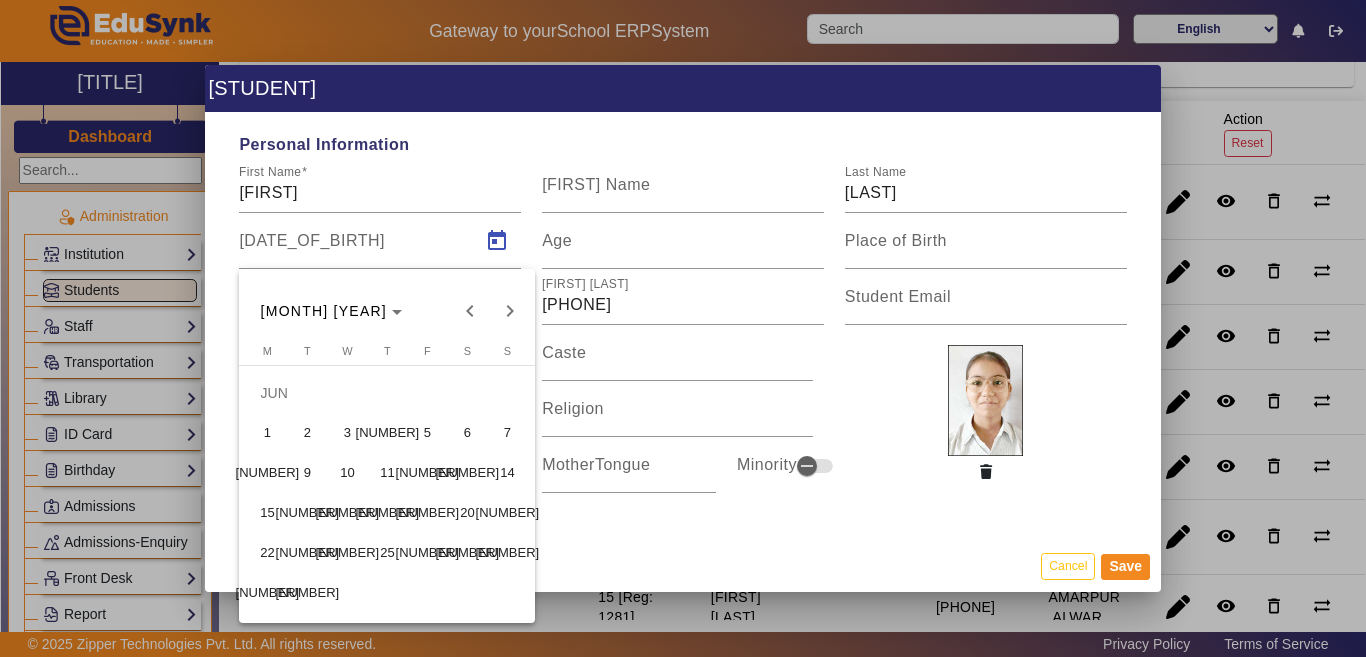 click on "5" at bounding box center [427, 433] 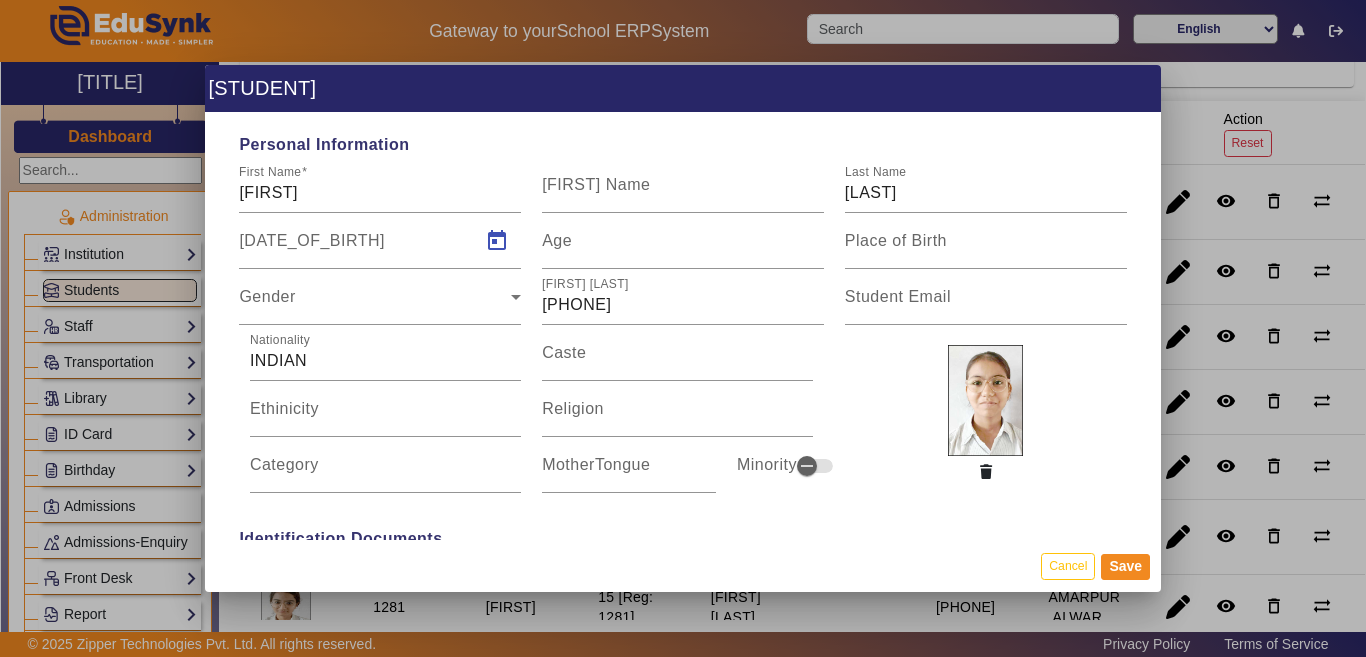 type on "05/06/2009" 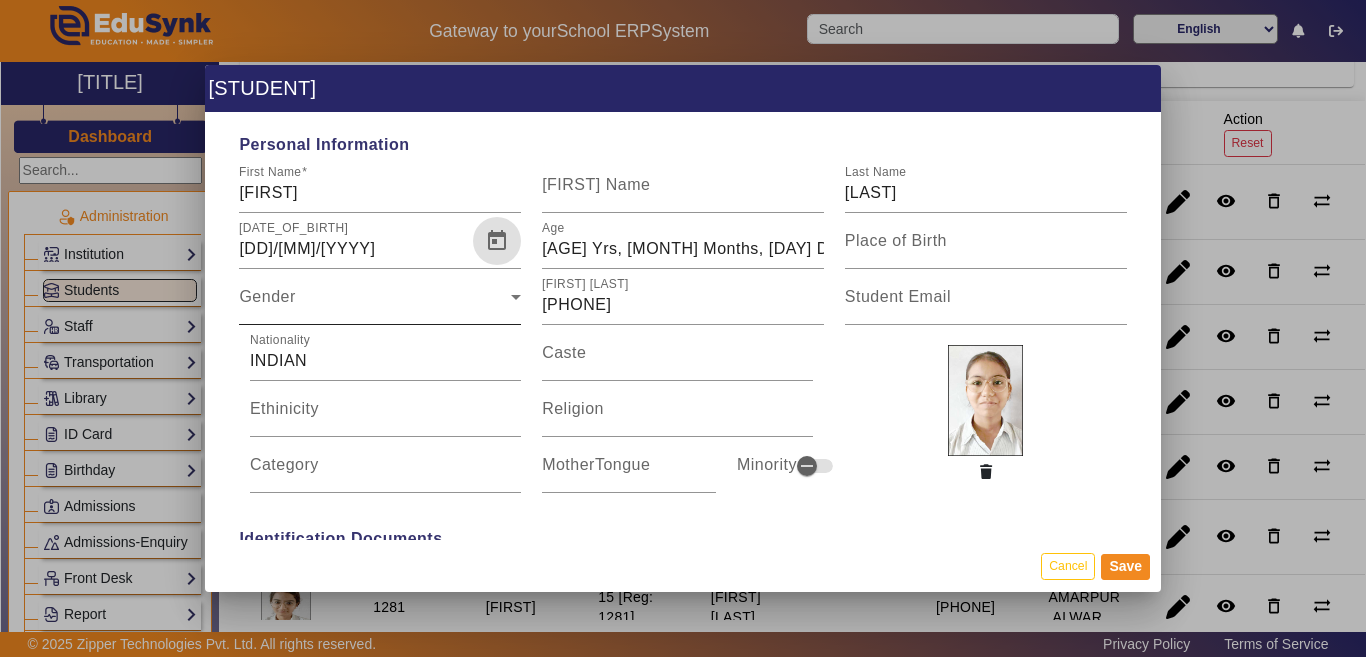 click on "Gender Gender" at bounding box center (380, 297) 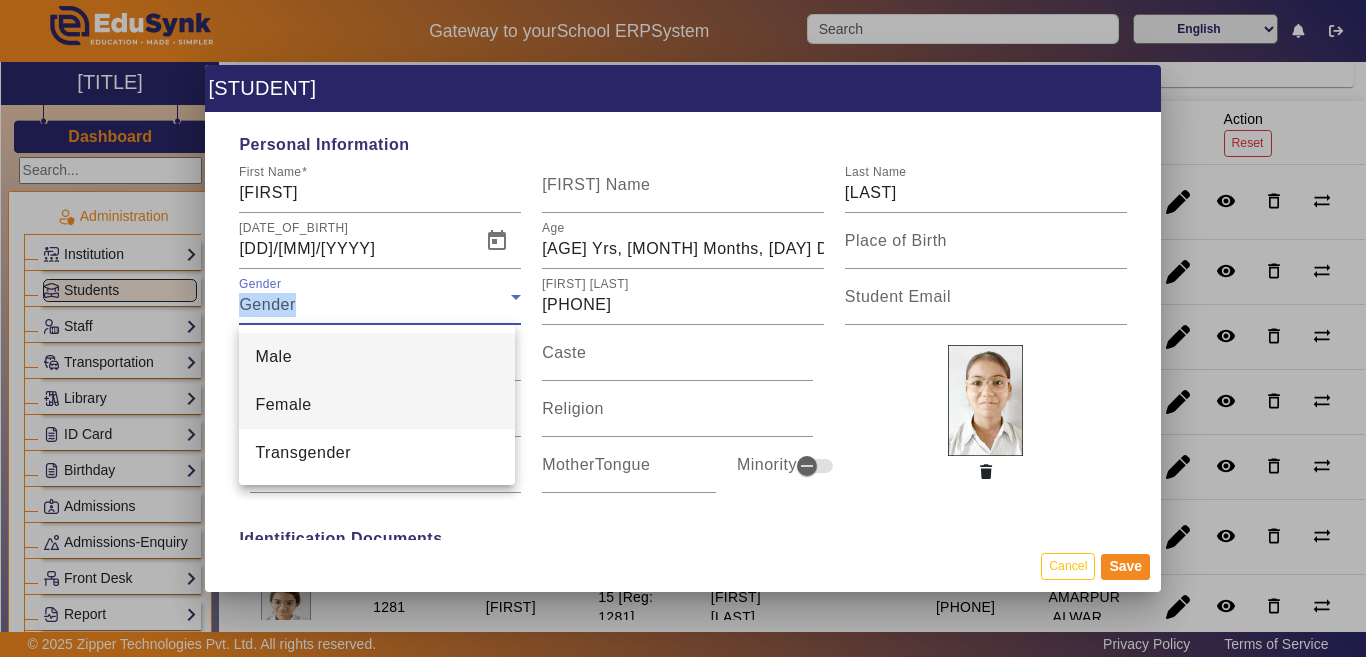 click on "Female" at bounding box center (283, 405) 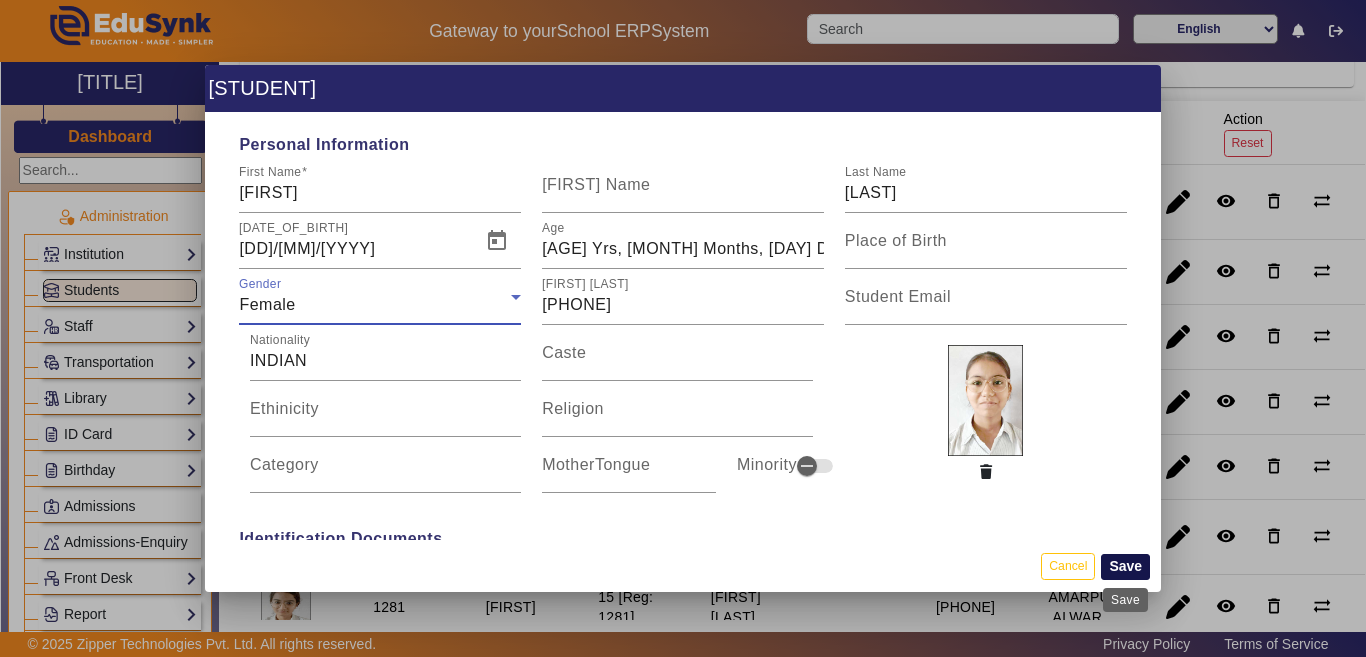 click on "Save" at bounding box center (1125, 567) 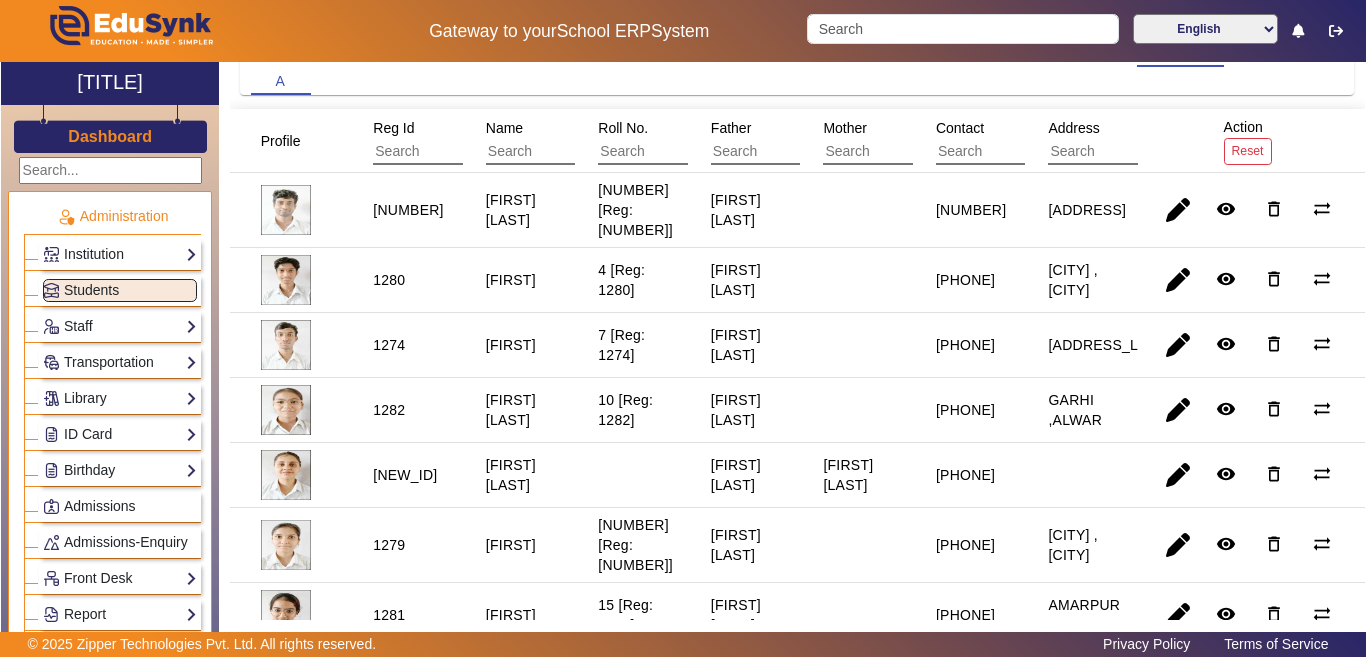 scroll, scrollTop: 200, scrollLeft: 0, axis: vertical 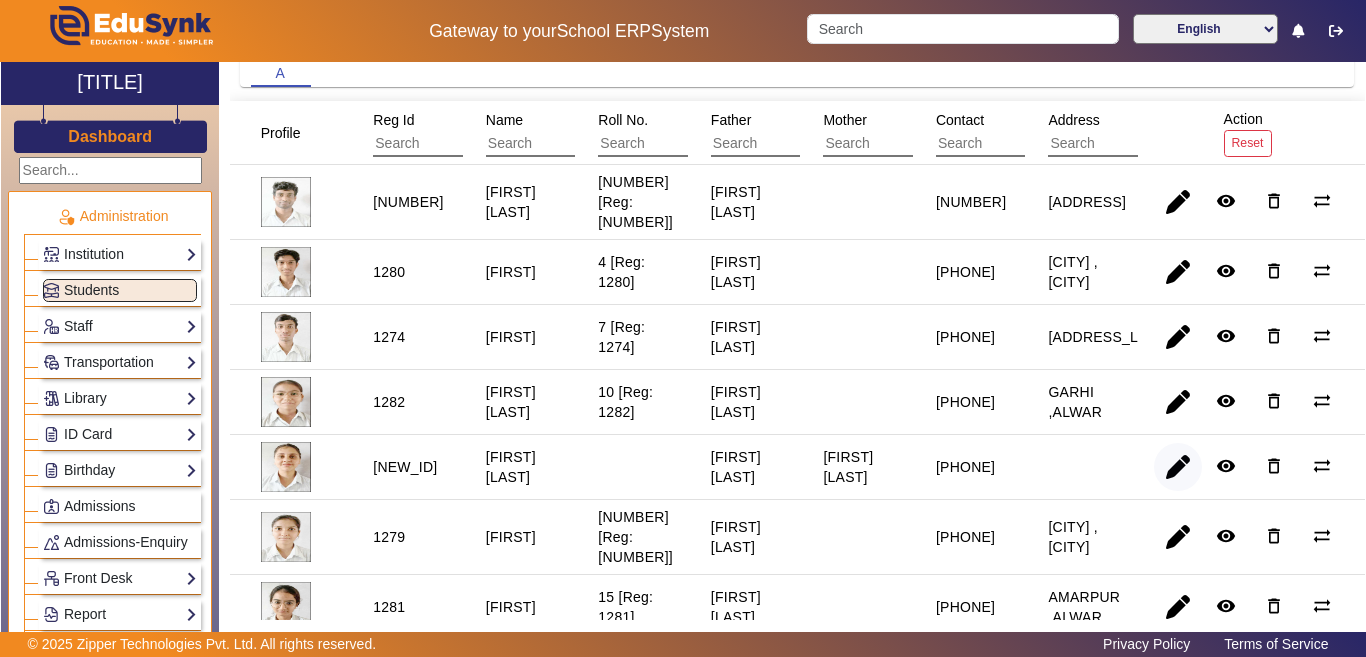 click at bounding box center [1178, 537] 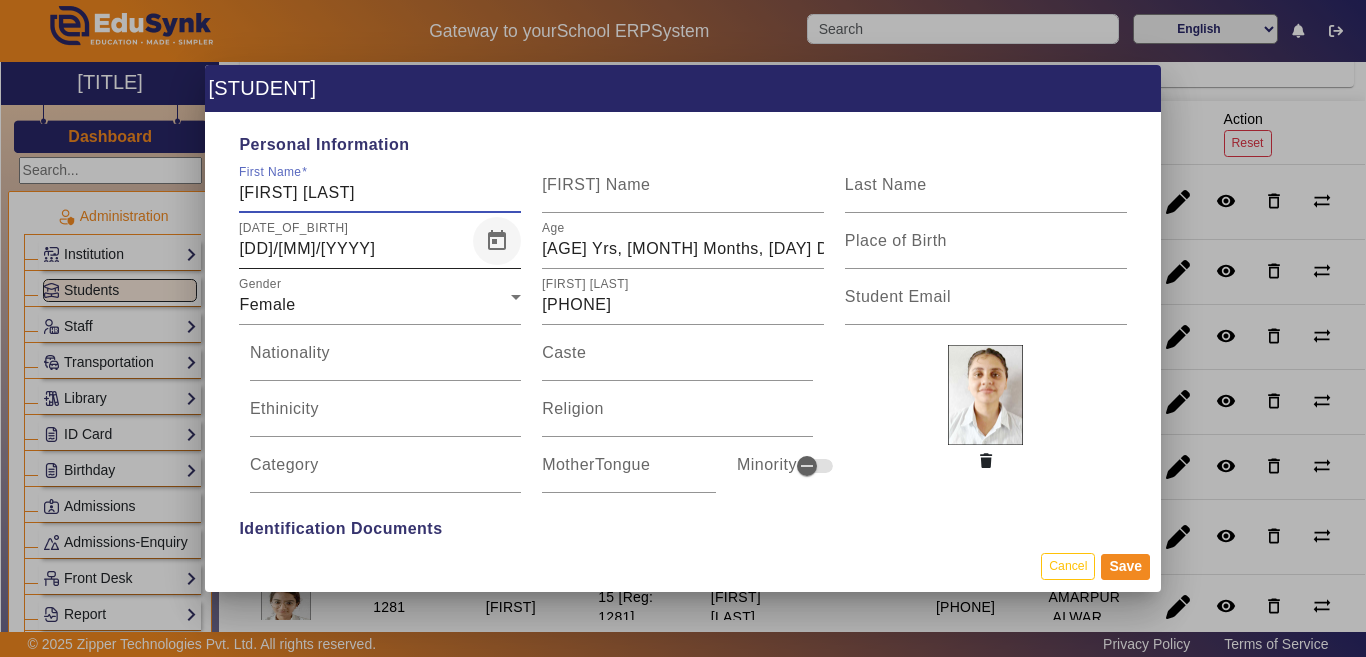 click at bounding box center [497, 241] 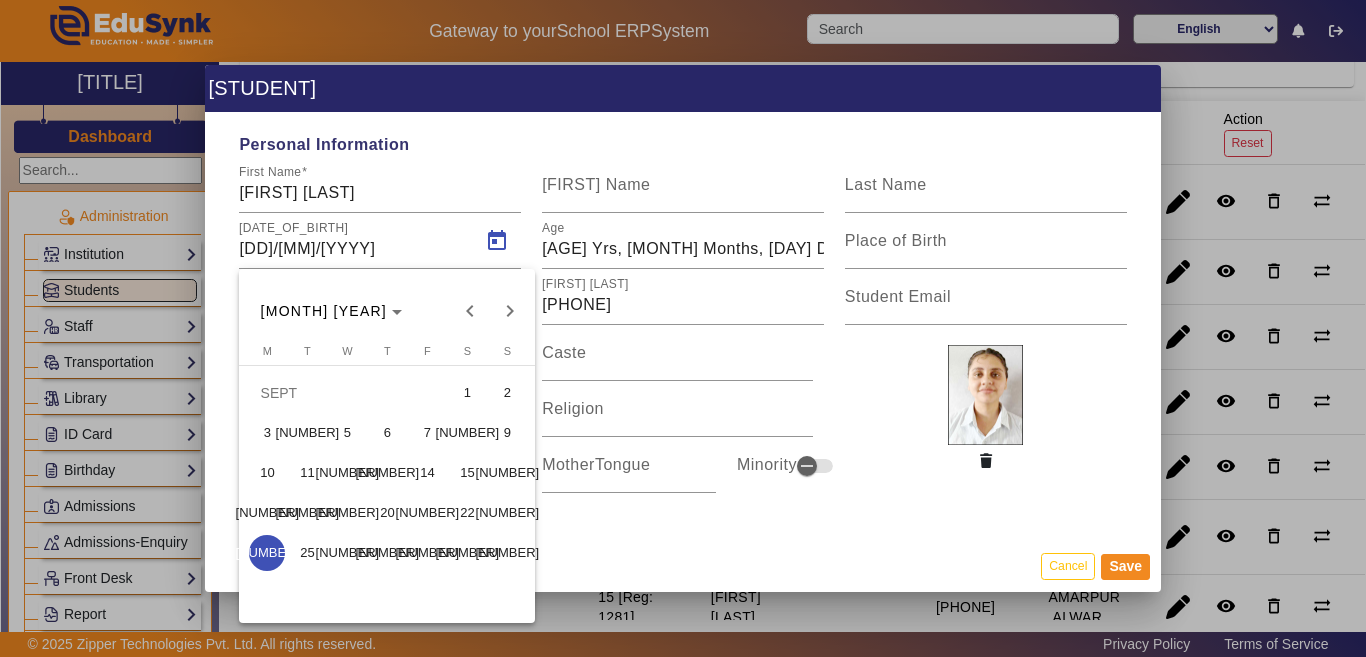click at bounding box center [683, 328] 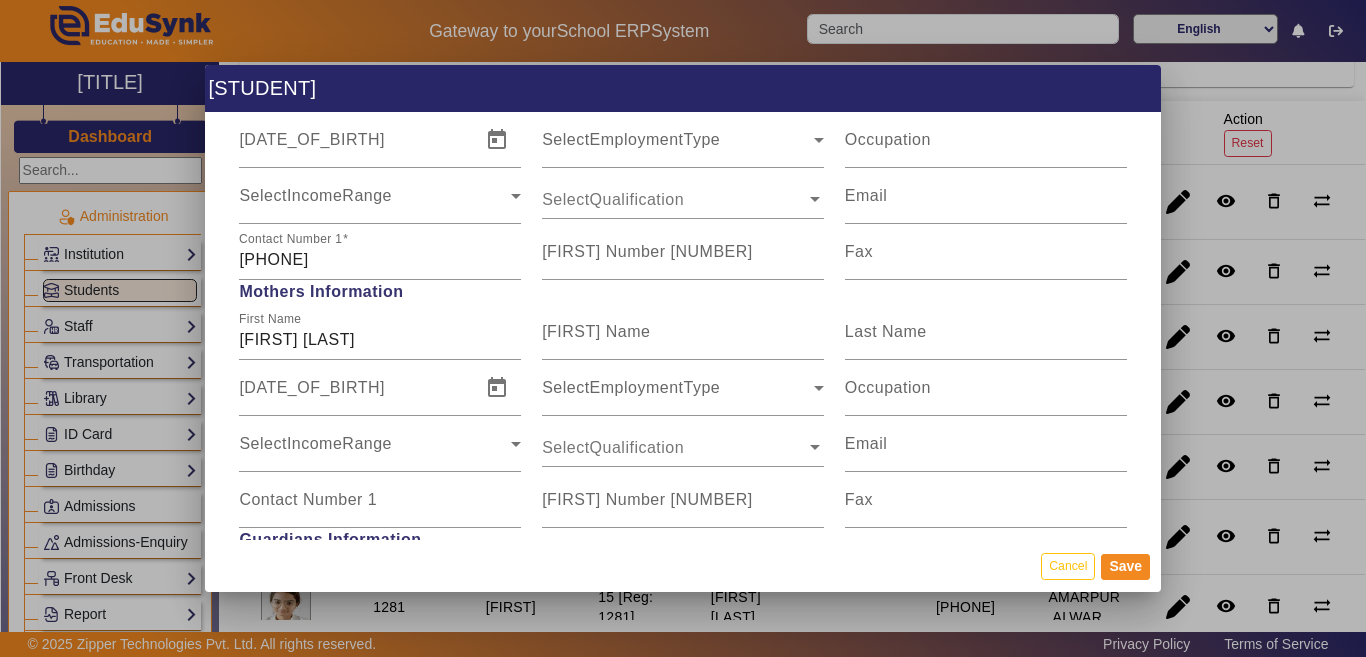 scroll, scrollTop: 1400, scrollLeft: 0, axis: vertical 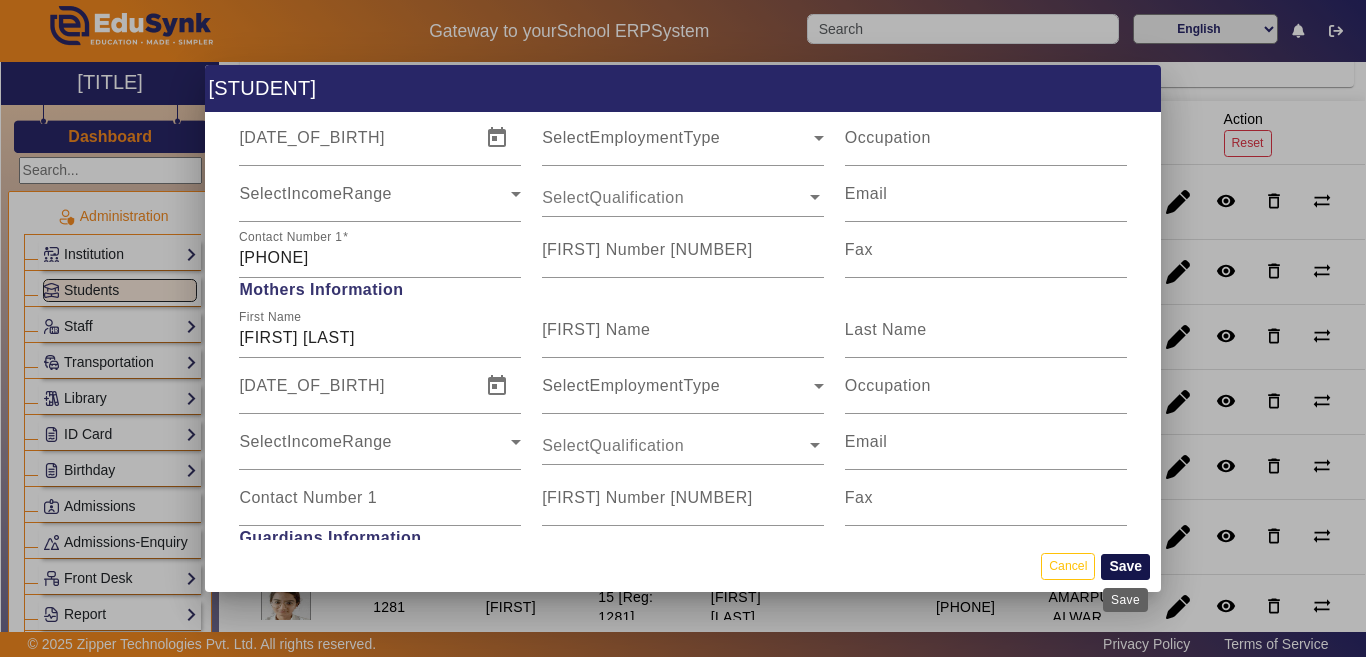 click on "Save" at bounding box center [1125, 567] 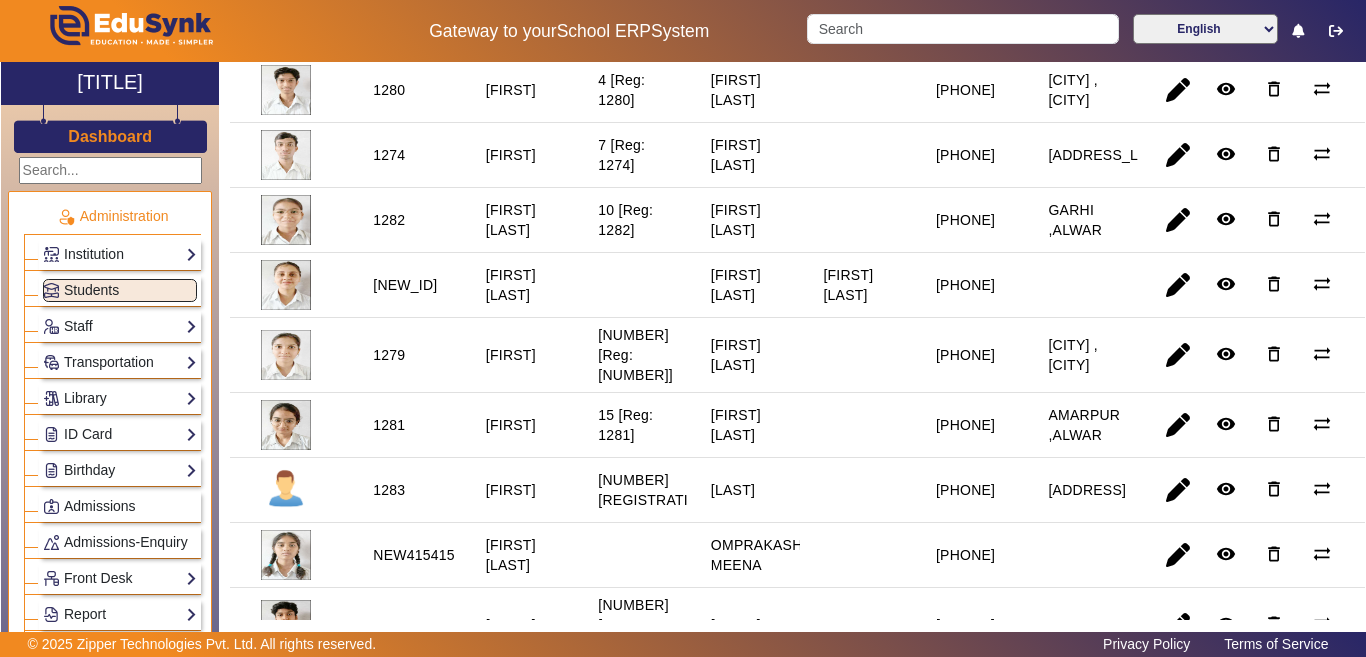 scroll, scrollTop: 400, scrollLeft: 0, axis: vertical 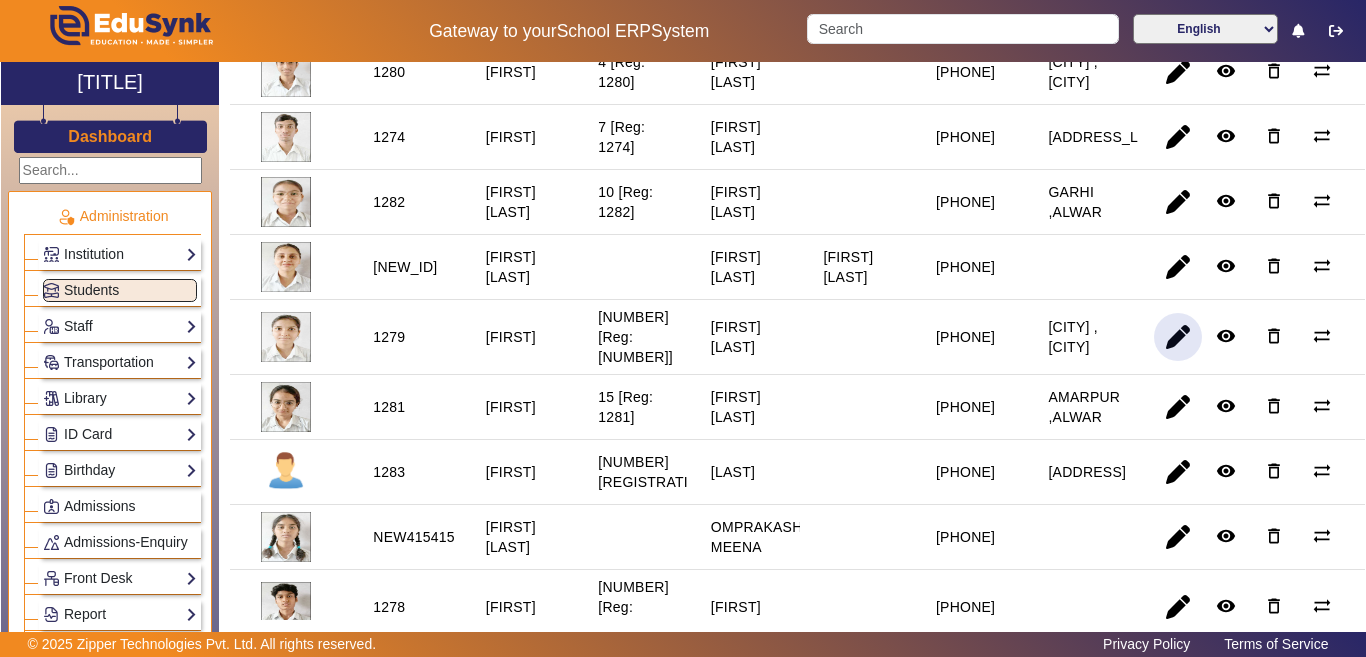 click 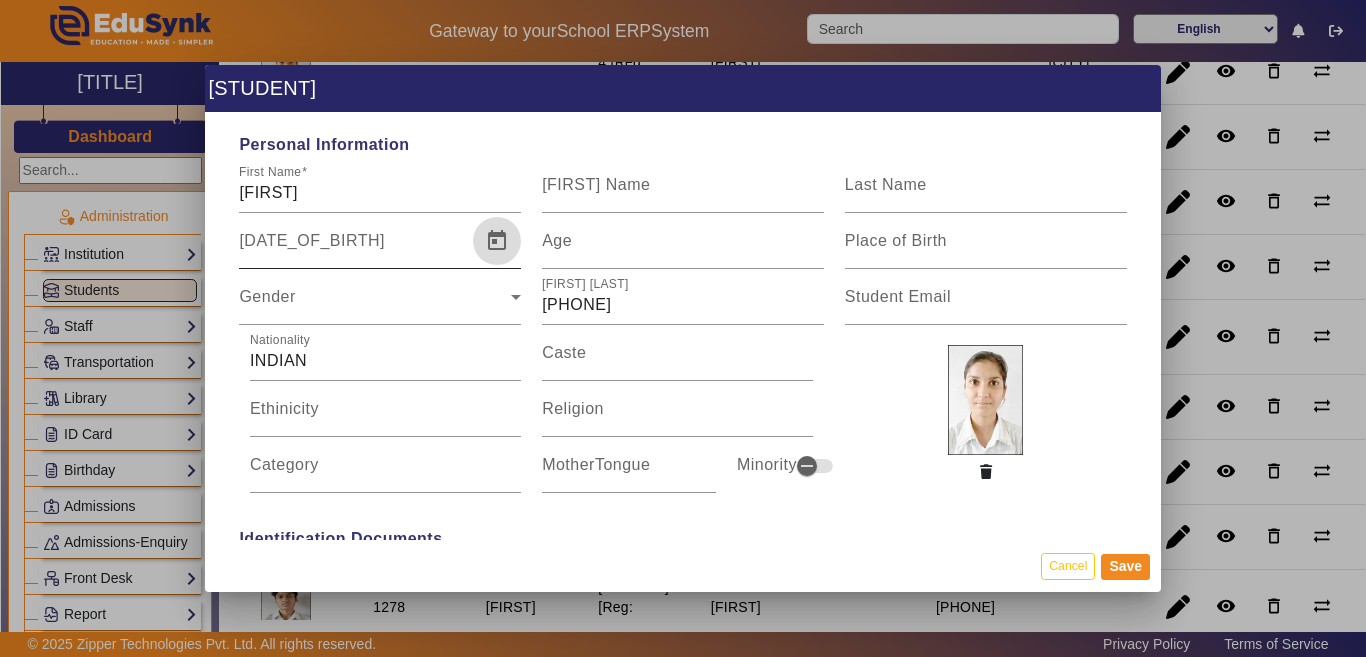 click at bounding box center (497, 241) 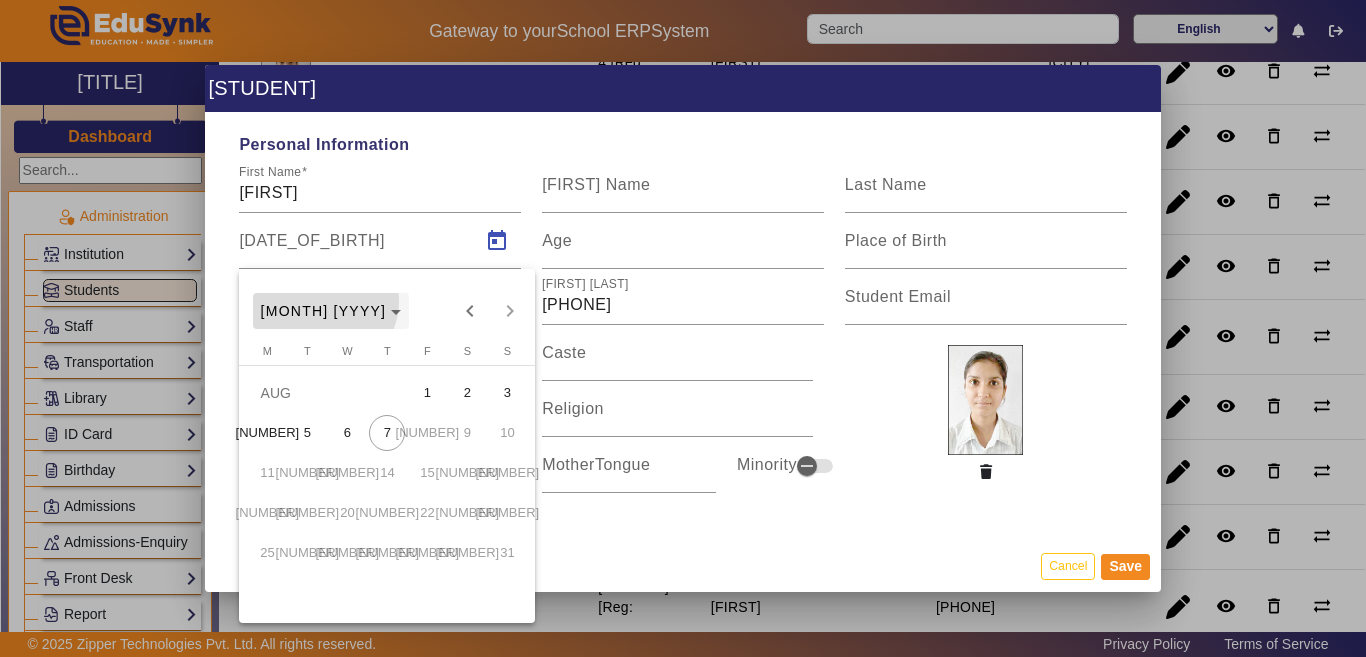 click at bounding box center [331, 311] 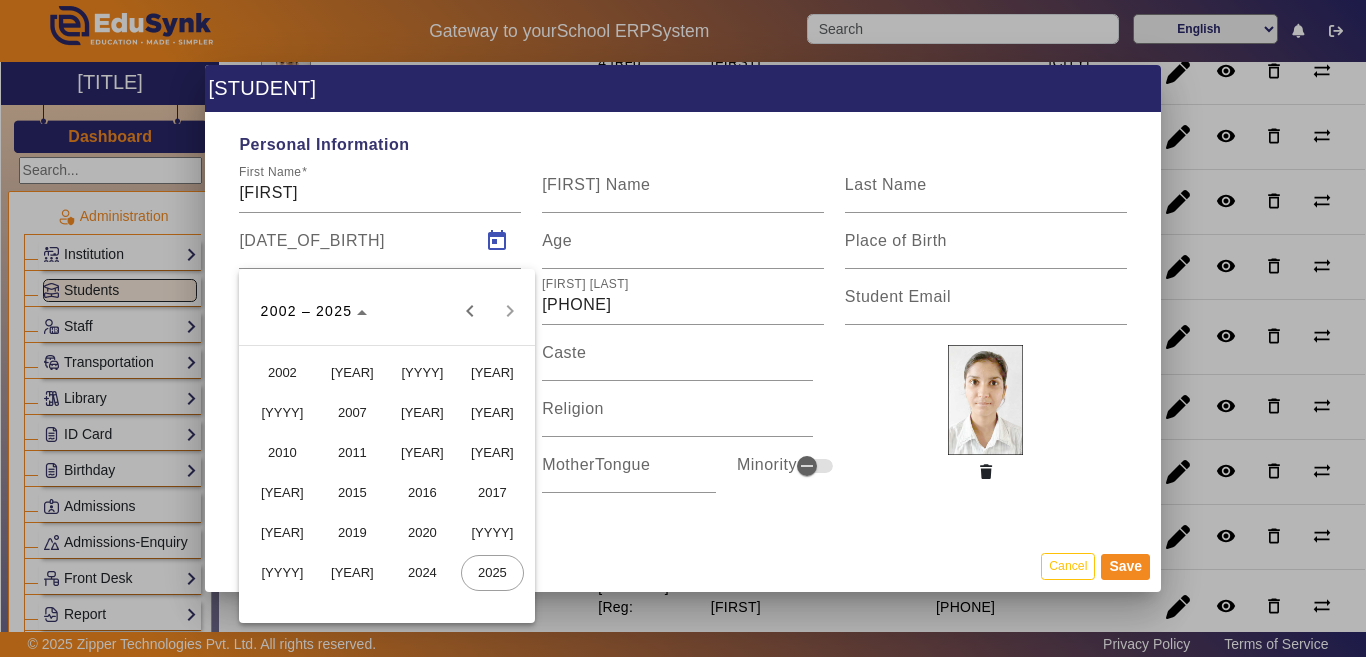 click on "2007" at bounding box center [352, 413] 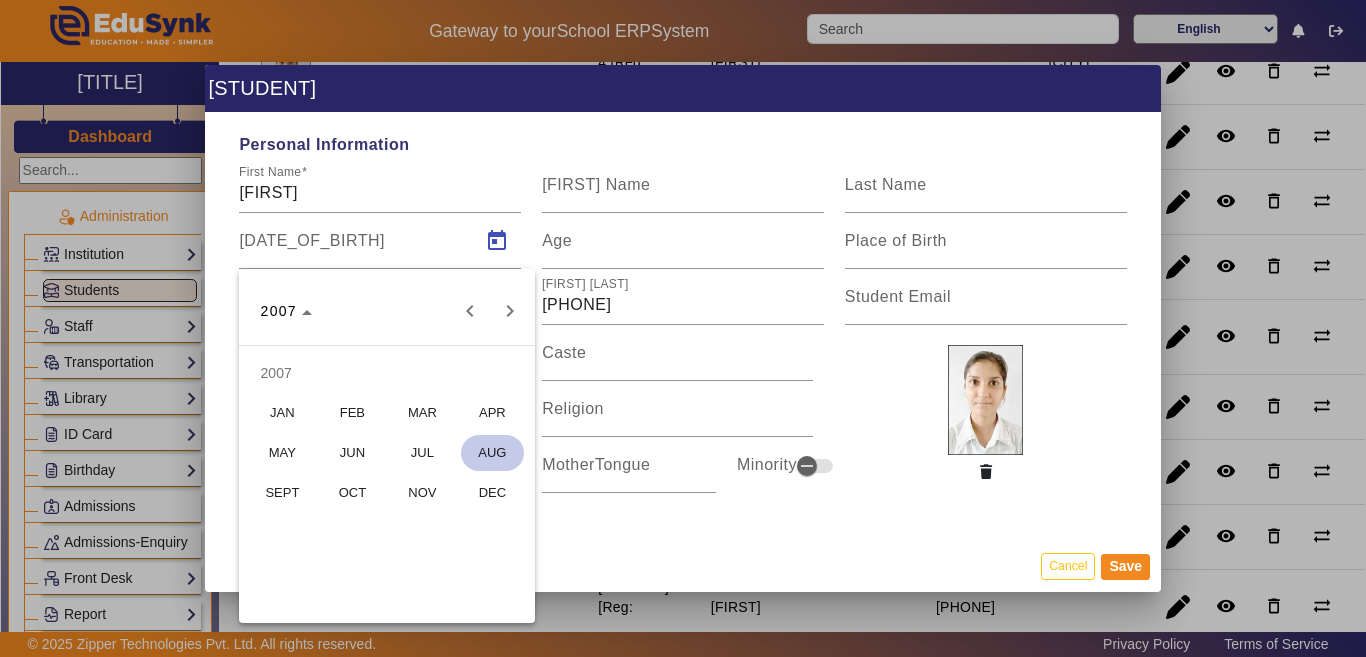 click on "JUL" at bounding box center [422, 453] 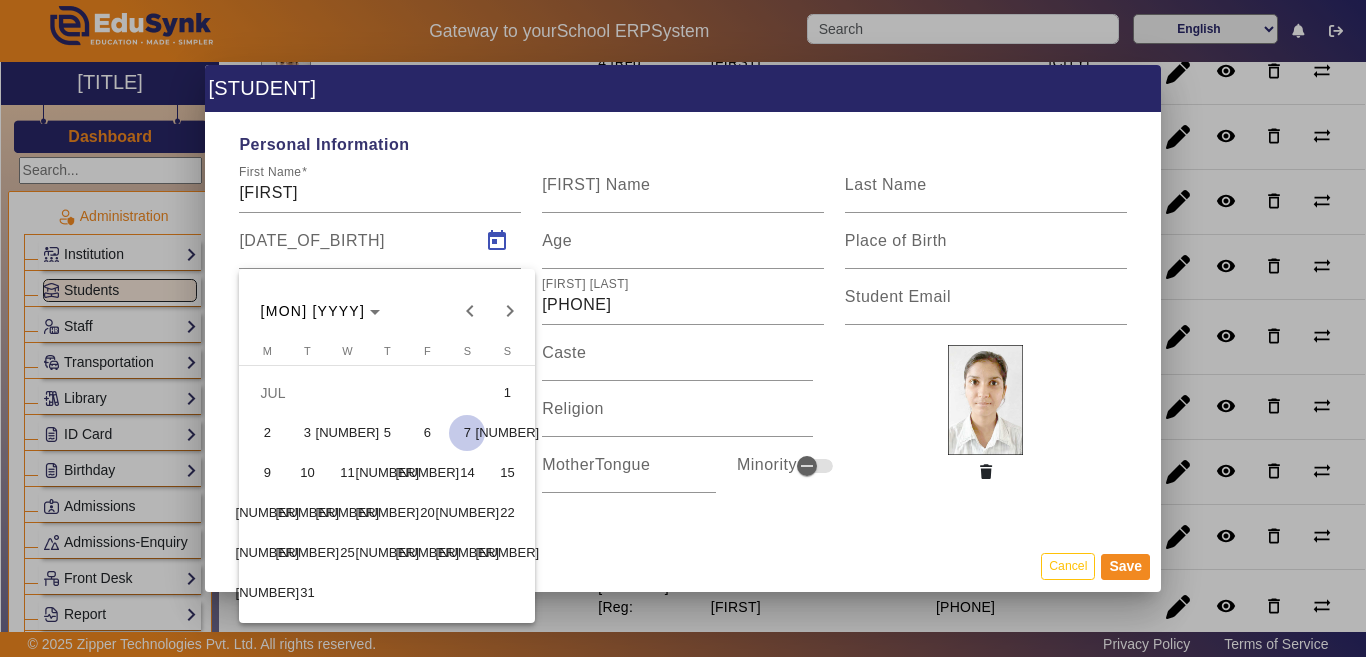 click on "18" at bounding box center [347, 513] 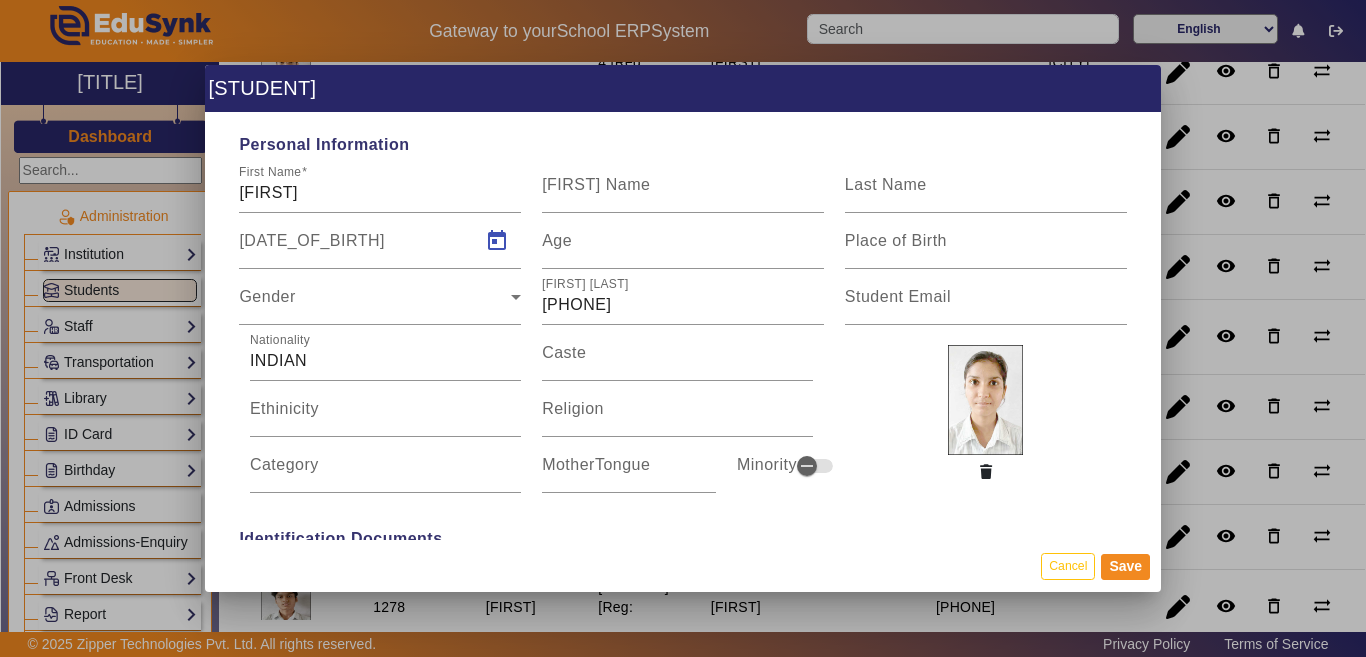 type on "18/07/2007" 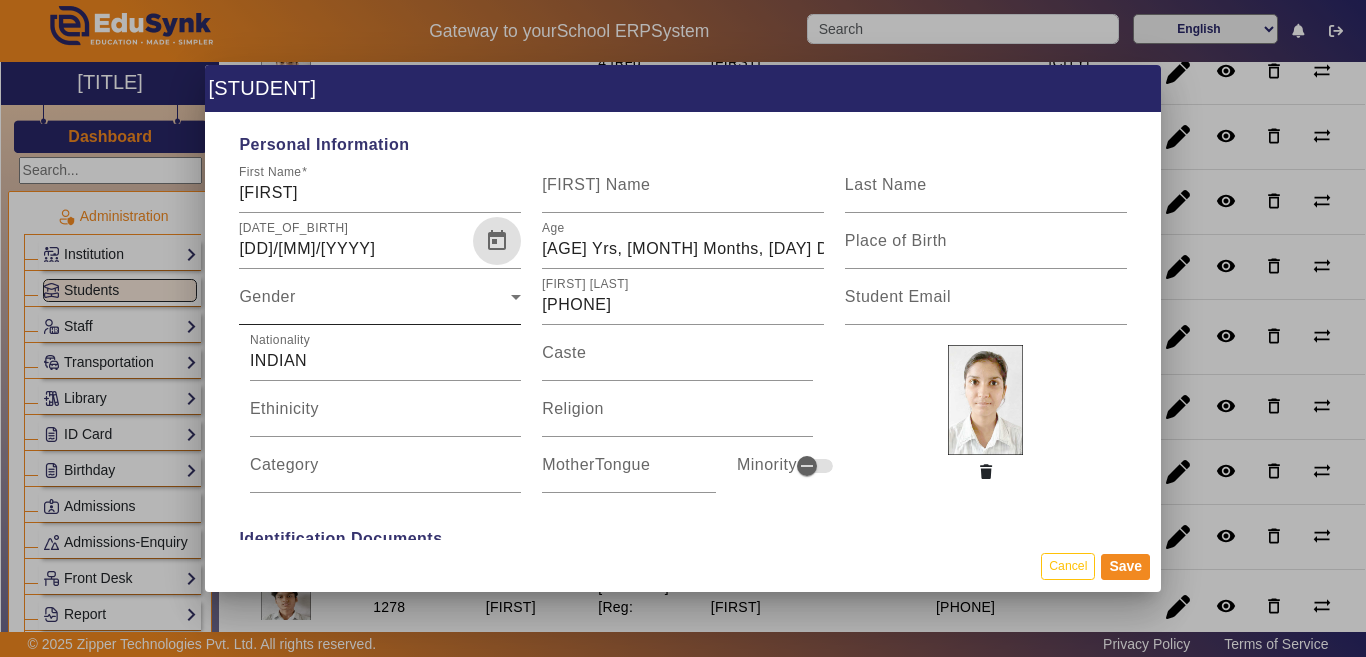 click on "Gender" at bounding box center [375, 305] 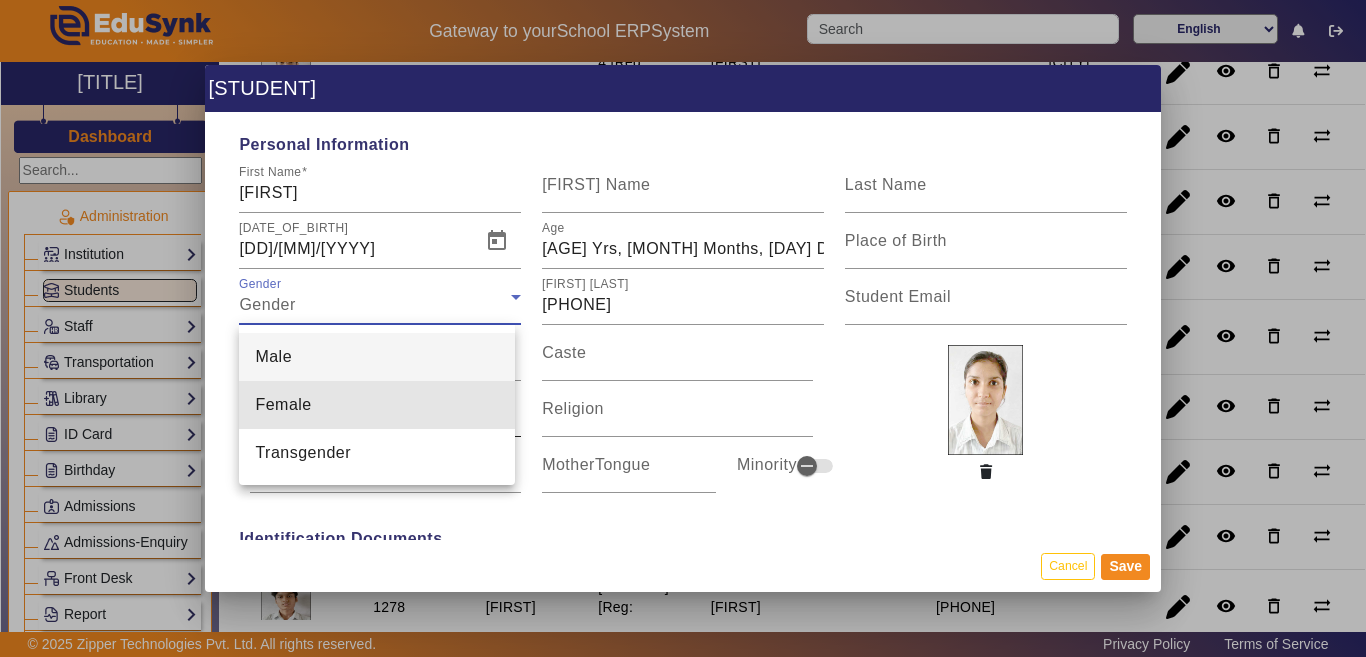 click on "Female" at bounding box center [283, 405] 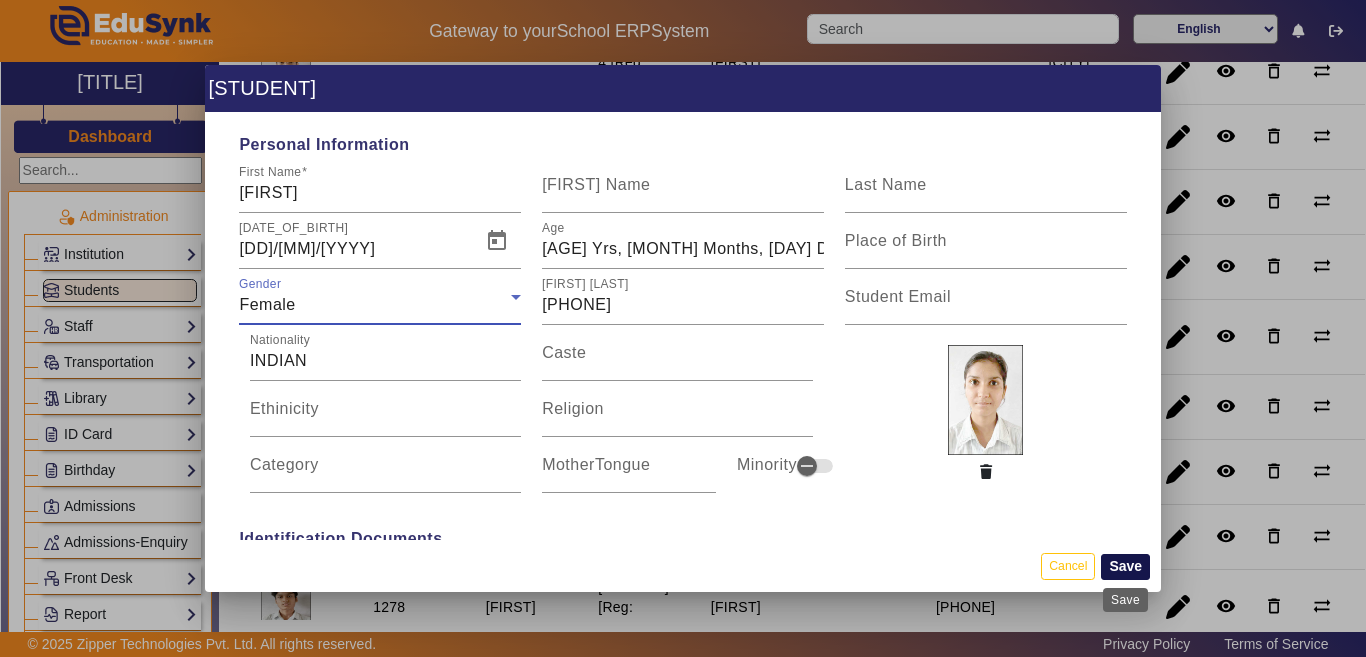 click on "Save" at bounding box center (1125, 567) 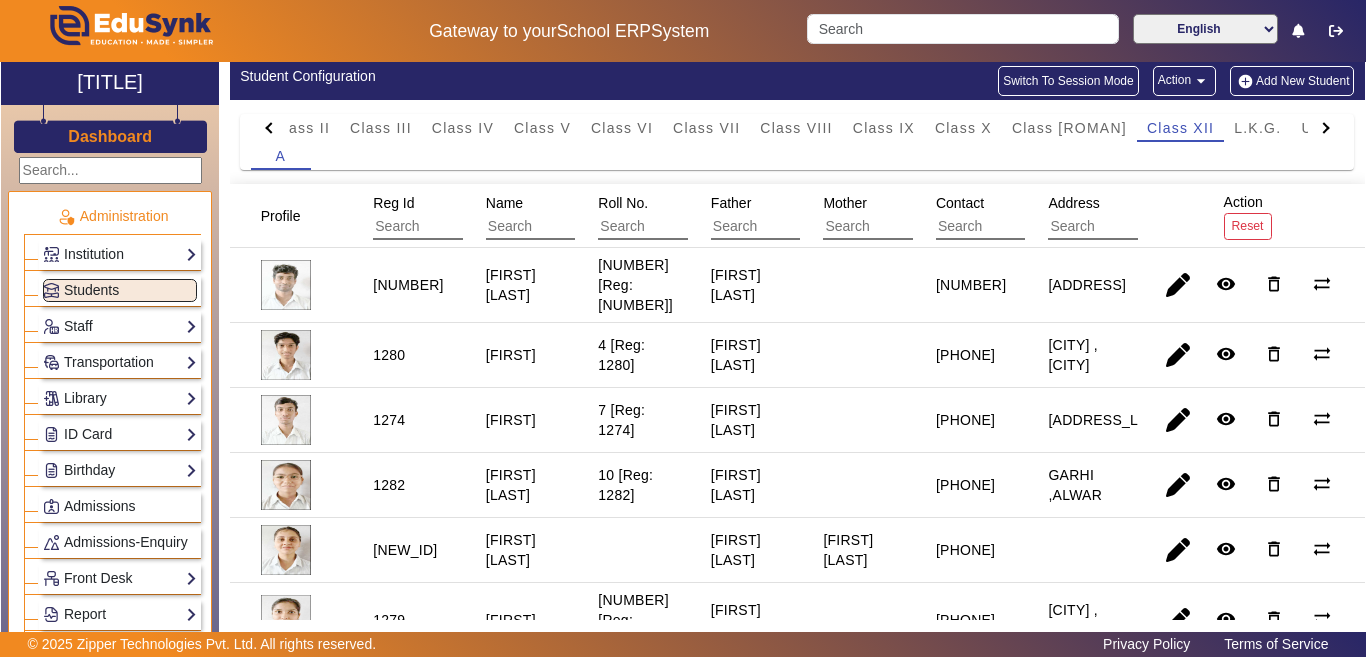 scroll, scrollTop: 400, scrollLeft: 0, axis: vertical 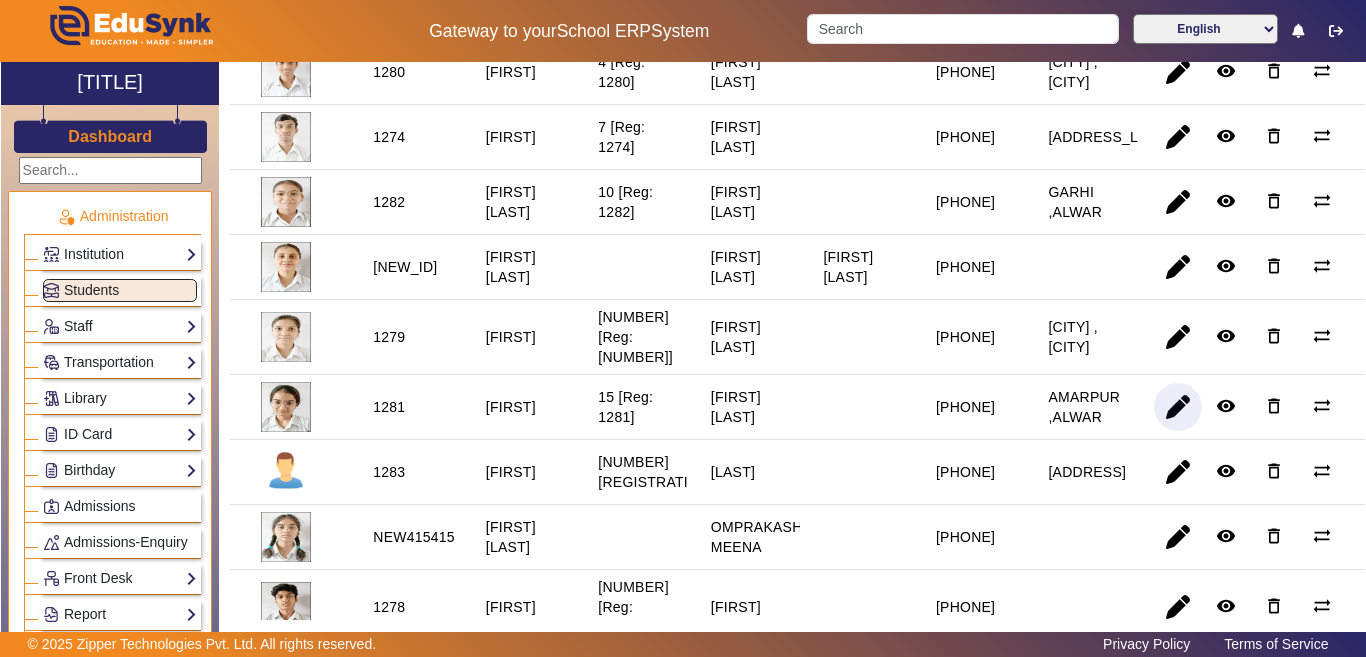 drag, startPoint x: 1167, startPoint y: 402, endPoint x: 1099, endPoint y: 455, distance: 86.21485 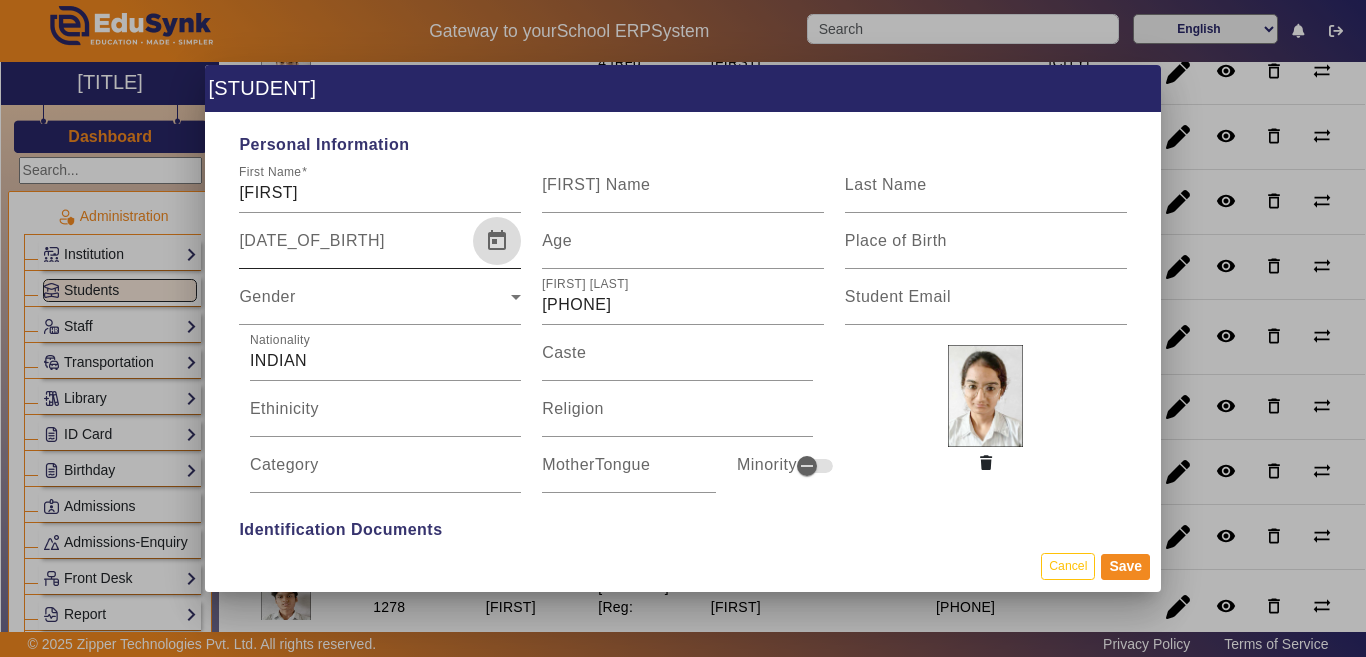 click at bounding box center (497, 241) 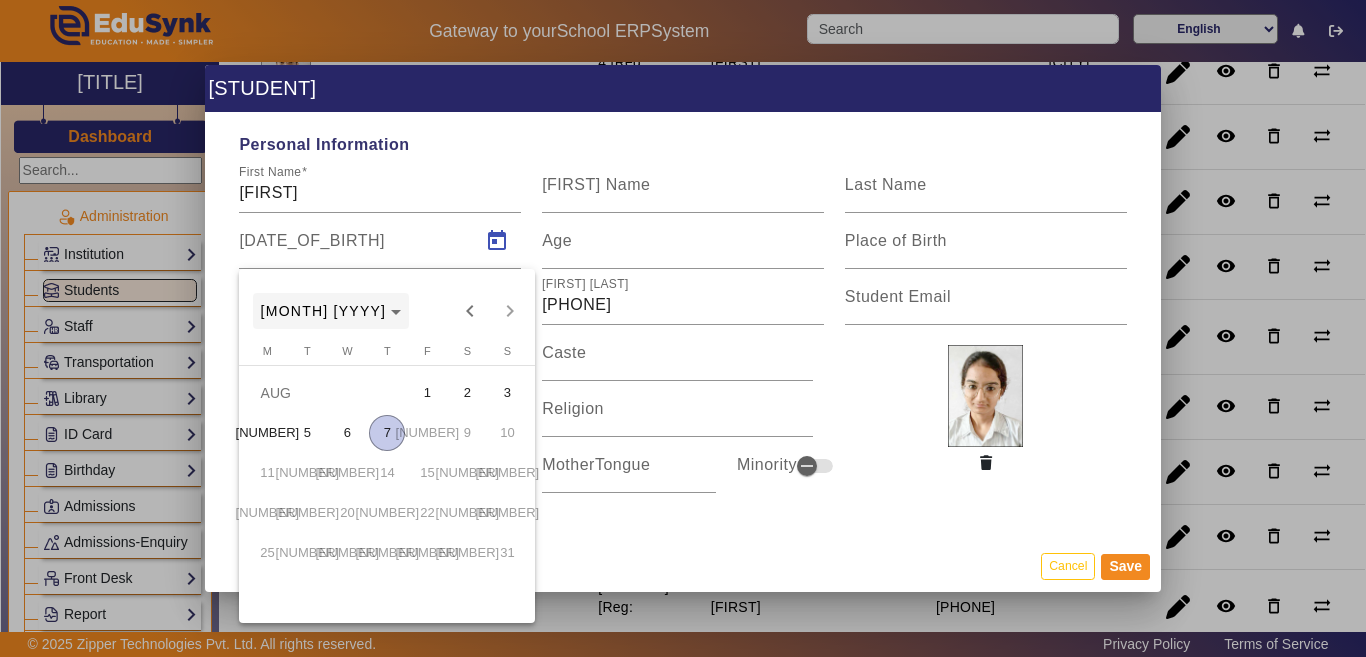 click on "[MONTH] [YEAR]" at bounding box center [331, 311] 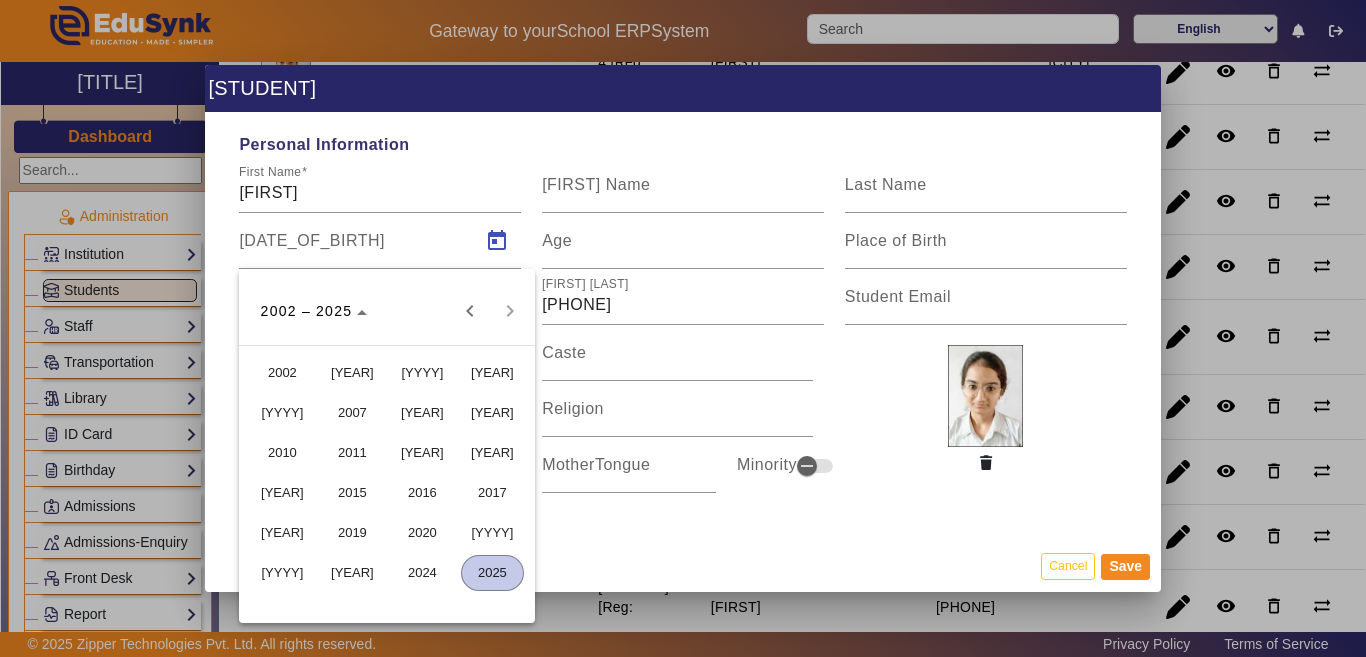 click on "2007" at bounding box center [352, 413] 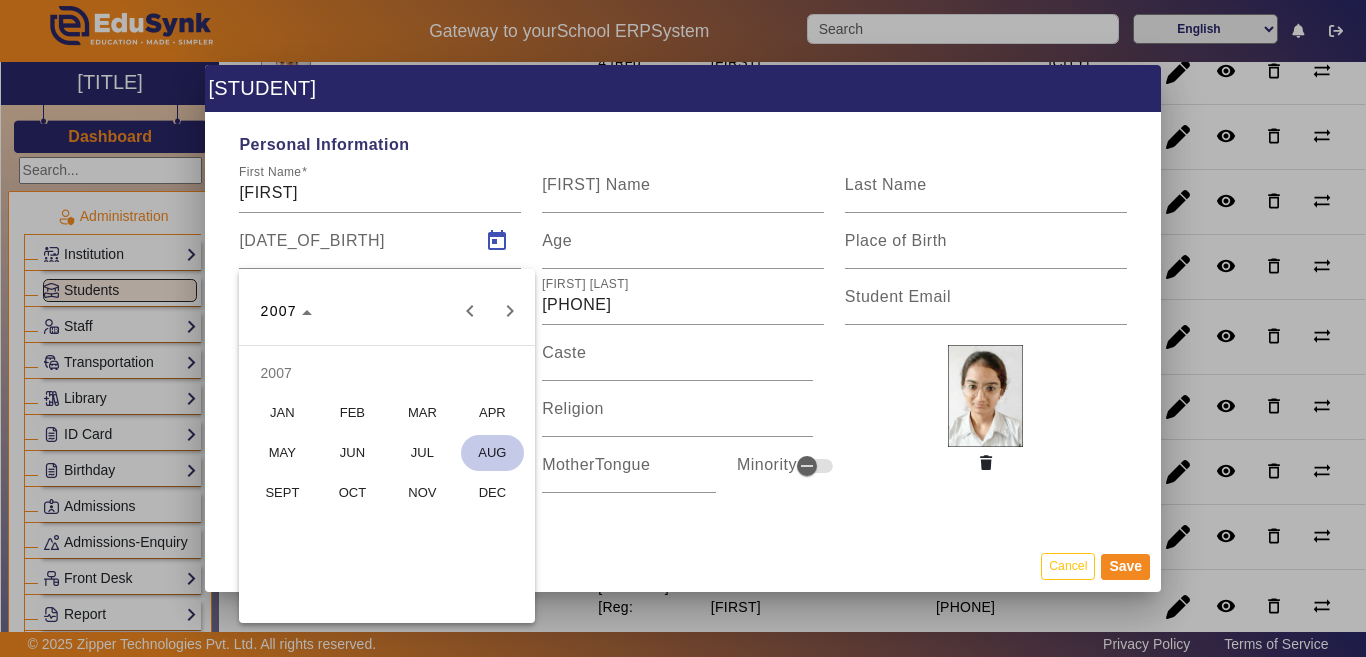 click on "[MONTH]" at bounding box center (422, 493) 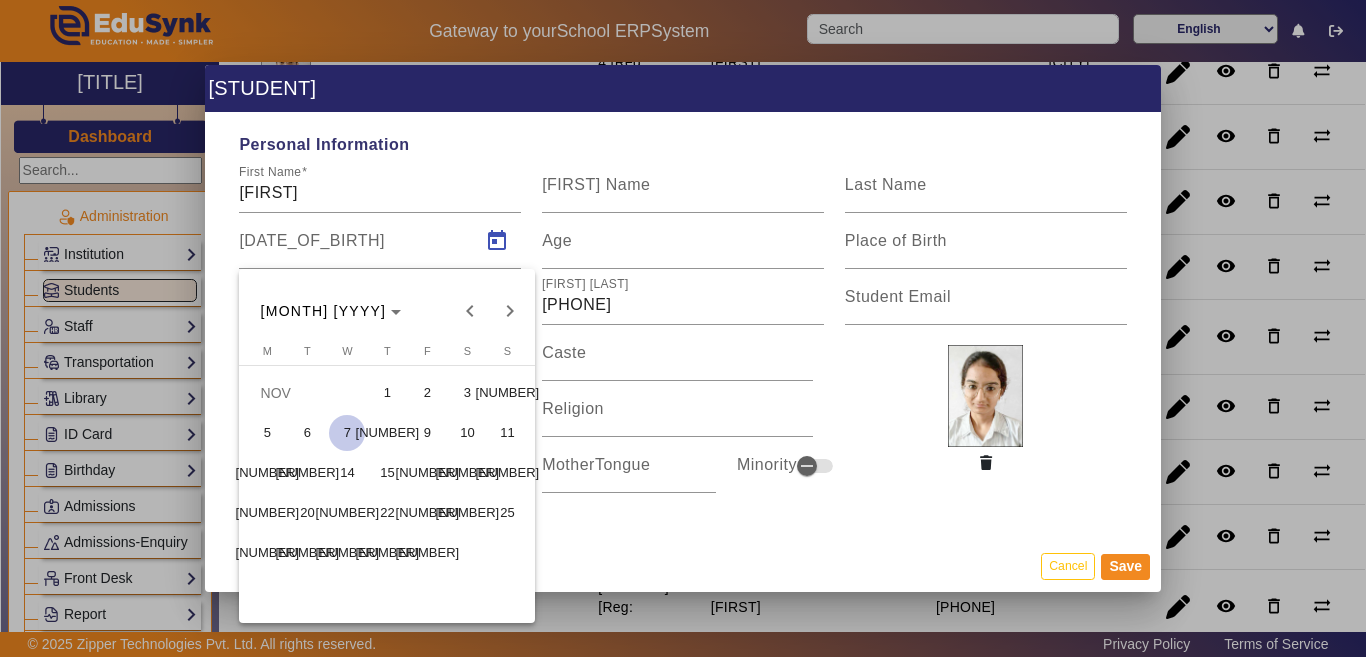 click on "20" at bounding box center (307, 513) 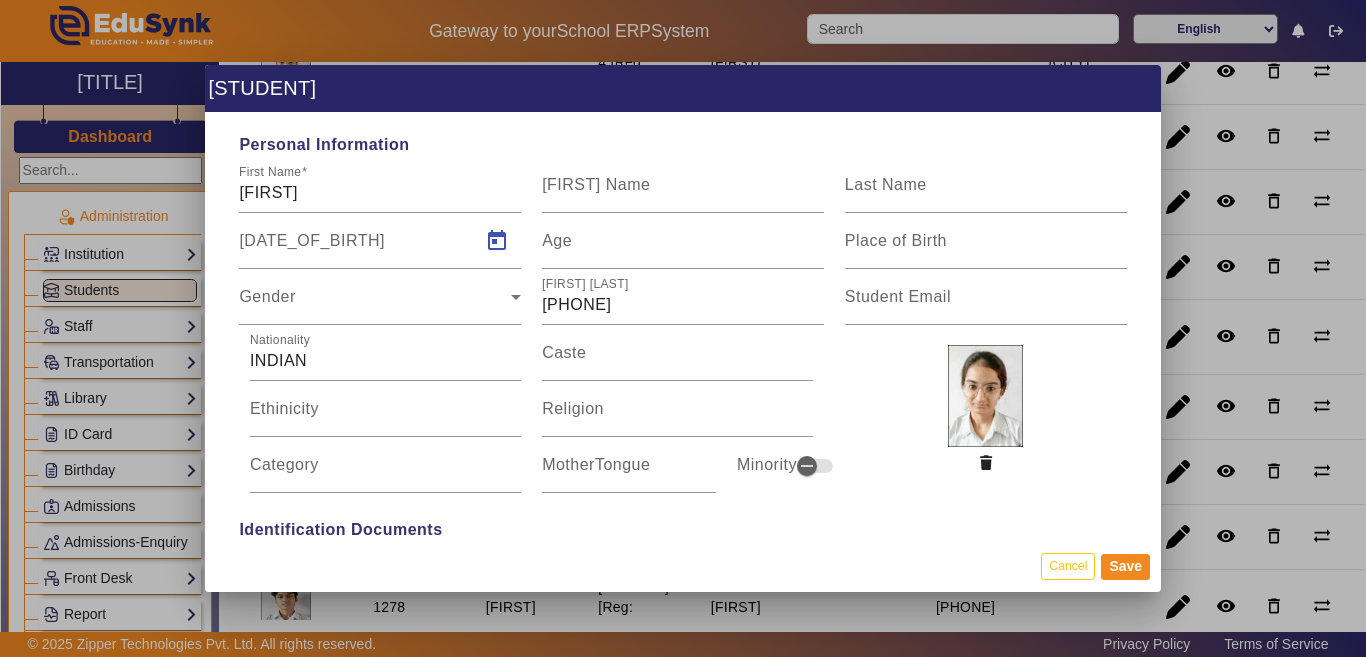 type on "20/11/2007" 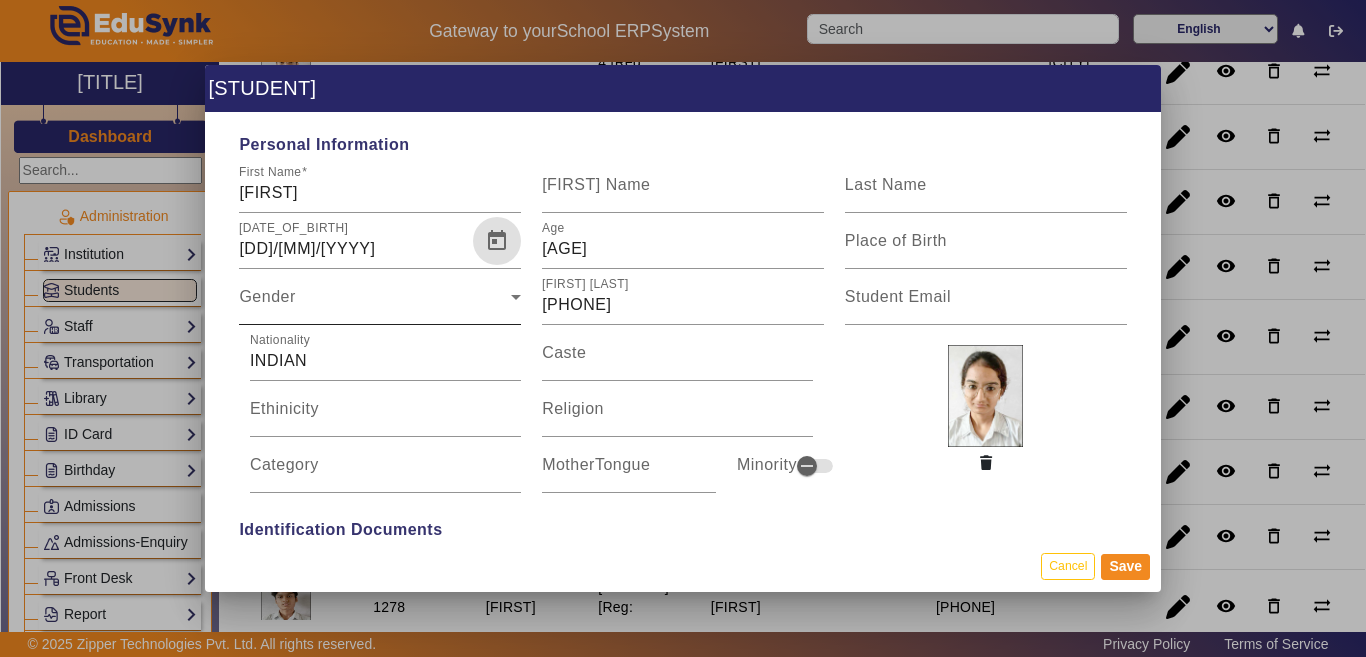 drag, startPoint x: 320, startPoint y: 295, endPoint x: 319, endPoint y: 309, distance: 14.035668 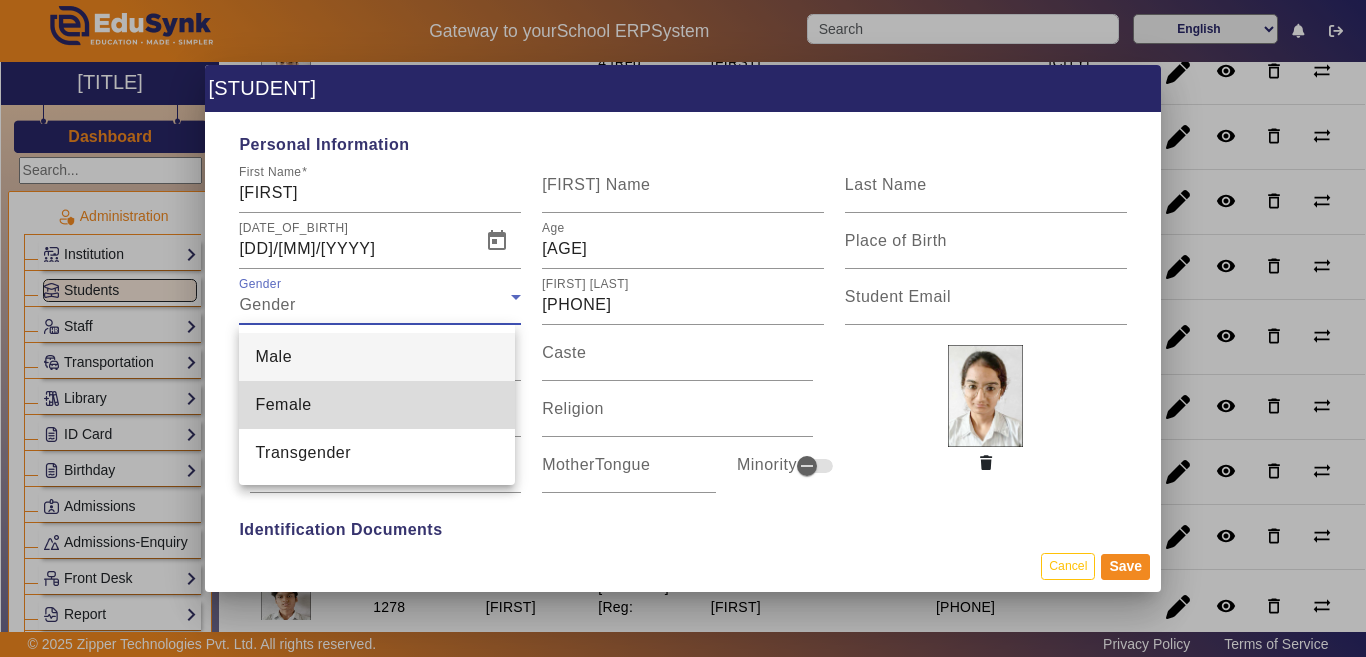 click on "Female" at bounding box center (283, 405) 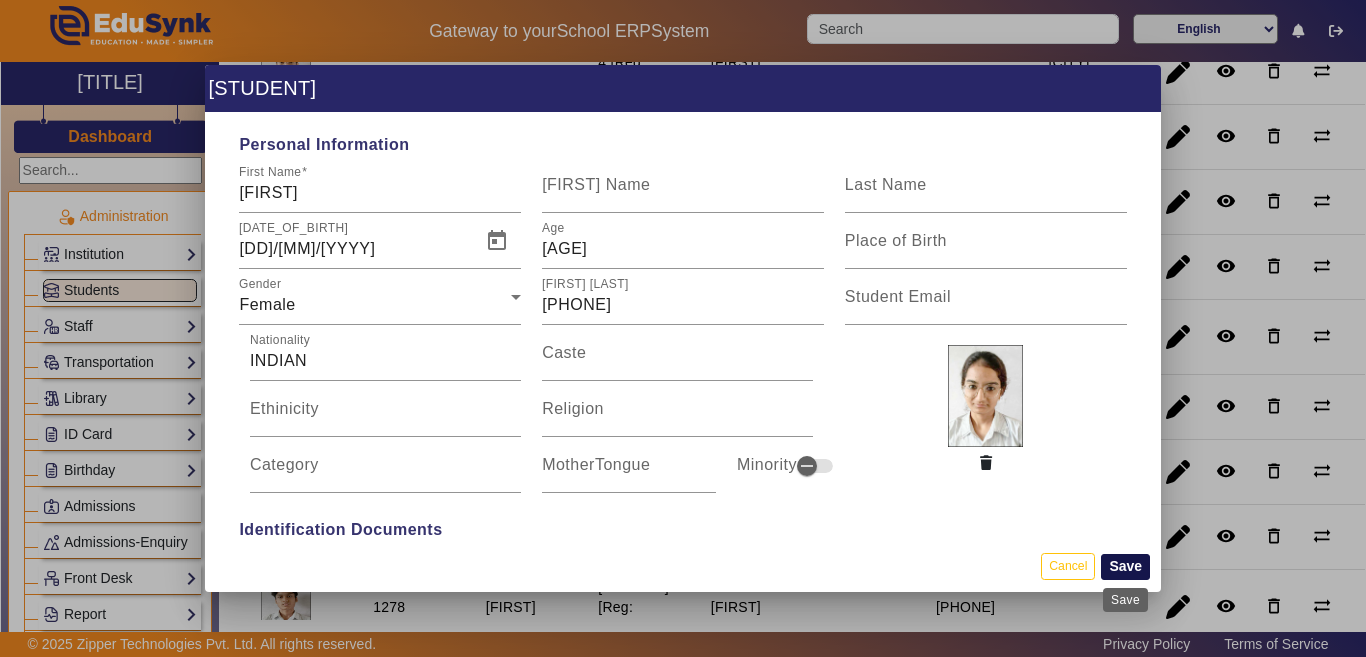 click on "Save" at bounding box center [1125, 567] 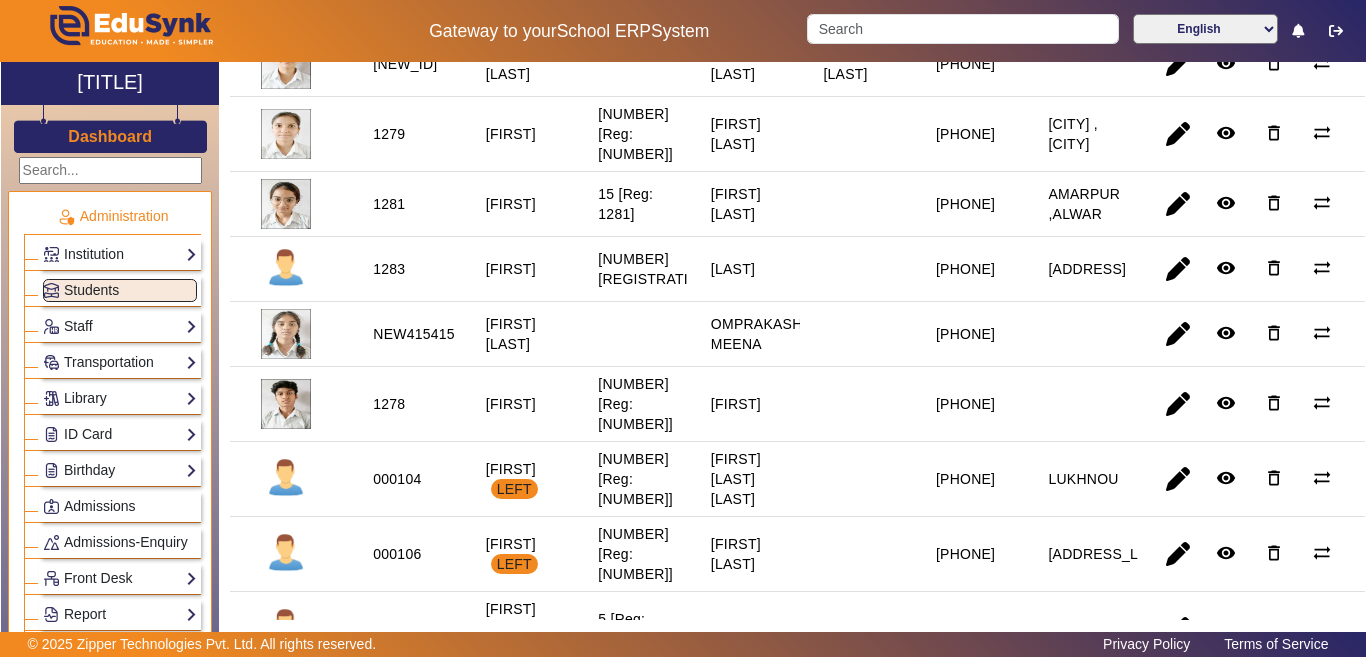 scroll, scrollTop: 600, scrollLeft: 0, axis: vertical 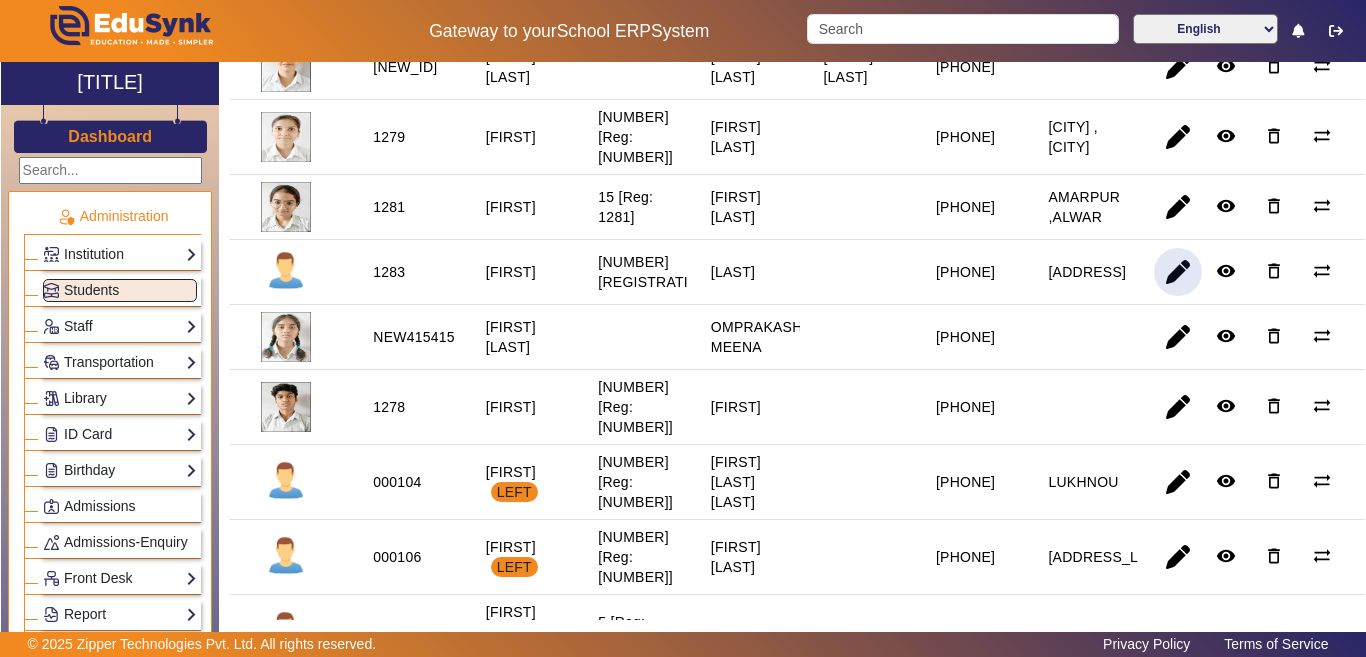click 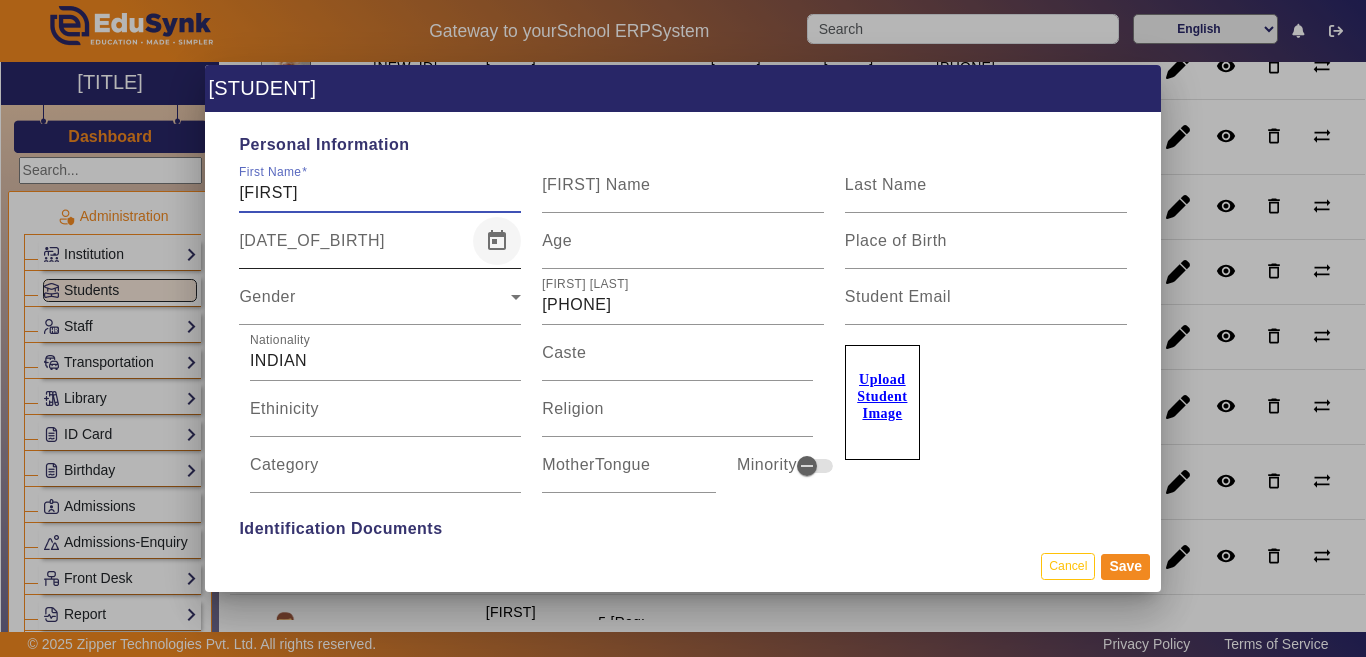 click at bounding box center (497, 241) 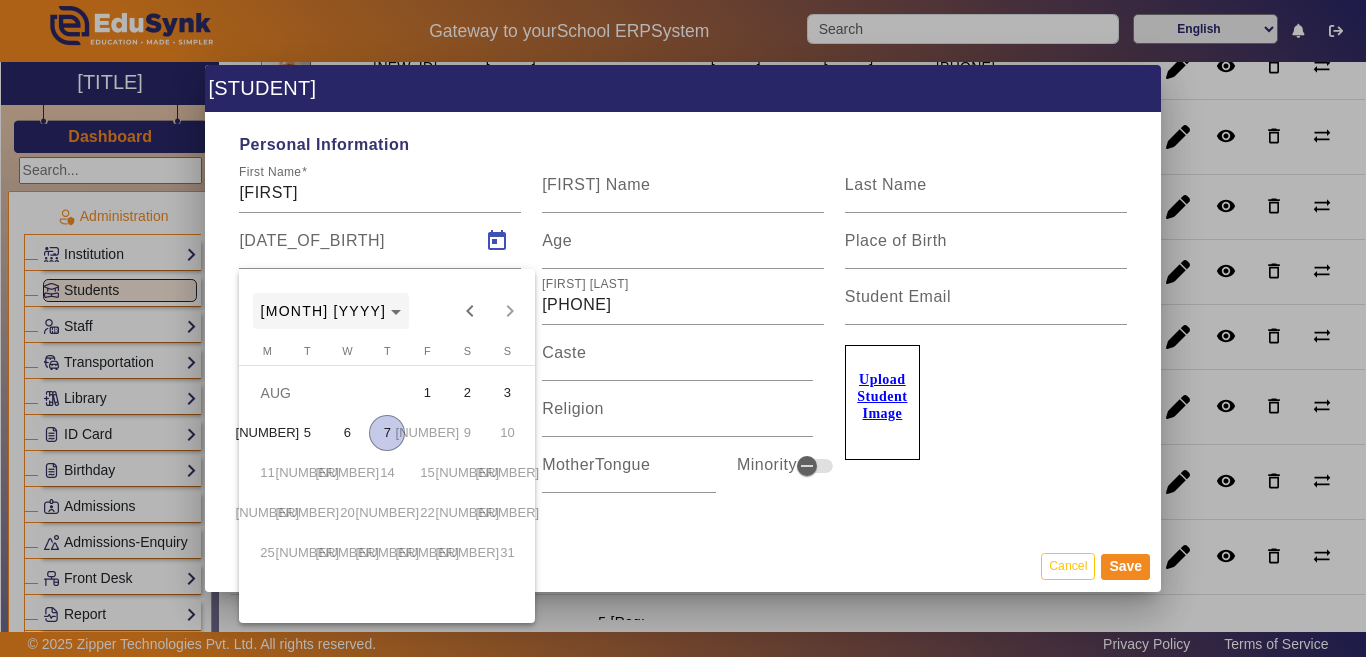 click at bounding box center (331, 311) 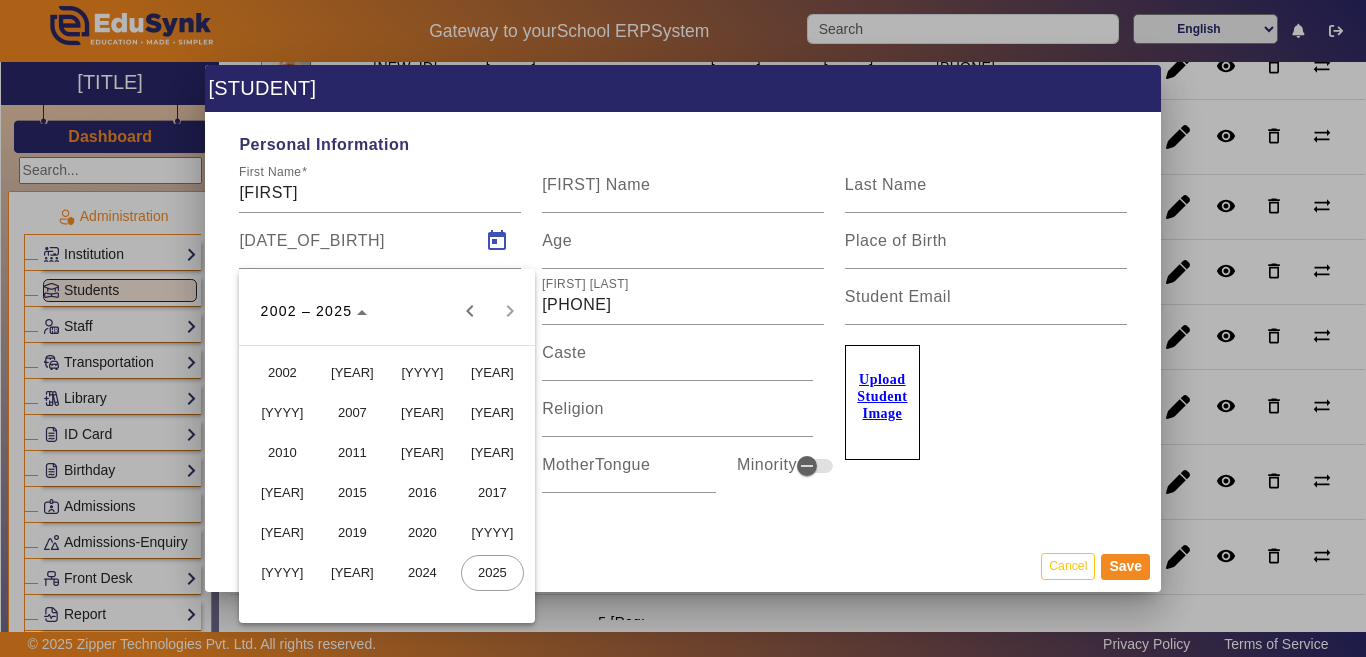 click on "2009" at bounding box center (492, 413) 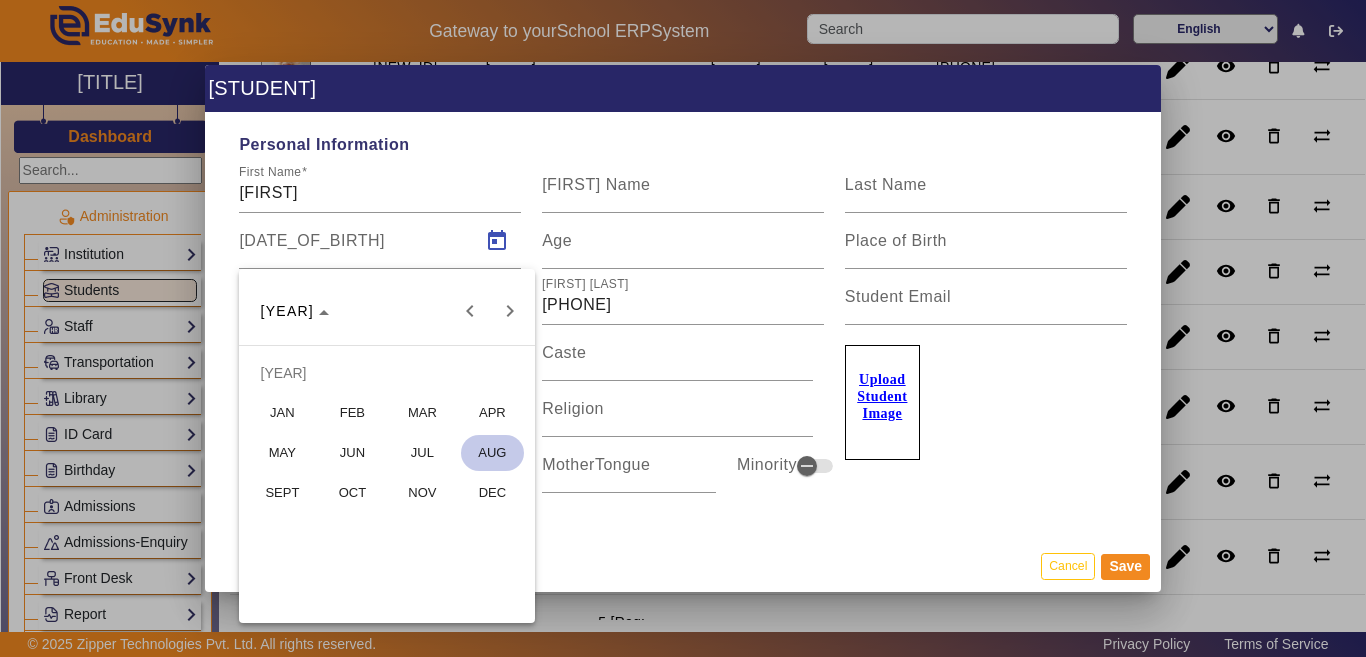 click on "[MONTH]" at bounding box center [492, 453] 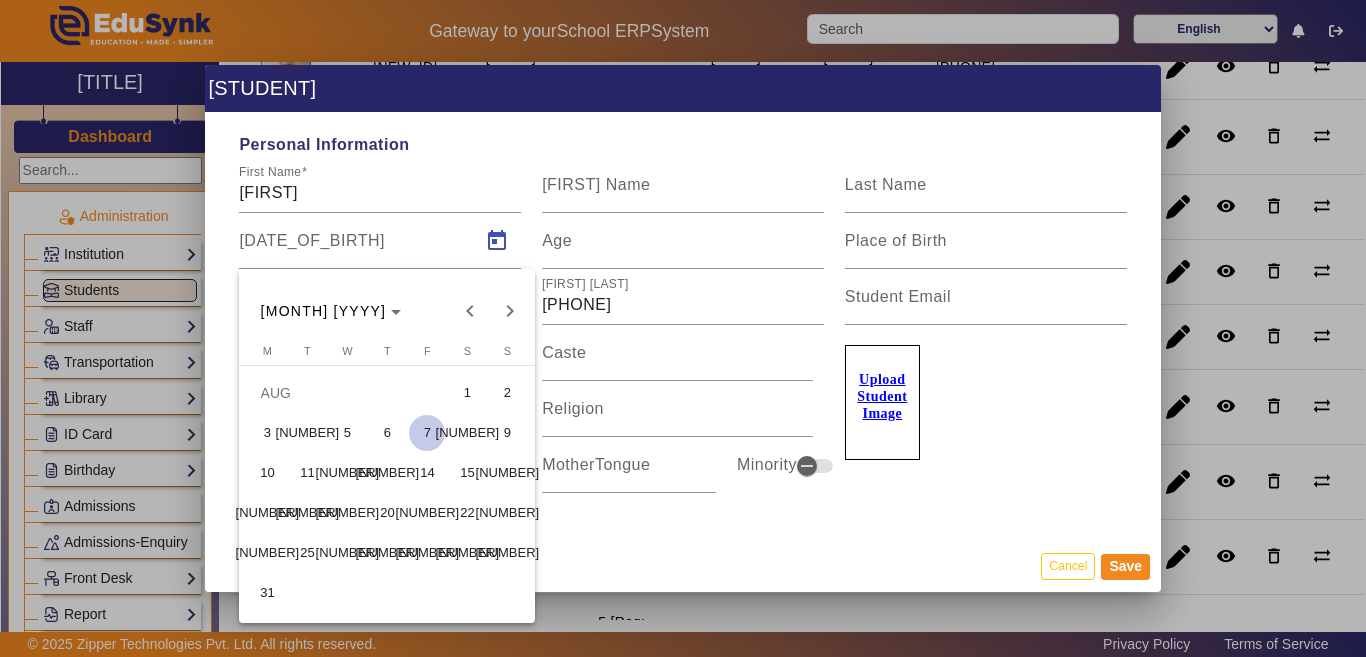 drag, startPoint x: 470, startPoint y: 514, endPoint x: 430, endPoint y: 481, distance: 51.855568 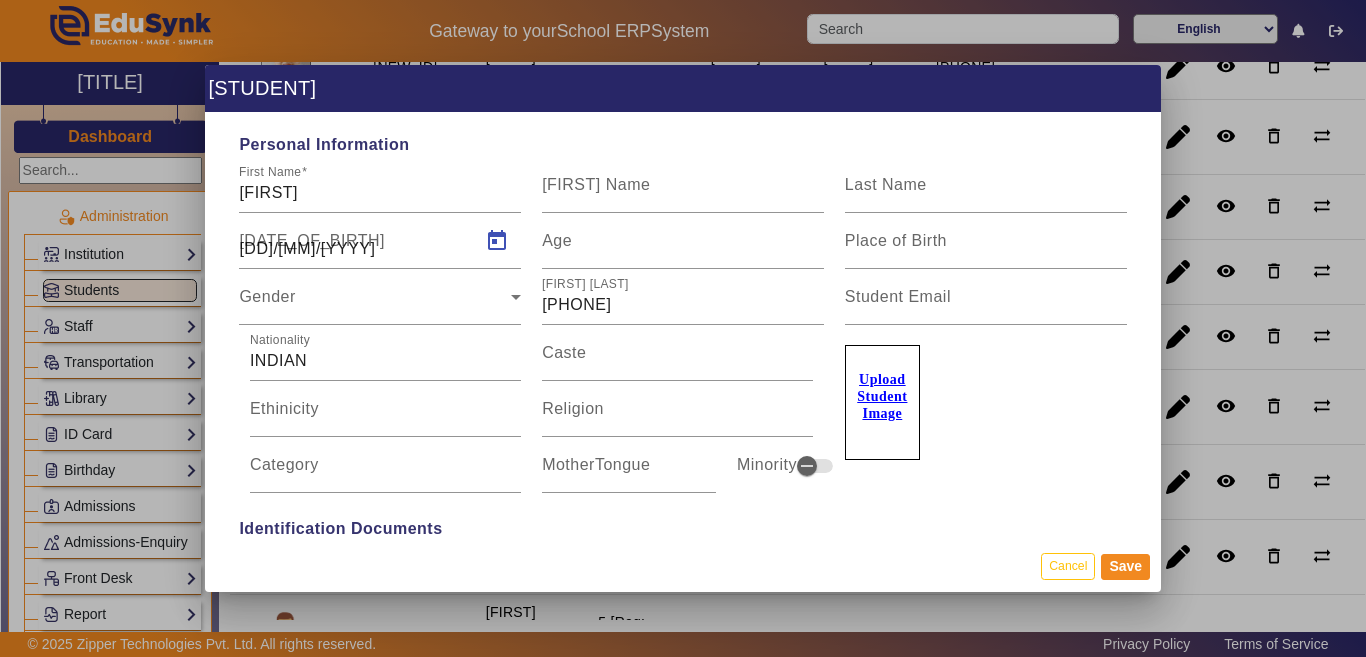 type on "15 Yrs, 11 Months, 16 Days" 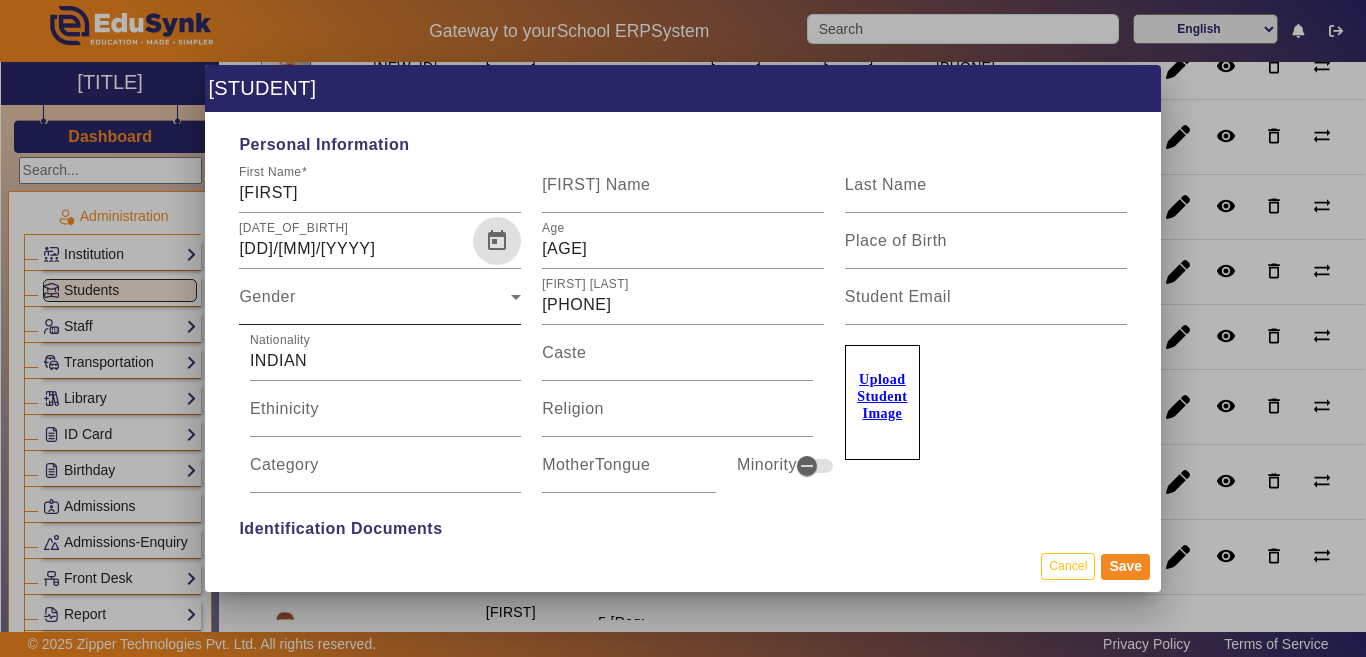 click on "Gender" at bounding box center (375, 305) 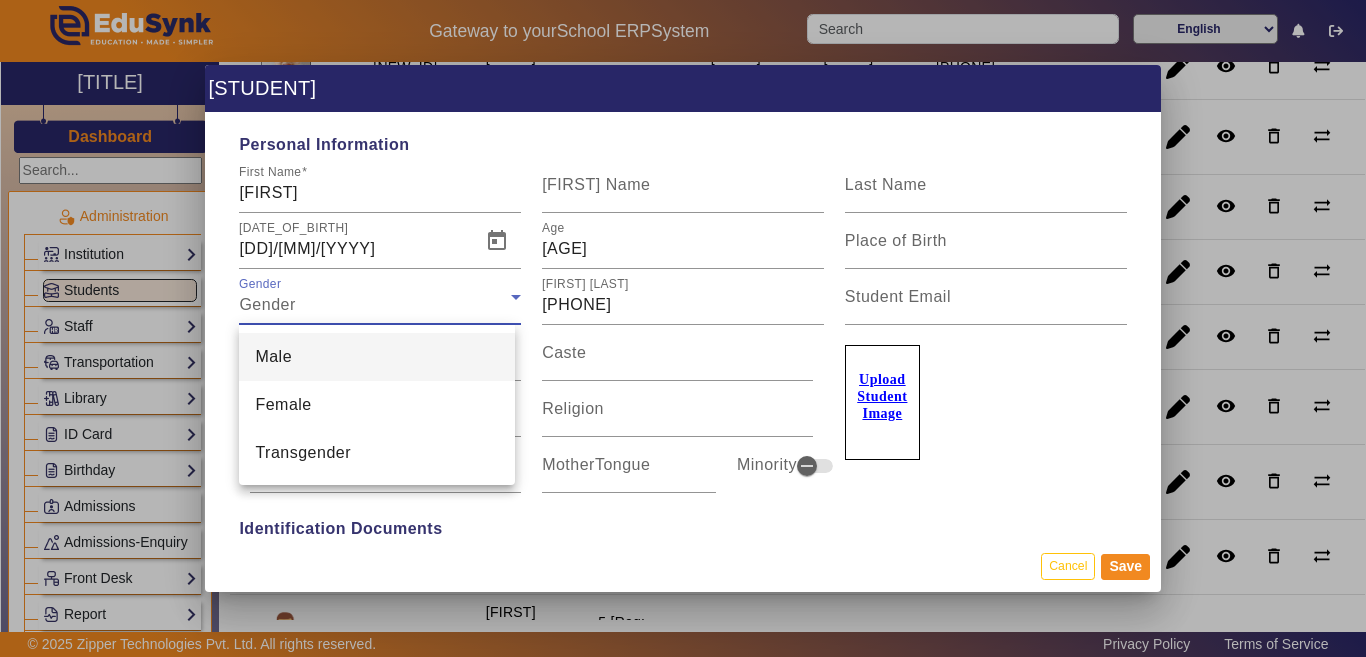 click on "Male" at bounding box center (273, 357) 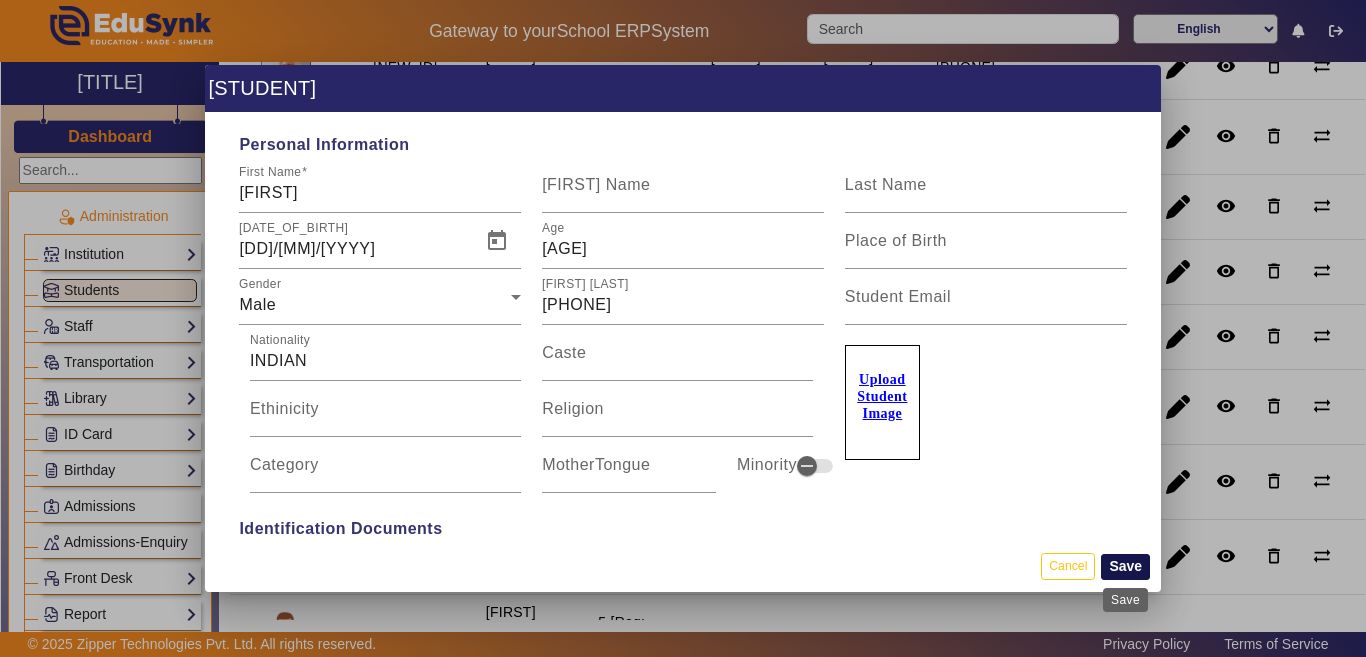 click on "Save" at bounding box center [1125, 567] 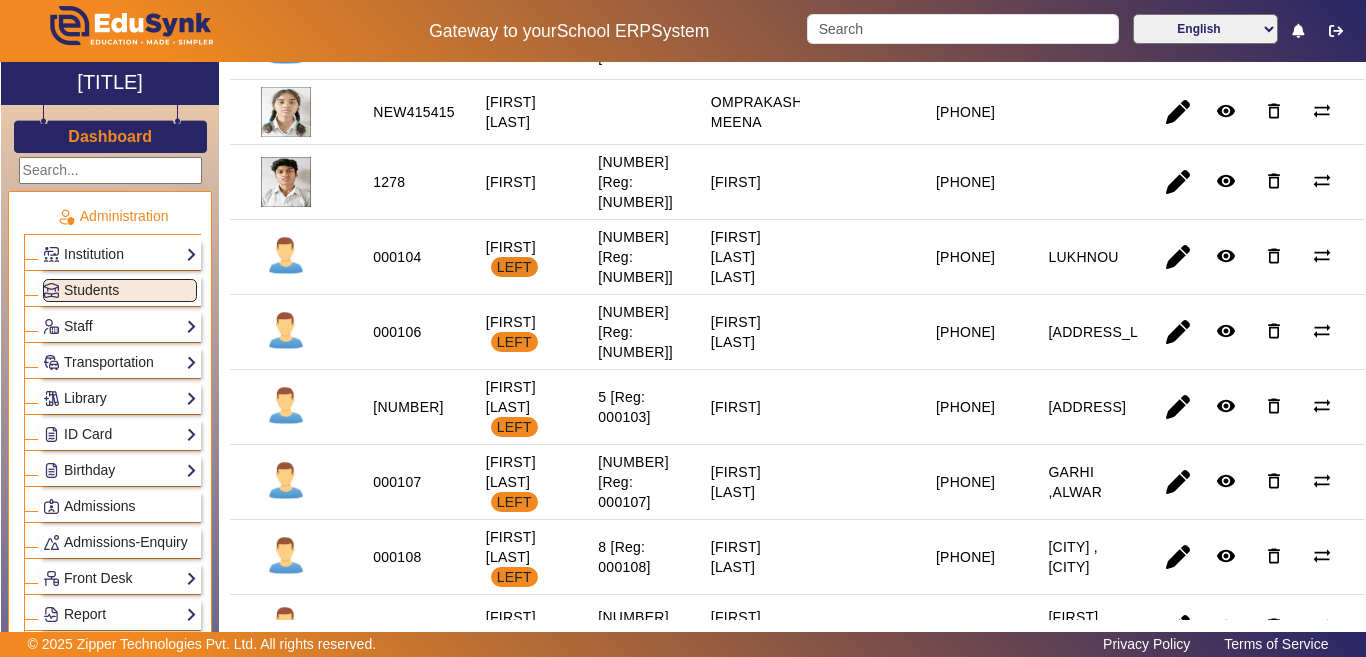 scroll, scrollTop: 700, scrollLeft: 0, axis: vertical 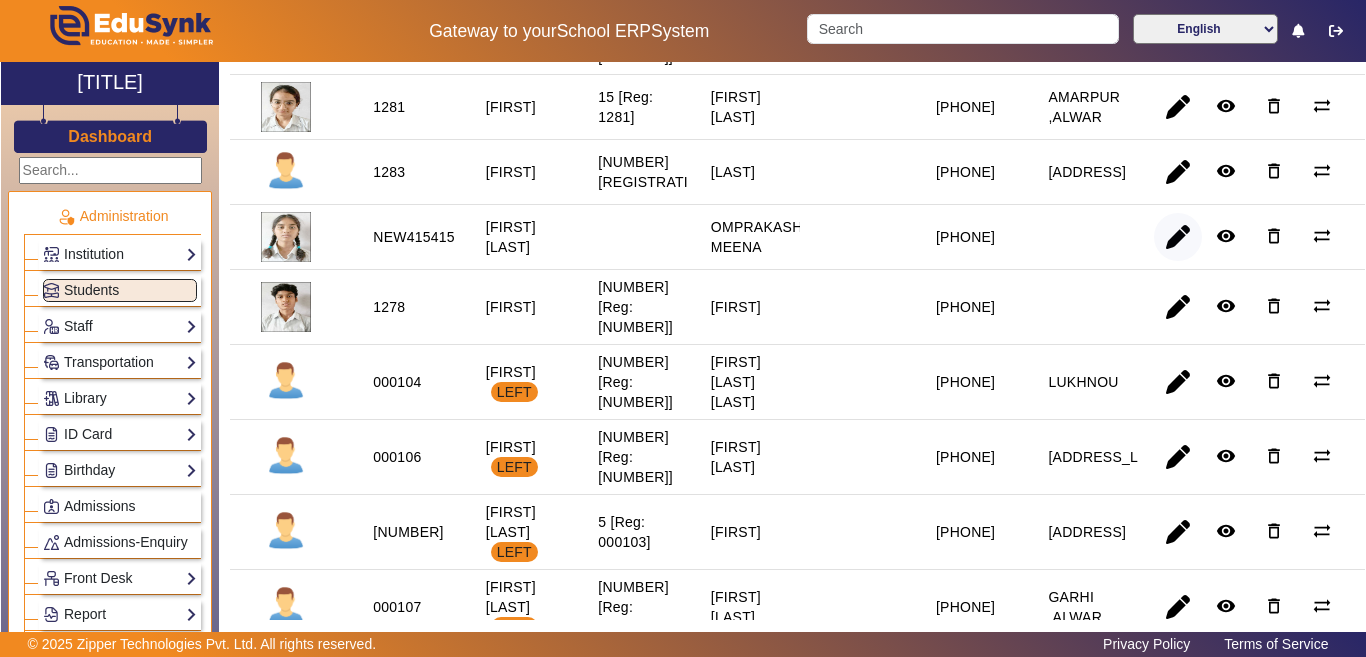 click at bounding box center (1178, 307) 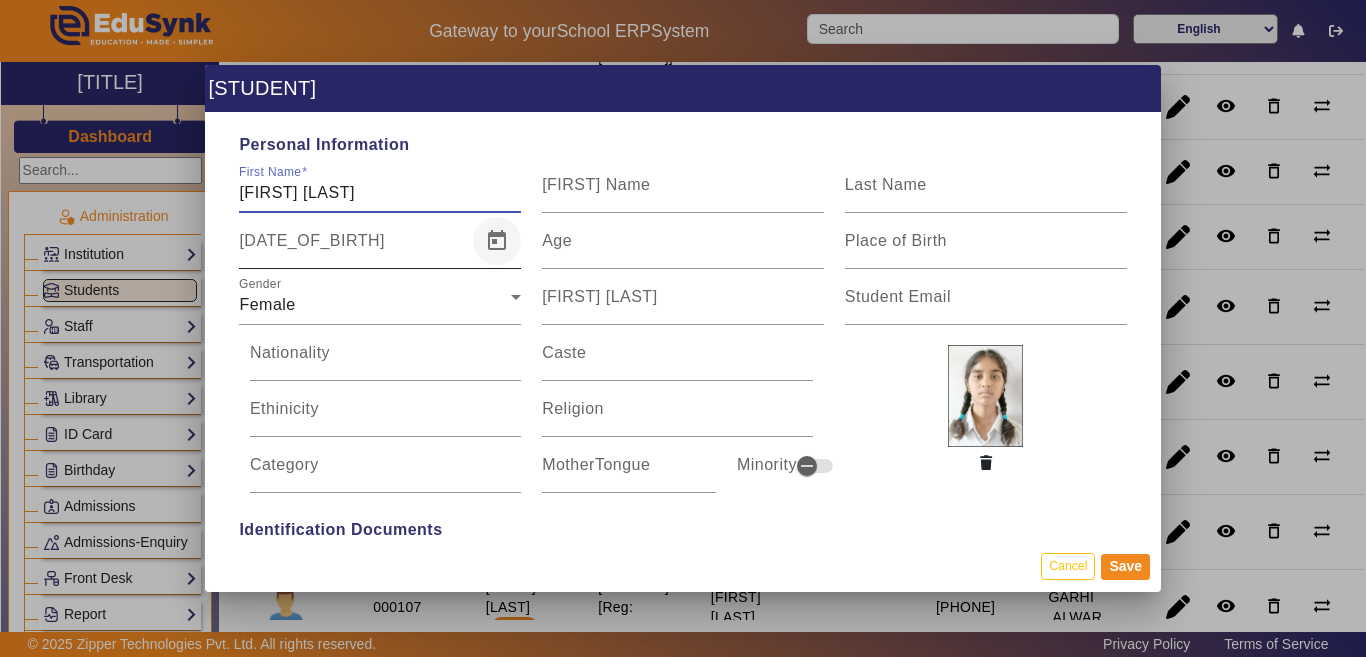 click at bounding box center (497, 241) 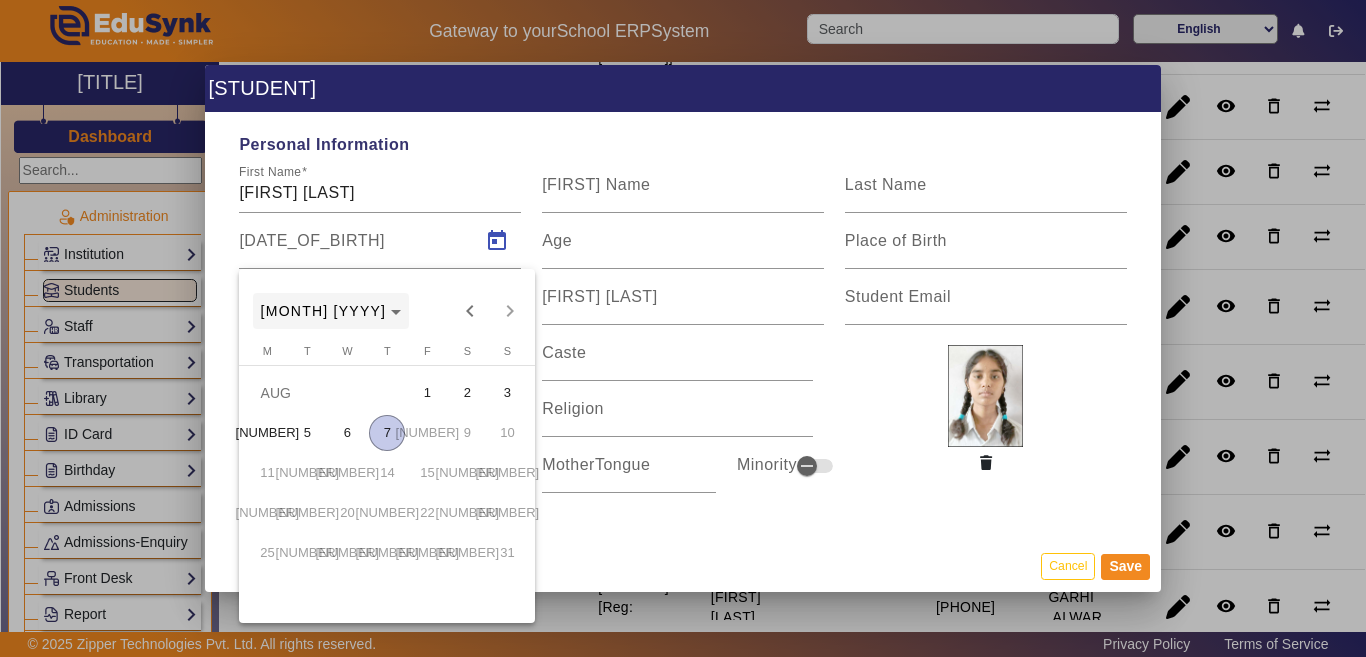click on "[MONTH] [YEAR]" at bounding box center [331, 311] 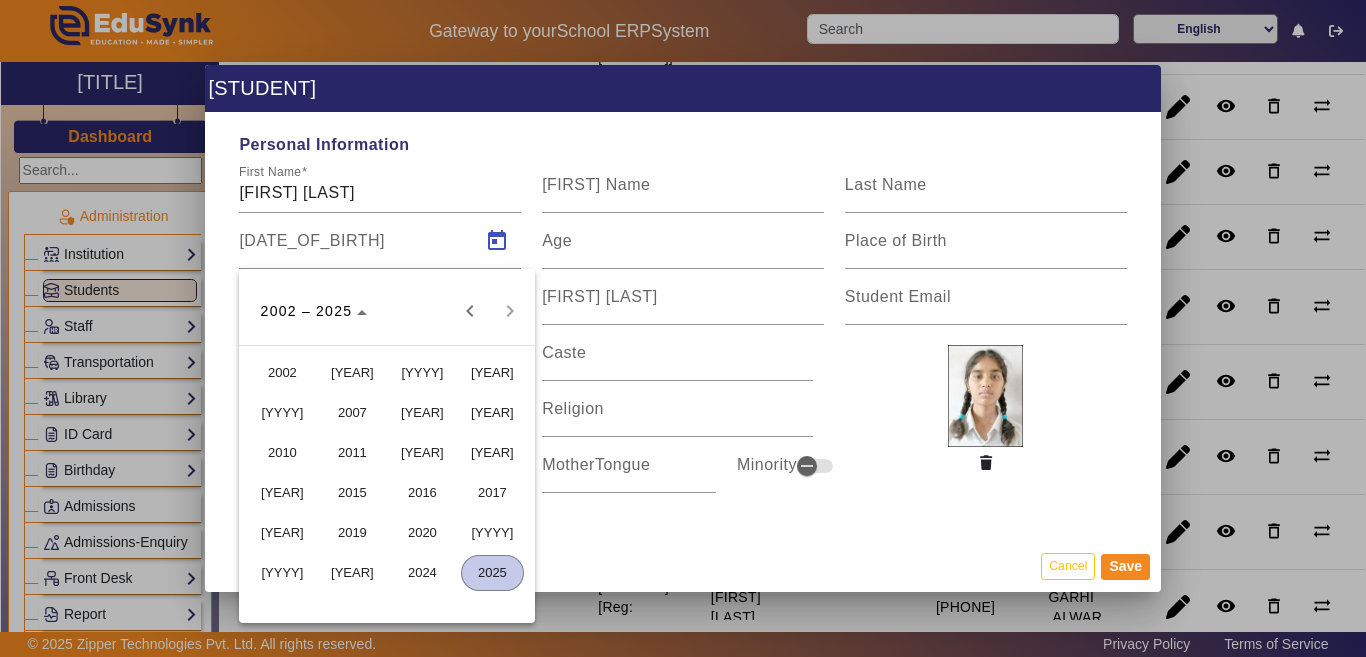 click on "[YEAR]" at bounding box center (422, 413) 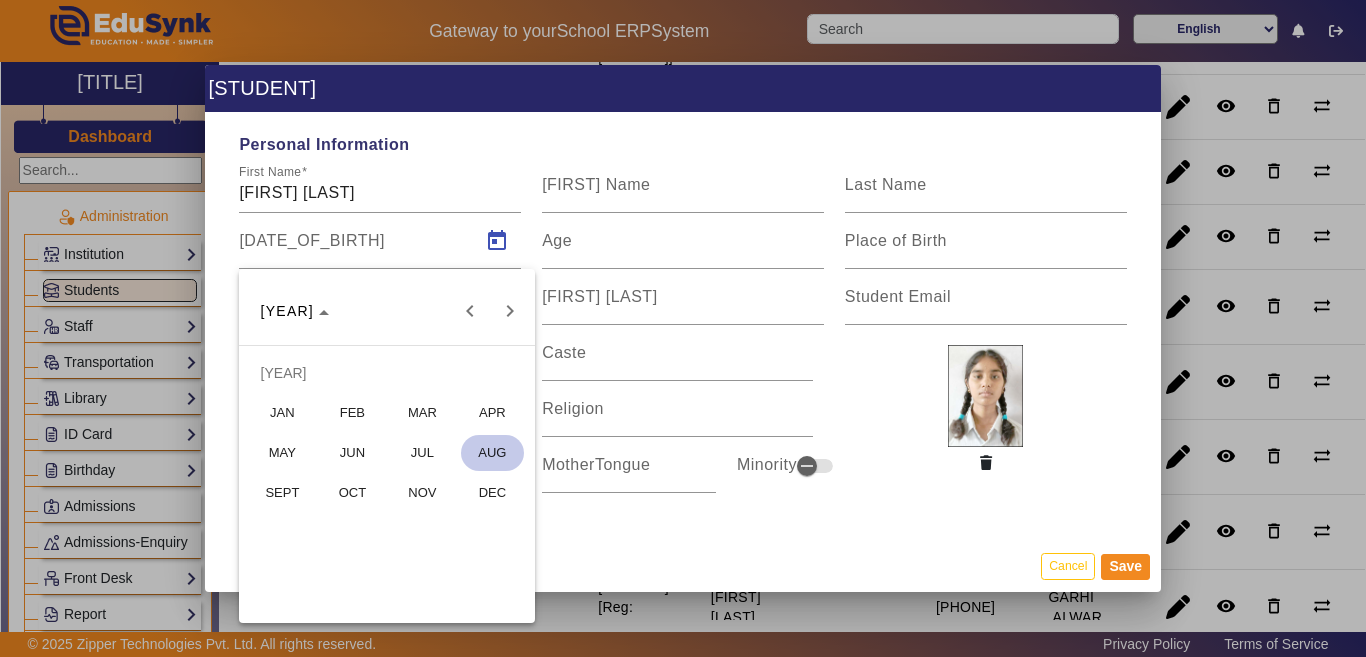 click on "JUN" at bounding box center [352, 453] 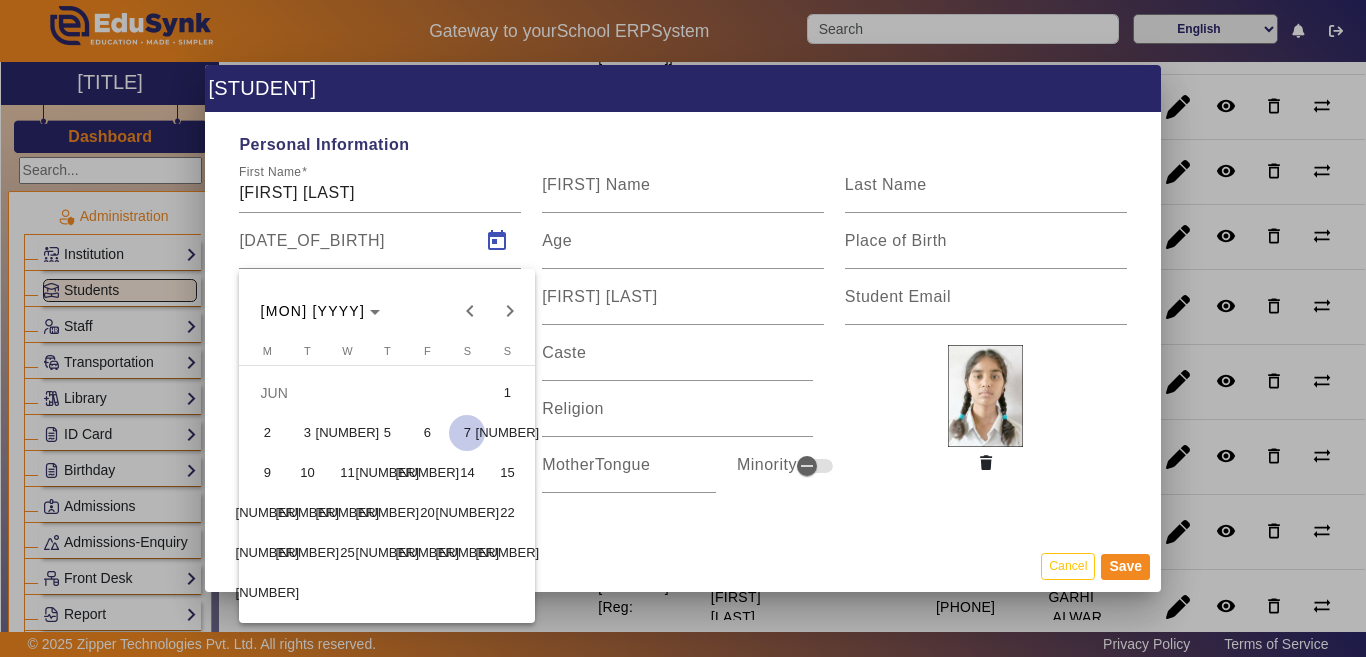 click on "27" at bounding box center [427, 553] 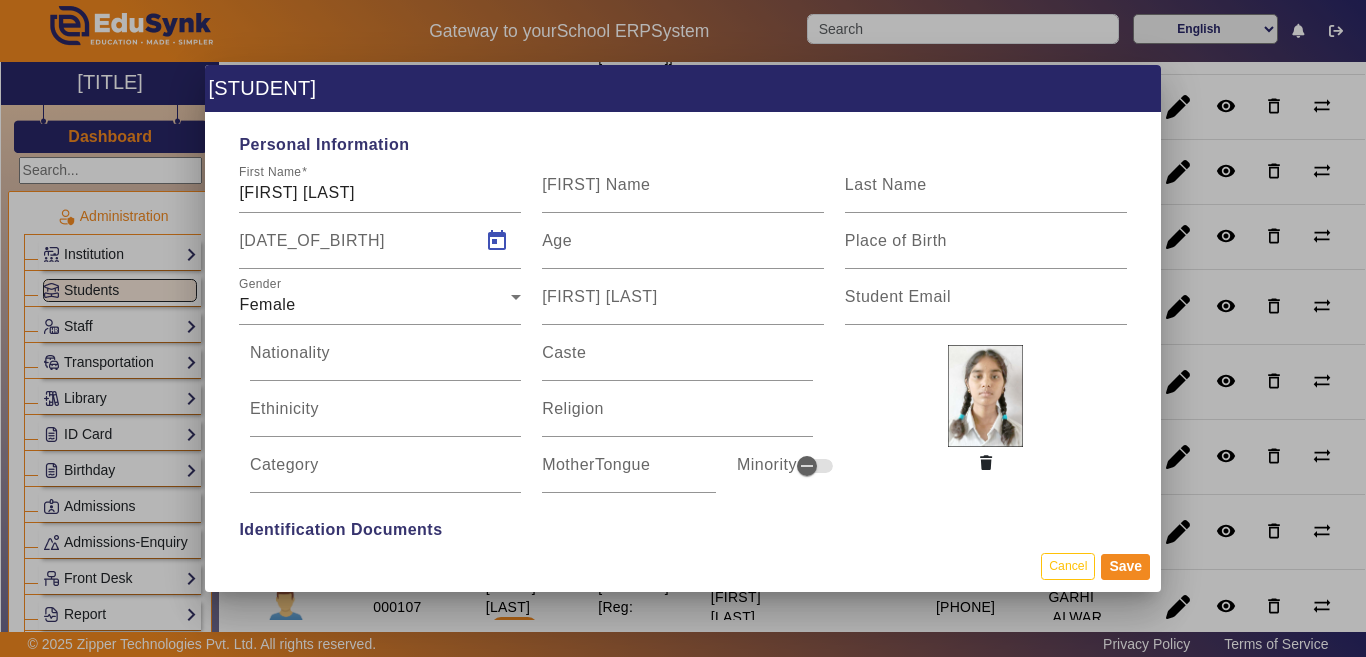 type on "27/06/2008" 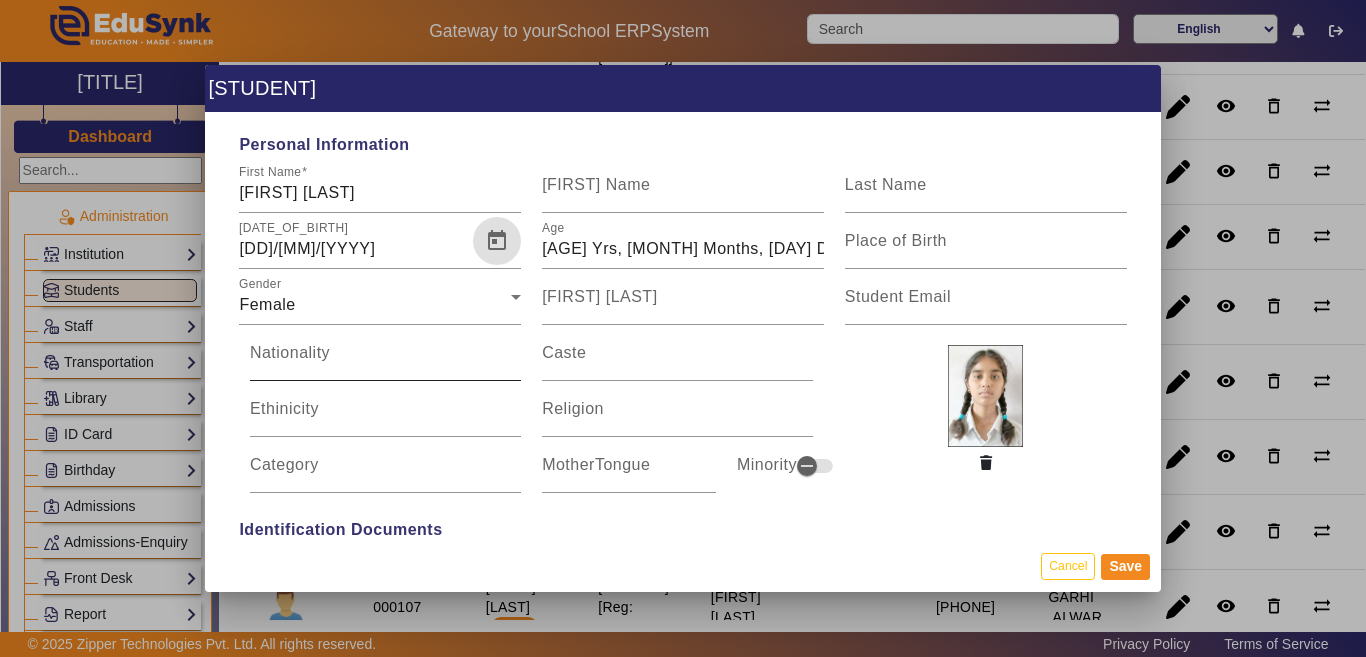 type 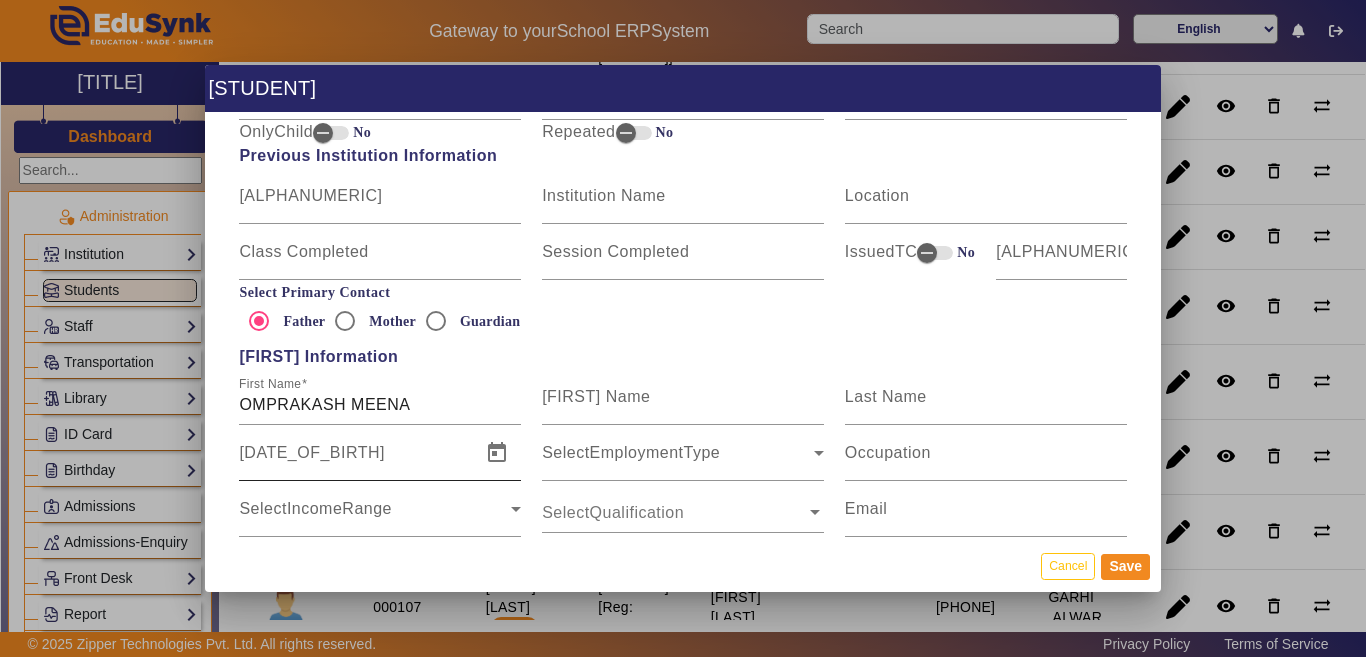 scroll, scrollTop: 1200, scrollLeft: 0, axis: vertical 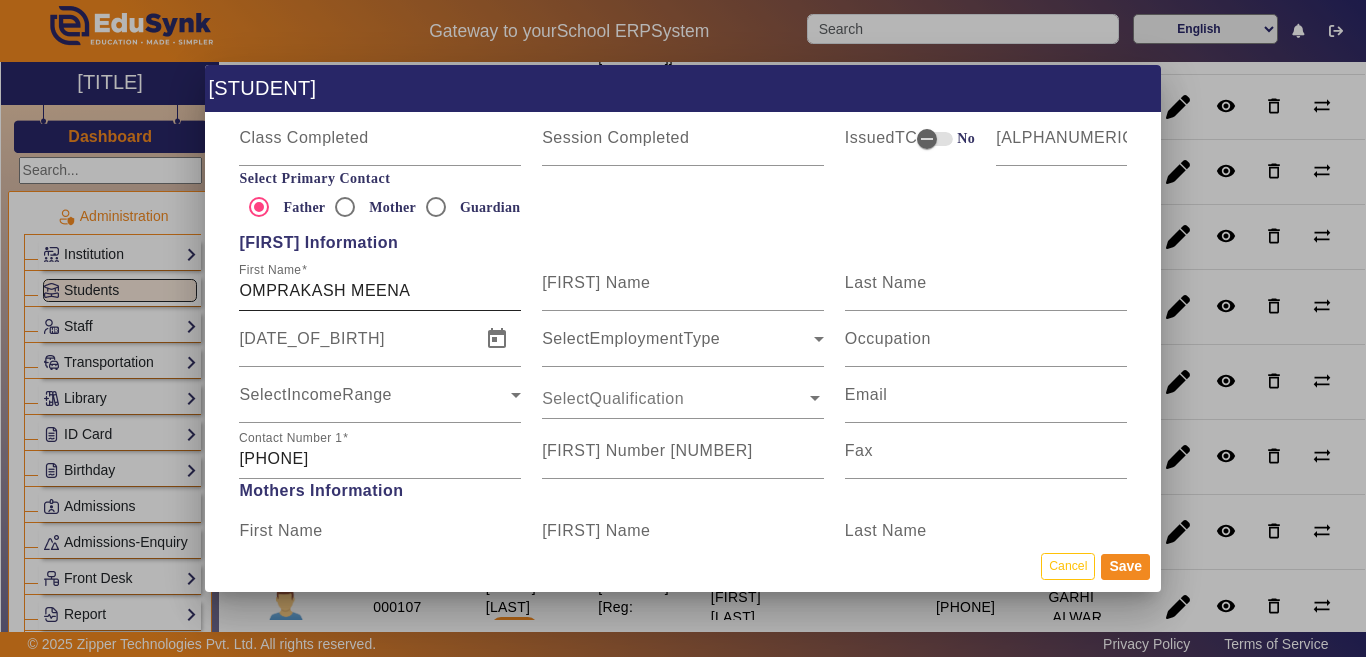 click on "OMPRAKASH MEENA" at bounding box center (380, 291) 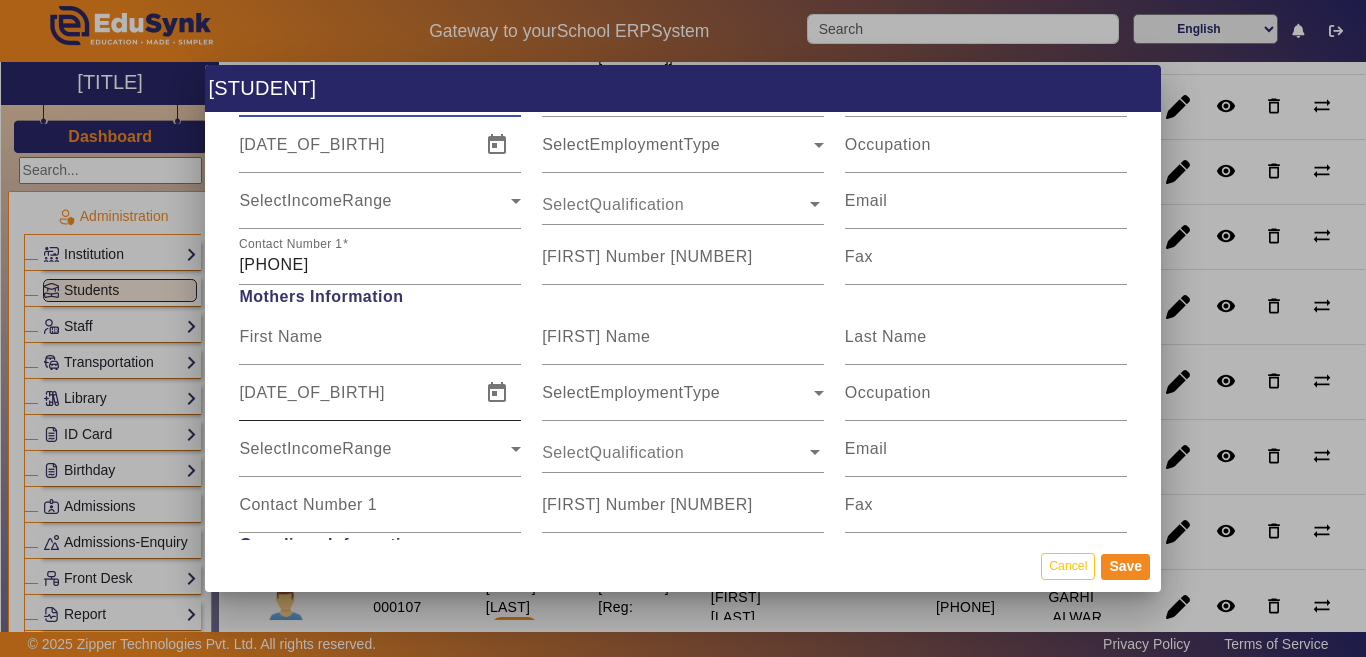 scroll, scrollTop: 1400, scrollLeft: 0, axis: vertical 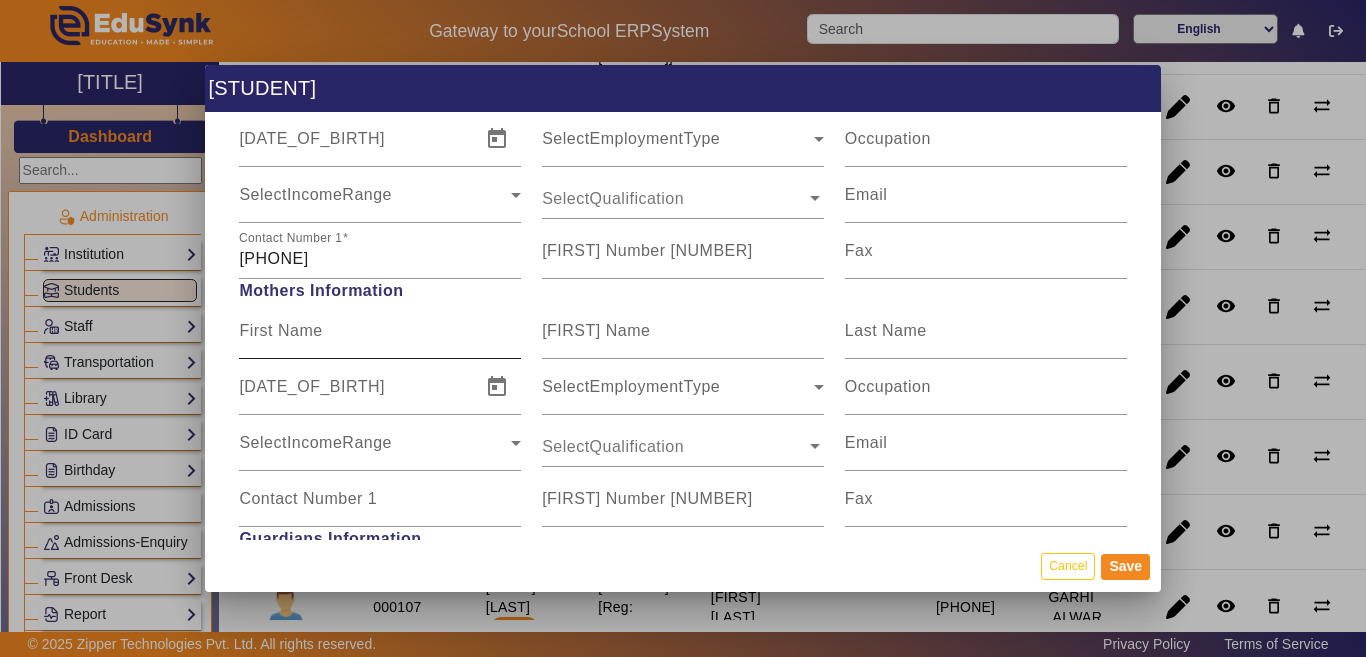 type on "OM PRAKASH MEENA" 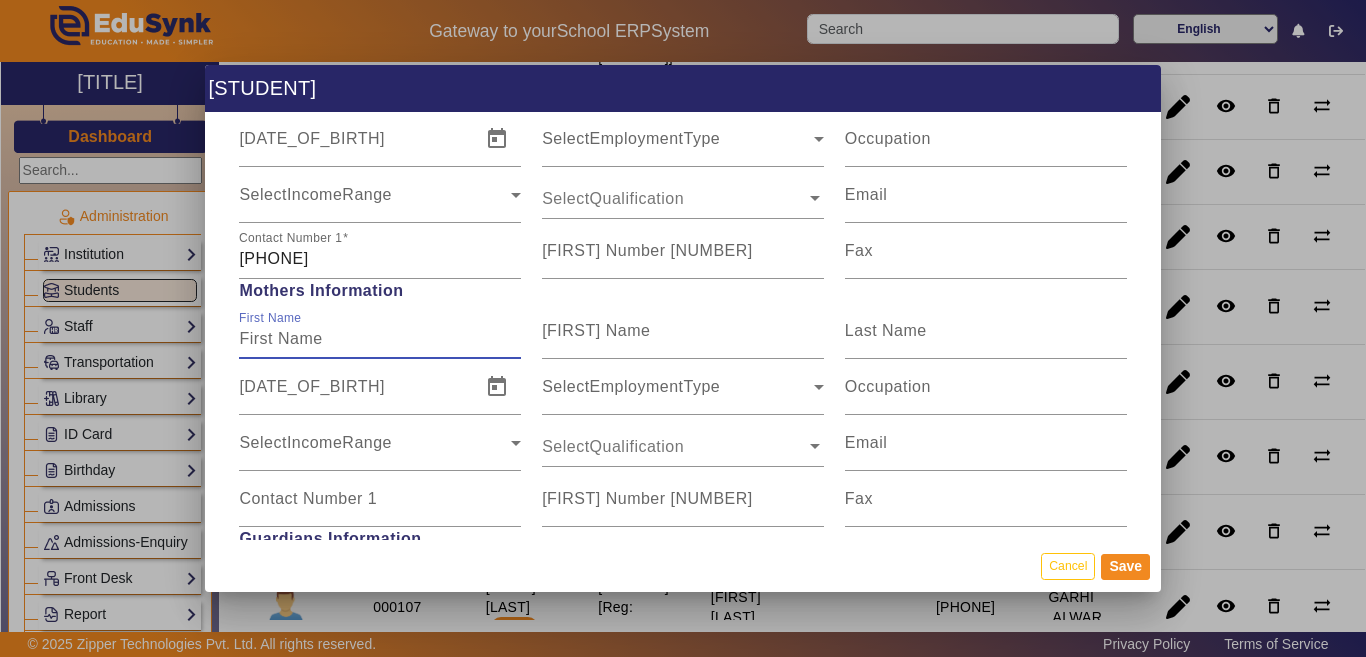 click on "First Name" at bounding box center [380, 339] 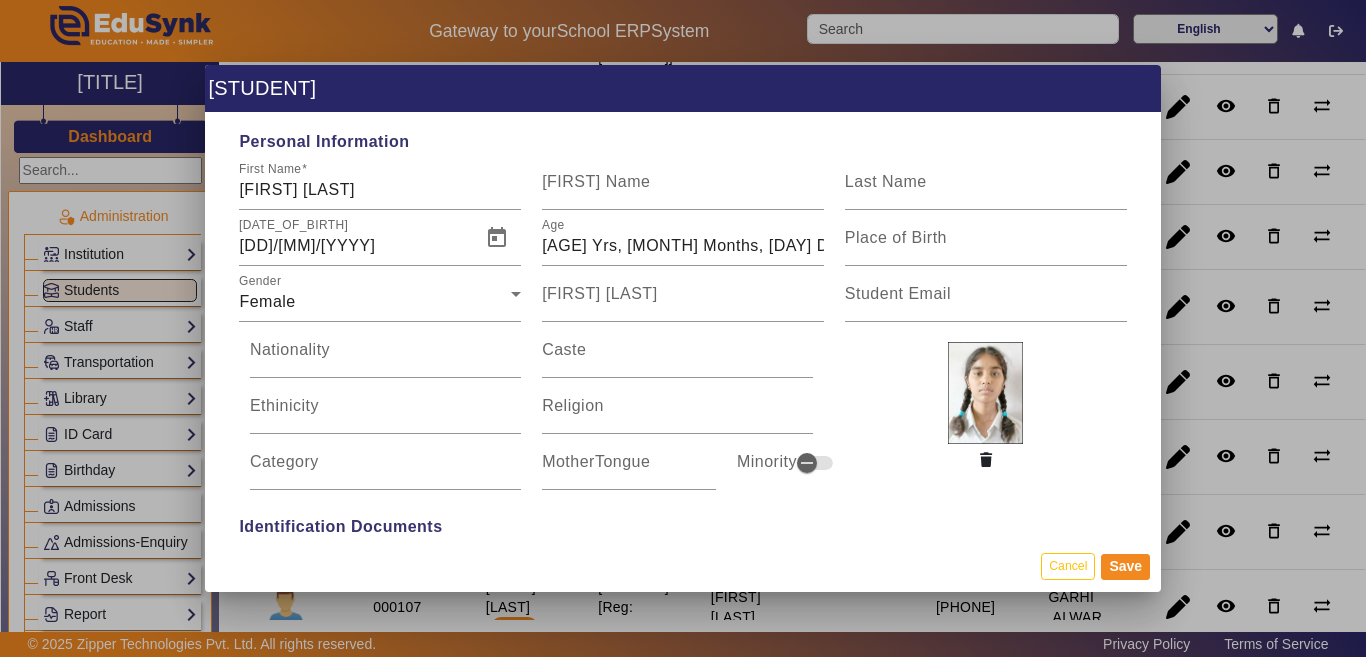 scroll, scrollTop: 0, scrollLeft: 0, axis: both 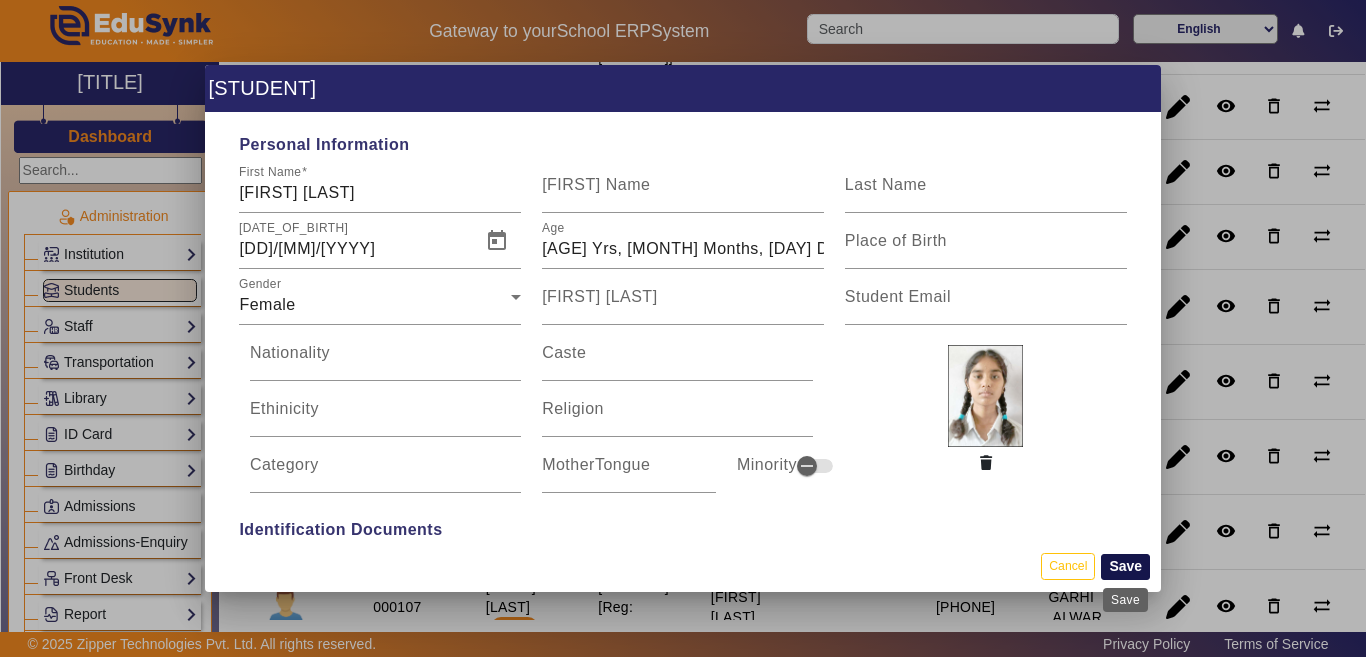 type on "SANTRA MEENA" 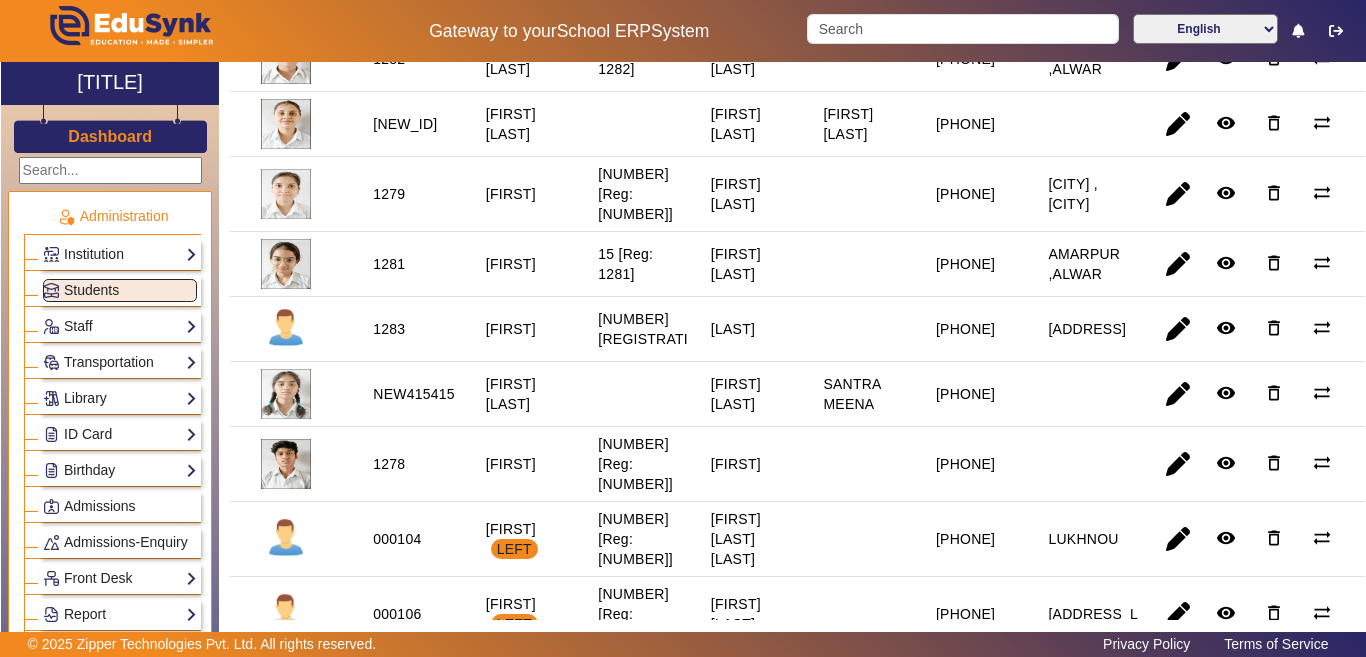 scroll, scrollTop: 600, scrollLeft: 0, axis: vertical 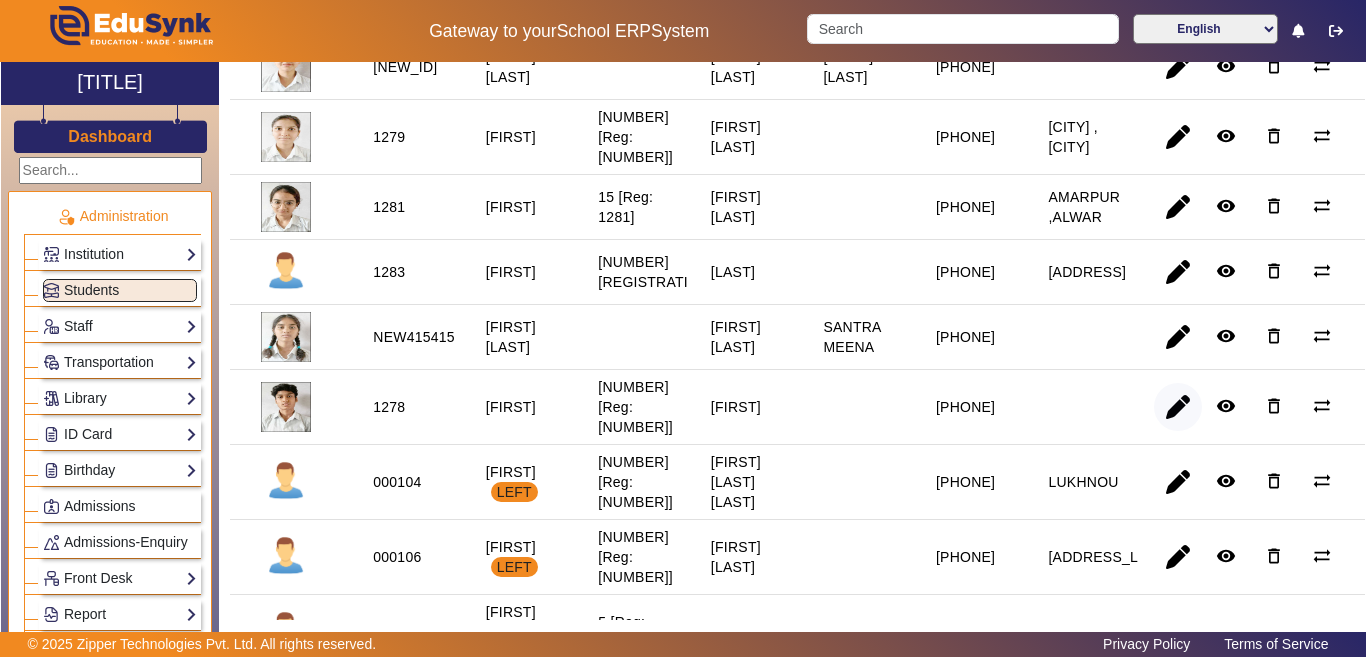 click at bounding box center [1178, 482] 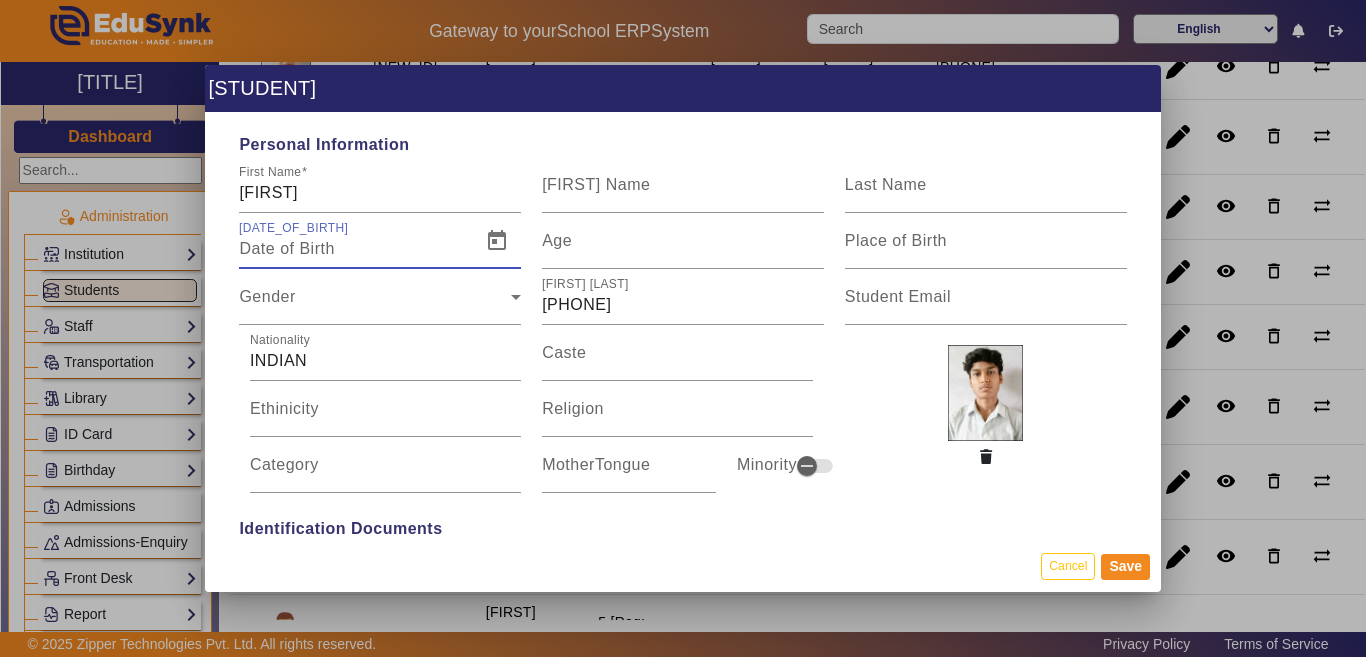 click on "Date of Birth" at bounding box center [354, 249] 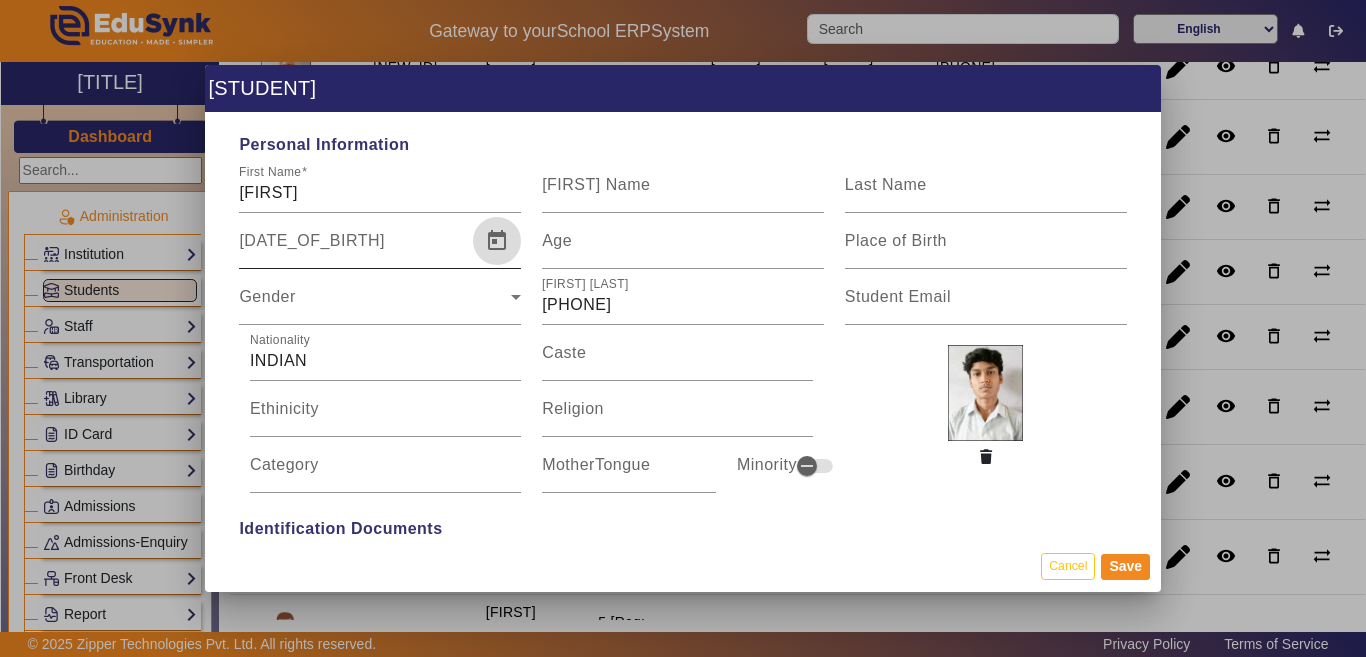click at bounding box center (497, 241) 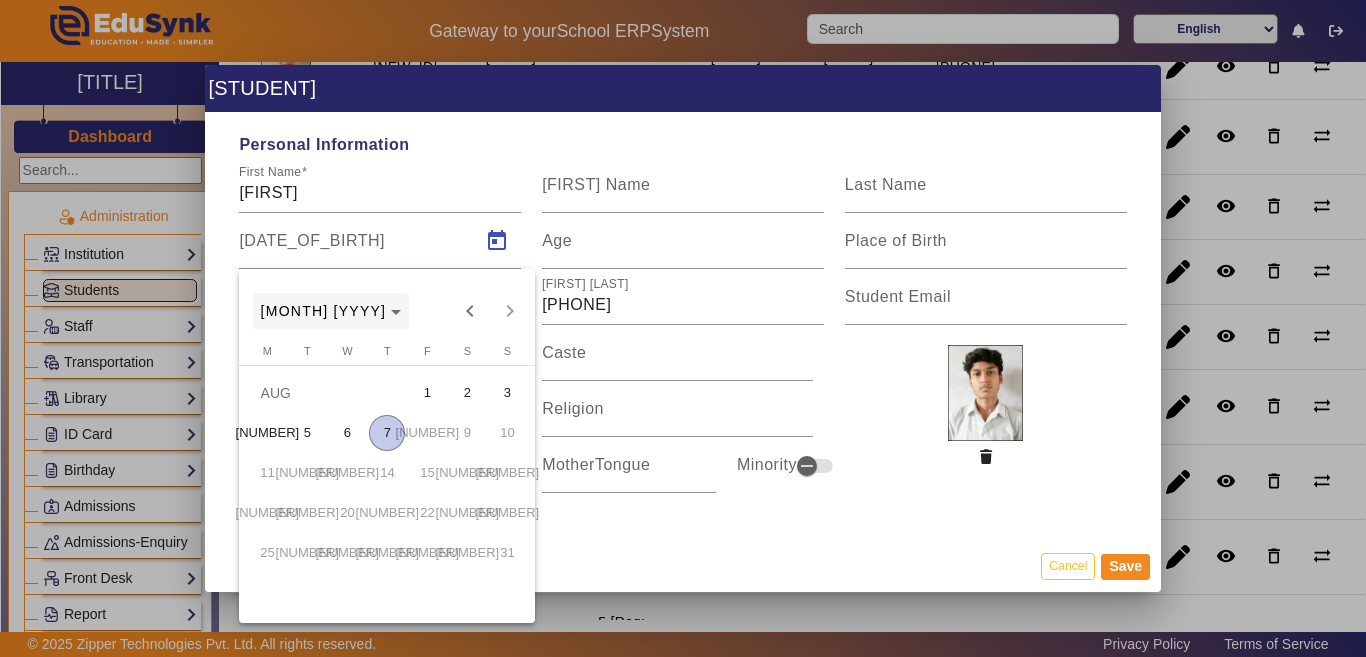 click on "[MONTH] [YEAR]" at bounding box center (324, 311) 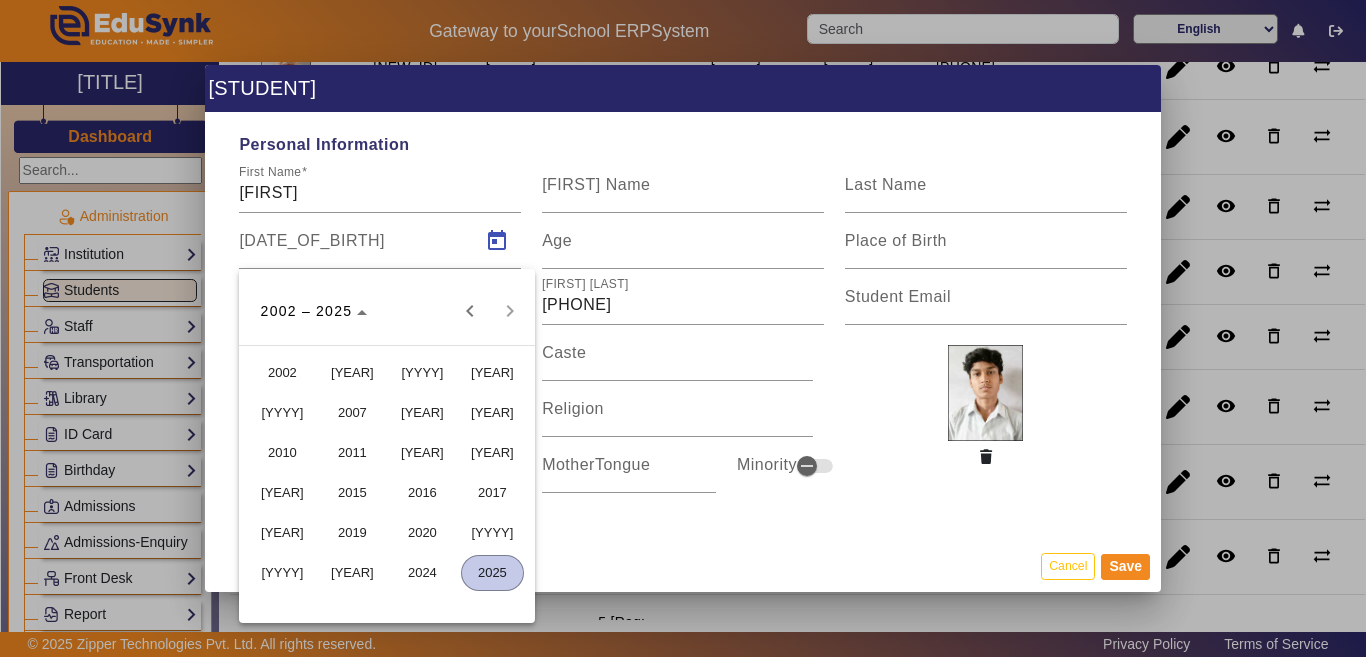 click on "[YEAR]" at bounding box center (422, 413) 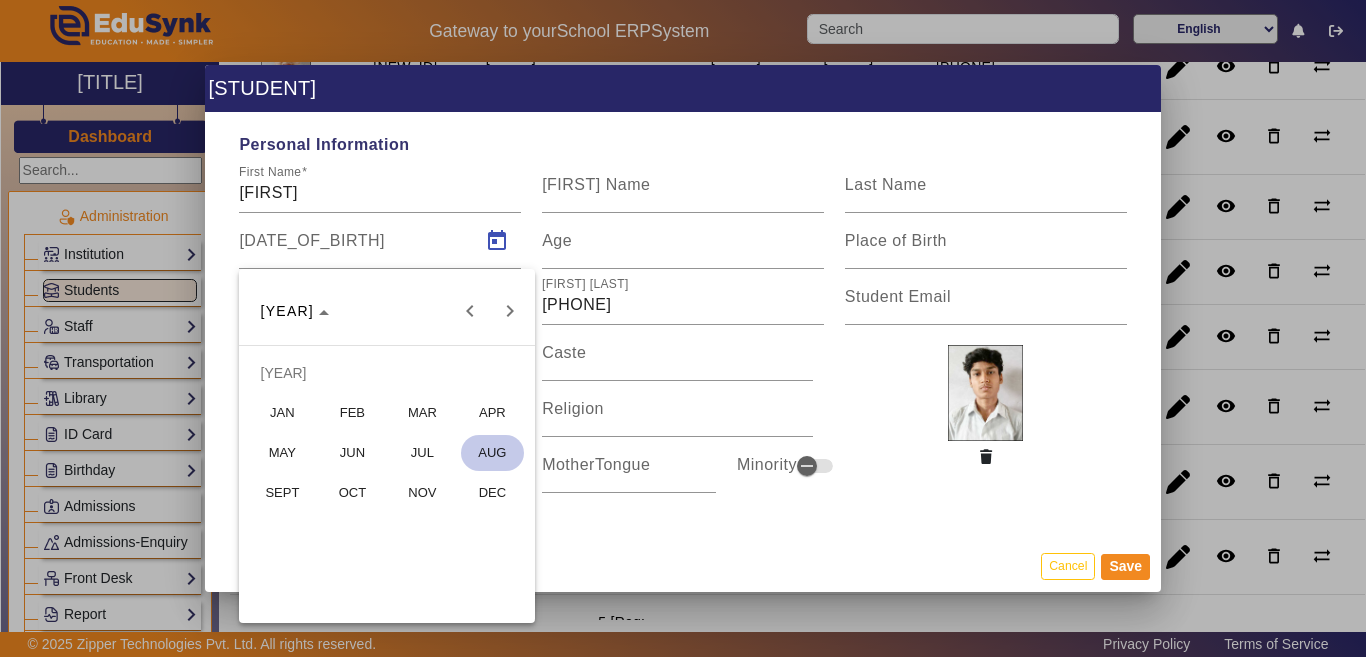 click on "FEB" at bounding box center (352, 413) 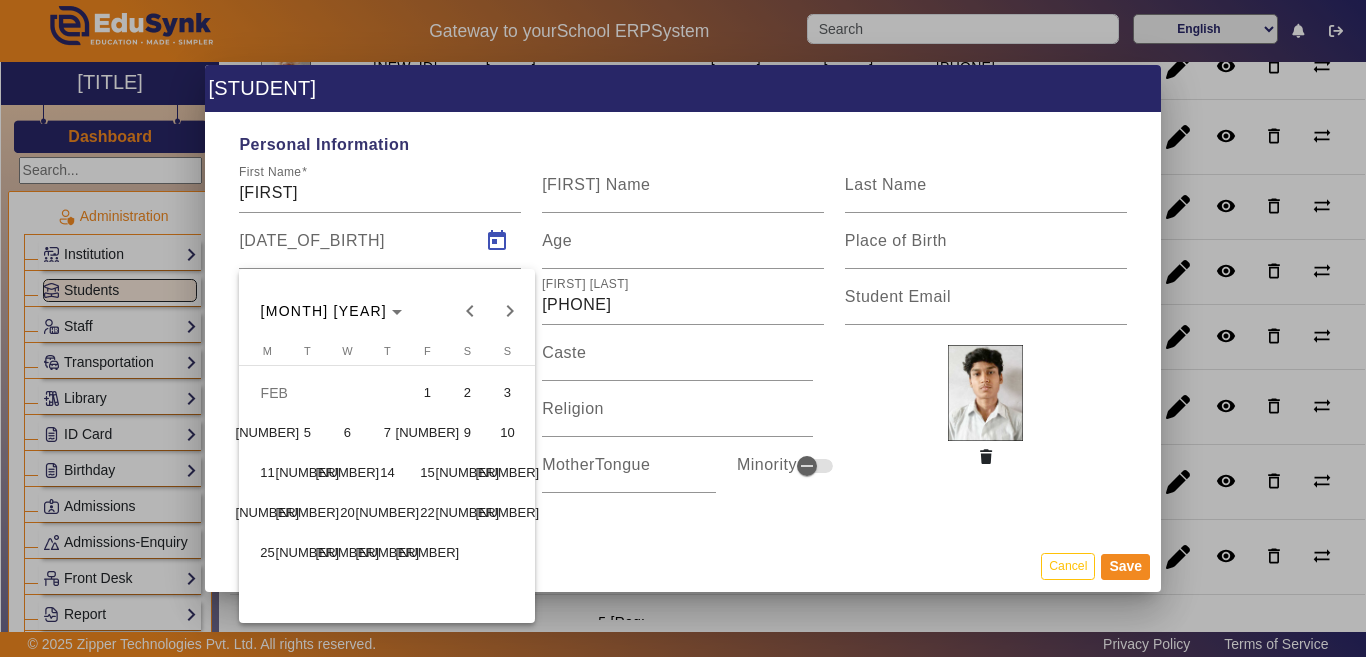 click on "4" at bounding box center (267, 433) 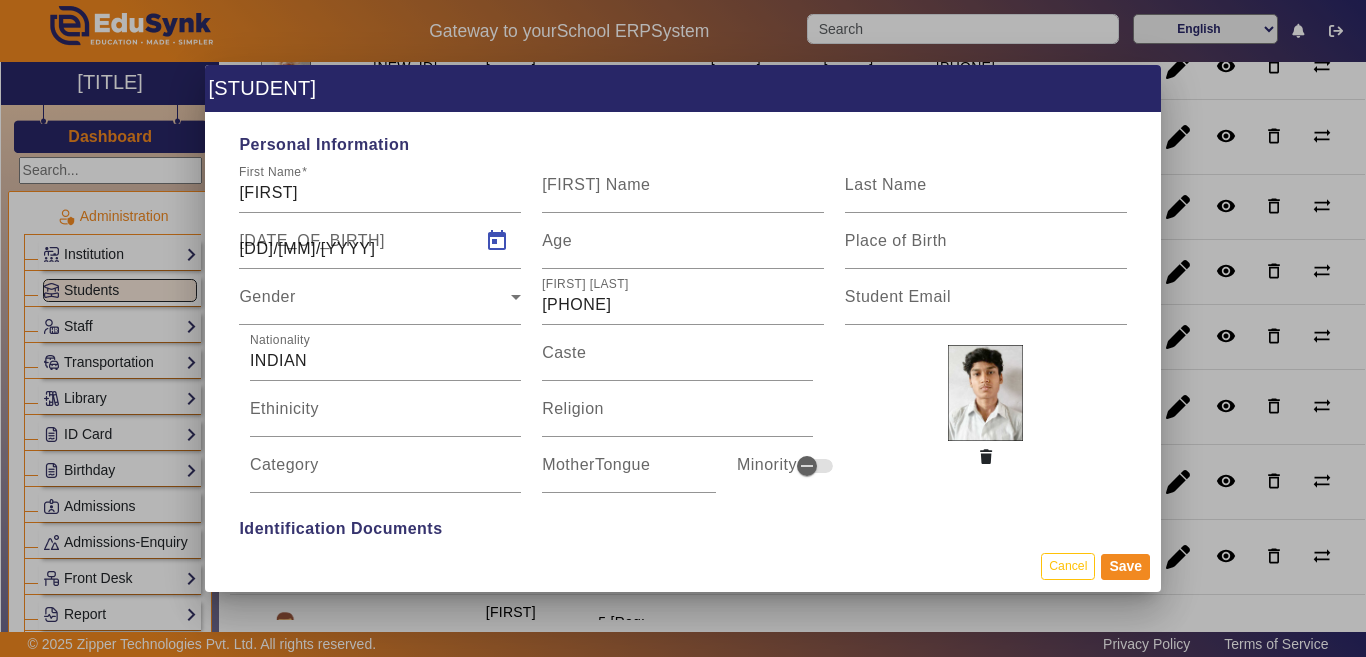 type on "17 Yrs, 6 Months, 3 Days" 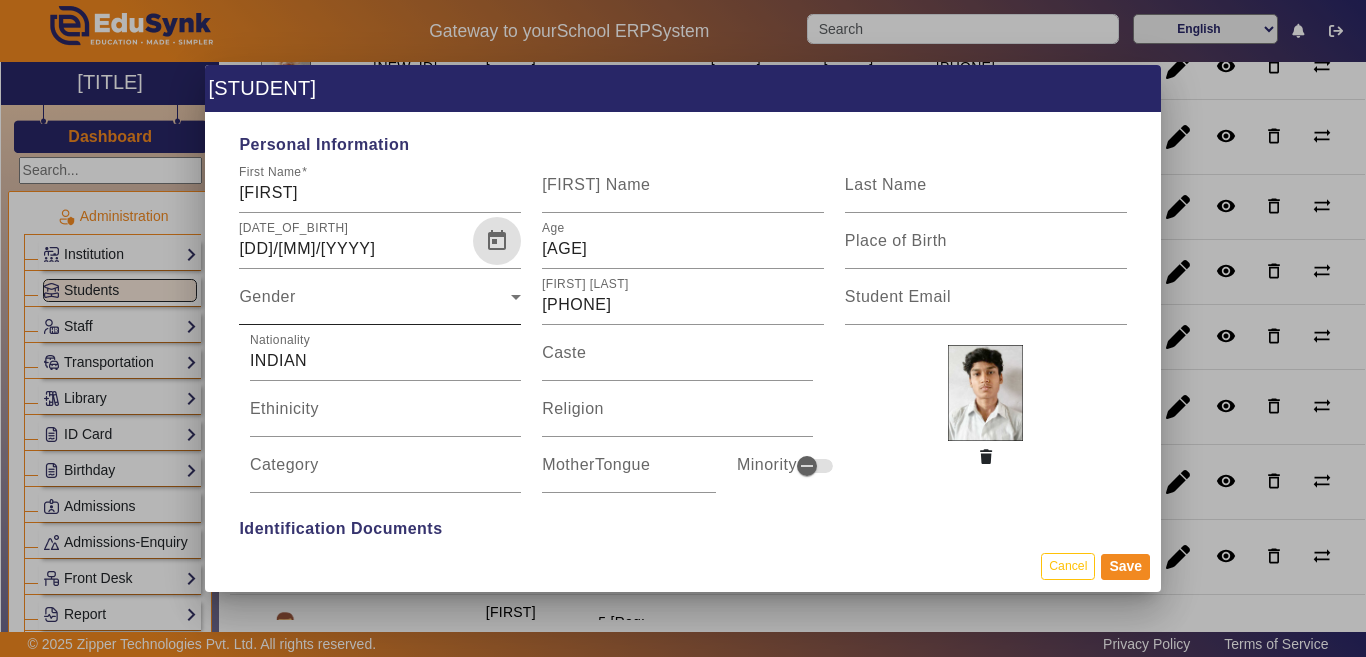 click on "Gender" at bounding box center (375, 305) 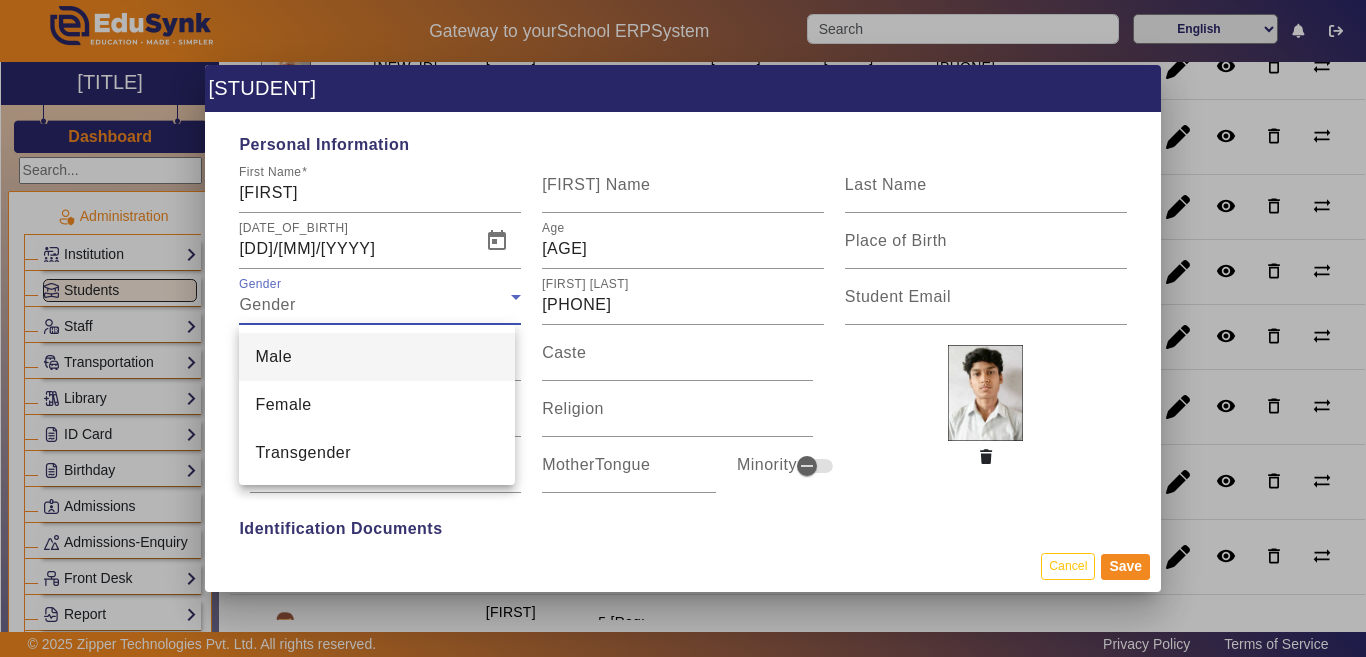 click on "Male" at bounding box center [273, 357] 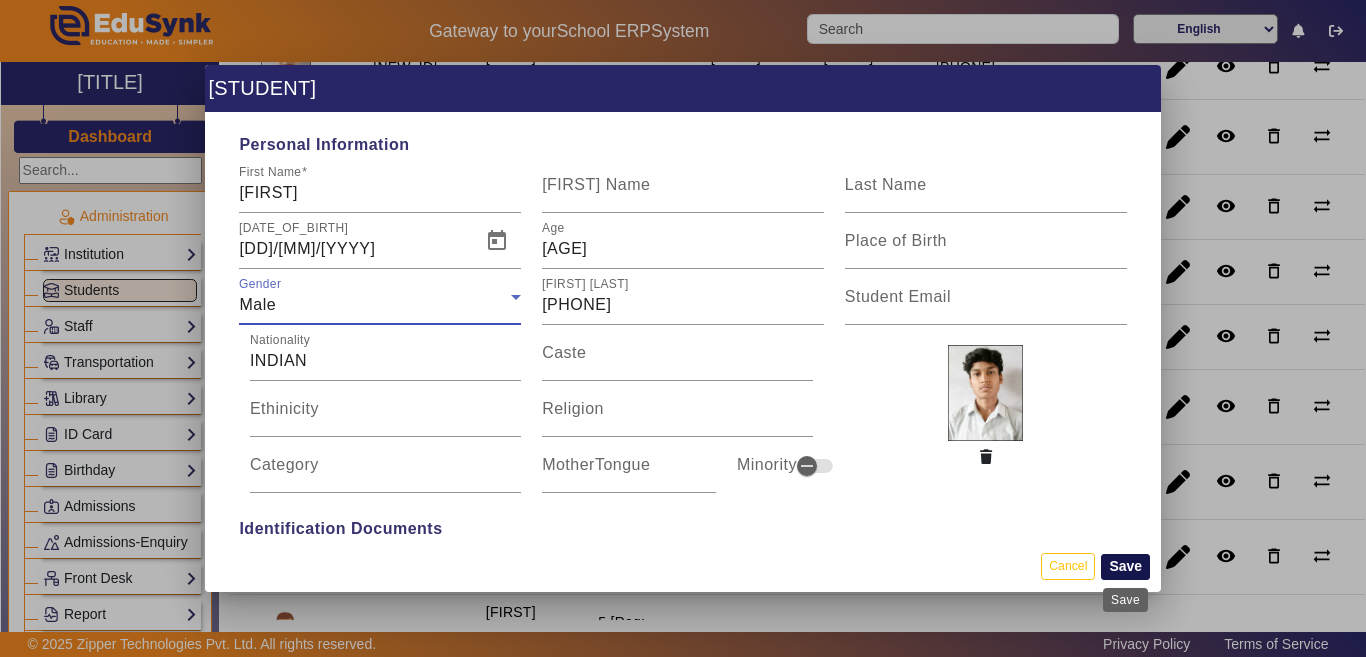 click on "Save" at bounding box center (1125, 567) 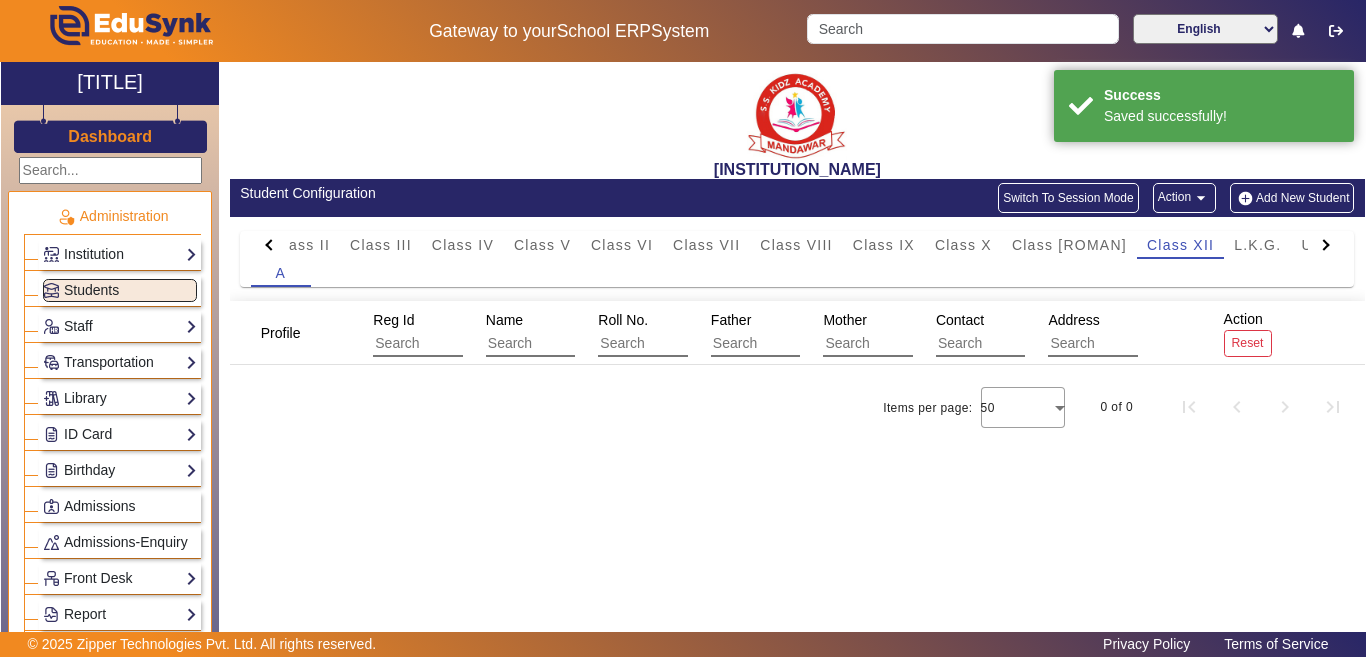 scroll, scrollTop: 0, scrollLeft: 0, axis: both 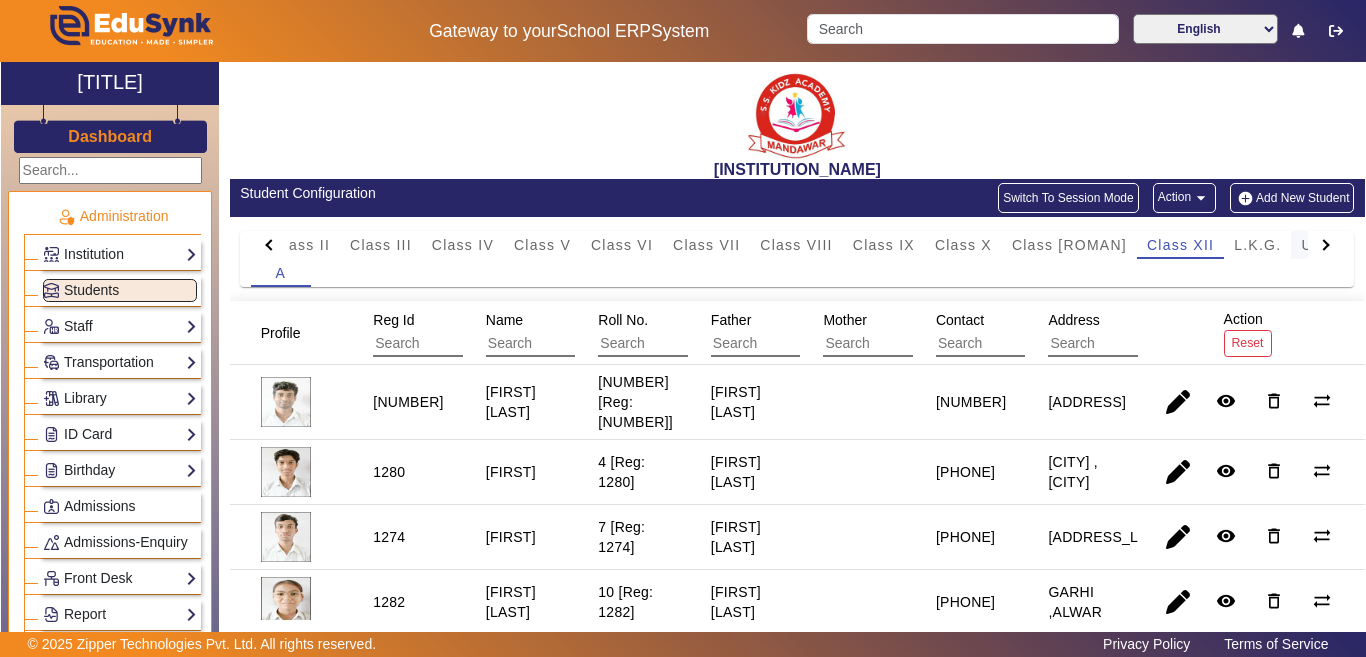click on "U.K.G." at bounding box center (1326, 245) 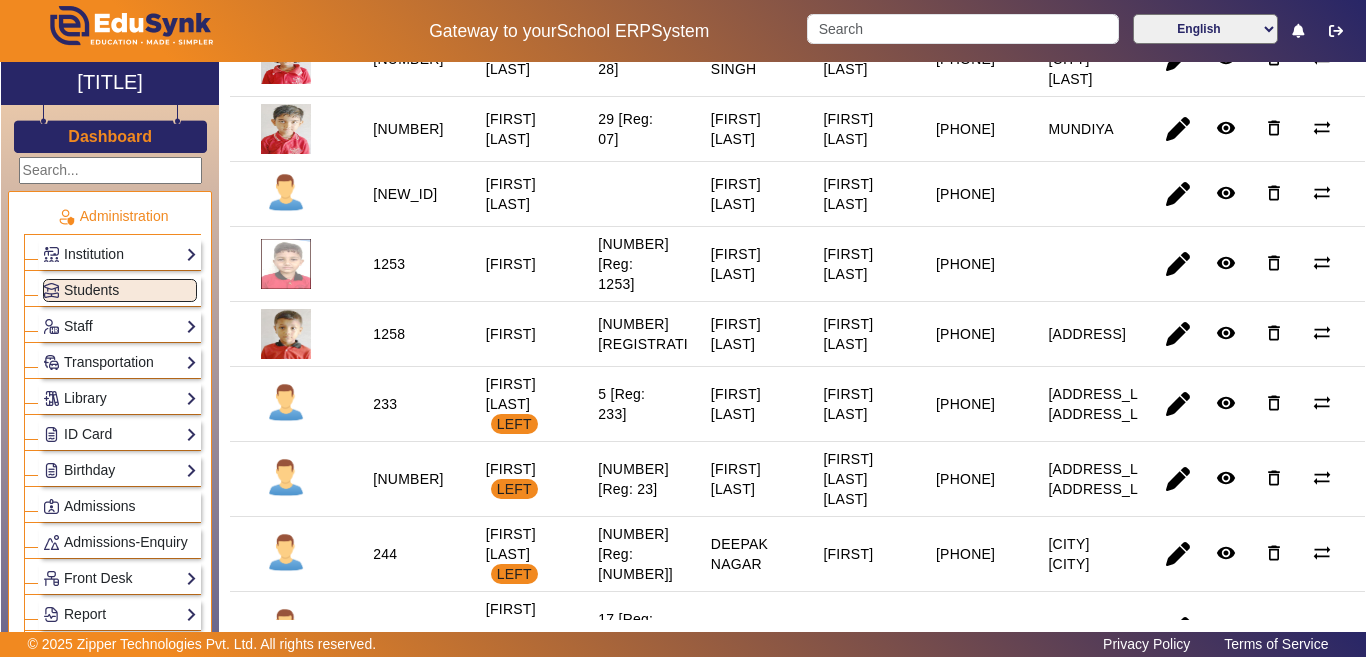 scroll, scrollTop: 1700, scrollLeft: 0, axis: vertical 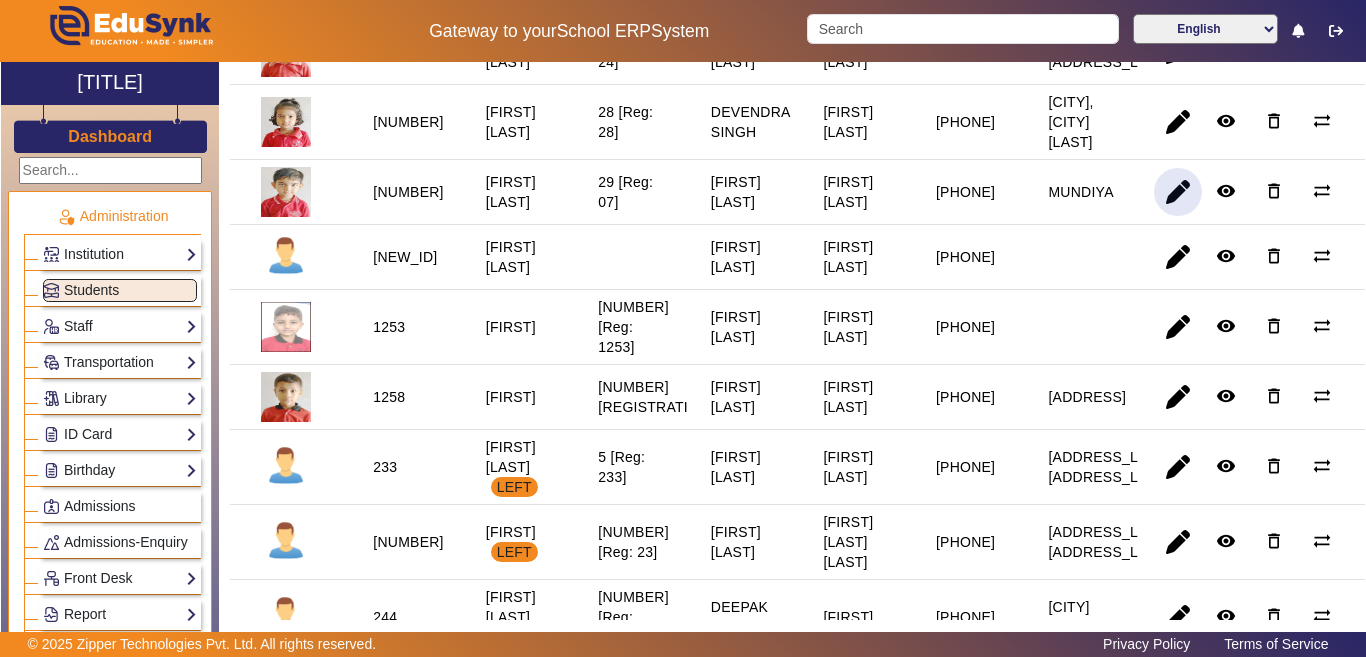 click 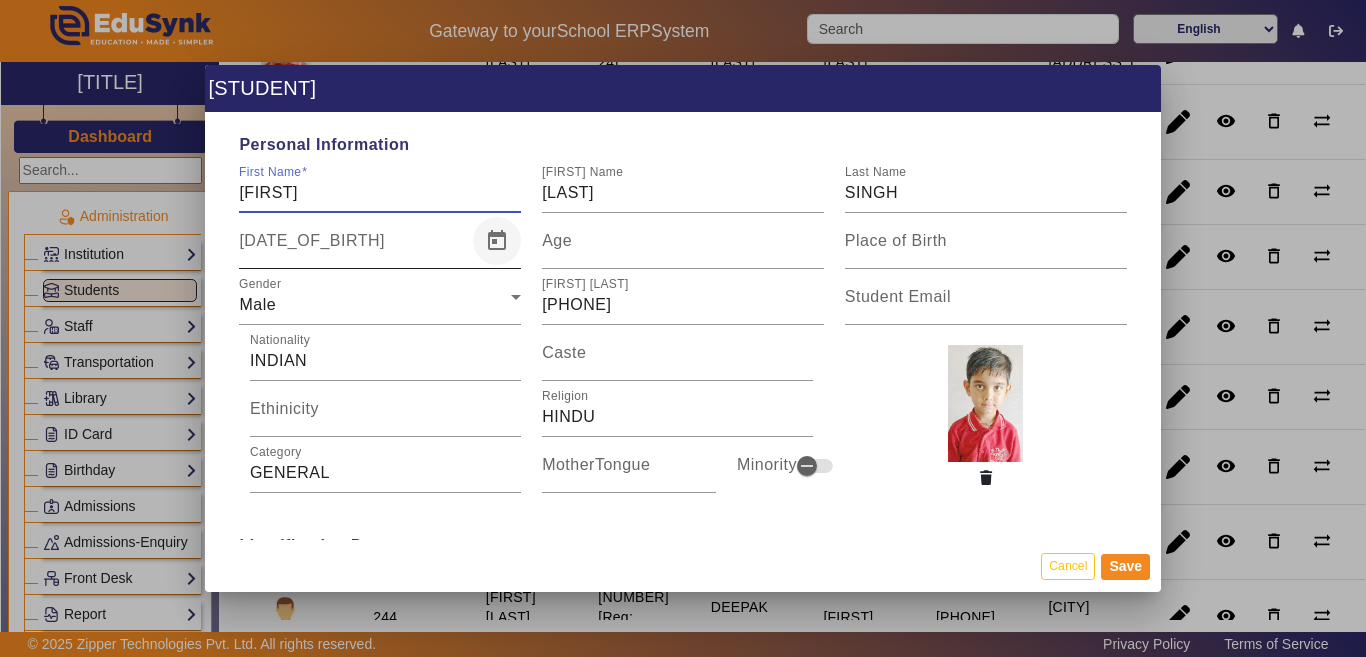 click at bounding box center (497, 241) 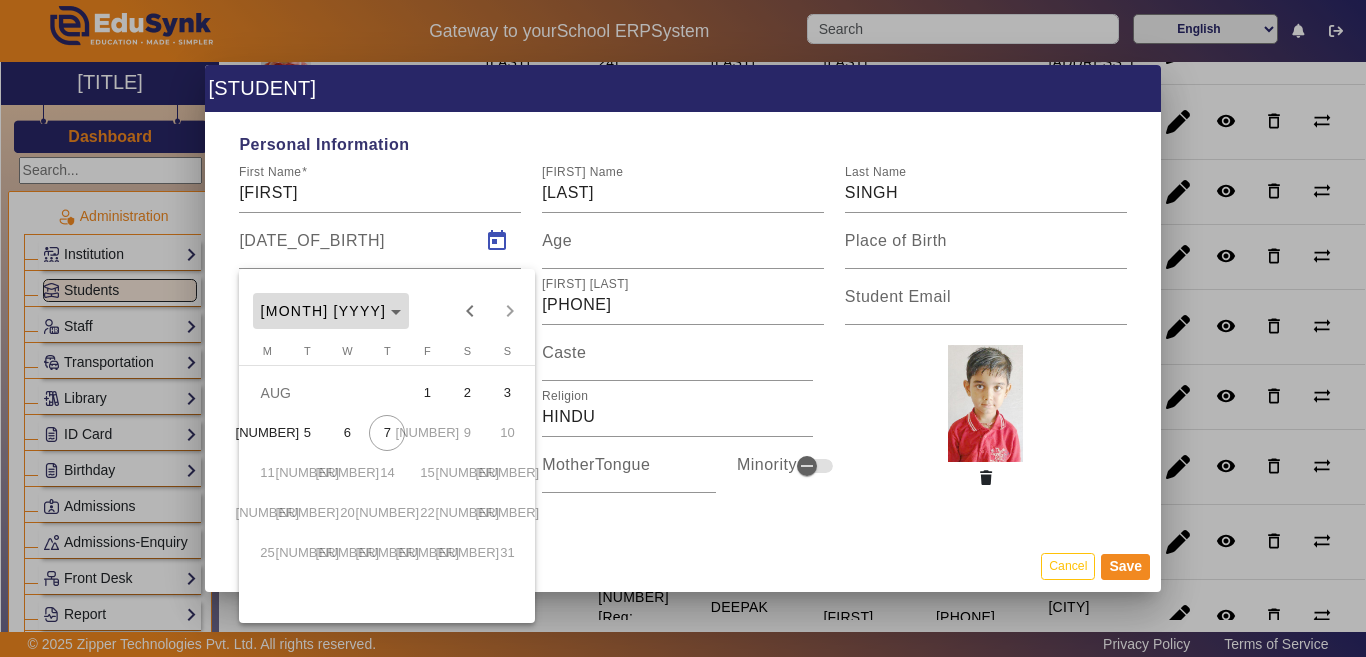 click on "[MONTH] [YEAR]" at bounding box center [331, 311] 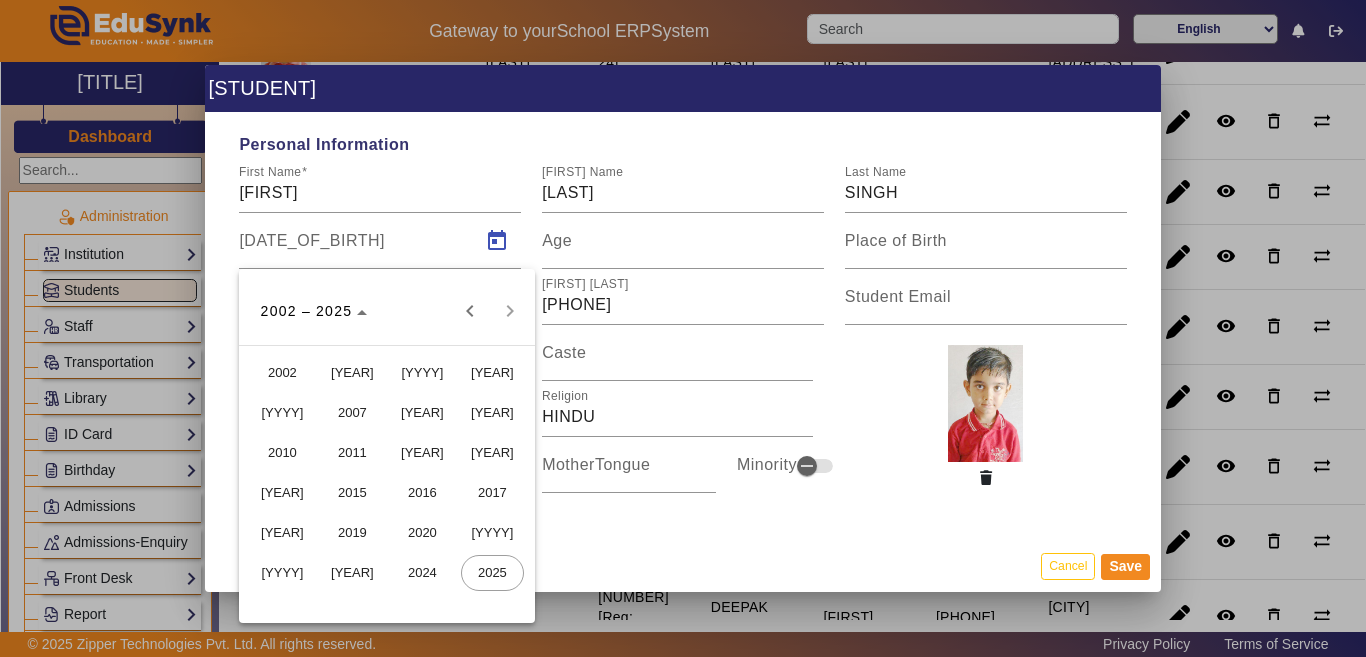 click on "[YEAR]" at bounding box center [352, 533] 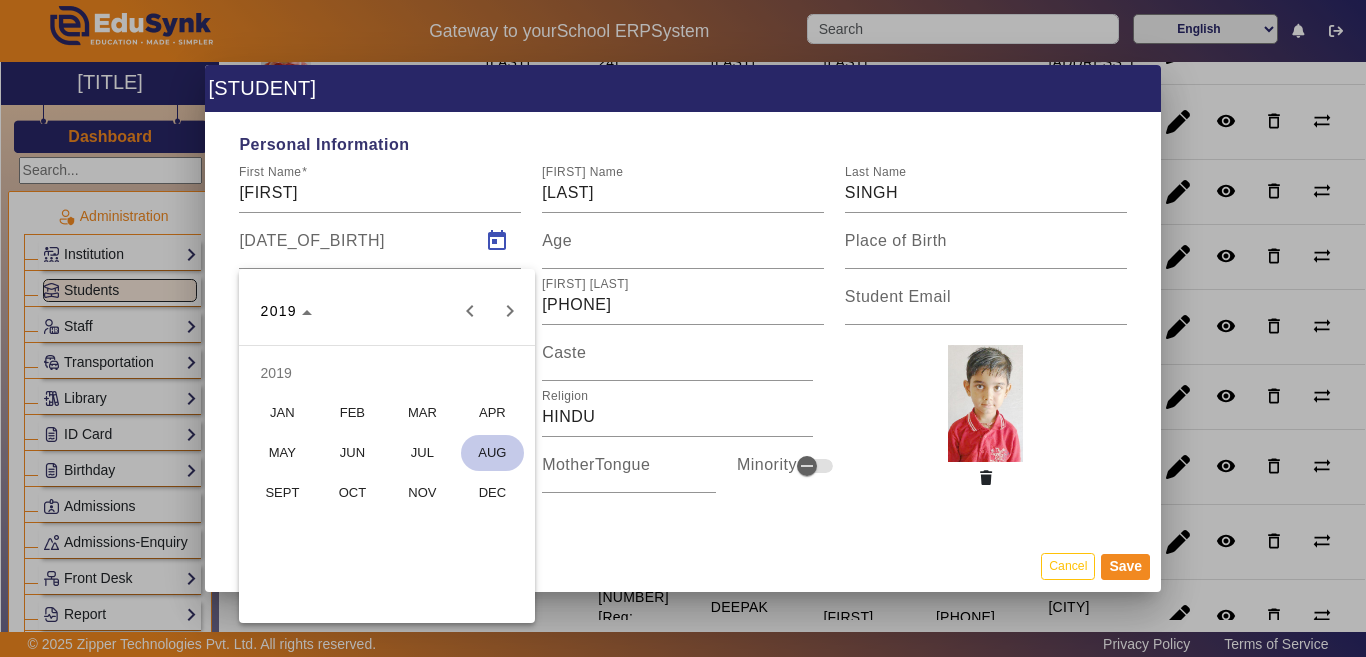 click on "SEPT" at bounding box center [282, 493] 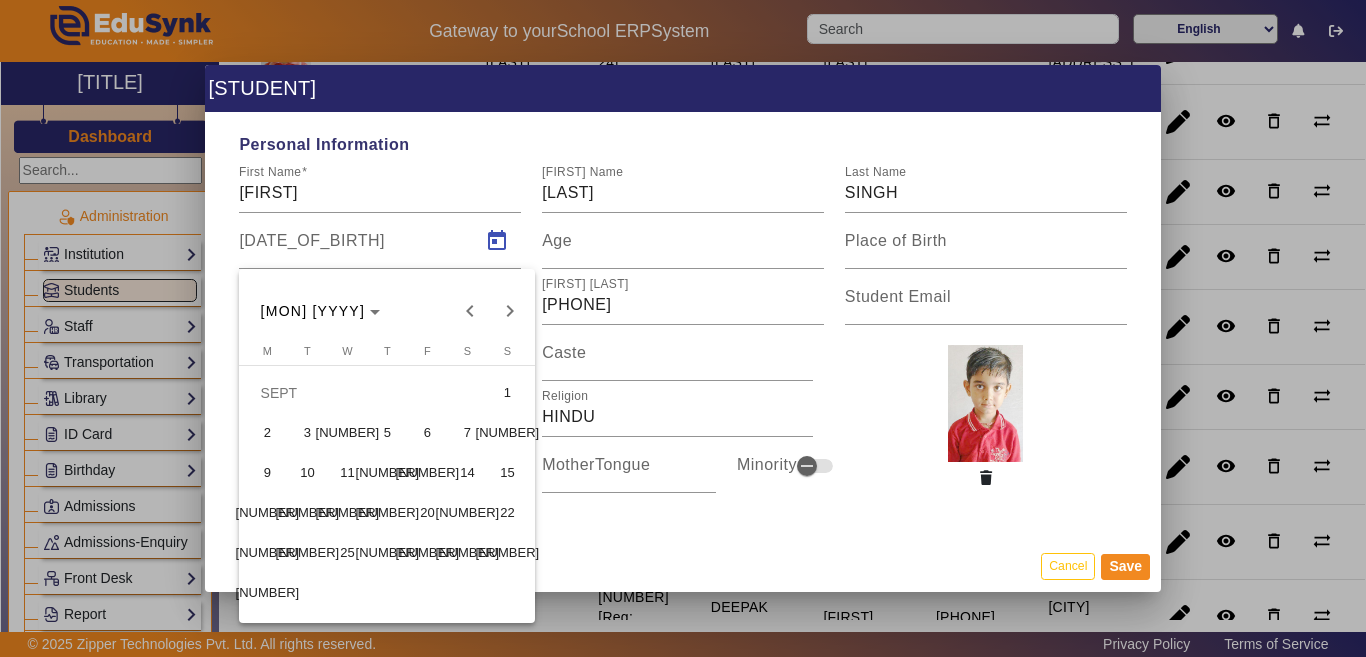 click on "18" at bounding box center (347, 513) 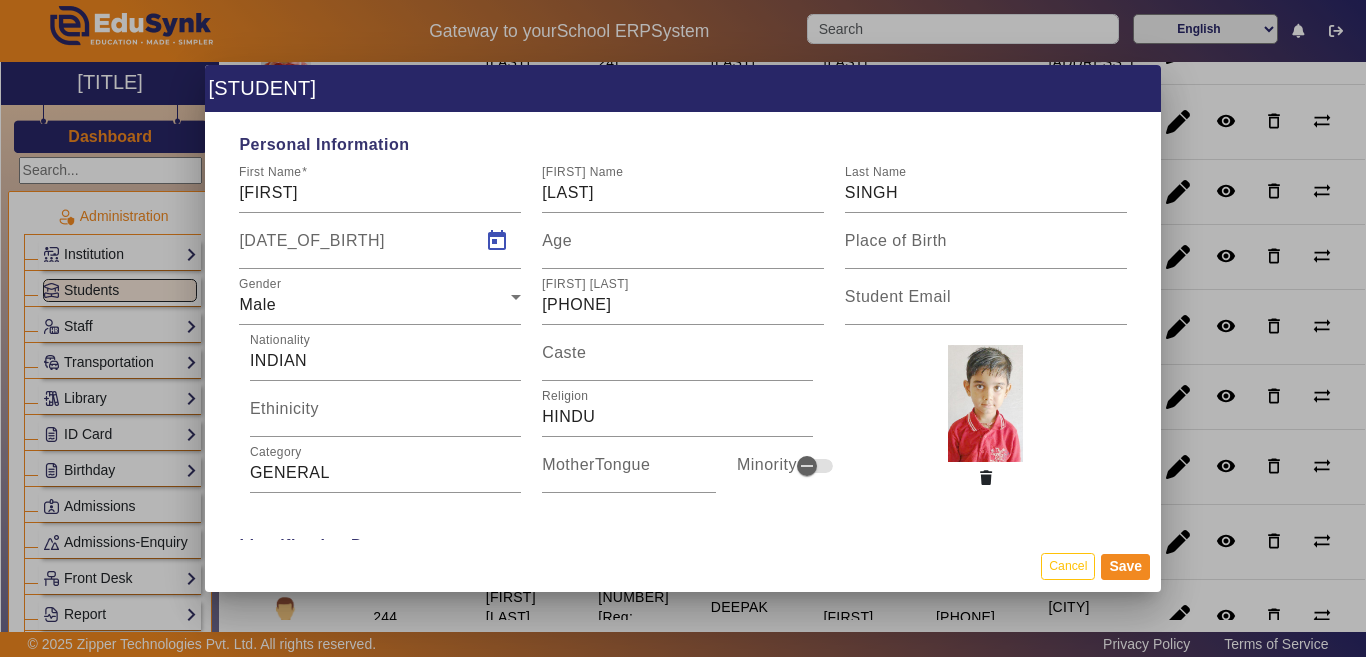 type on "18/09/2019" 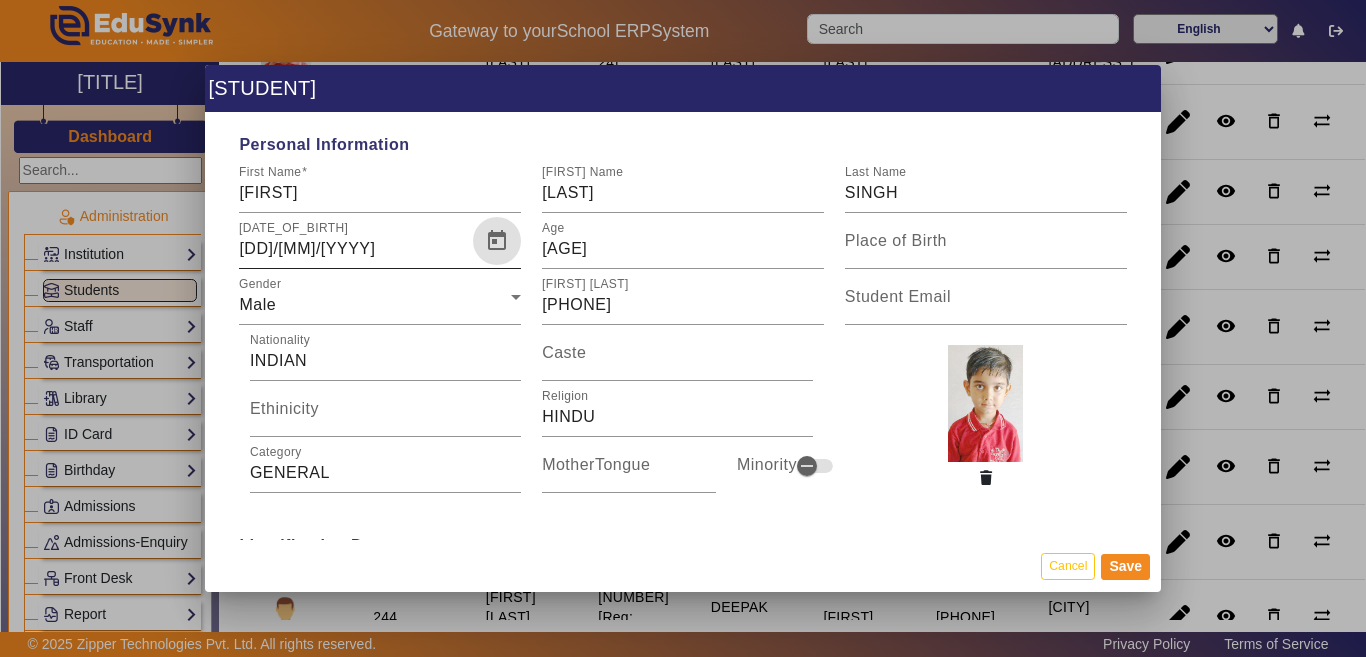 type 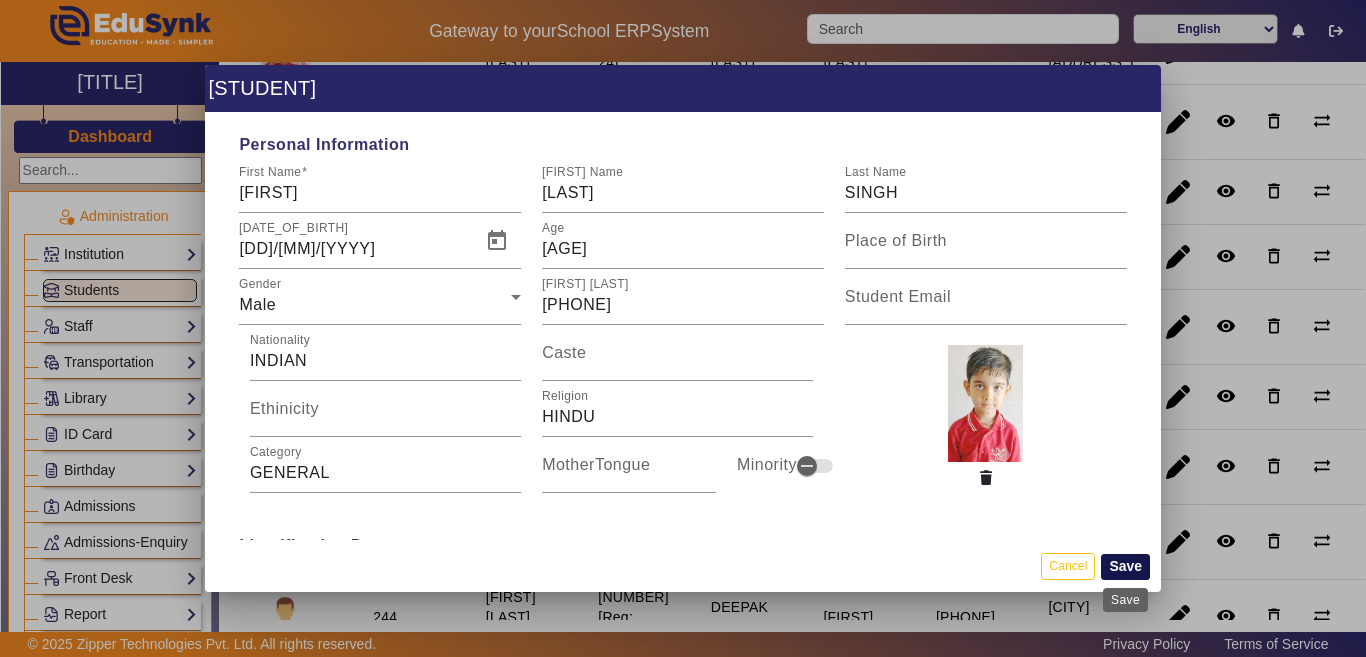 click on "Save" at bounding box center (1125, 567) 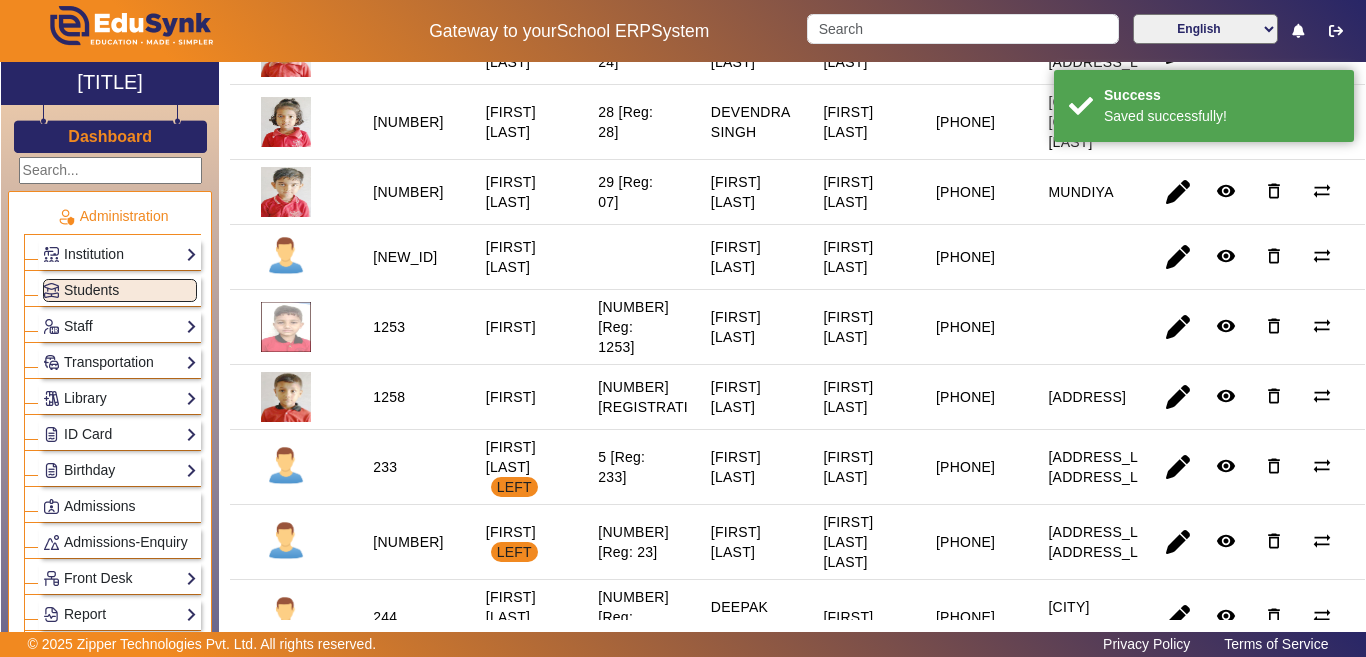 scroll, scrollTop: 0, scrollLeft: 0, axis: both 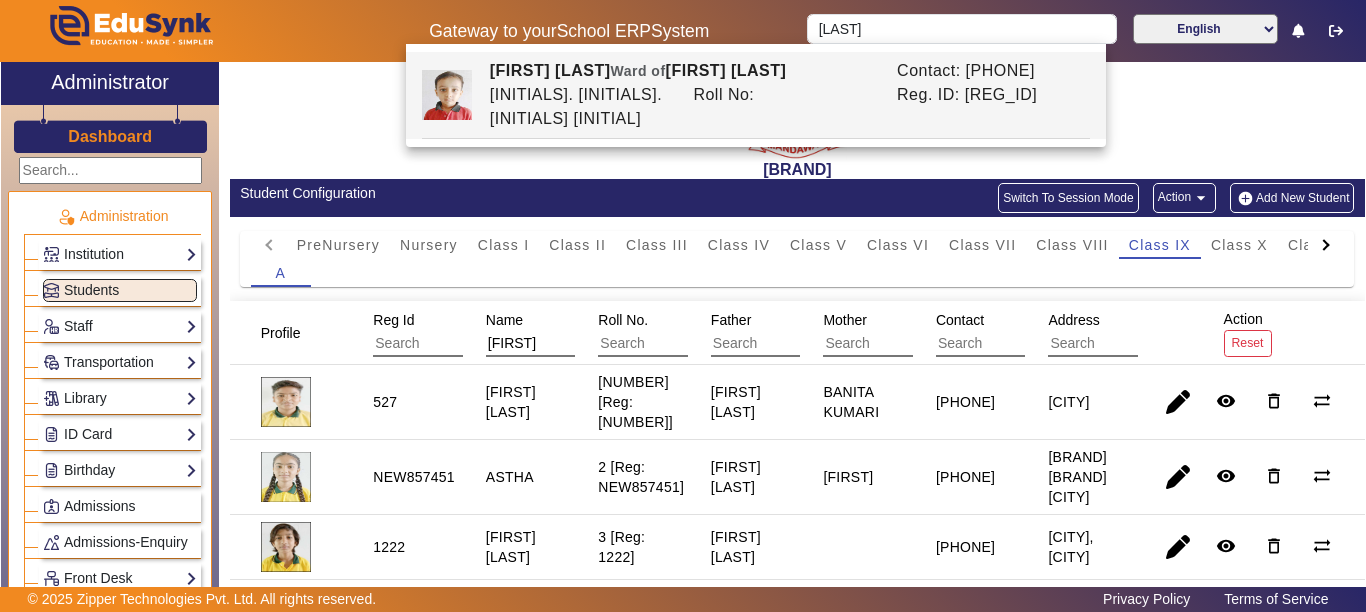 drag, startPoint x: 1042, startPoint y: 96, endPoint x: 1007, endPoint y: 88, distance: 35.902645 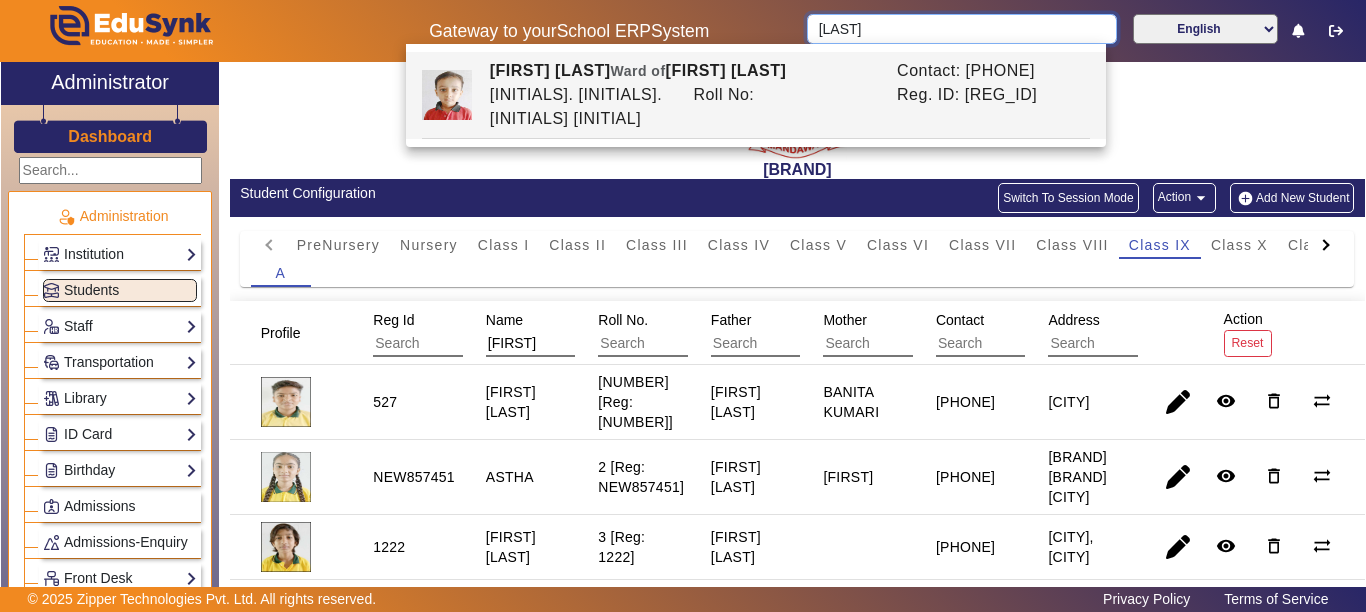 type on "GUNJAL TIWARI" 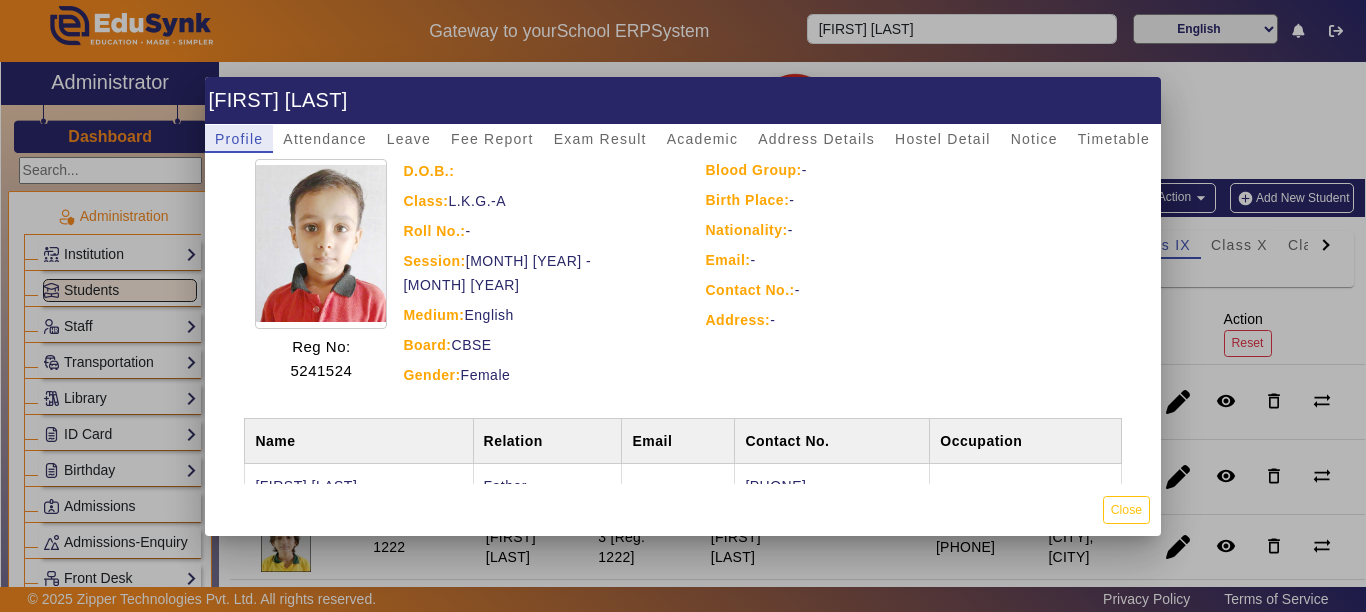 scroll, scrollTop: 196, scrollLeft: 0, axis: vertical 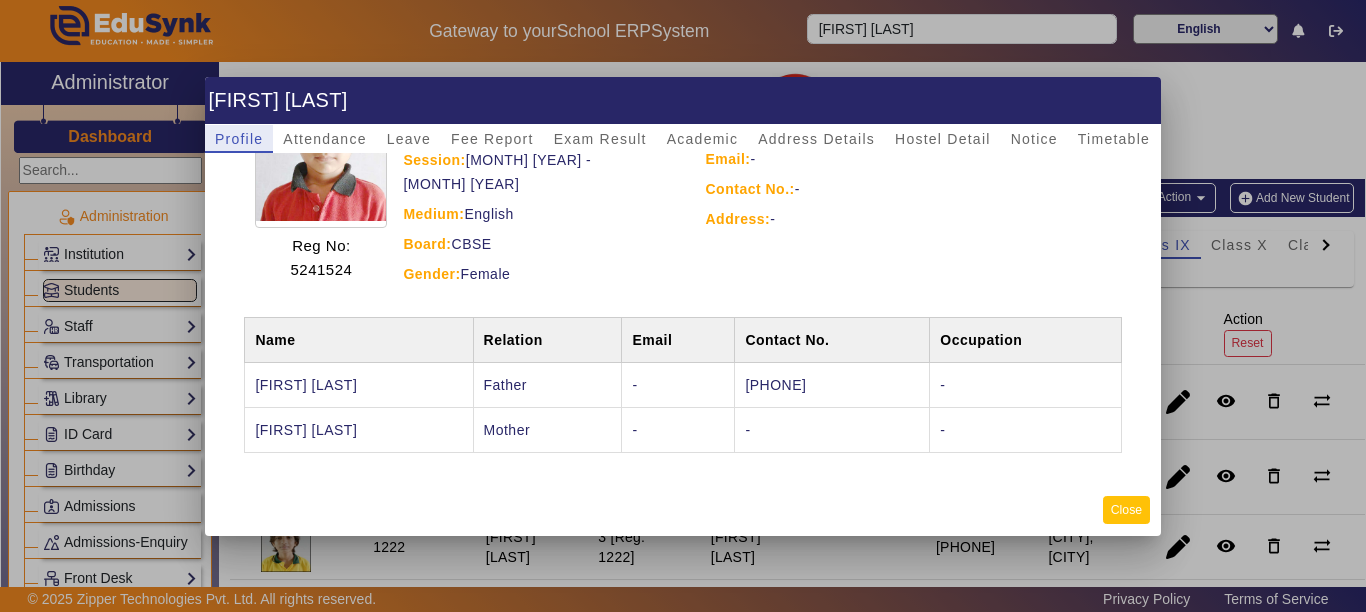 click on "Close" 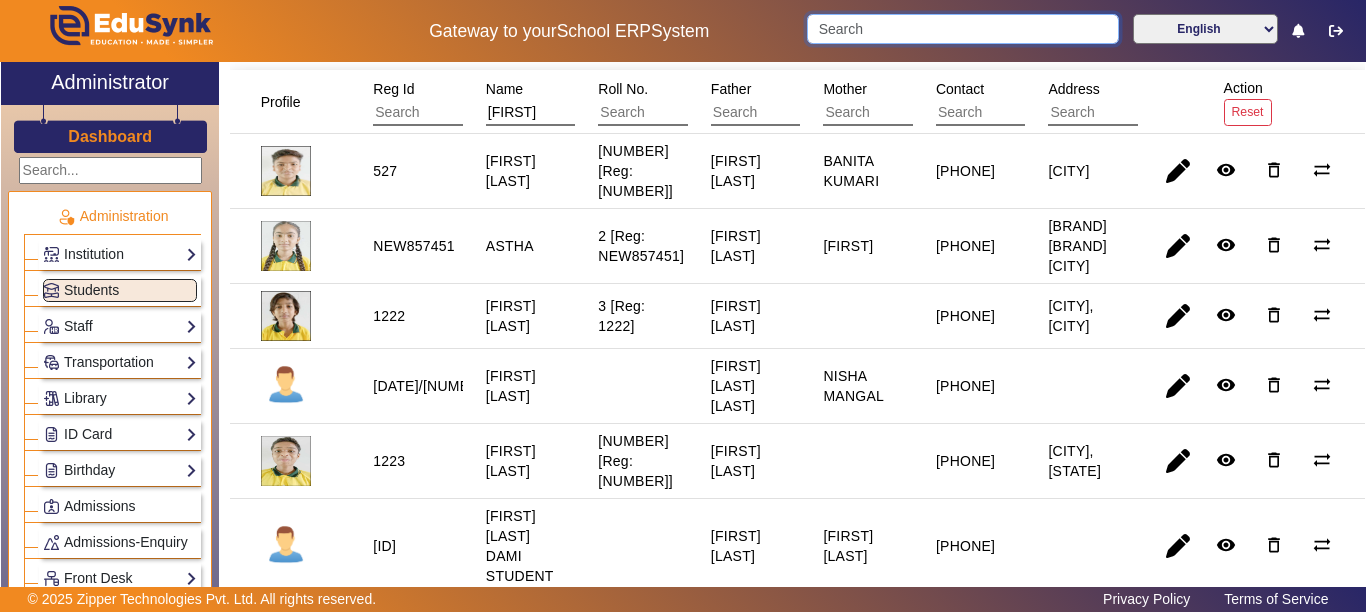 scroll, scrollTop: 0, scrollLeft: 0, axis: both 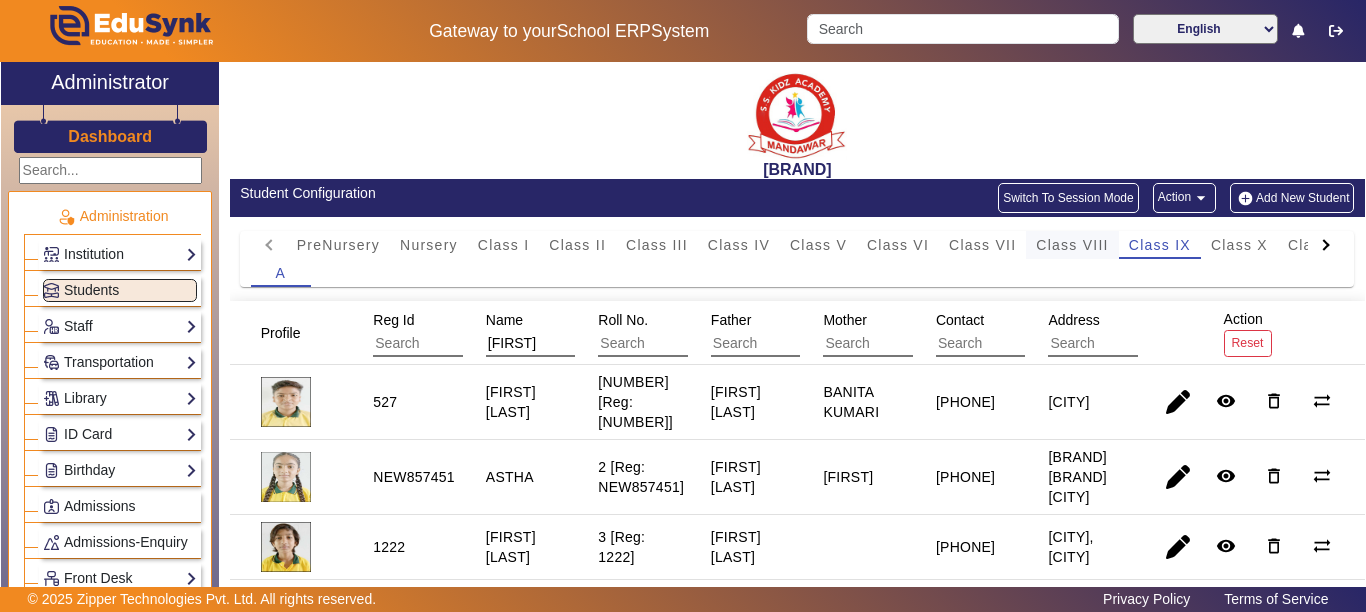 click on "Class VIII" at bounding box center (1072, 245) 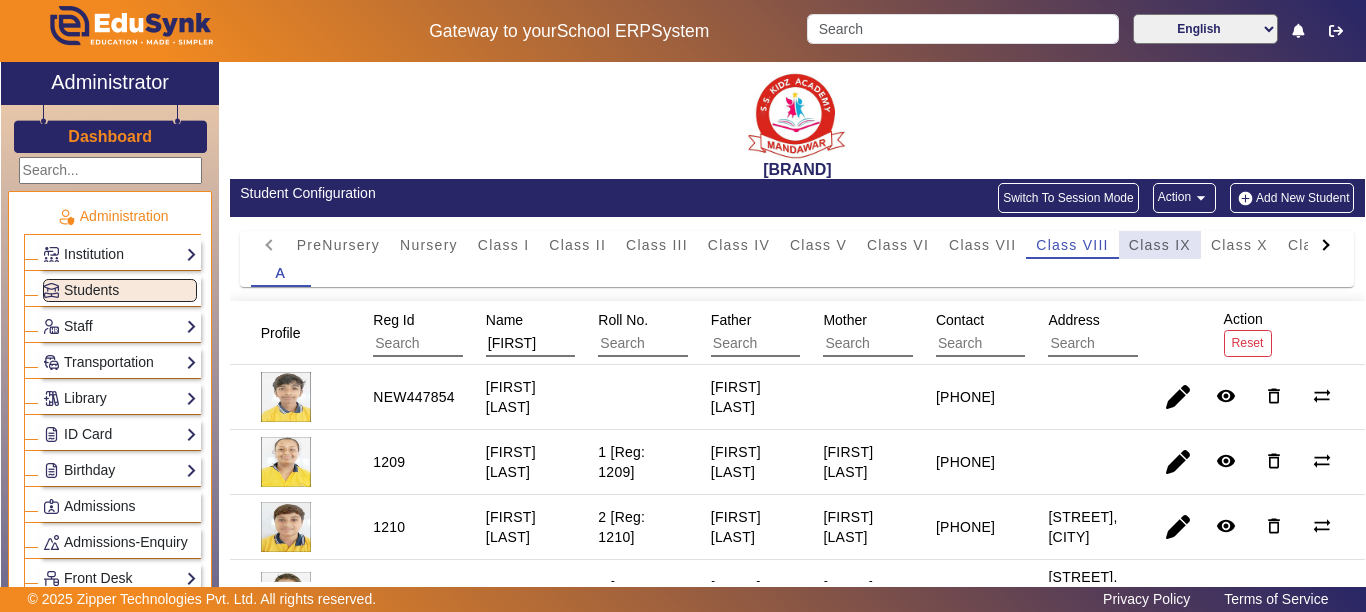 click on "Class IX" at bounding box center (1160, 245) 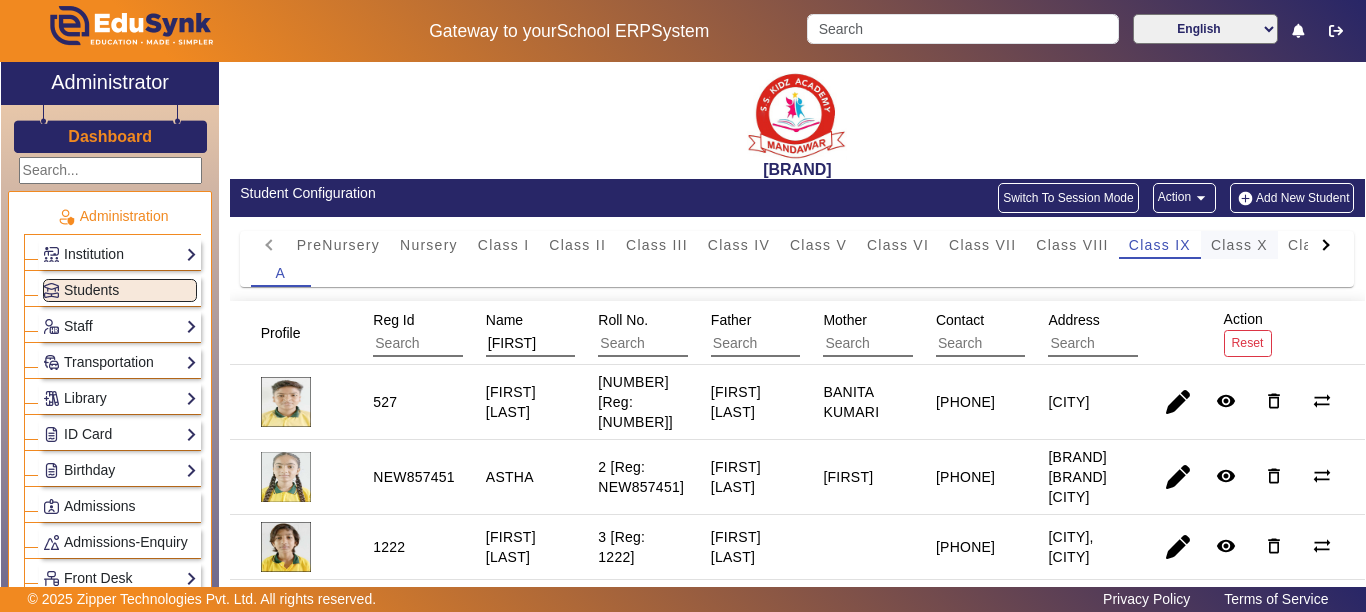 click on "Class X" at bounding box center (1239, 245) 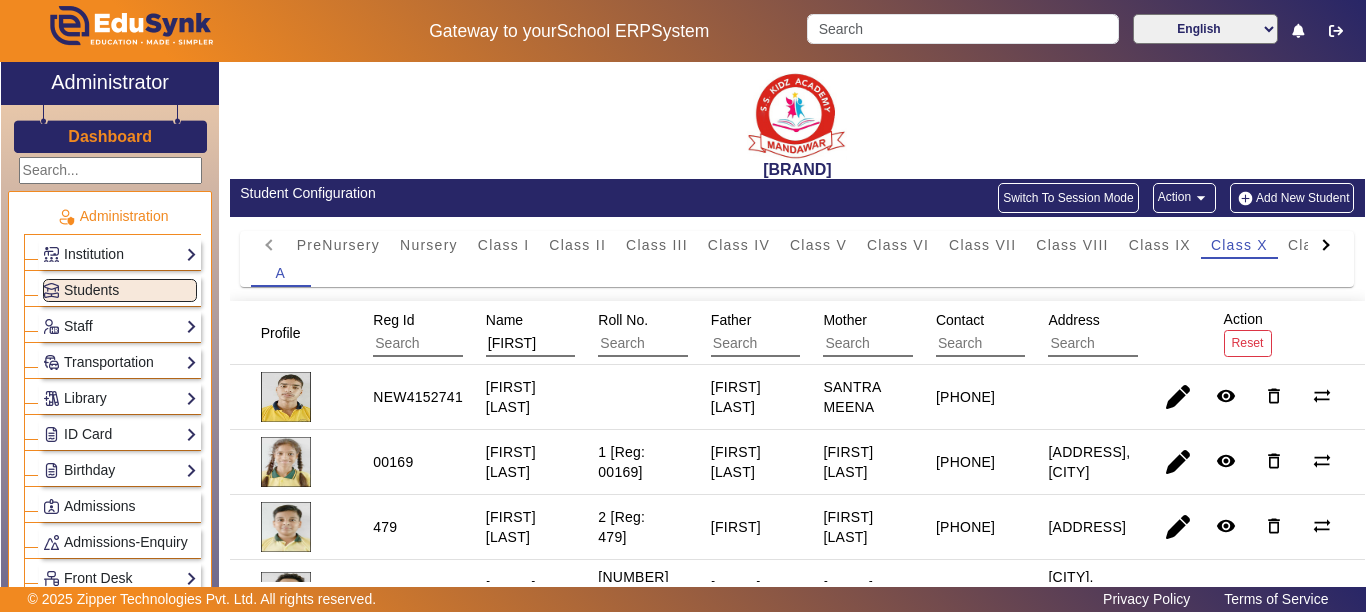 scroll, scrollTop: 200, scrollLeft: 0, axis: vertical 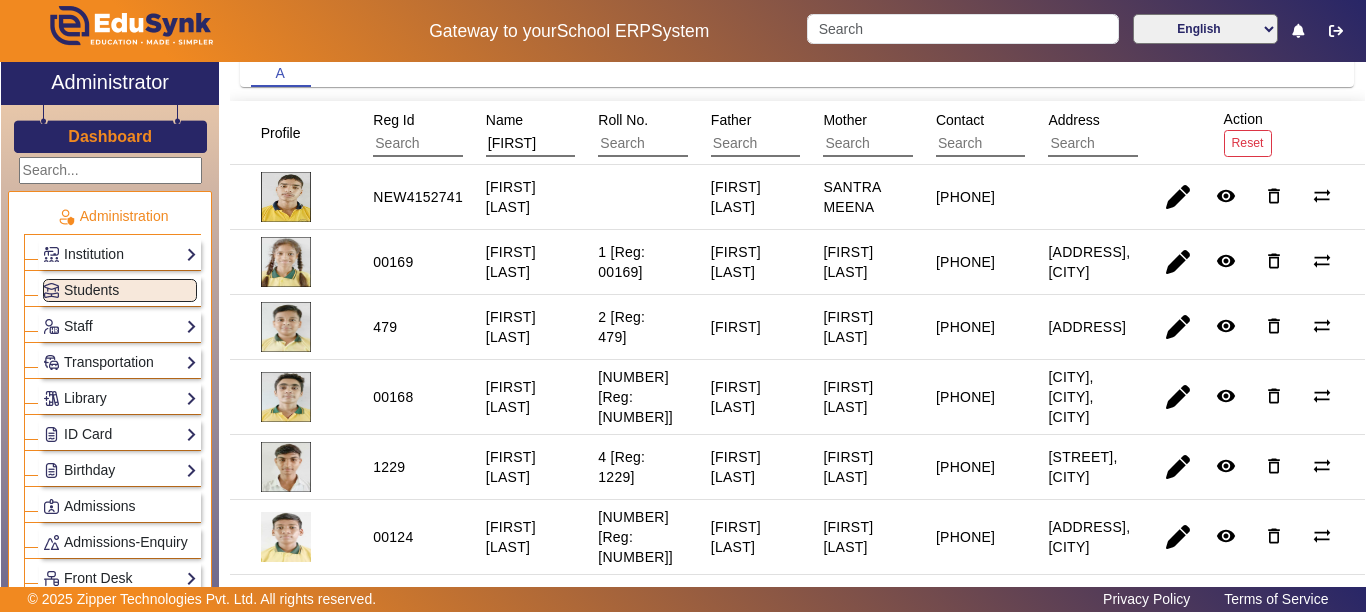 drag, startPoint x: 253, startPoint y: 128, endPoint x: 1098, endPoint y: 524, distance: 933.1886 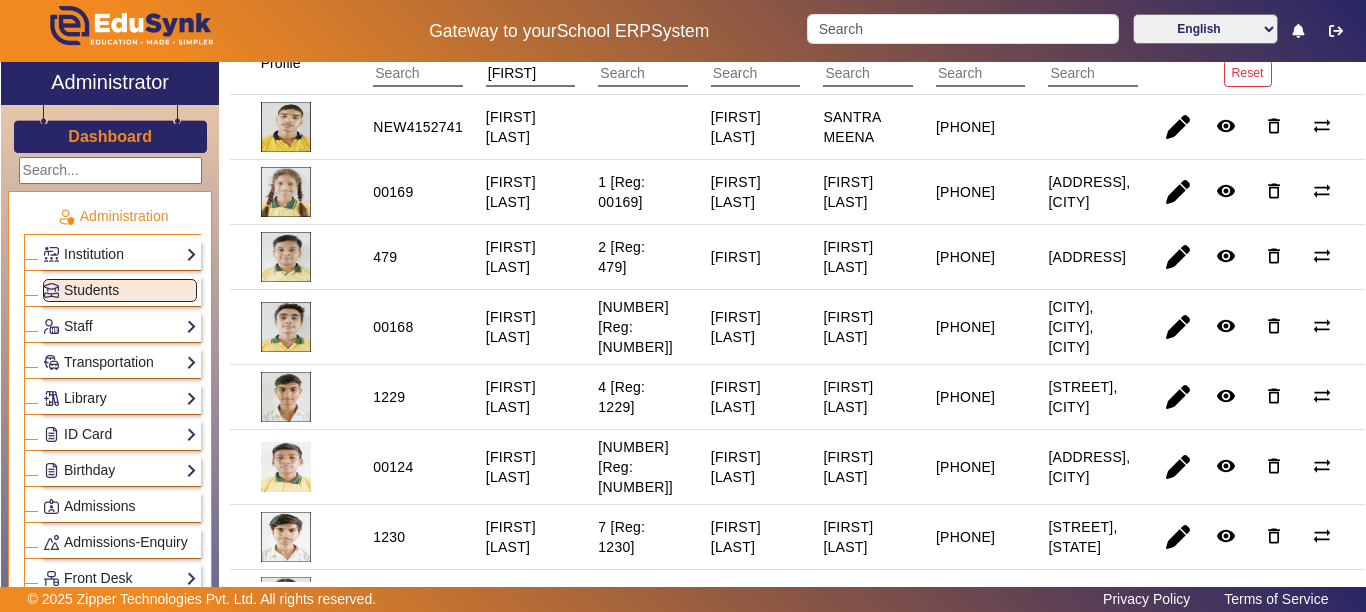 scroll, scrollTop: 400, scrollLeft: 0, axis: vertical 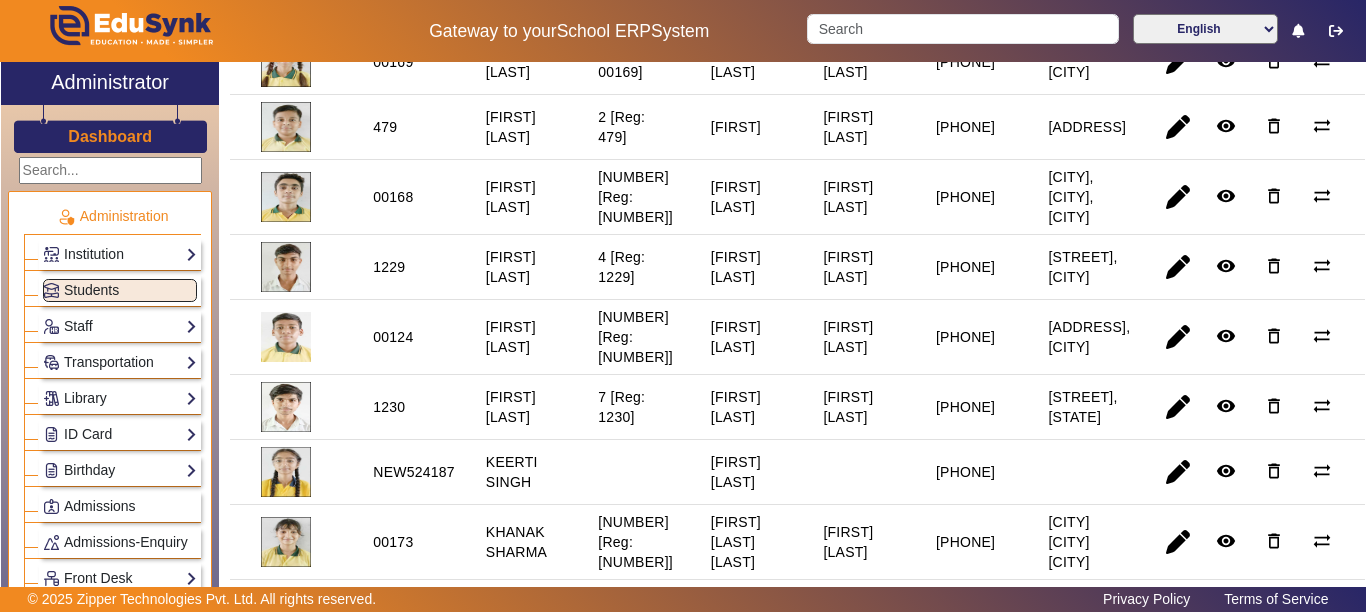 click on "1229" at bounding box center [406, 337] 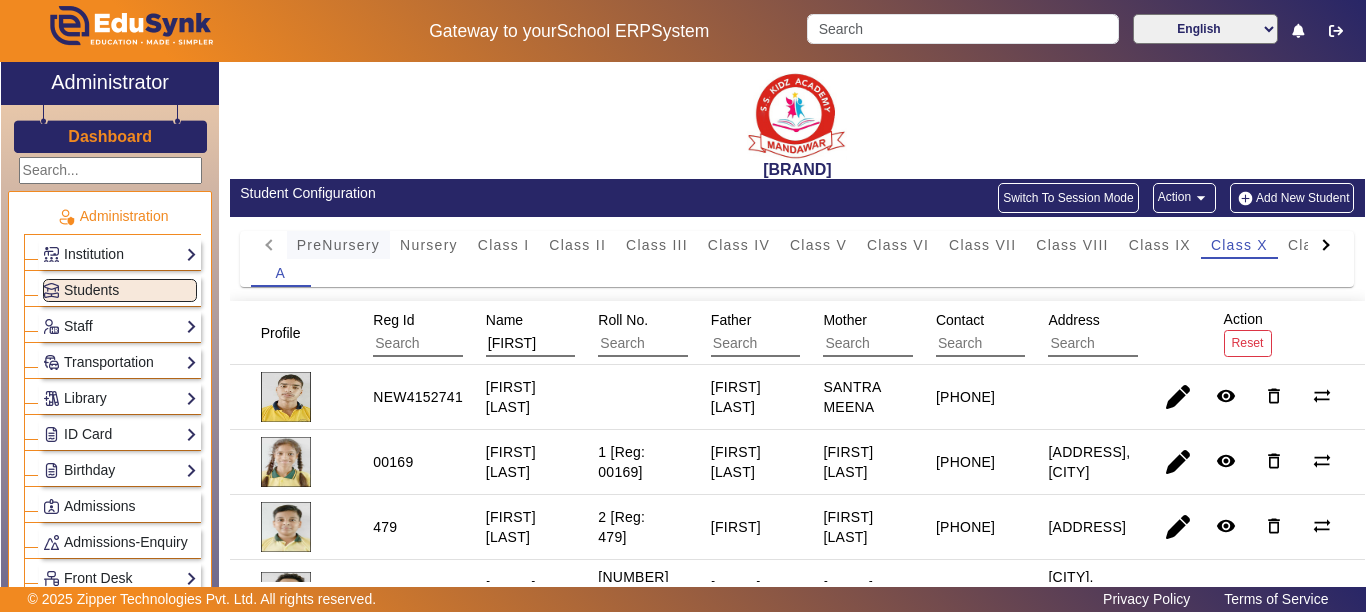 drag, startPoint x: 249, startPoint y: 194, endPoint x: 288, endPoint y: 256, distance: 73.24616 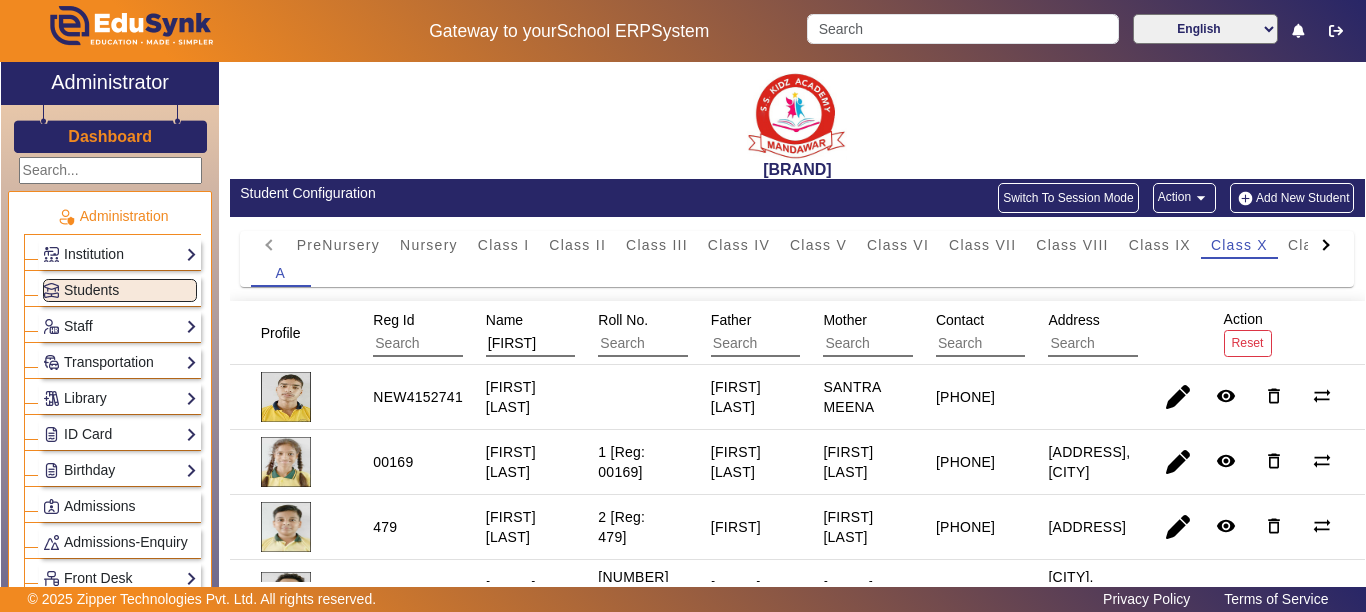 click on "[SCHOOL_NAME]" 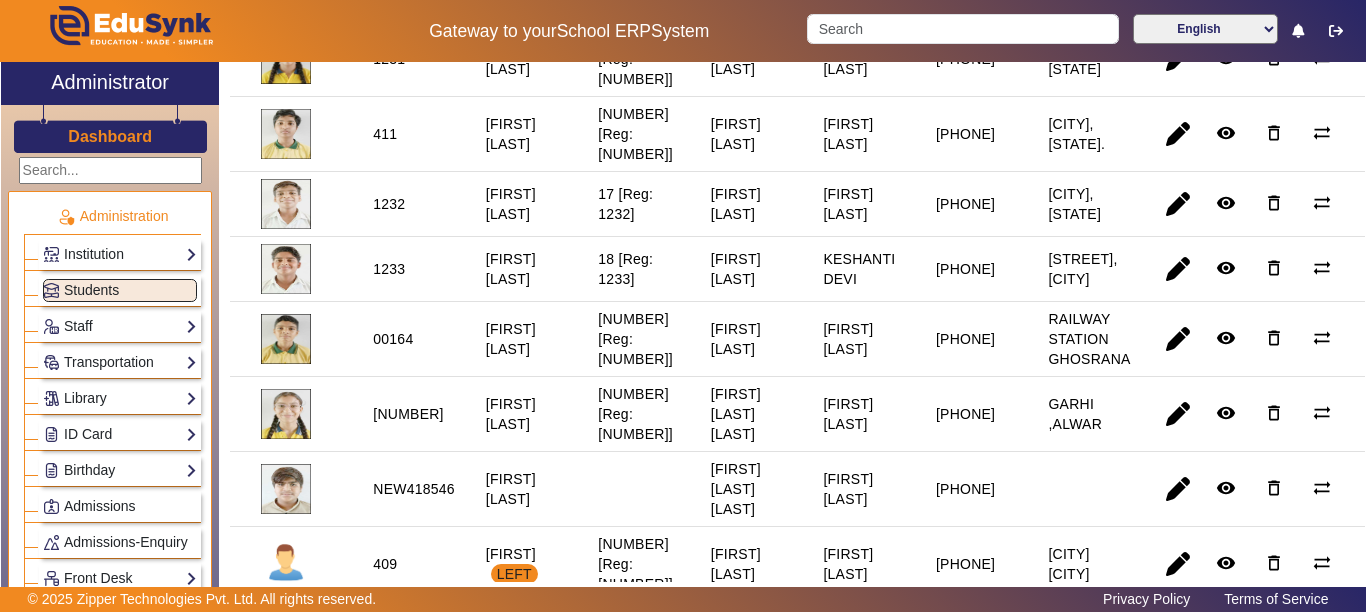 scroll, scrollTop: 1627, scrollLeft: 0, axis: vertical 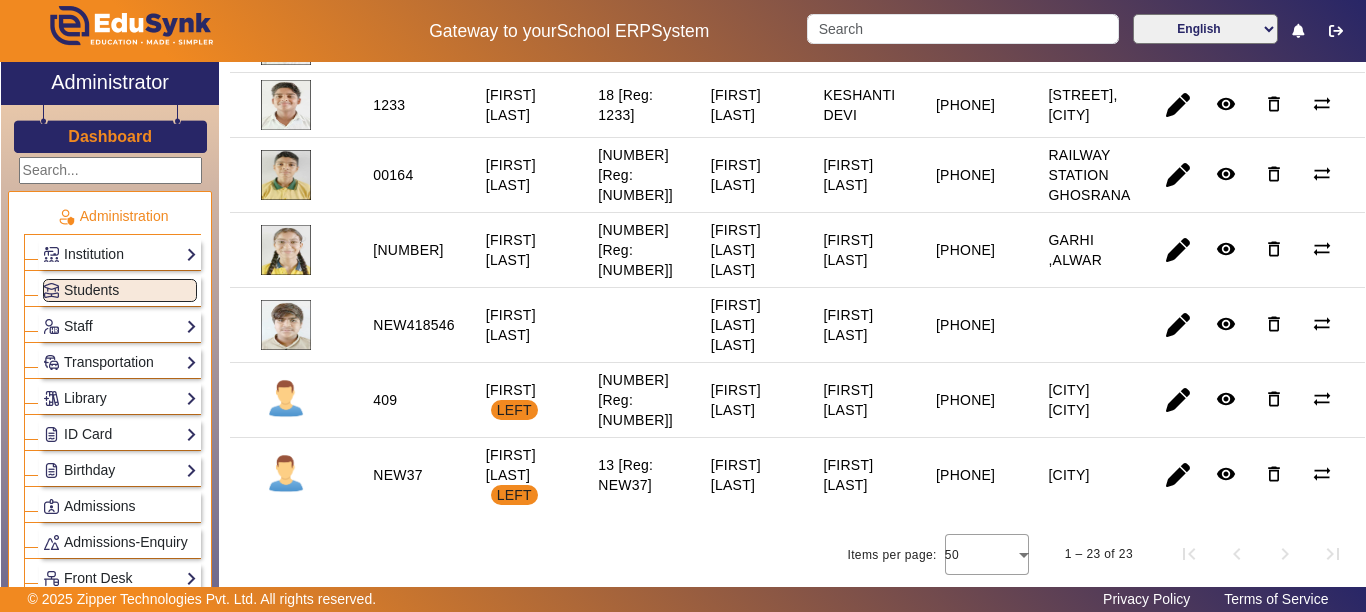 drag, startPoint x: 241, startPoint y: 188, endPoint x: 1116, endPoint y: 463, distance: 917.19684 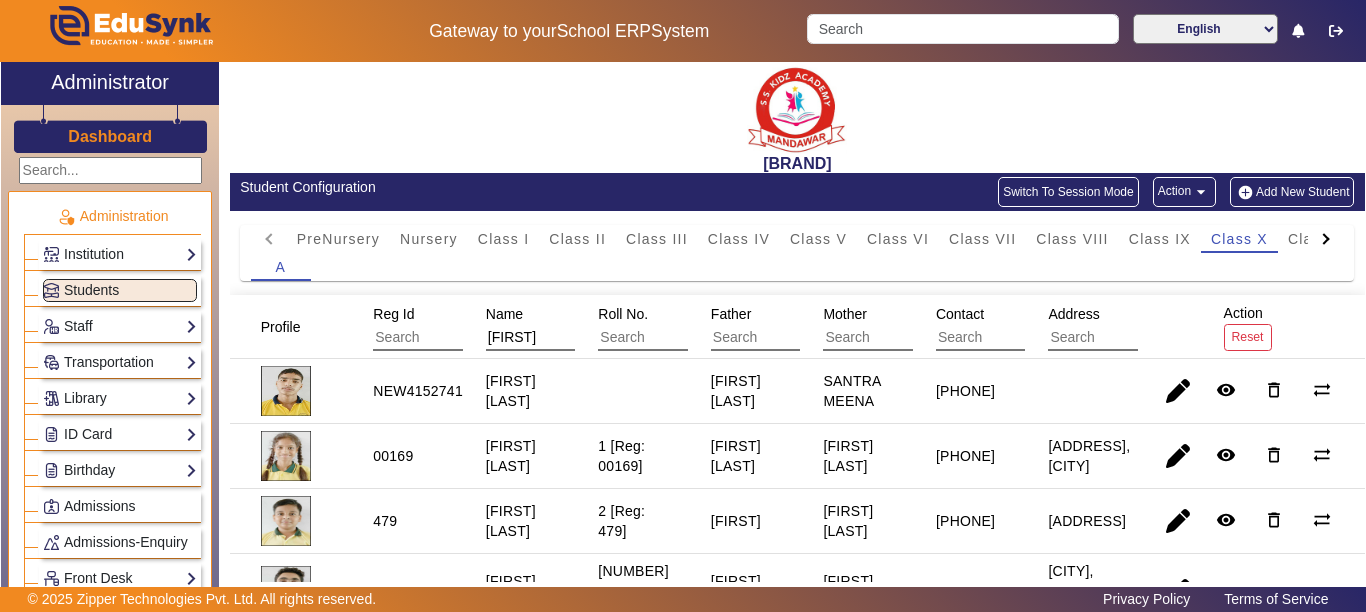 scroll, scrollTop: 0, scrollLeft: 0, axis: both 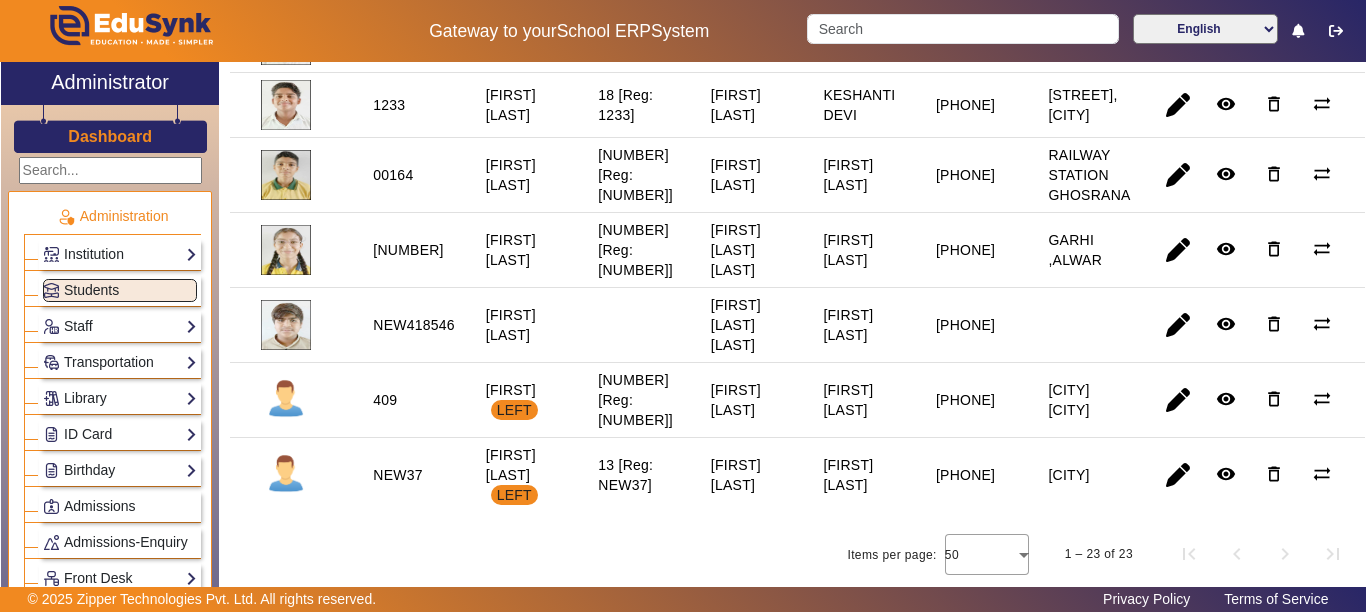 drag, startPoint x: 241, startPoint y: 189, endPoint x: 1113, endPoint y: 482, distance: 919.90924 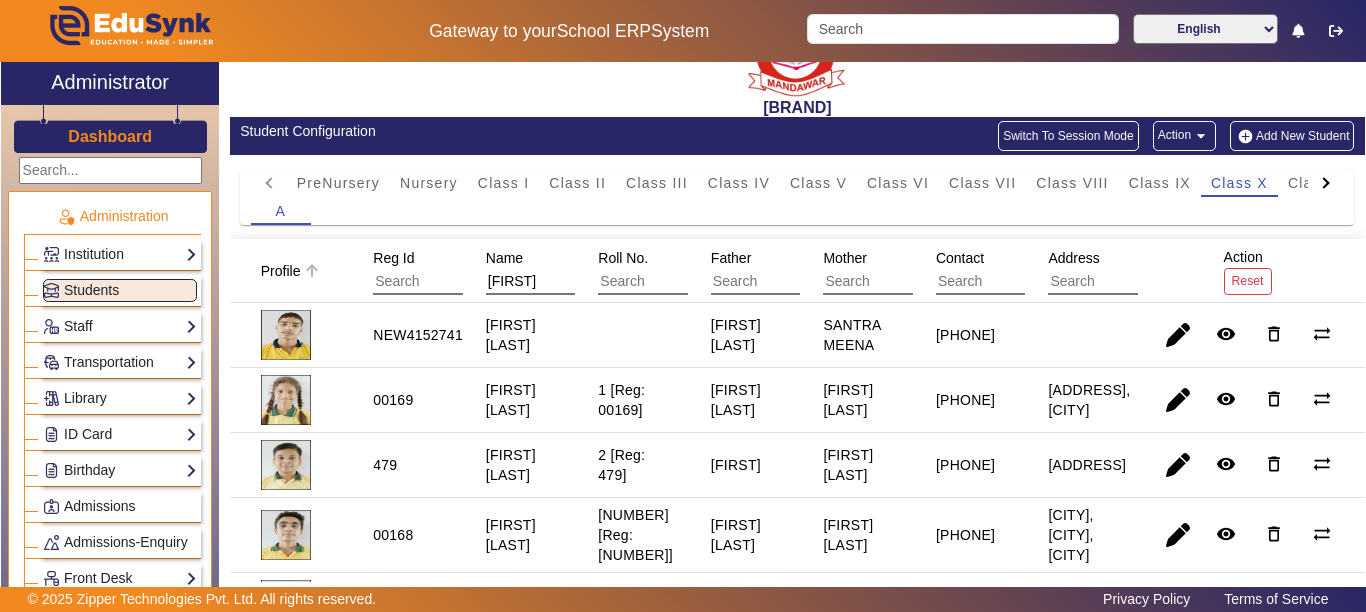 scroll, scrollTop: 27, scrollLeft: 0, axis: vertical 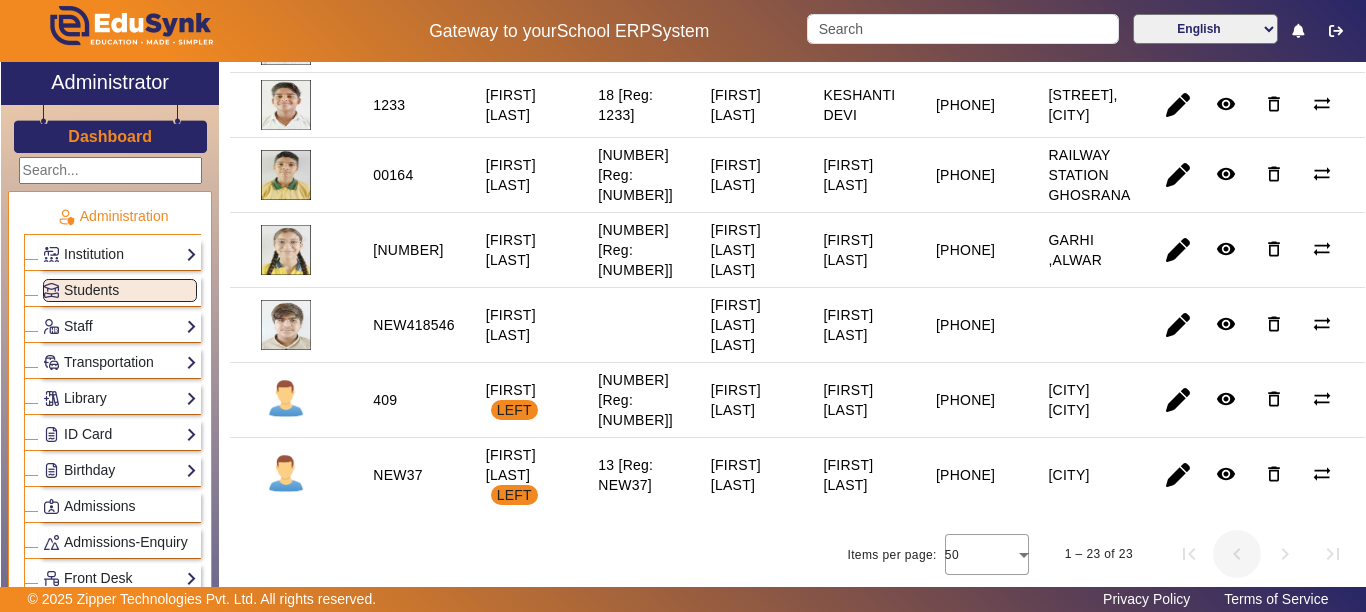 drag, startPoint x: 265, startPoint y: 175, endPoint x: 1201, endPoint y: 548, distance: 1007.58374 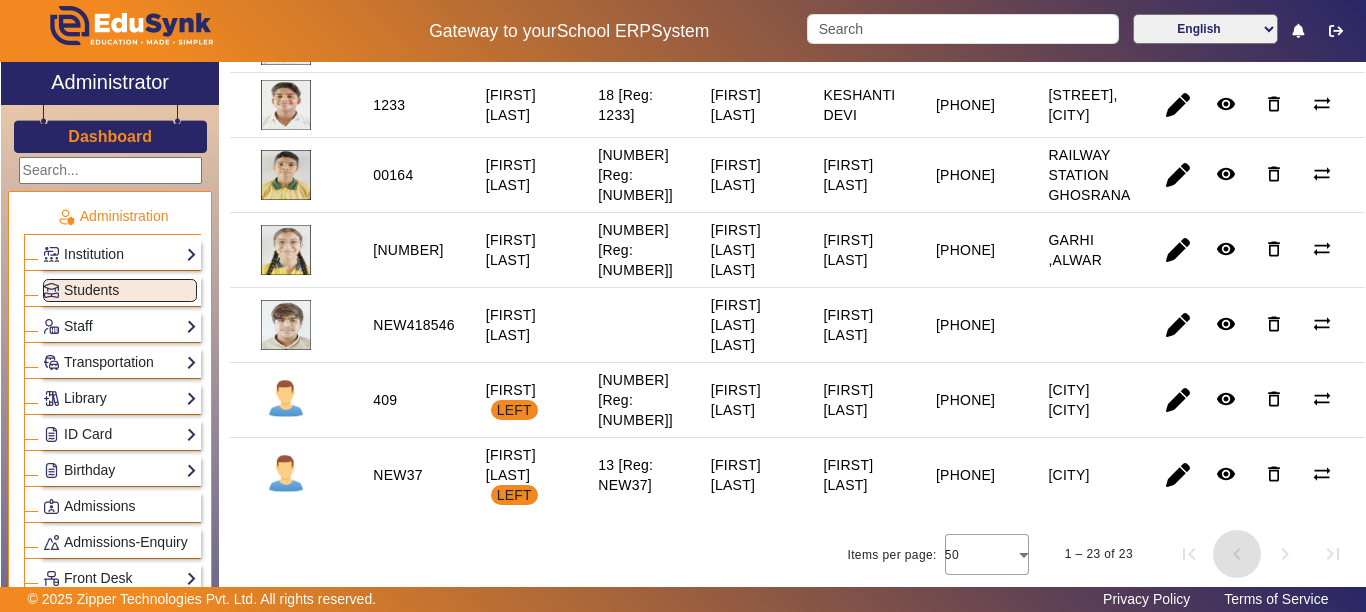 click 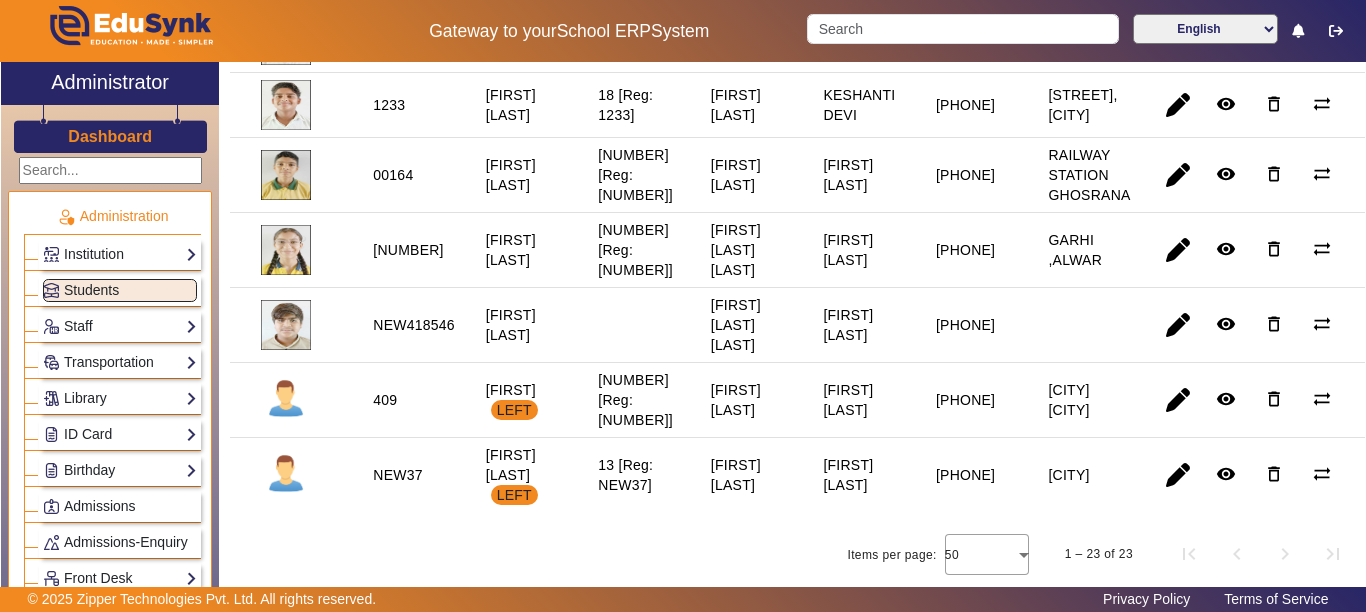 click on "Items per page:  50  1 – 23 of 23" 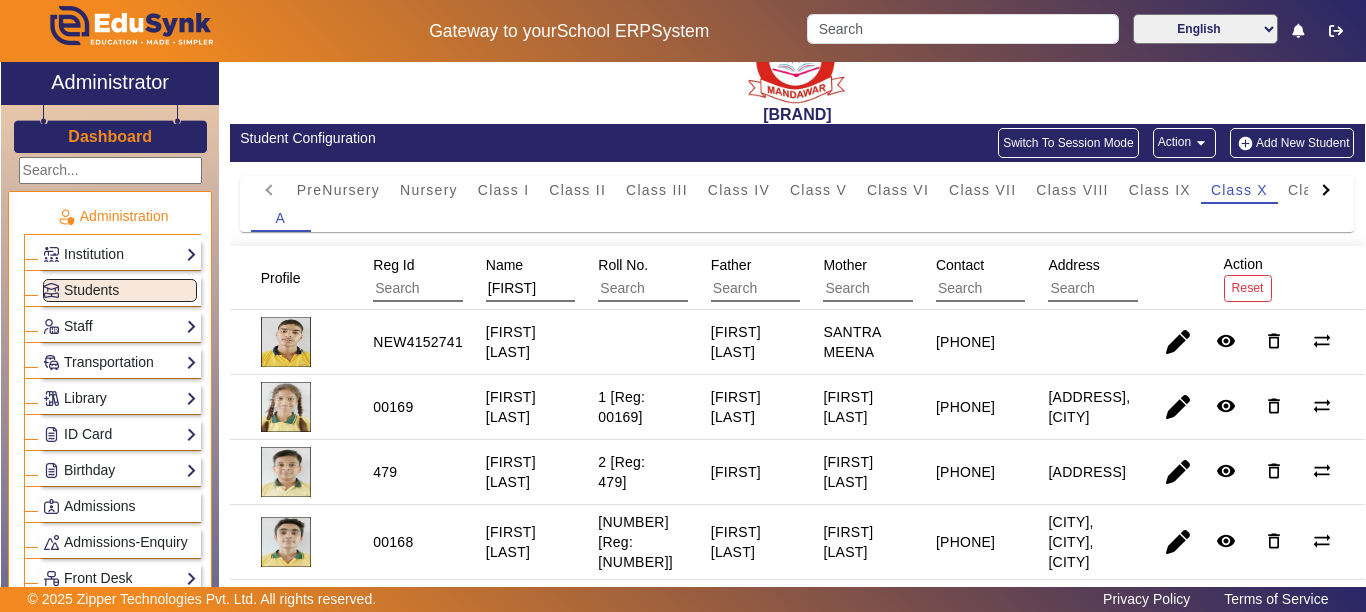 scroll, scrollTop: 0, scrollLeft: 0, axis: both 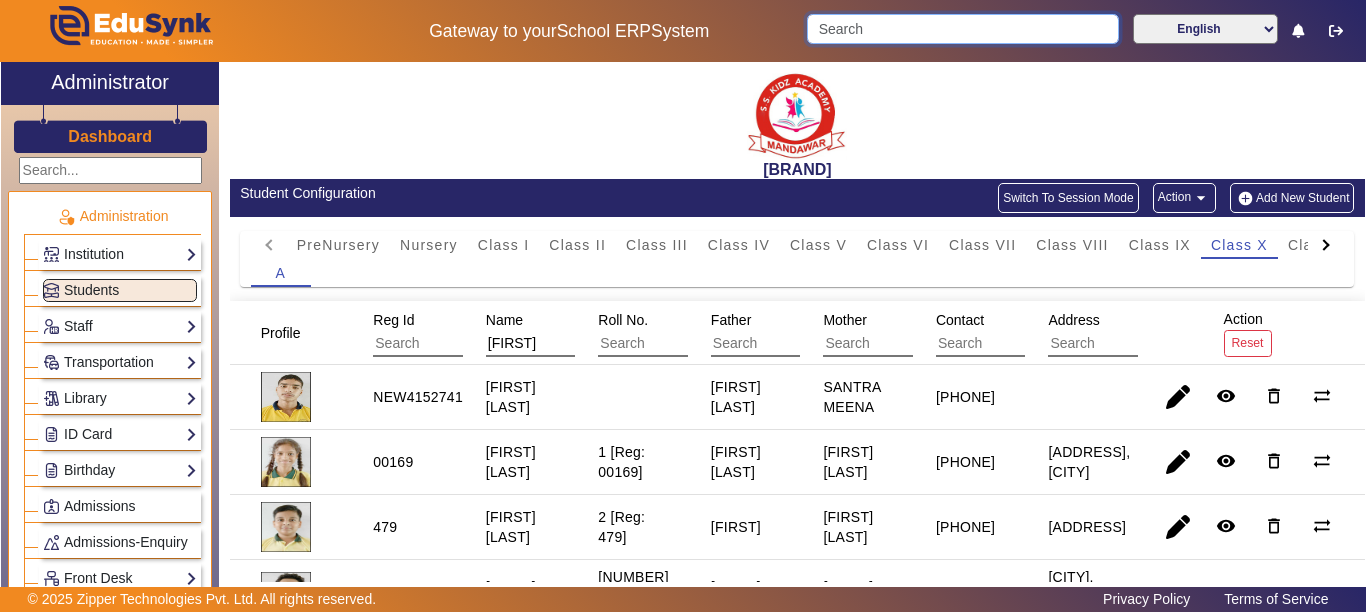 click at bounding box center (962, 29) 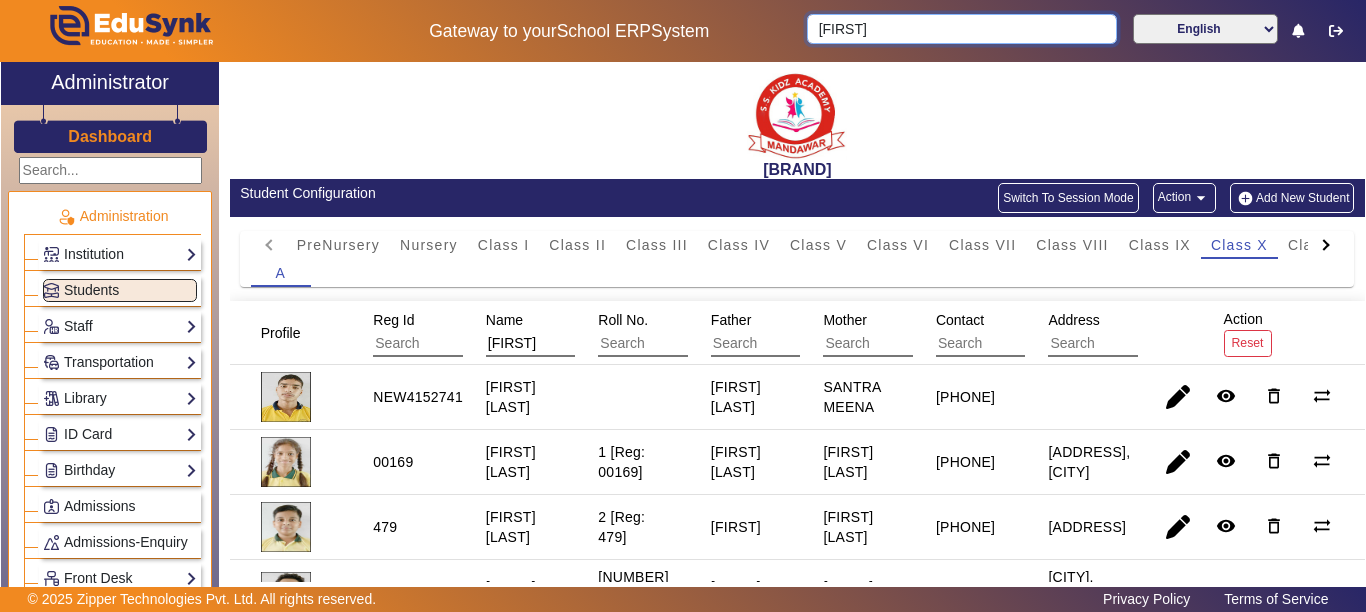 type on "kushal" 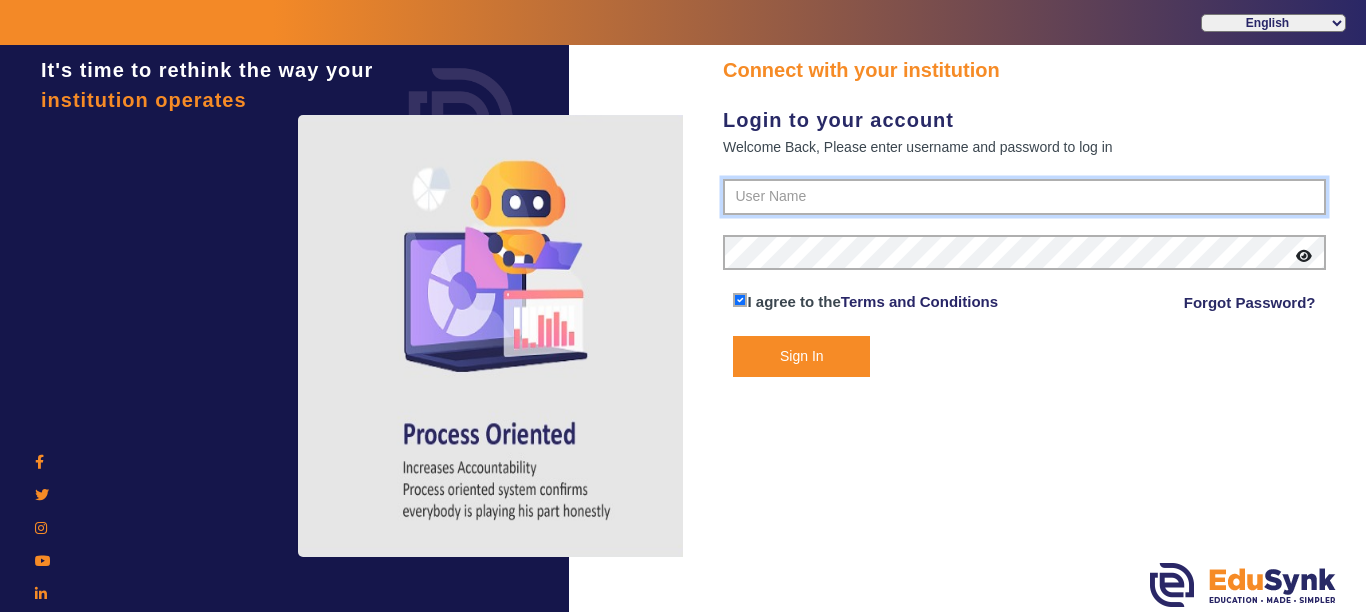 type on "[PHONE]" 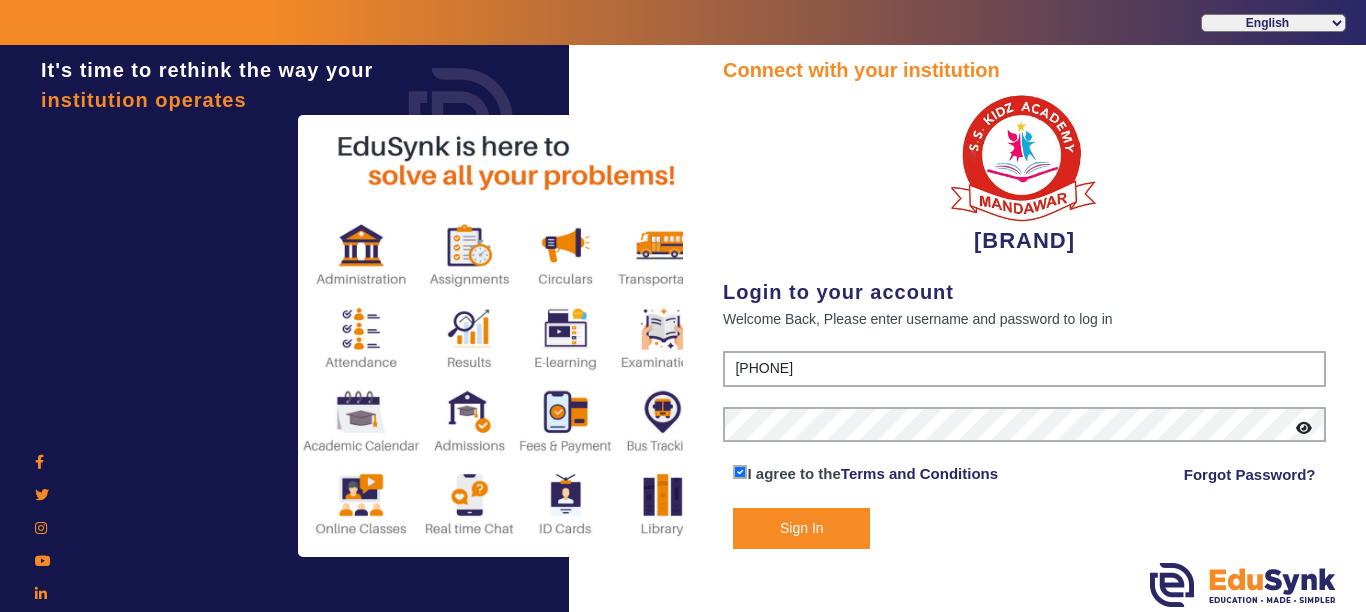 click on "Sign In" 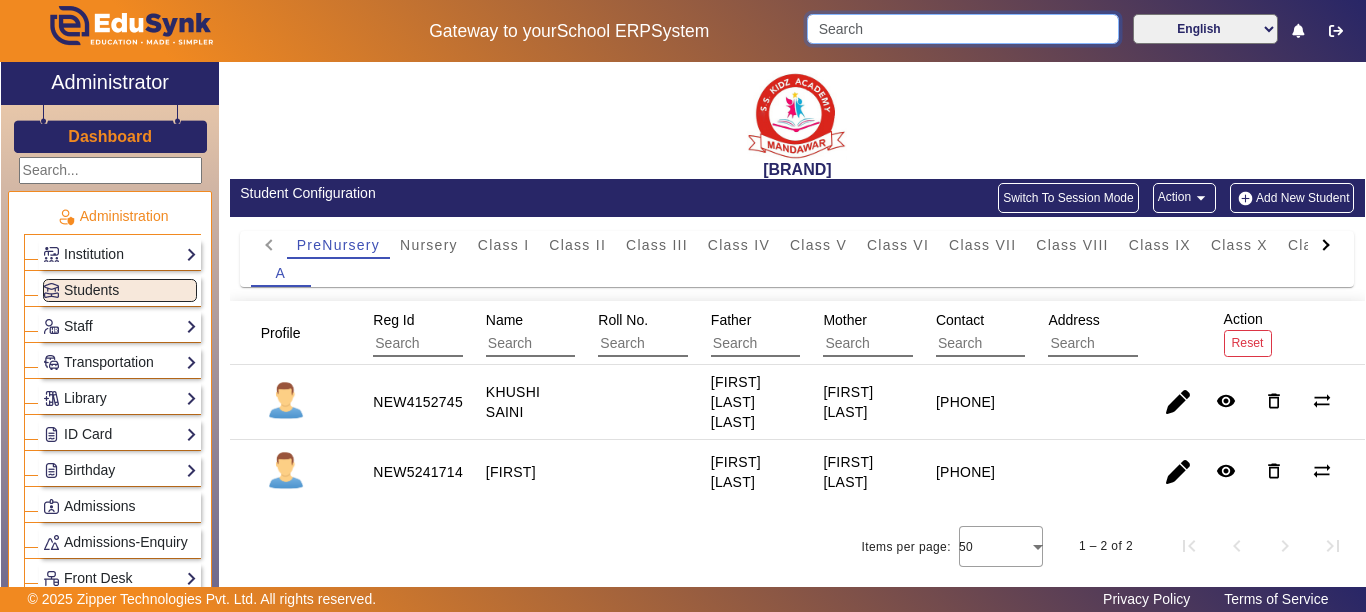 click at bounding box center (962, 29) 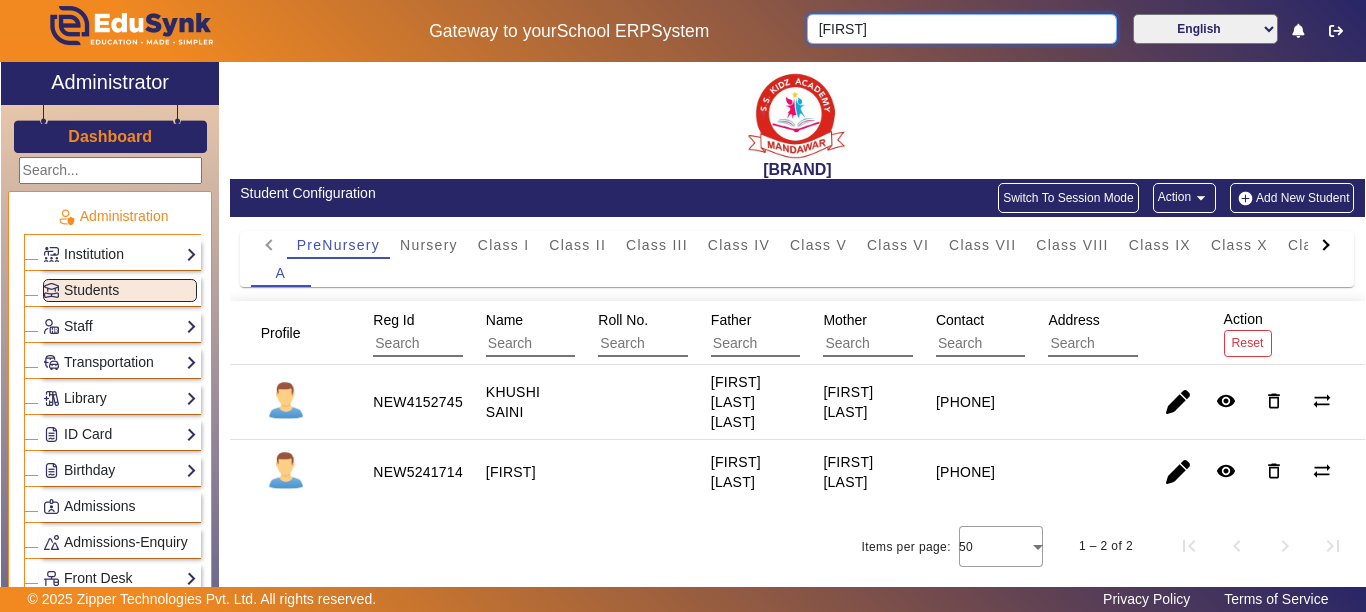 type on "j" 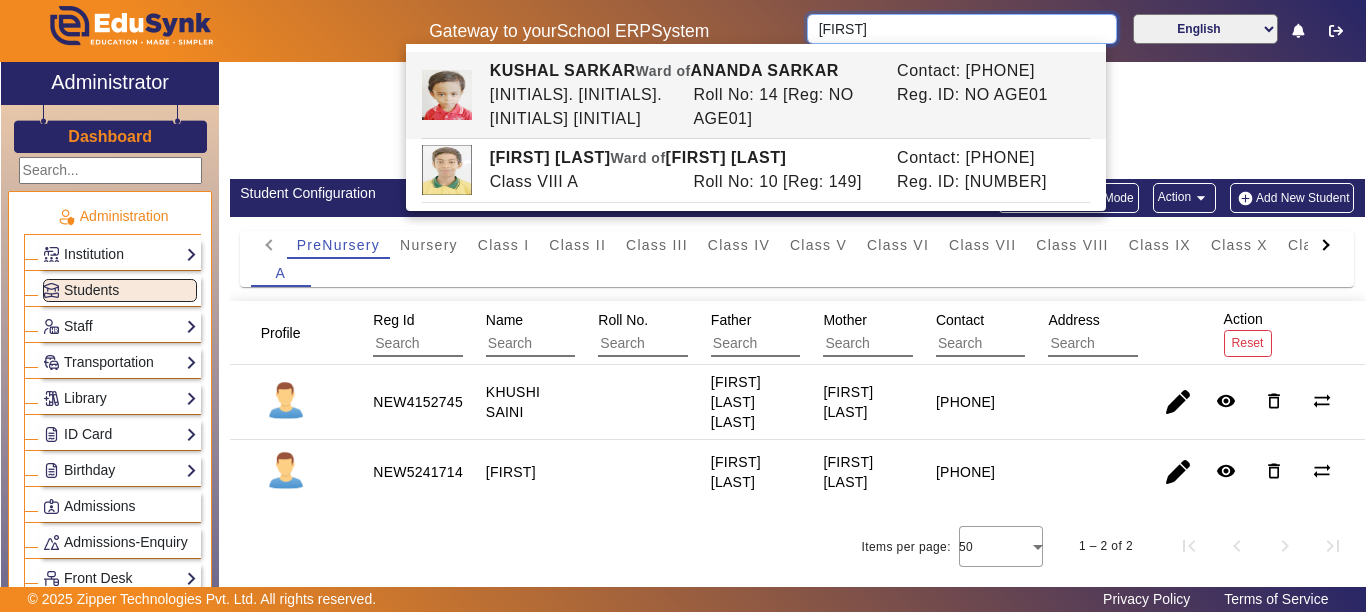 drag, startPoint x: 891, startPoint y: 27, endPoint x: 583, endPoint y: 52, distance: 309.01294 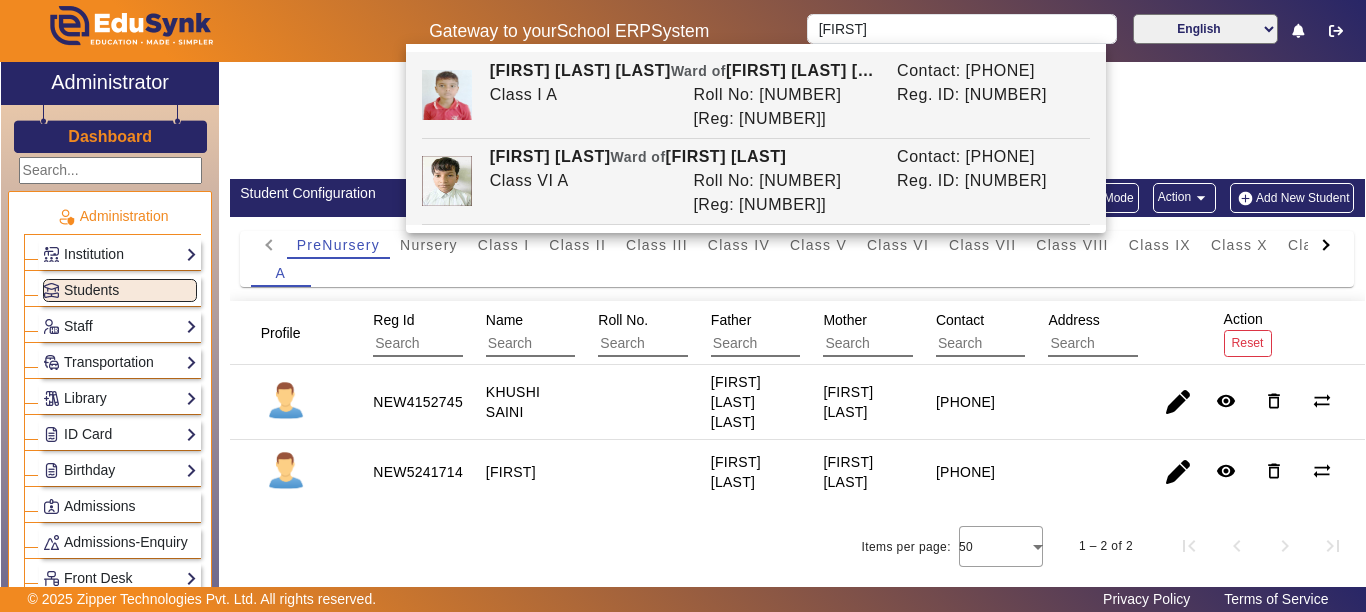 click on "KHUSHAL AGRAWAL  Ward of  RAMAVTAR AGRAWAL" at bounding box center (682, 157) 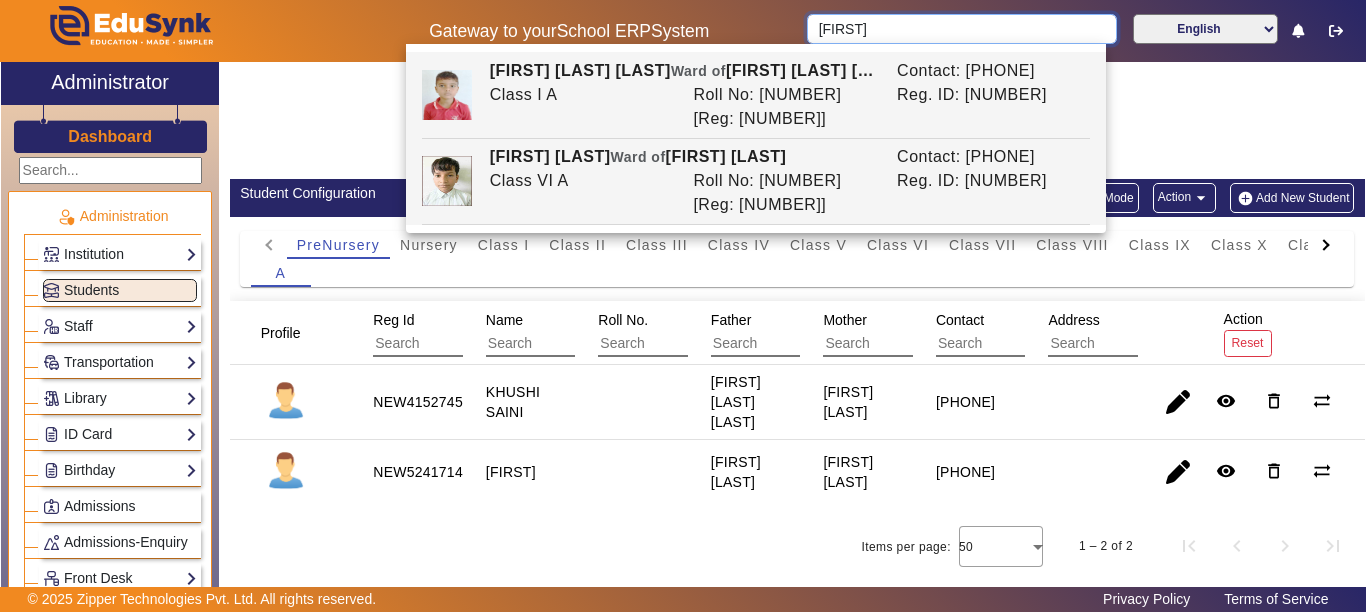 type on "KHUSHAL AGRAWAL" 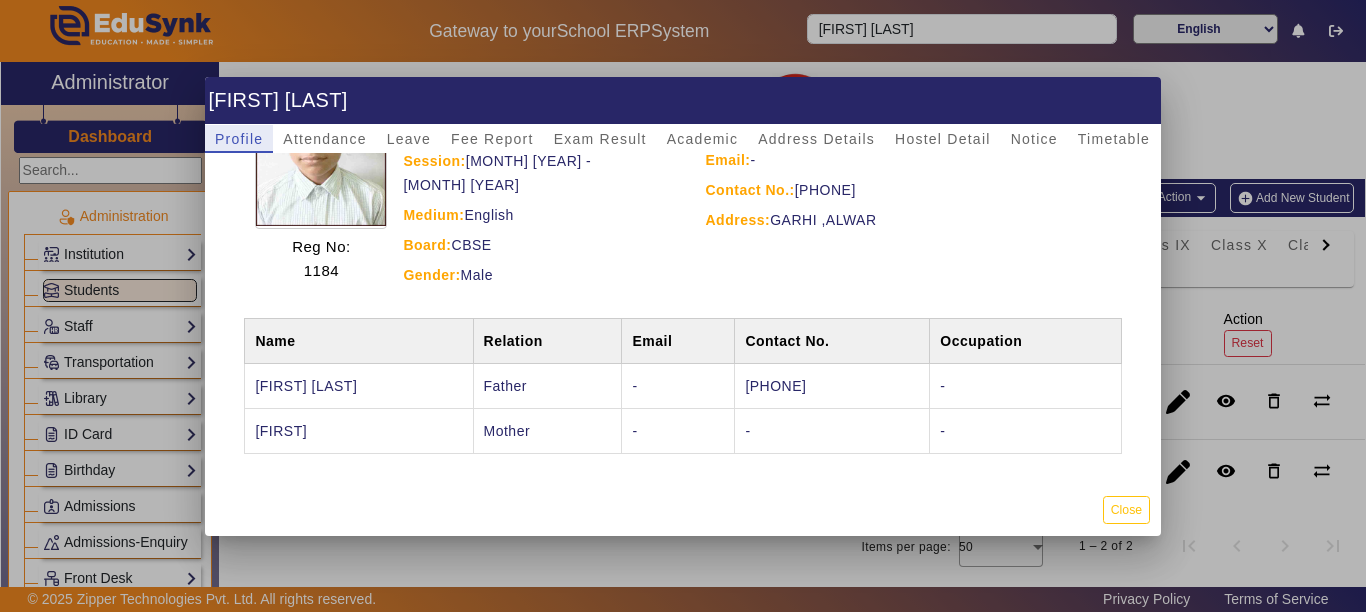 scroll, scrollTop: 0, scrollLeft: 0, axis: both 